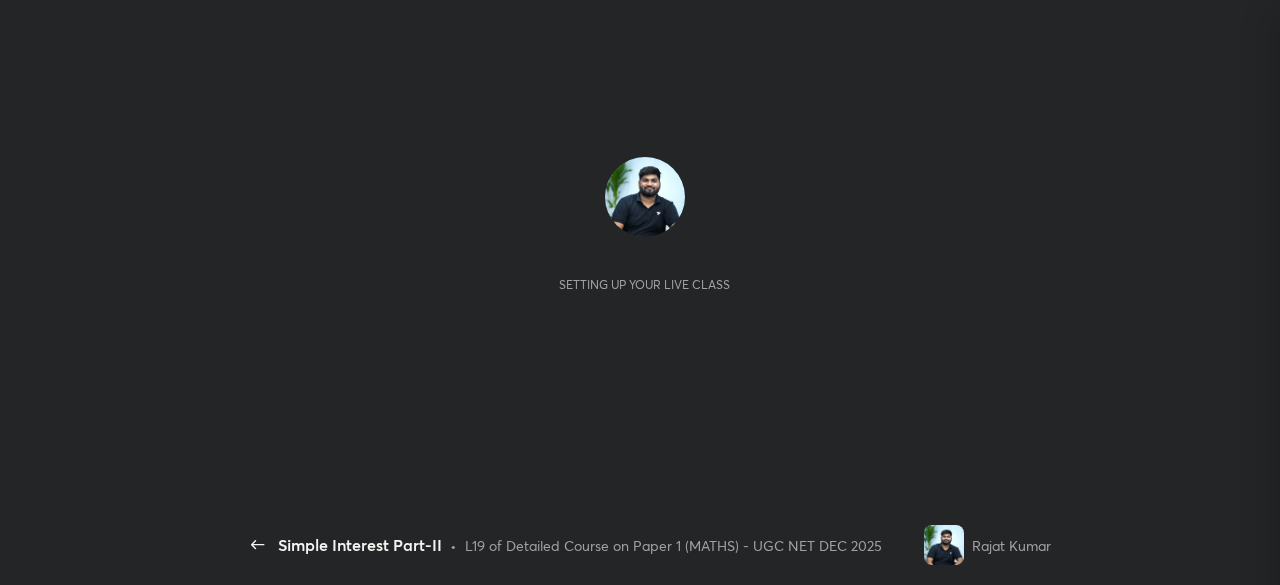 scroll, scrollTop: 0, scrollLeft: 0, axis: both 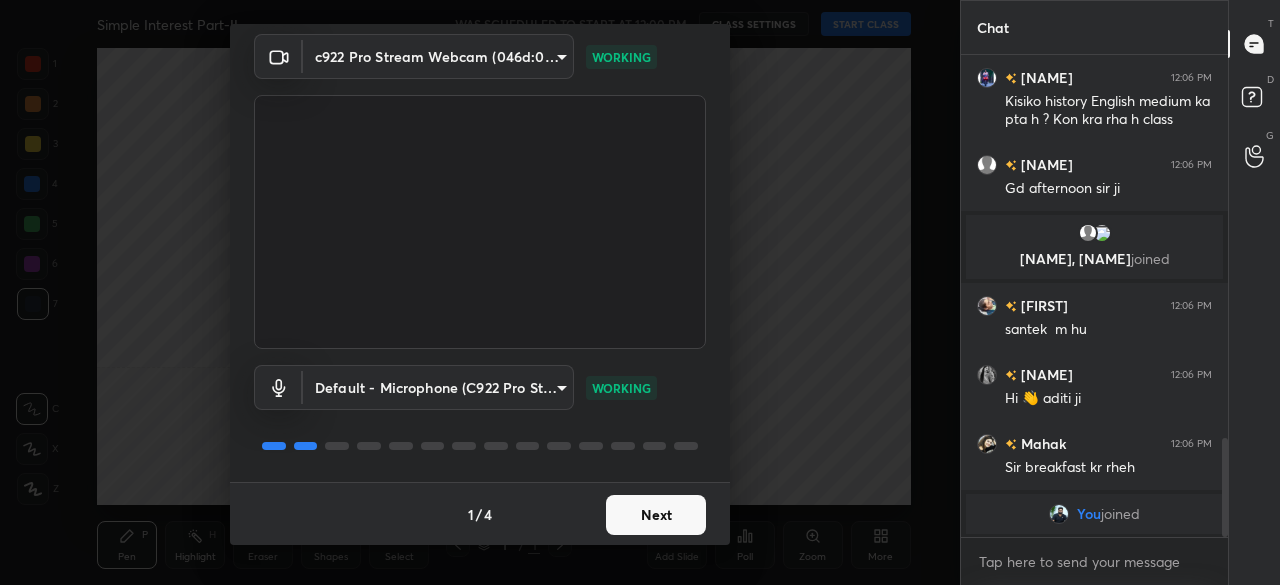 click on "Next" at bounding box center [656, 515] 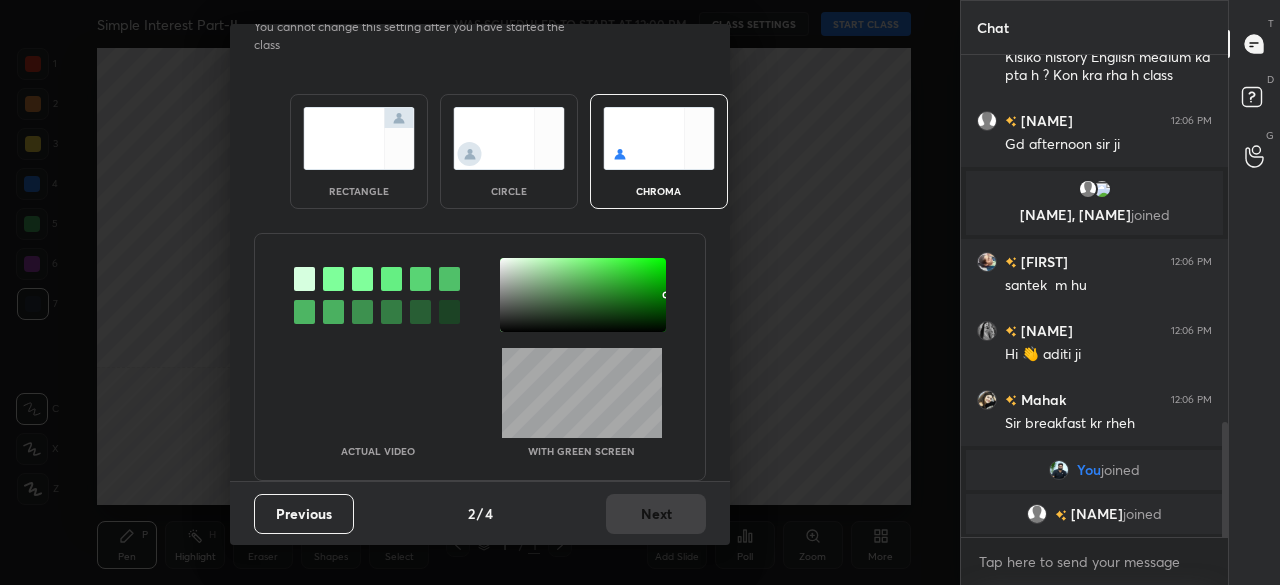 scroll, scrollTop: 1542, scrollLeft: 0, axis: vertical 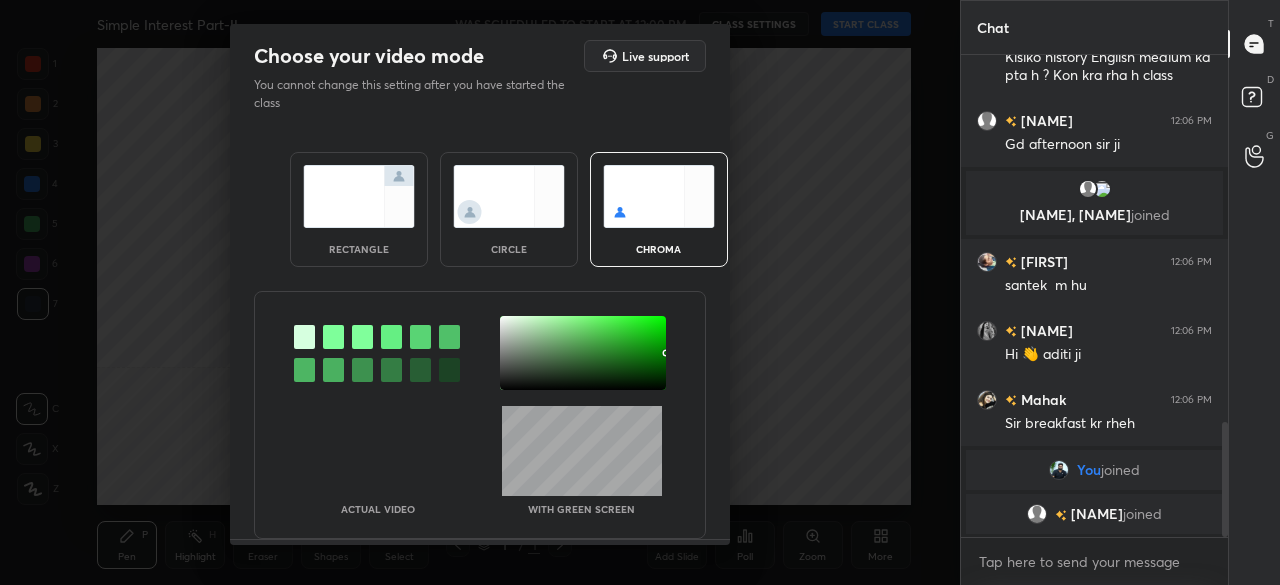 click at bounding box center (583, 353) 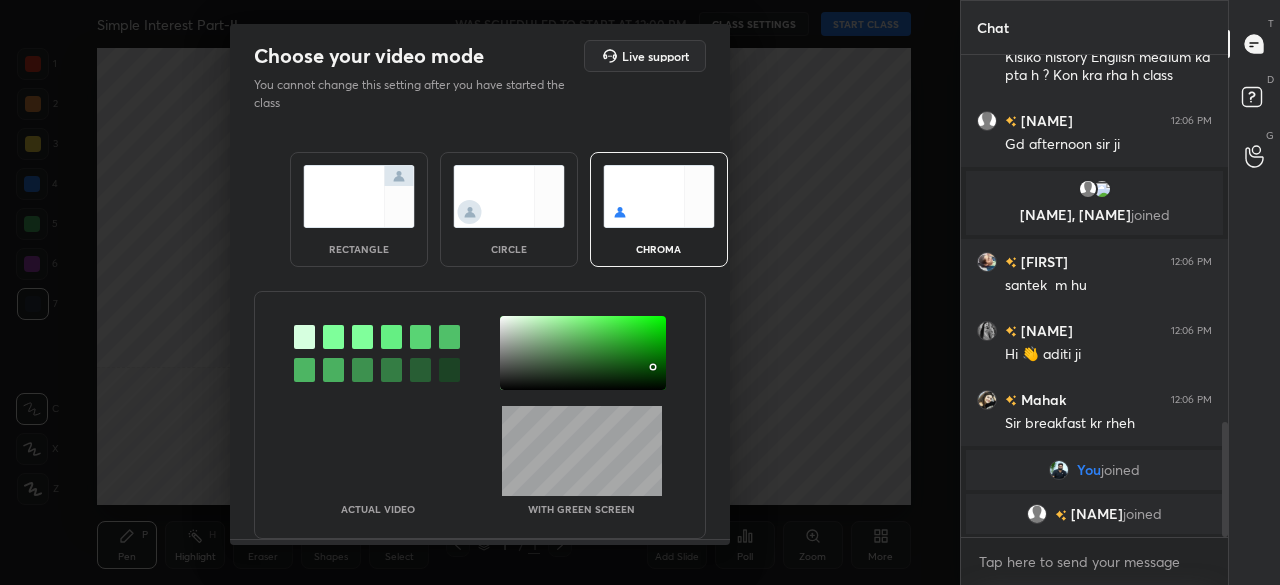 click at bounding box center [583, 353] 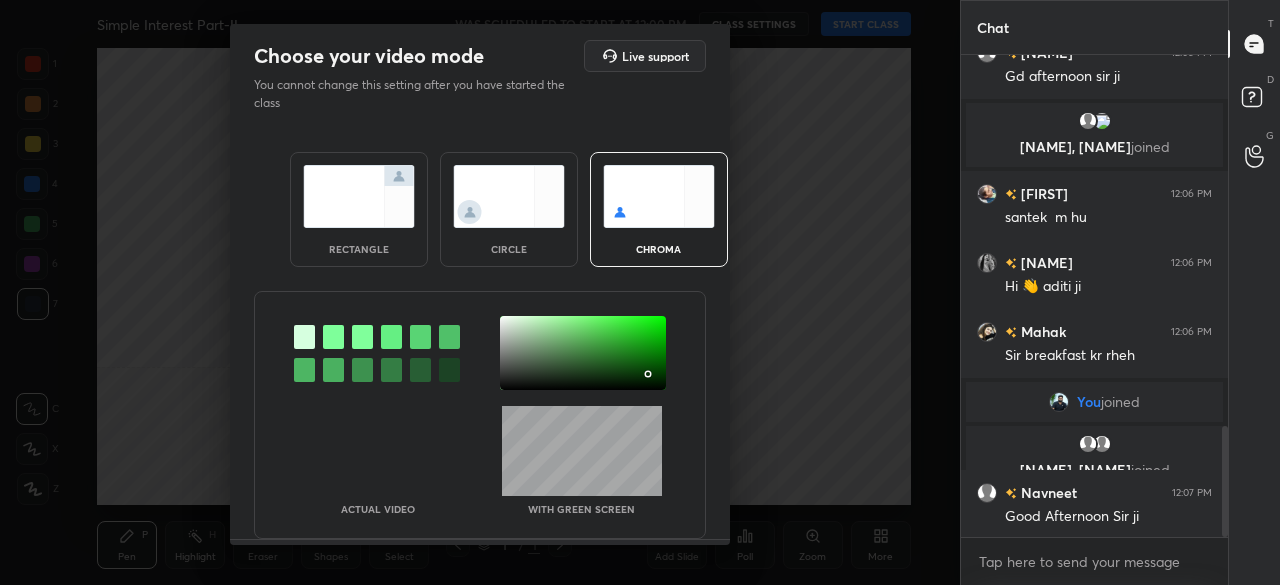 click at bounding box center (650, 376) 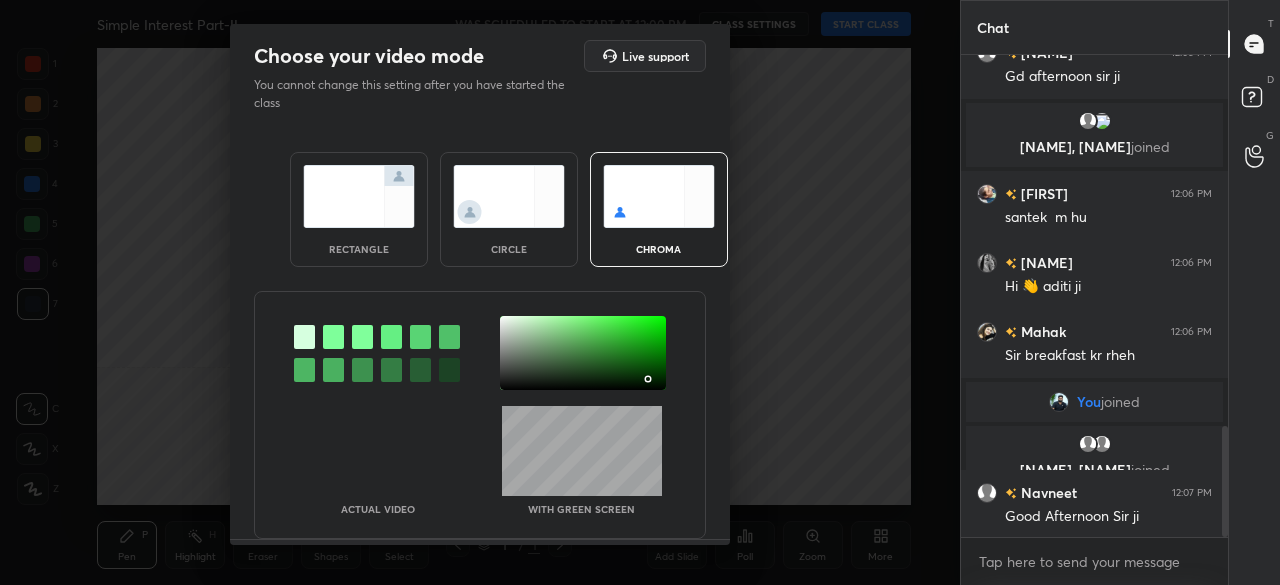 click at bounding box center (648, 379) 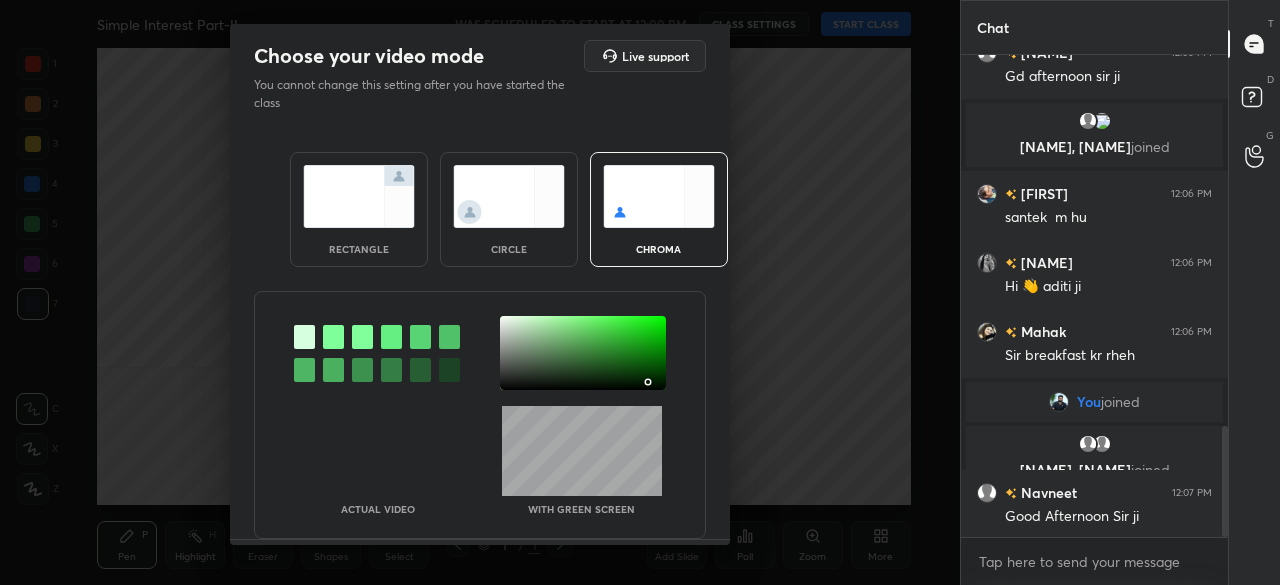 scroll, scrollTop: 56, scrollLeft: 0, axis: vertical 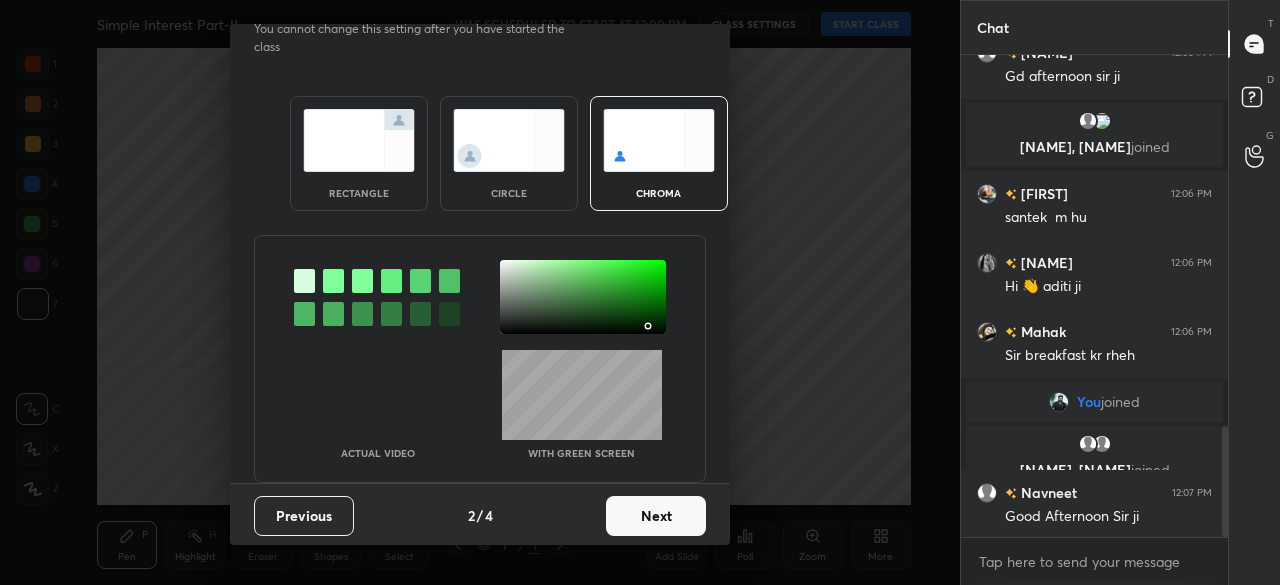 click on "Next" at bounding box center [656, 516] 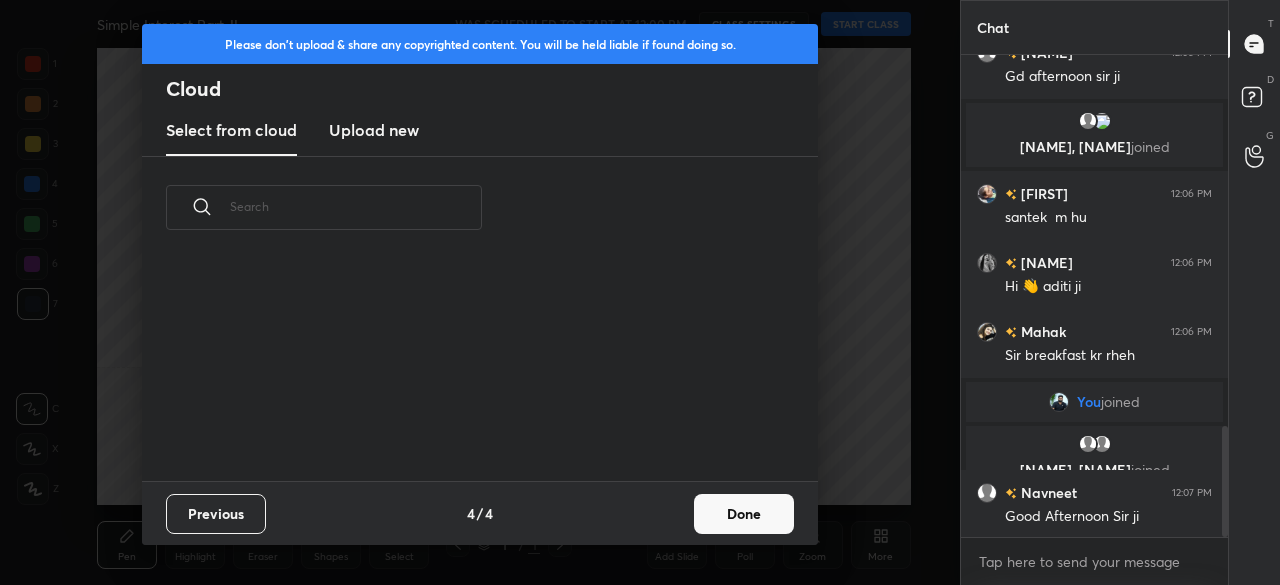 click on "Previous 4 / 4 Done" at bounding box center (480, 513) 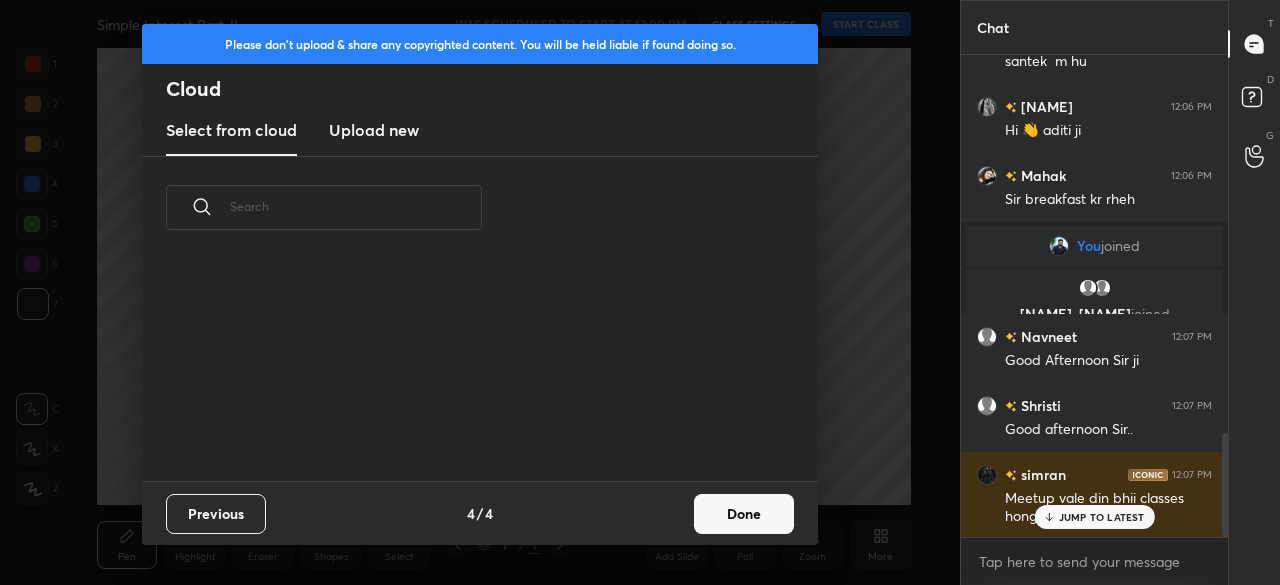 drag, startPoint x: 686, startPoint y: 516, endPoint x: 729, endPoint y: 528, distance: 44.64303 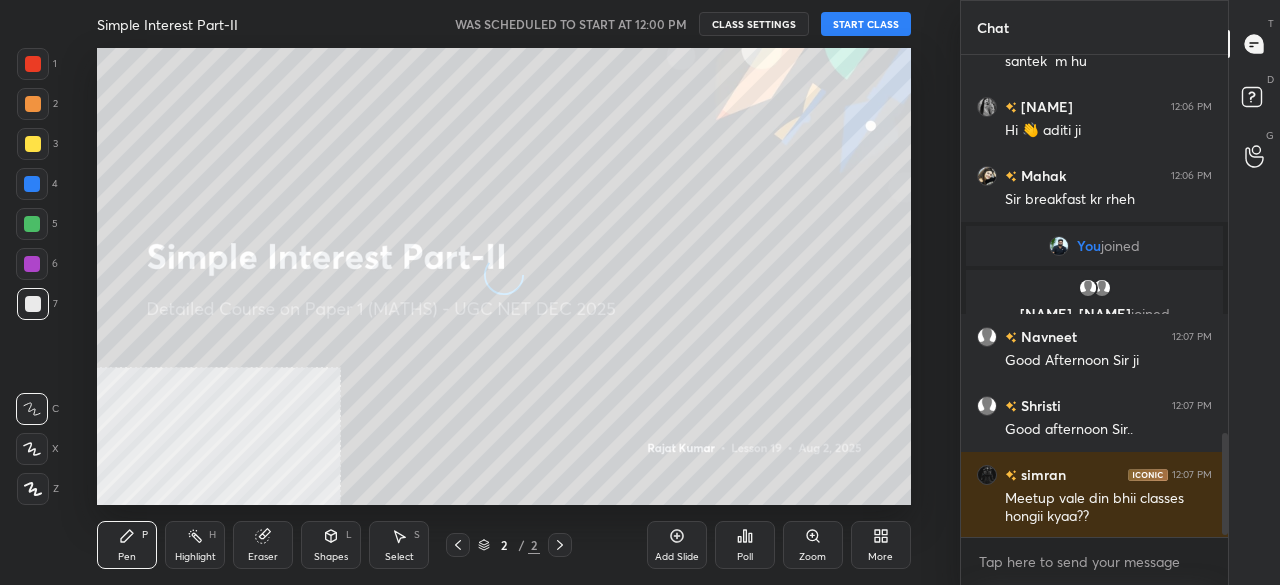 scroll, scrollTop: 1814, scrollLeft: 0, axis: vertical 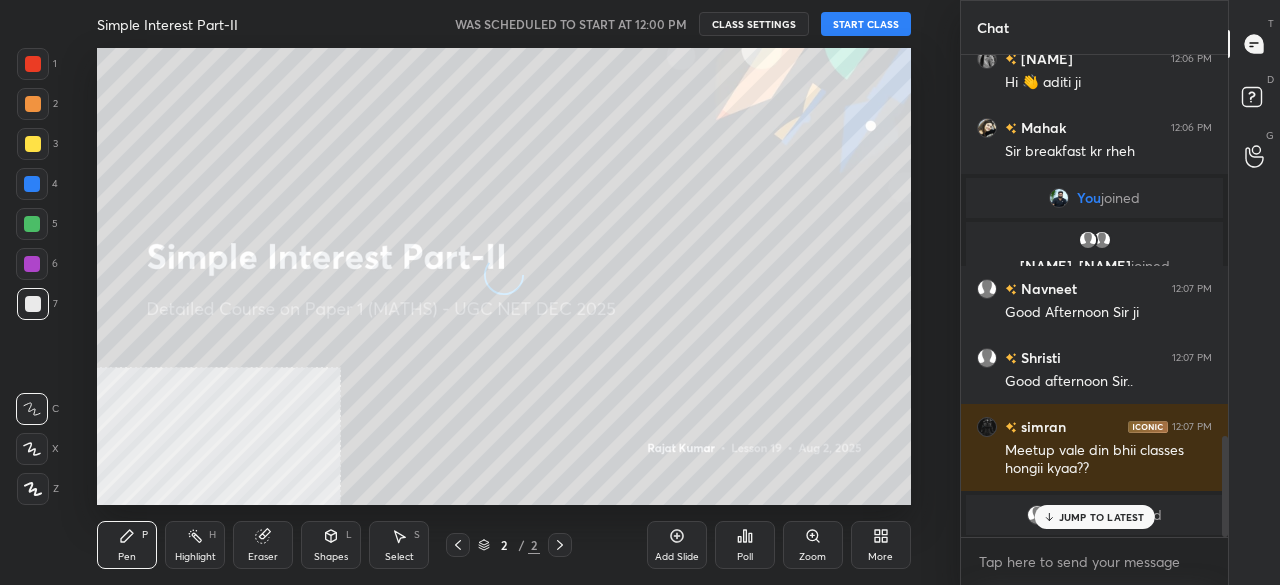 click on "START CLASS" at bounding box center (866, 24) 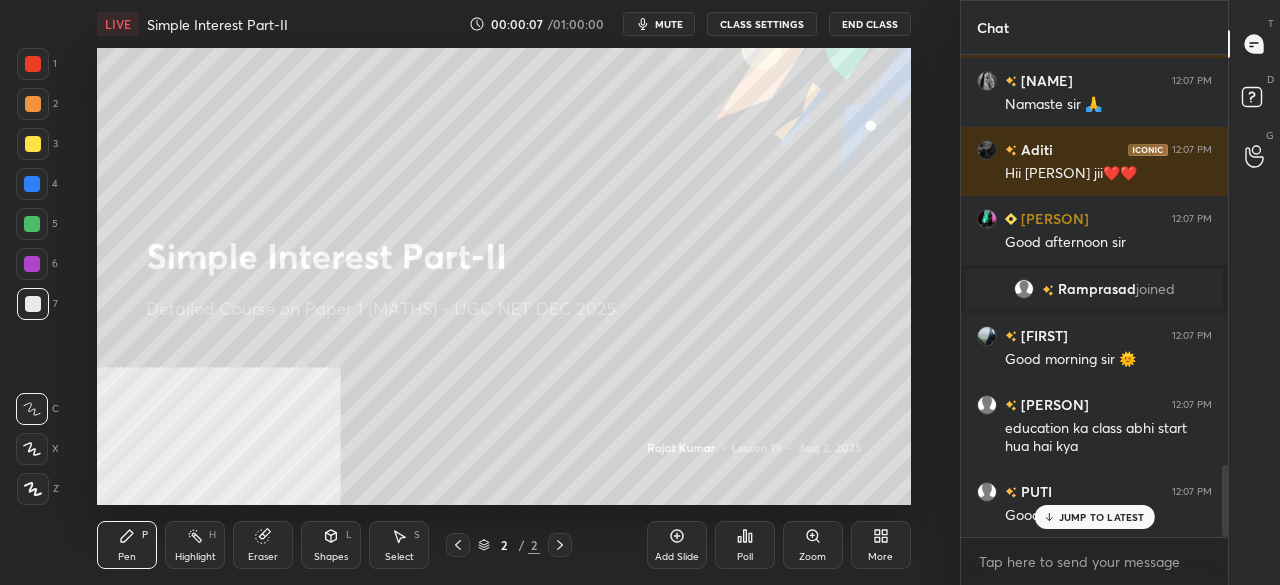 scroll, scrollTop: 2756, scrollLeft: 0, axis: vertical 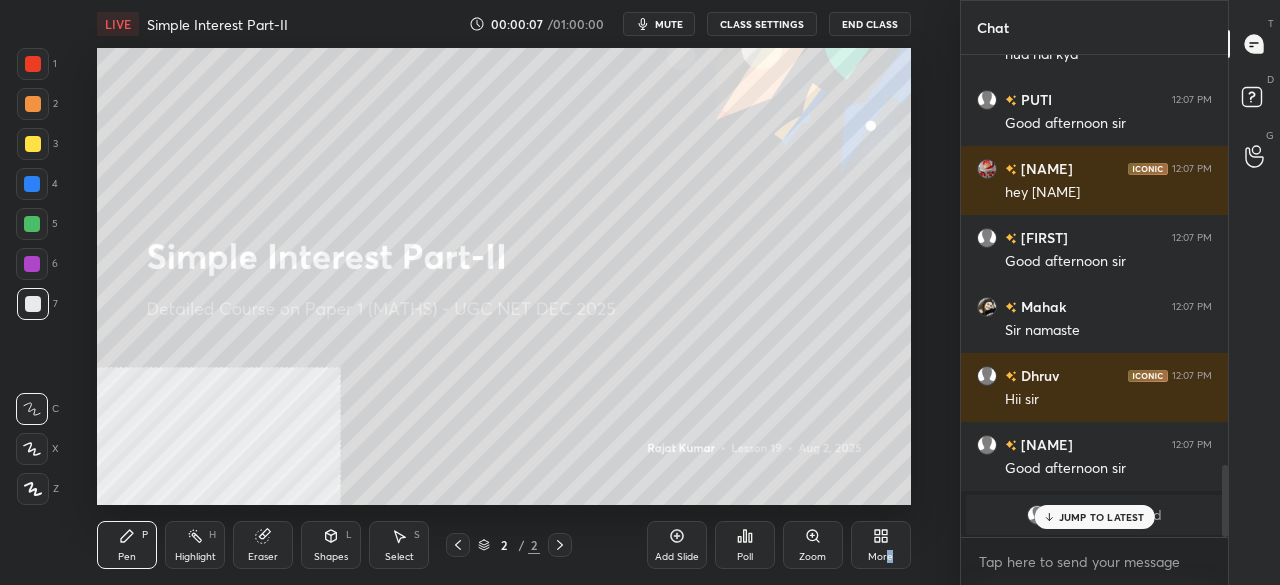 click on "More" at bounding box center [880, 557] 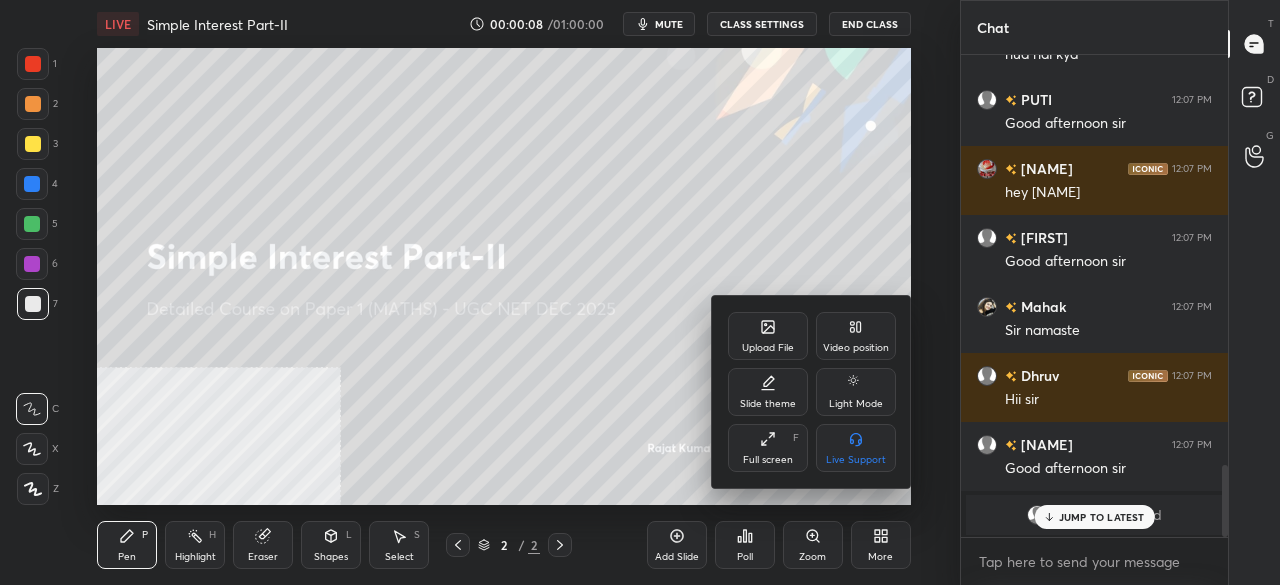 drag, startPoint x: 861, startPoint y: 329, endPoint x: 867, endPoint y: 403, distance: 74.24284 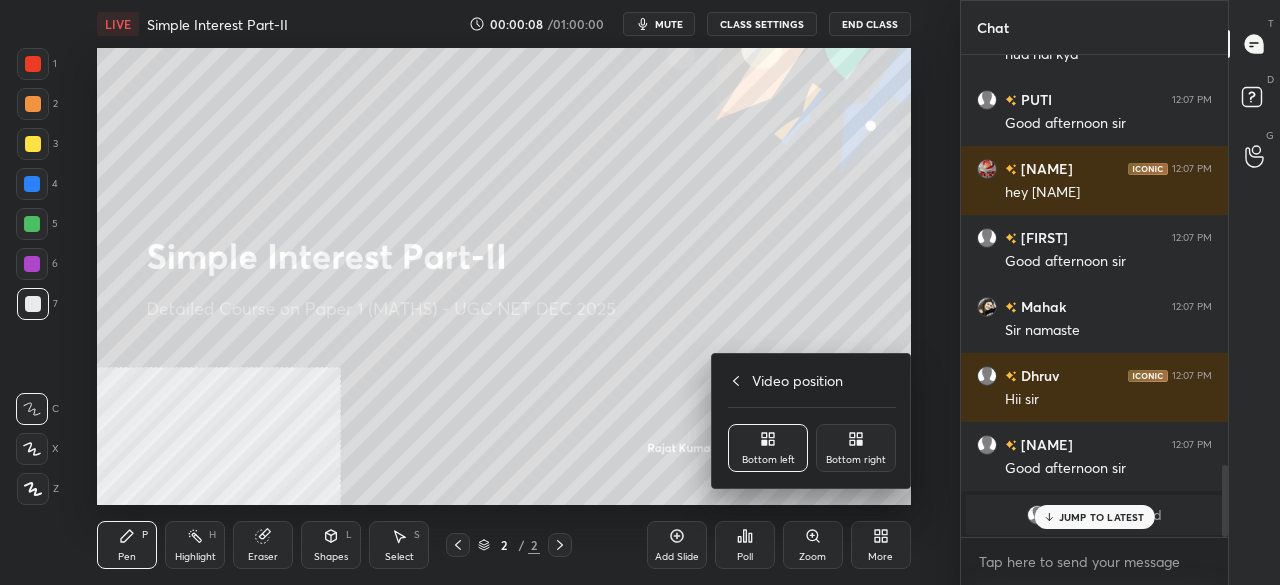 click on "Bottom right" at bounding box center (856, 448) 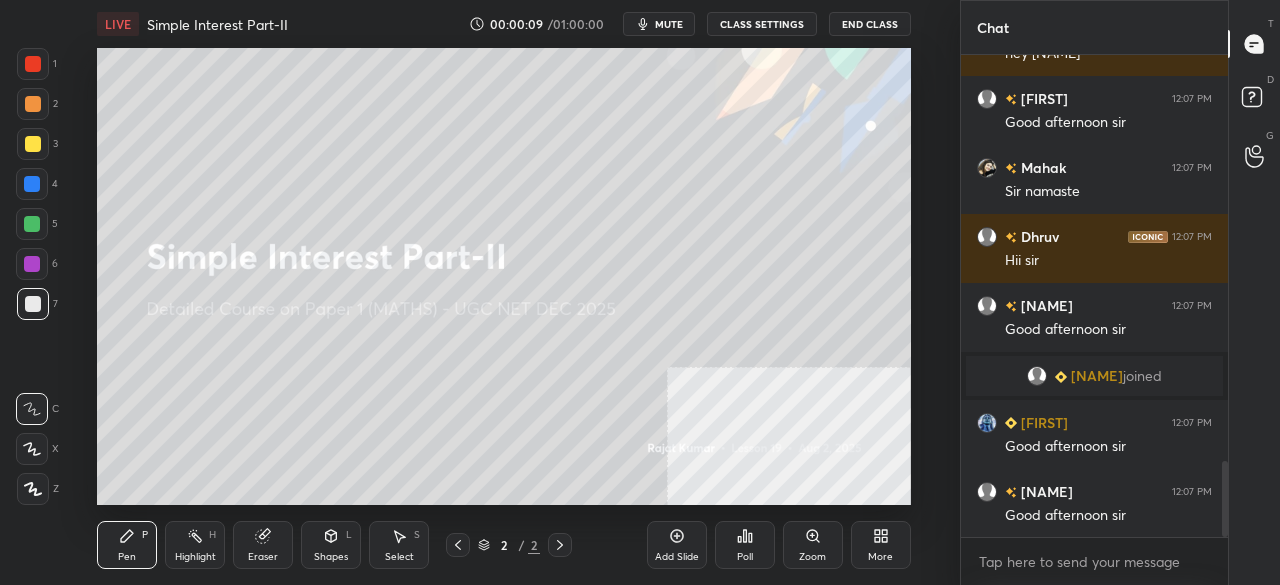 click 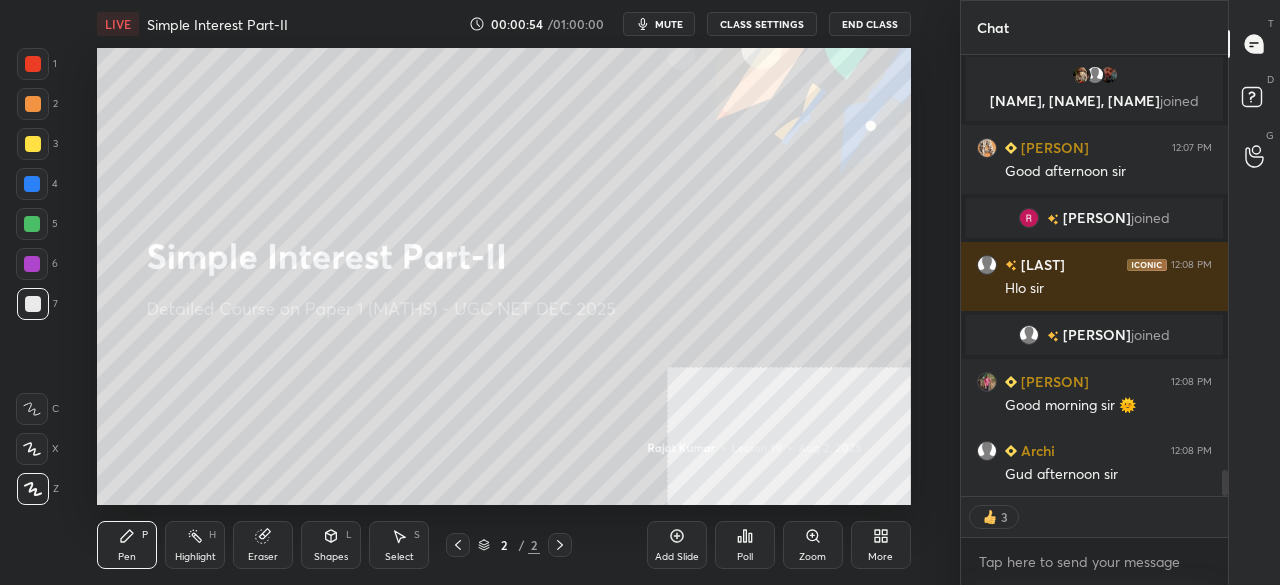click on "More" at bounding box center [881, 545] 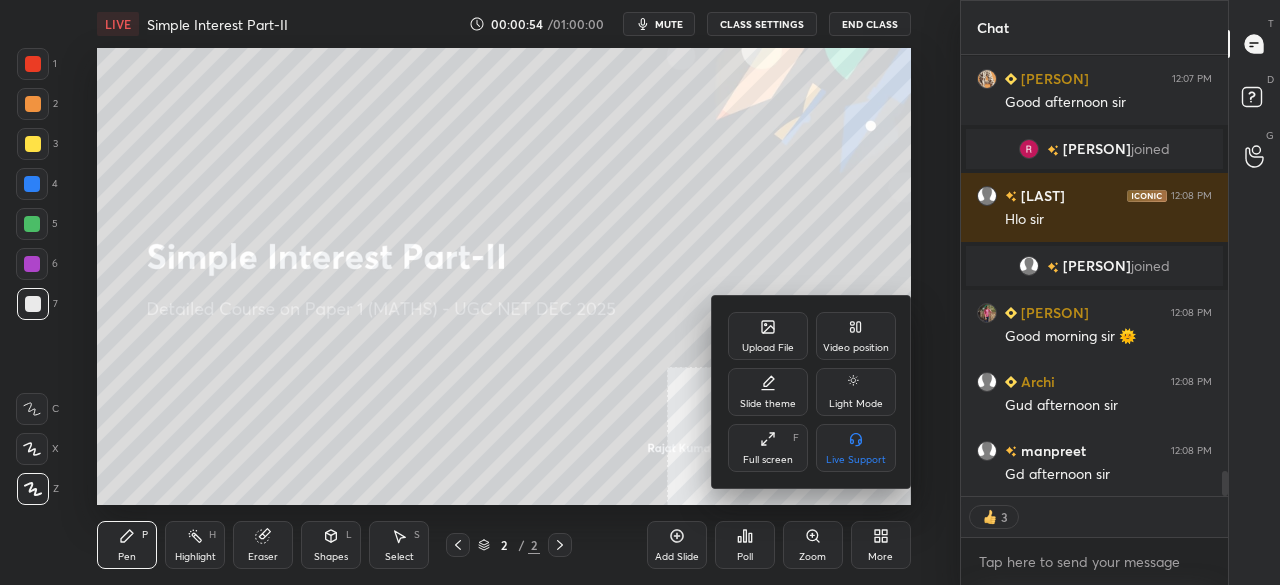 click on "Upload File" at bounding box center [768, 348] 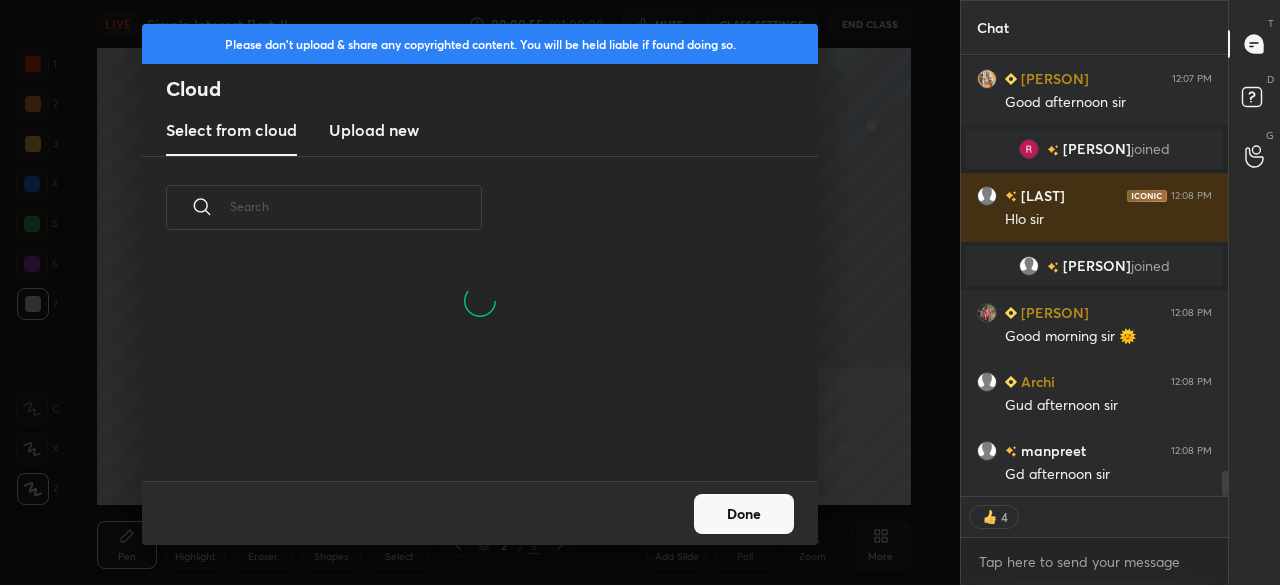click on "Upload new" at bounding box center (374, 130) 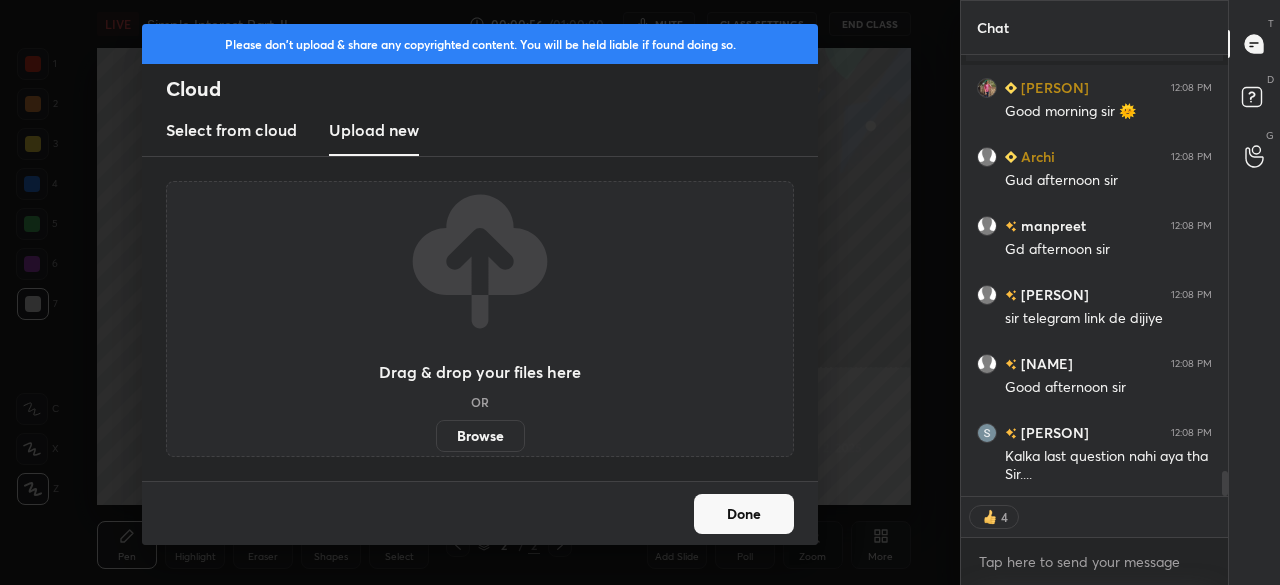 click on "Browse" at bounding box center (480, 436) 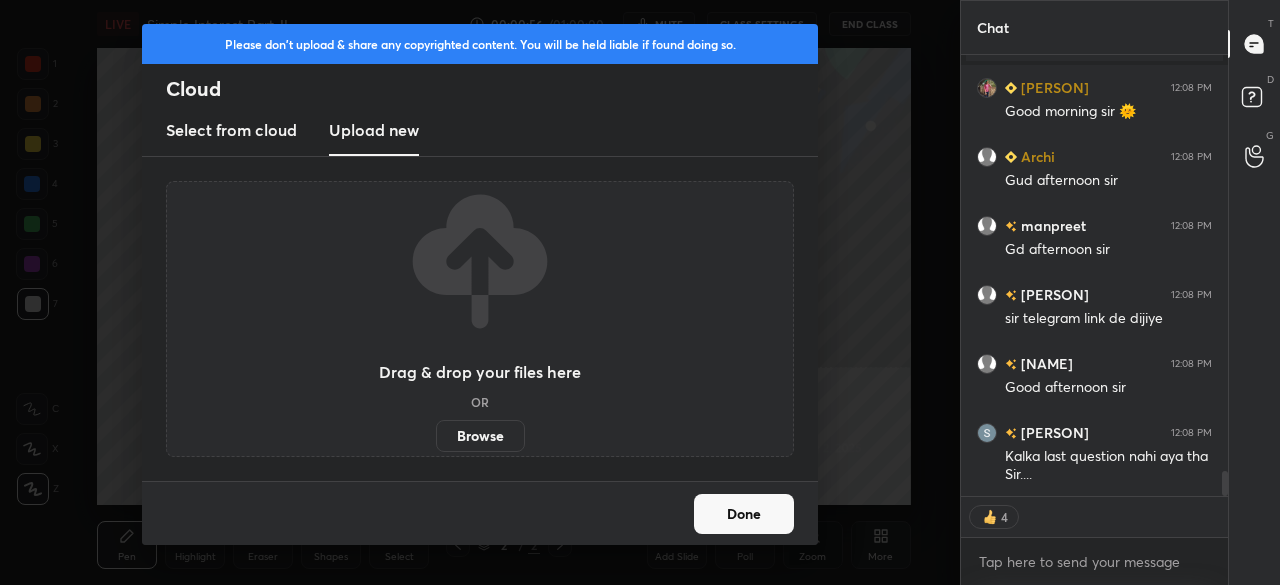 click on "Browse" at bounding box center (436, 436) 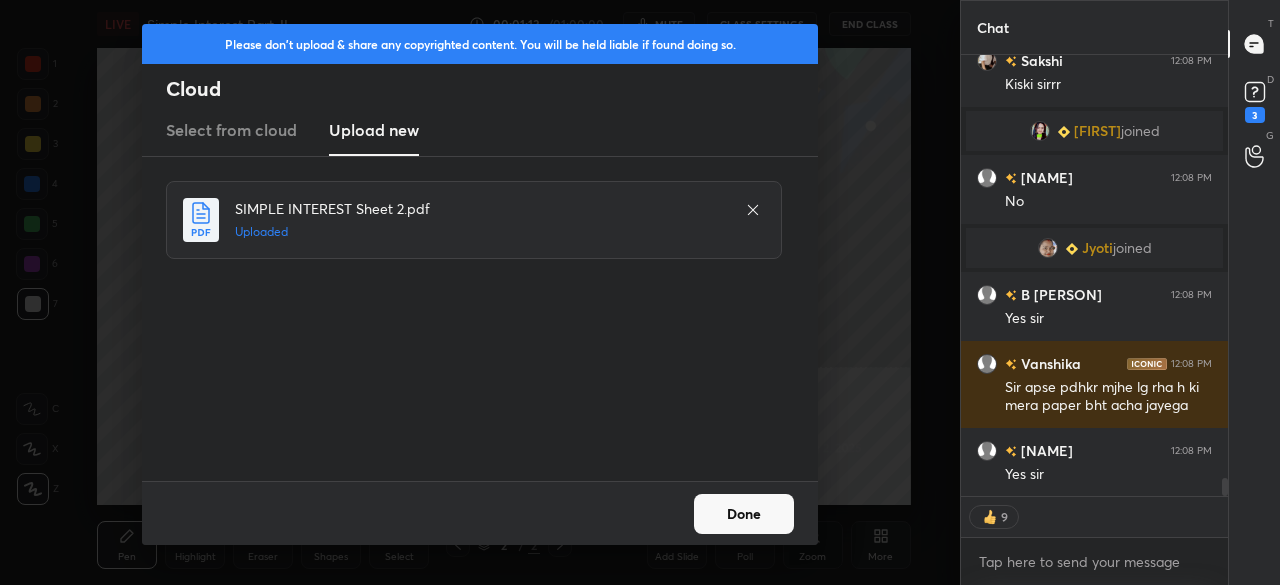 click on "Done" at bounding box center [744, 514] 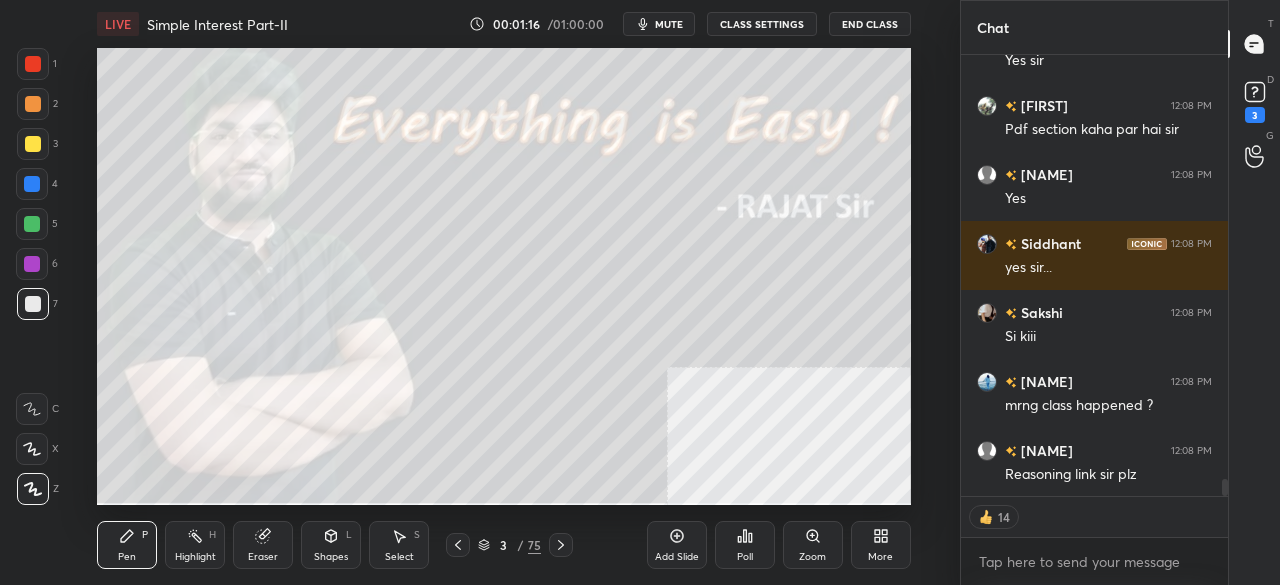 click 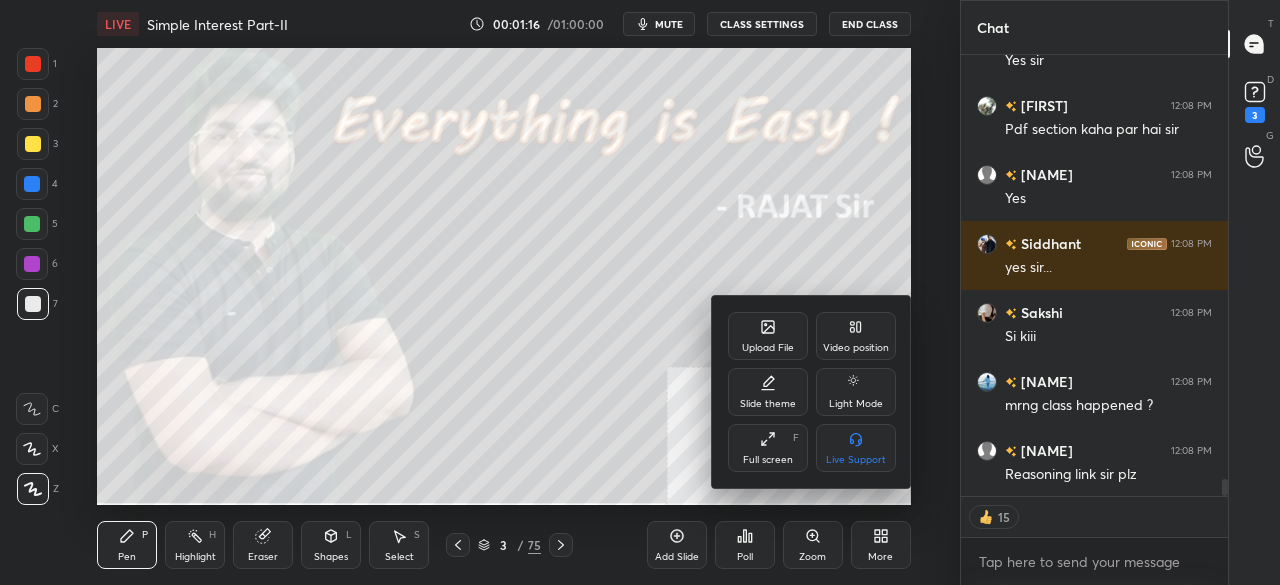 click 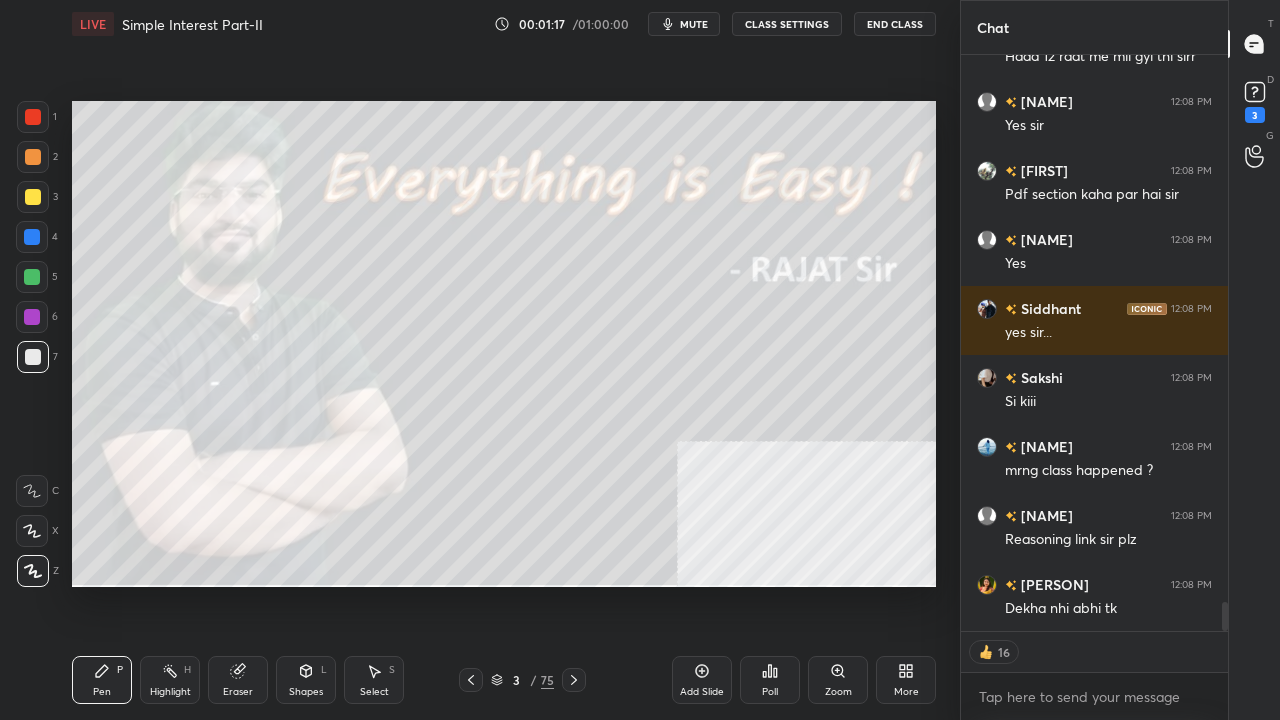 click on "3" at bounding box center (517, 680) 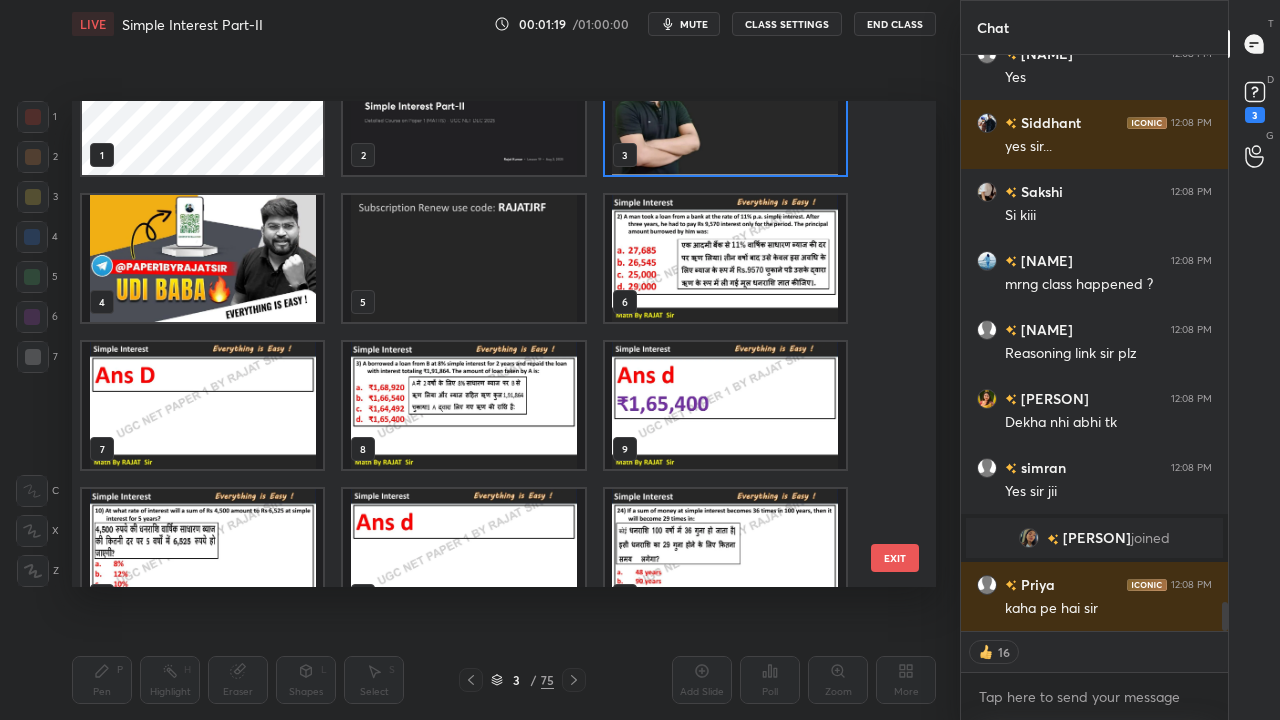 click on "1 2 3 4 5 6 7 8 9 10 11 12 13 14 15" at bounding box center (486, 344) 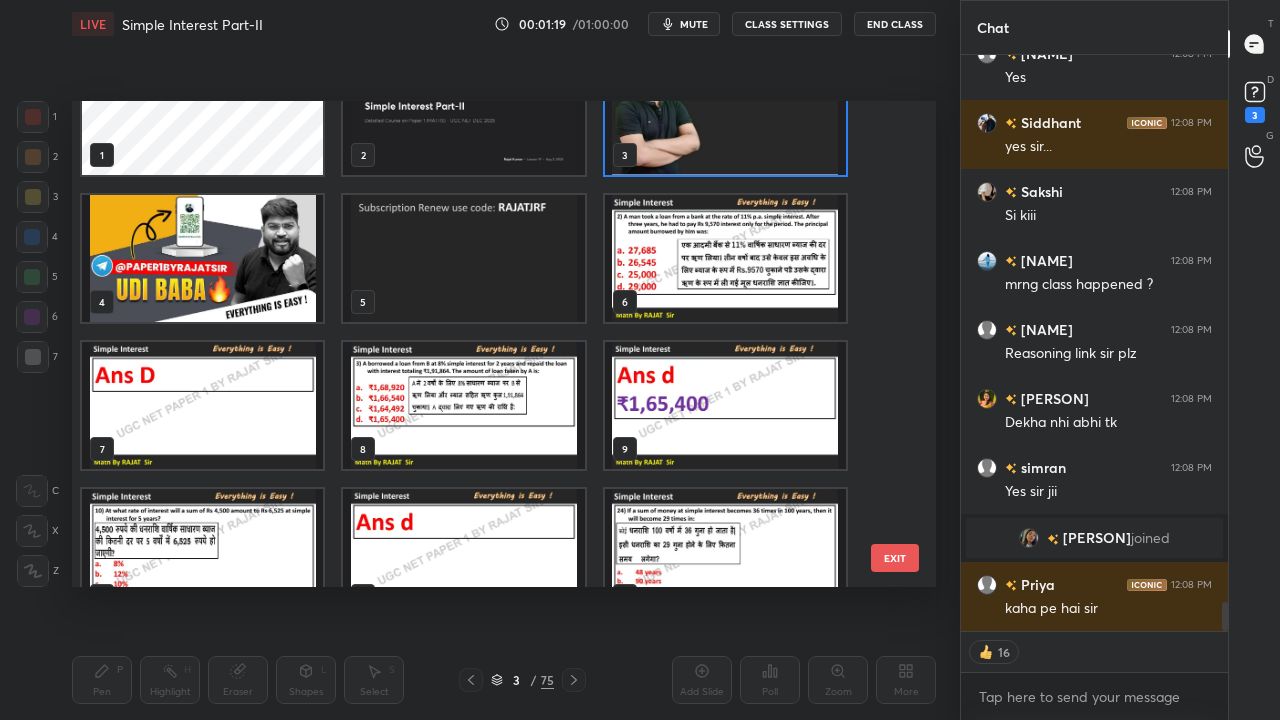 click at bounding box center [463, 258] 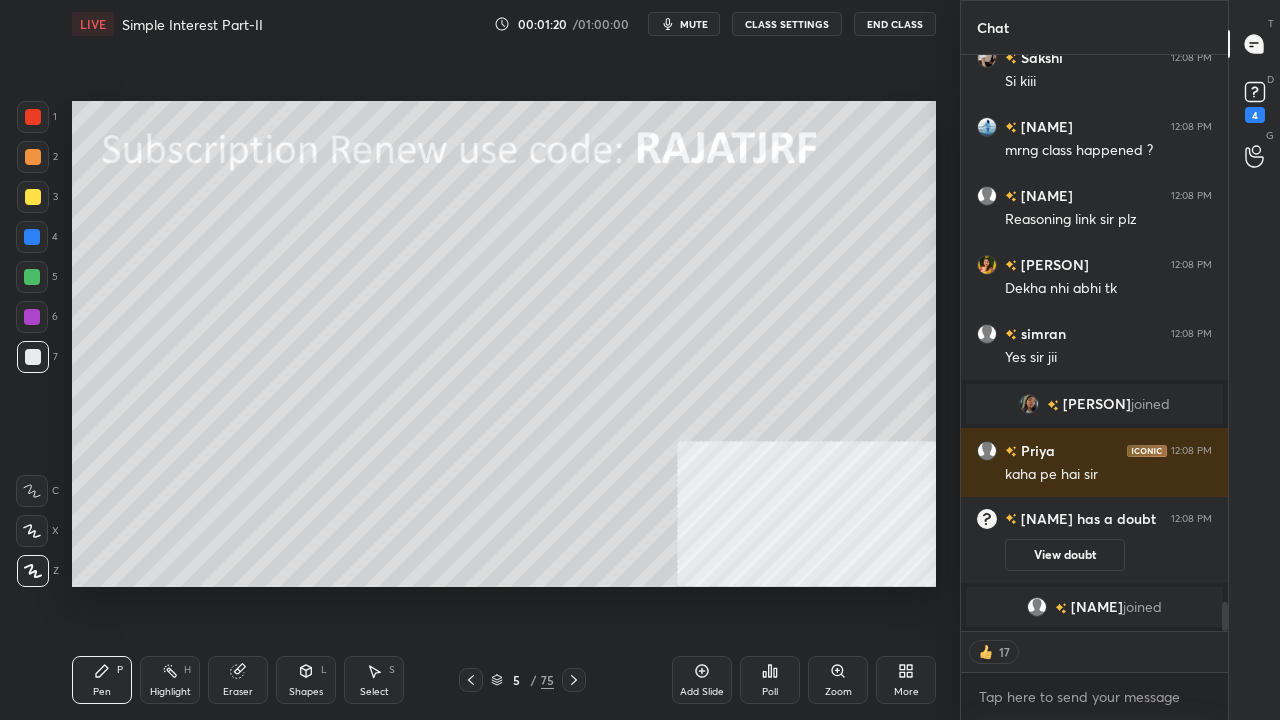 click at bounding box center [33, 117] 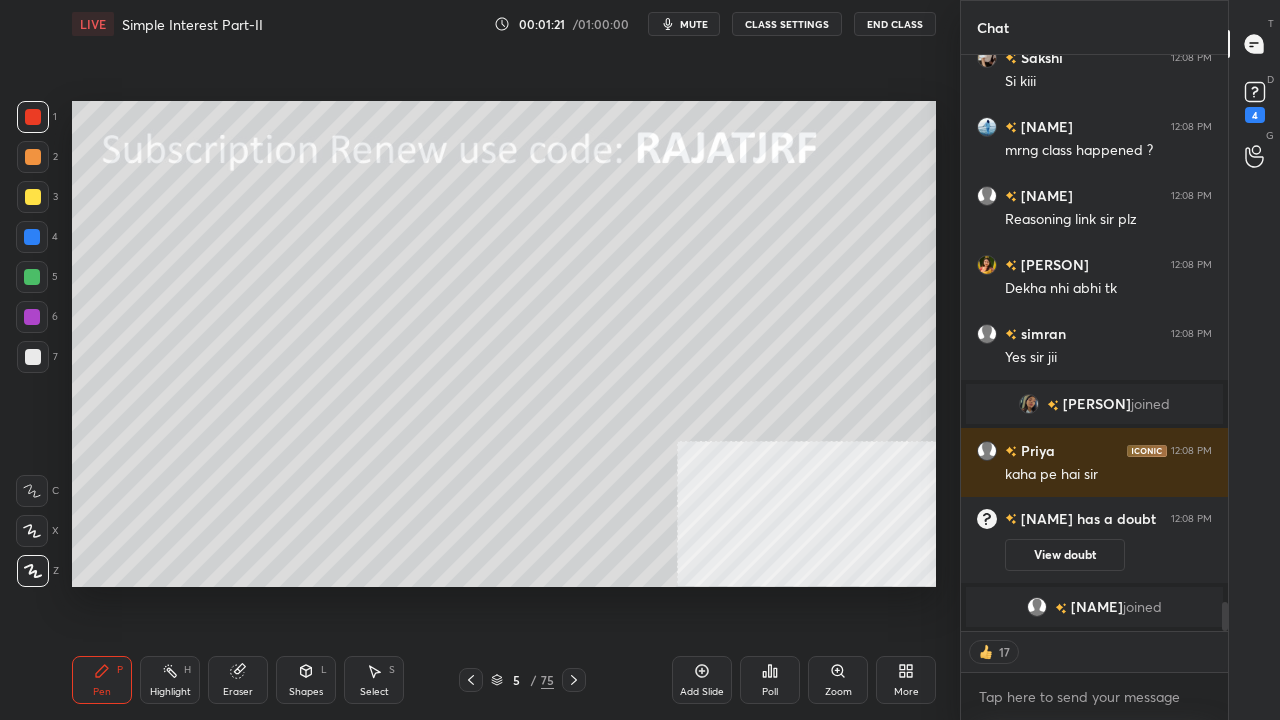 drag, startPoint x: 34, startPoint y: 109, endPoint x: 40, endPoint y: 121, distance: 13.416408 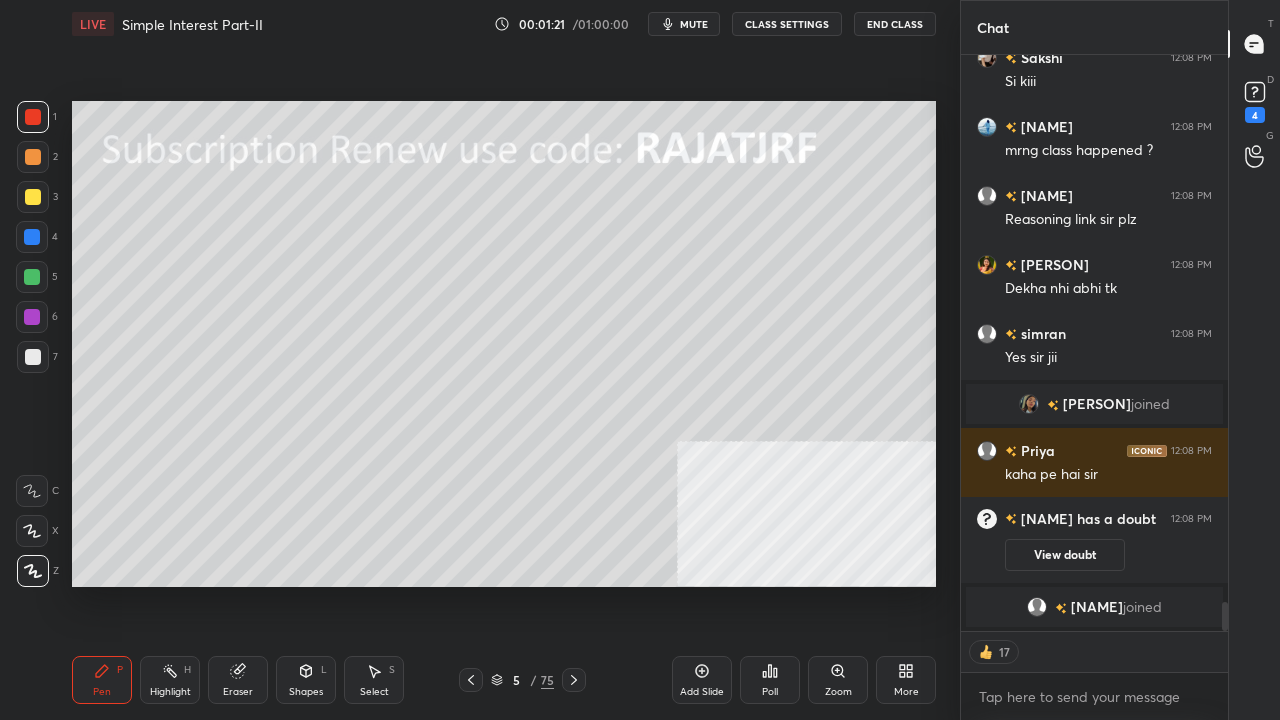 click at bounding box center (33, 117) 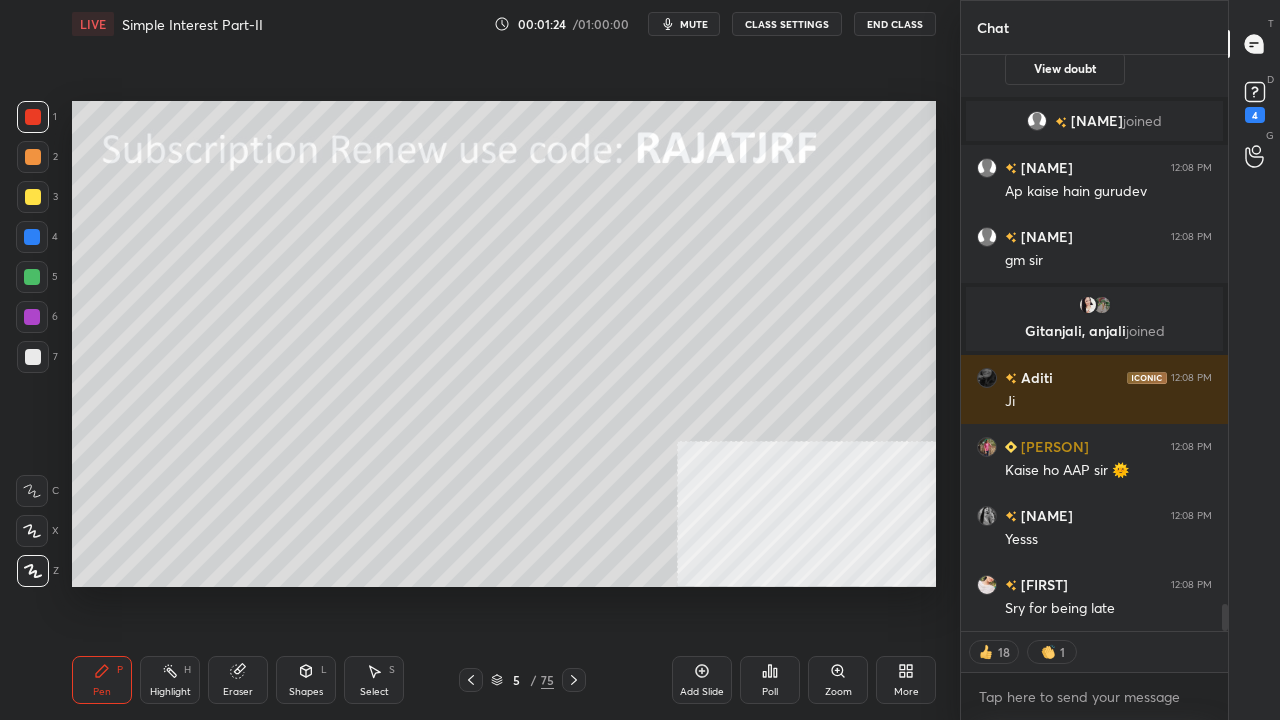 click at bounding box center [33, 197] 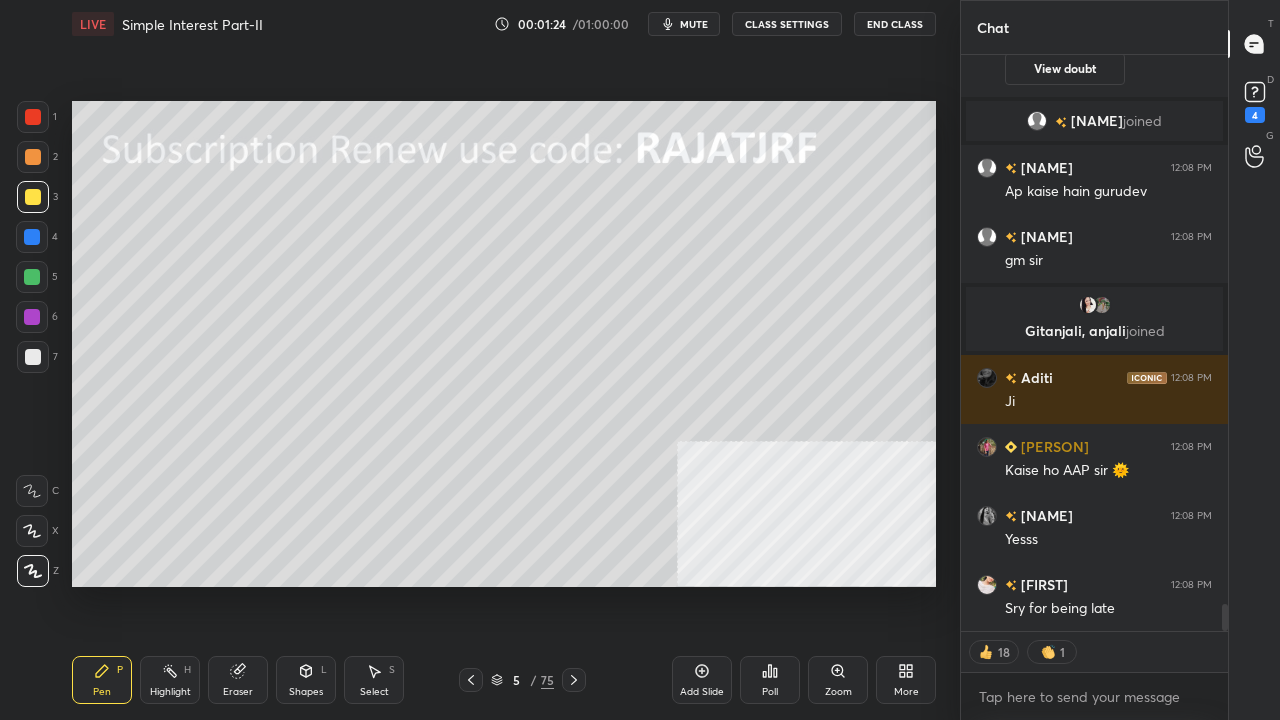 click at bounding box center [33, 197] 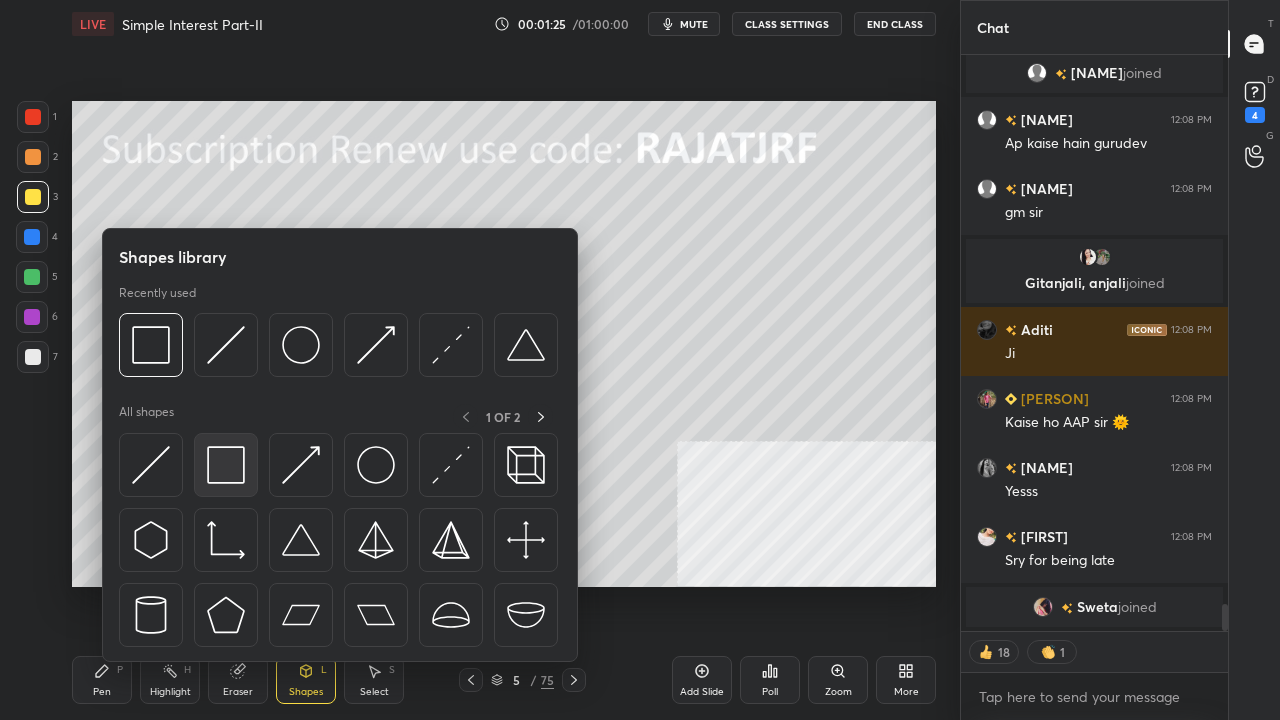 click at bounding box center [226, 465] 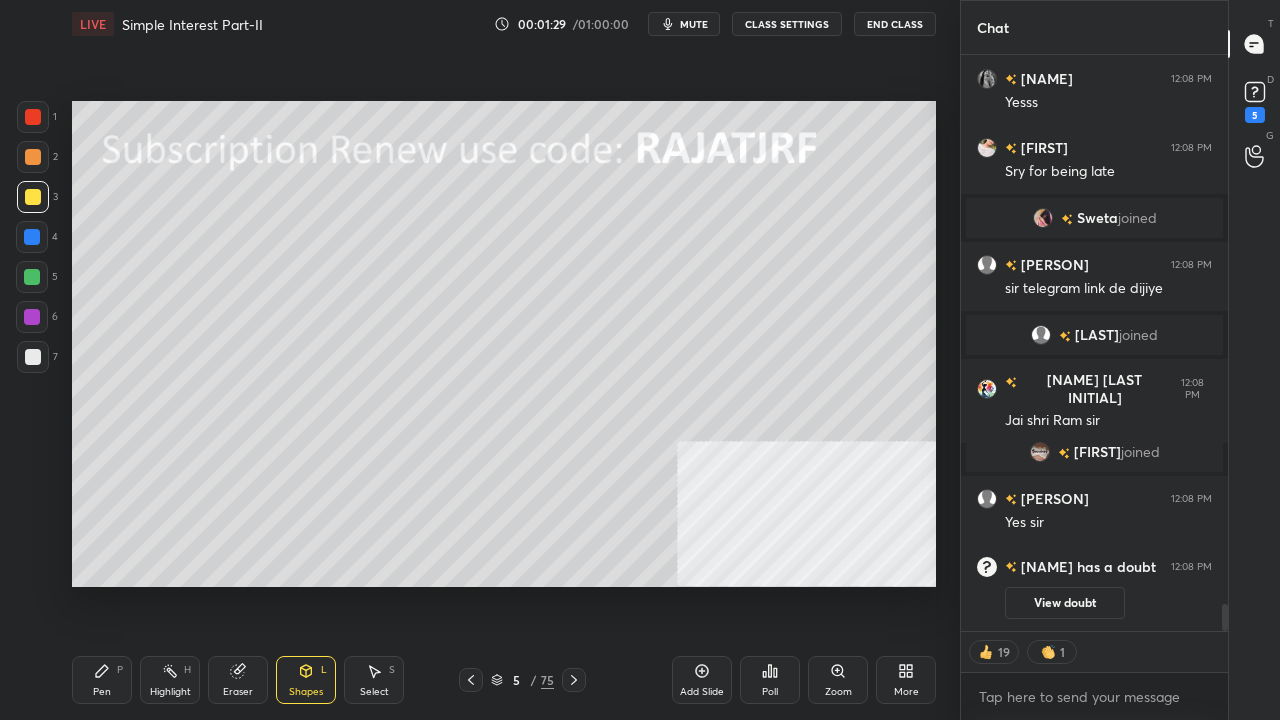drag, startPoint x: 108, startPoint y: 684, endPoint x: 163, endPoint y: 679, distance: 55.226807 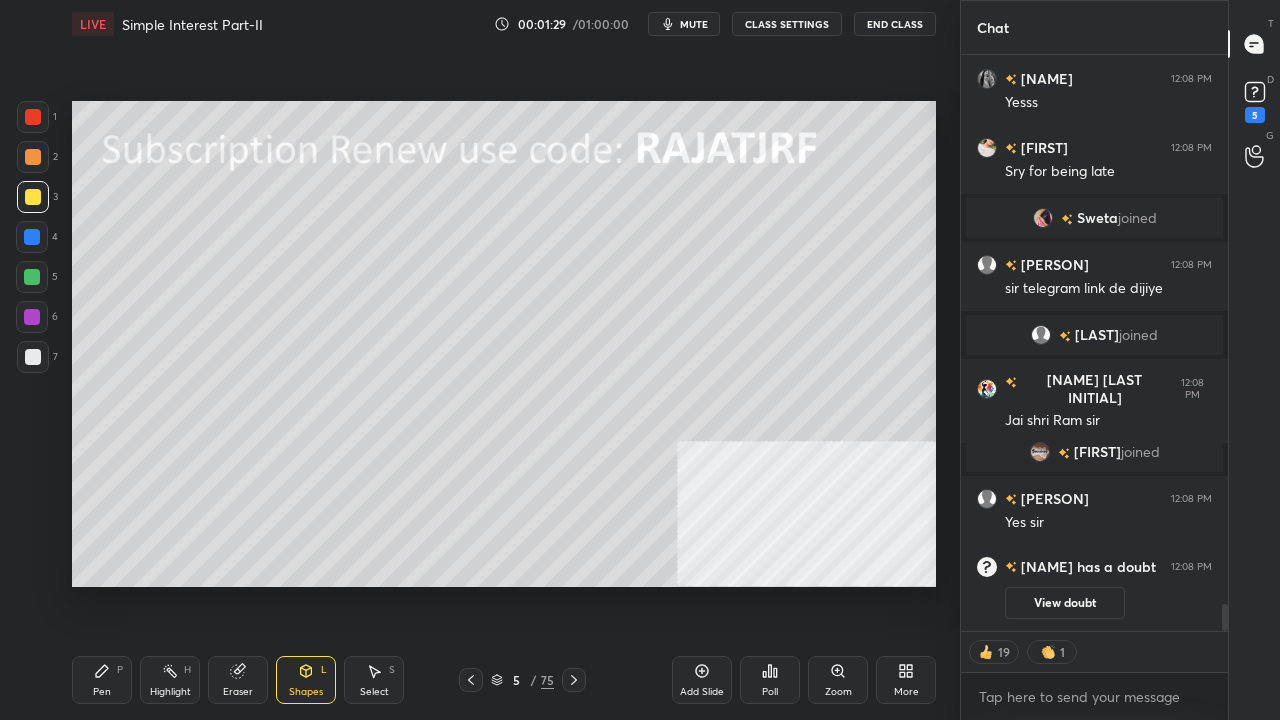 click on "Pen P" at bounding box center [102, 680] 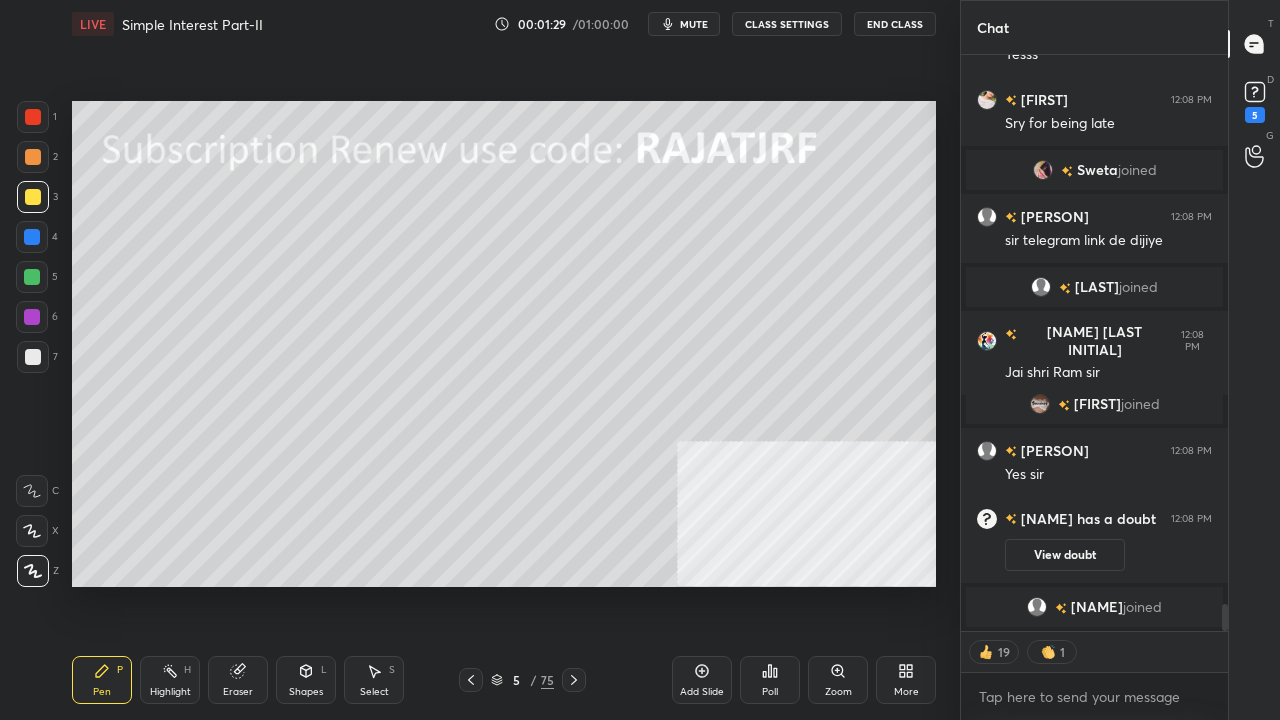 click on "Add Slide" at bounding box center [702, 680] 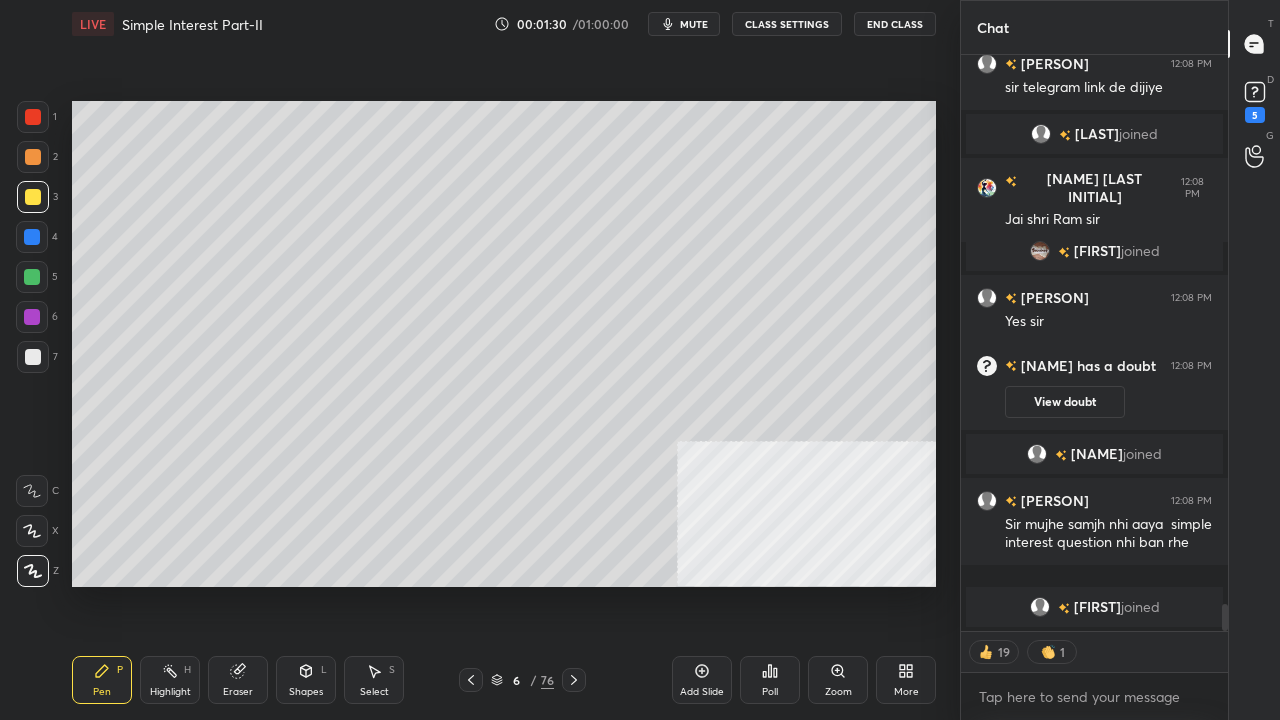click at bounding box center [33, 117] 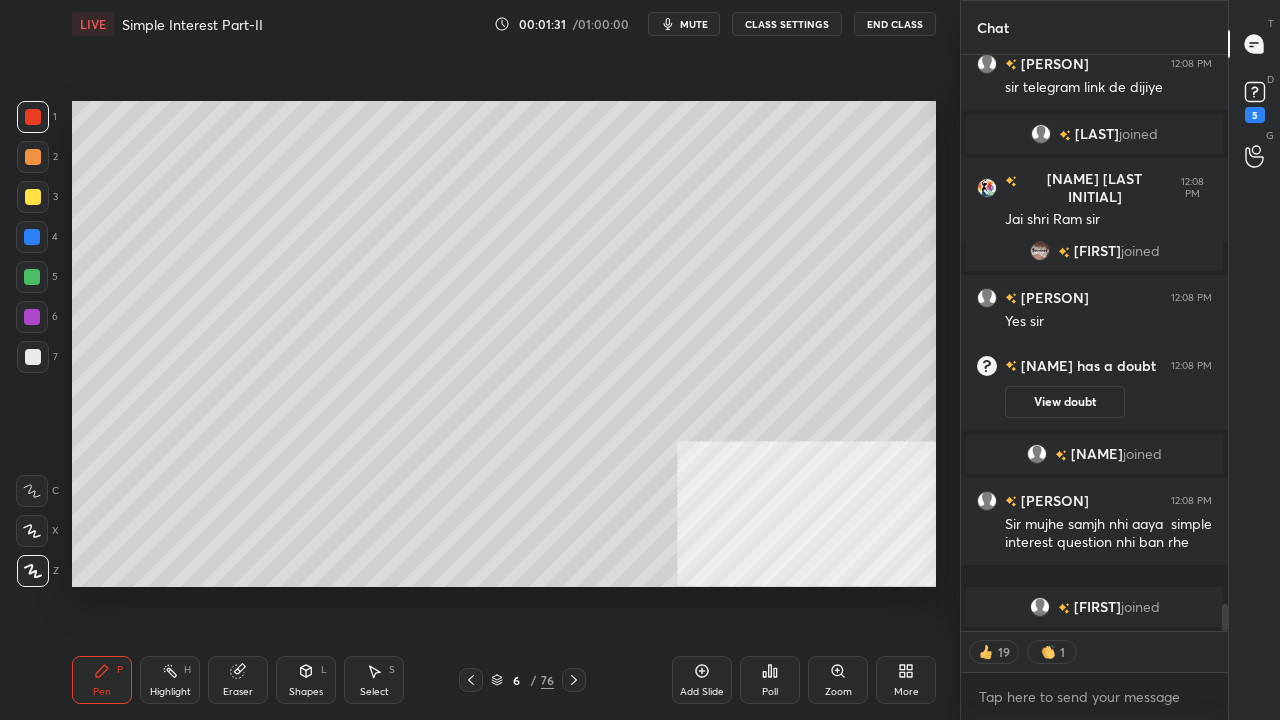 click at bounding box center (33, 197) 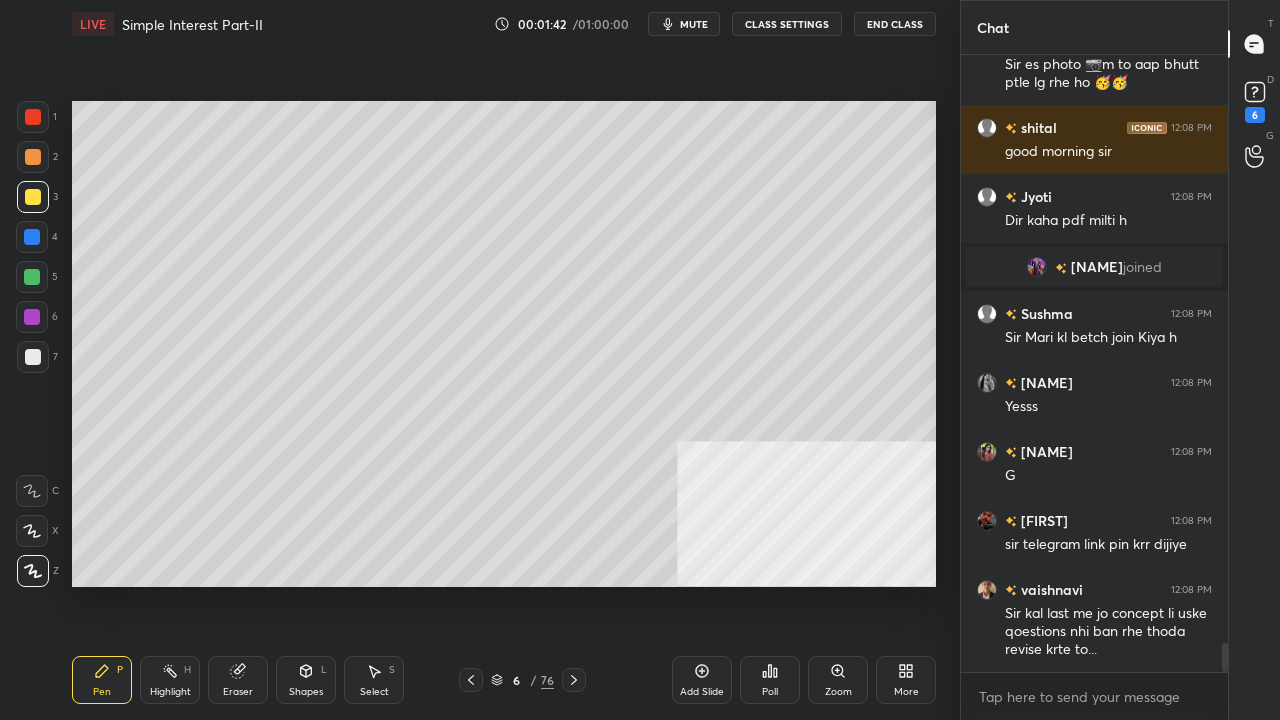 click at bounding box center (33, 357) 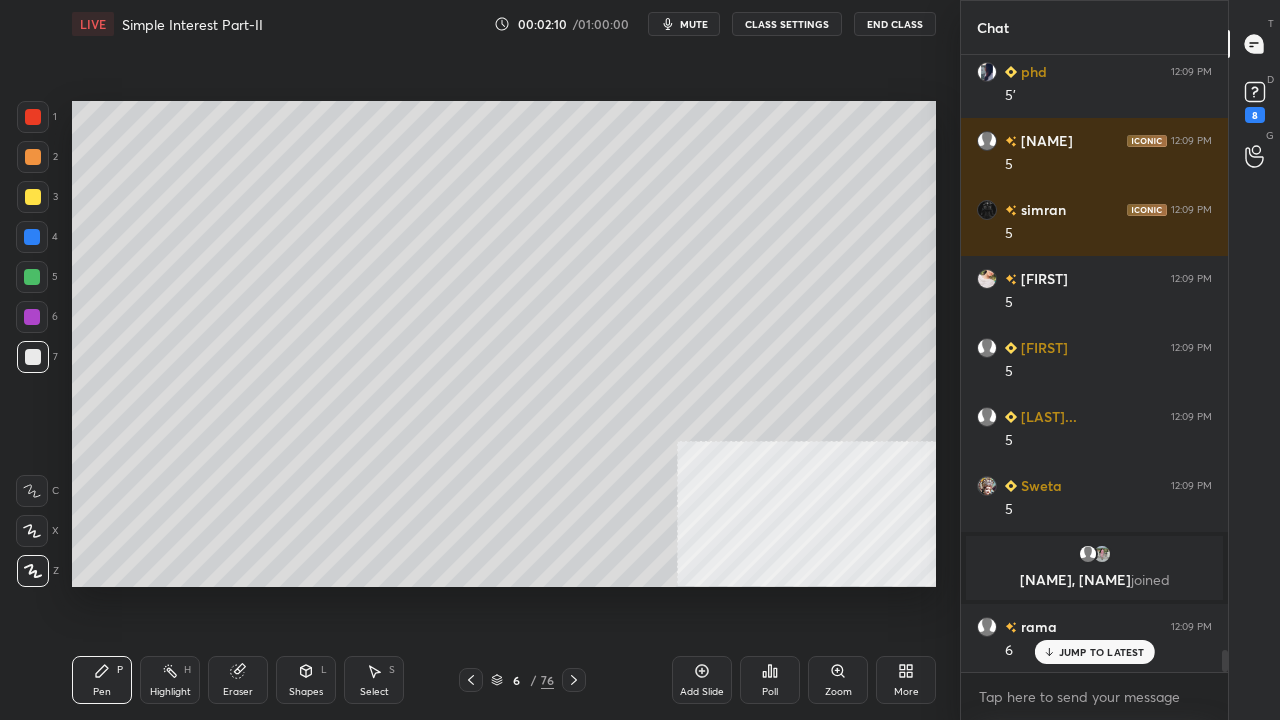 click at bounding box center (33, 117) 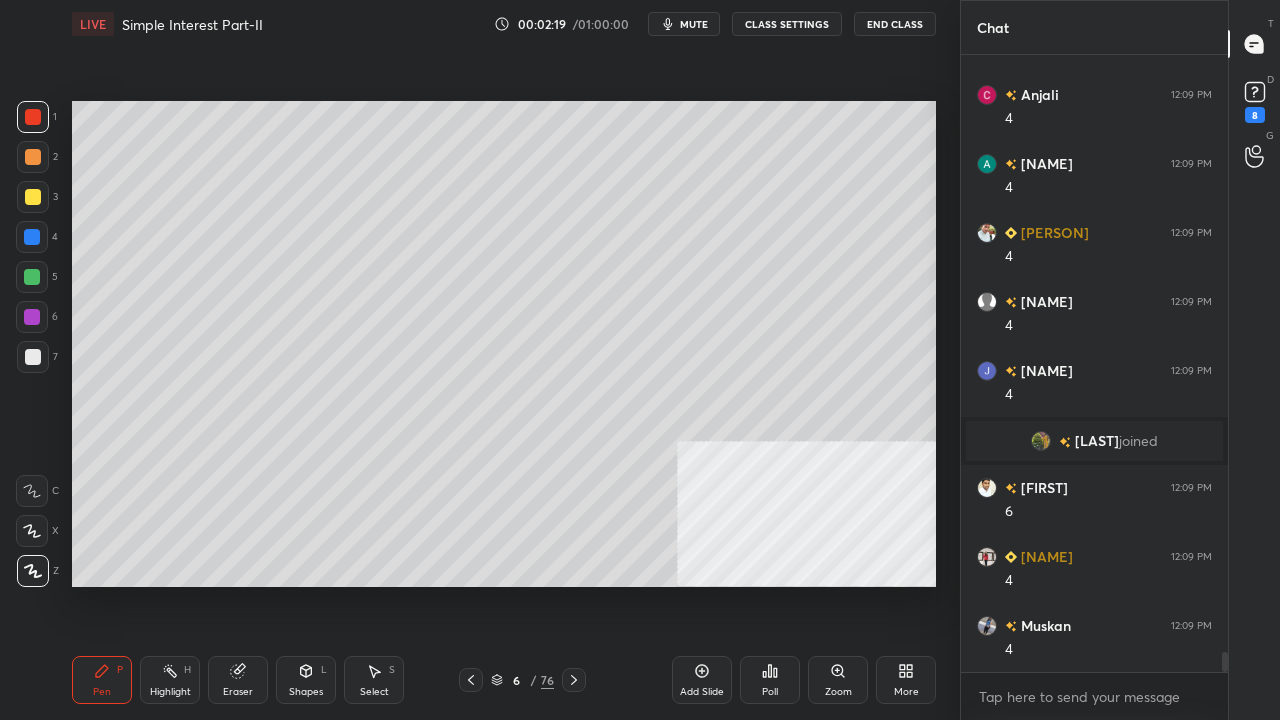 click at bounding box center (32, 277) 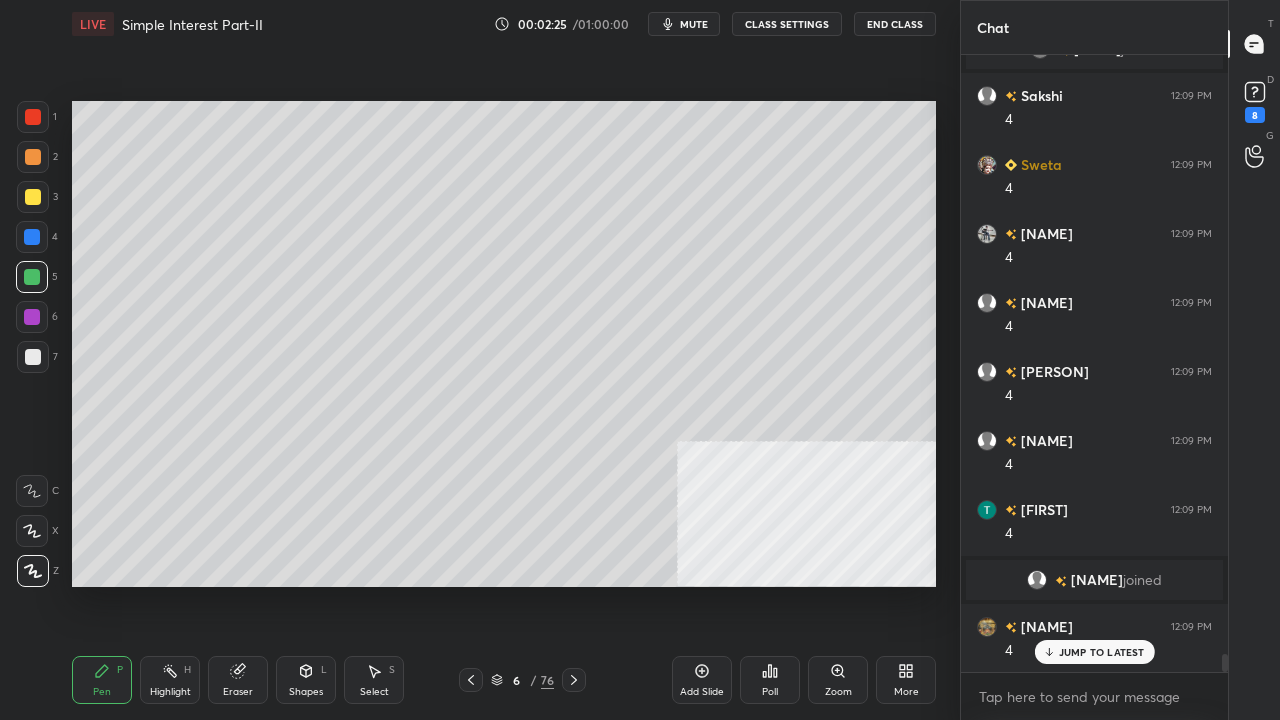click at bounding box center [33, 157] 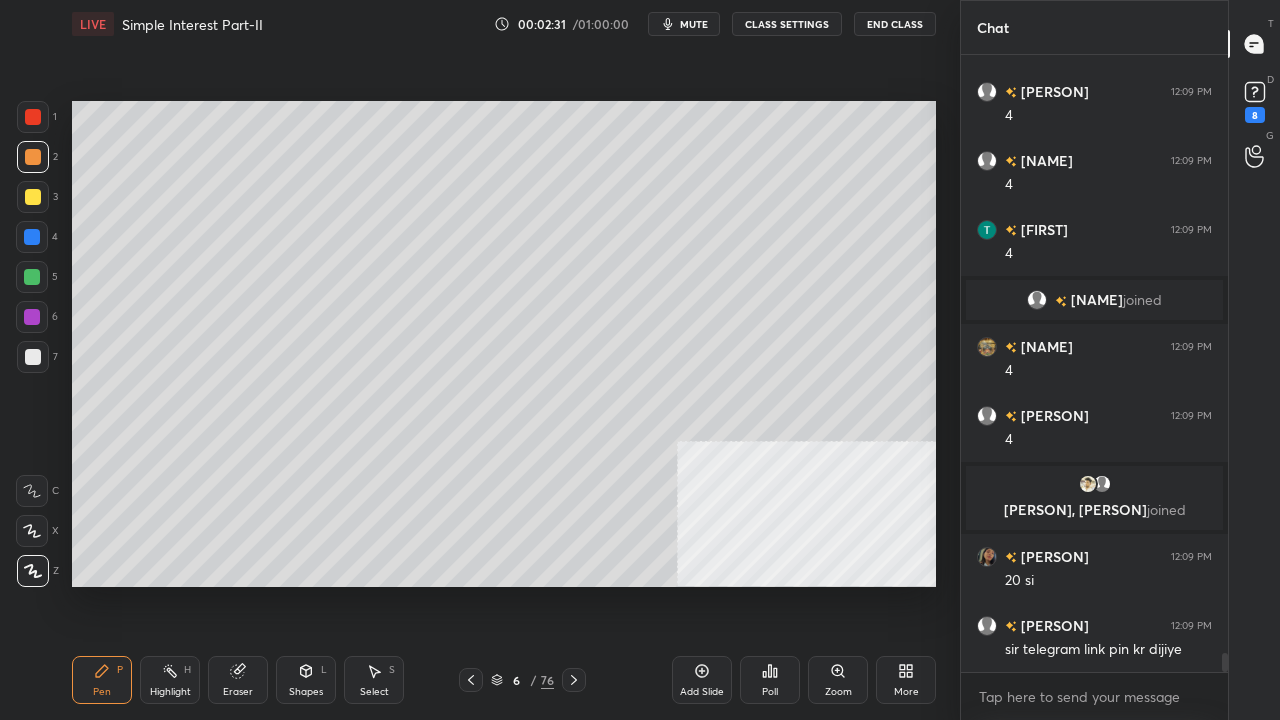 drag, startPoint x: 38, startPoint y: 199, endPoint x: 61, endPoint y: 197, distance: 23.086792 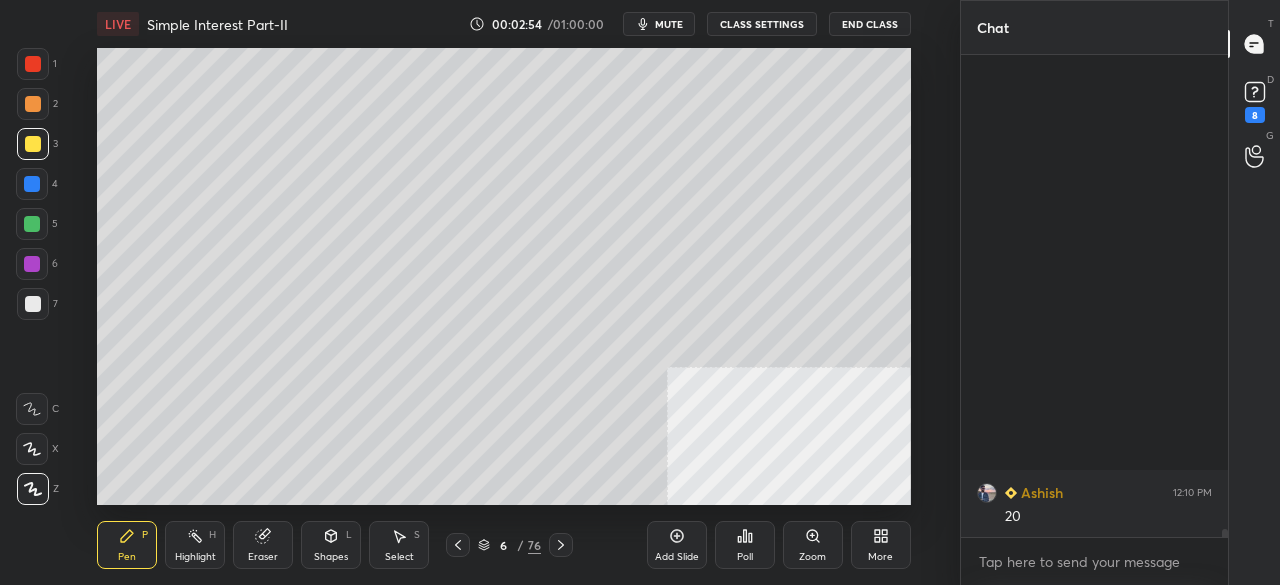 click on "[NAME] 12:10 PM 20 [NAME] 12:10 PM 21 [NAME] 12:10 PM 20 [NAME] 12:10 PM 20 [NAME] 12:10 PM 20 [NAME] 12:10 PM 20 [NAME] 12:10 PM 20" at bounding box center [1094, -13387] 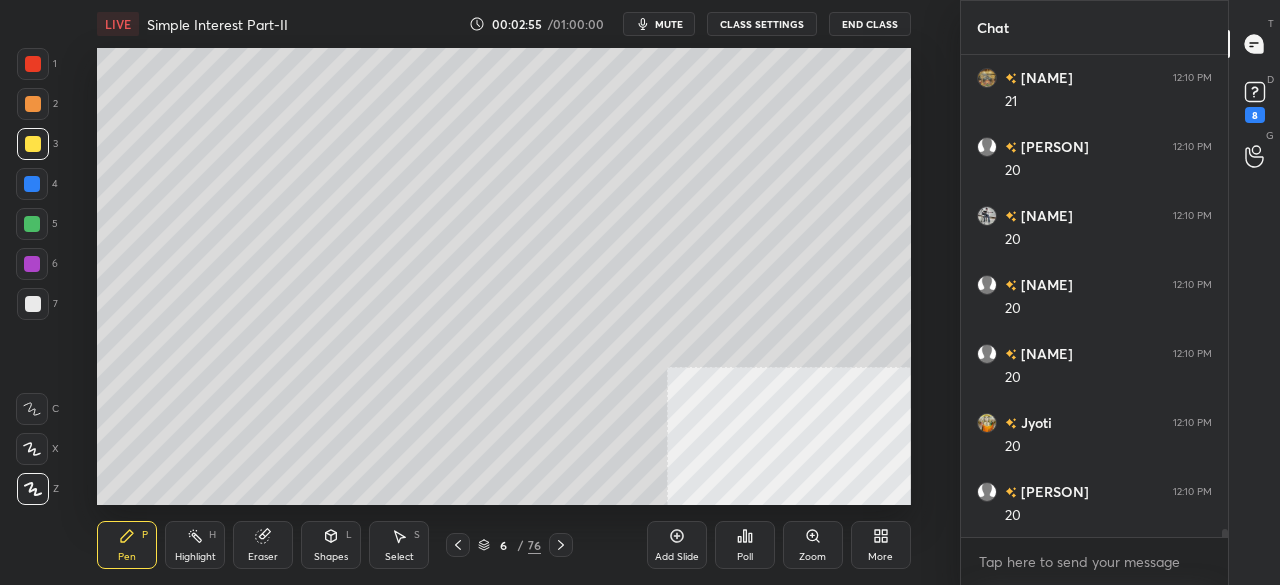 click at bounding box center [33, 64] 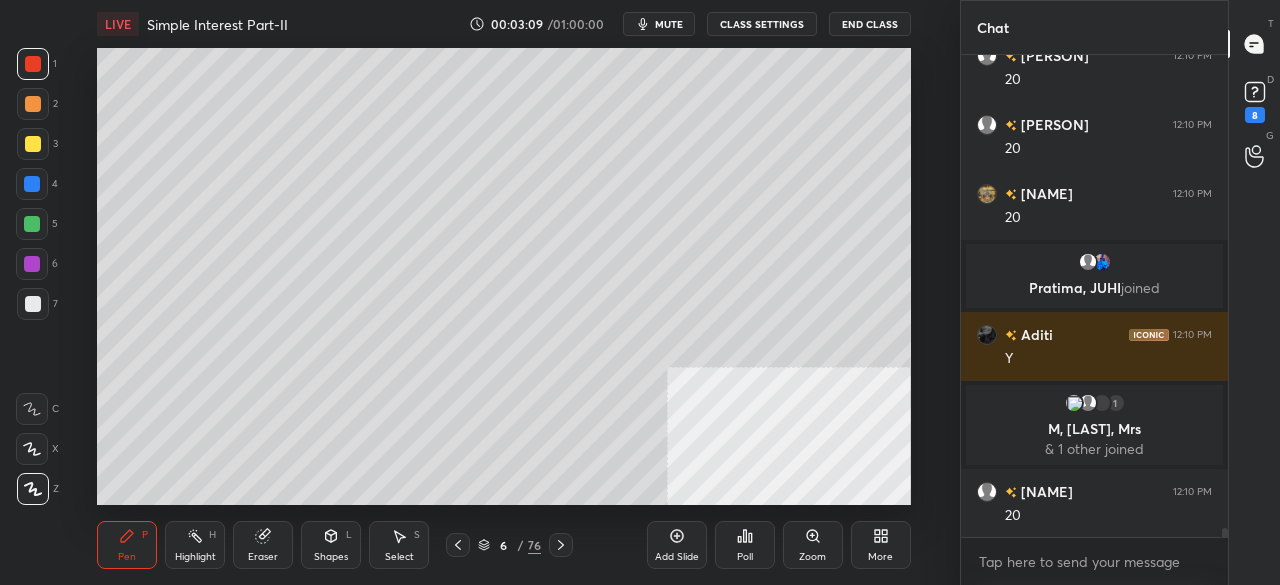 drag, startPoint x: 34, startPoint y: 181, endPoint x: 41, endPoint y: 191, distance: 12.206555 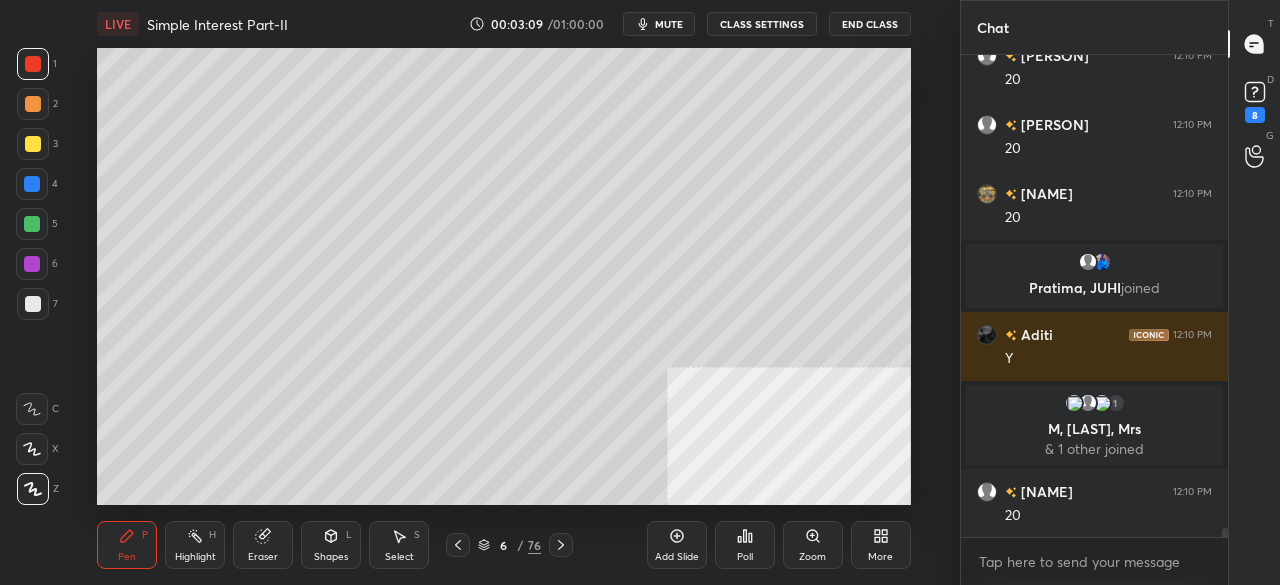 click at bounding box center (32, 184) 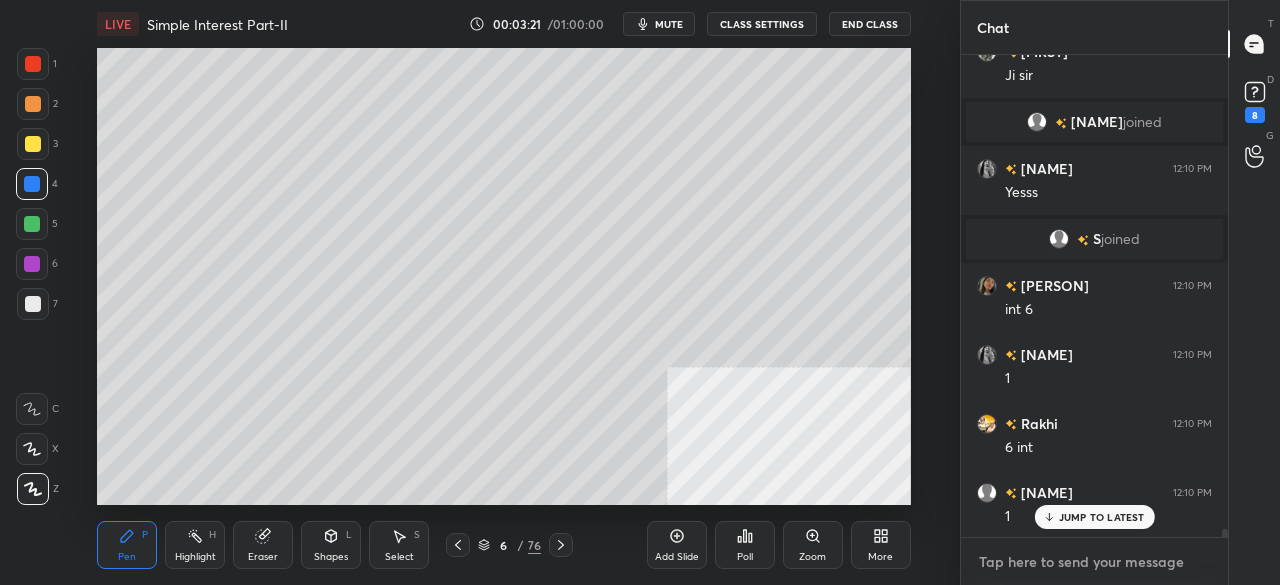 type on "x" 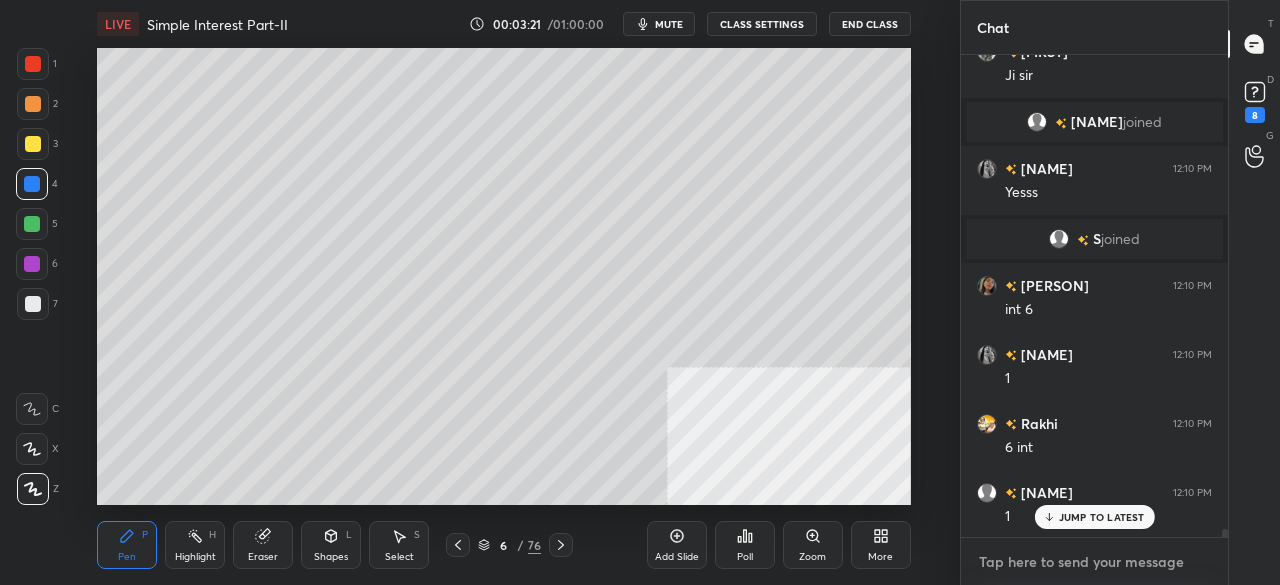 click at bounding box center (1094, 562) 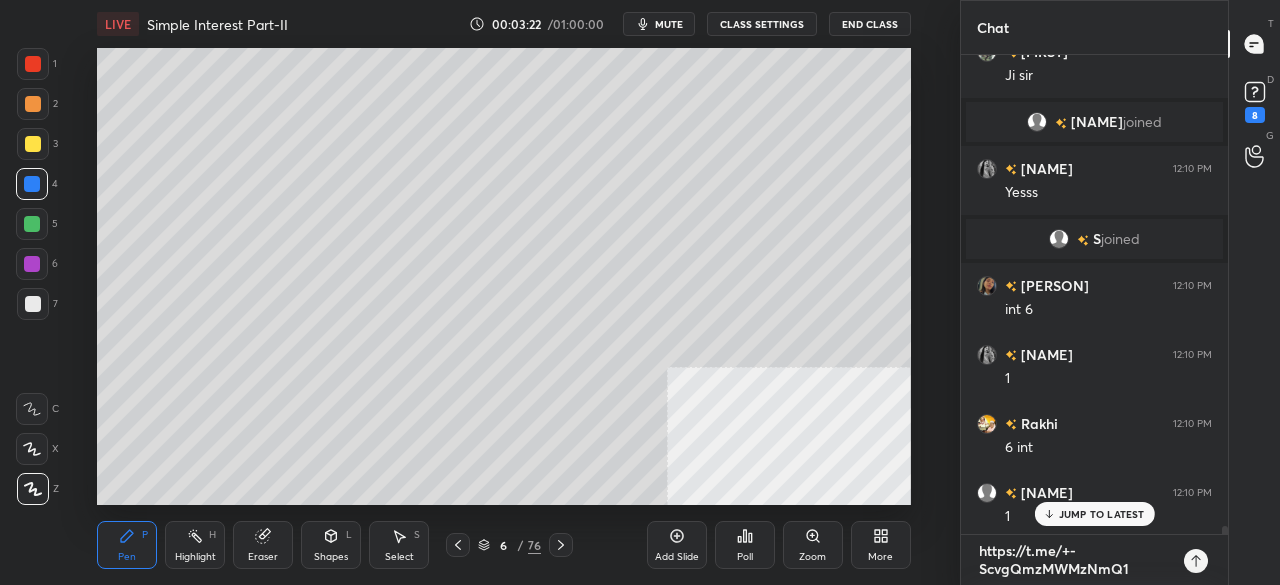 type on "https://t.me/+-ScvgQmzMWMzNmQ1" 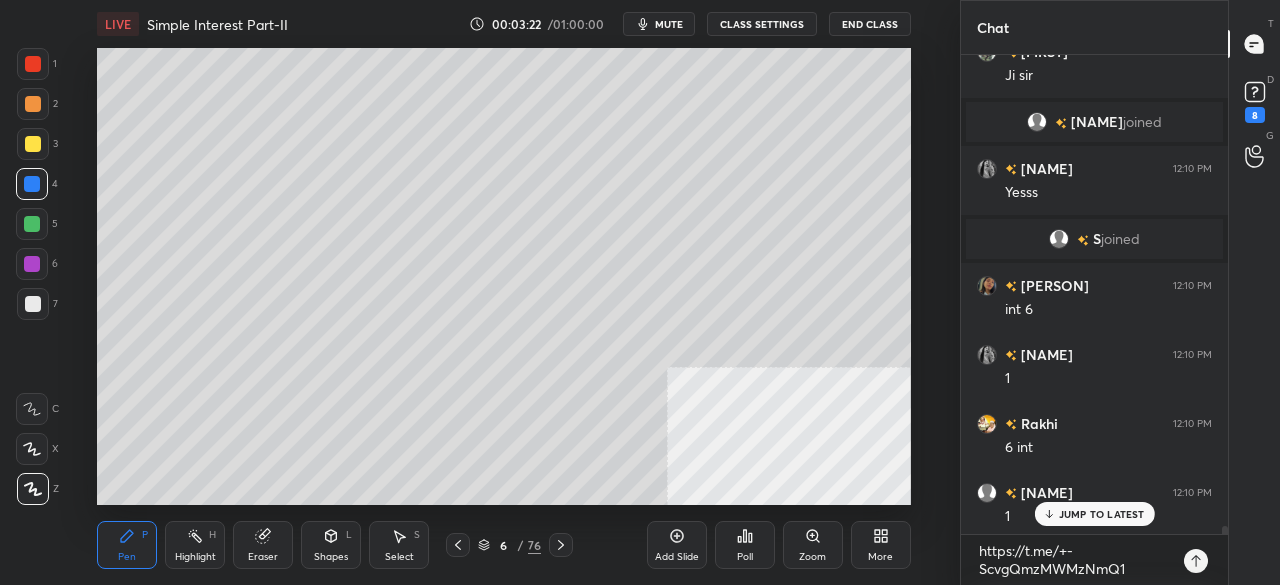 type on "x" 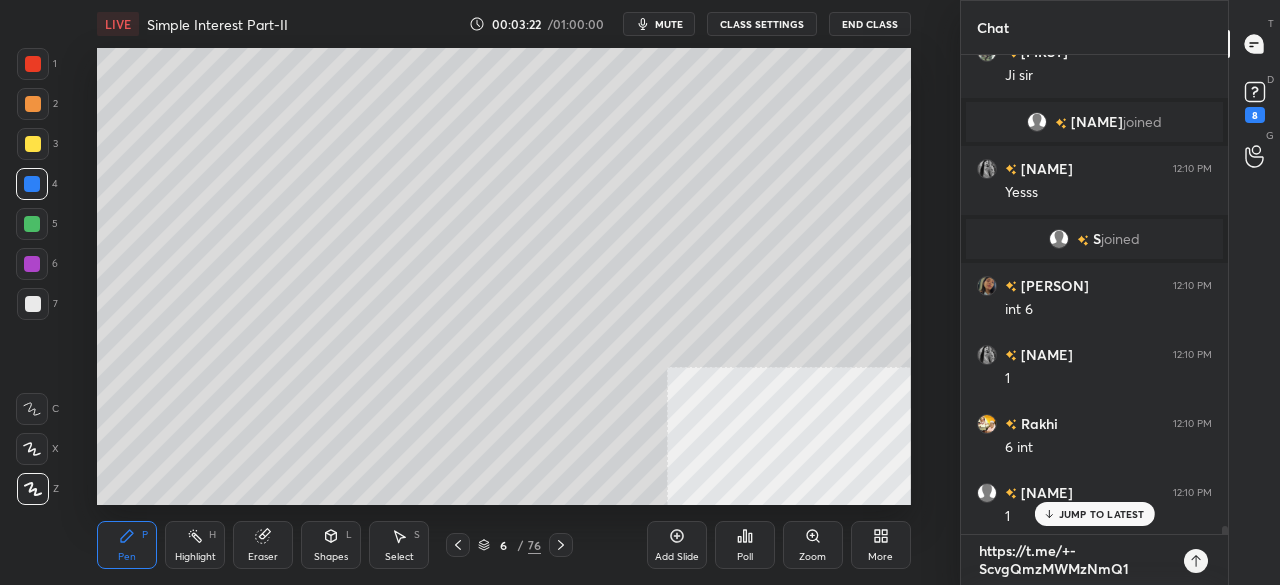 type 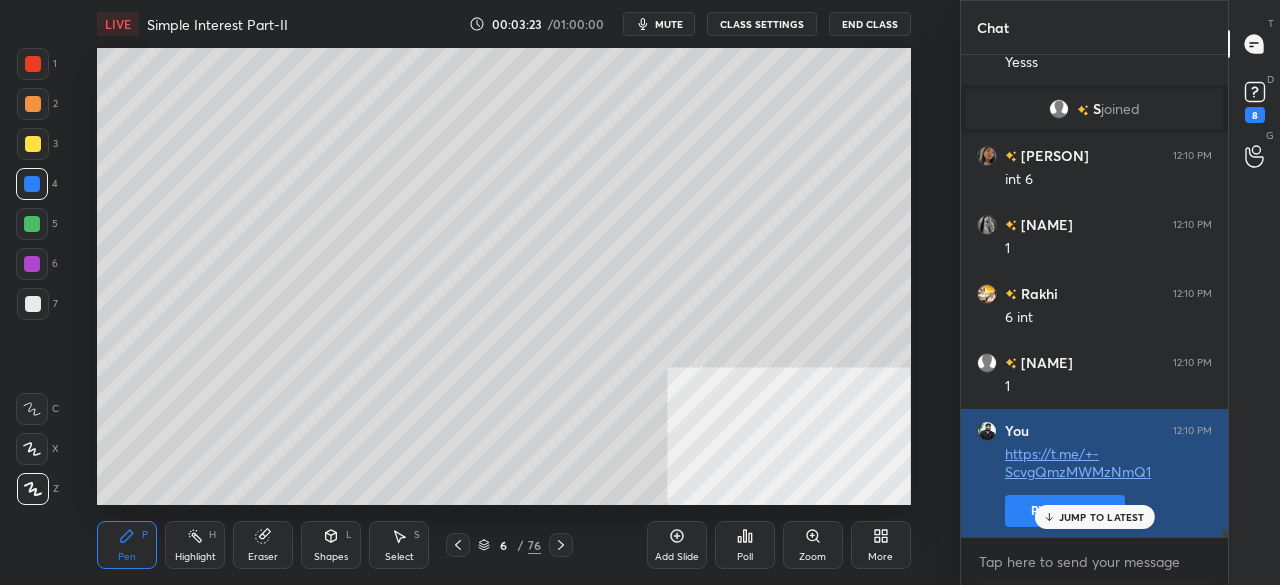 click on "Pin message" at bounding box center [1065, 511] 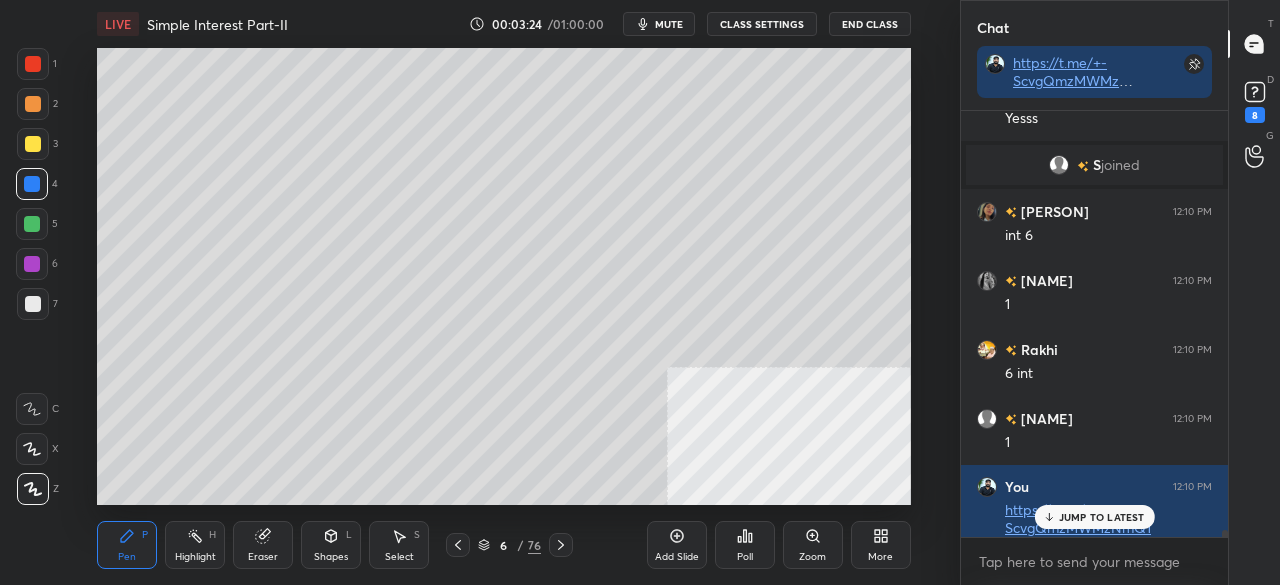 click 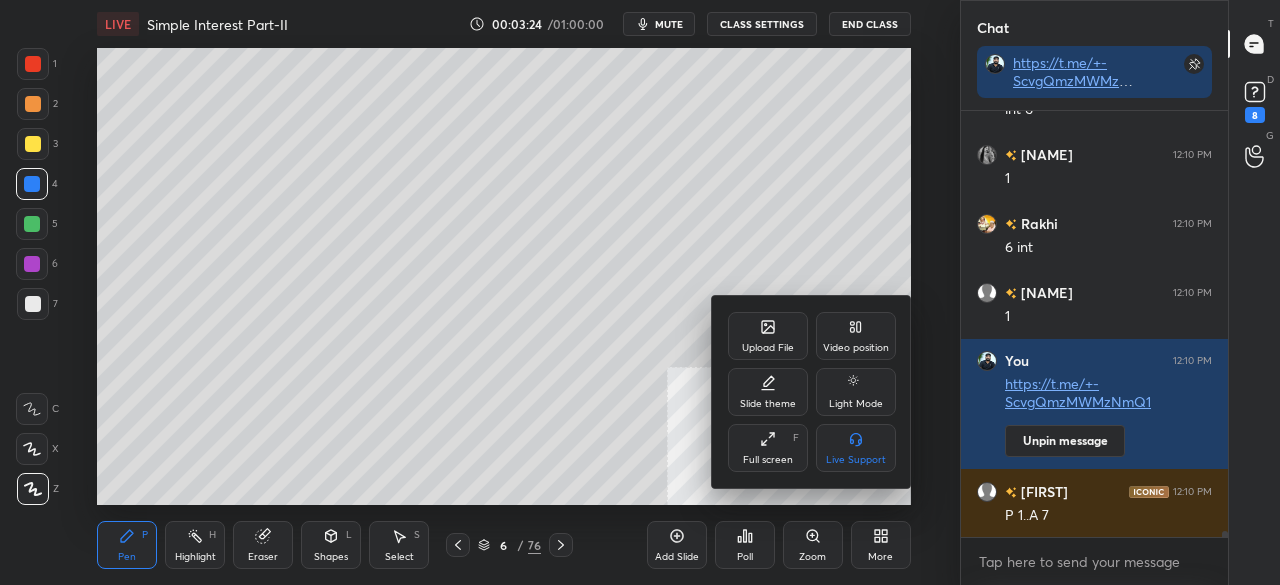click on "Full screen" at bounding box center [768, 460] 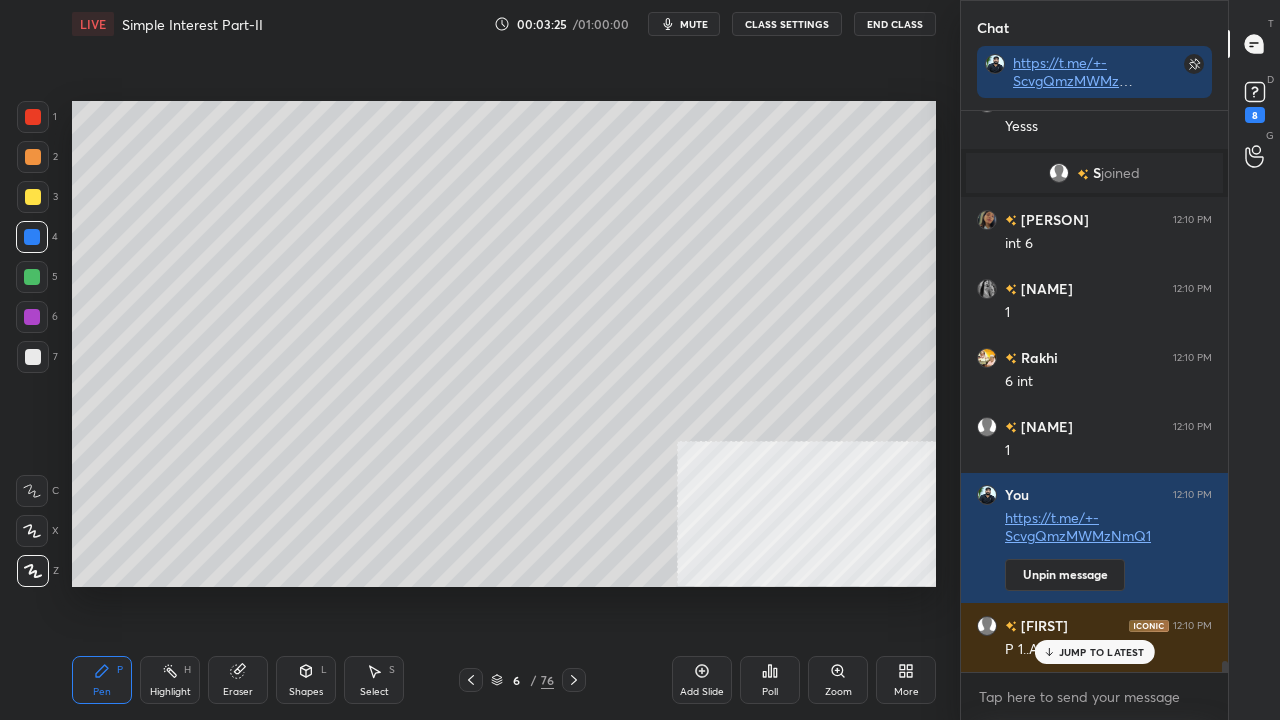 click at bounding box center [33, 357] 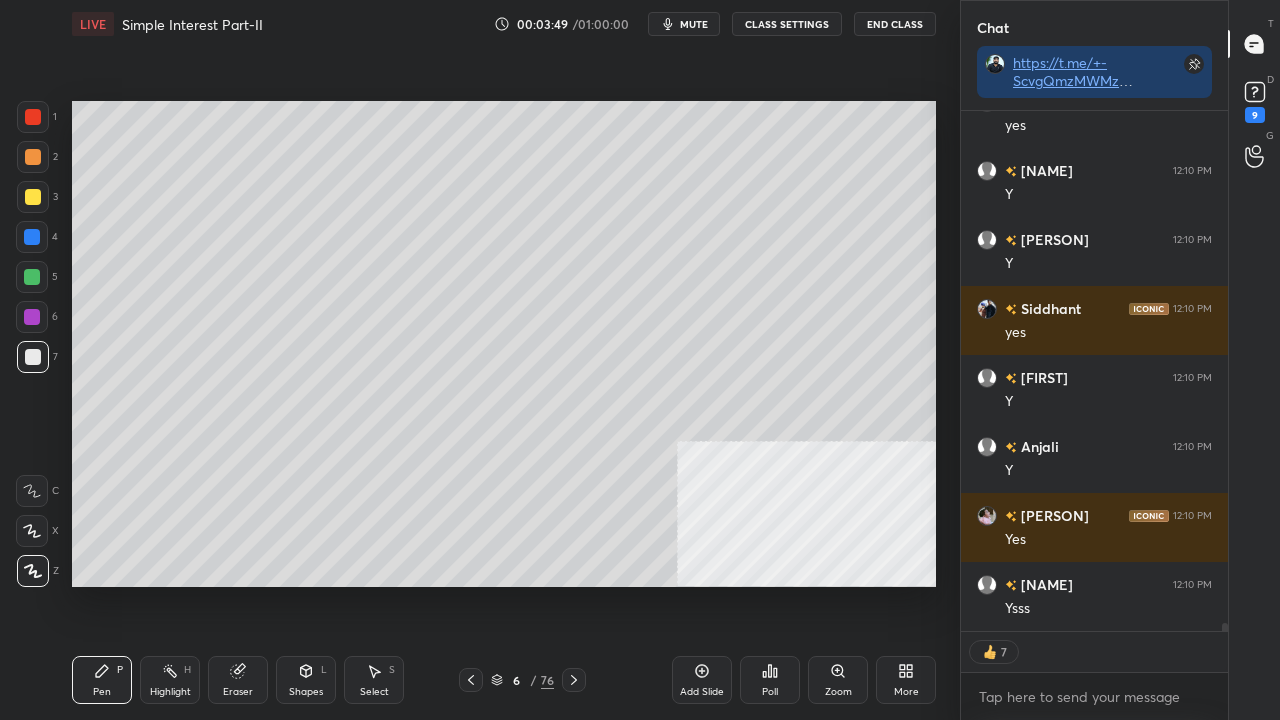 drag, startPoint x: 29, startPoint y: 188, endPoint x: 64, endPoint y: 192, distance: 35.22783 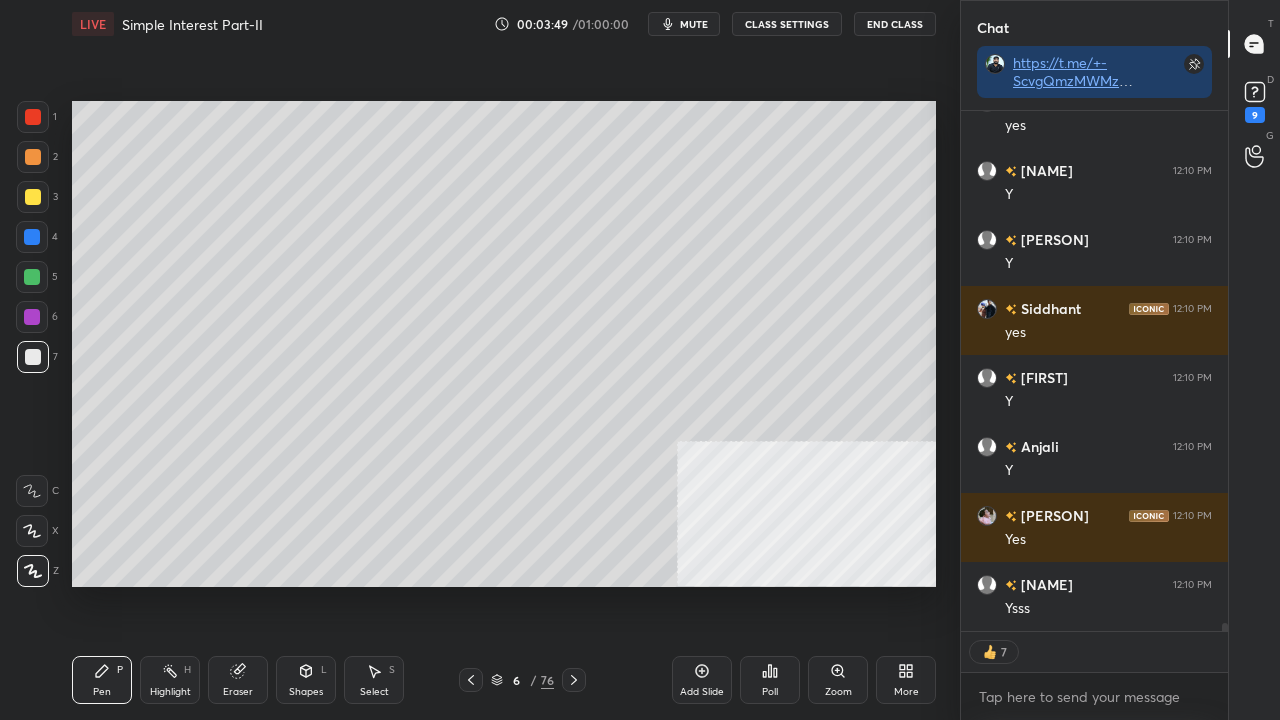 click at bounding box center (33, 197) 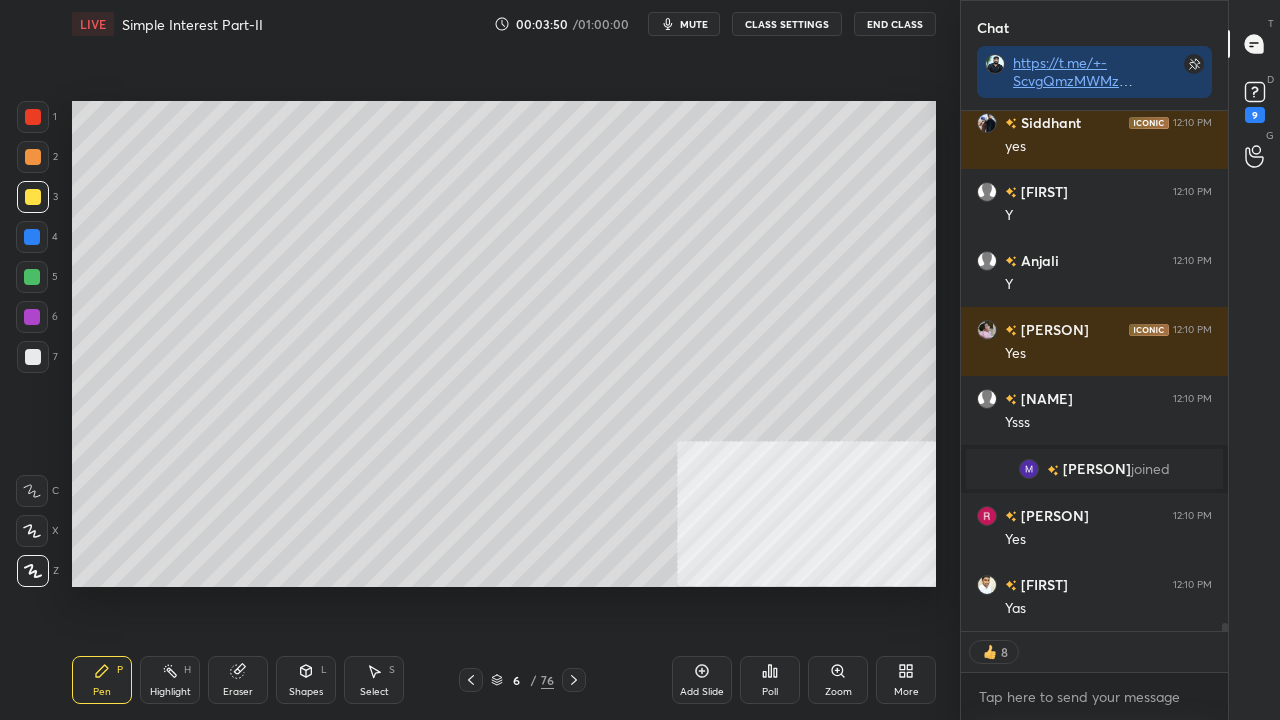 click 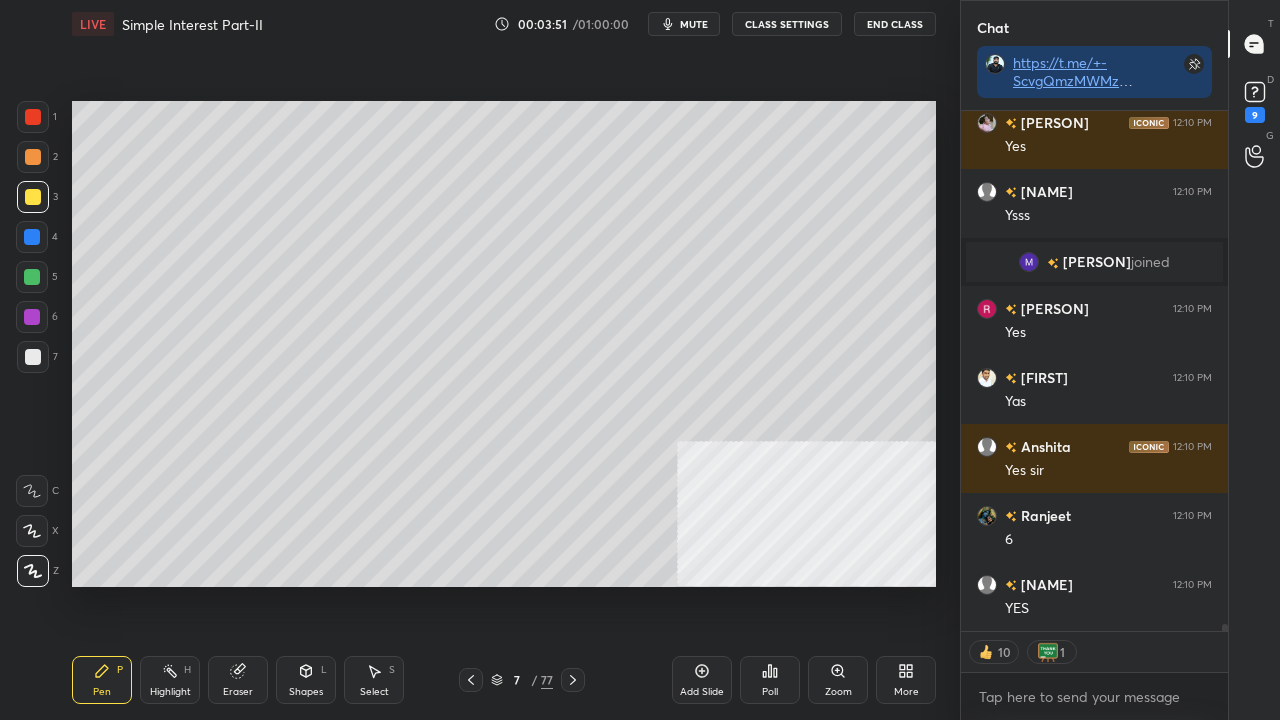 click at bounding box center [33, 197] 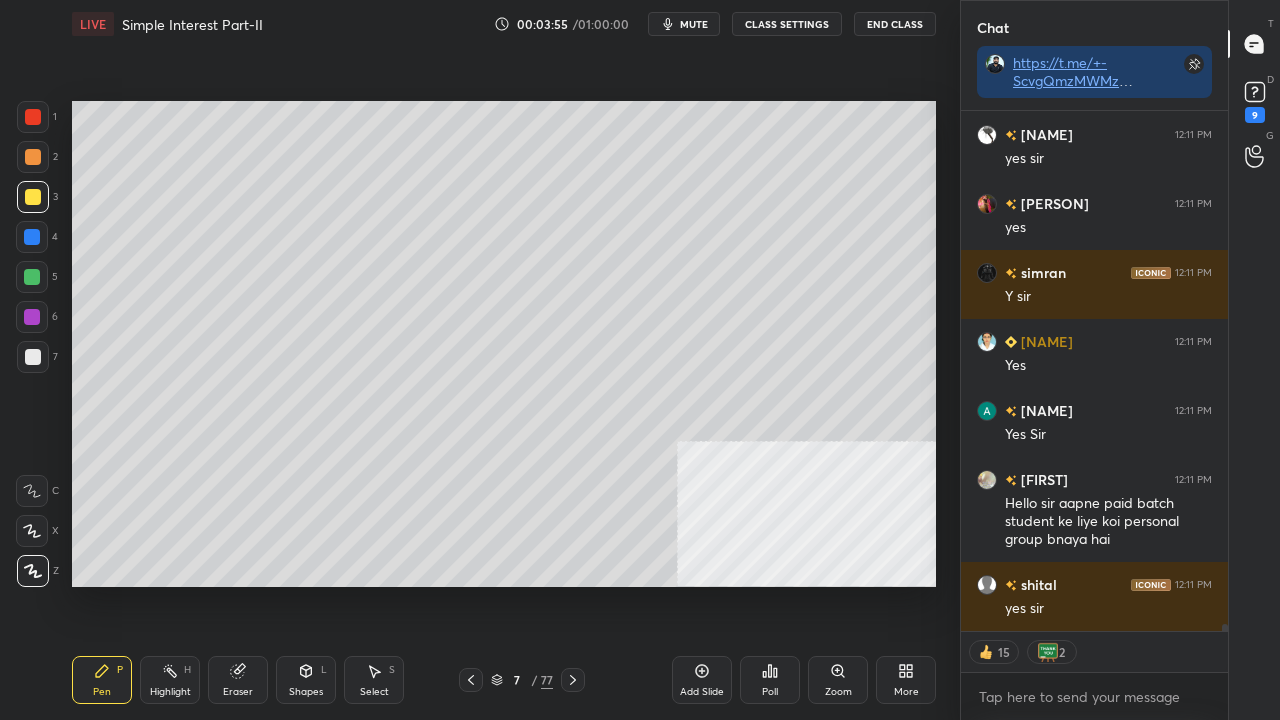 click 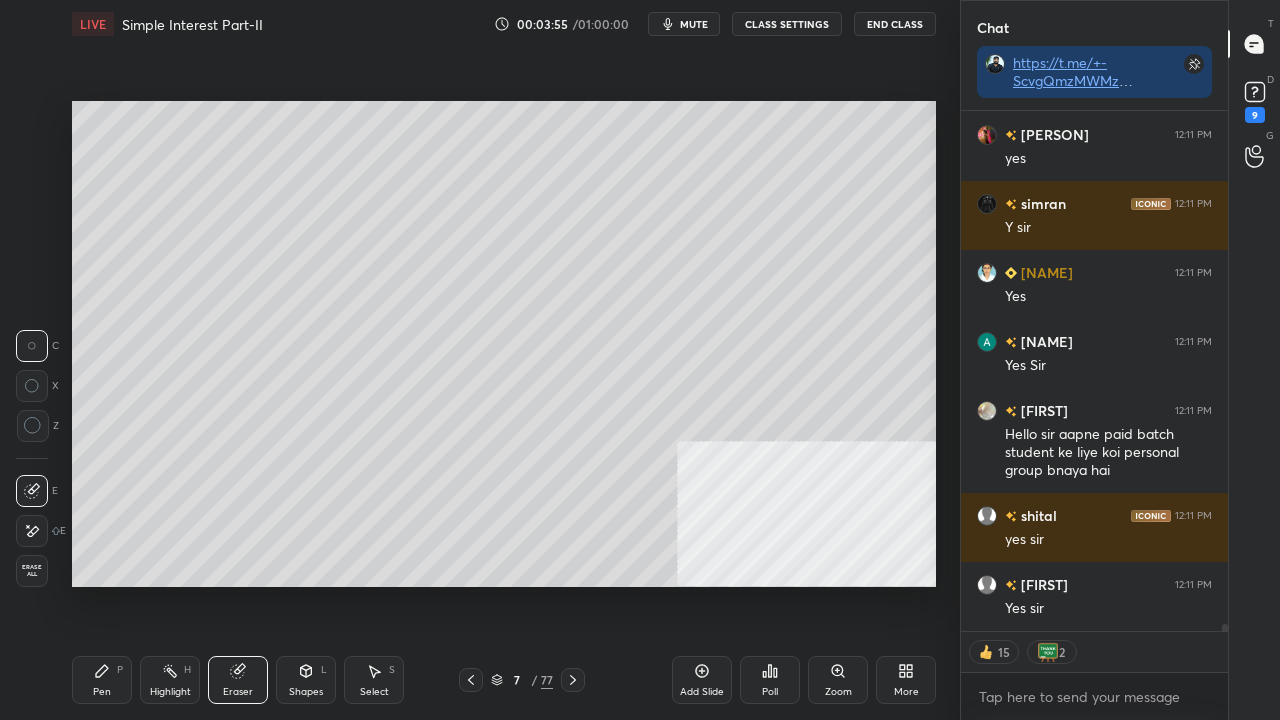 click on "Erase all" at bounding box center (32, 571) 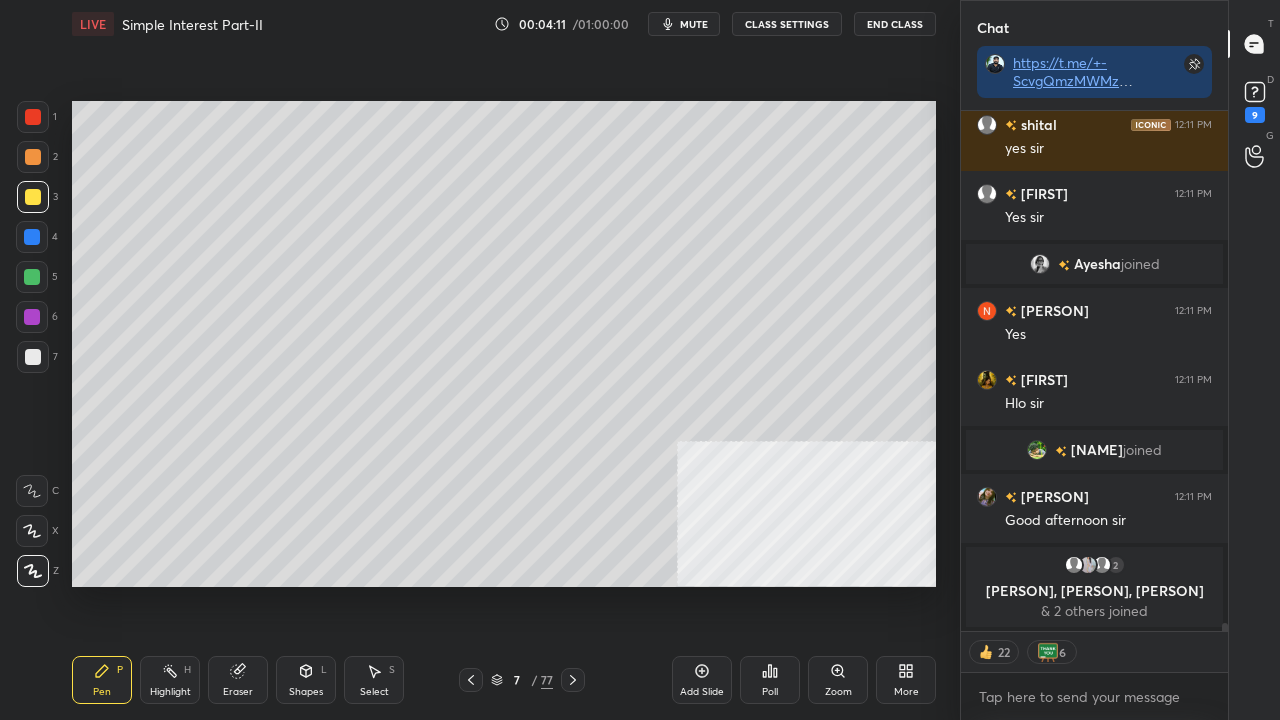 click on "Shapes L" at bounding box center (306, 680) 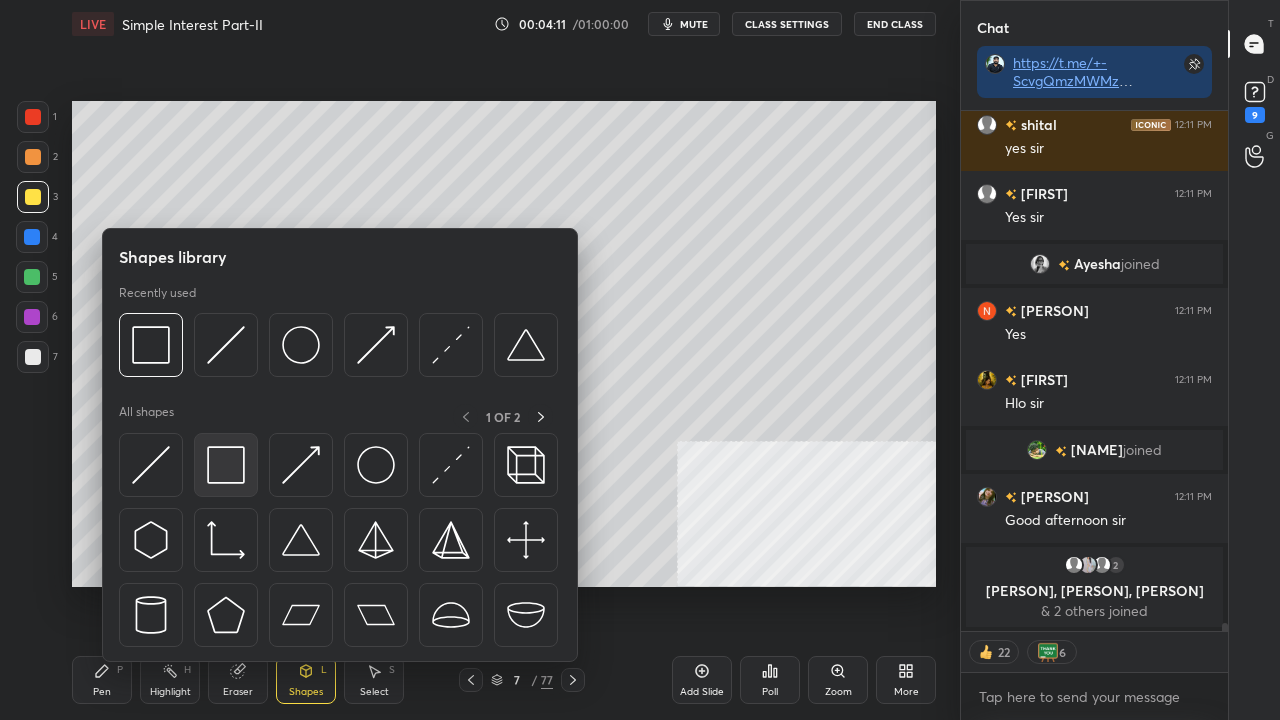 click at bounding box center [226, 465] 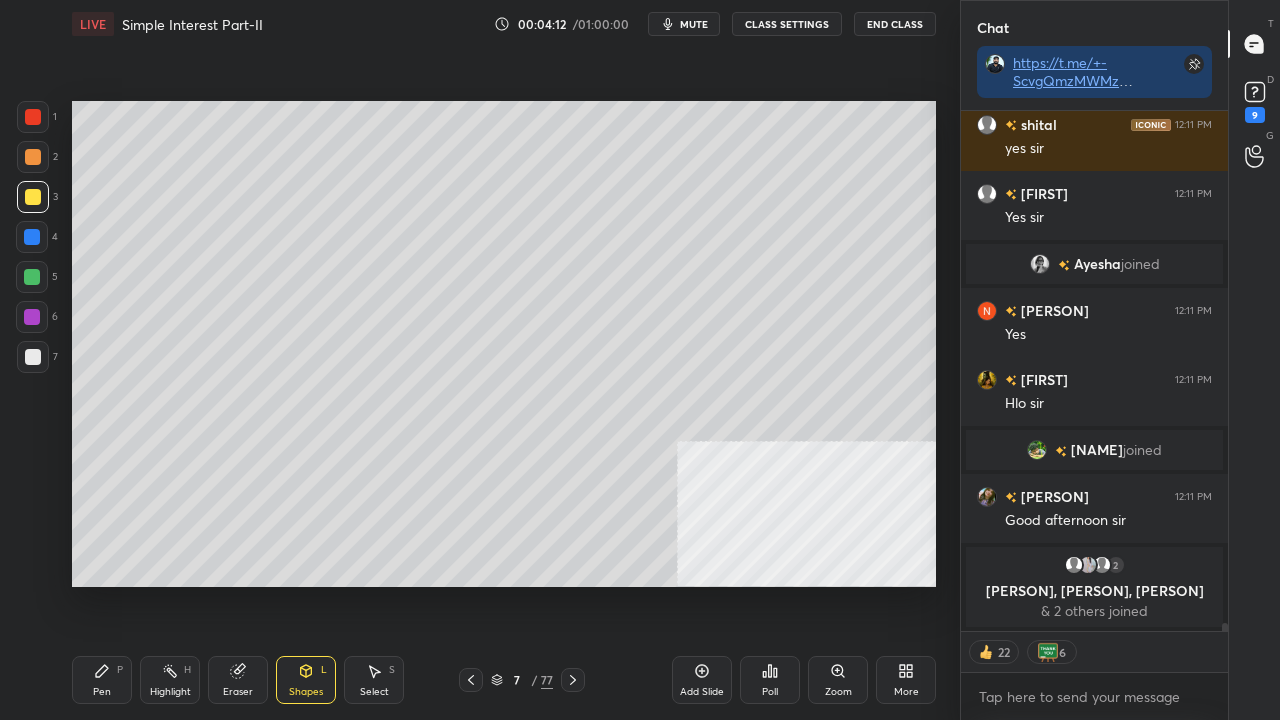 click at bounding box center (33, 357) 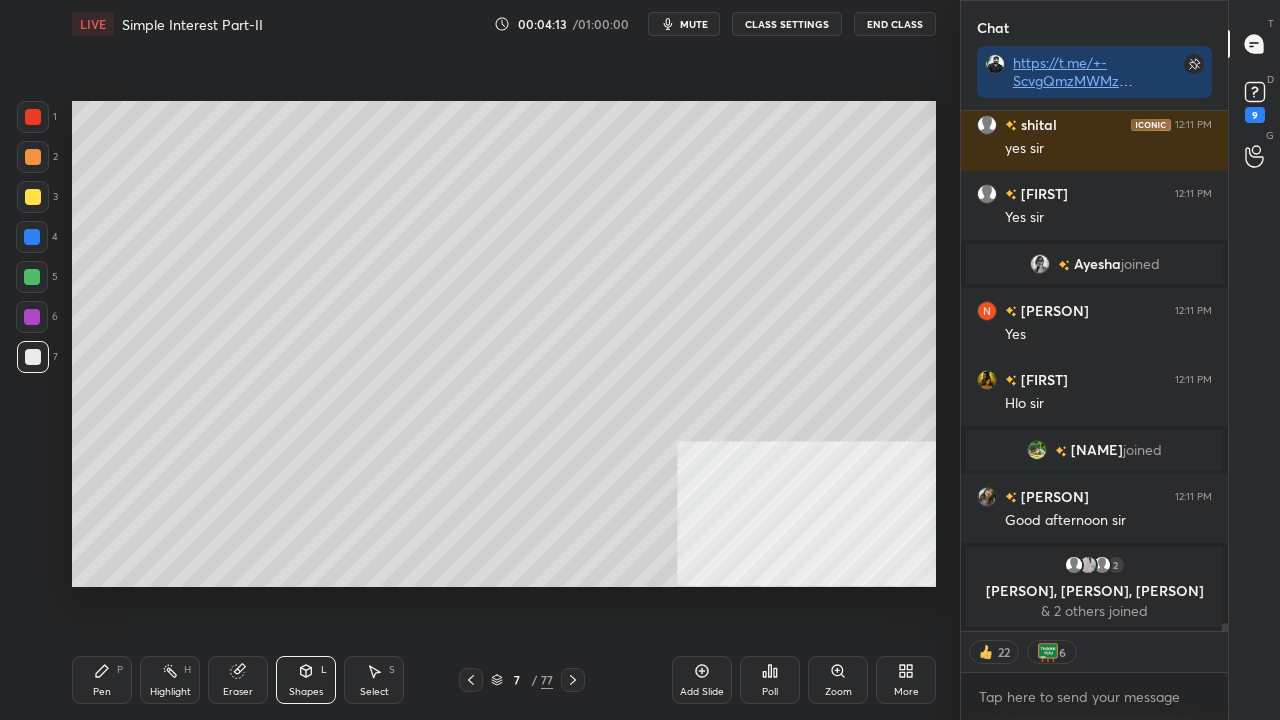 click at bounding box center [33, 357] 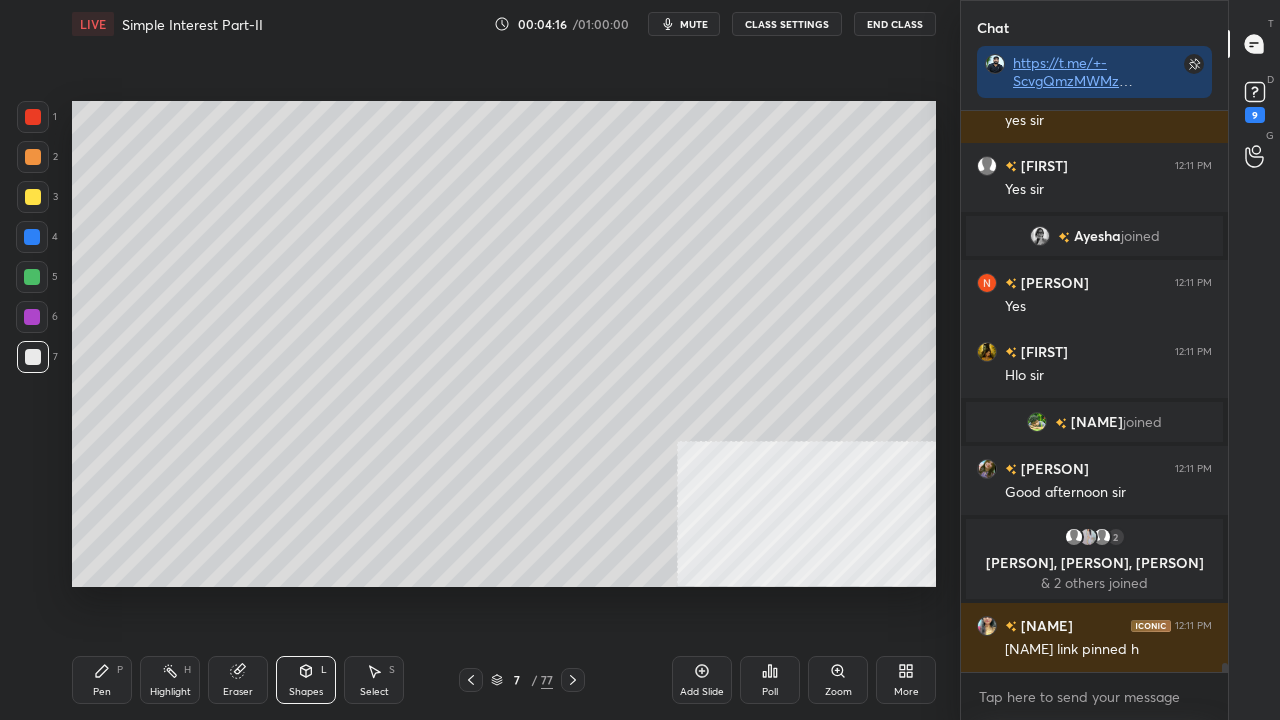 drag, startPoint x: 116, startPoint y: 676, endPoint x: 150, endPoint y: 605, distance: 78.72102 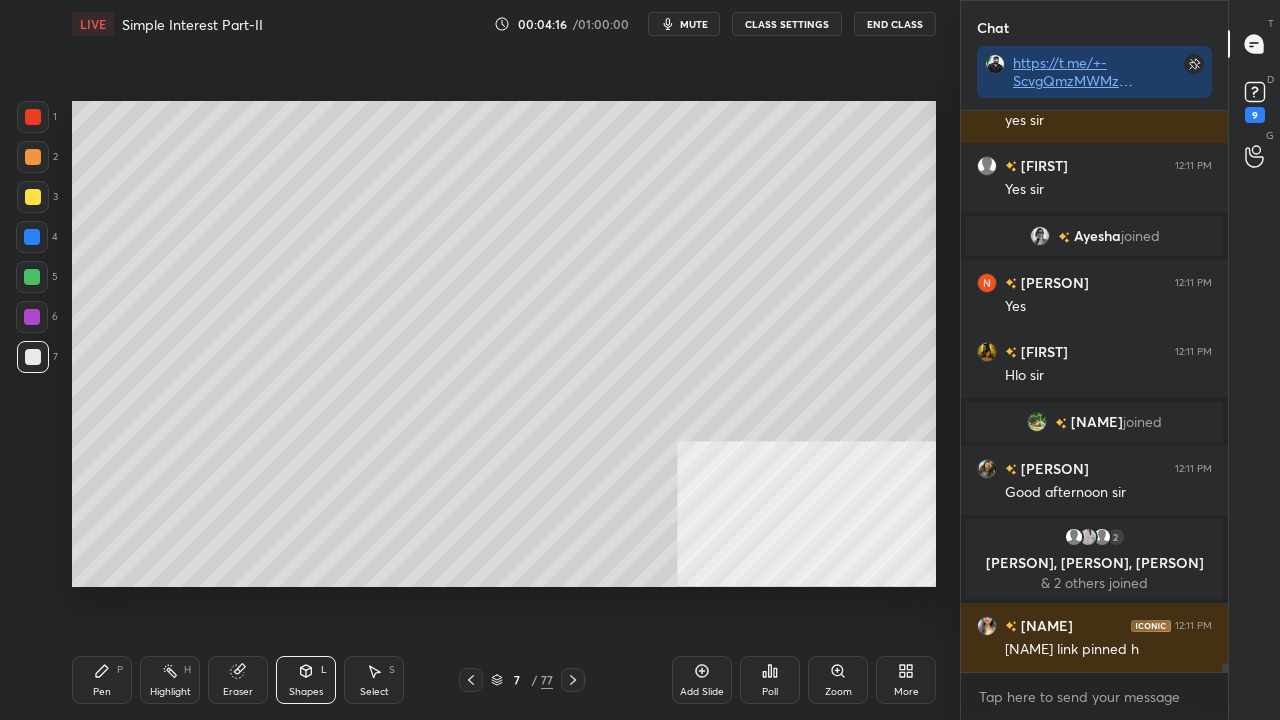 click on "Pen P" at bounding box center (102, 680) 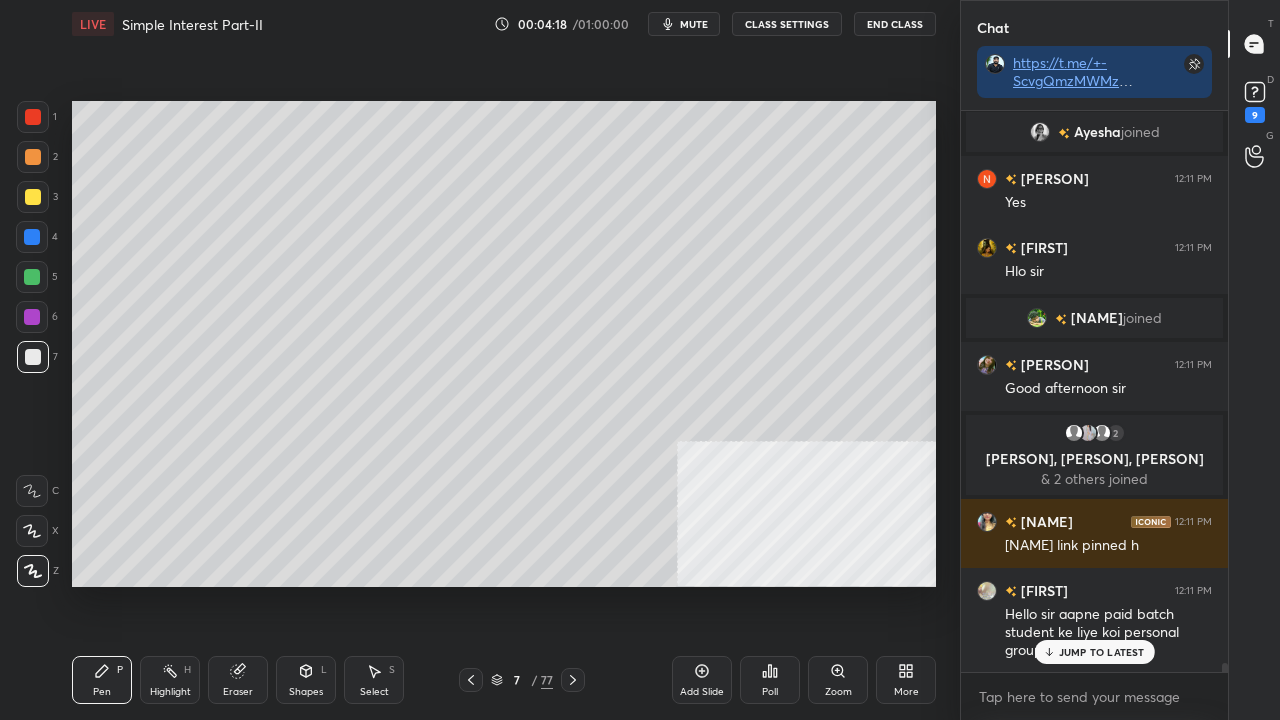 click at bounding box center [32, 237] 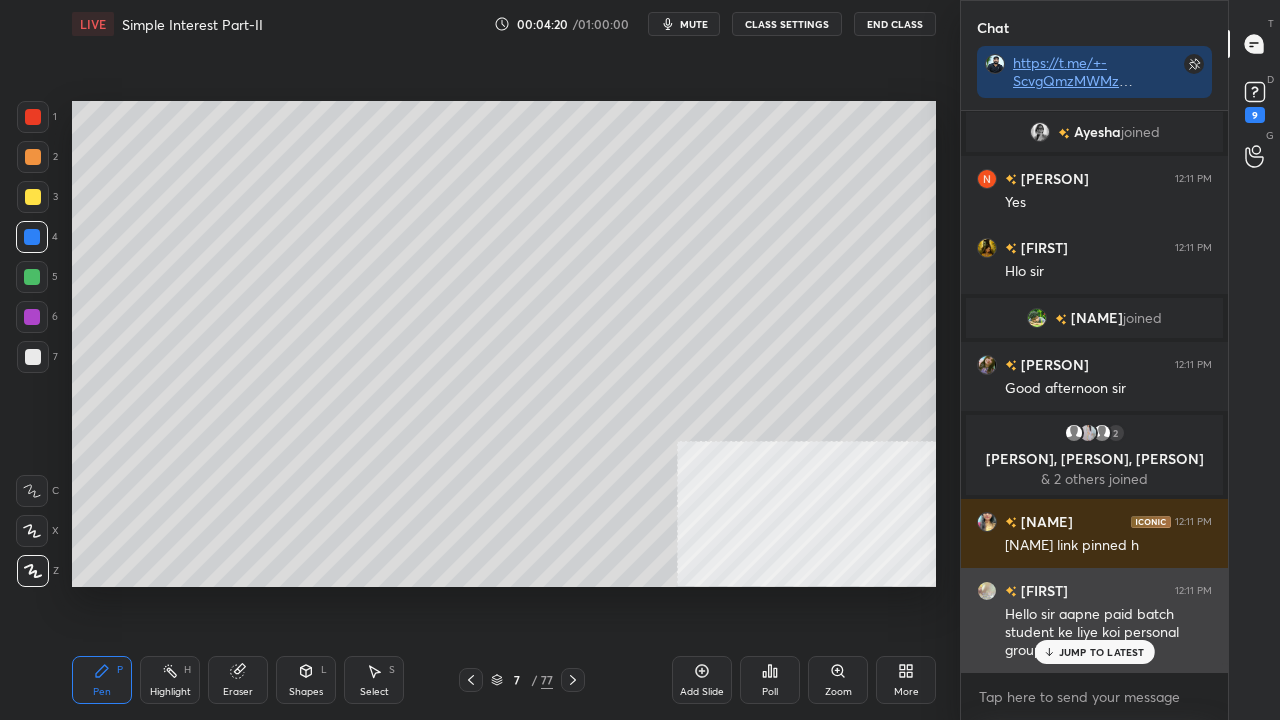 drag, startPoint x: 1100, startPoint y: 651, endPoint x: 1068, endPoint y: 633, distance: 36.71512 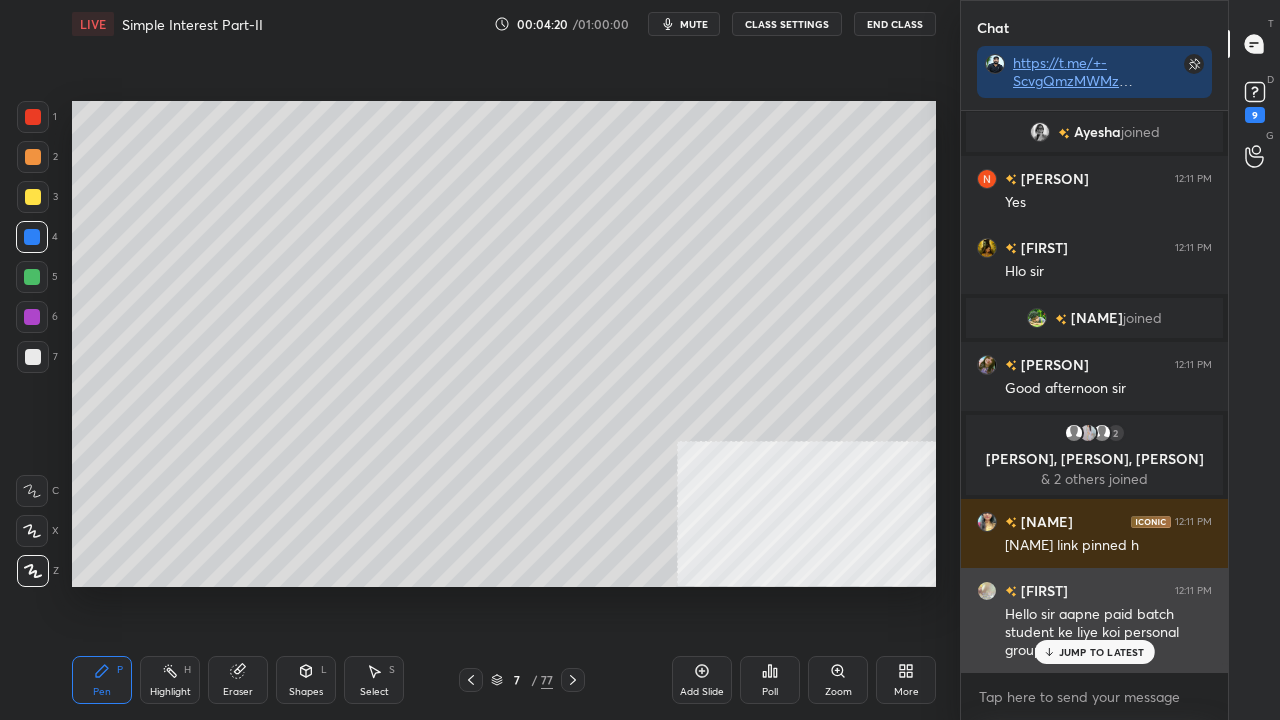 click on "JUMP TO LATEST" at bounding box center [1102, 652] 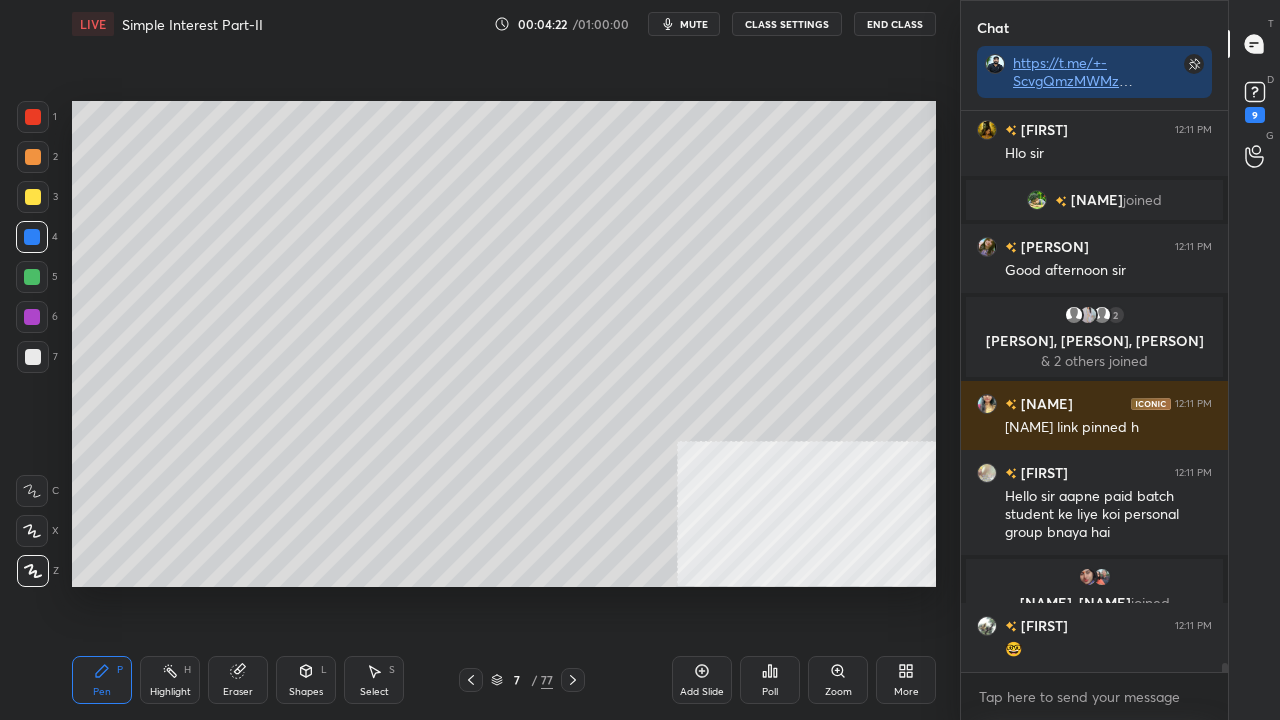 click at bounding box center (32, 317) 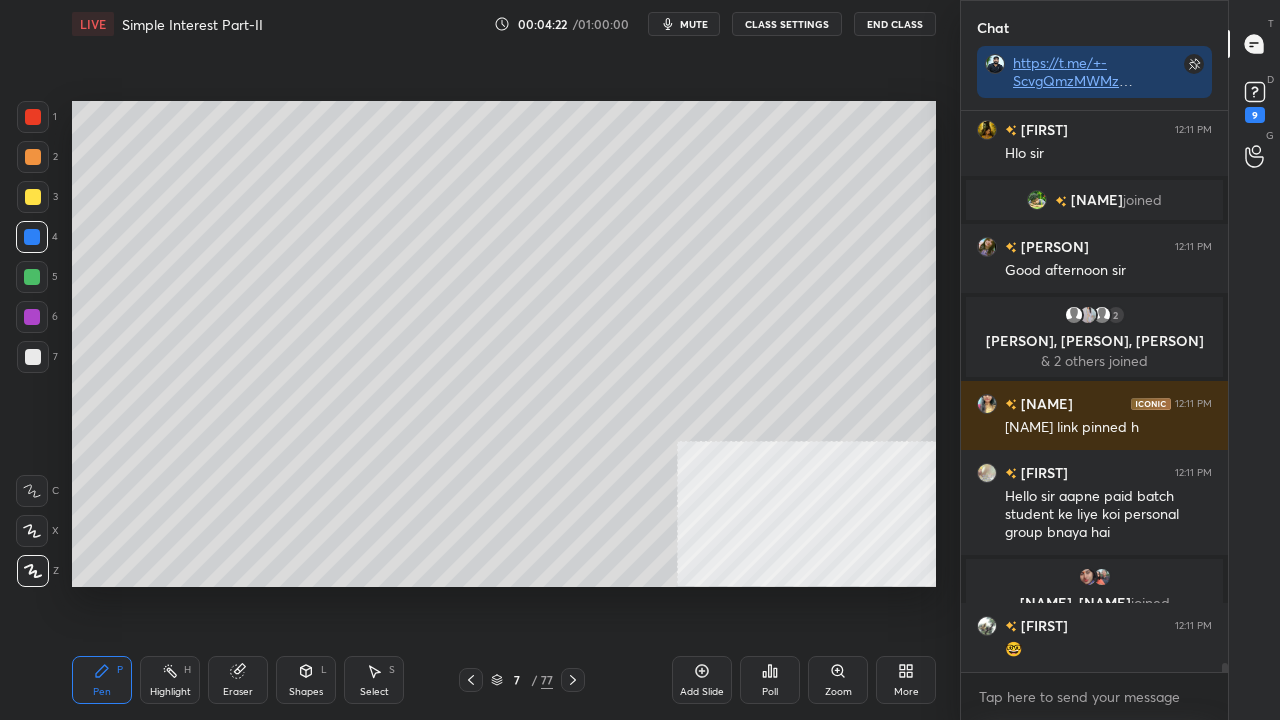 click at bounding box center (32, 317) 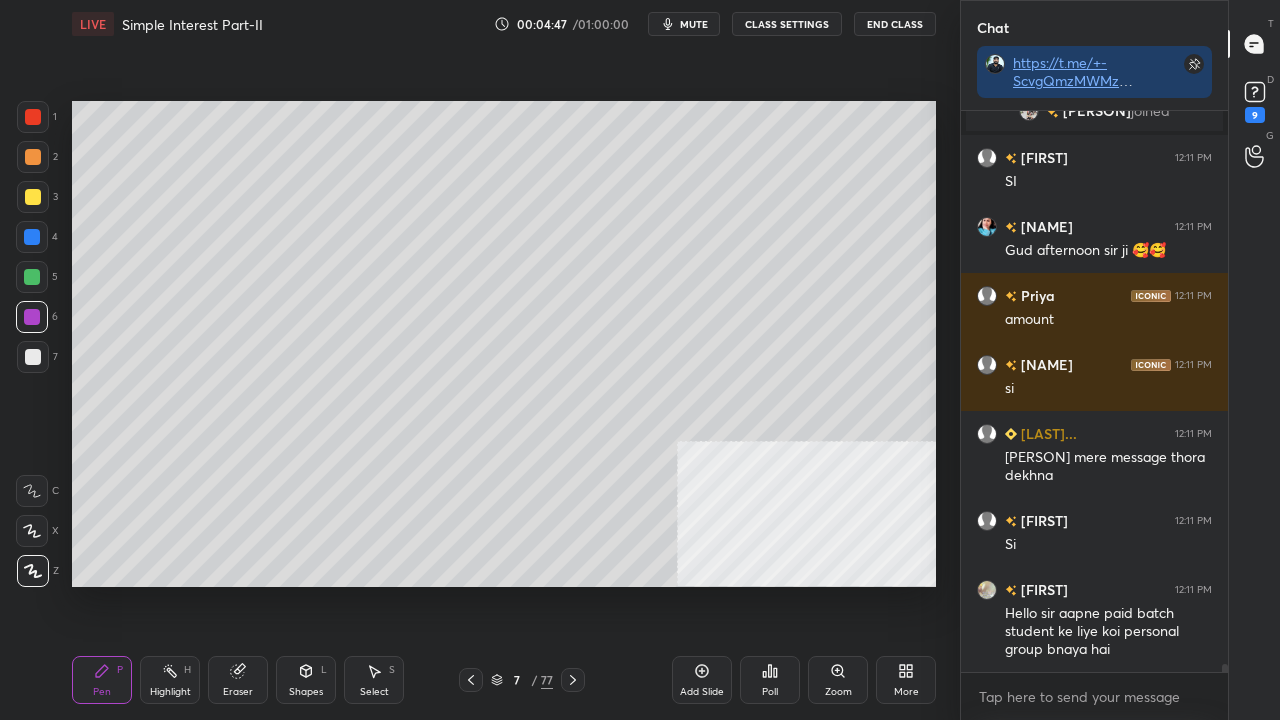 click at bounding box center (33, 197) 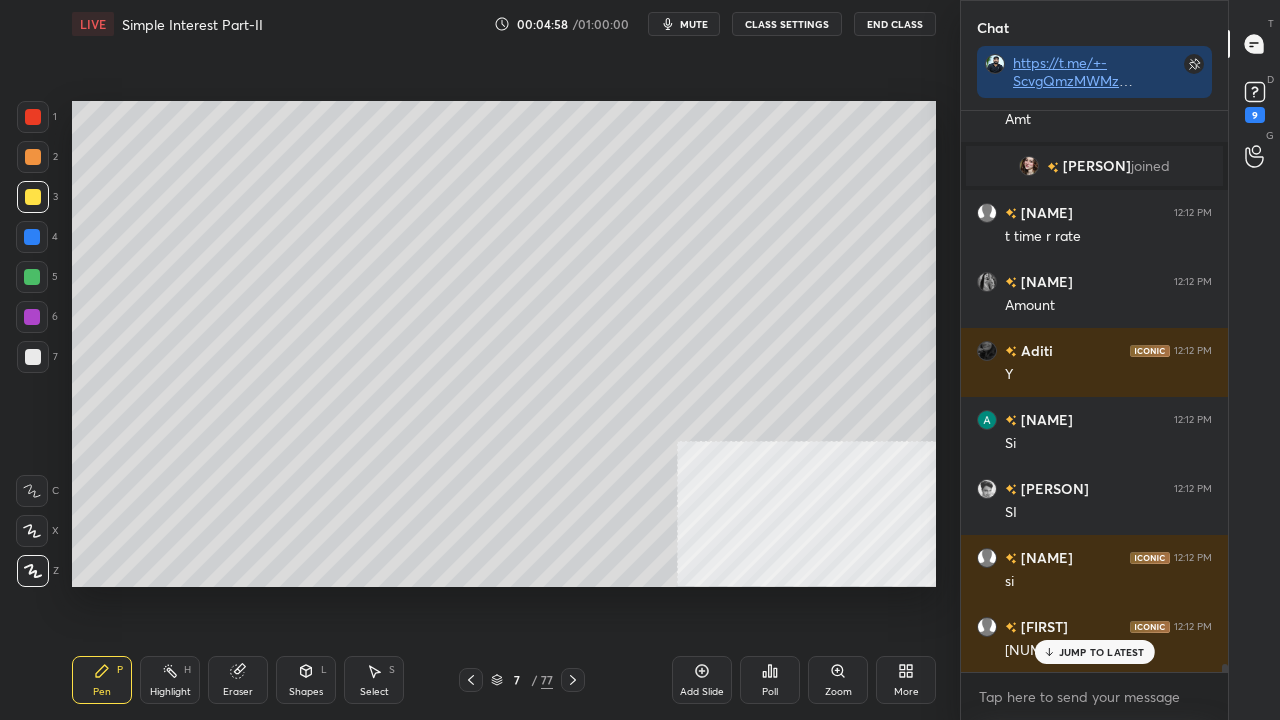 click at bounding box center (32, 237) 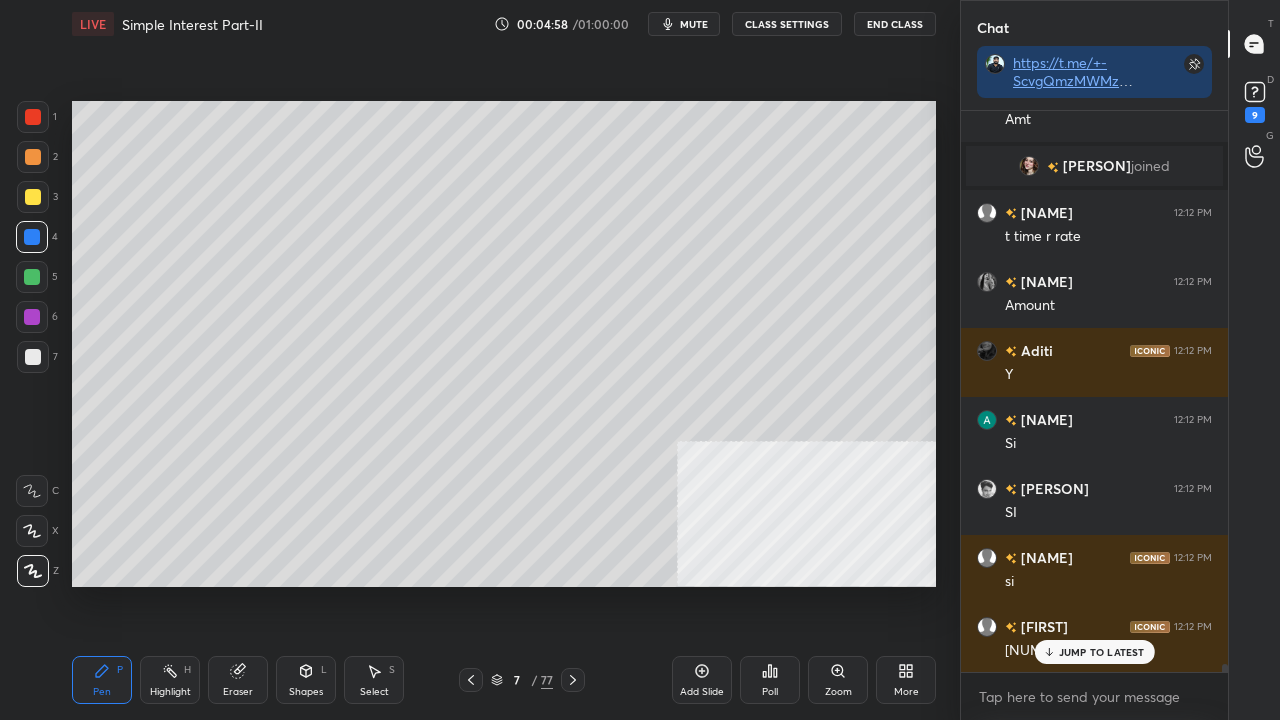 drag, startPoint x: 32, startPoint y: 238, endPoint x: 57, endPoint y: 240, distance: 25.079872 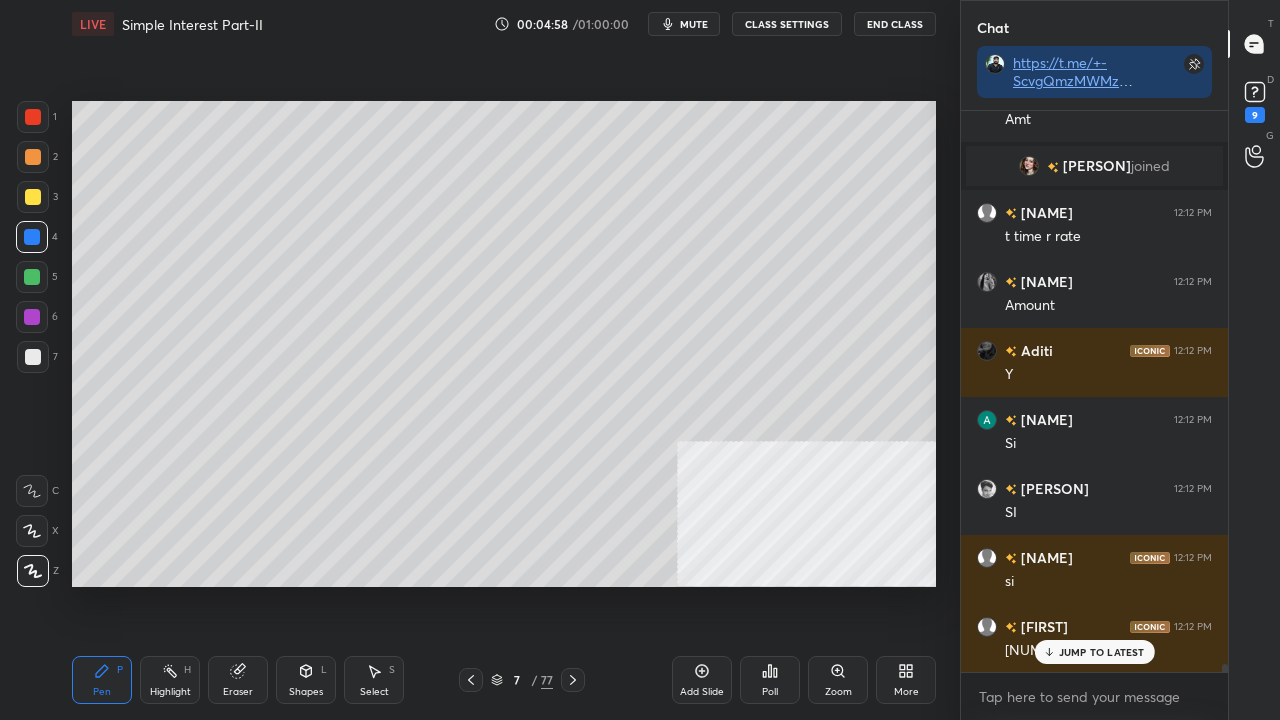 click at bounding box center [32, 237] 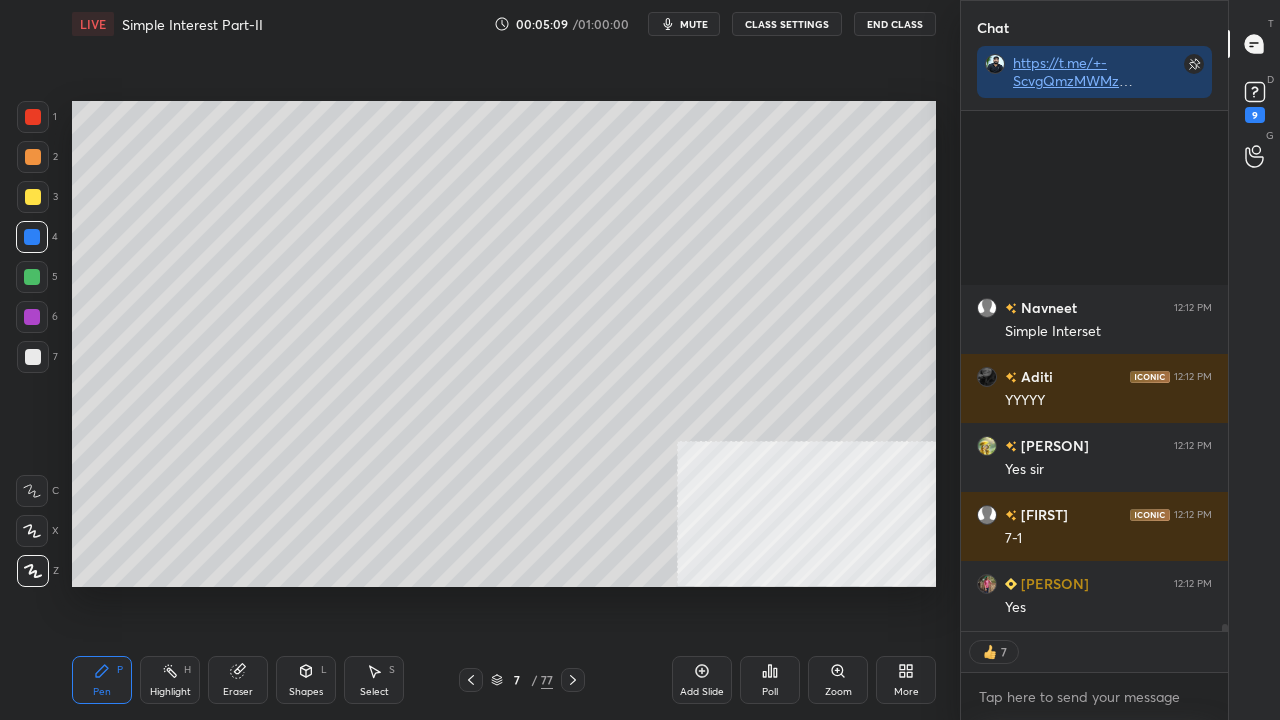 click on "Eraser" at bounding box center [238, 680] 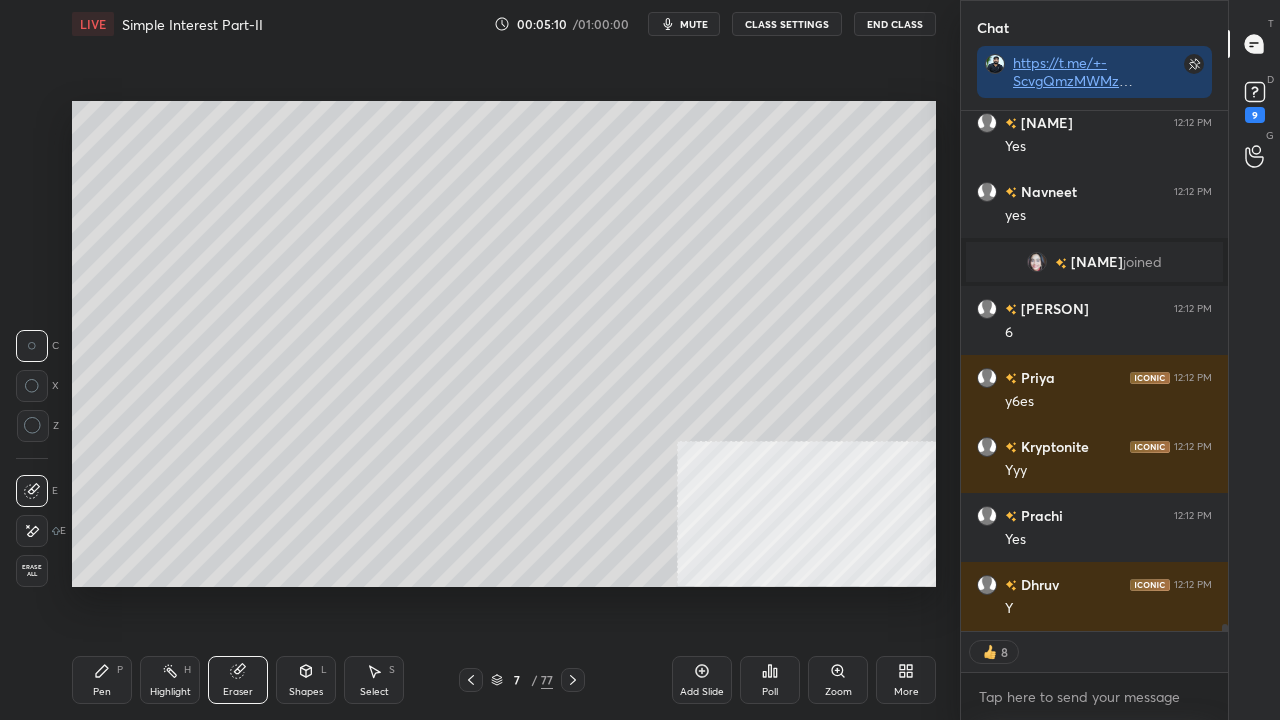 click at bounding box center [32, 531] 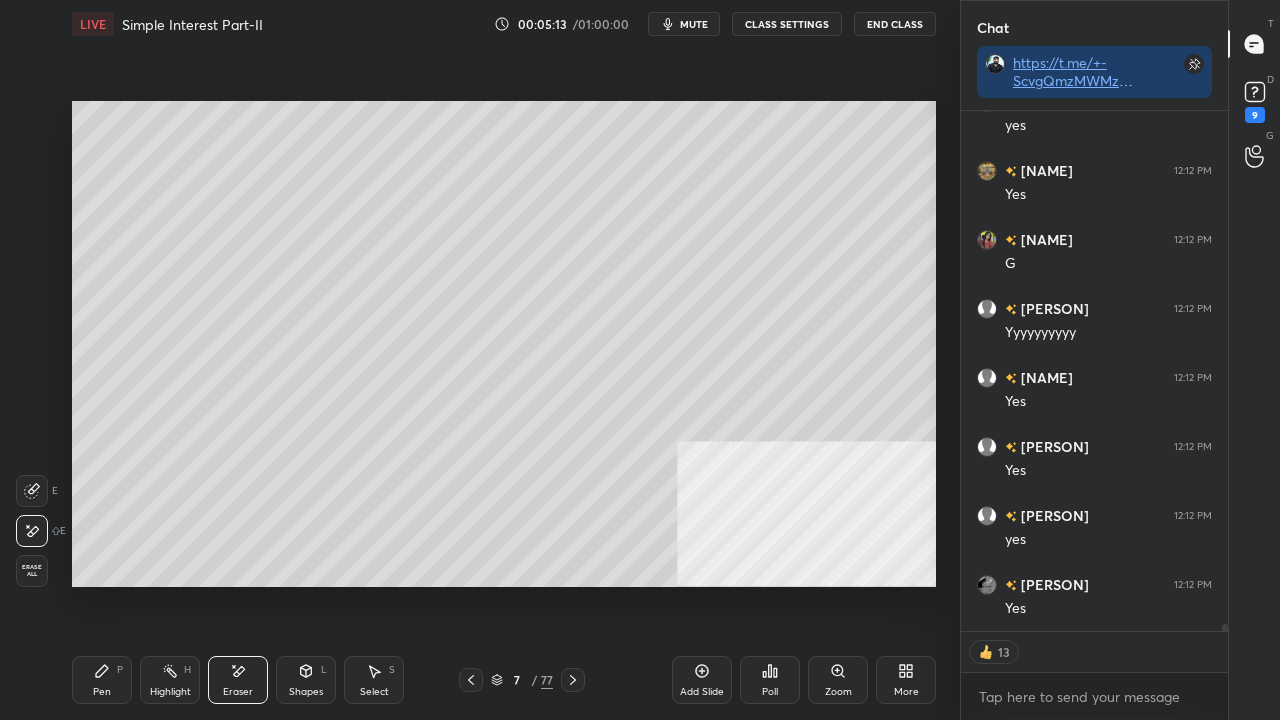 click on "Pen P" at bounding box center (102, 680) 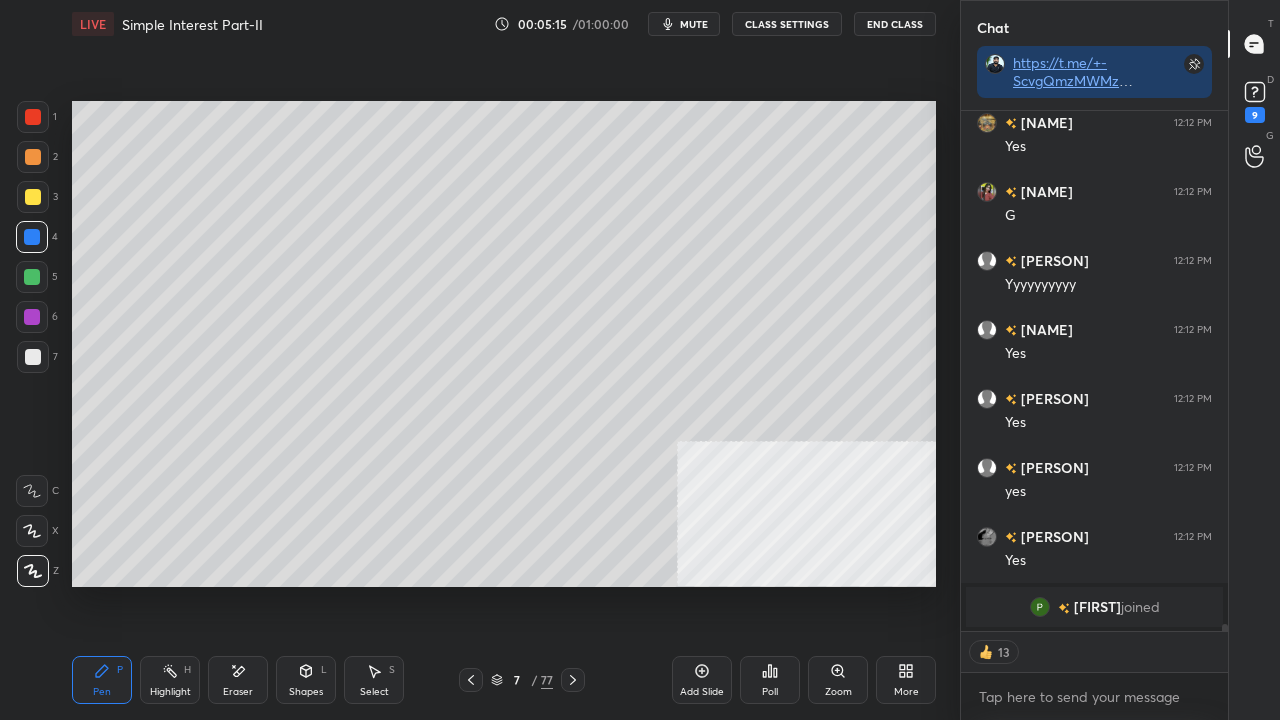 click at bounding box center (33, 357) 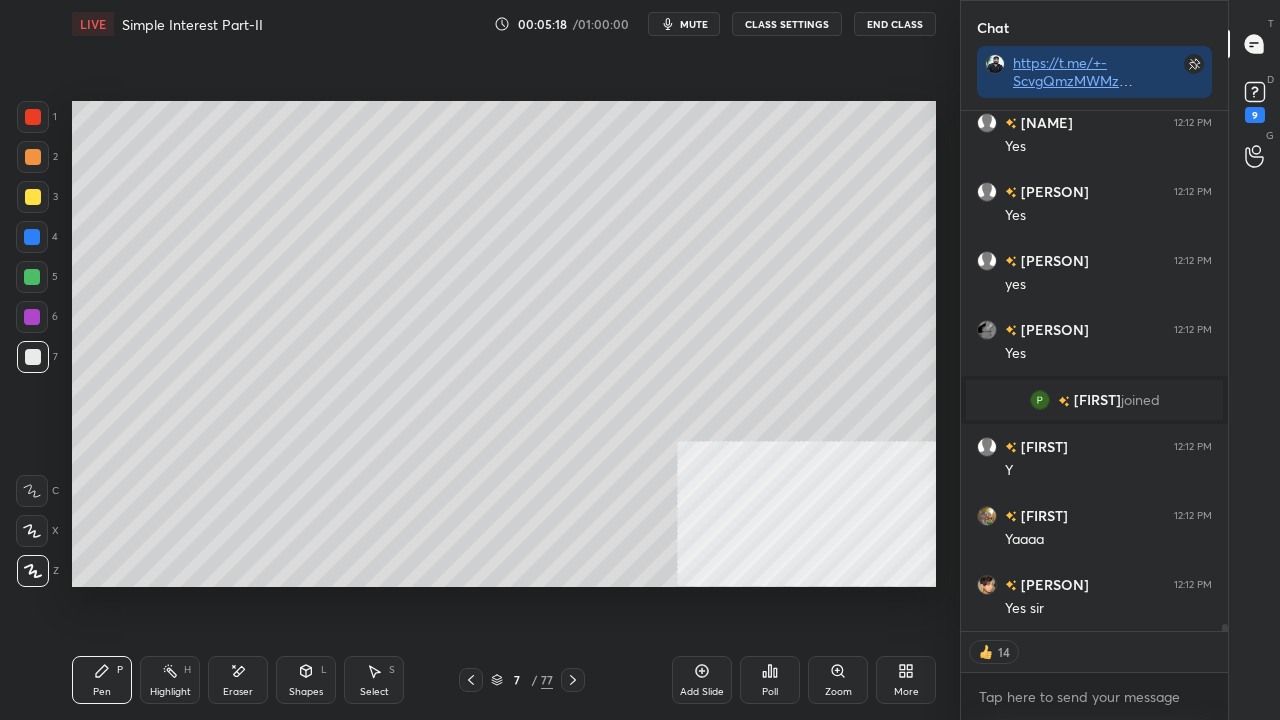 click 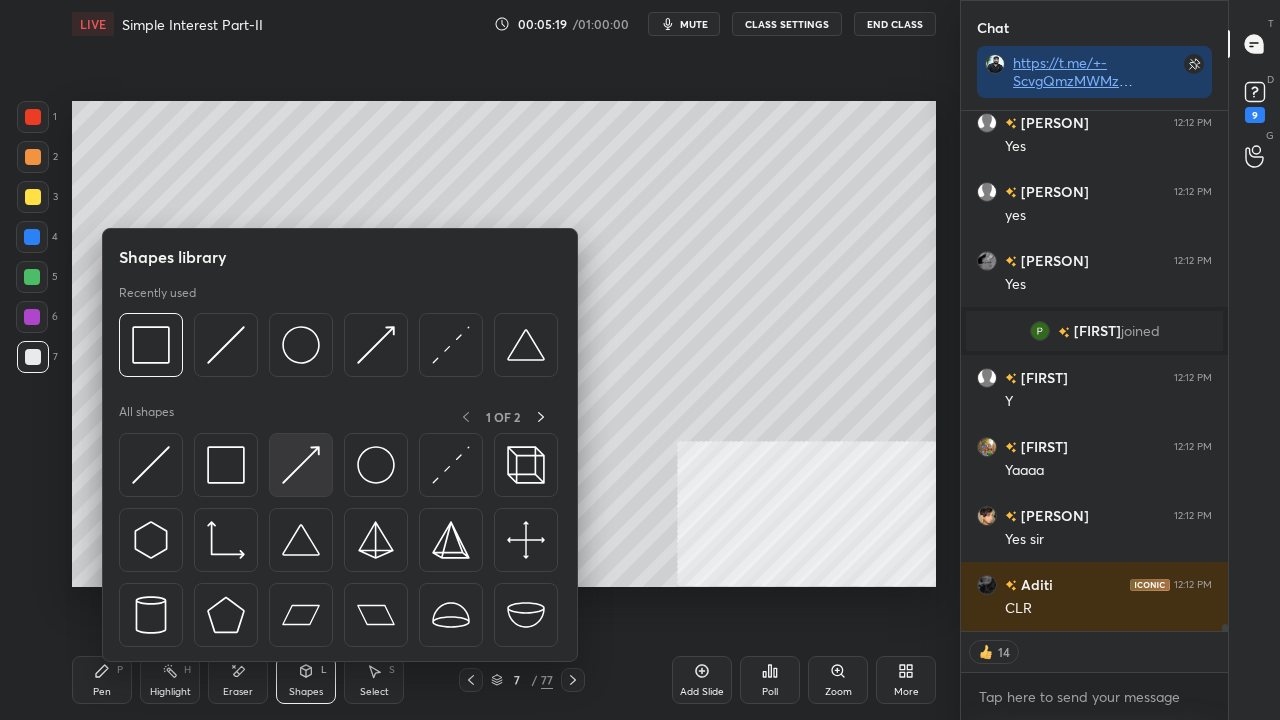 click at bounding box center [301, 465] 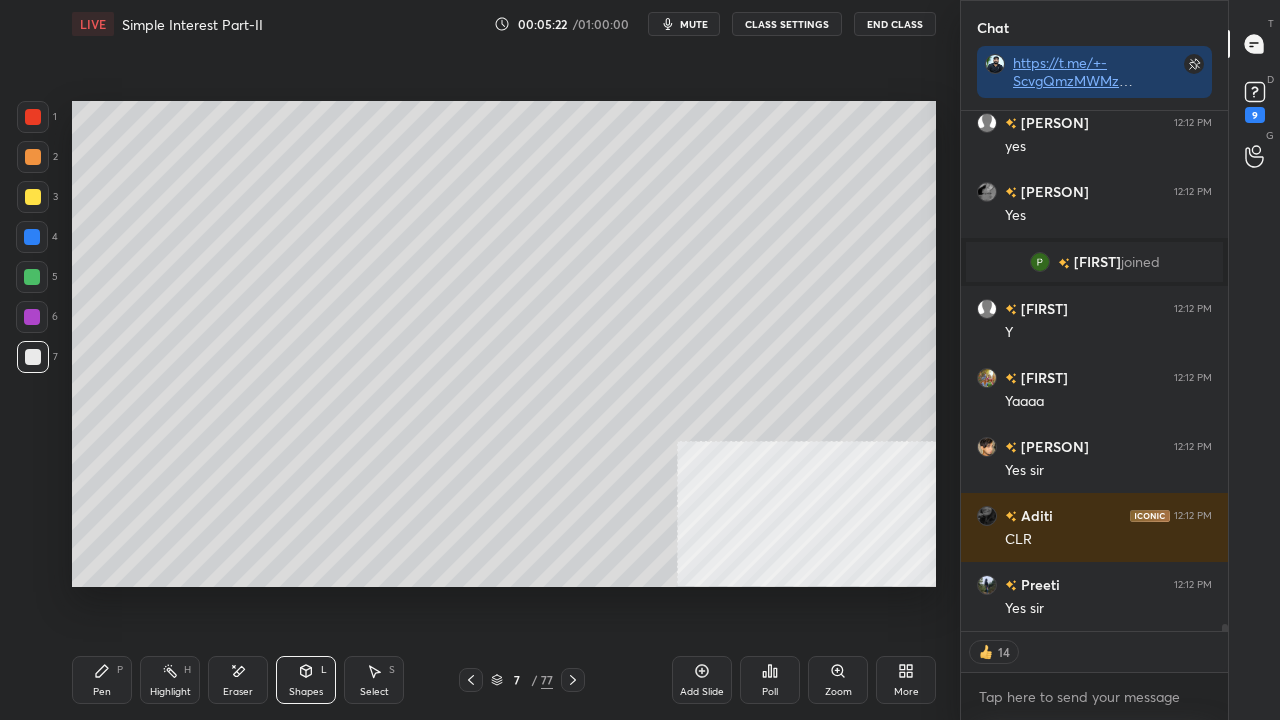 click on "Pen P" at bounding box center (102, 680) 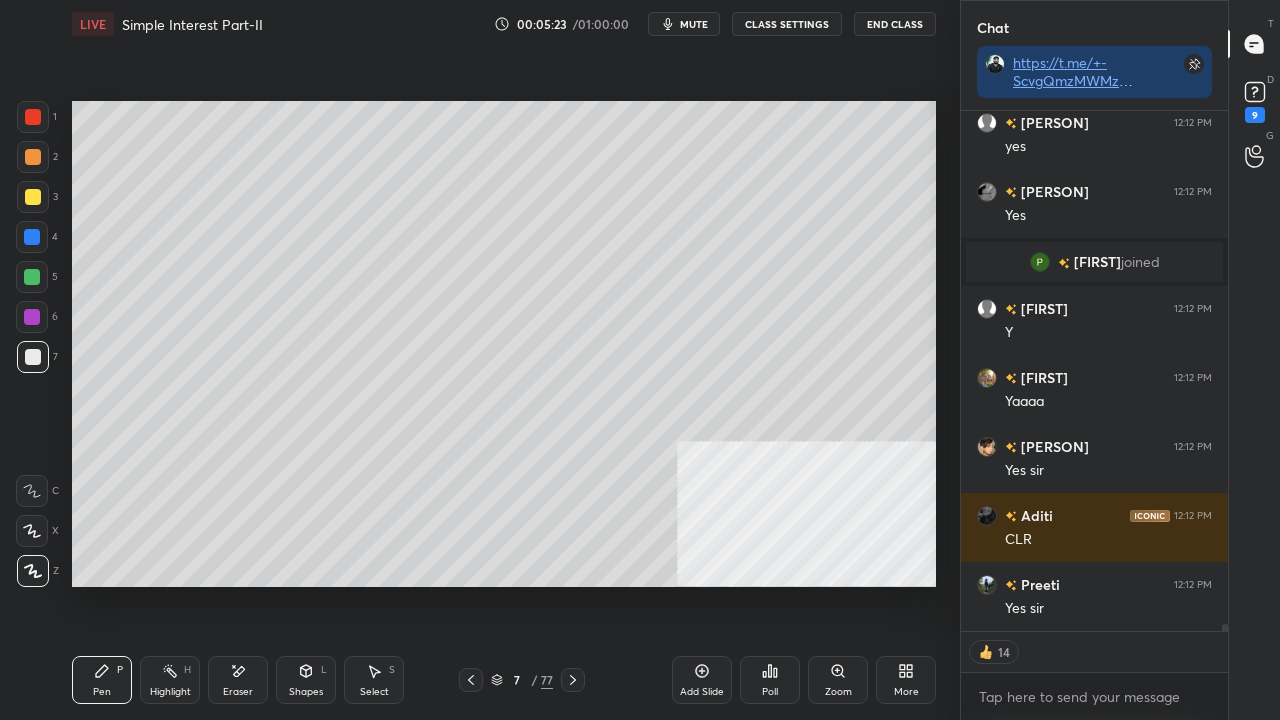 click at bounding box center [32, 237] 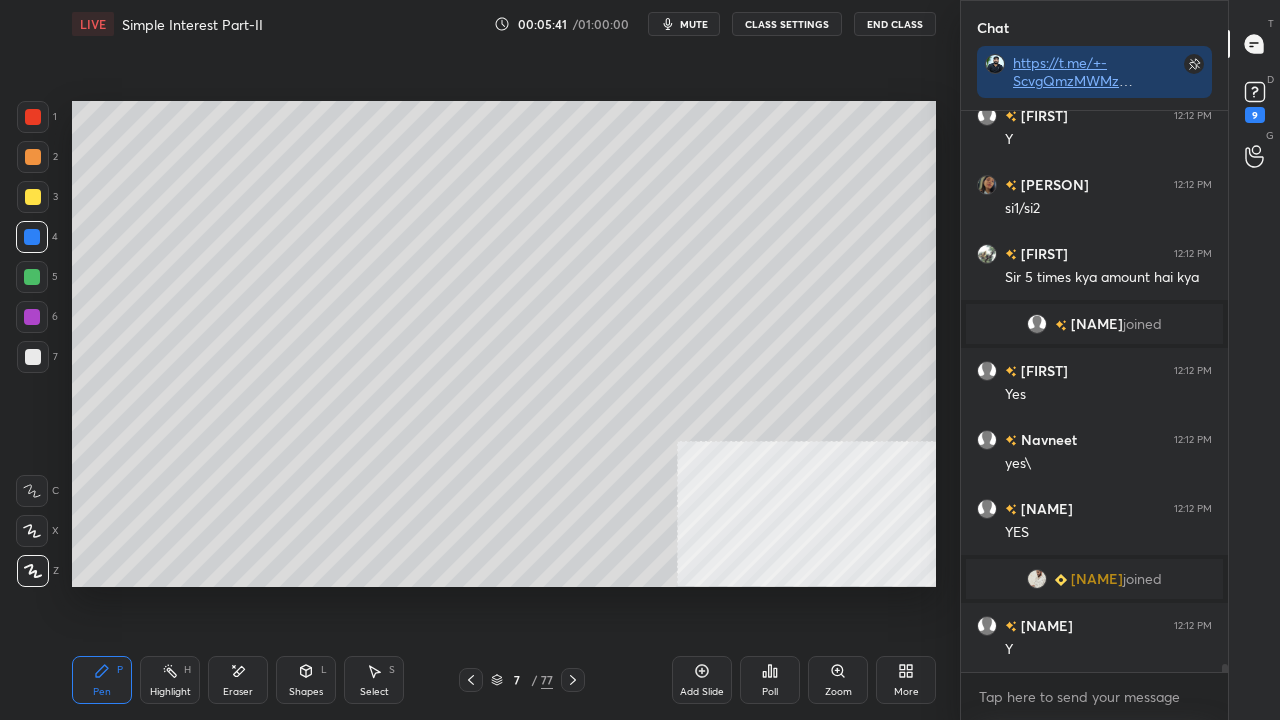 drag, startPoint x: 316, startPoint y: 682, endPoint x: 322, endPoint y: 671, distance: 12.529964 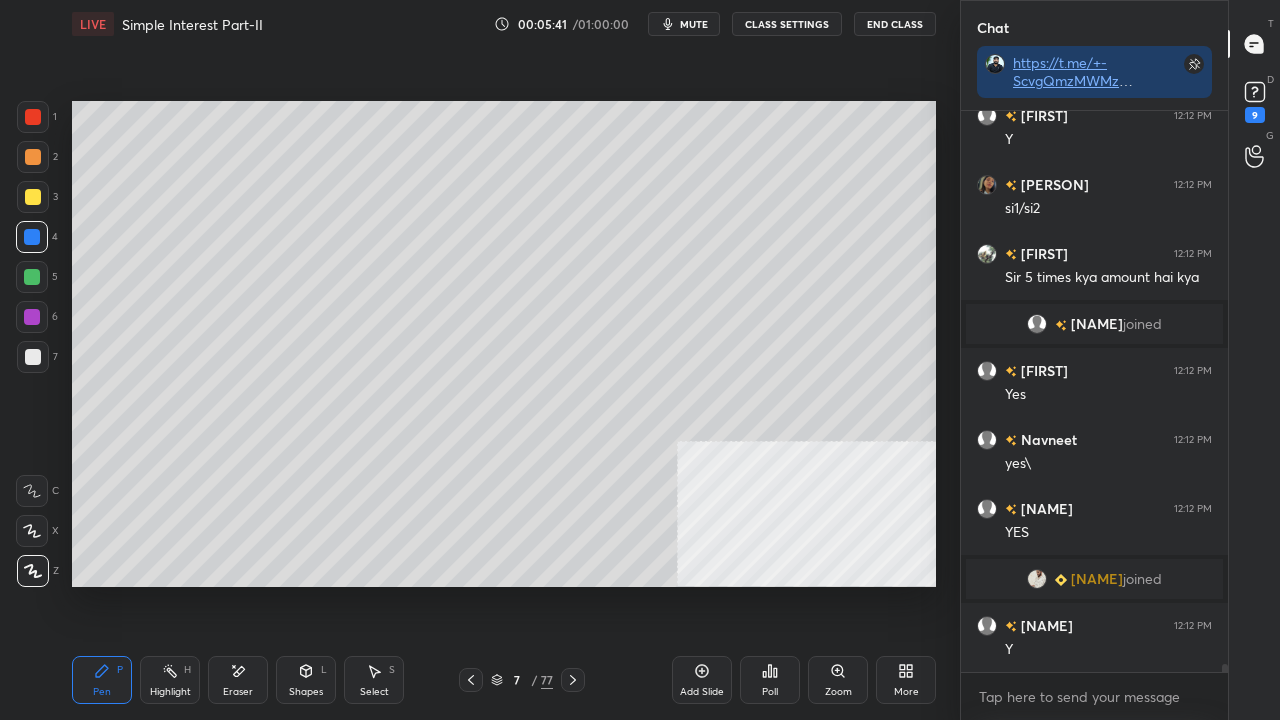 click on "Shapes L" at bounding box center (306, 680) 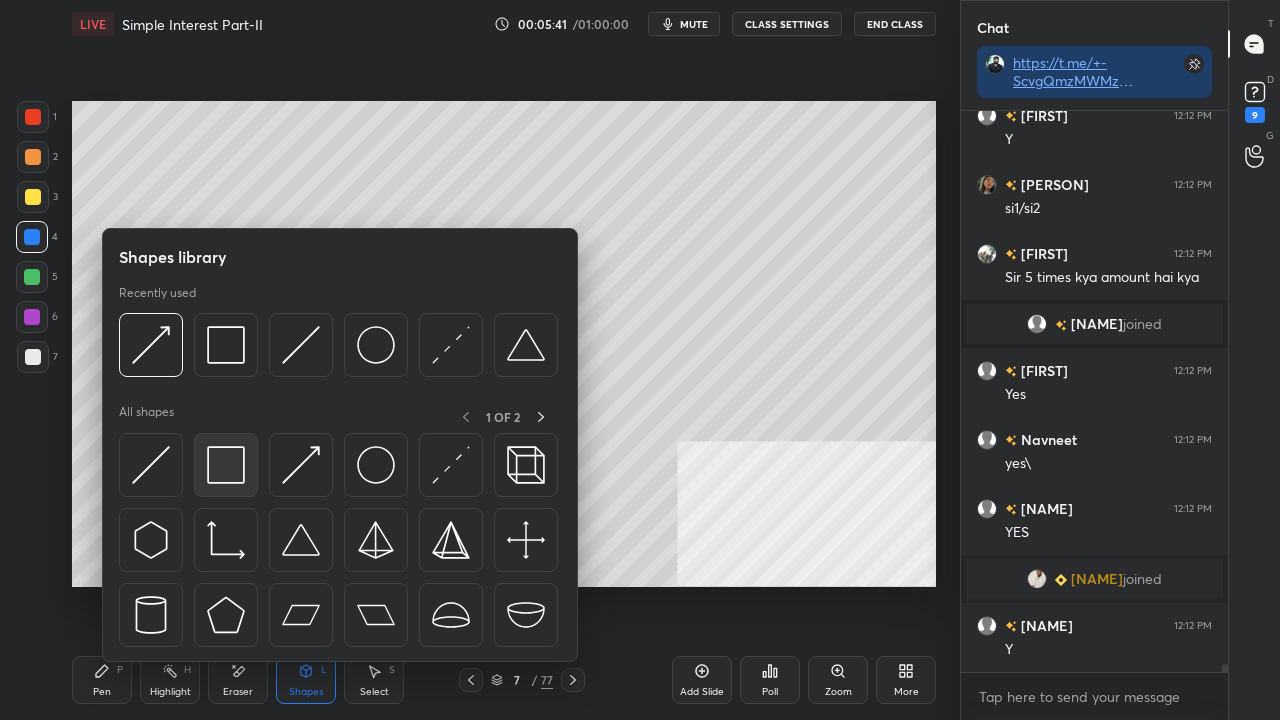 click at bounding box center (226, 465) 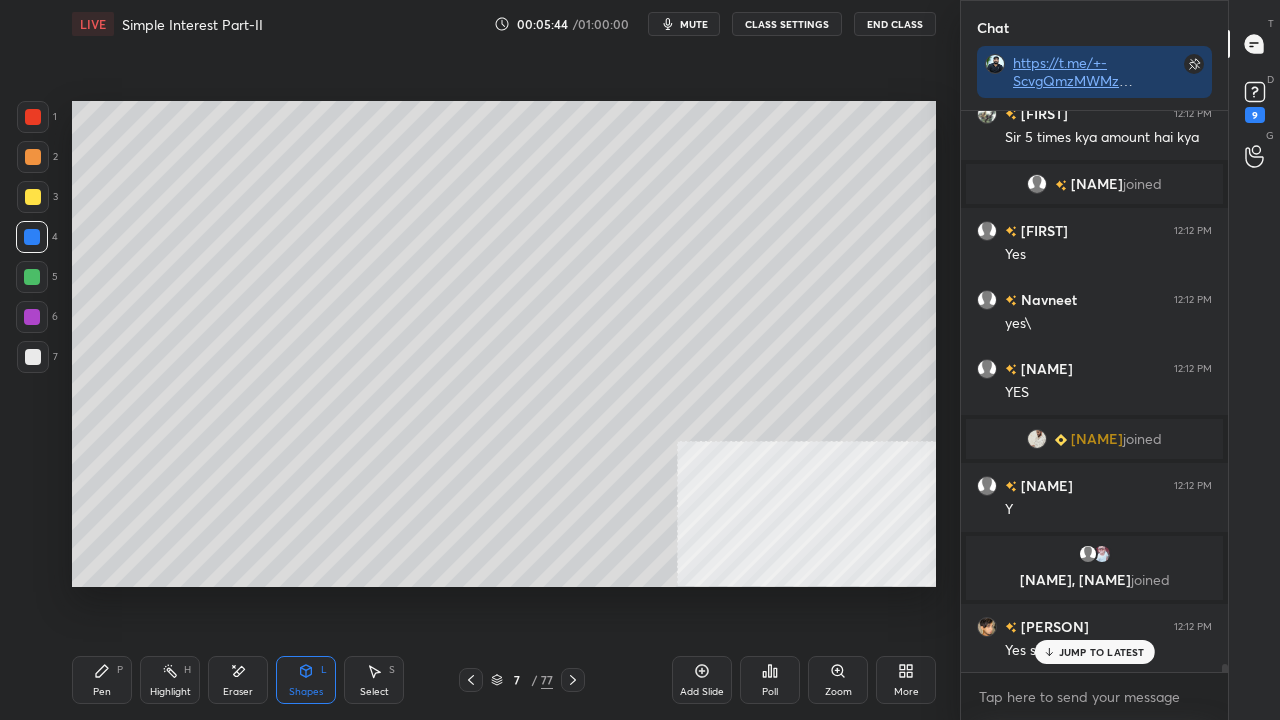 click on "Pen P" at bounding box center [102, 680] 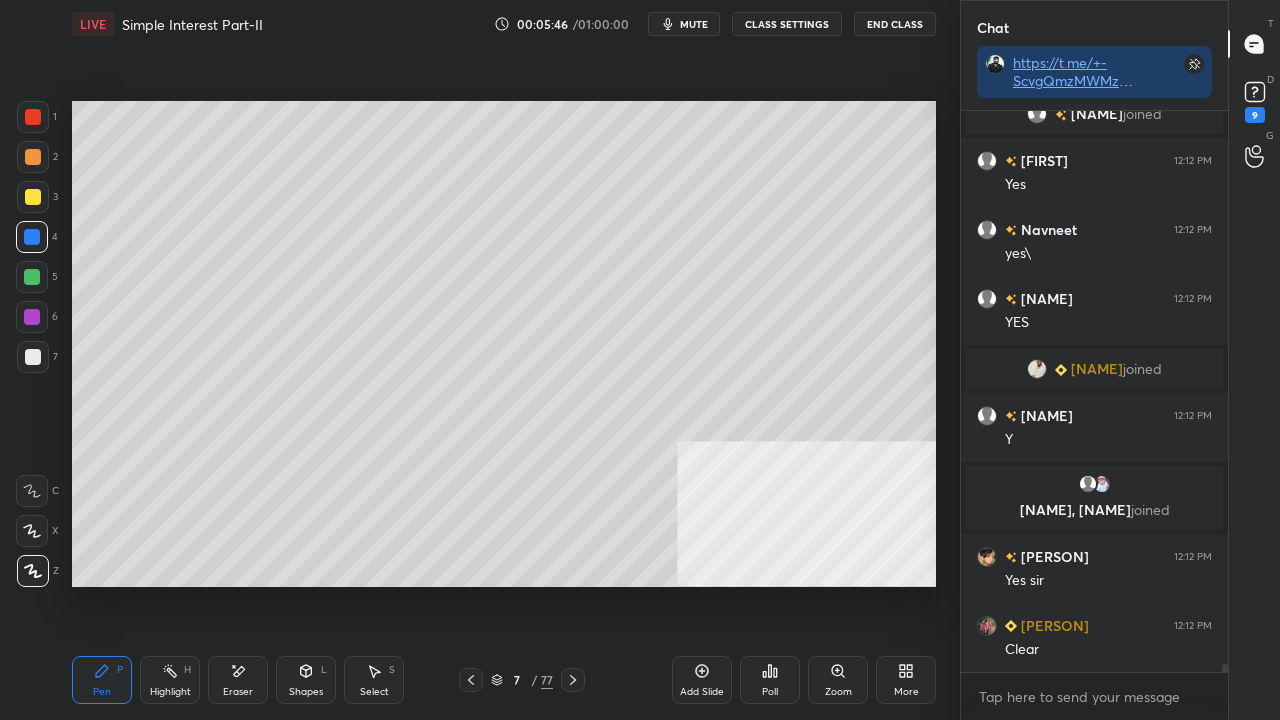click at bounding box center (33, 197) 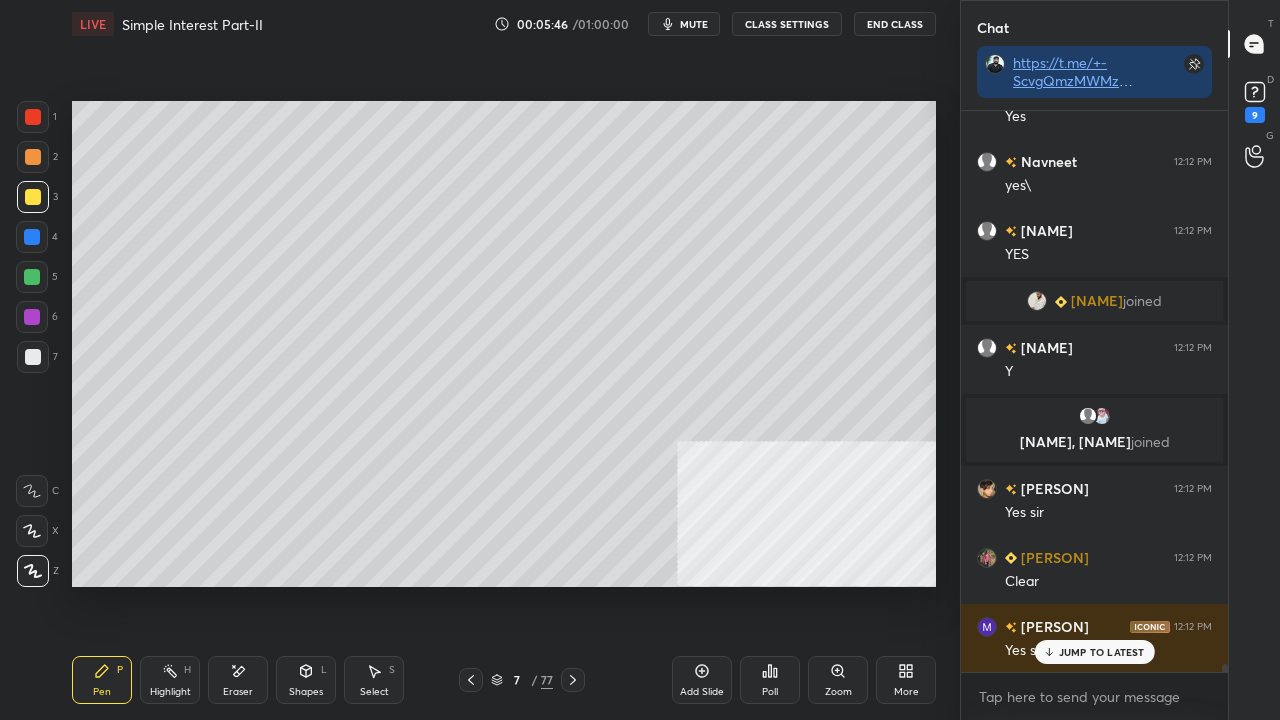 click at bounding box center [33, 197] 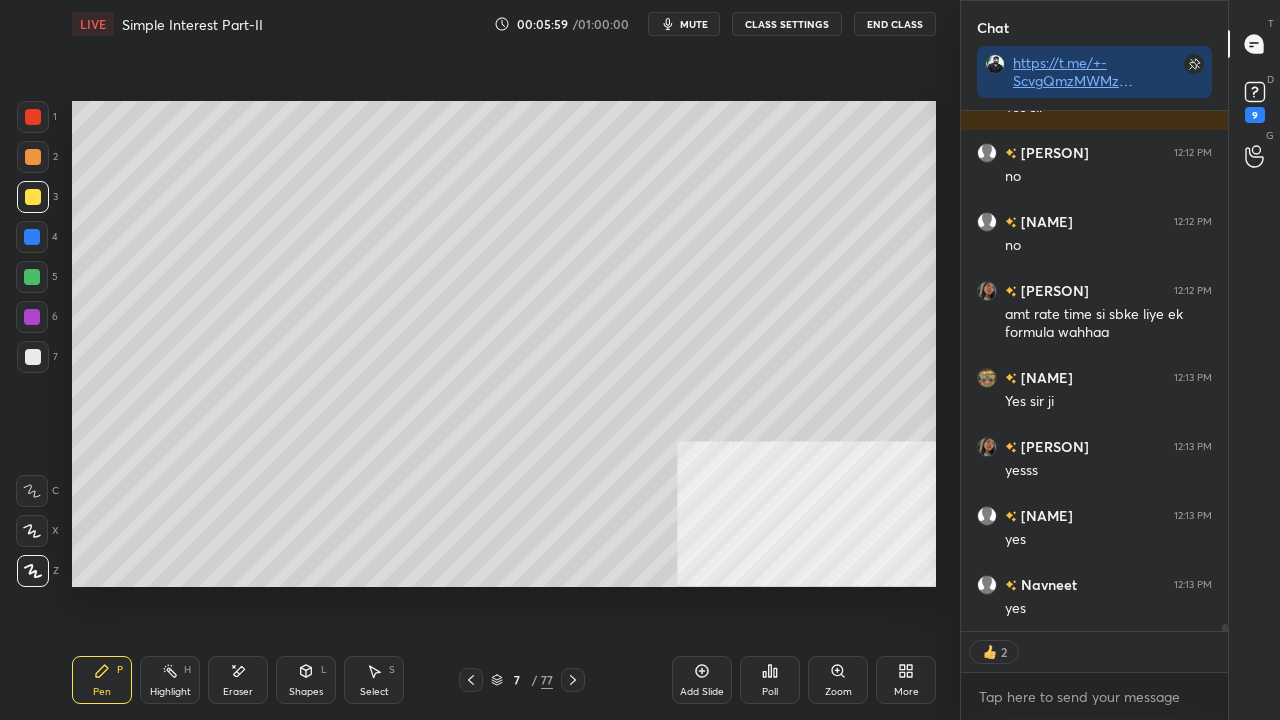 click on "1" at bounding box center (37, 117) 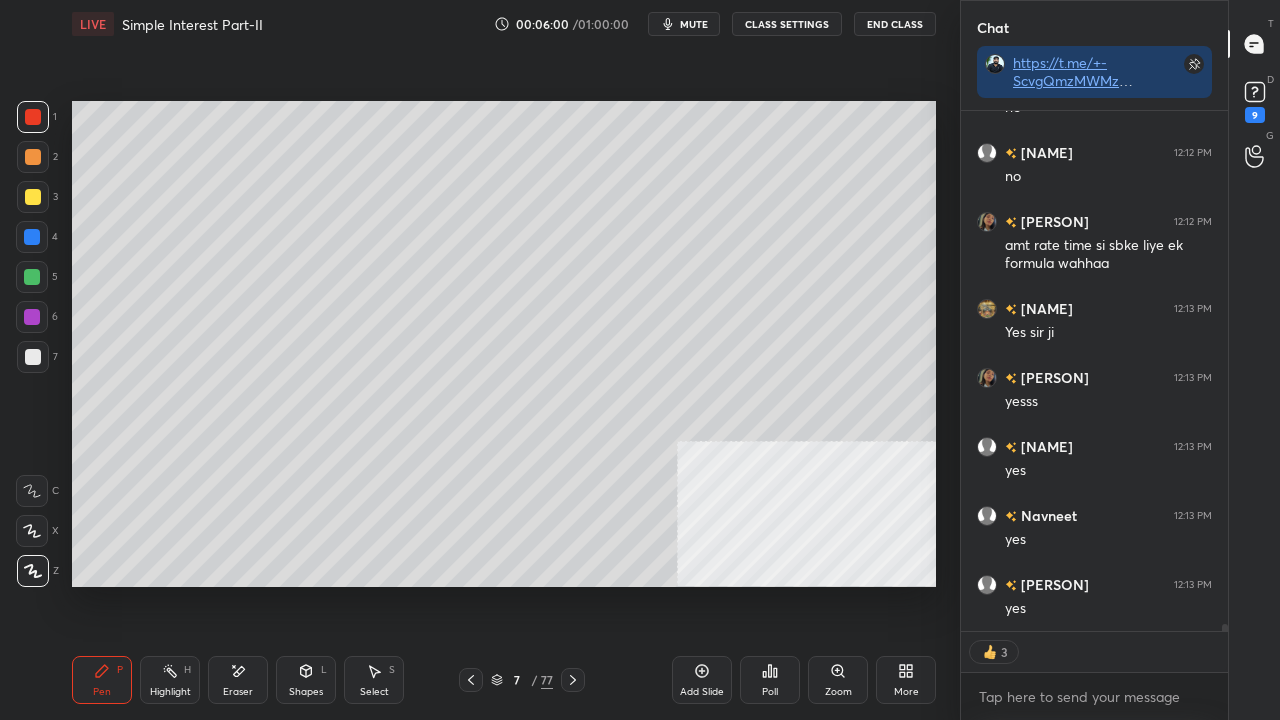 drag, startPoint x: 516, startPoint y: 677, endPoint x: 519, endPoint y: 660, distance: 17.262676 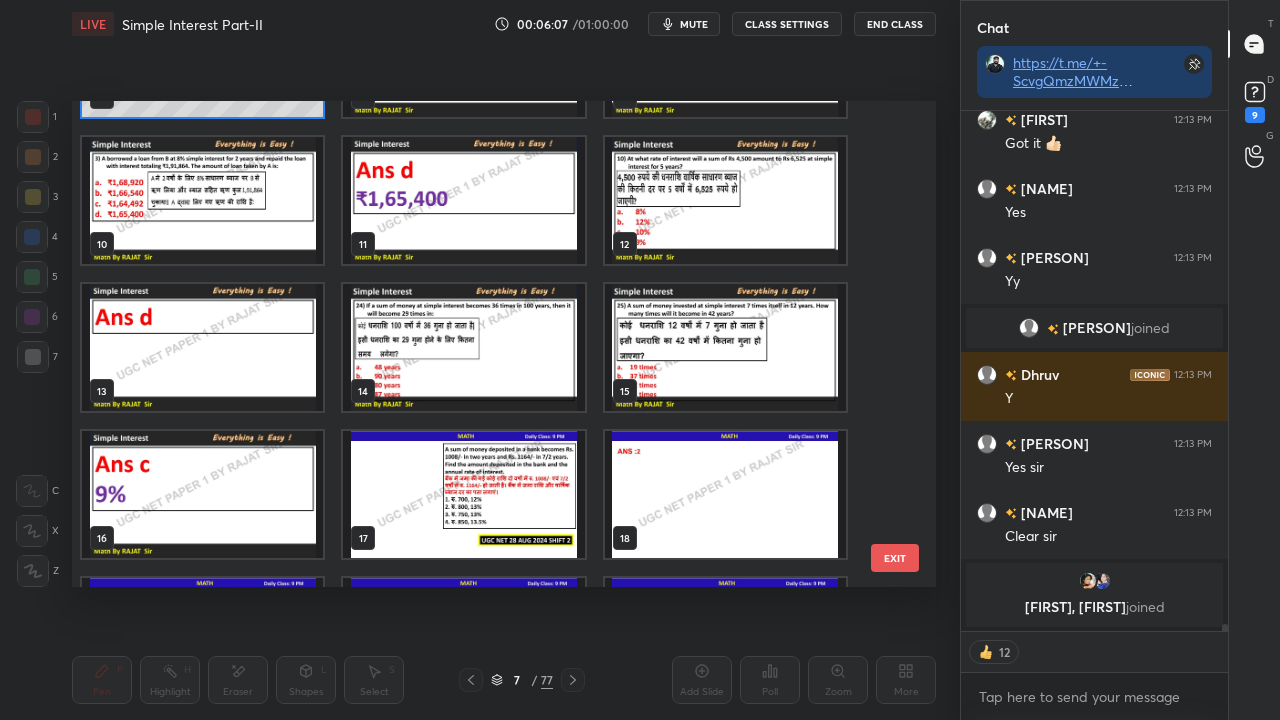 click at bounding box center (463, 347) 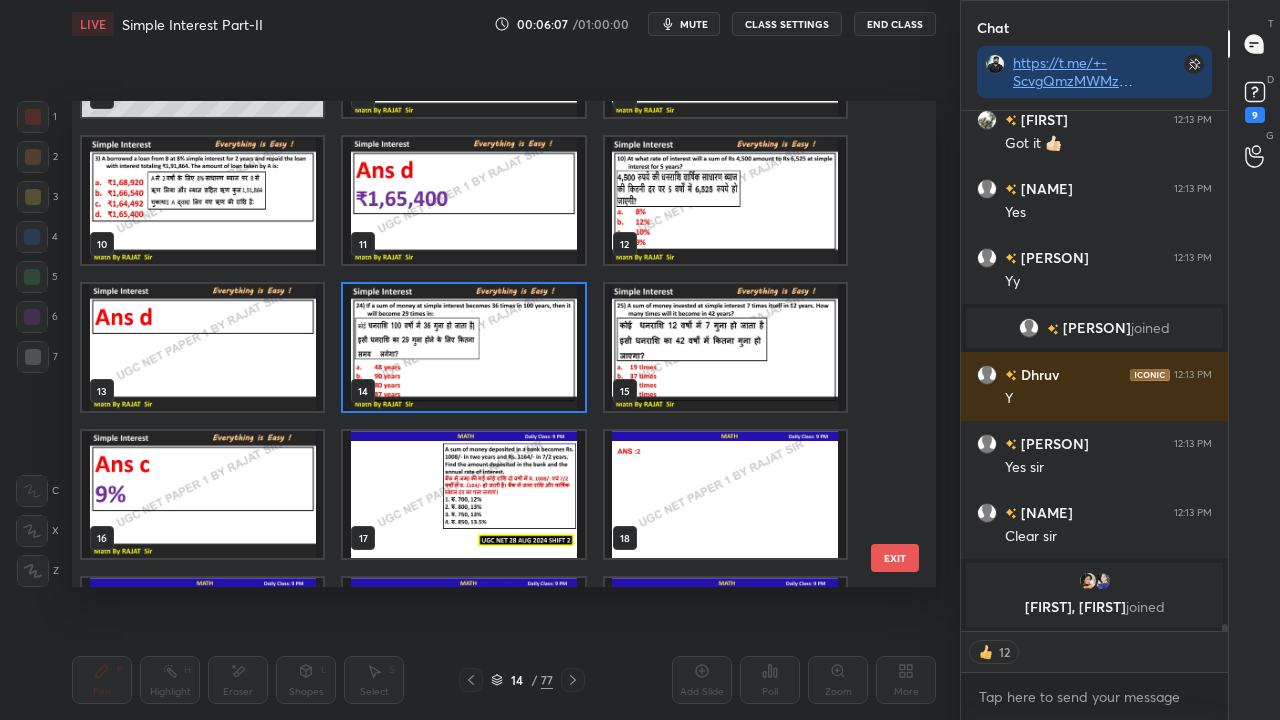 click at bounding box center (463, 347) 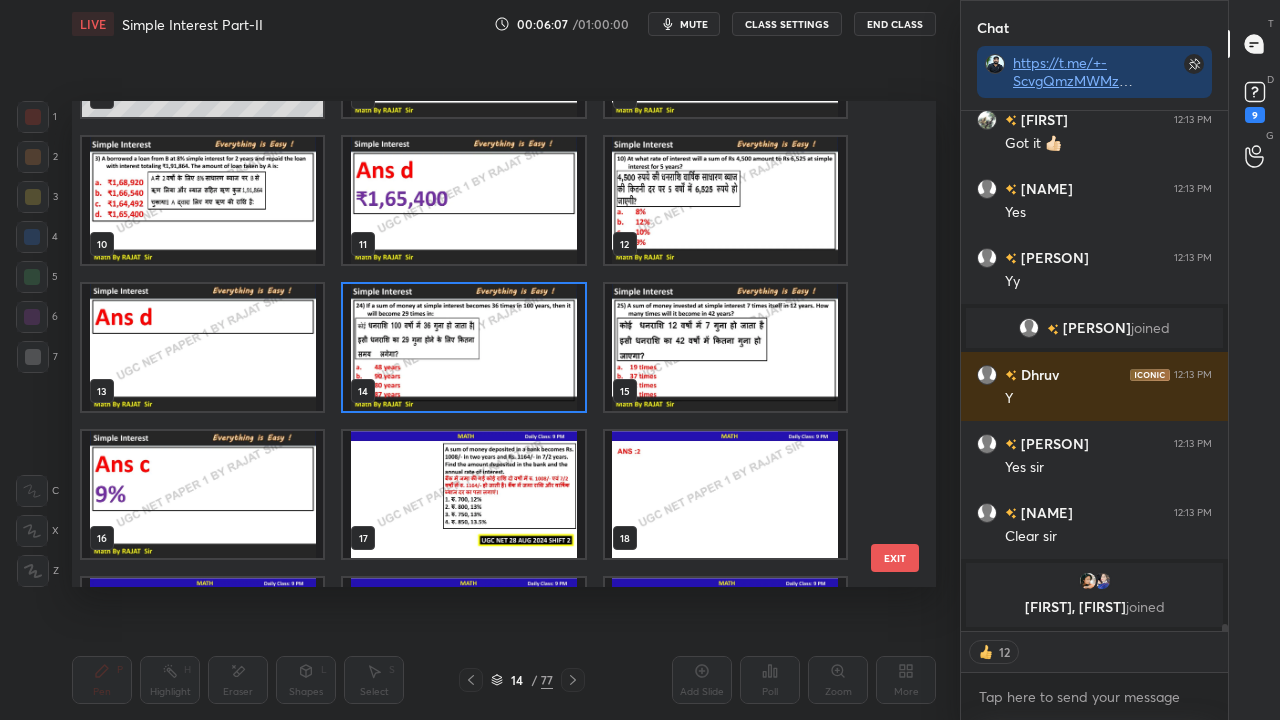 click at bounding box center [463, 347] 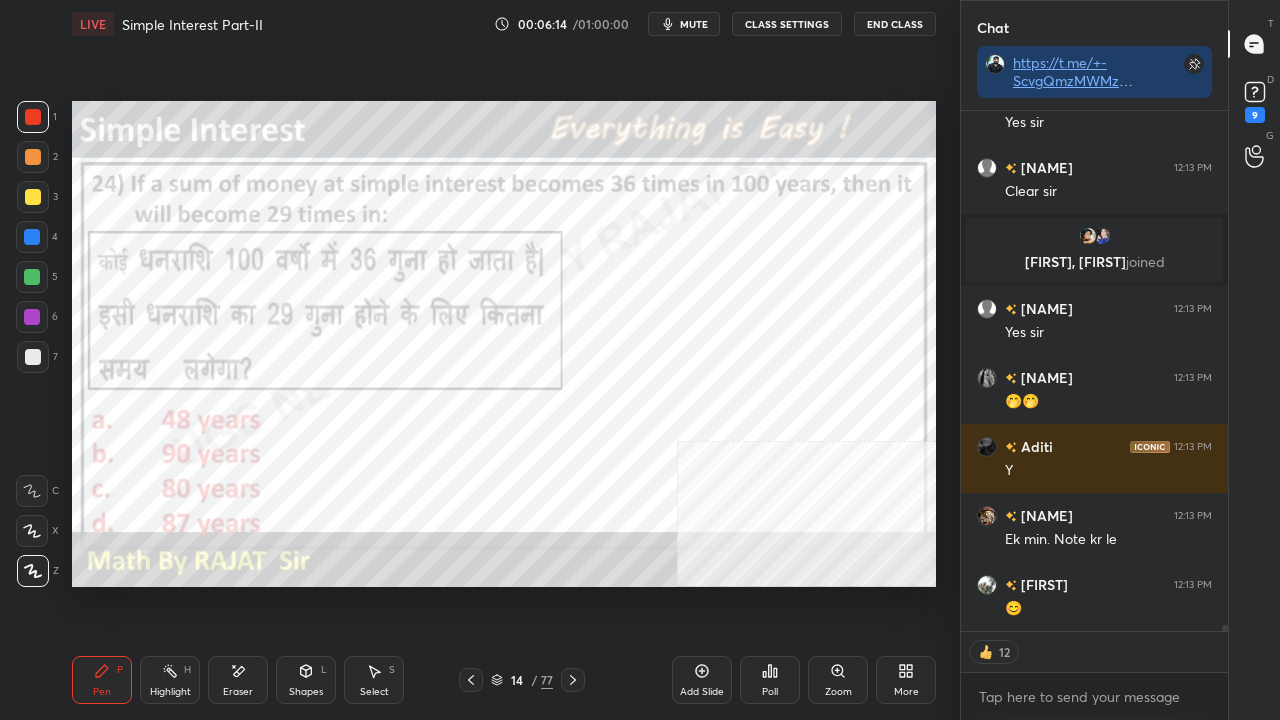 click 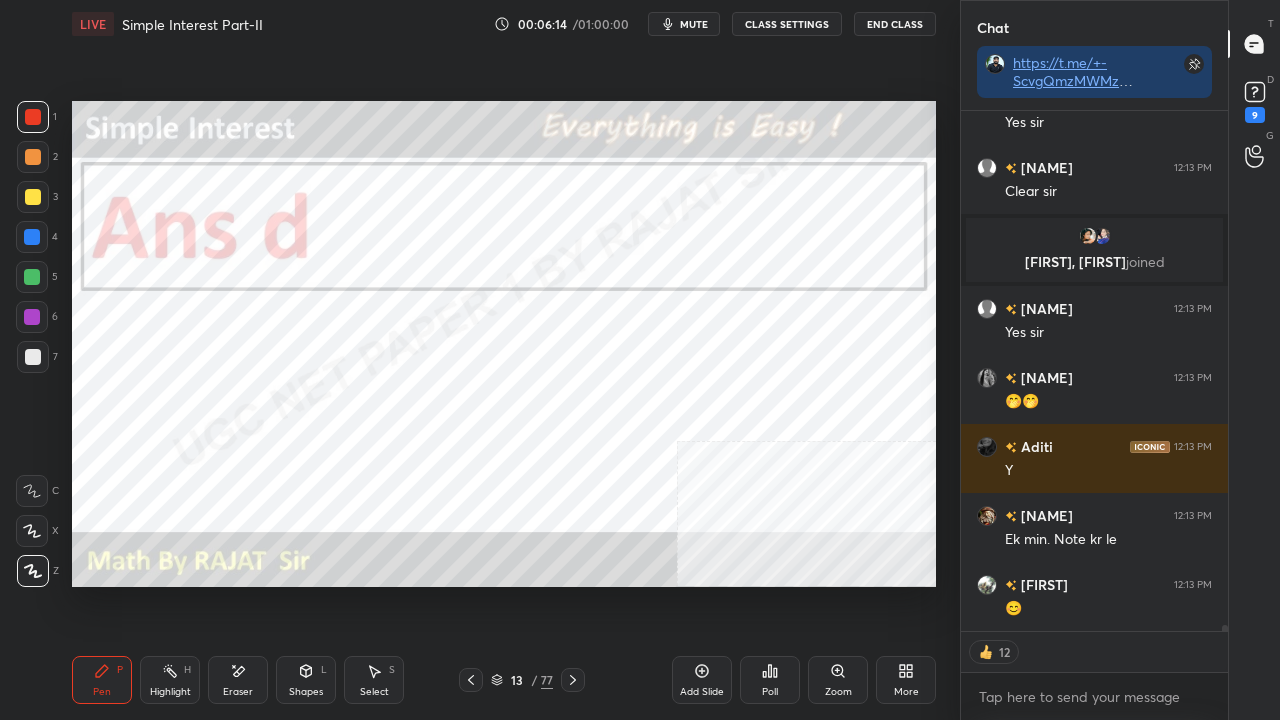 click 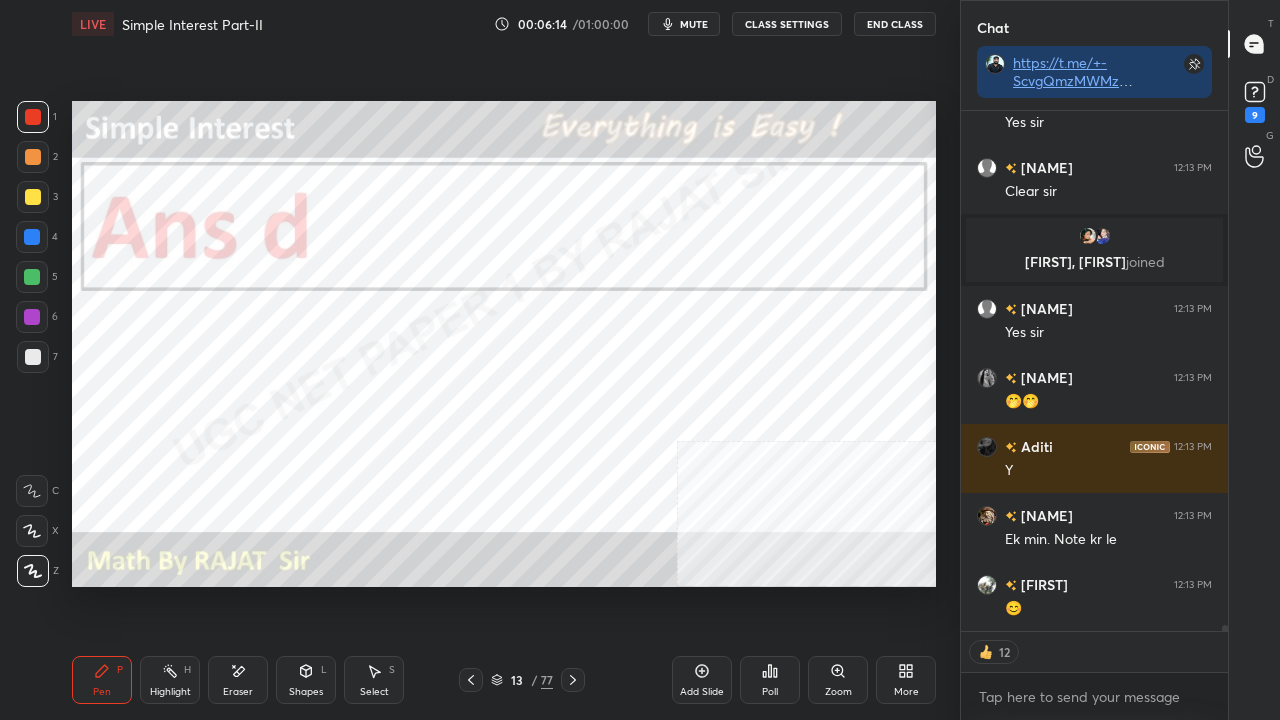 click 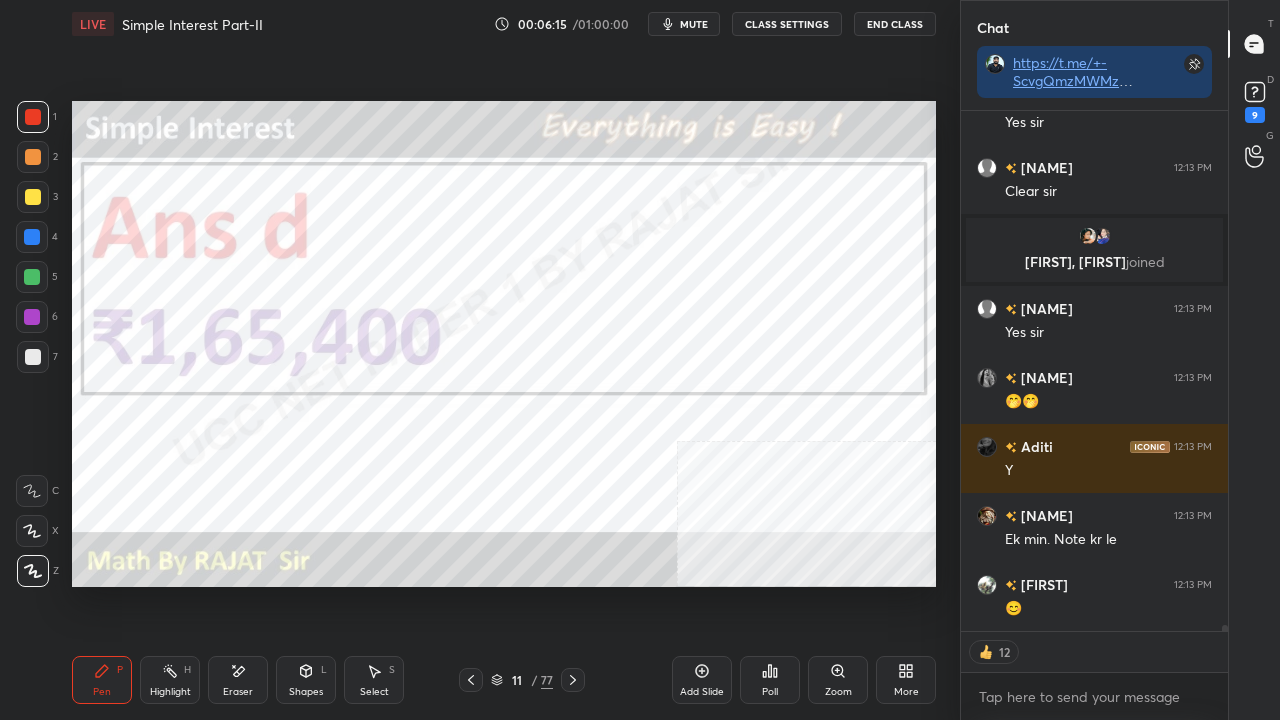 click 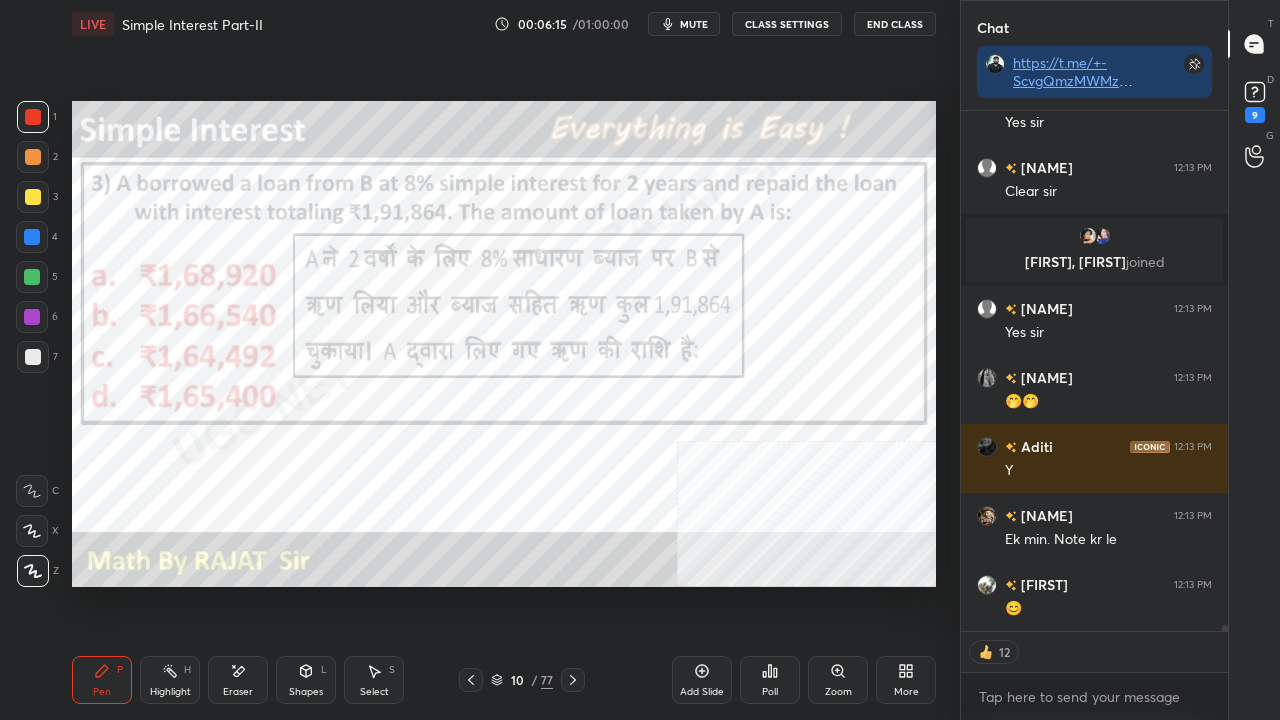 click 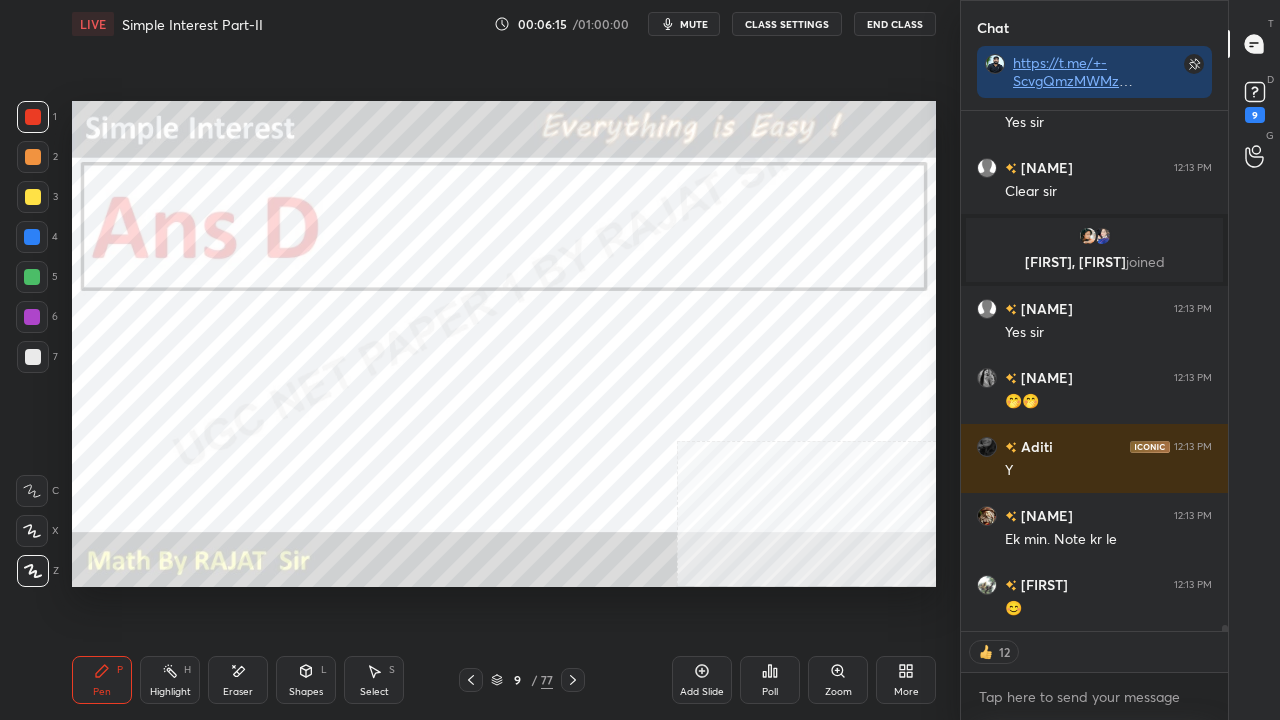 click 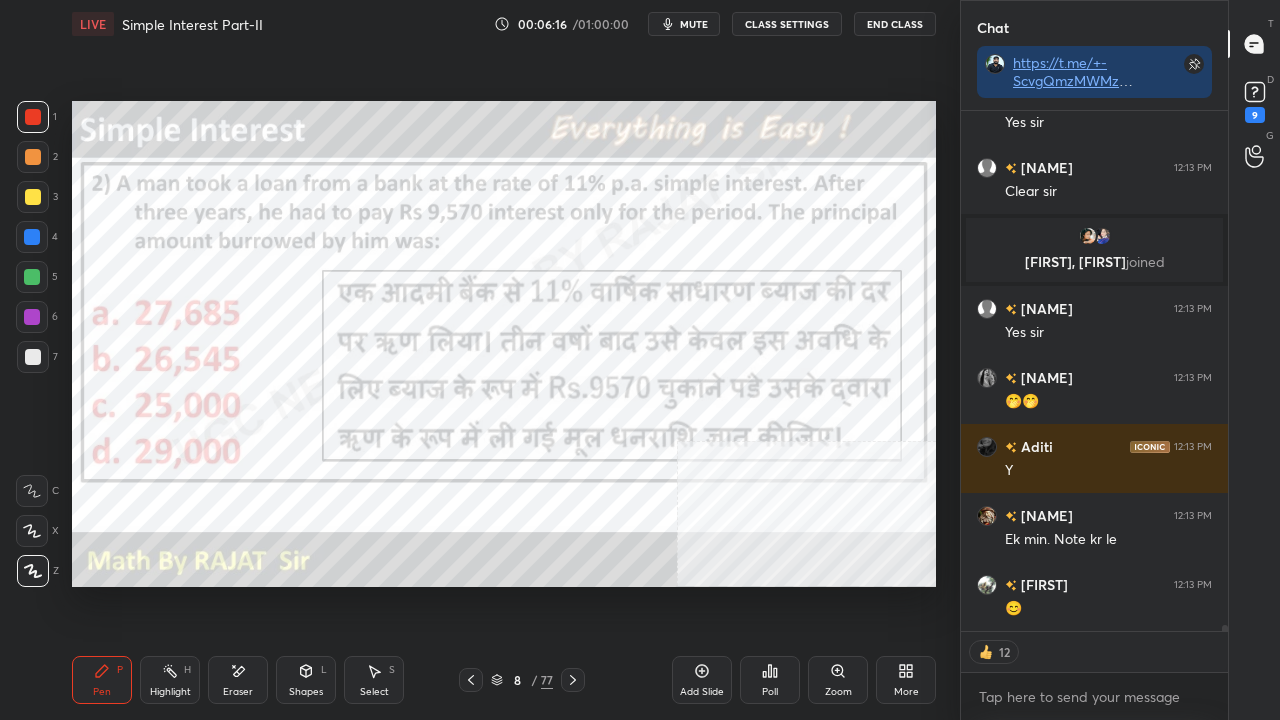 click 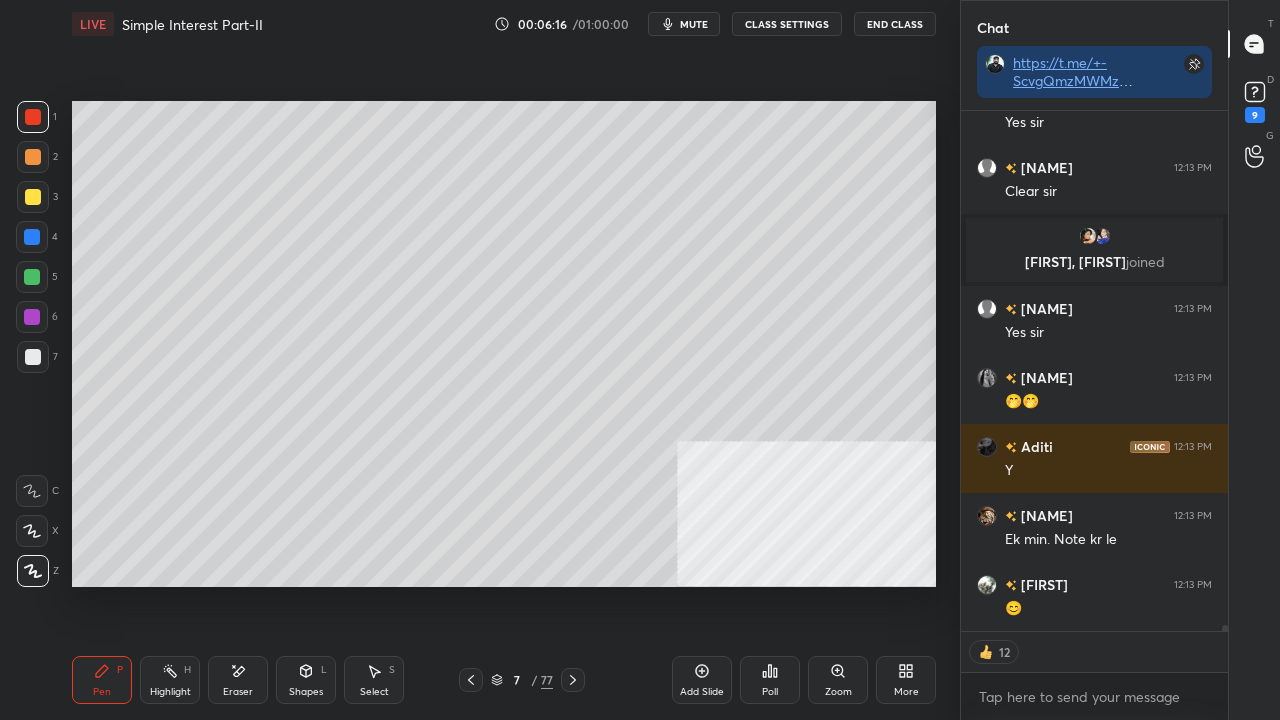 click 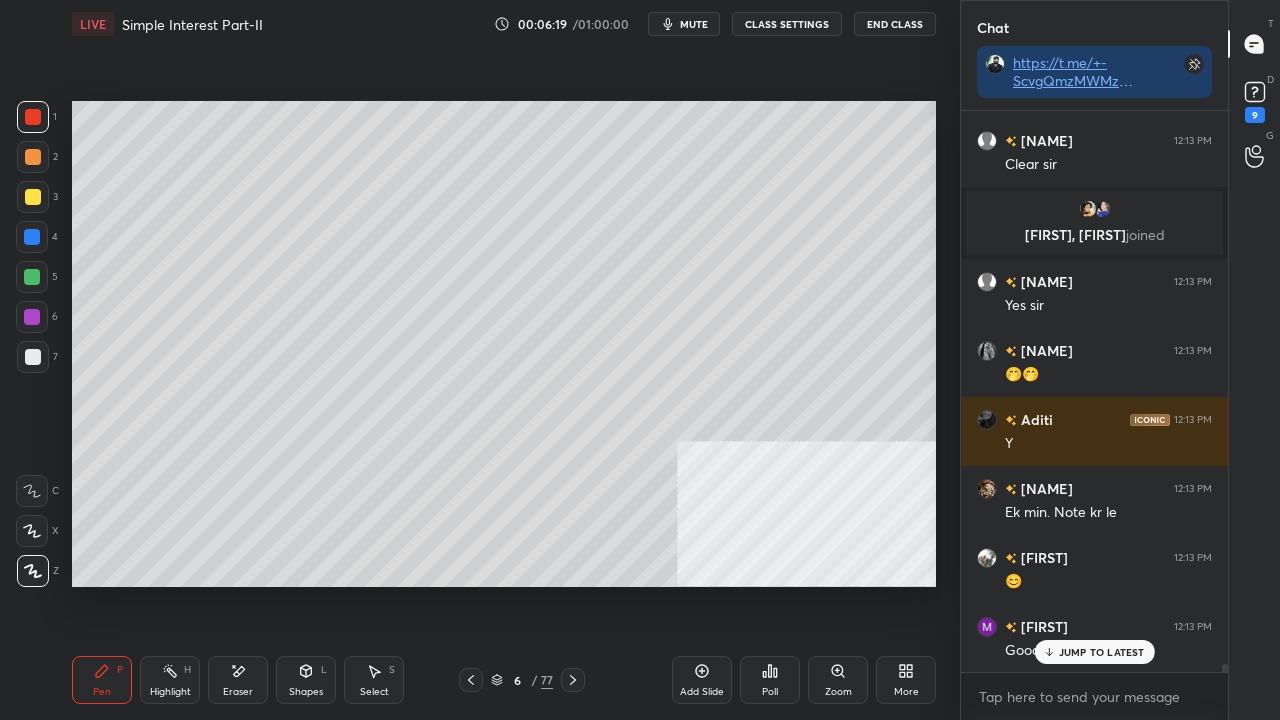 drag, startPoint x: 574, startPoint y: 684, endPoint x: 594, endPoint y: 671, distance: 23.853722 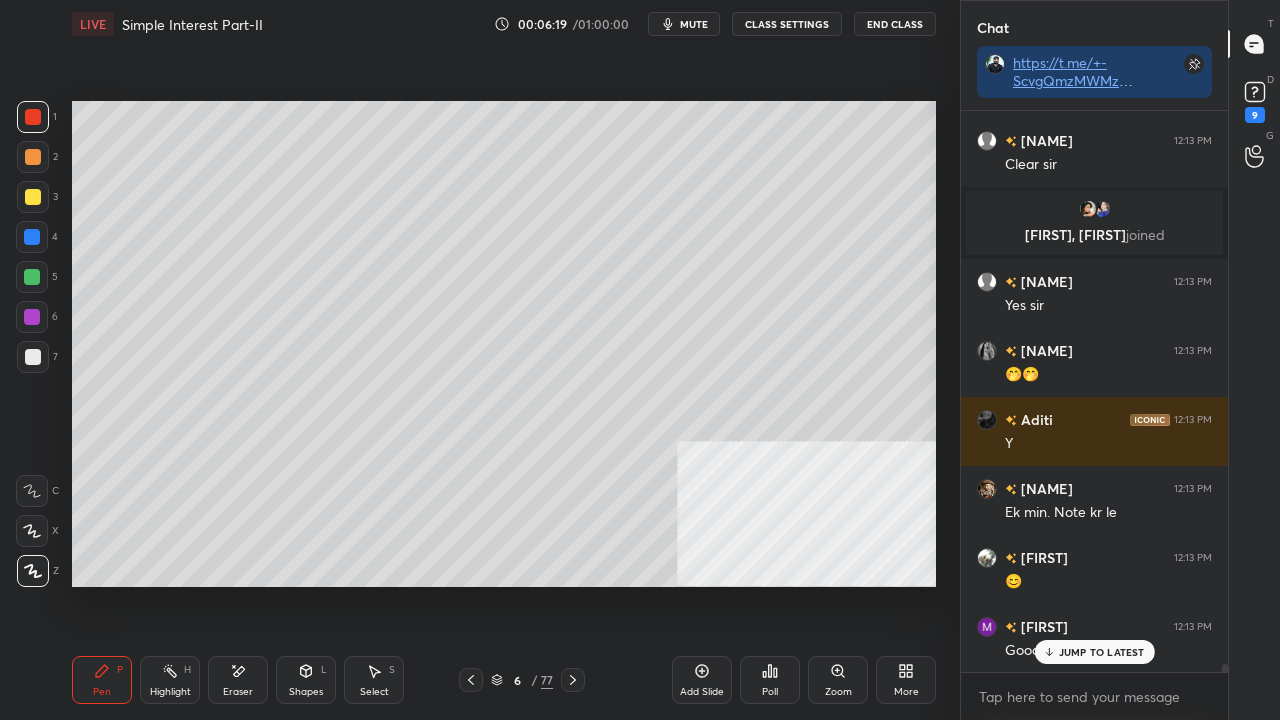 click 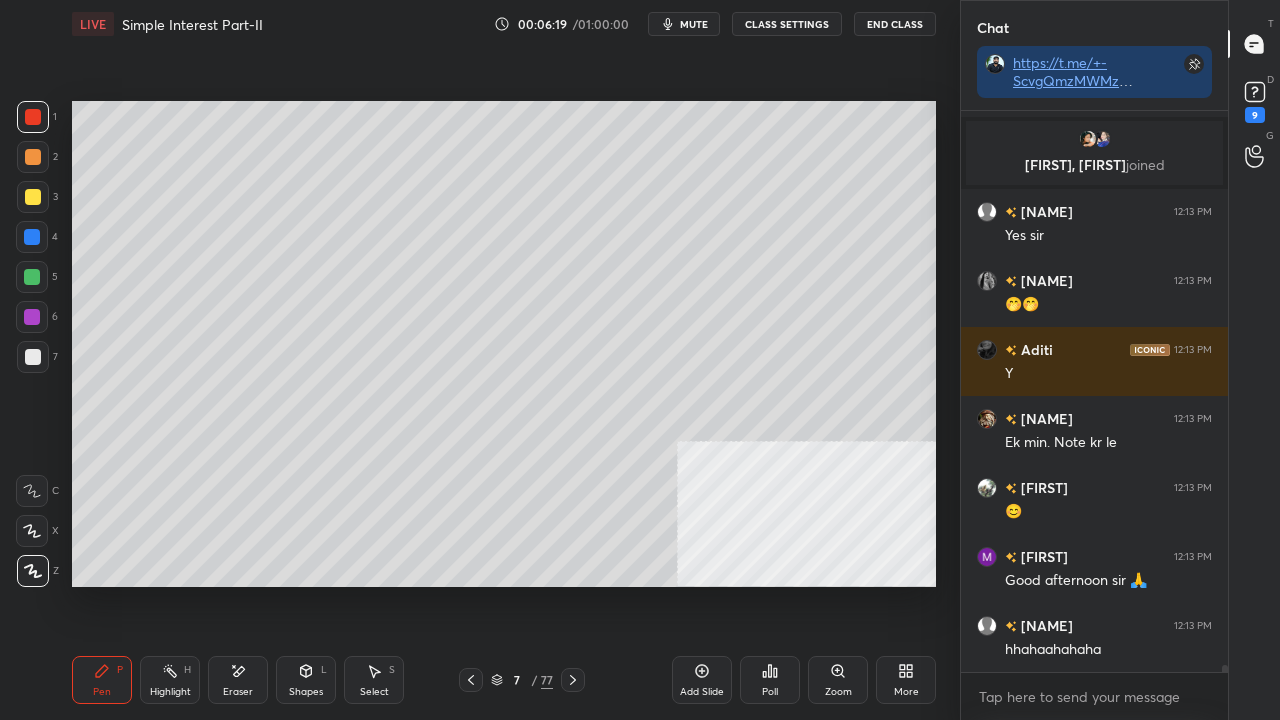 click on "hhahaahahaha" at bounding box center (1108, 650) 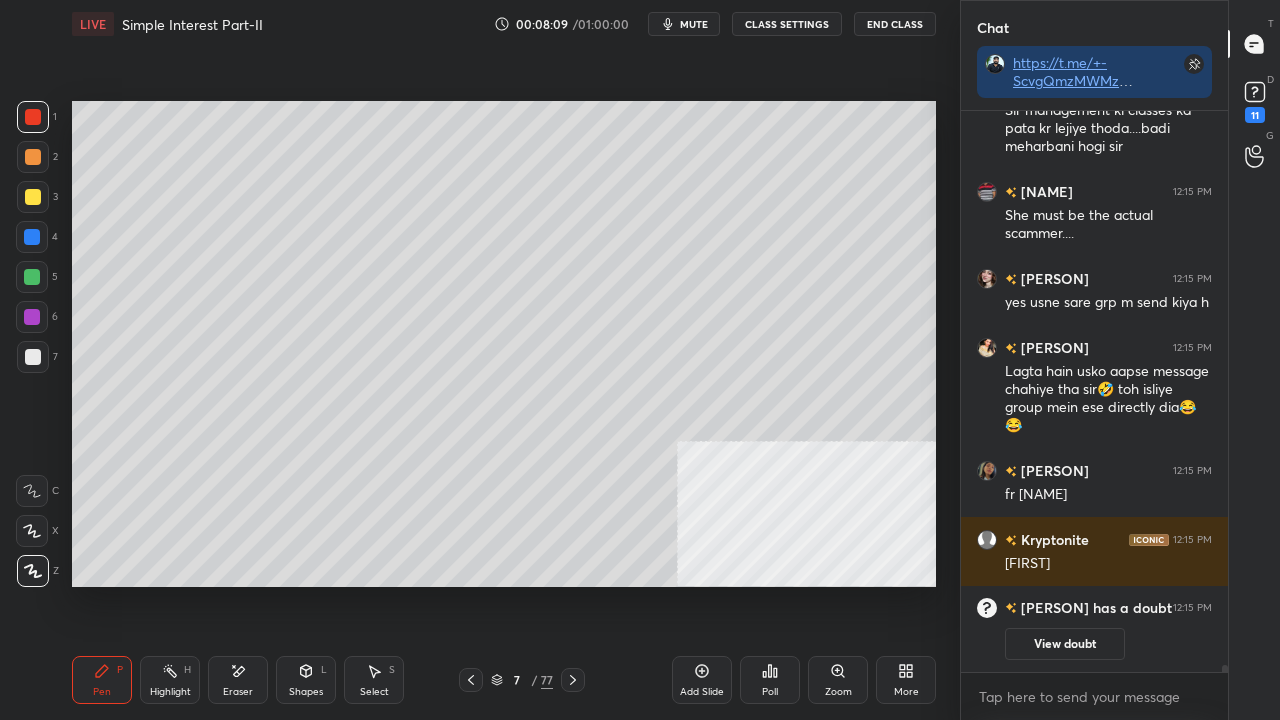 scroll, scrollTop: 45826, scrollLeft: 0, axis: vertical 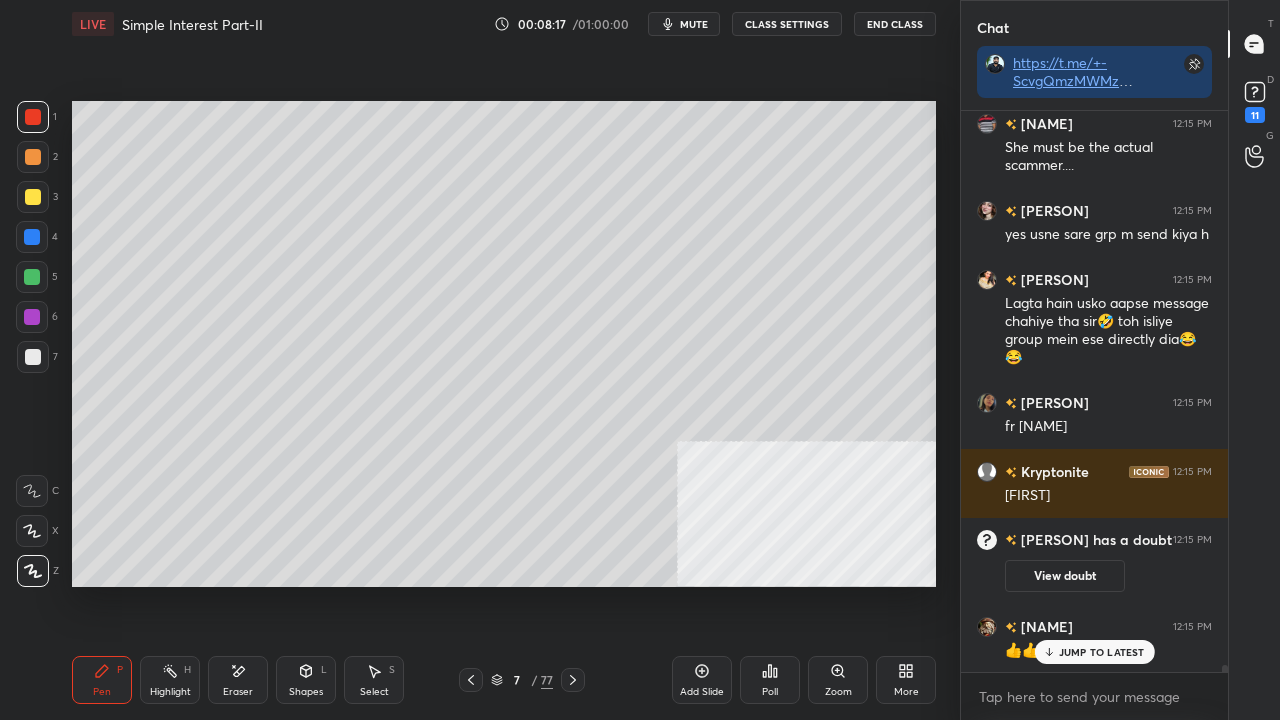 click on "JUMP TO LATEST" at bounding box center (1102, 652) 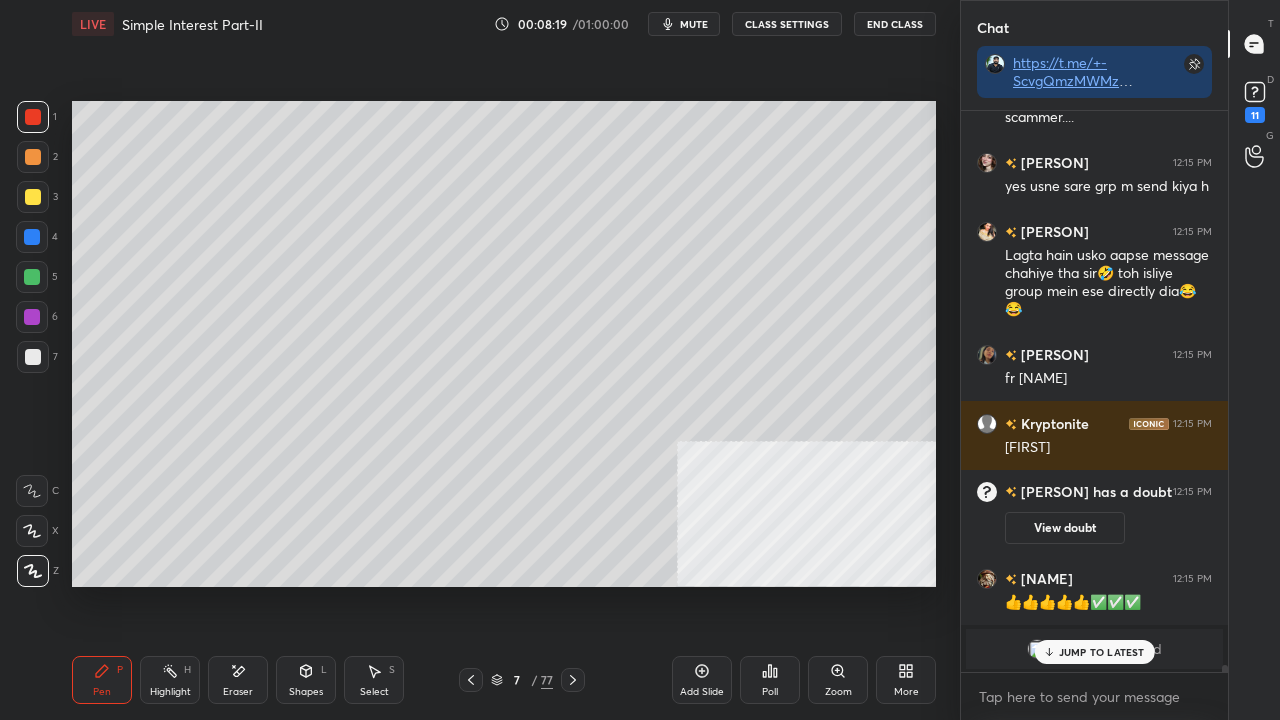 scroll, scrollTop: 46004, scrollLeft: 0, axis: vertical 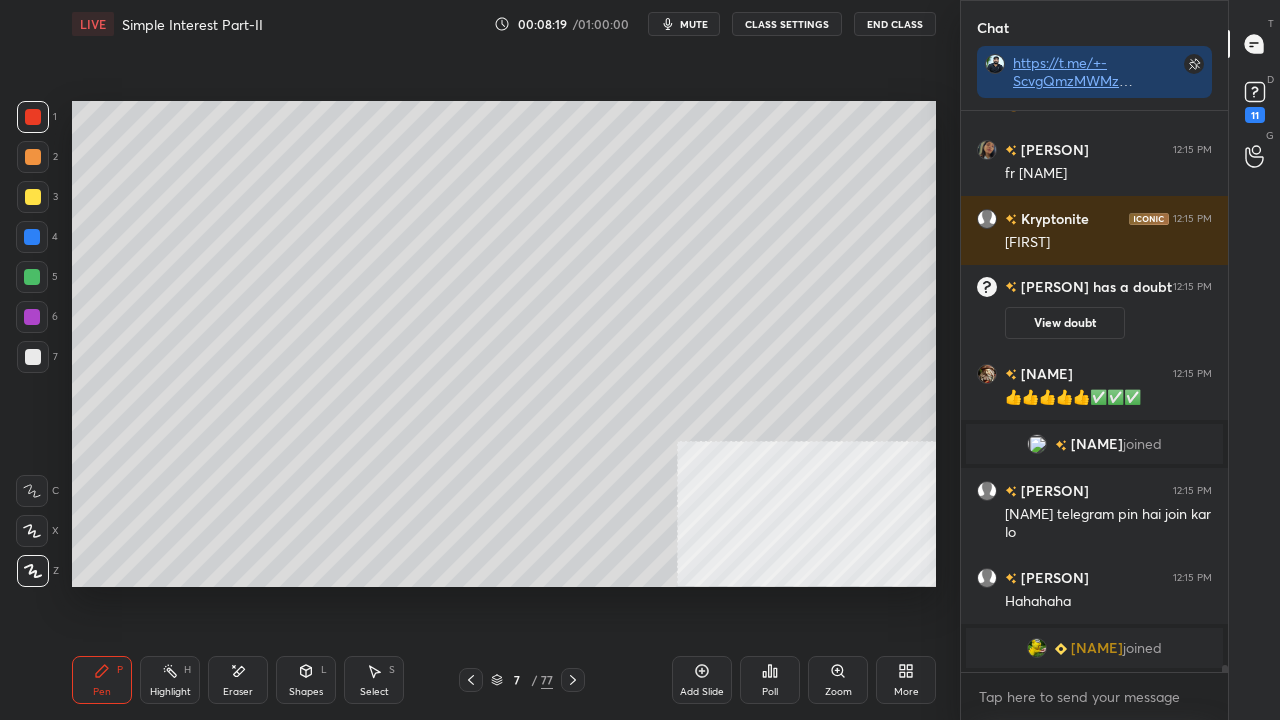 click at bounding box center (33, 357) 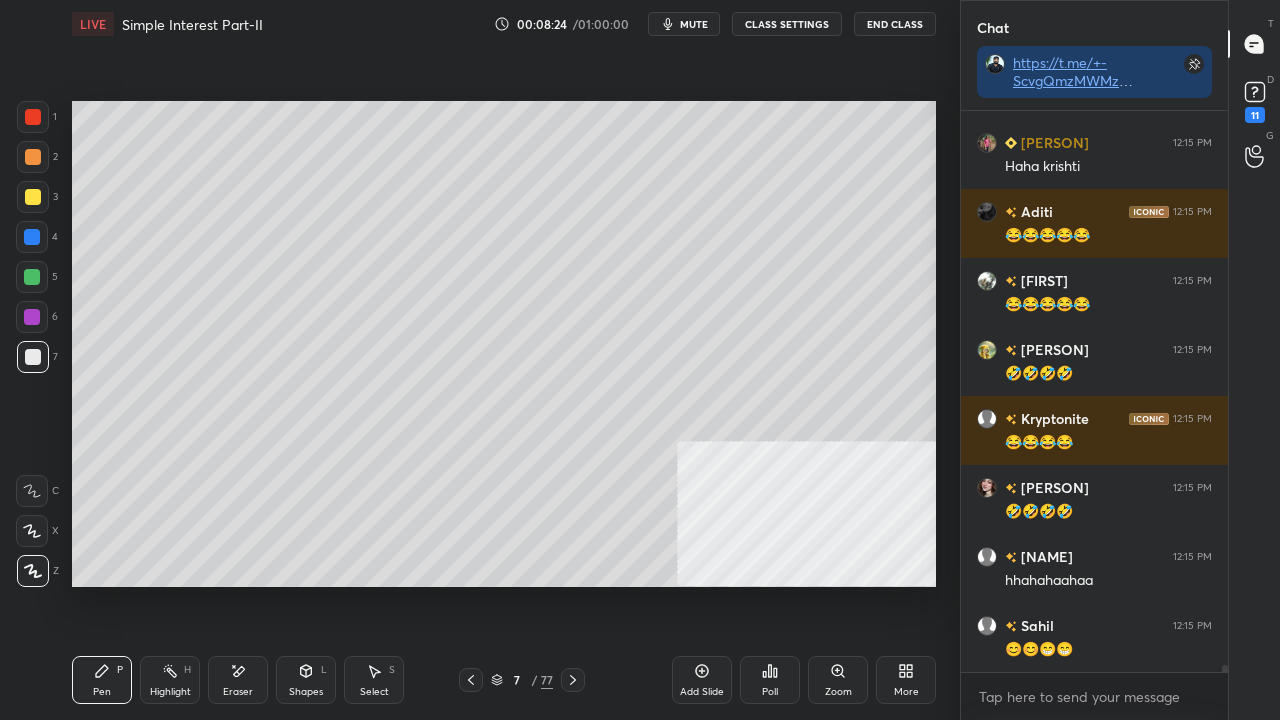 scroll, scrollTop: 46904, scrollLeft: 0, axis: vertical 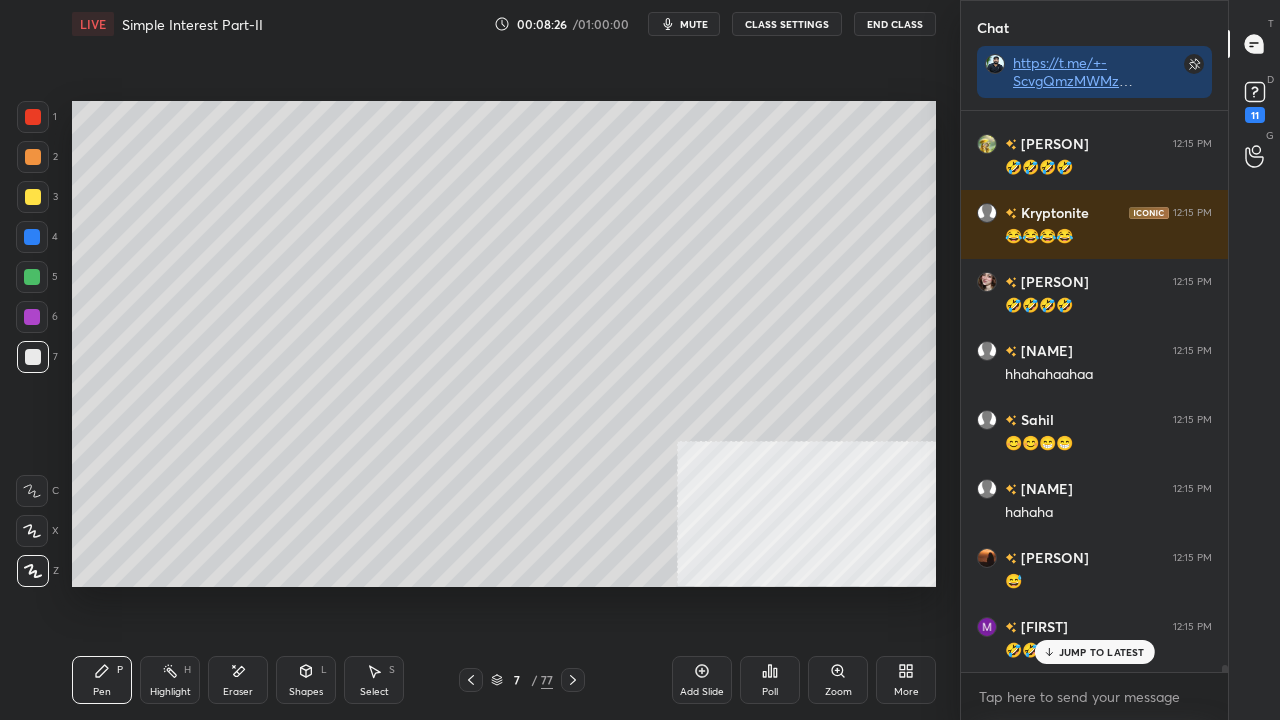 click at bounding box center [32, 237] 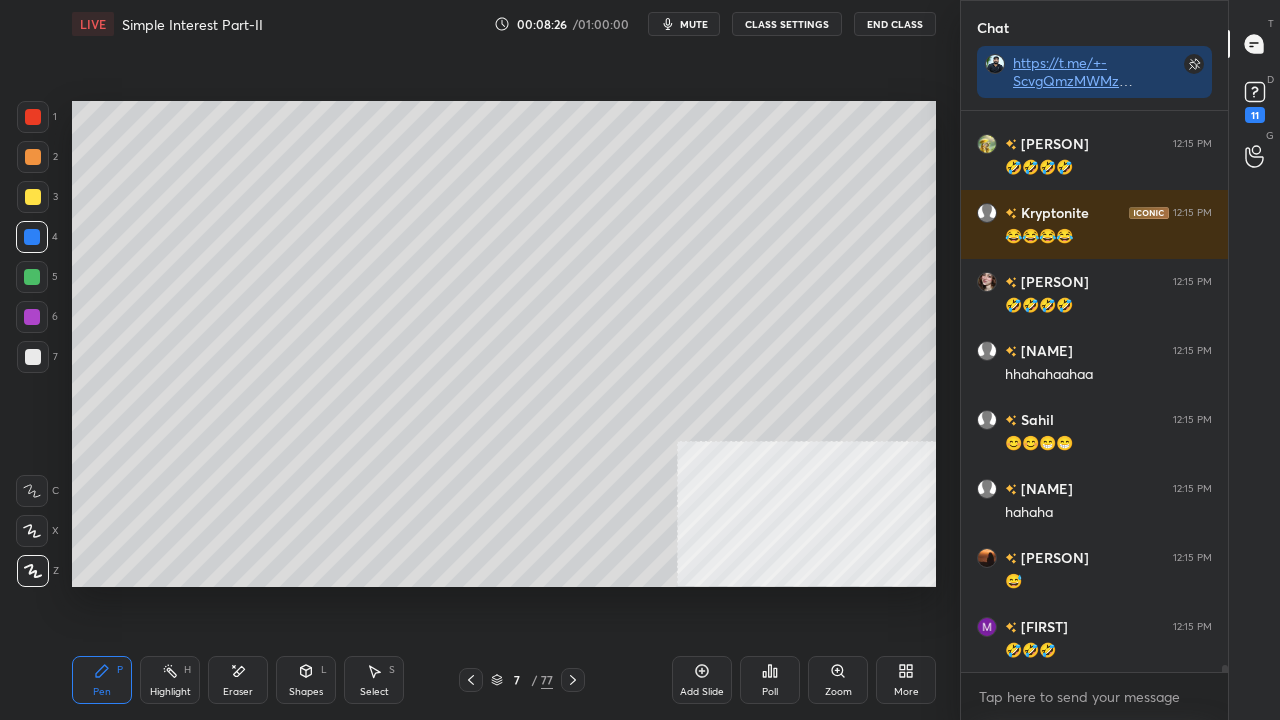 scroll, scrollTop: 47042, scrollLeft: 0, axis: vertical 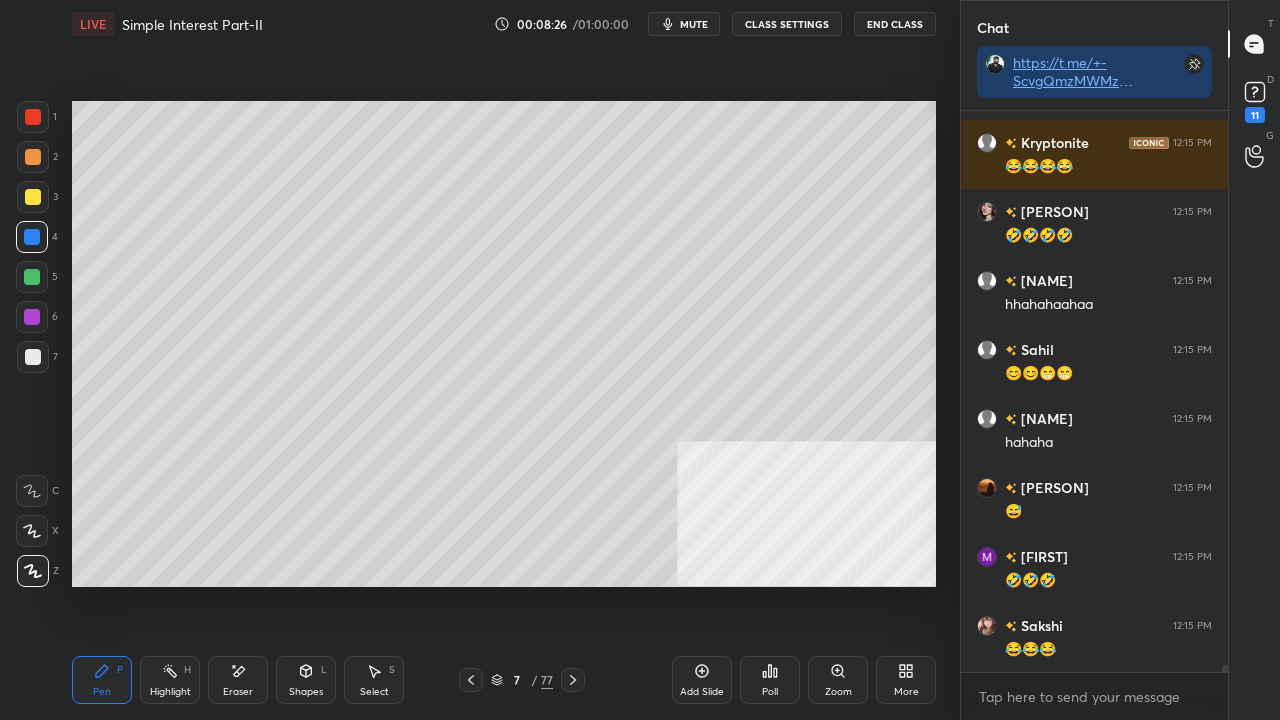 click at bounding box center [32, 277] 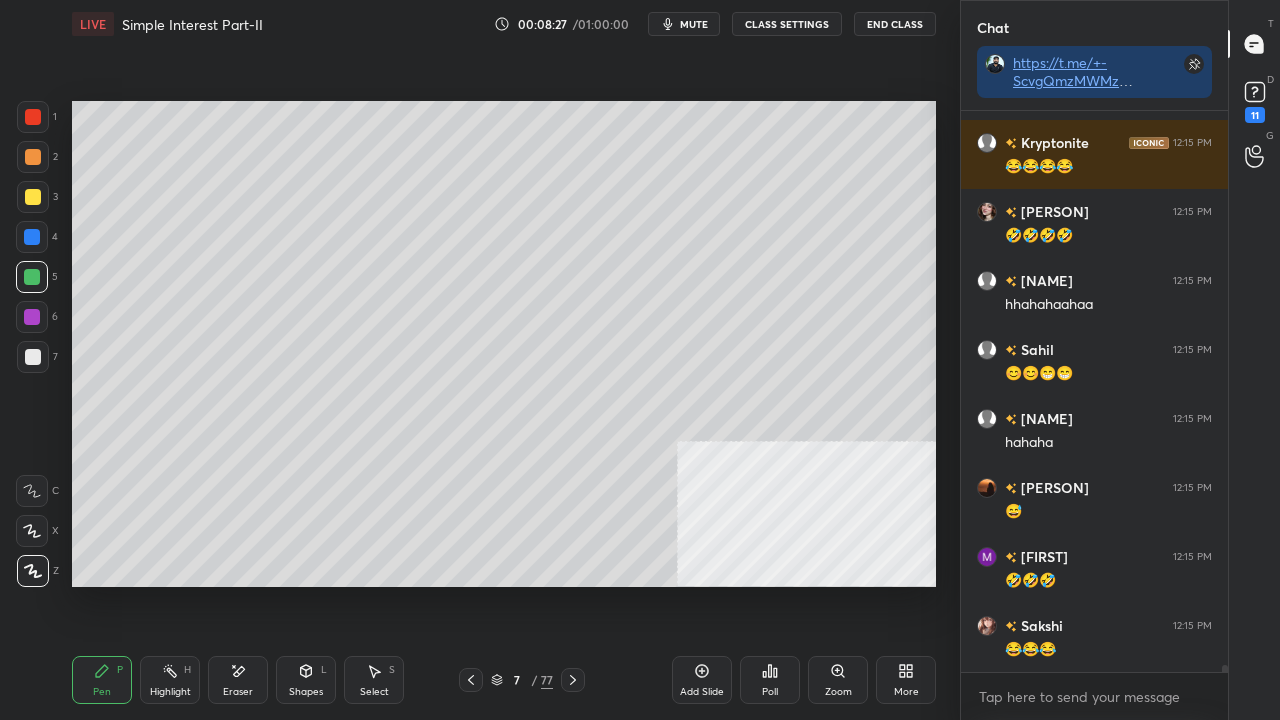 click at bounding box center [32, 317] 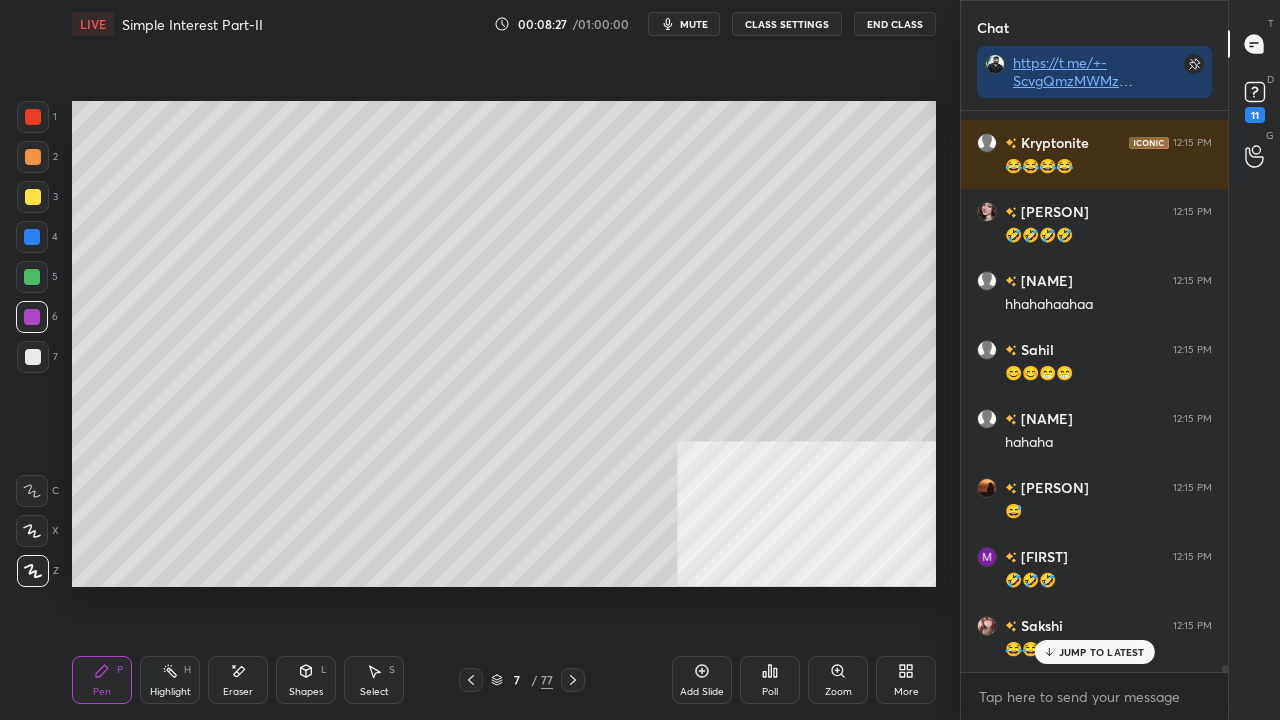 scroll, scrollTop: 47386, scrollLeft: 0, axis: vertical 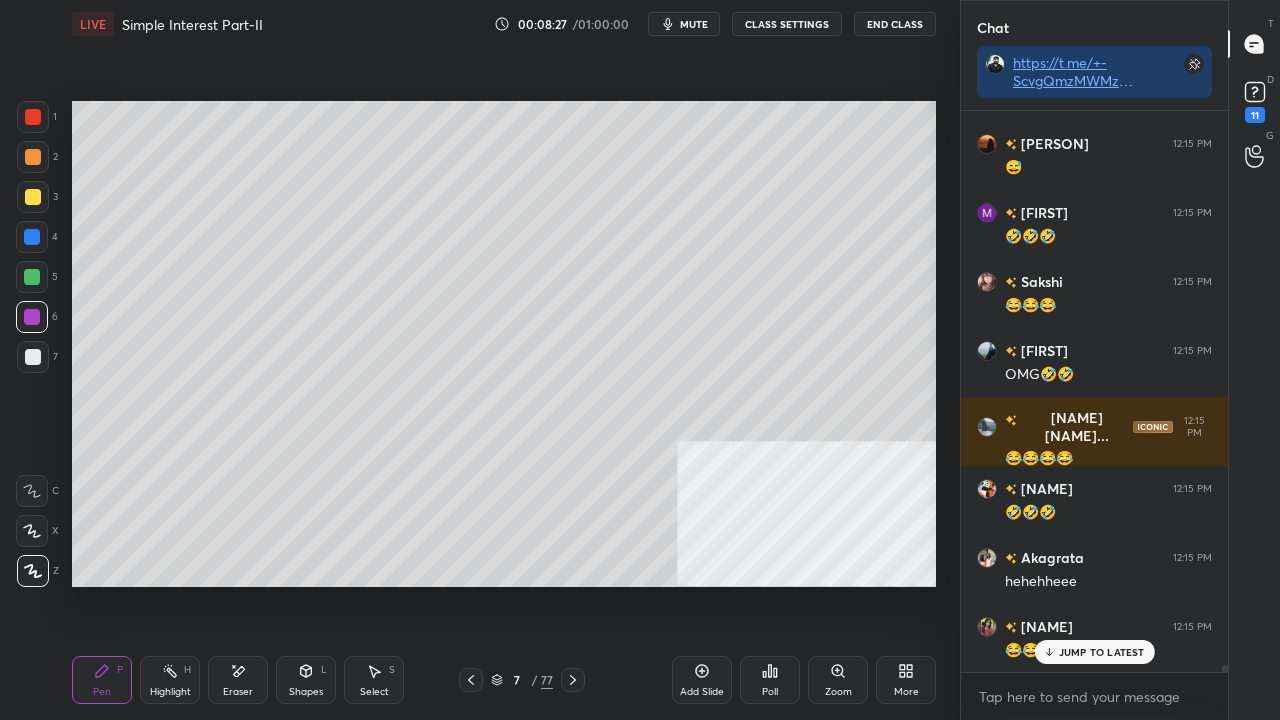 click at bounding box center [33, 357] 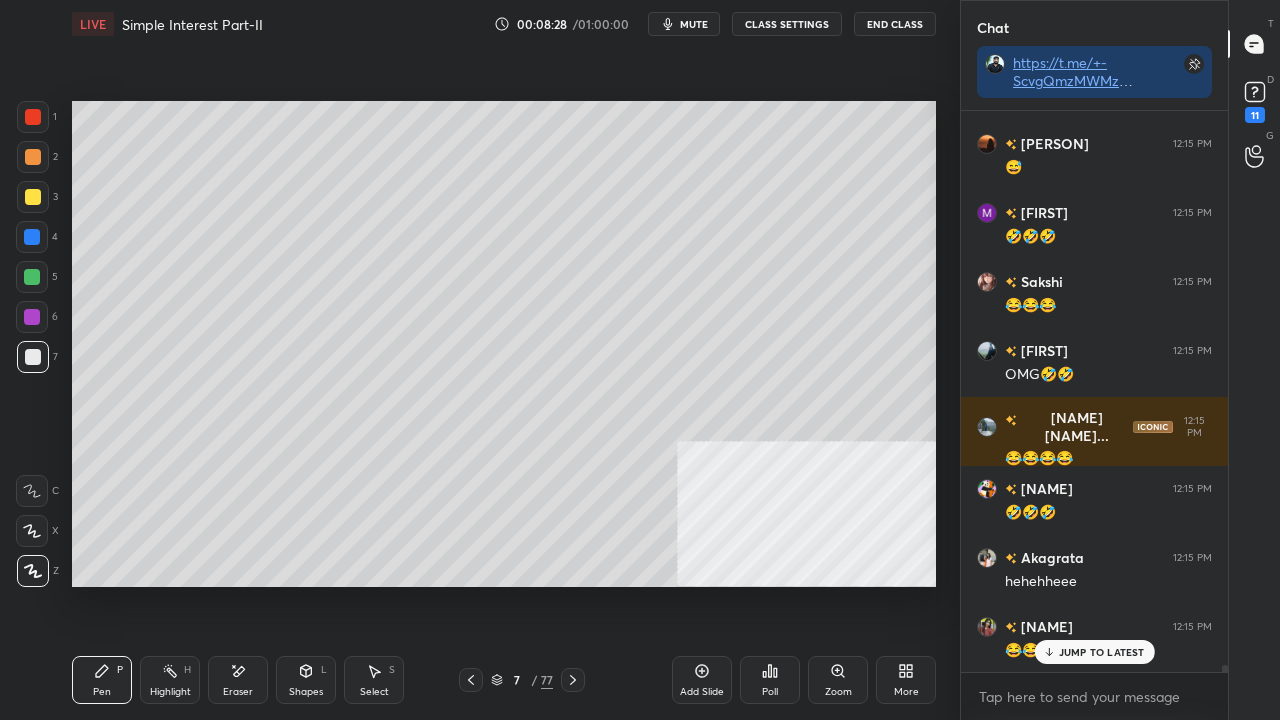 click at bounding box center [32, 277] 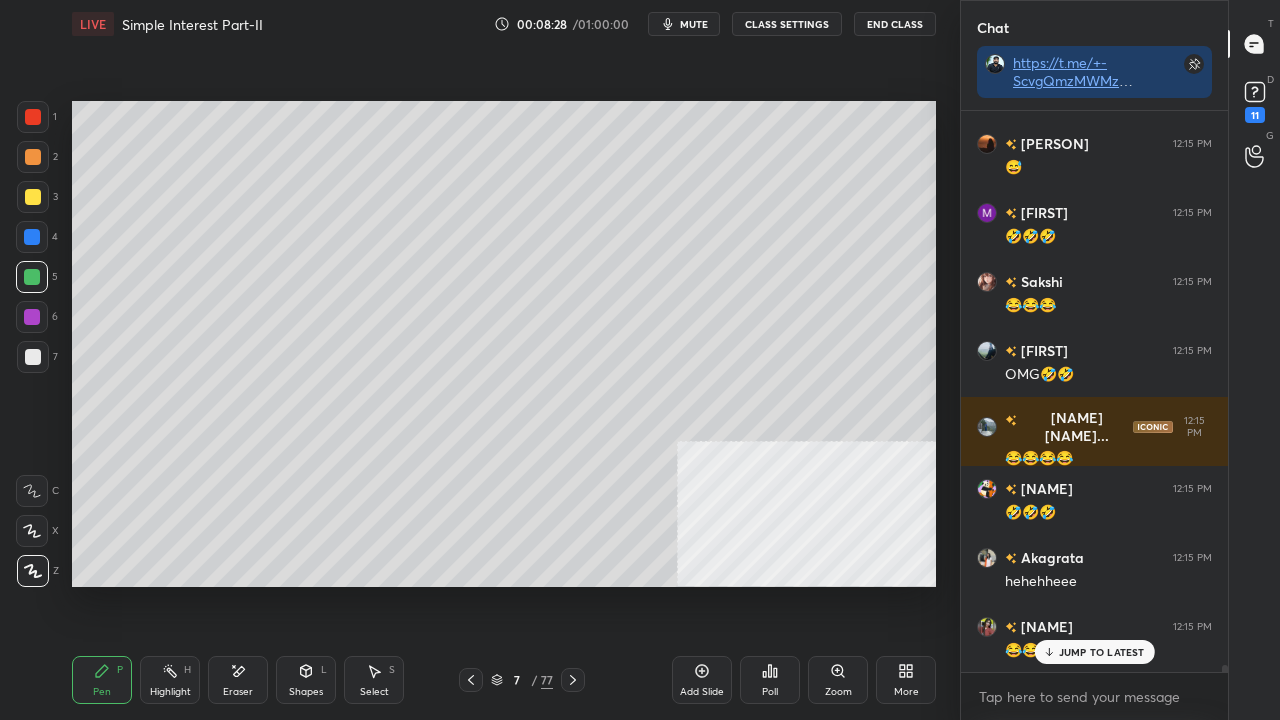 scroll, scrollTop: 47642, scrollLeft: 0, axis: vertical 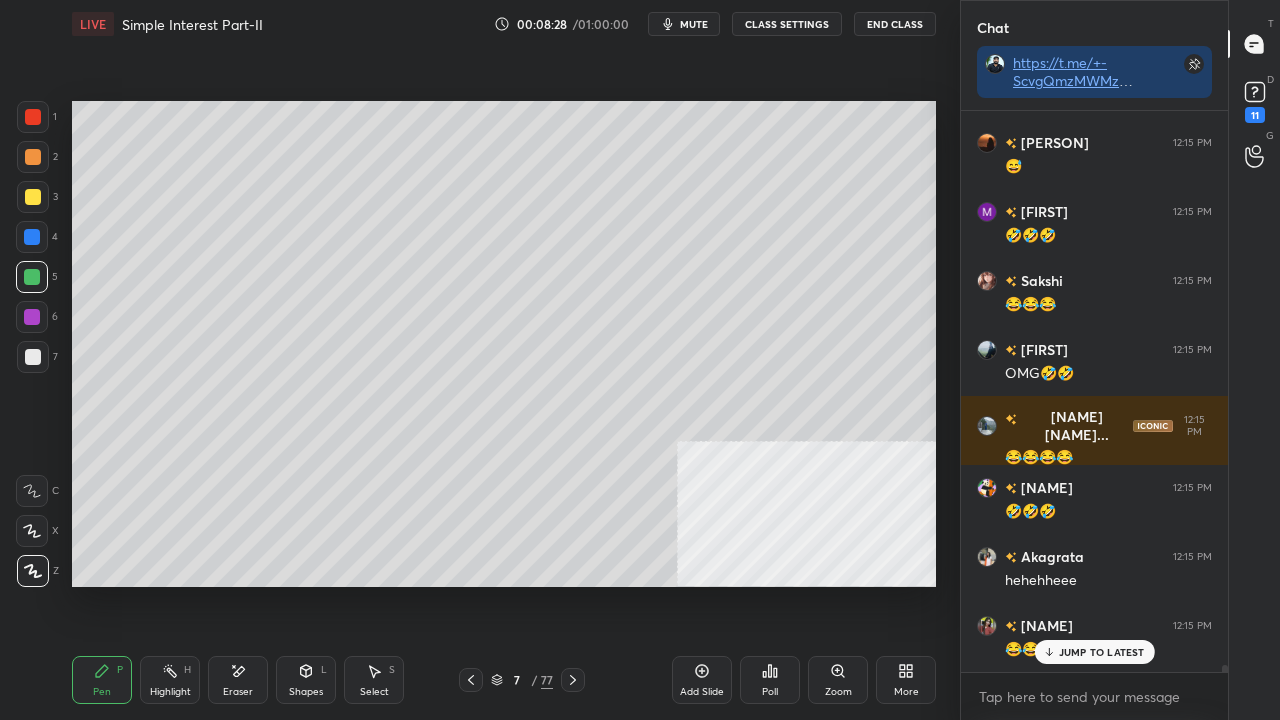 click at bounding box center (32, 317) 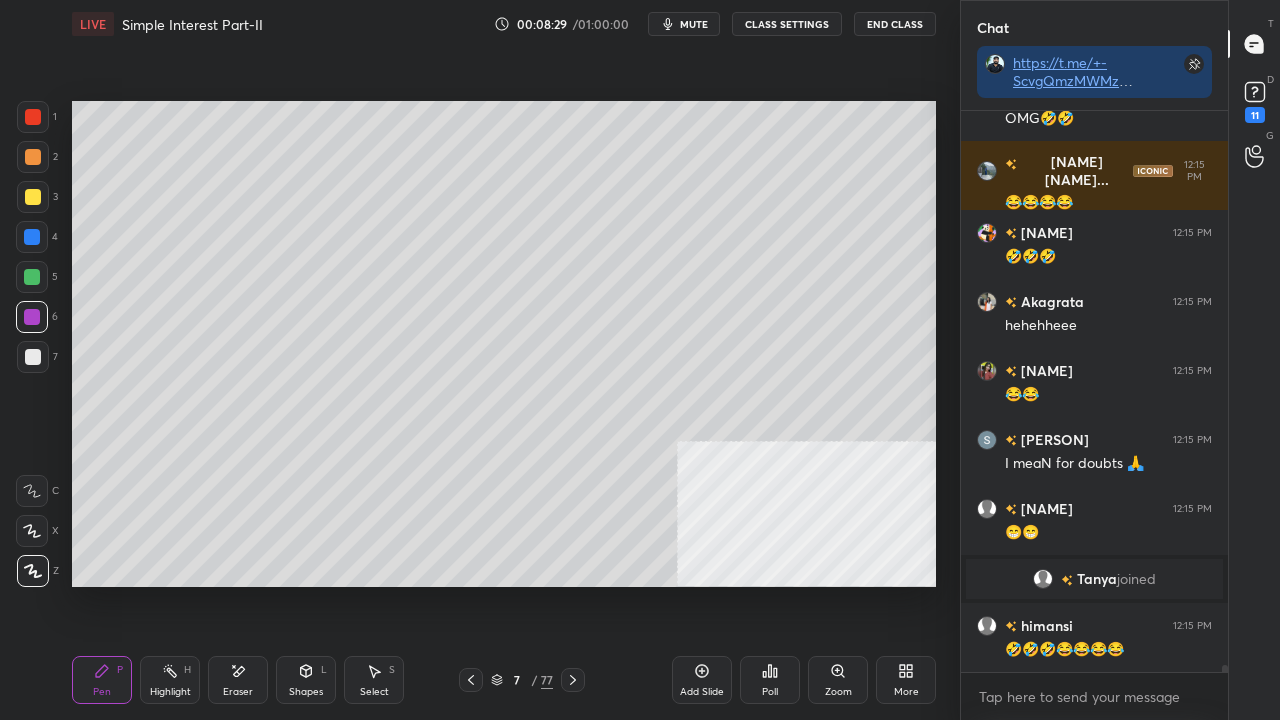 drag, startPoint x: 30, startPoint y: 240, endPoint x: 31, endPoint y: 277, distance: 37.01351 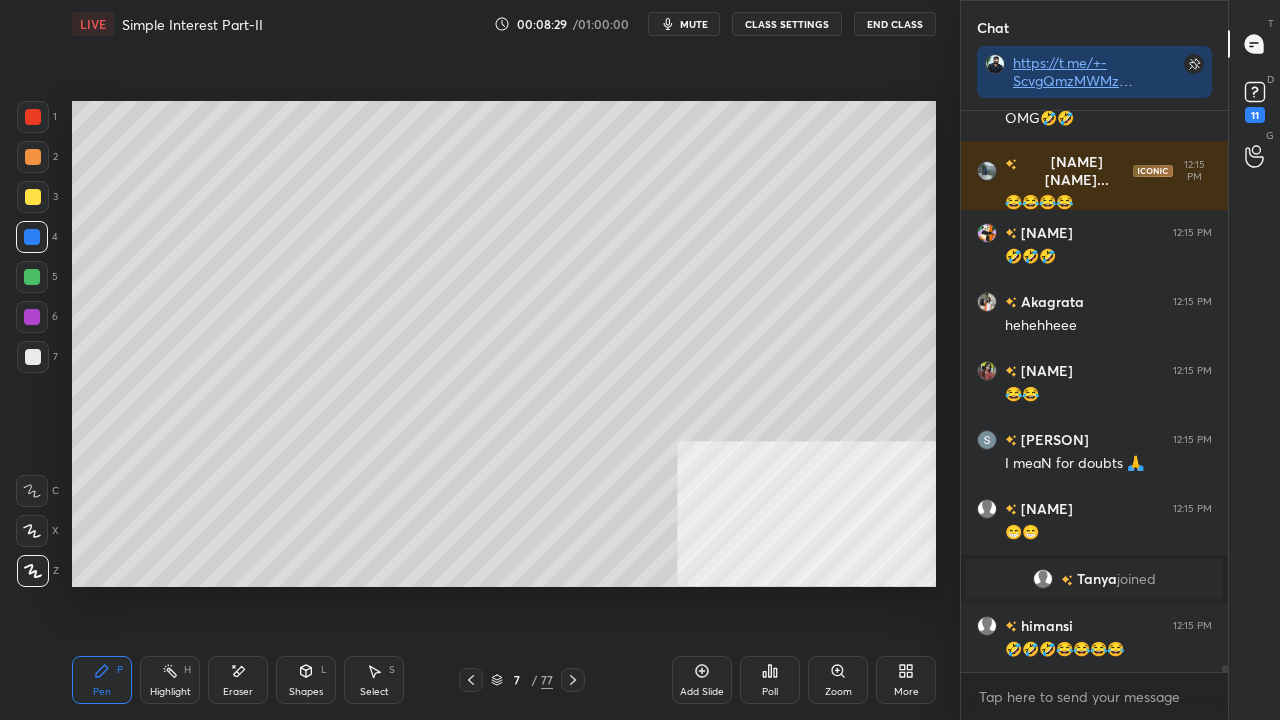 click at bounding box center [32, 317] 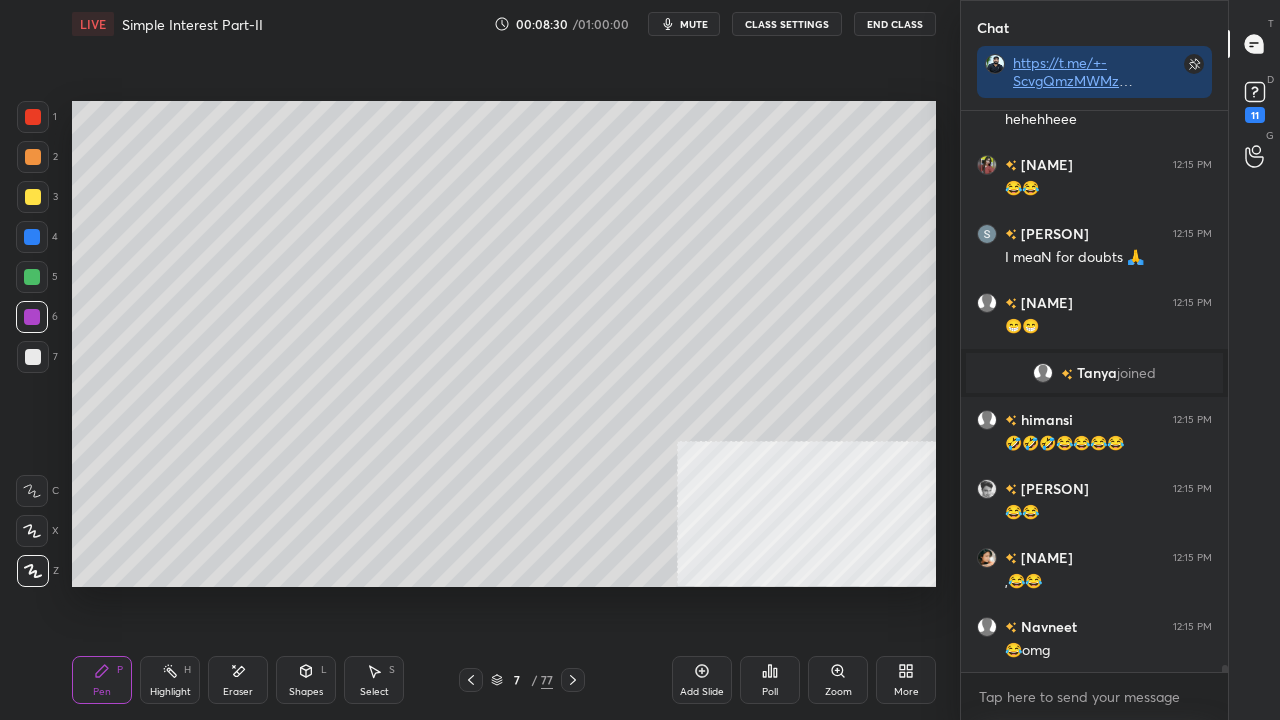 click at bounding box center (32, 237) 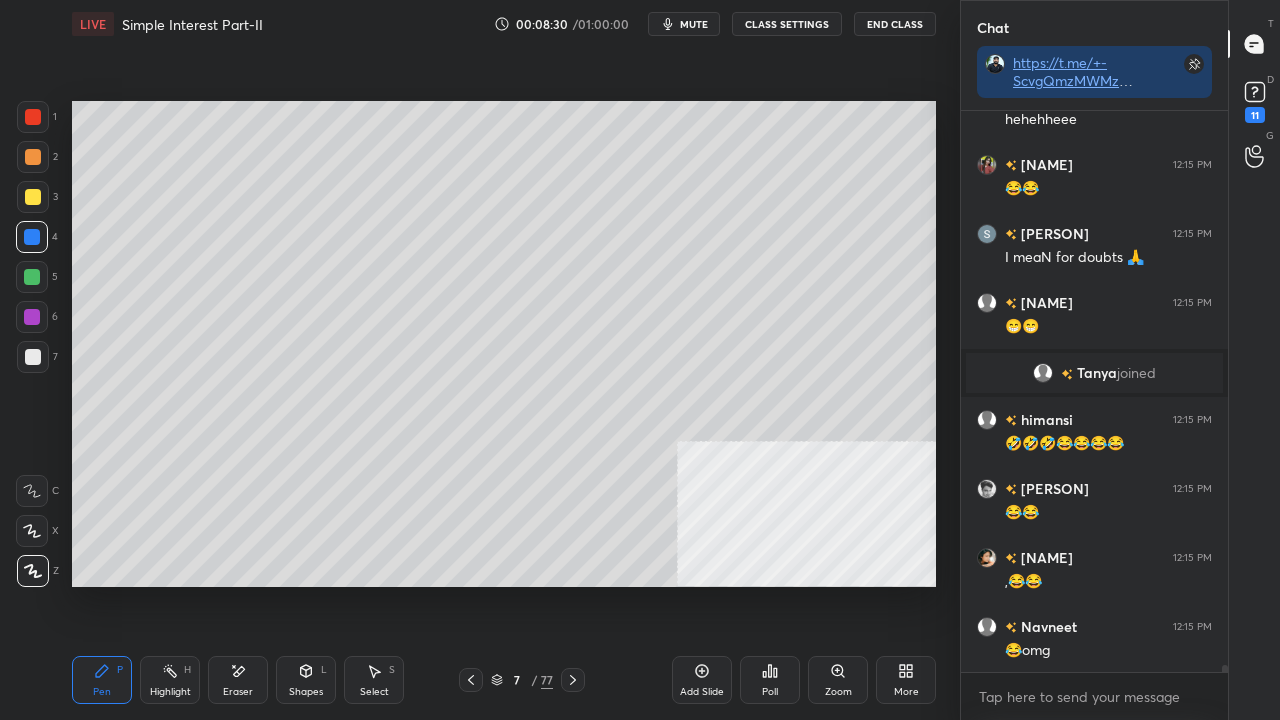 click at bounding box center [32, 317] 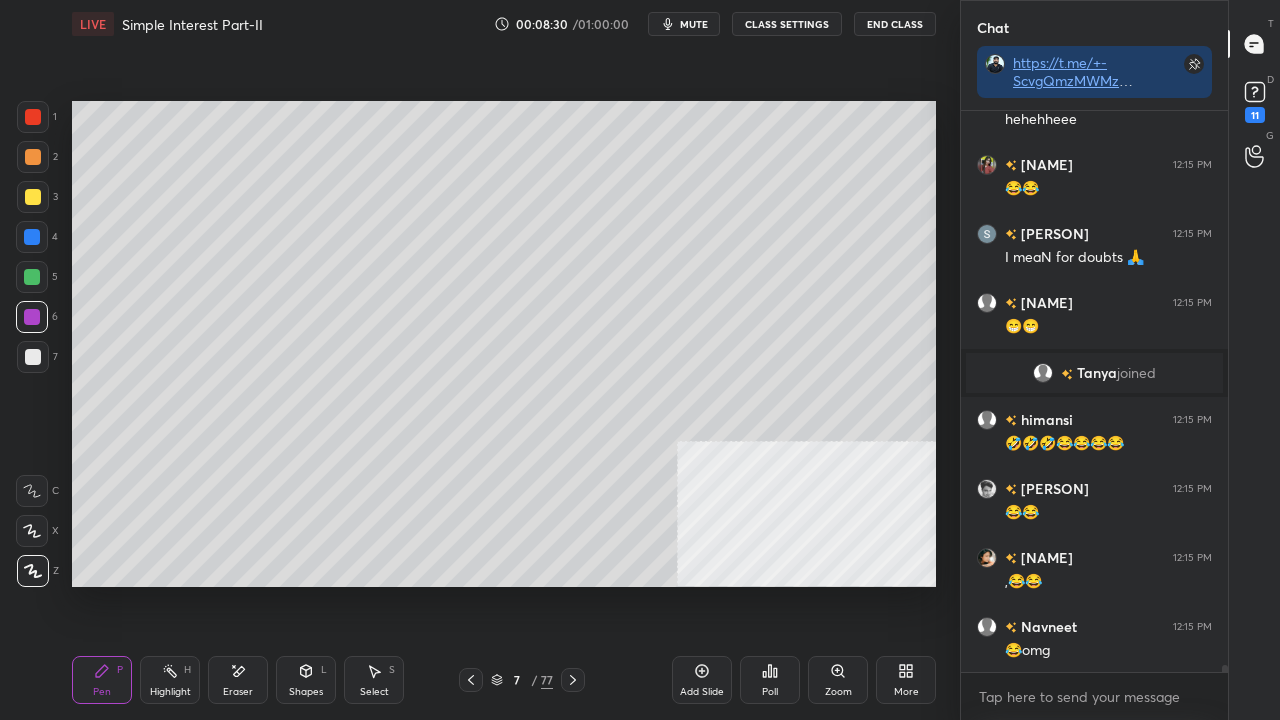 scroll, scrollTop: 48230, scrollLeft: 0, axis: vertical 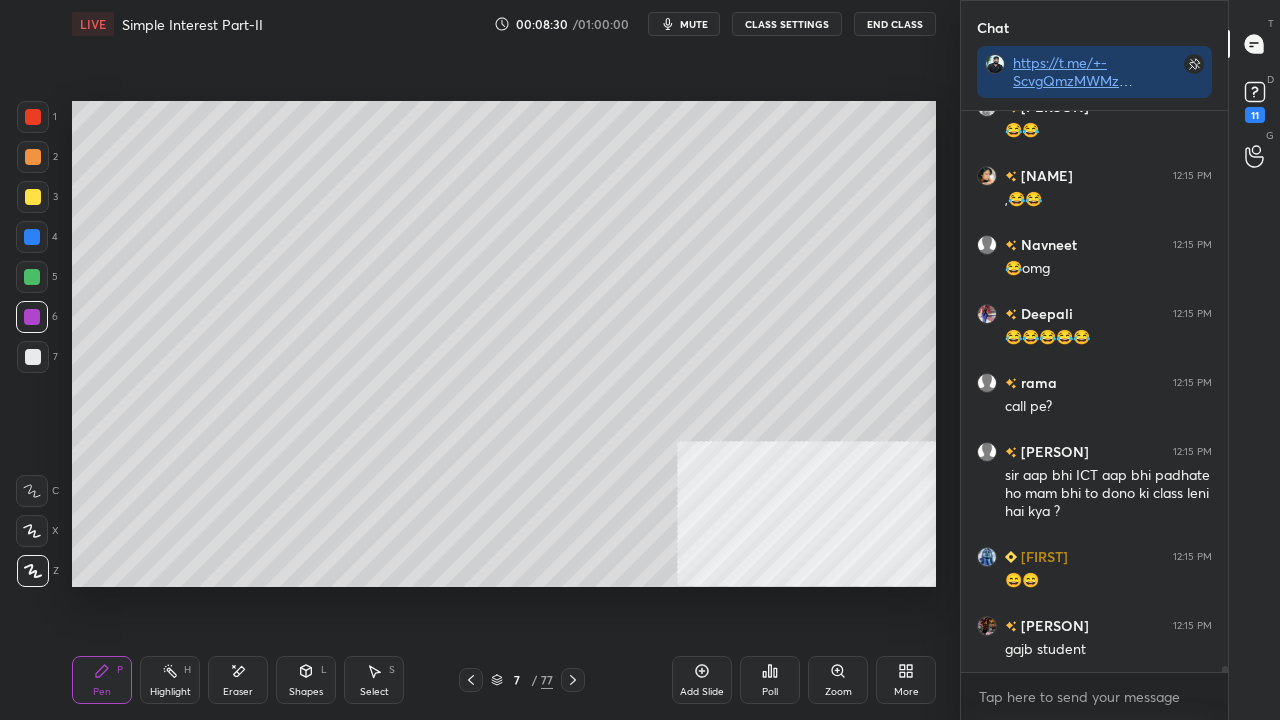 click at bounding box center (33, 357) 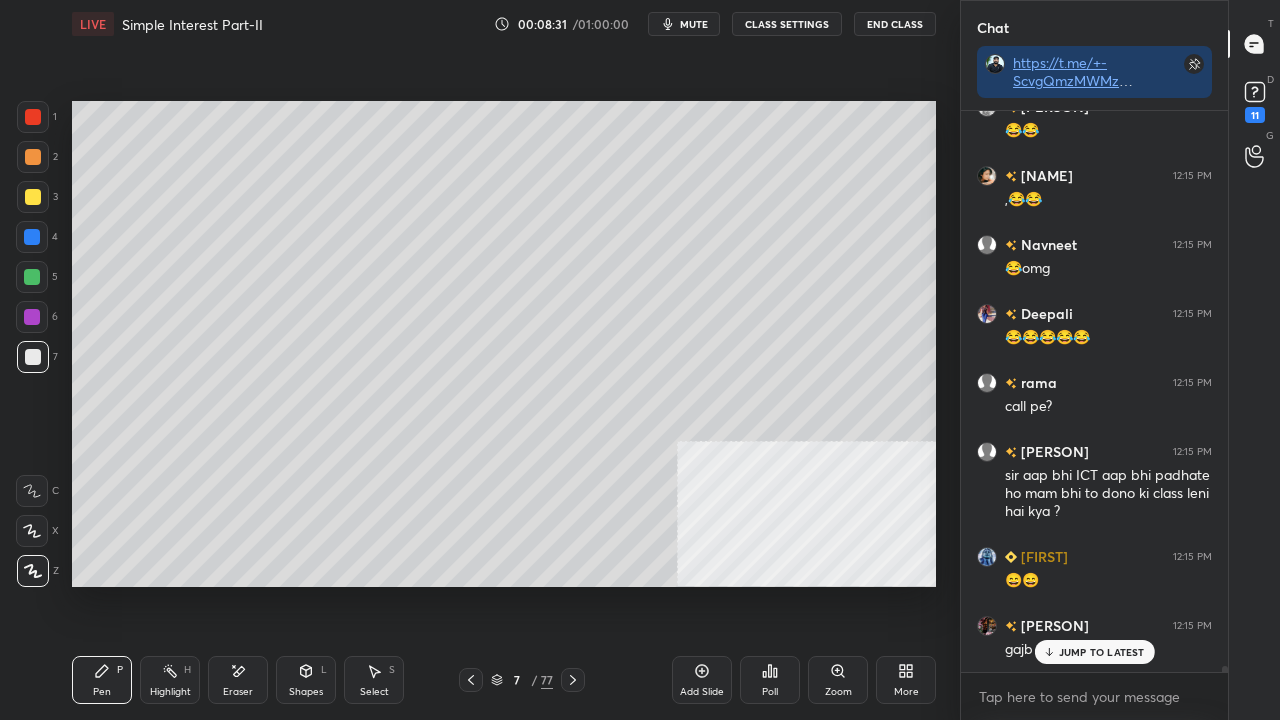 scroll, scrollTop: 48436, scrollLeft: 0, axis: vertical 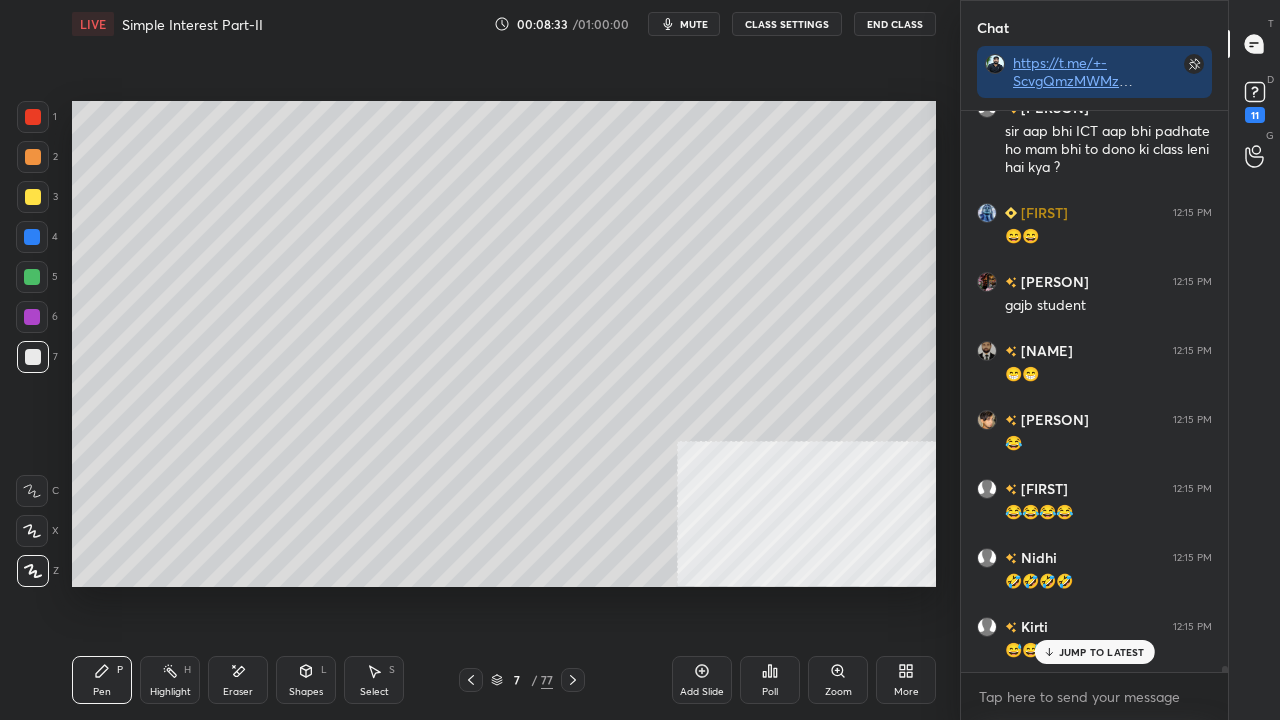 drag, startPoint x: 35, startPoint y: 239, endPoint x: 32, endPoint y: 227, distance: 12.369317 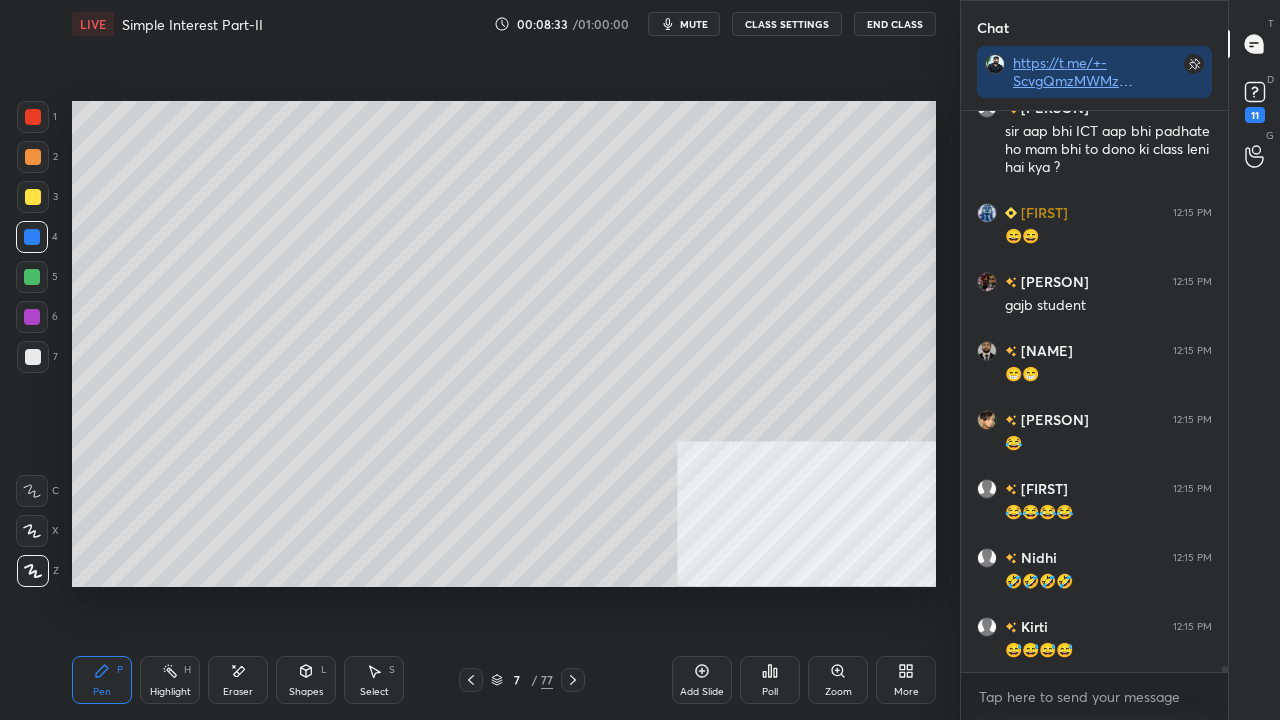 scroll, scrollTop: 48680, scrollLeft: 0, axis: vertical 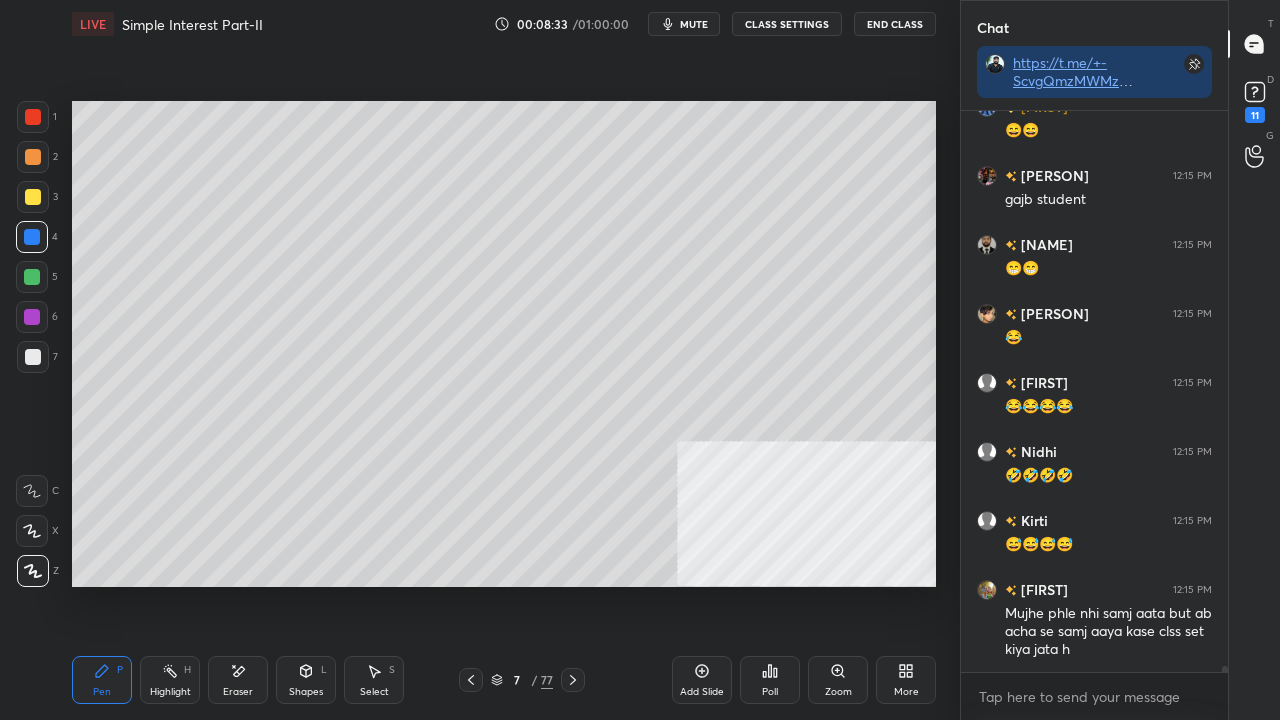 click at bounding box center [33, 197] 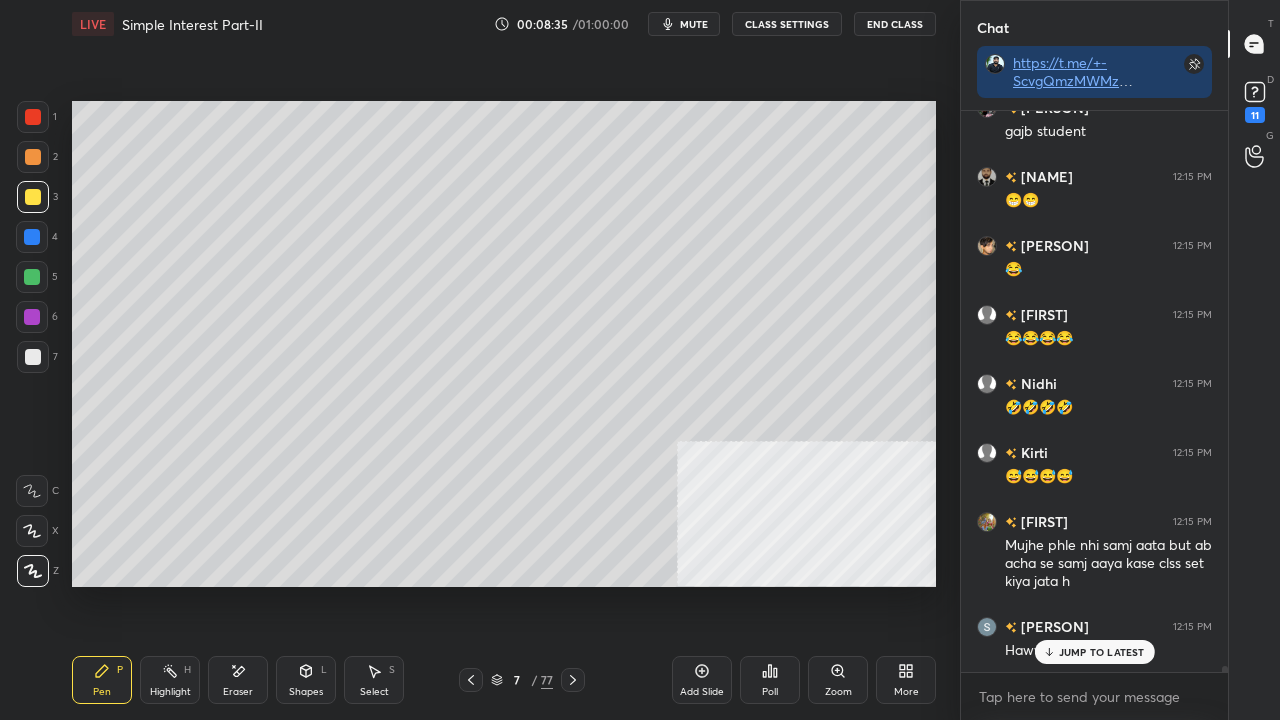 scroll, scrollTop: 48818, scrollLeft: 0, axis: vertical 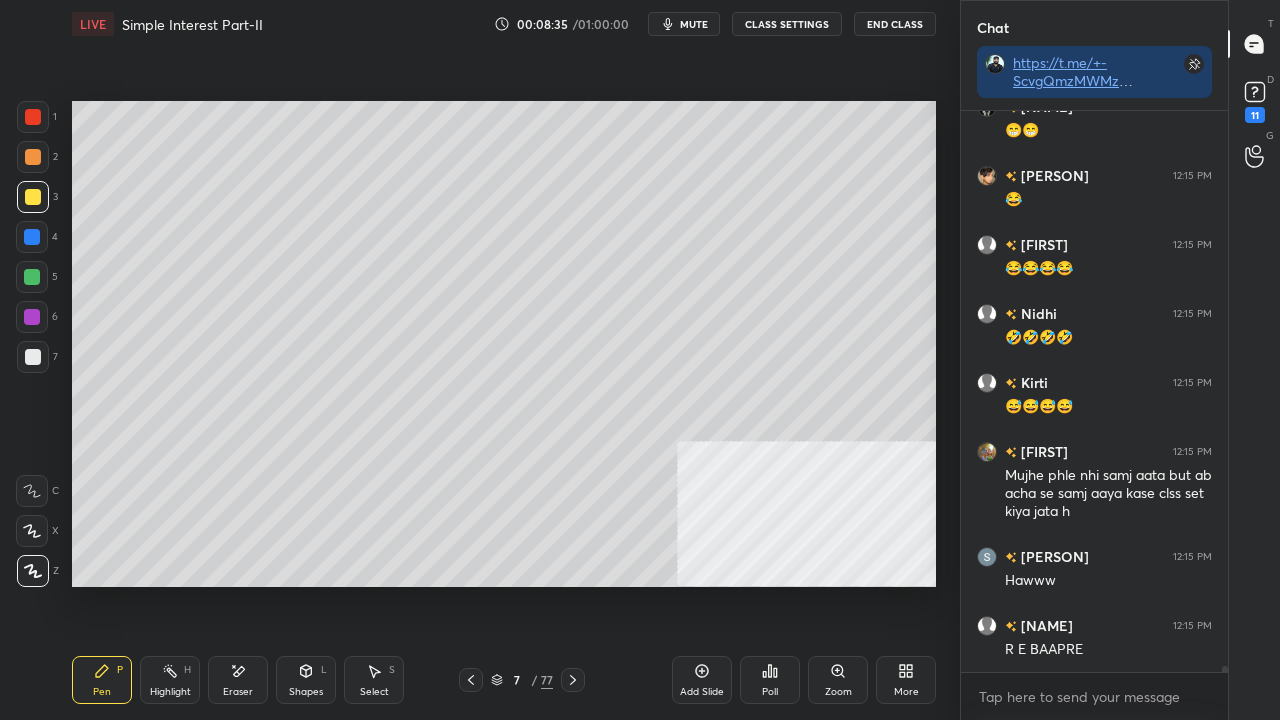 drag, startPoint x: 28, startPoint y: 273, endPoint x: 32, endPoint y: 242, distance: 31.257 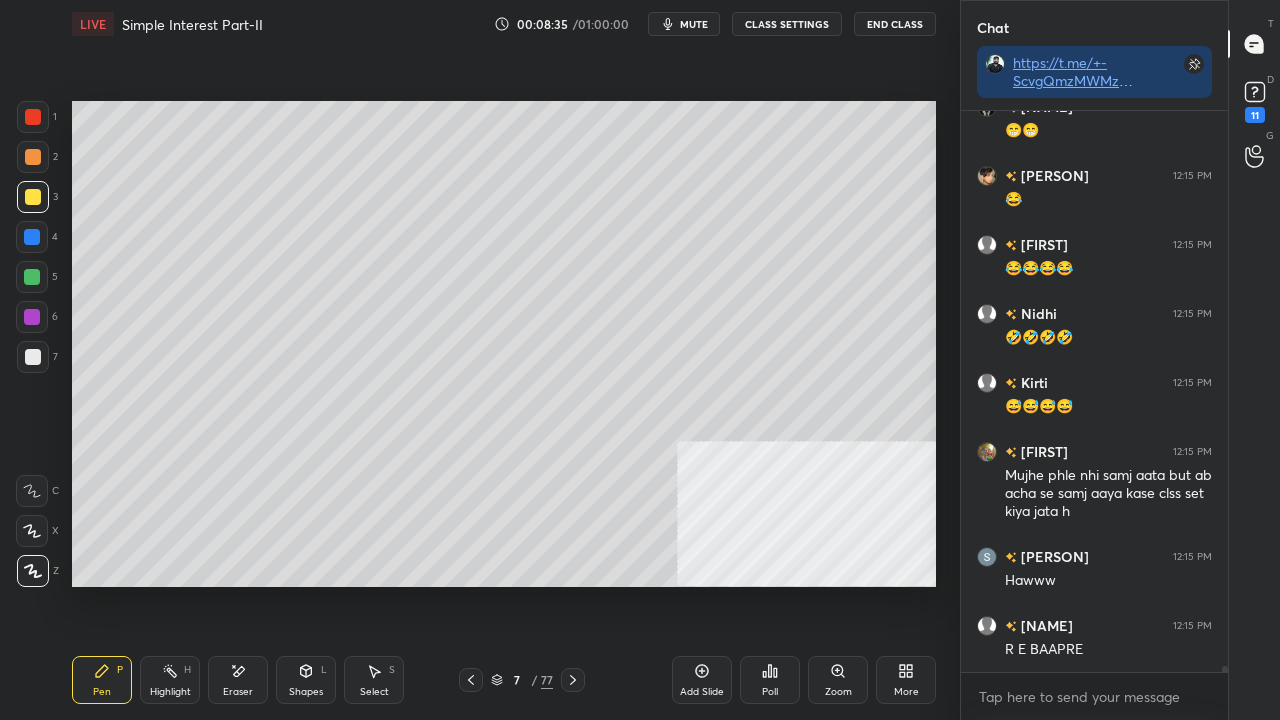 click at bounding box center [32, 277] 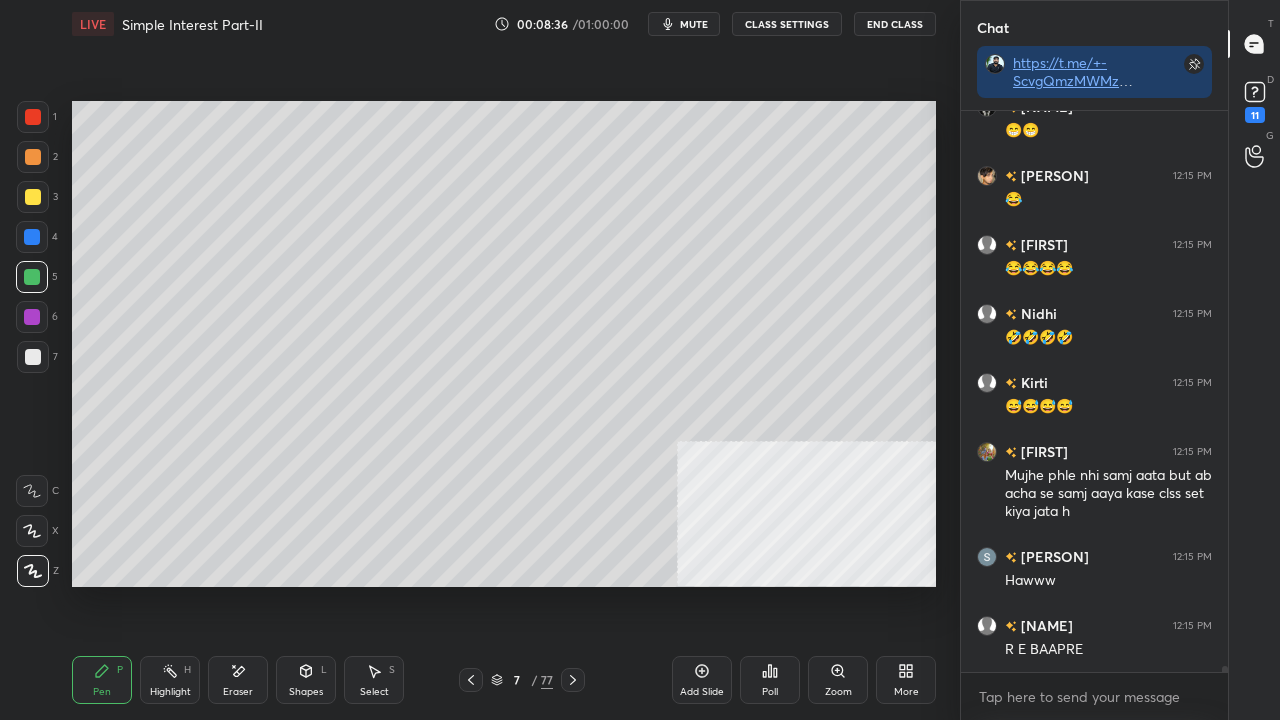 click at bounding box center [32, 237] 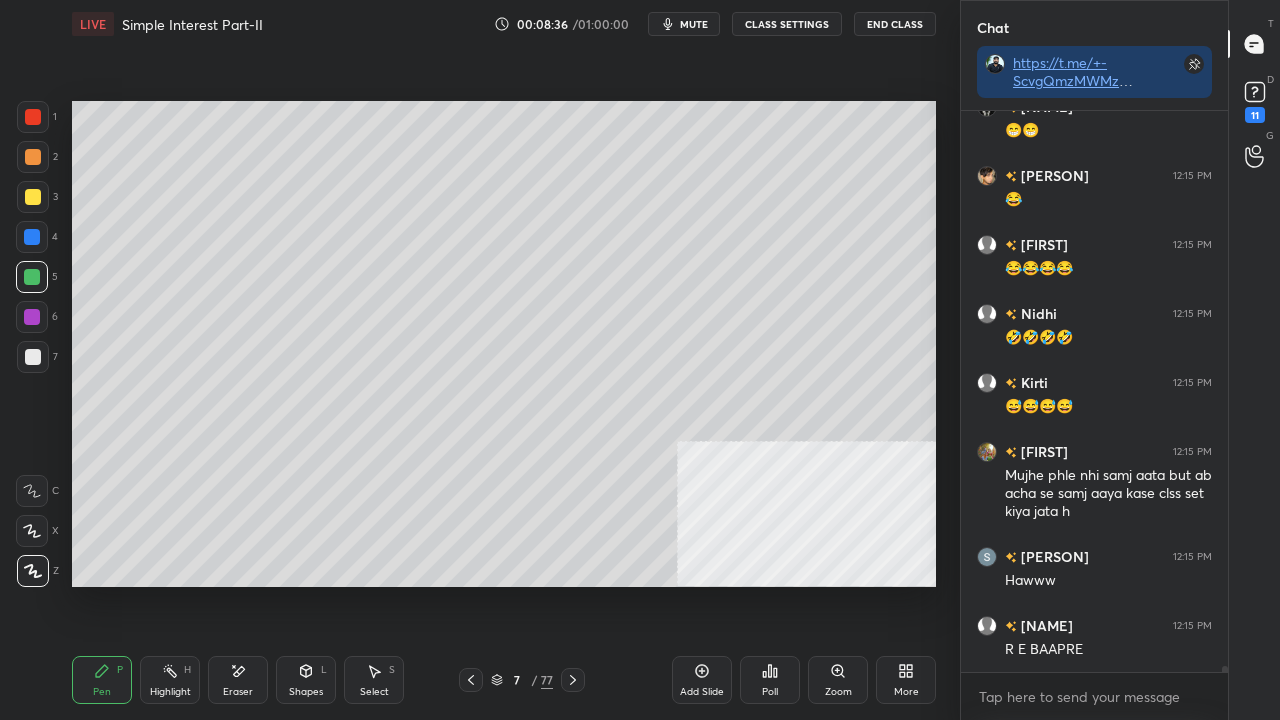 scroll, scrollTop: 48886, scrollLeft: 0, axis: vertical 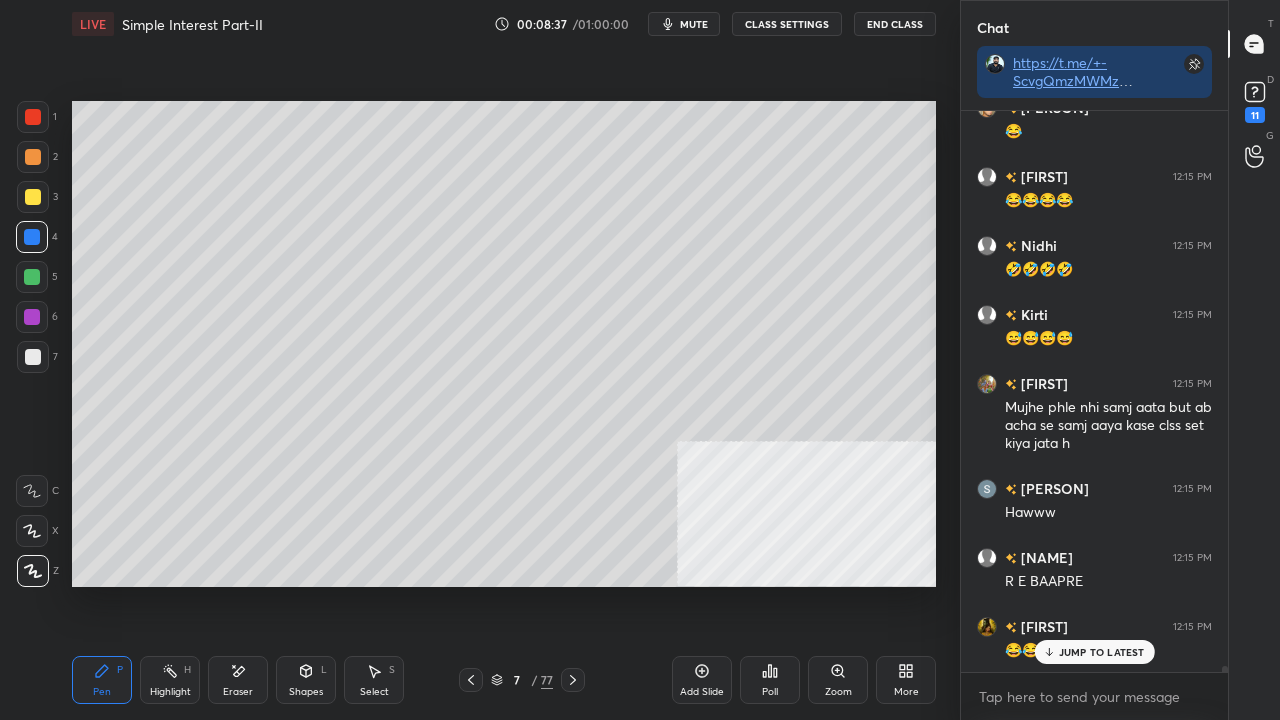 click at bounding box center [33, 117] 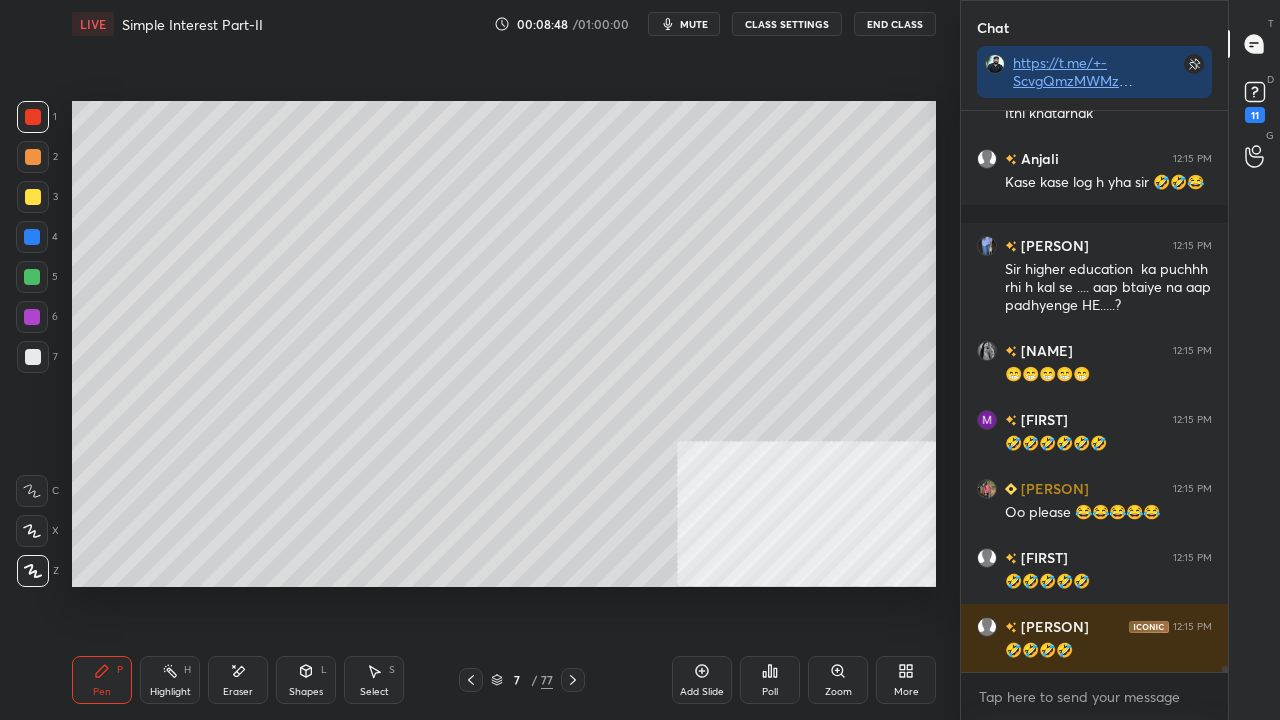 scroll, scrollTop: 50576, scrollLeft: 0, axis: vertical 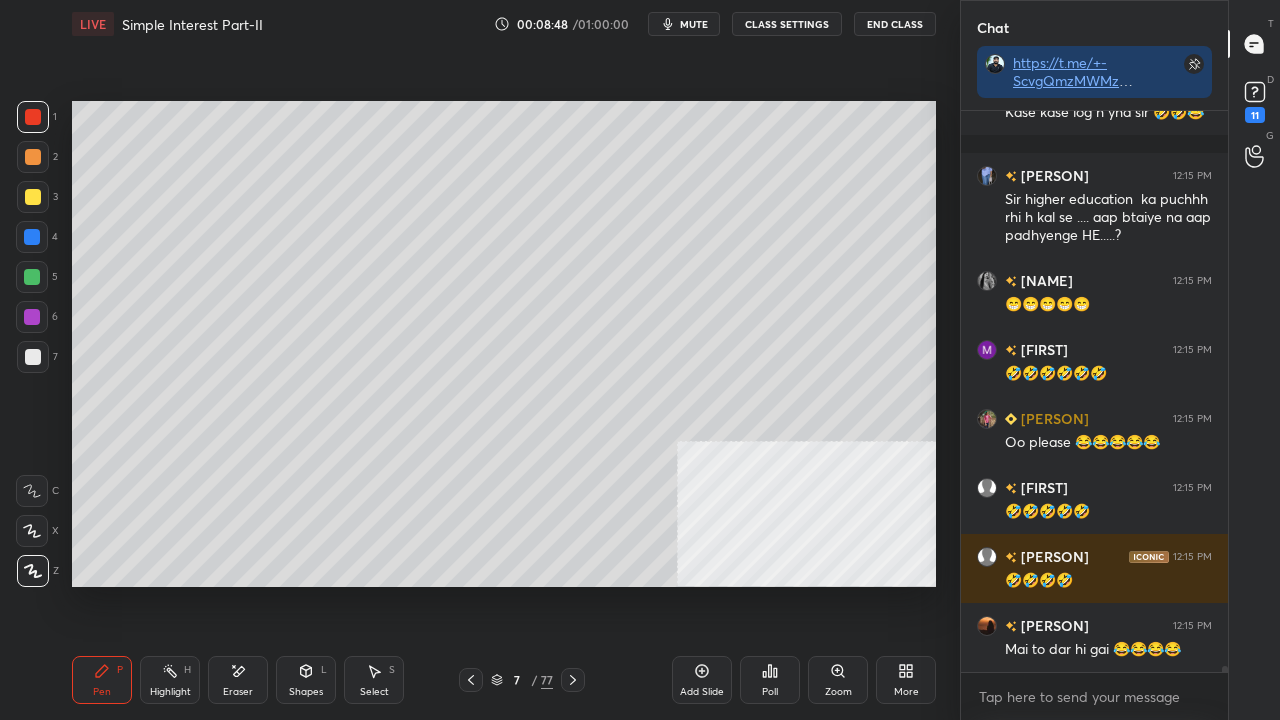 click at bounding box center [33, 357] 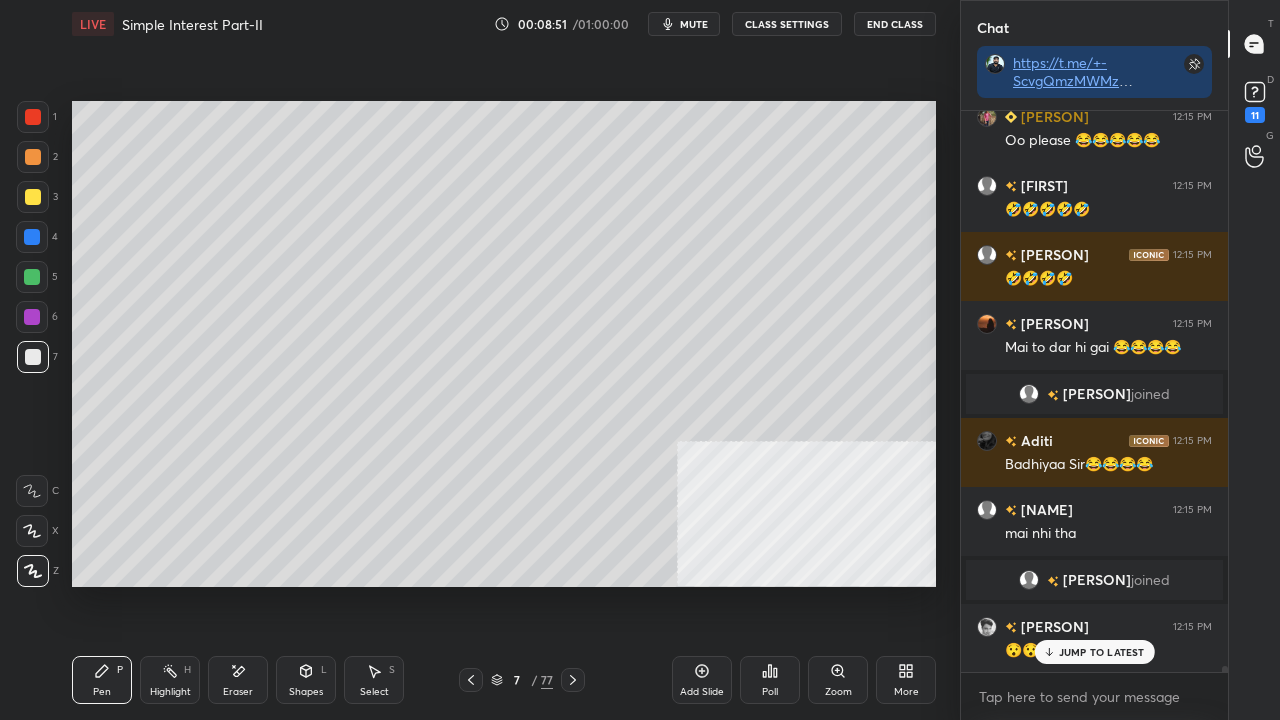 click on "Eraser" at bounding box center (238, 680) 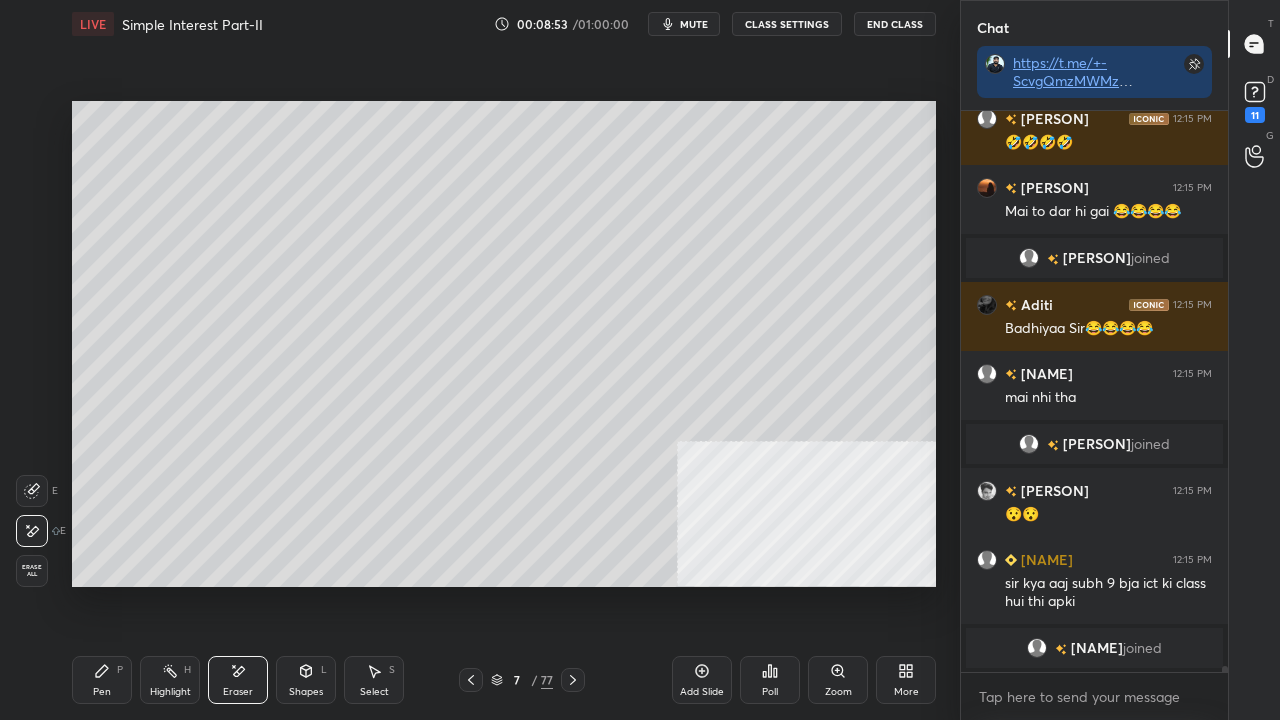 click 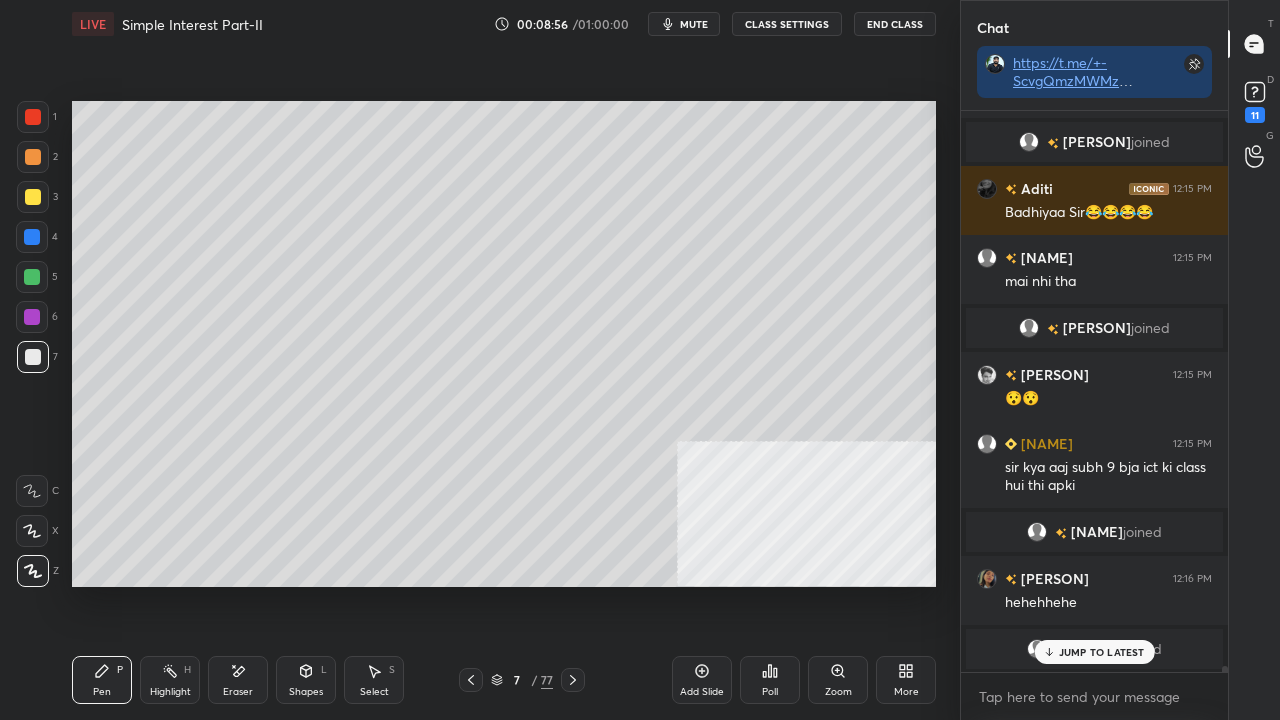 click on "[NAME] 12:15 PM Ohhh [NAME] 12:15 PM 🤣🤣🤣🤣🤣 [NAME] 12:15 PM Itni khatarnak [NAME] 12:15 PM Kase kase log h yha sir 🤣🤣😂 [NAME] 12:15 PM Sir higher education  ka puchhh rhi h kal se .... aap btaiye na aap padhyenge HE.....? [NAME] 12:15 PM 😁😁😁😁😁 [NAME] 12:15 PM 🤣🤣🤣🤣🤣🤣 [NAME] 12:15 PM Oo please 😂😂😂😂😂 [NAME] 12:15 PM 🤣🤣🤣🤣🤣 [NAME] 12:15 PM 🤣🤣🤣🤣 [NAME] 12:15 PM Mai to dar hi gai 😂😂😂😂 [NAME]  joined [NAME] 12:15 PM Badhiyaa Sir😂😂😂😂 [NAME] 12:15 PM mai nhi tha [NAME]  joined [NAME] 12:15 PM 😯😯 [NAME] 12:15 PM sir kya aaj subh 9 bja ict ki class hui thi apki [NAME]  joined [NAME] 12:16 PM hehehhehe [NAME]  joined JUMP TO LATEST" at bounding box center (1094, 391) 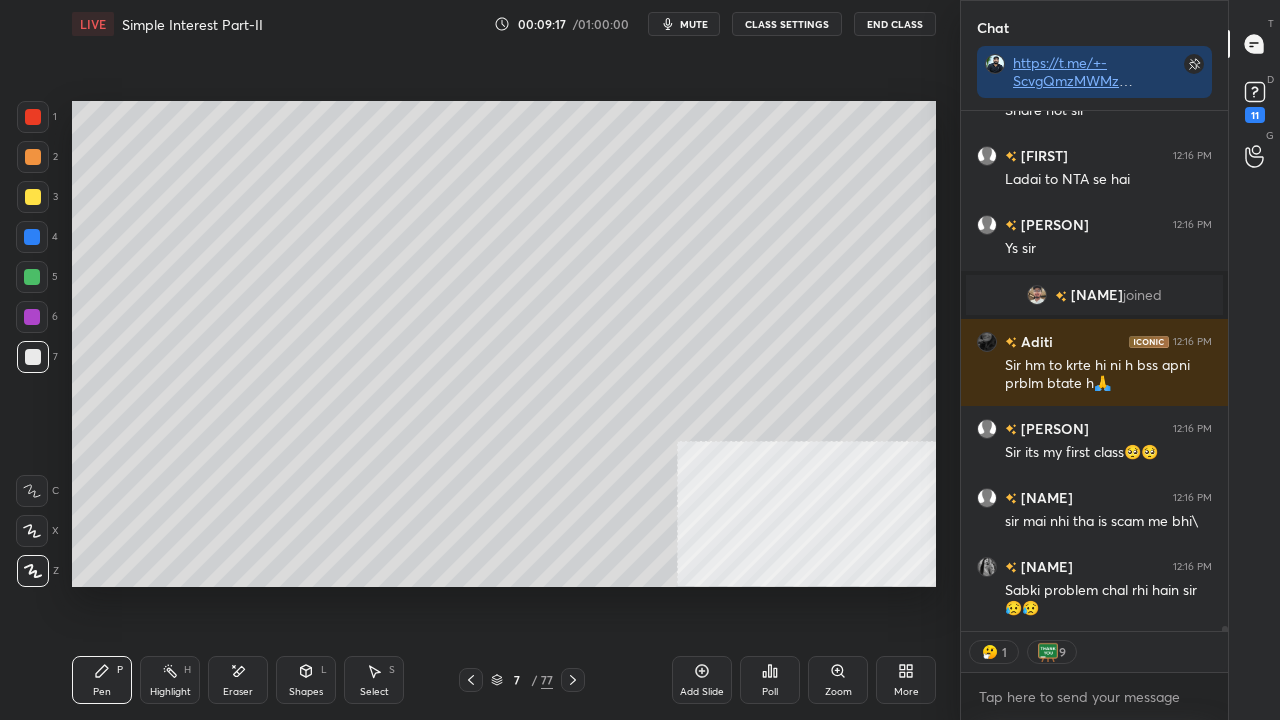 click 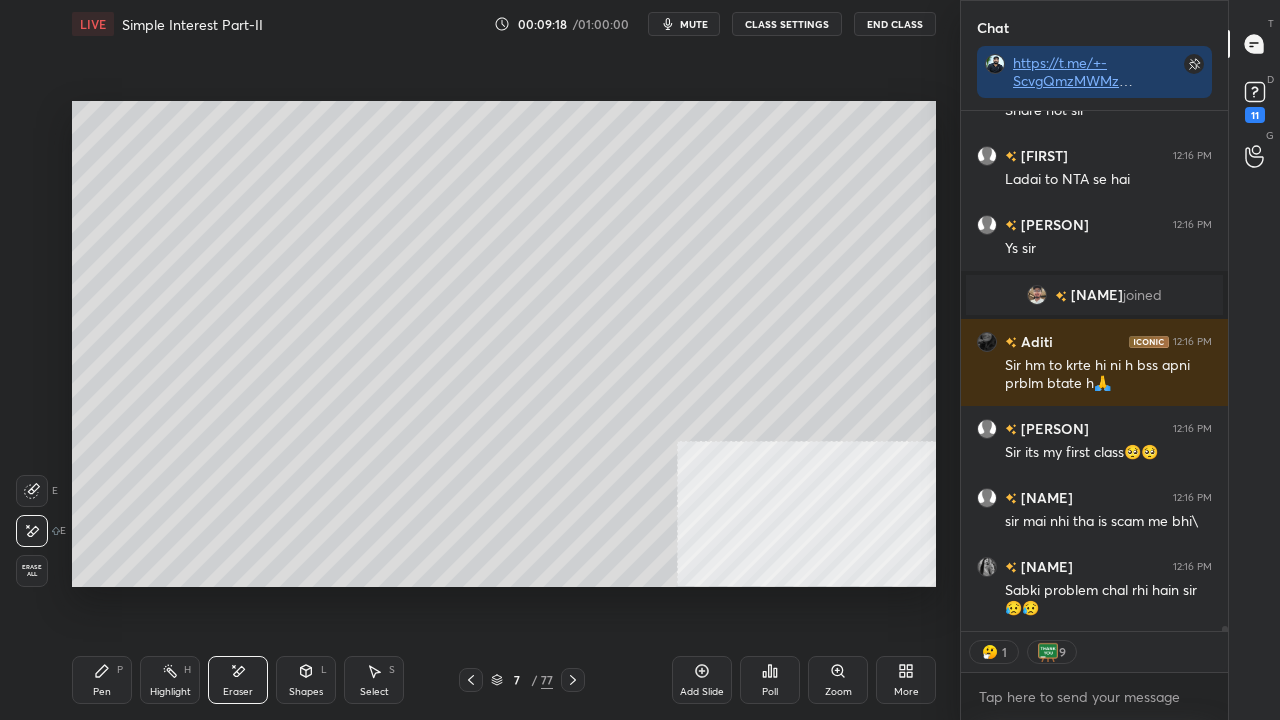 click on "Pen P" at bounding box center [102, 680] 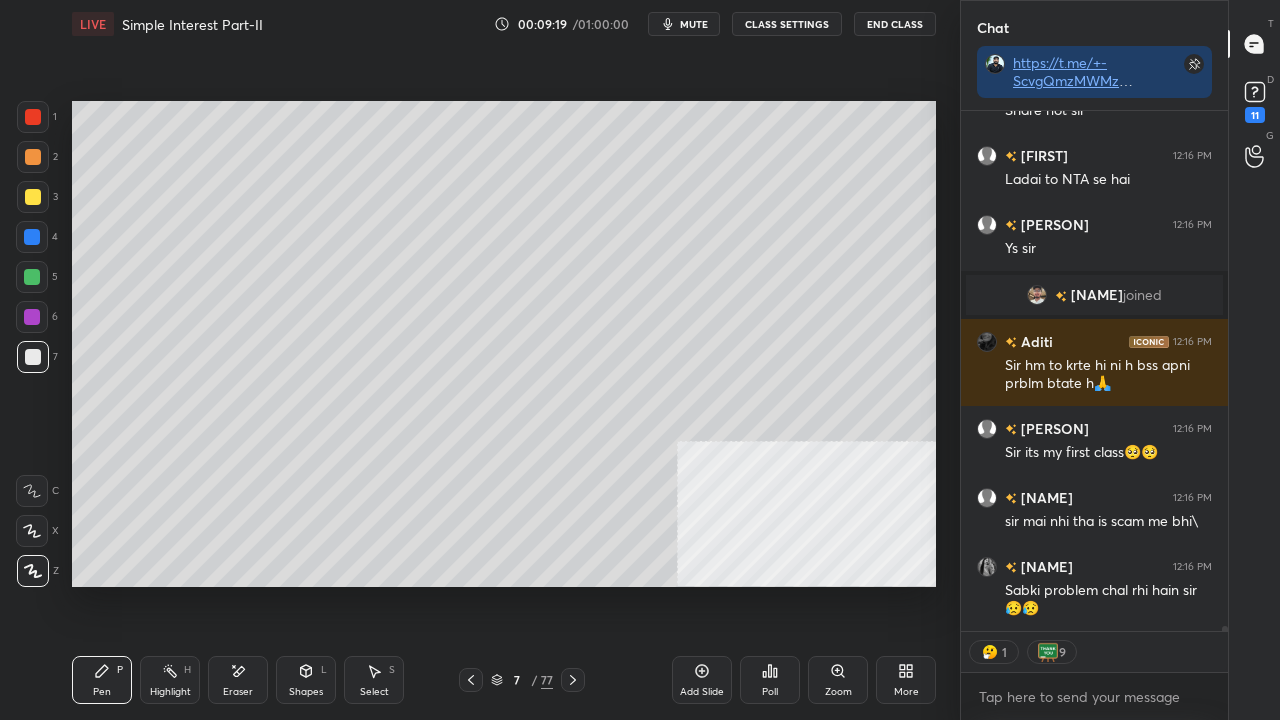 click 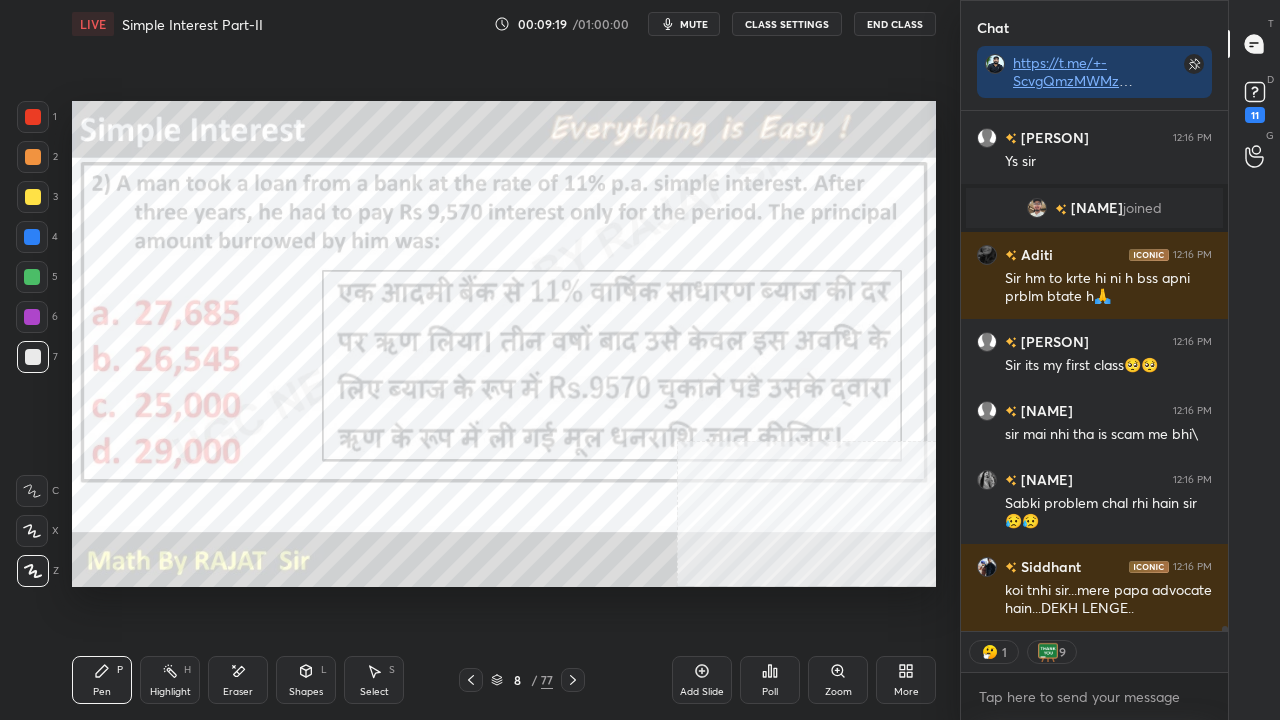 click 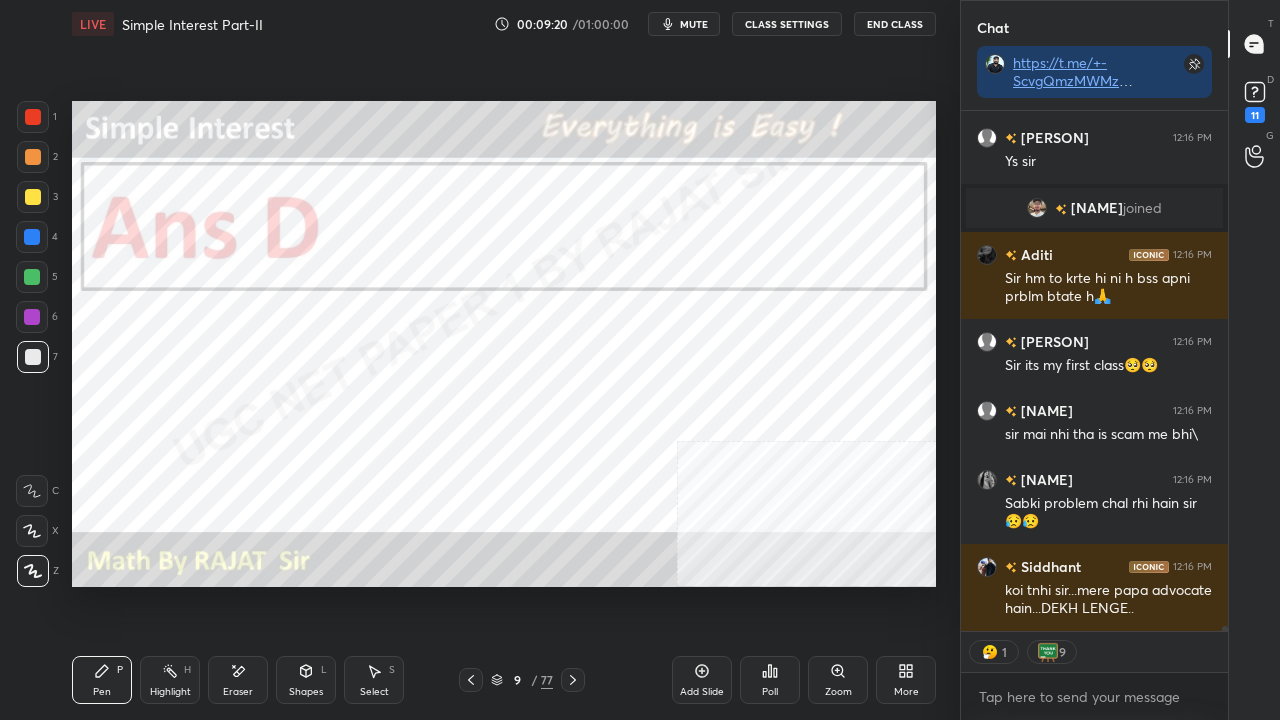 click 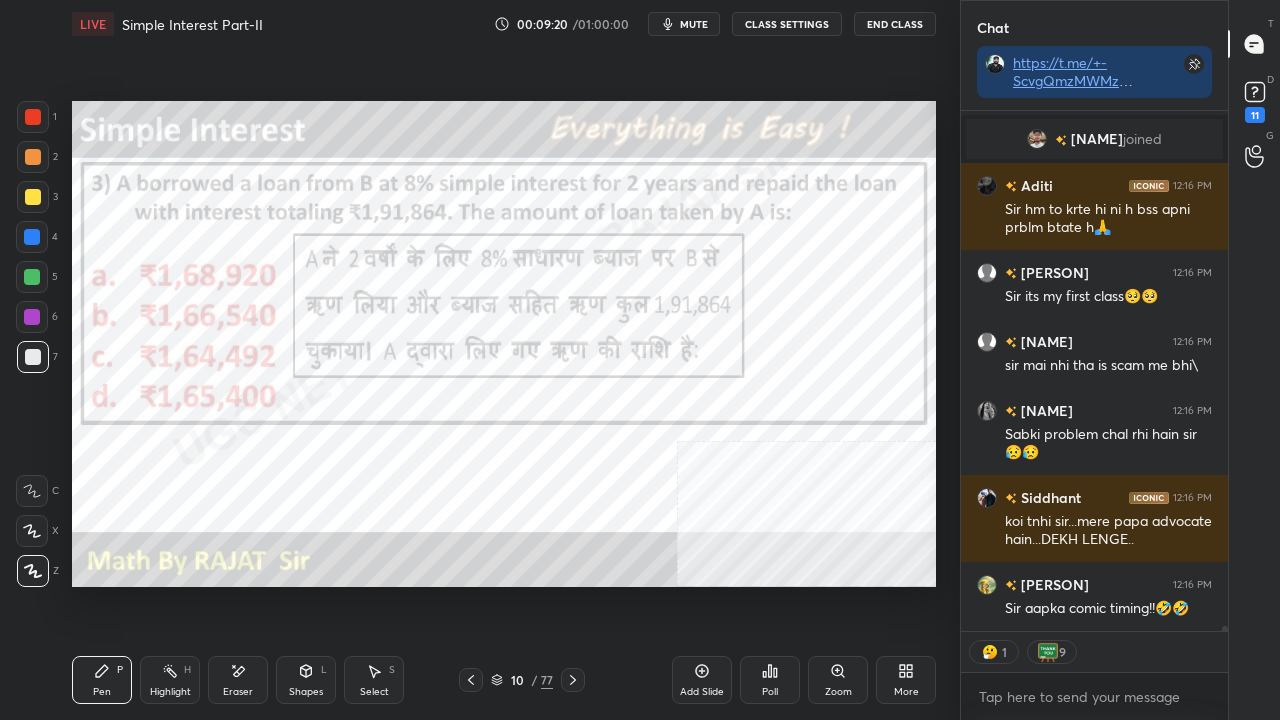 click 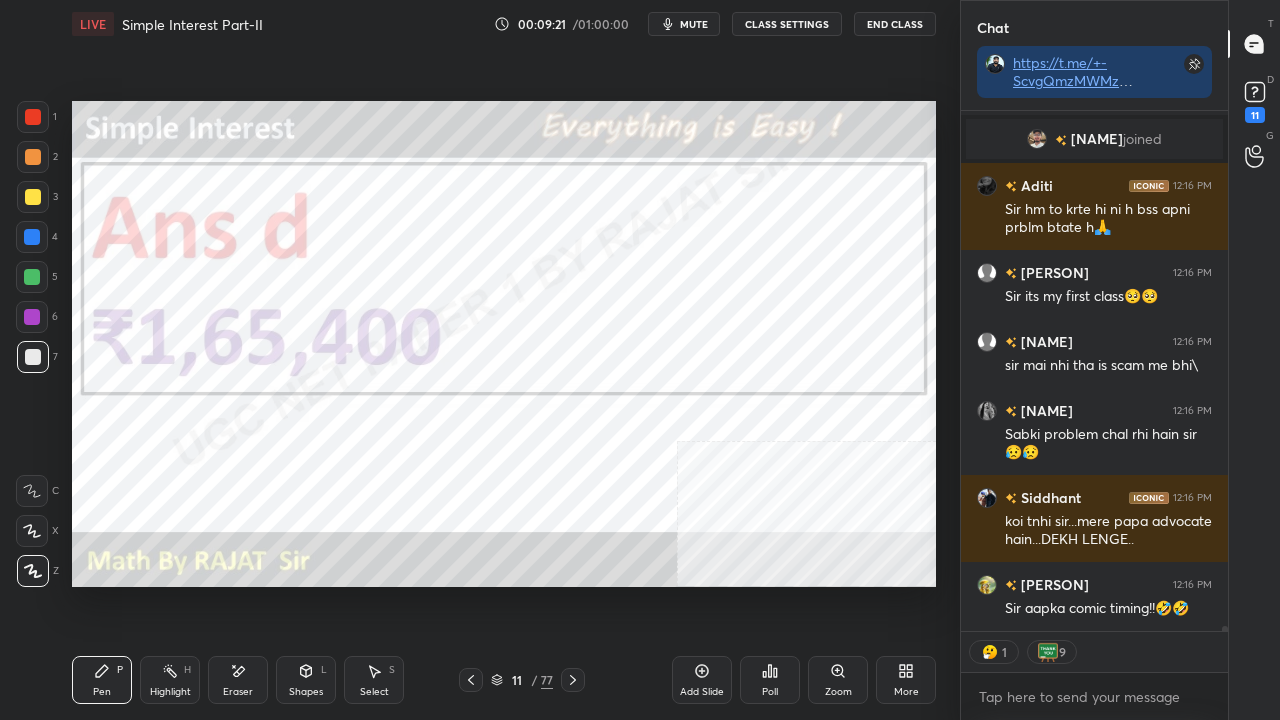 click 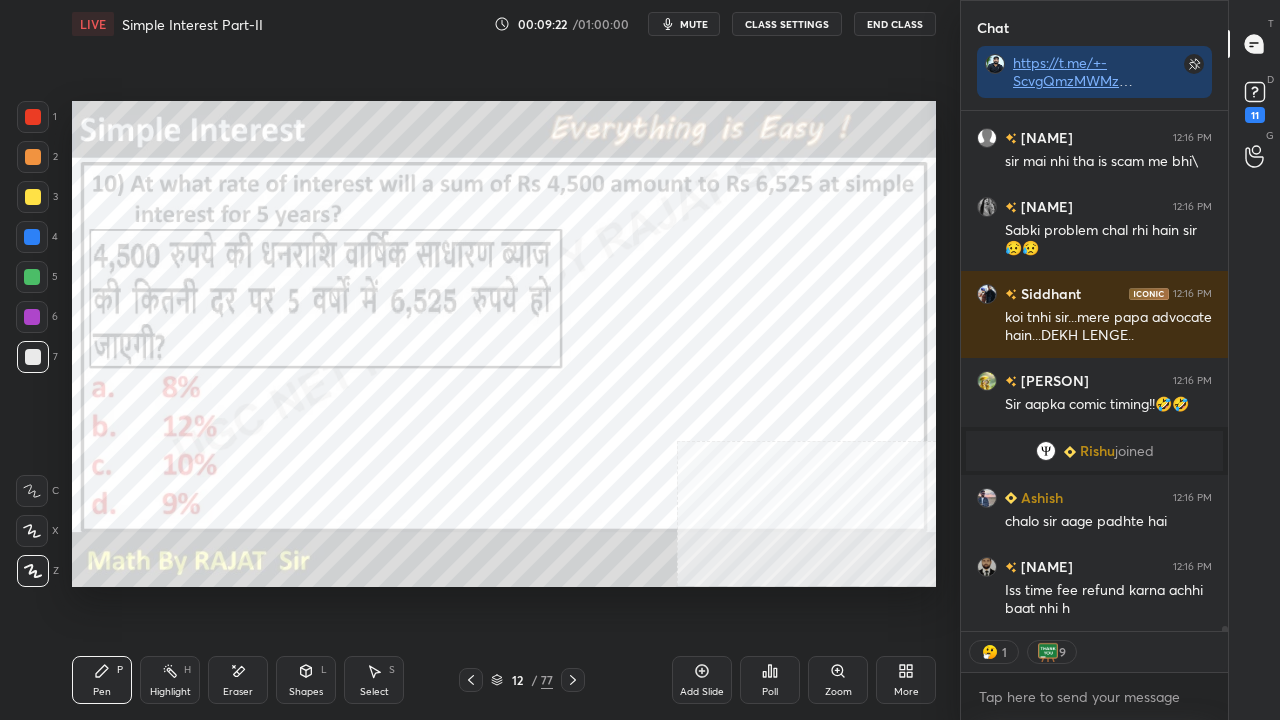 click at bounding box center (573, 680) 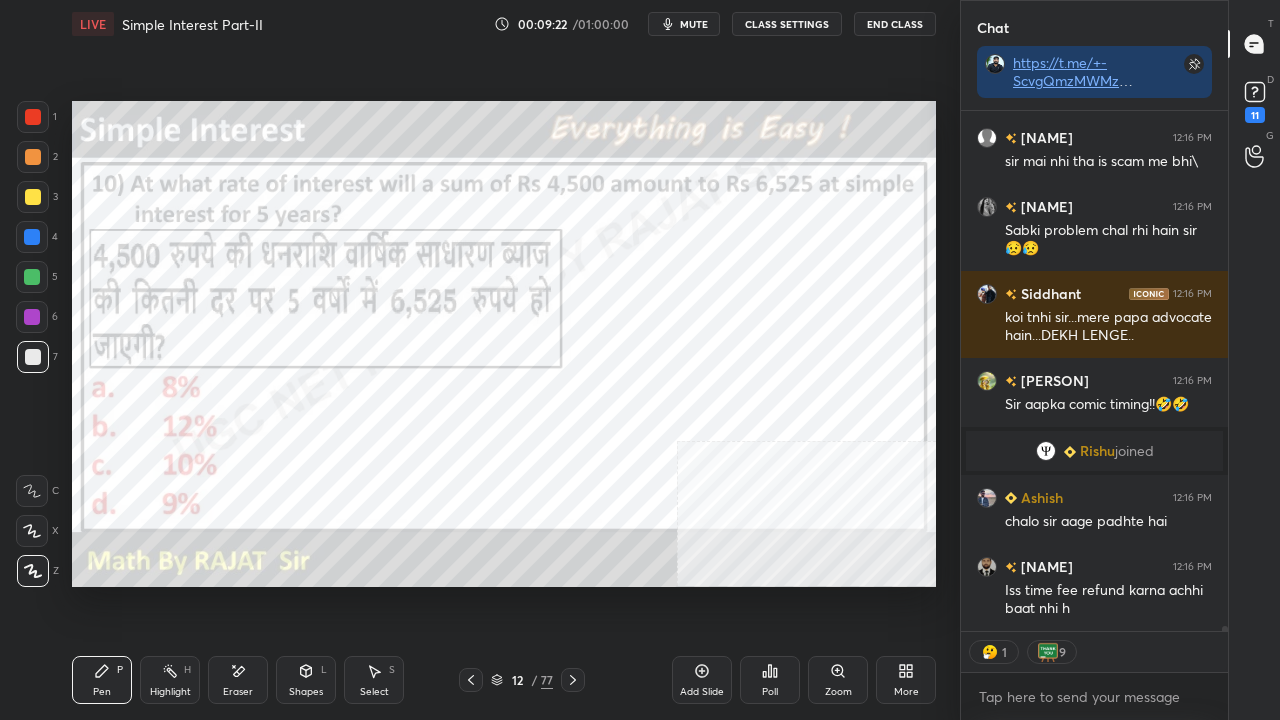 click at bounding box center (573, 680) 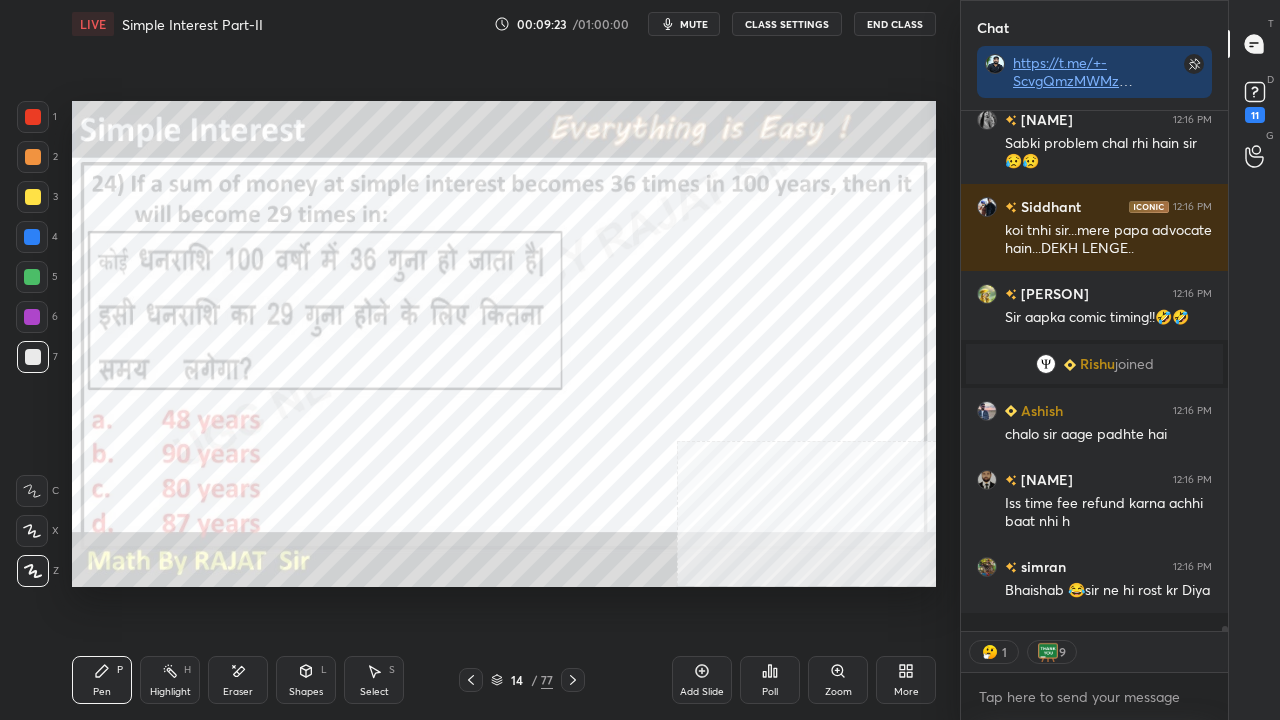 click at bounding box center (33, 117) 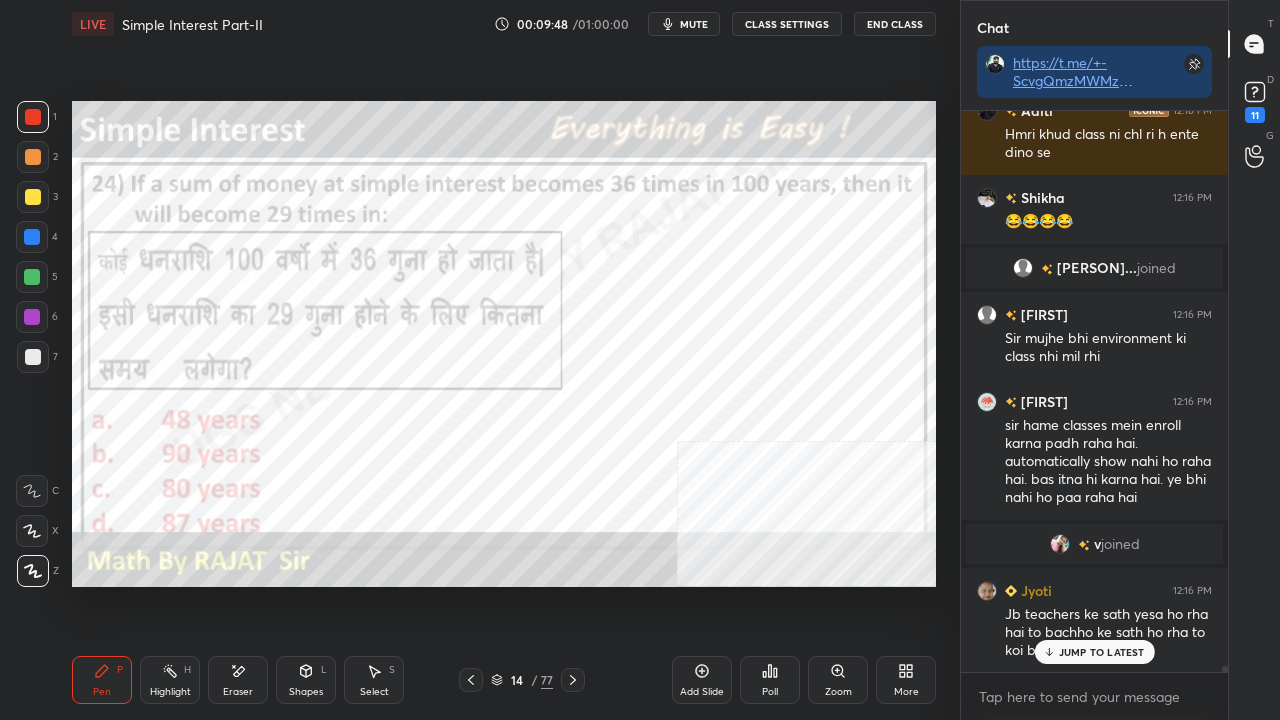 click at bounding box center [32, 237] 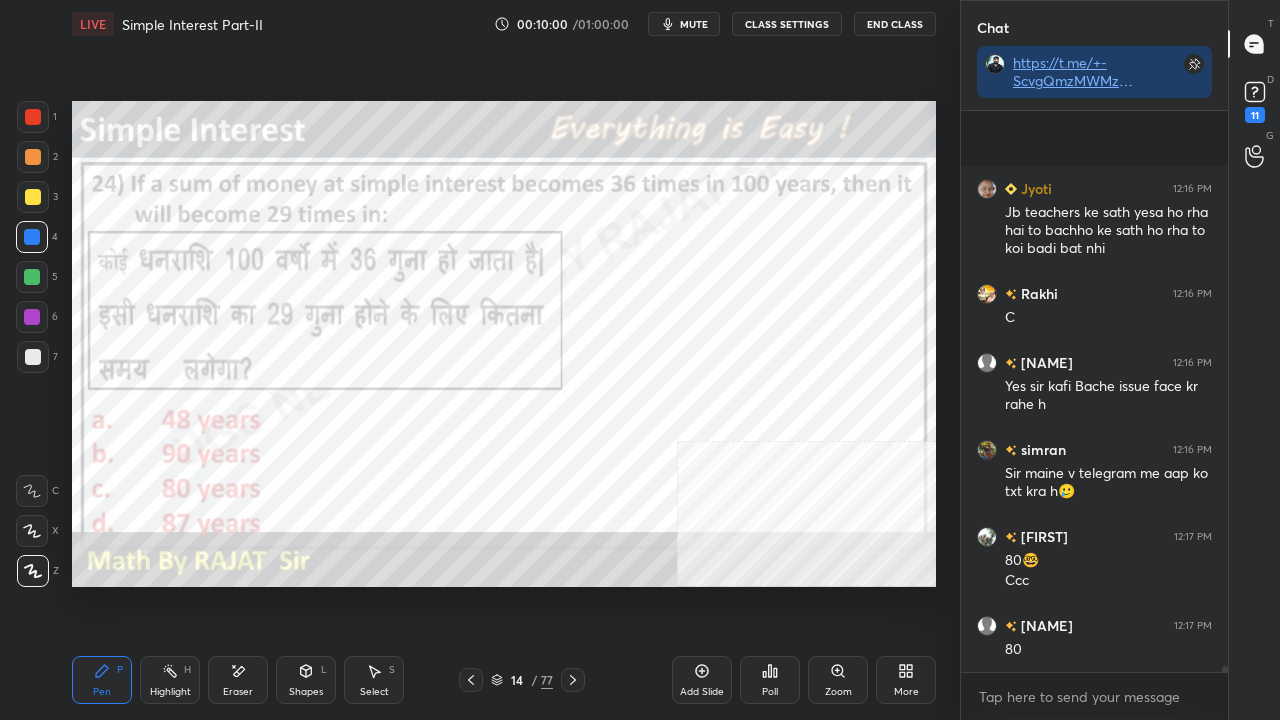 scroll, scrollTop: 52314, scrollLeft: 0, axis: vertical 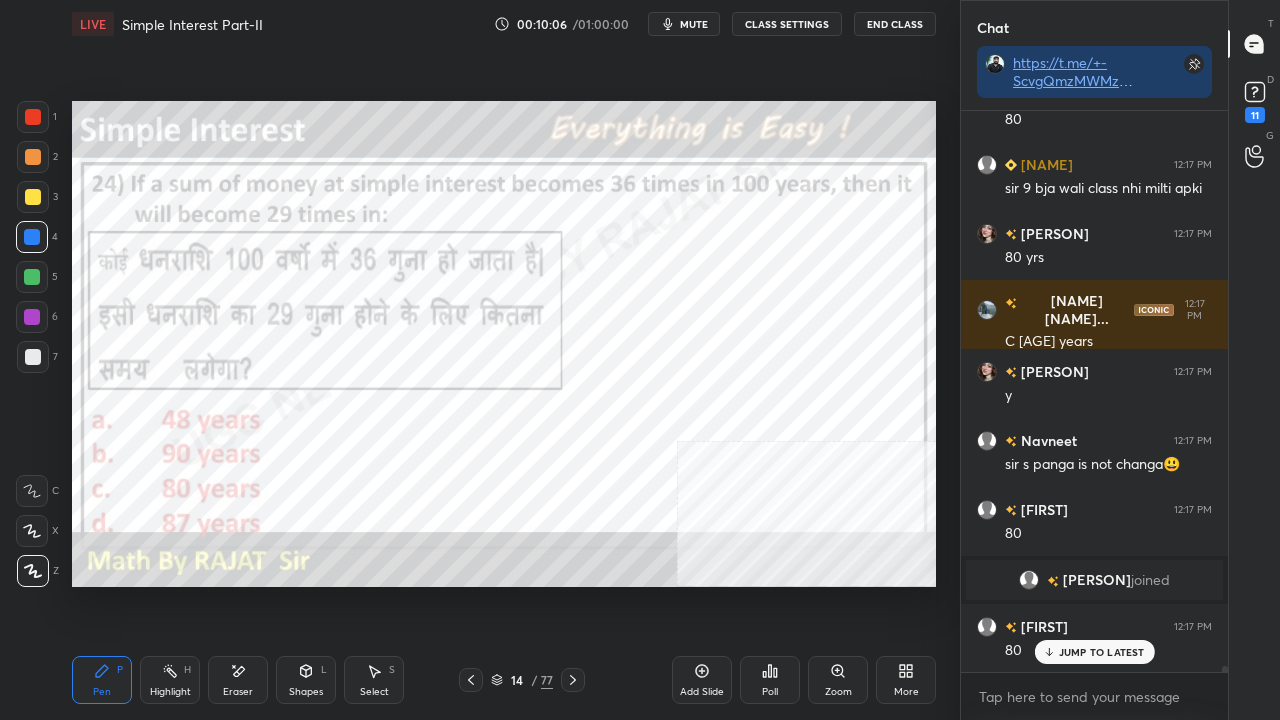 click on "14" at bounding box center [517, 680] 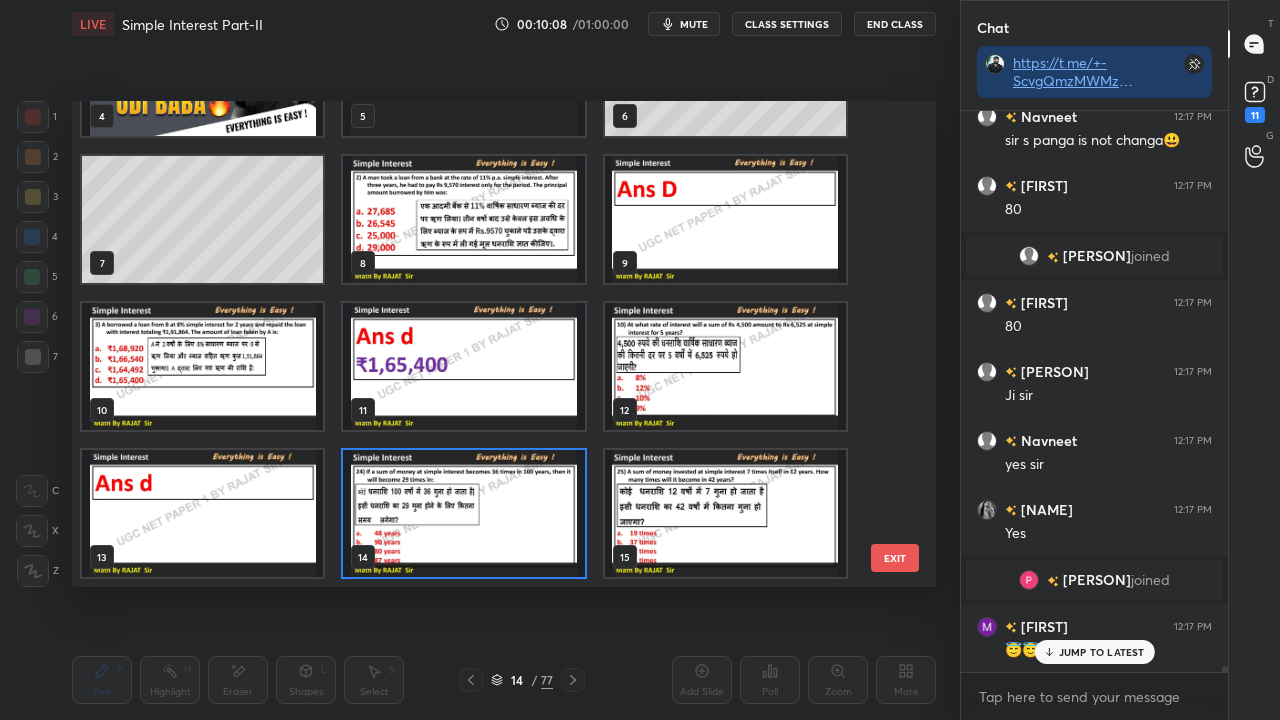 click on "EXIT" at bounding box center (895, 558) 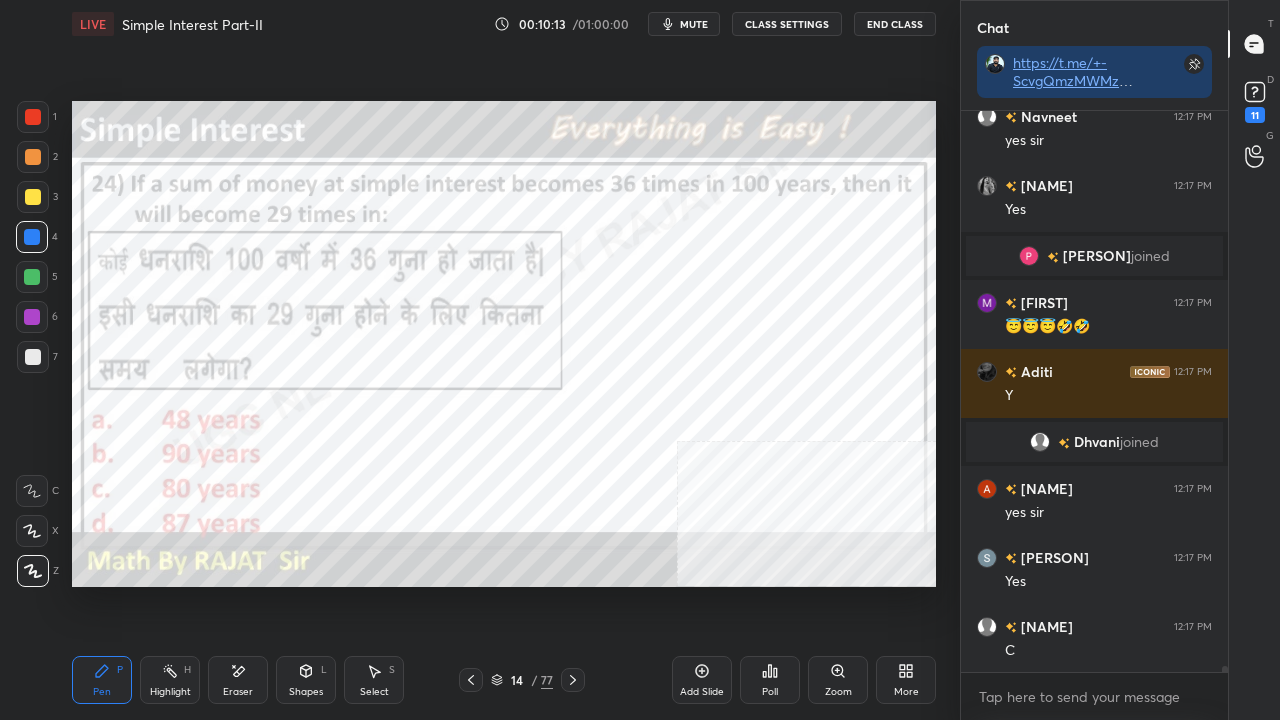 click on "14" at bounding box center [517, 680] 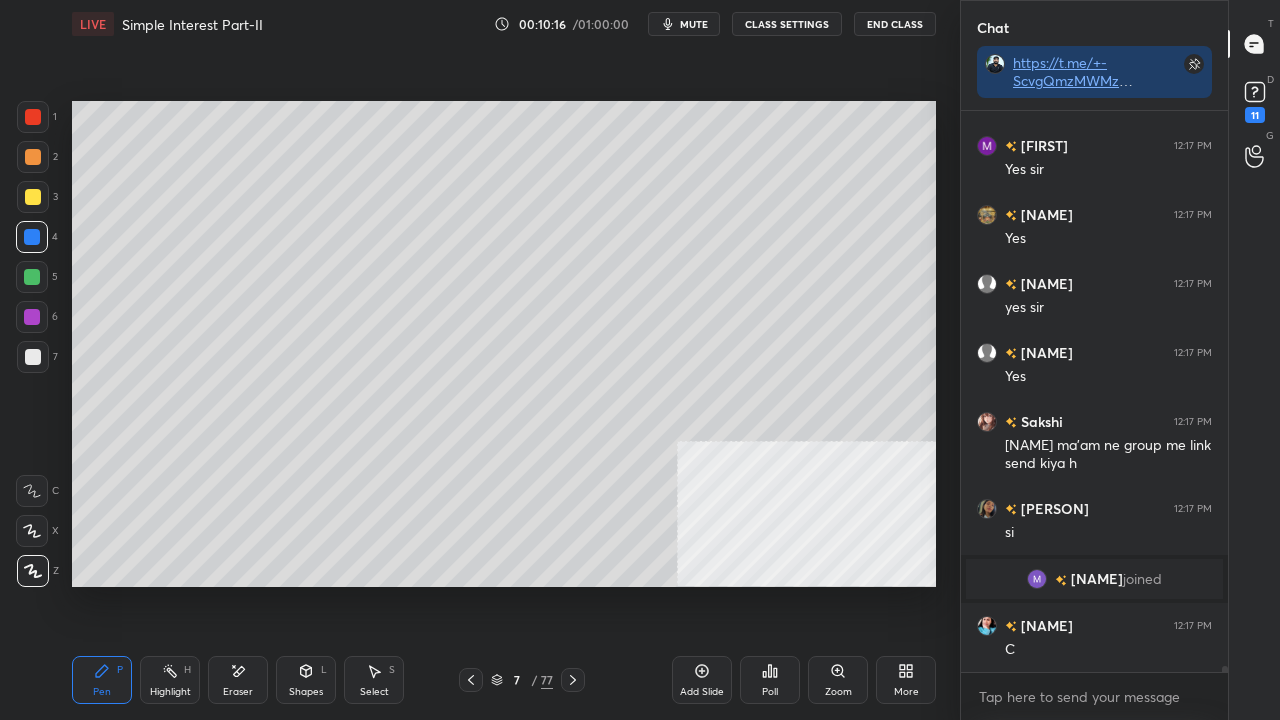 click at bounding box center [33, 357] 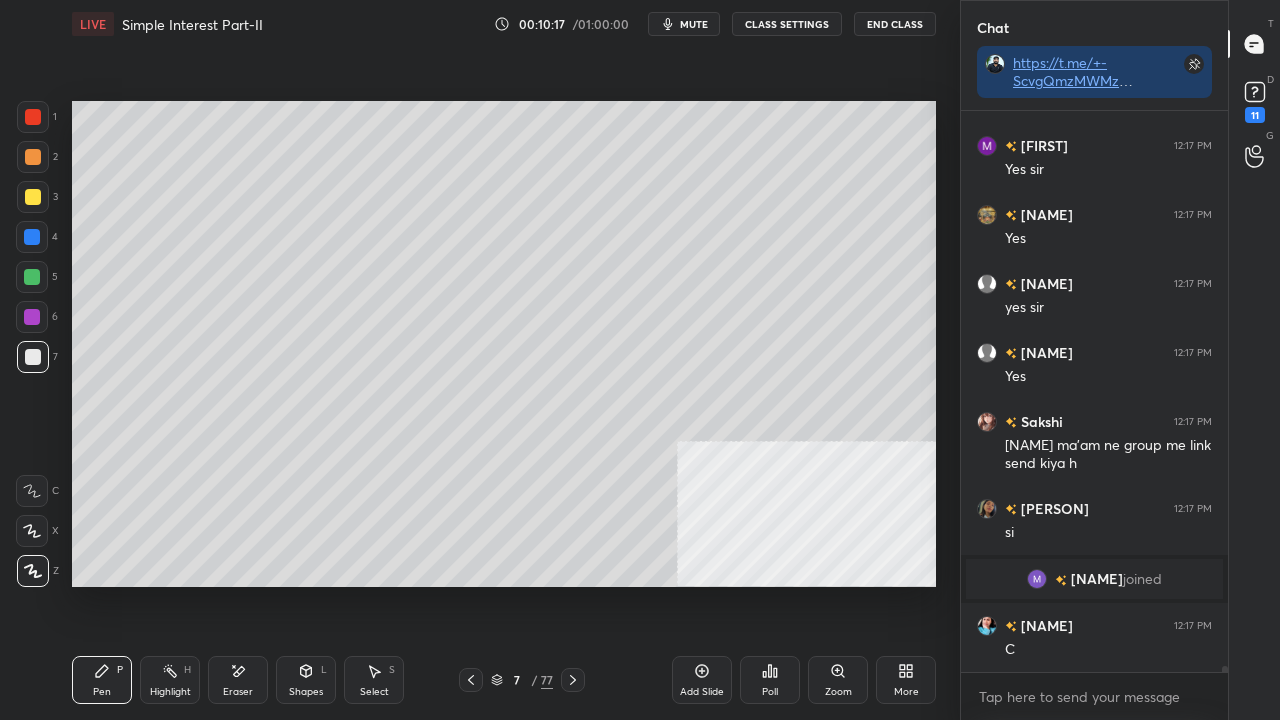 click at bounding box center [33, 357] 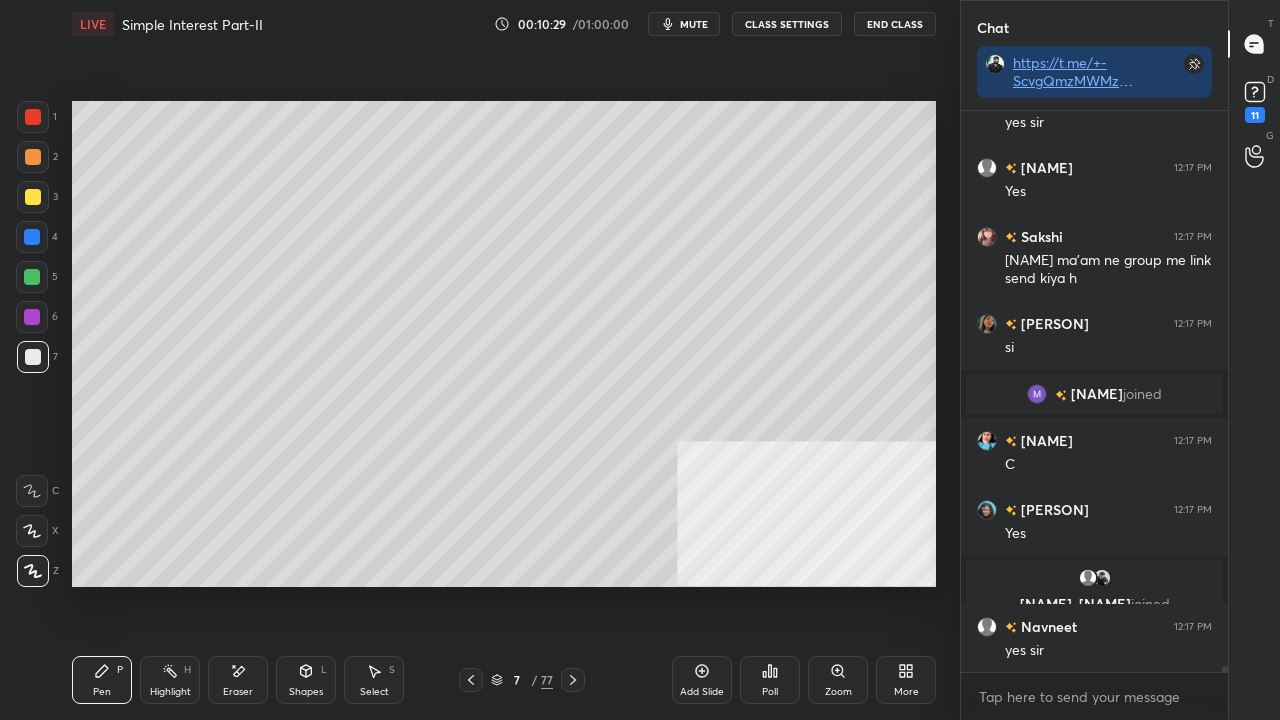 click at bounding box center (33, 117) 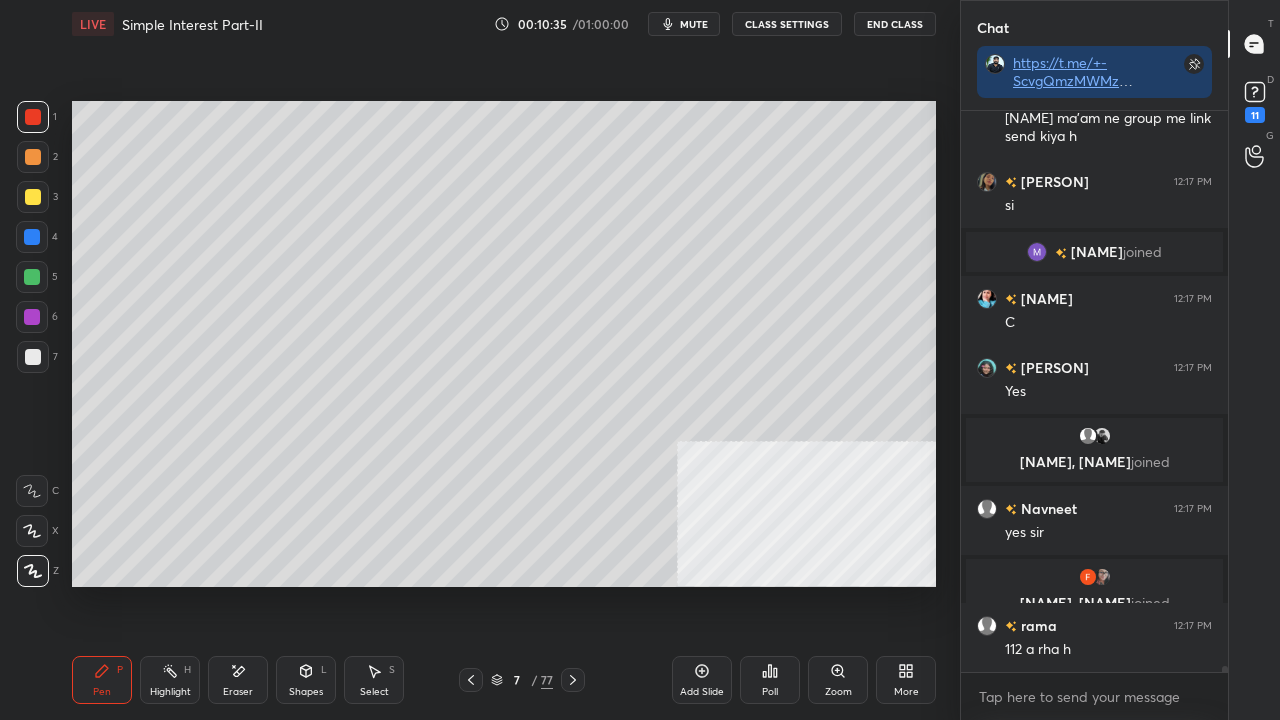 click on "7" at bounding box center [517, 680] 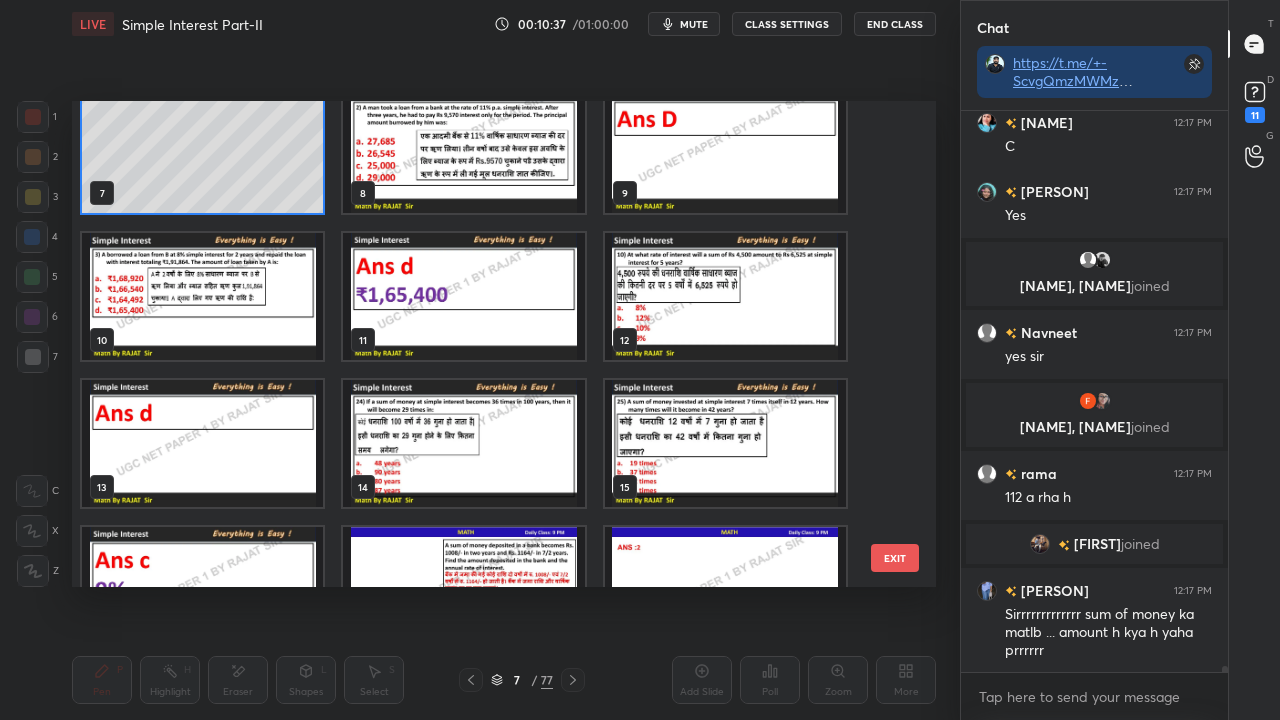 click at bounding box center (463, 443) 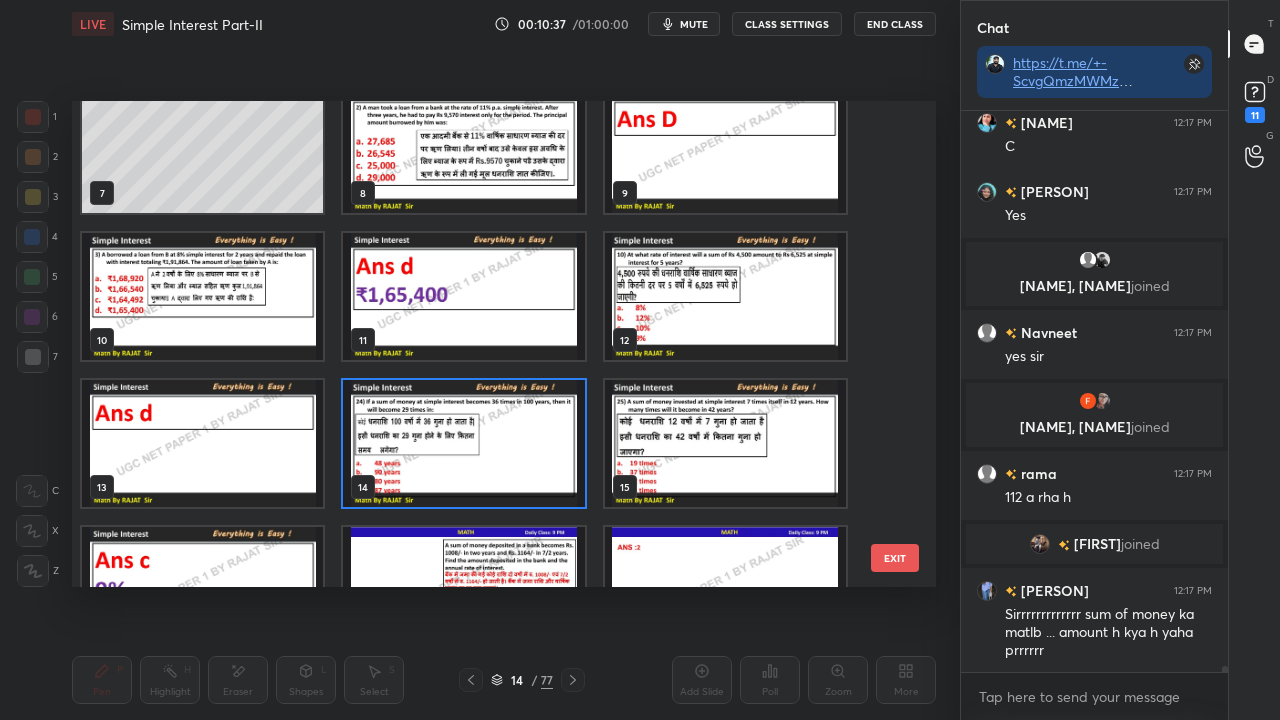 click at bounding box center (463, 443) 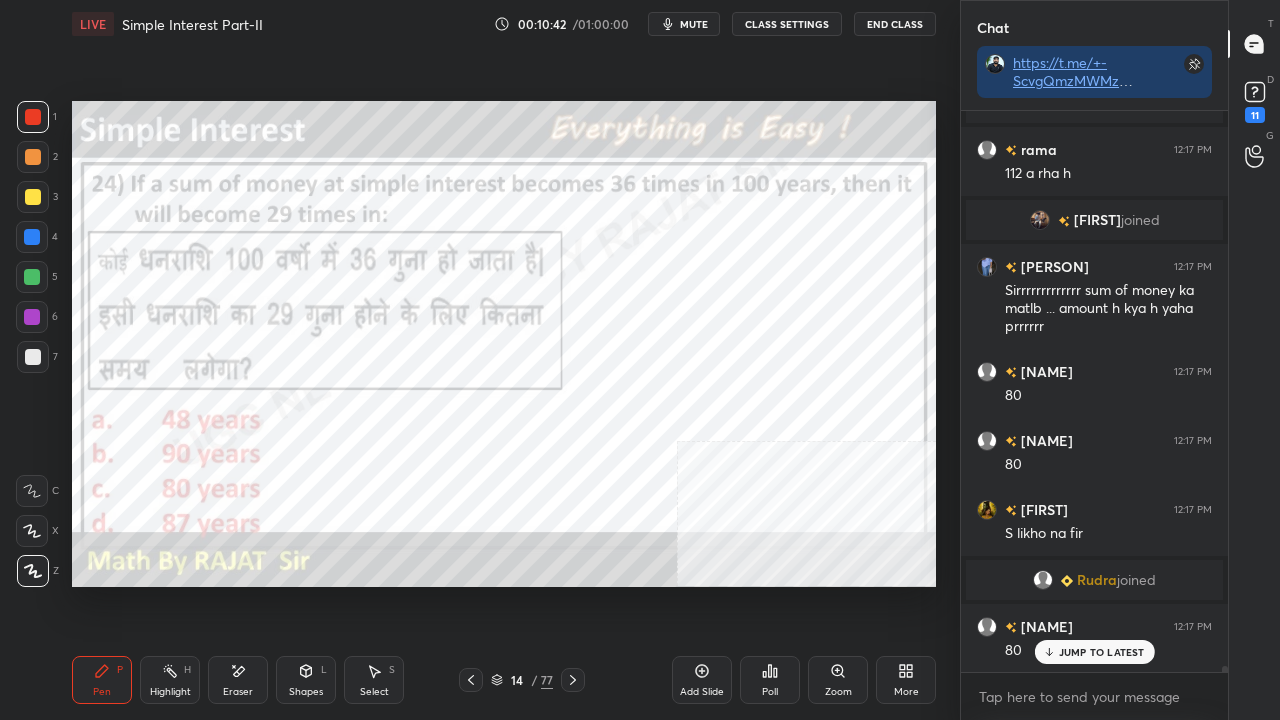 click on "JUMP TO LATEST" at bounding box center (1102, 652) 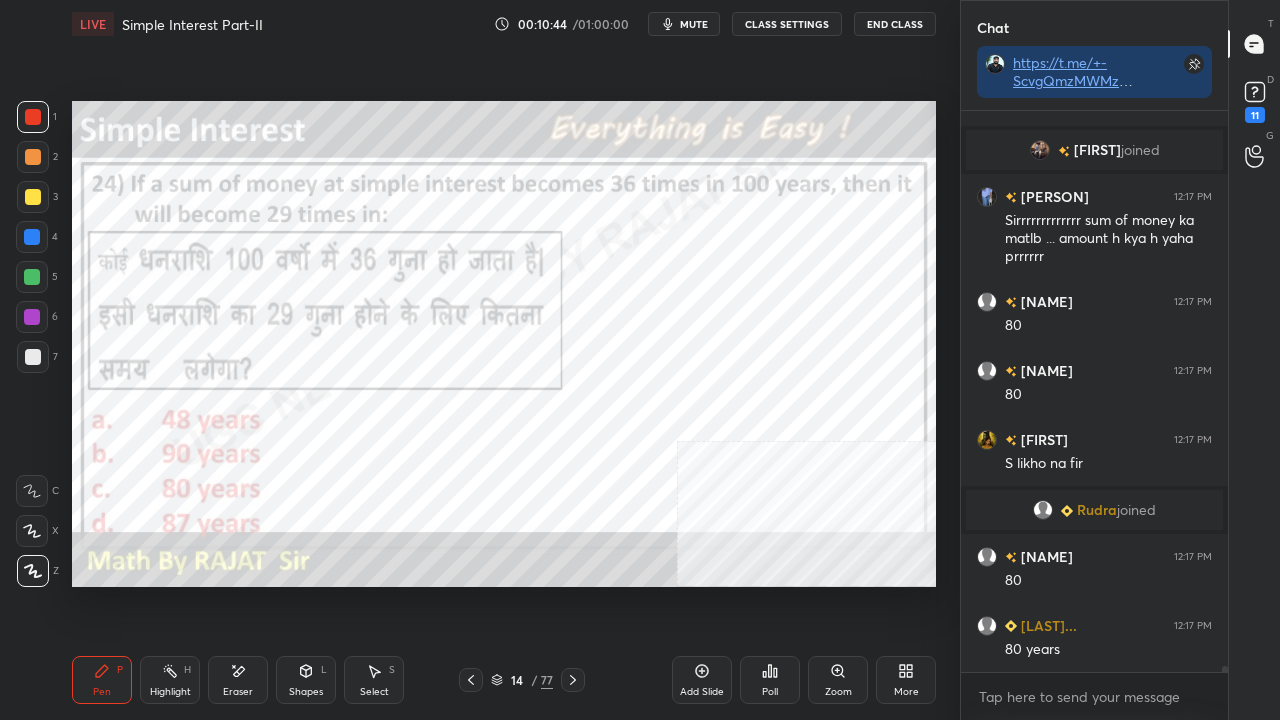drag, startPoint x: 515, startPoint y: 677, endPoint x: 535, endPoint y: 593, distance: 86.34813 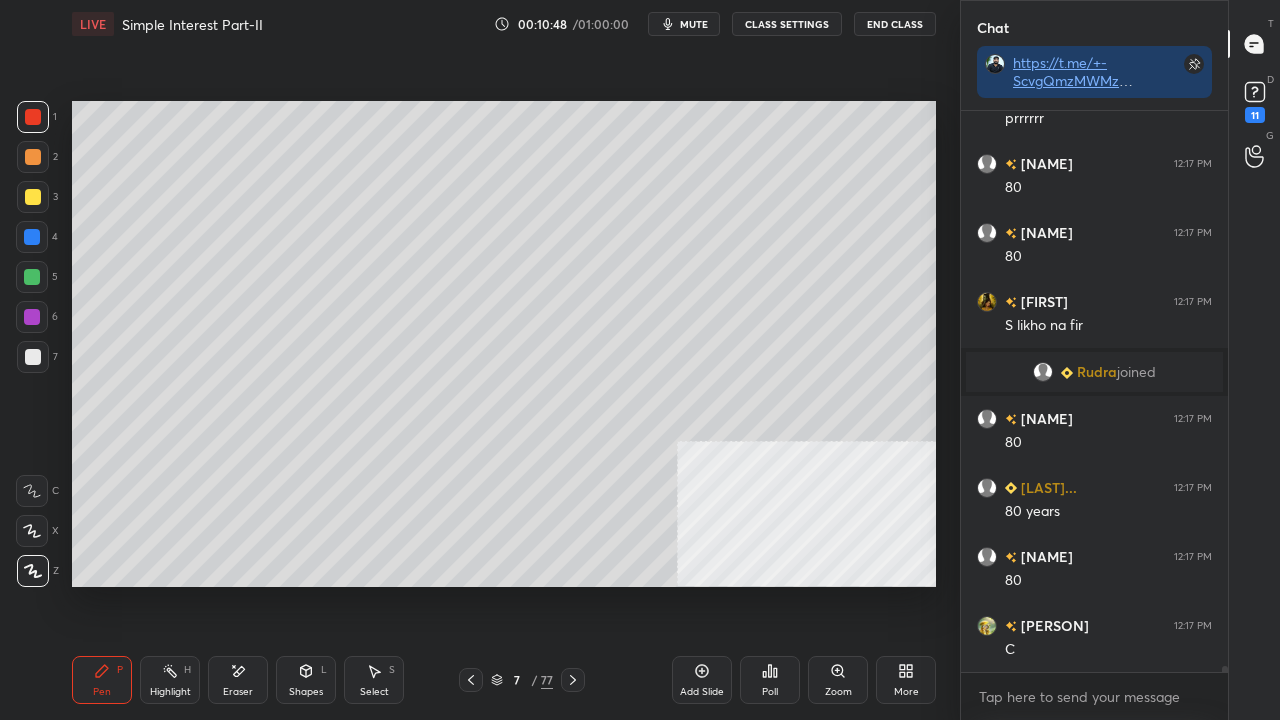 click 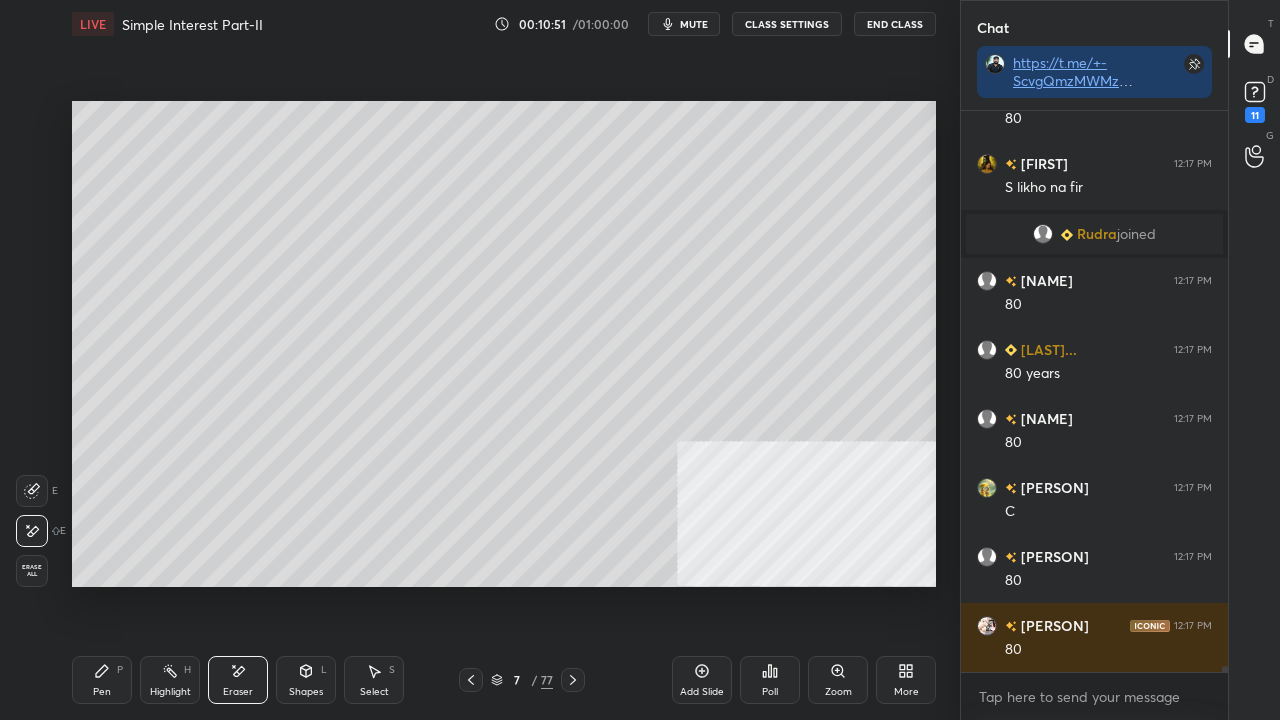drag, startPoint x: 108, startPoint y: 674, endPoint x: 108, endPoint y: 660, distance: 14 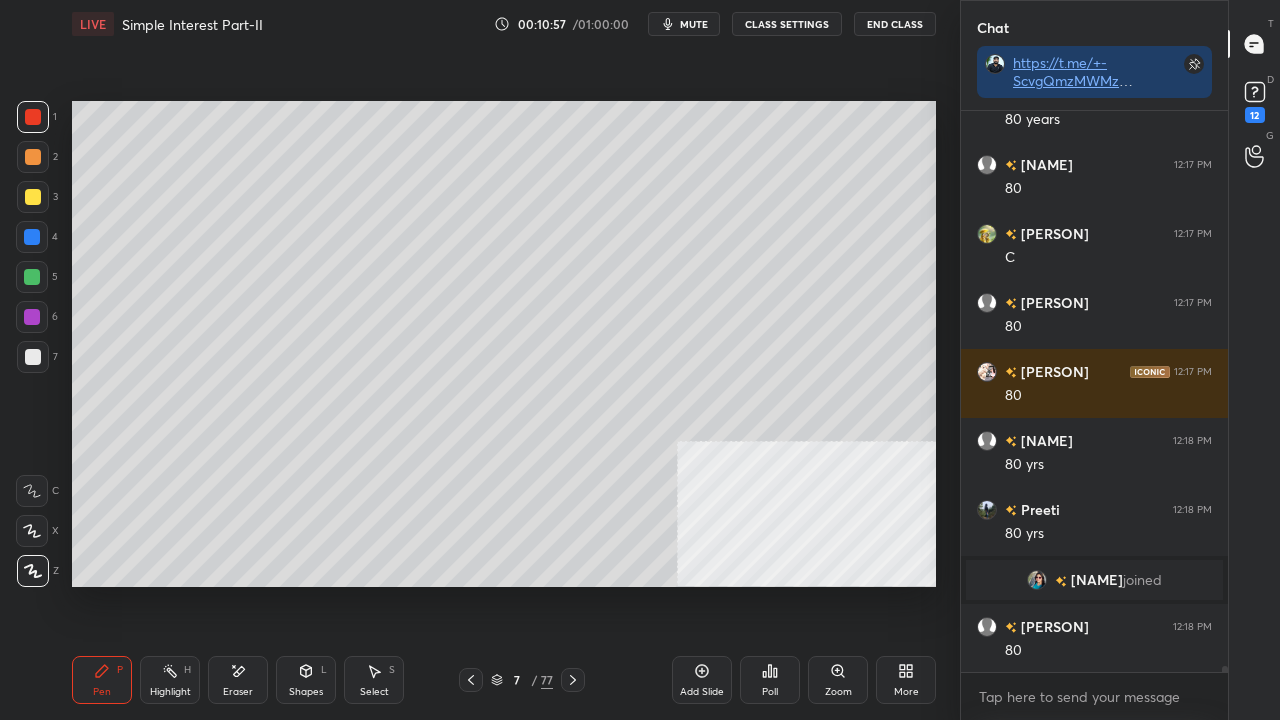 click 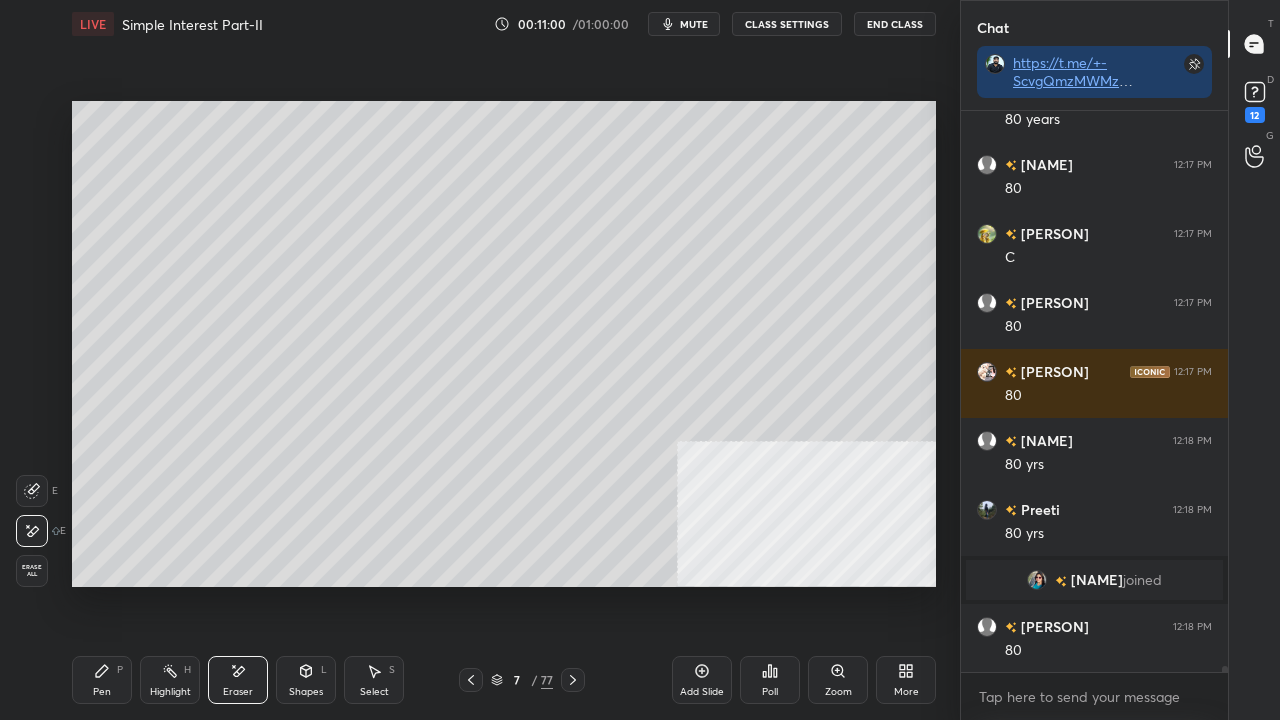 drag, startPoint x: 102, startPoint y: 682, endPoint x: 132, endPoint y: 656, distance: 39.698868 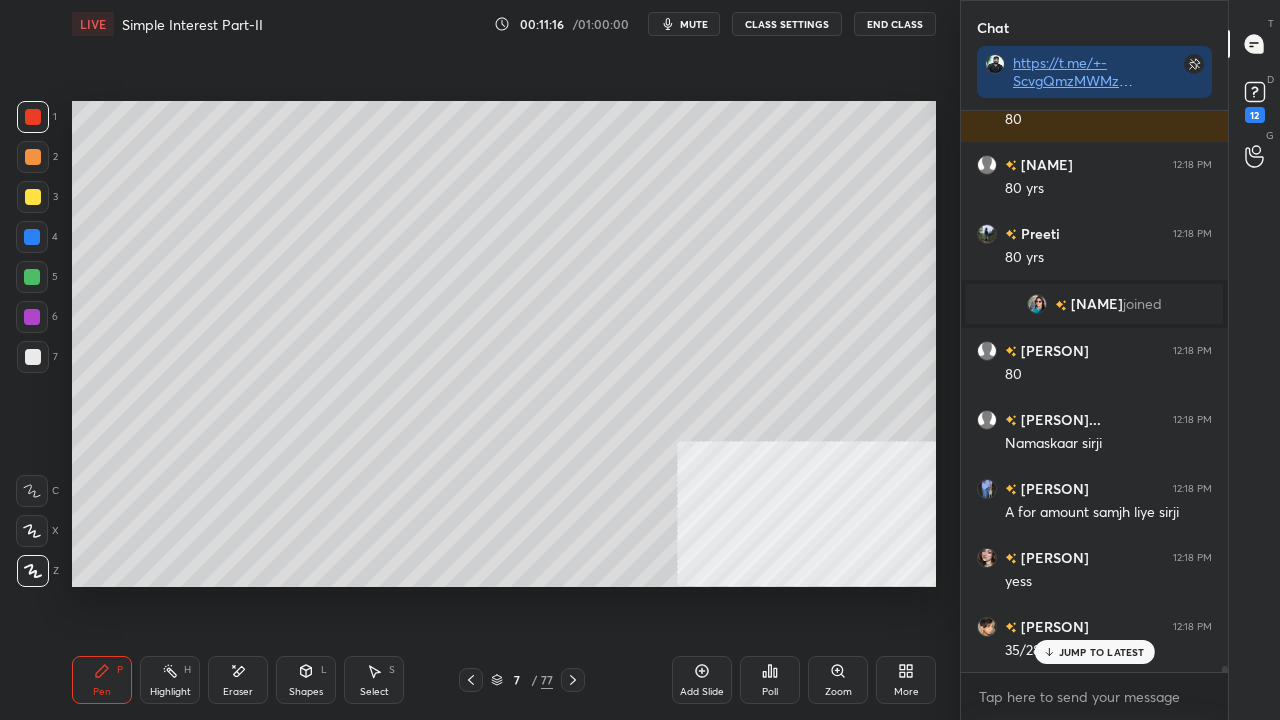 scroll, scrollTop: 54752, scrollLeft: 0, axis: vertical 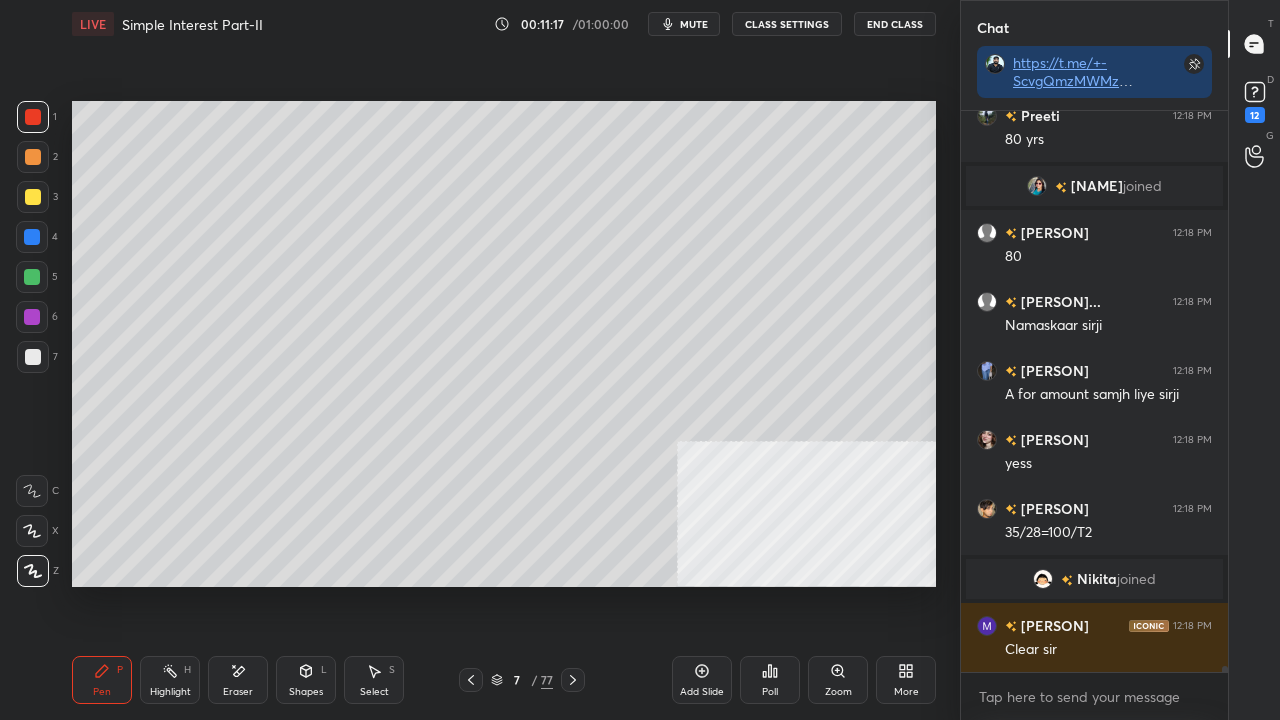drag, startPoint x: 241, startPoint y: 683, endPoint x: 233, endPoint y: 626, distance: 57.558666 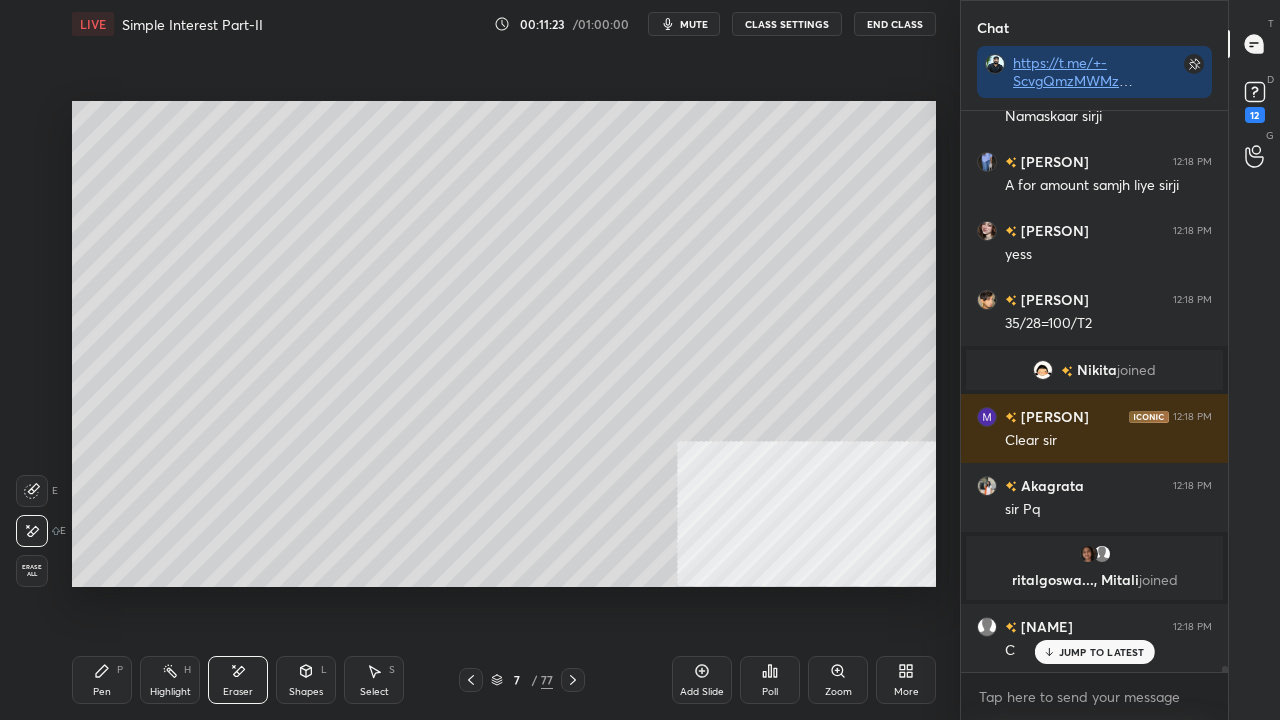 scroll, scrollTop: 54770, scrollLeft: 0, axis: vertical 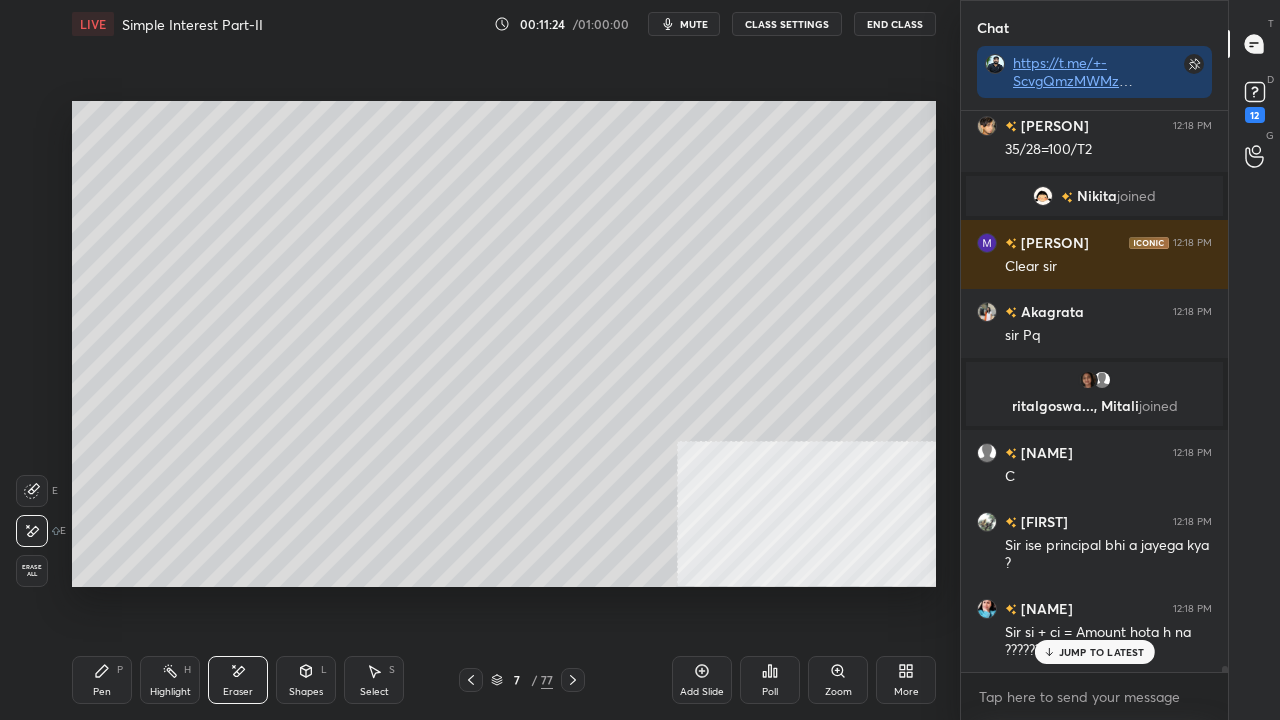drag, startPoint x: 110, startPoint y: 679, endPoint x: 135, endPoint y: 612, distance: 71.51224 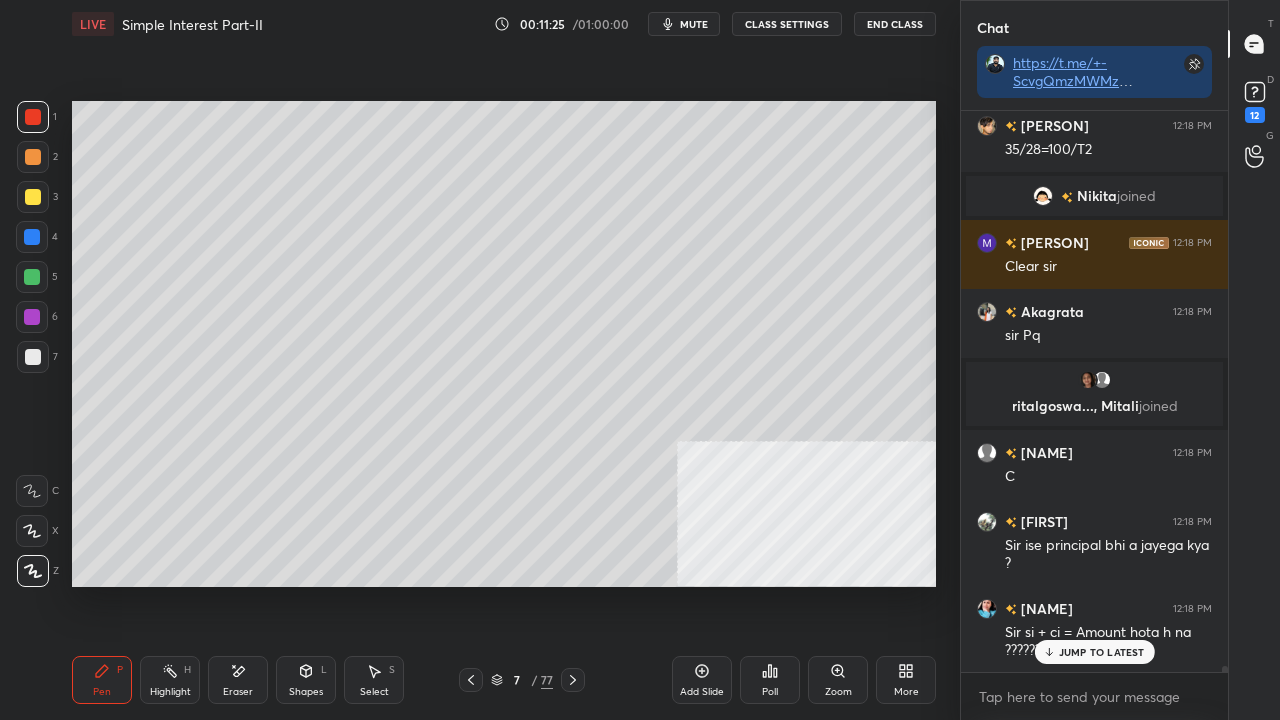 click at bounding box center (33, 197) 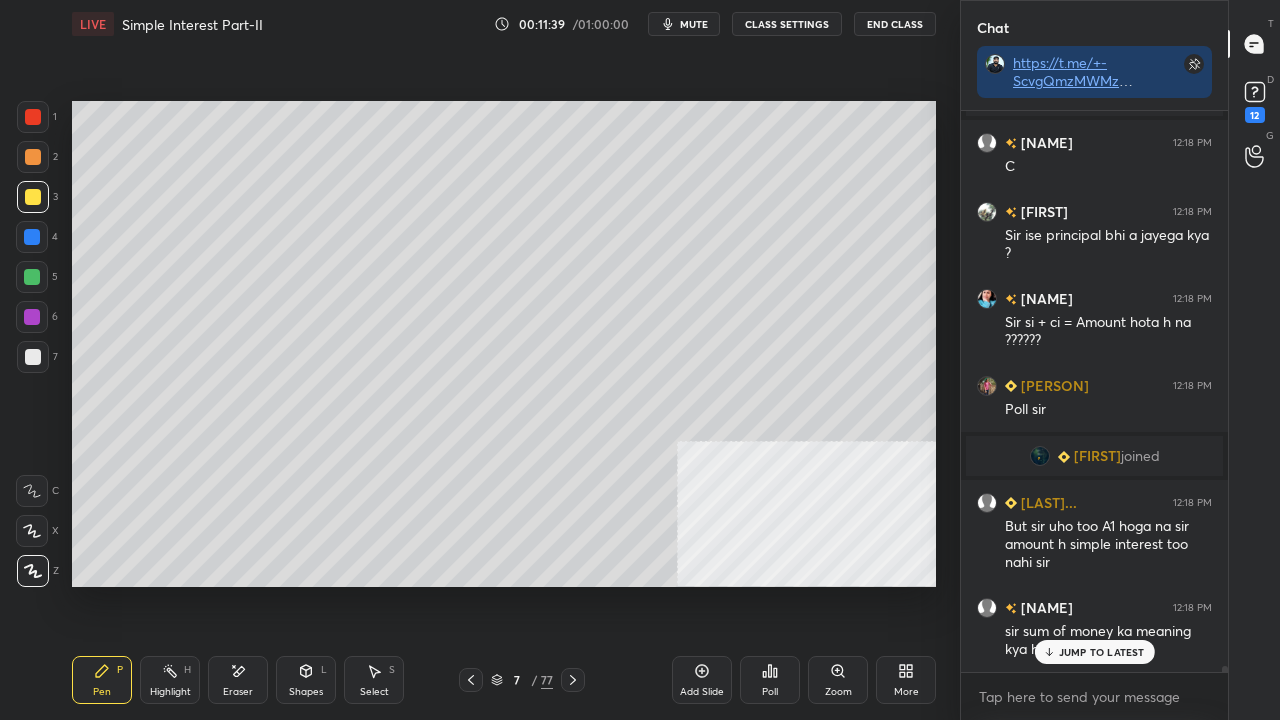 scroll, scrollTop: 55072, scrollLeft: 0, axis: vertical 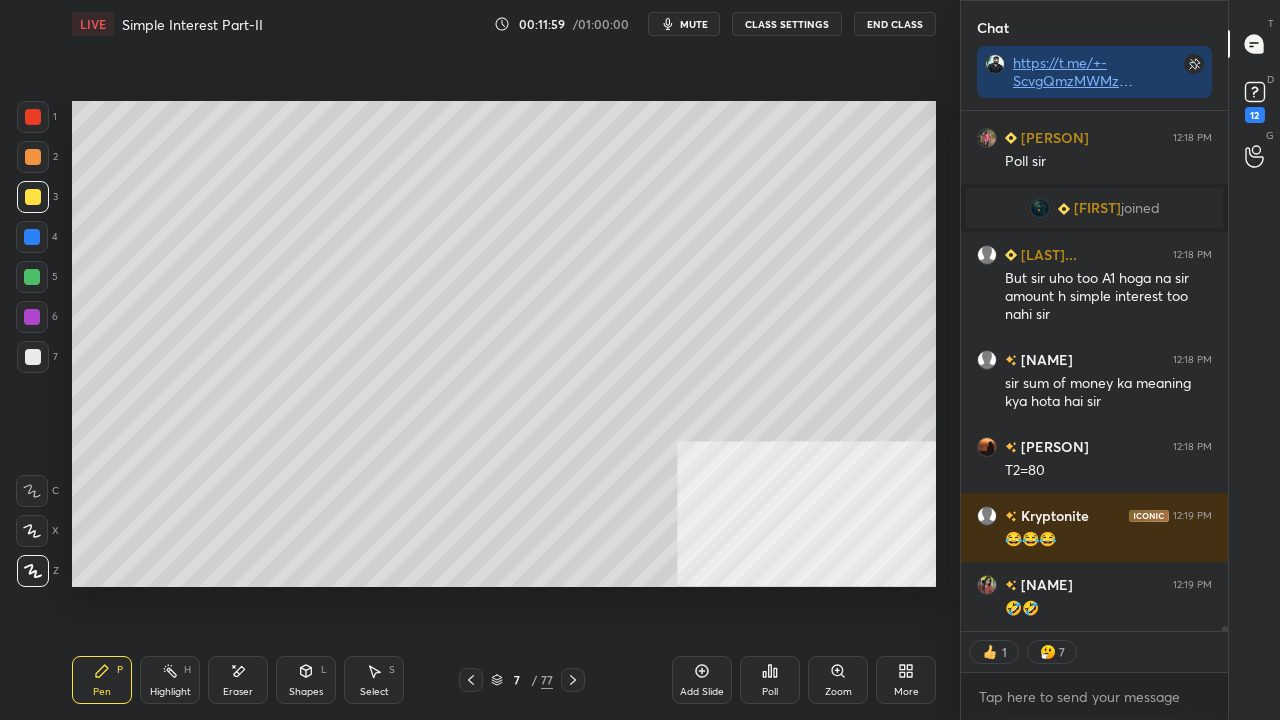 click on "7" at bounding box center [517, 680] 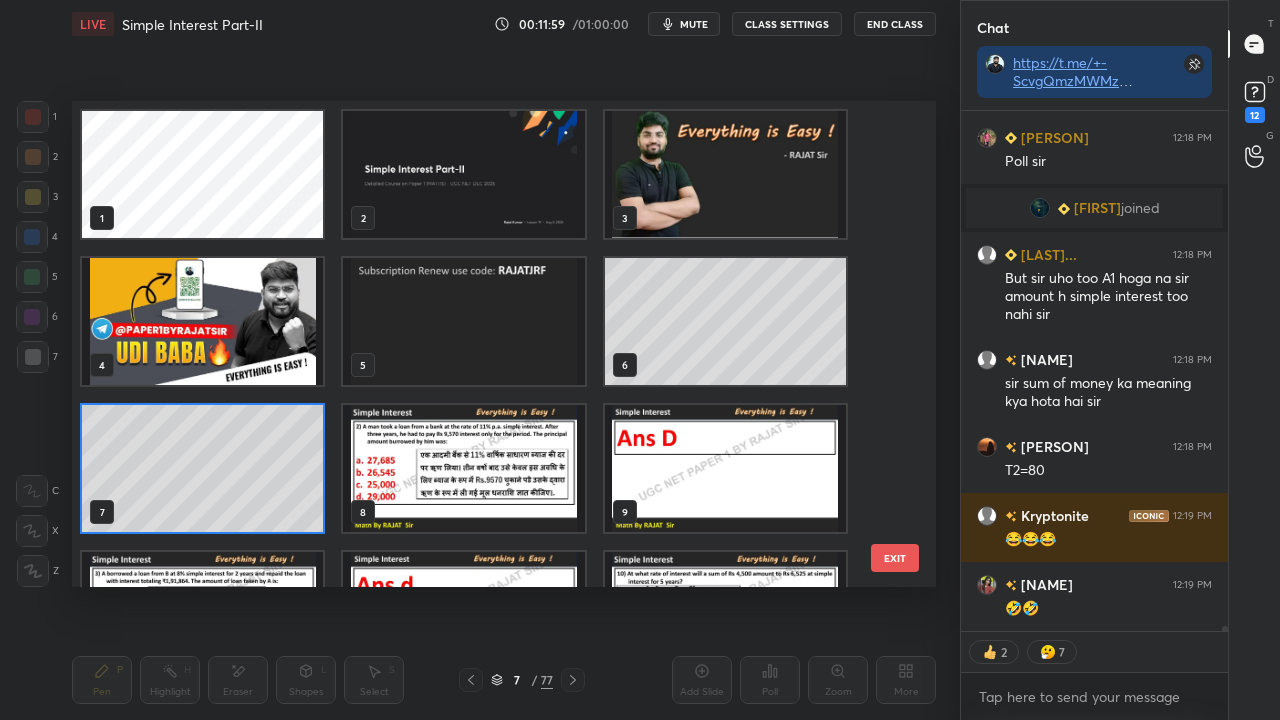 scroll, scrollTop: 480, scrollLeft: 854, axis: both 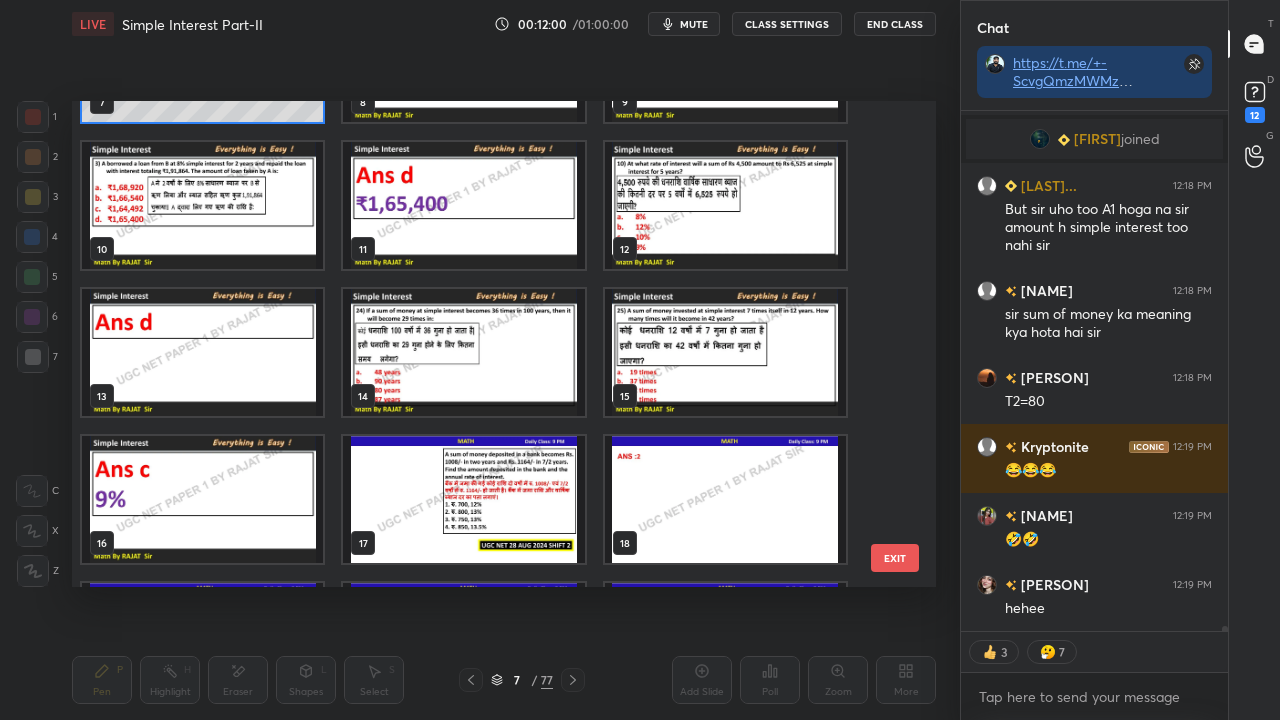 click on "7 8 9 10 11 12 13 14 15 16 17 18 19 20 21 22 23 24" at bounding box center [486, 344] 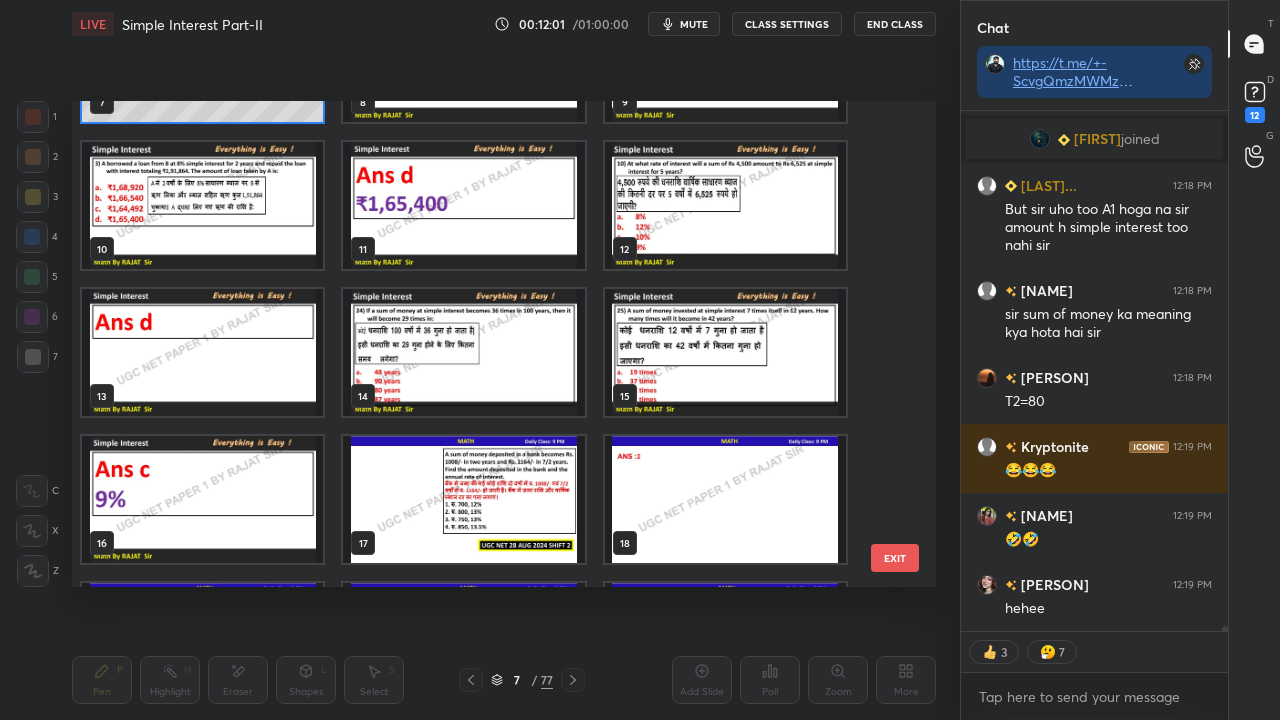 click at bounding box center (463, 352) 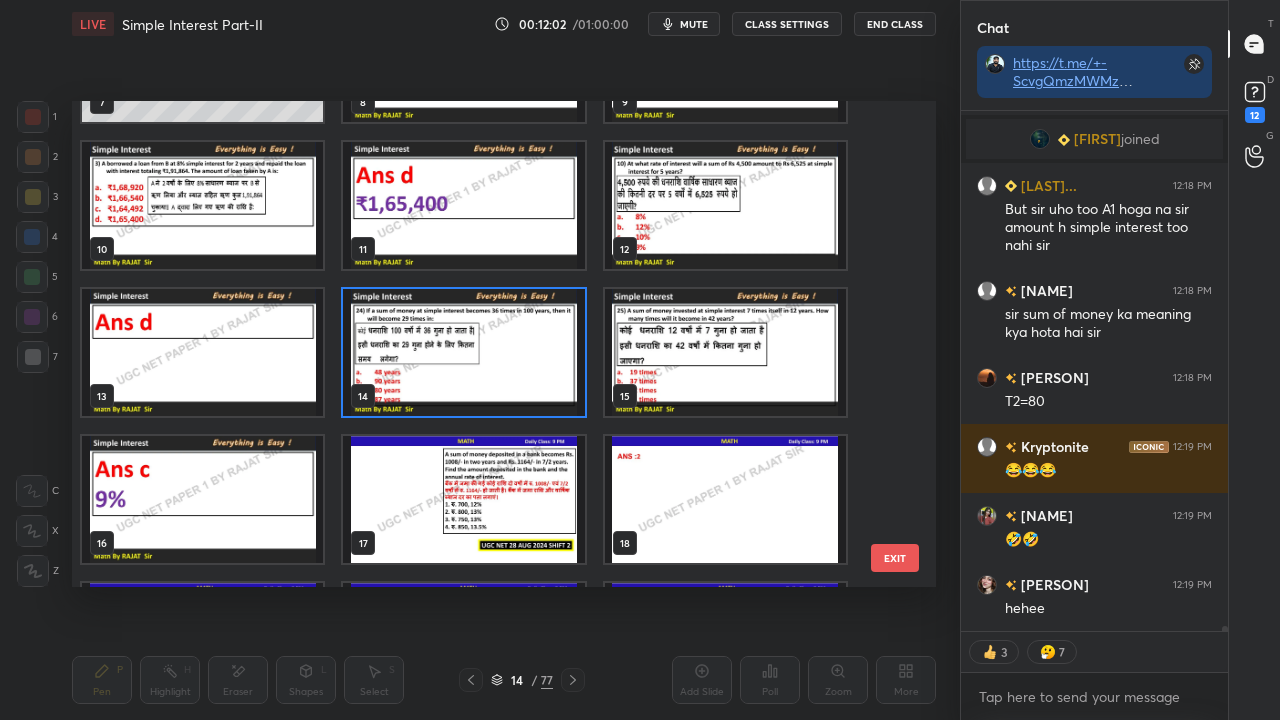 click at bounding box center (463, 352) 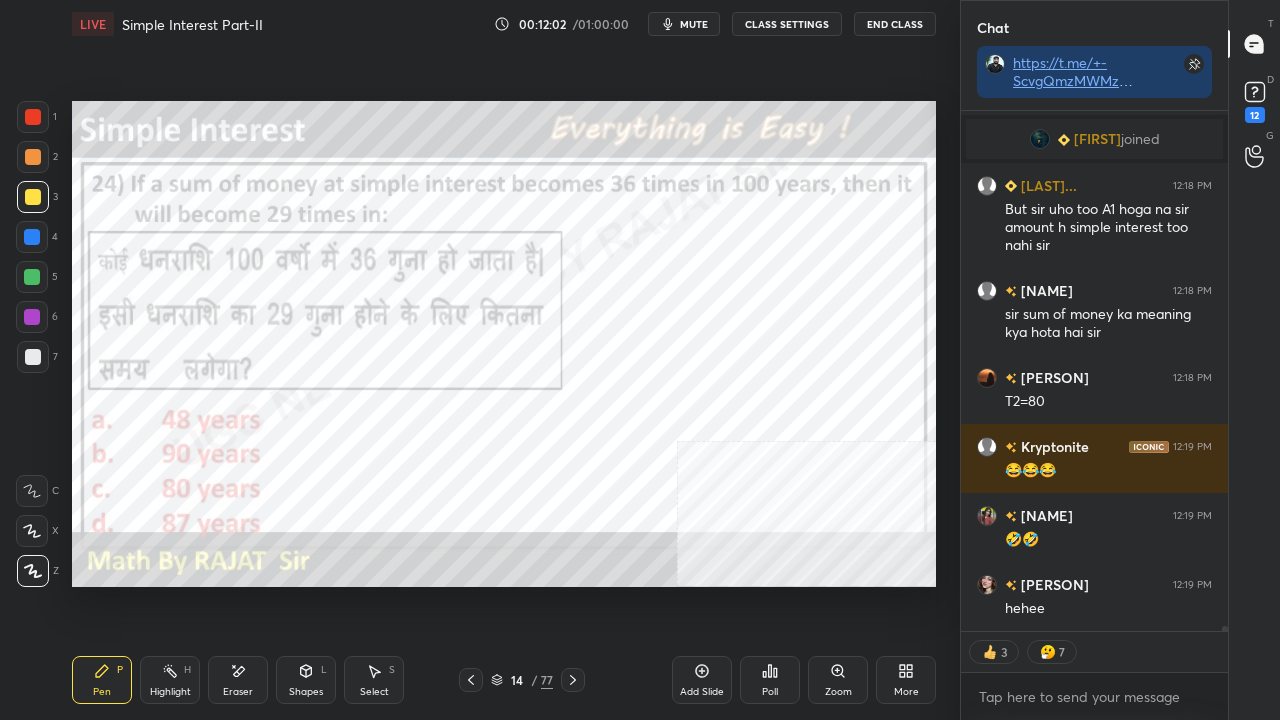 click at bounding box center [463, 352] 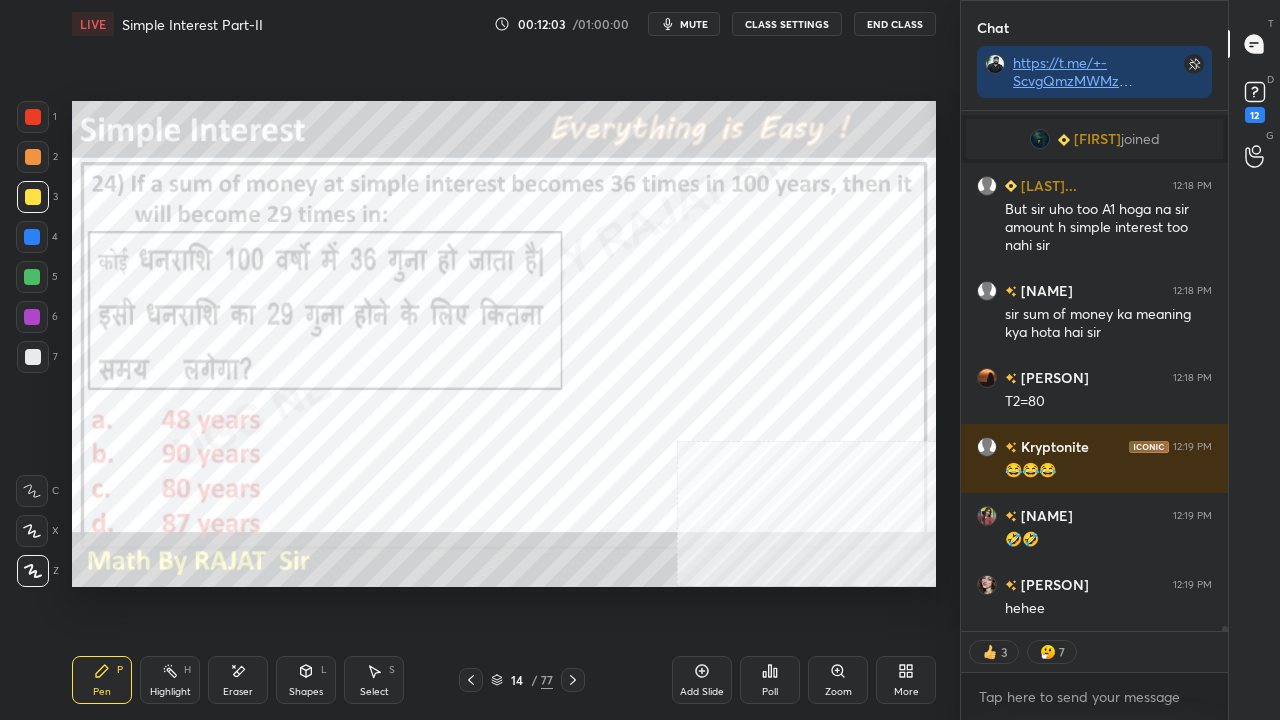 click at bounding box center (33, 117) 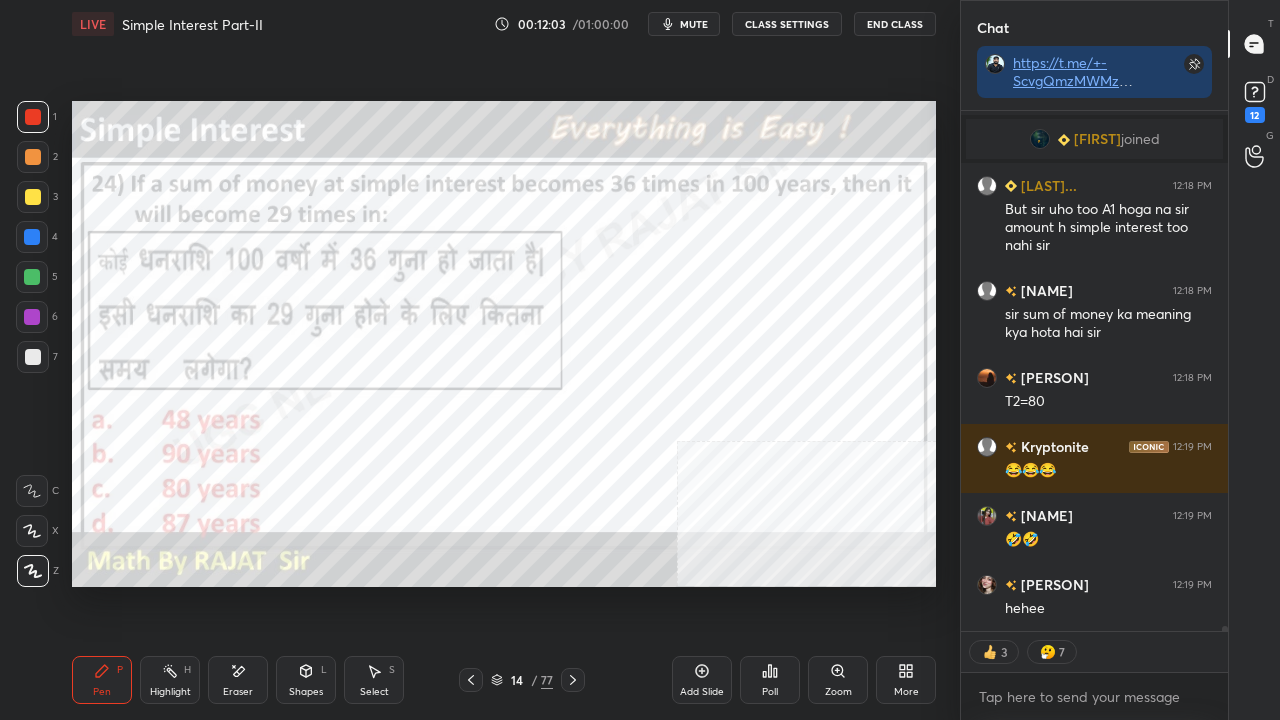 click at bounding box center (33, 117) 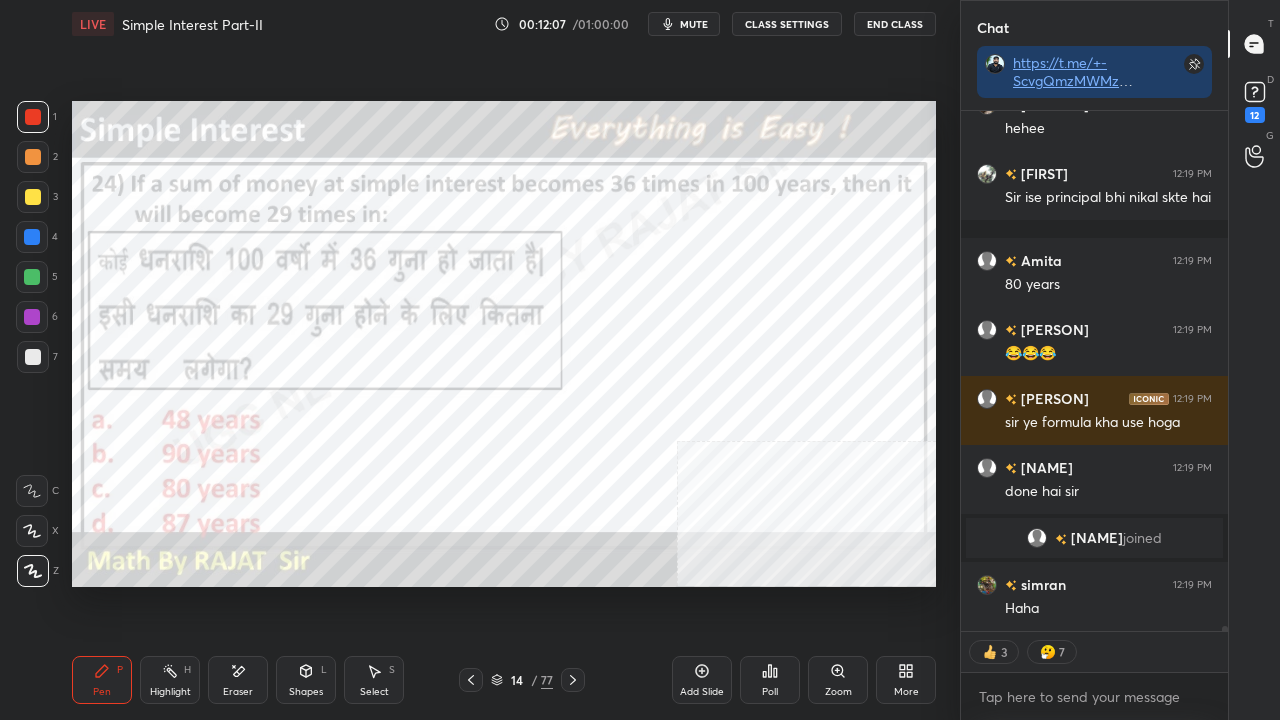 scroll, scrollTop: 55598, scrollLeft: 0, axis: vertical 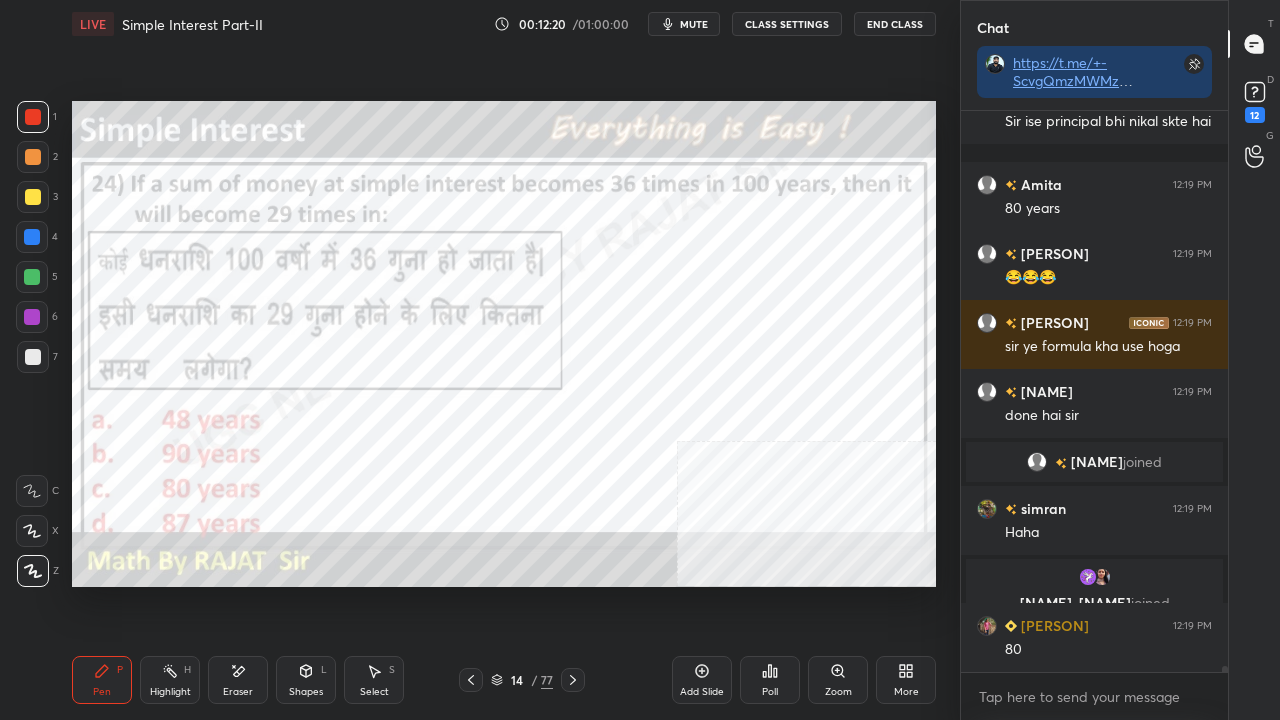 click at bounding box center [32, 237] 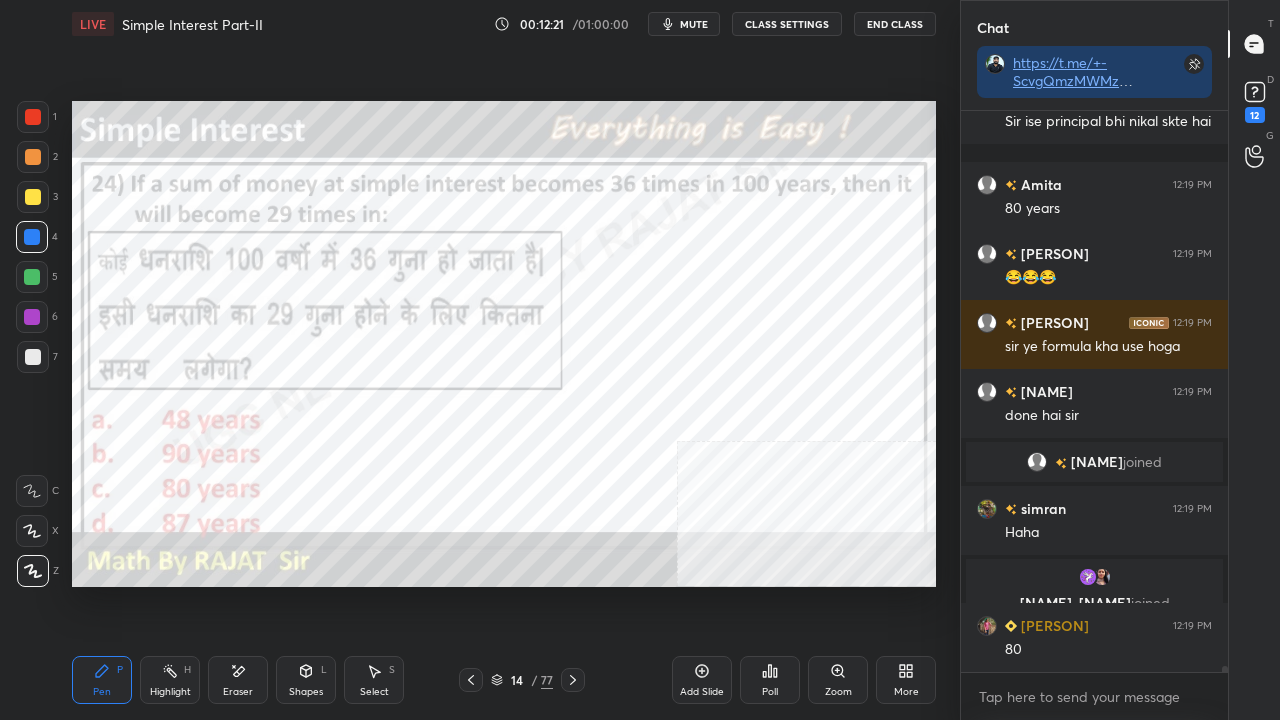 click at bounding box center [32, 237] 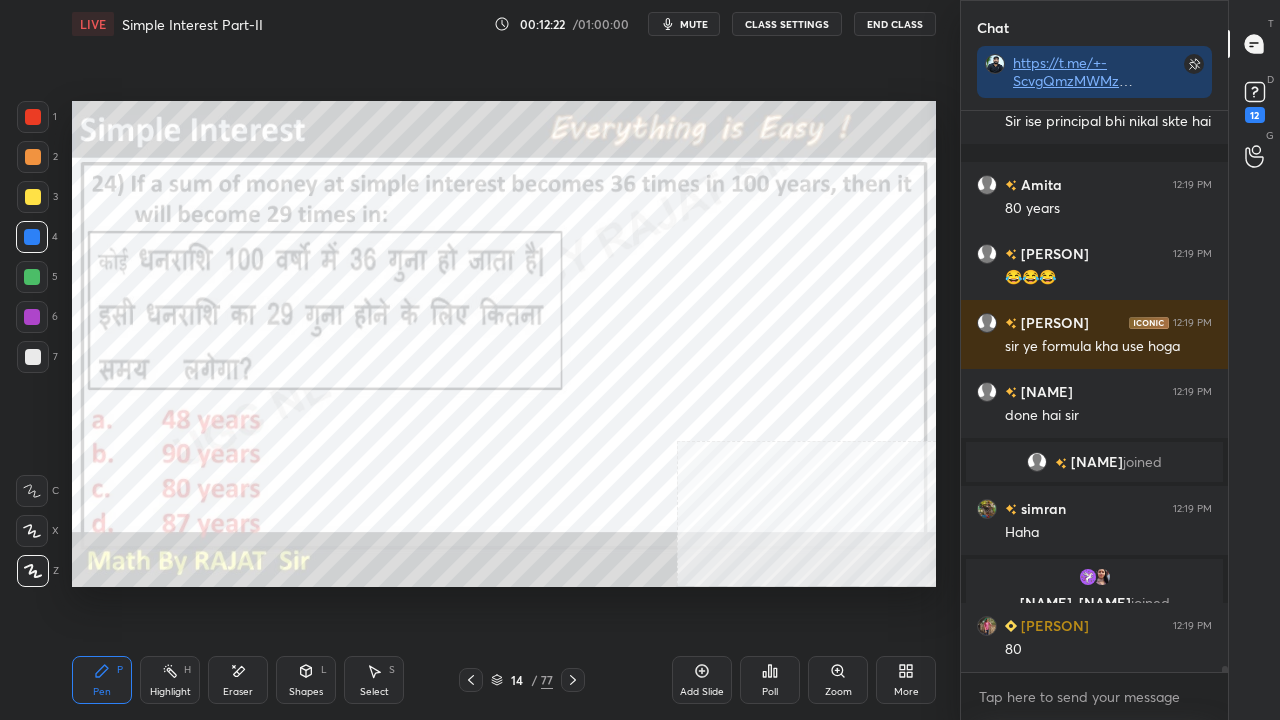scroll, scrollTop: 55700, scrollLeft: 0, axis: vertical 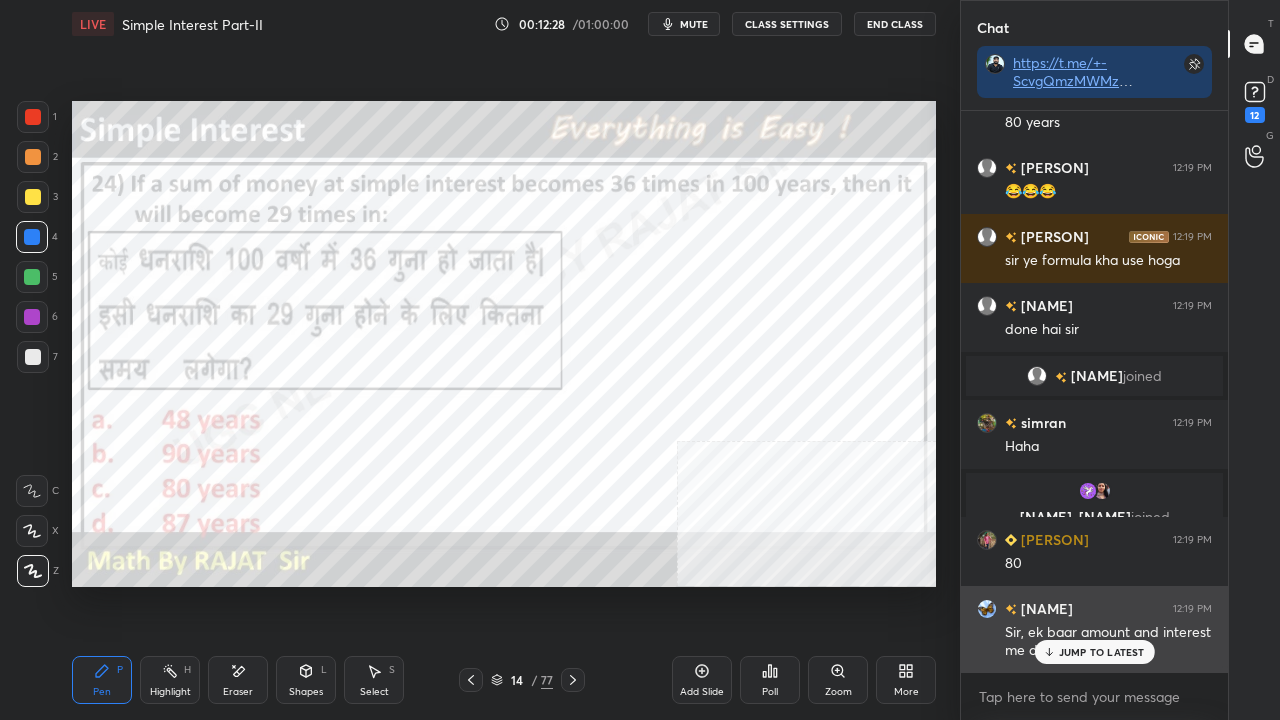 click on "JUMP TO LATEST" at bounding box center [1102, 652] 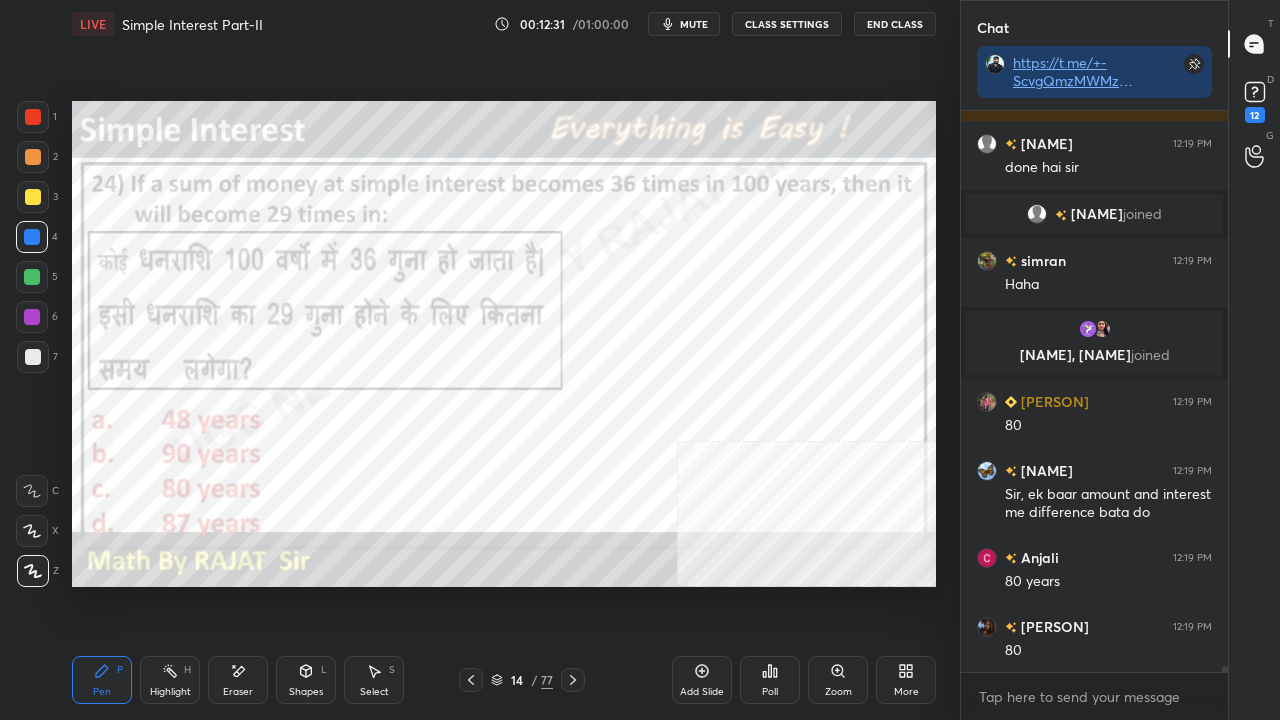 scroll, scrollTop: 55932, scrollLeft: 0, axis: vertical 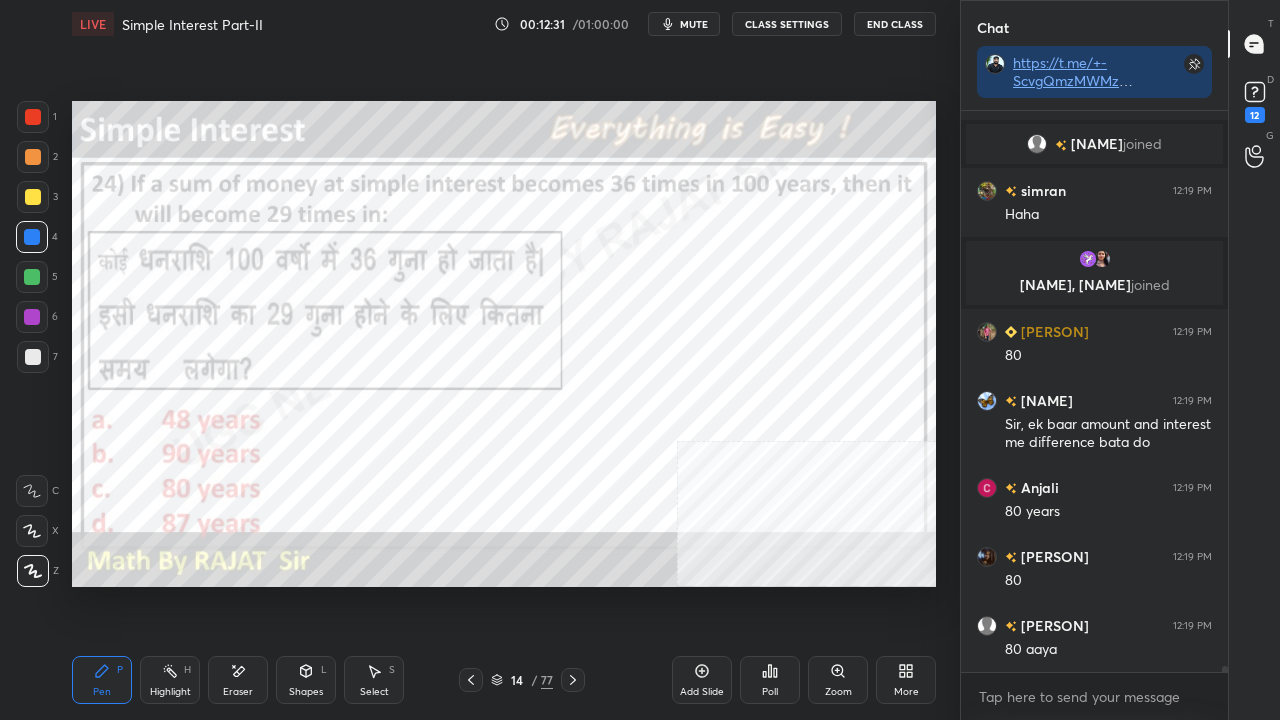 click at bounding box center [32, 277] 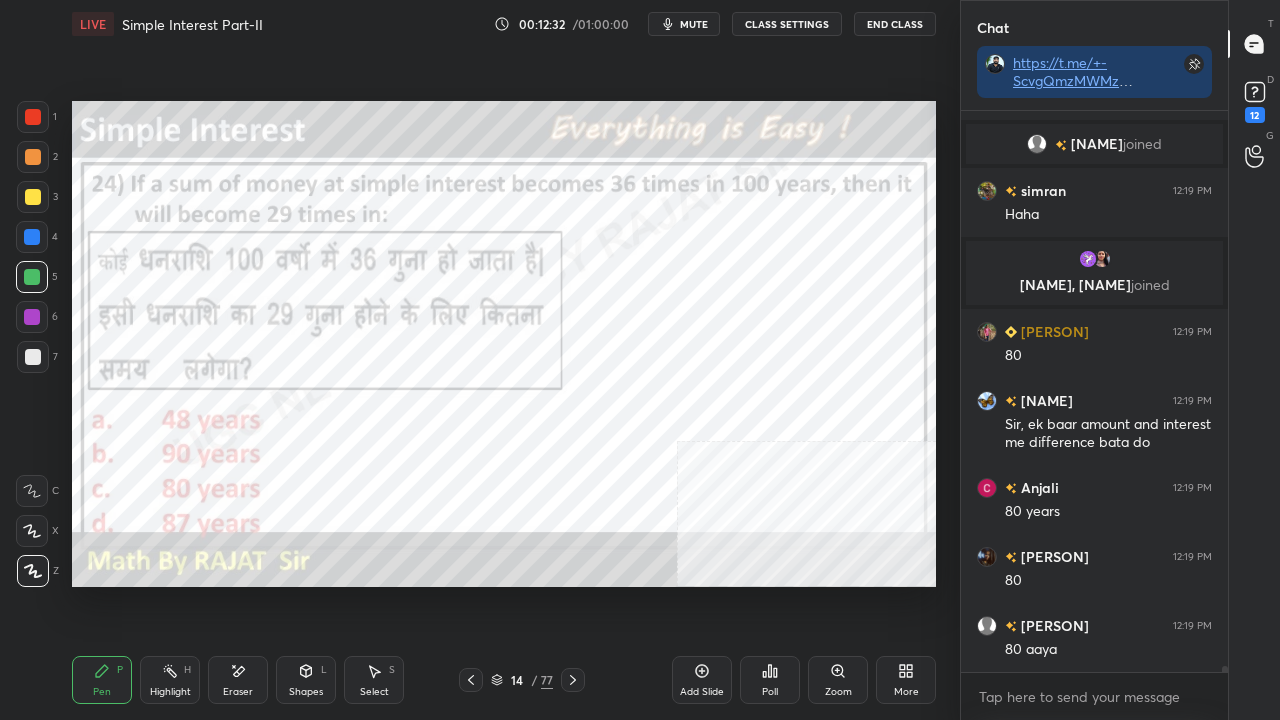 click at bounding box center [32, 317] 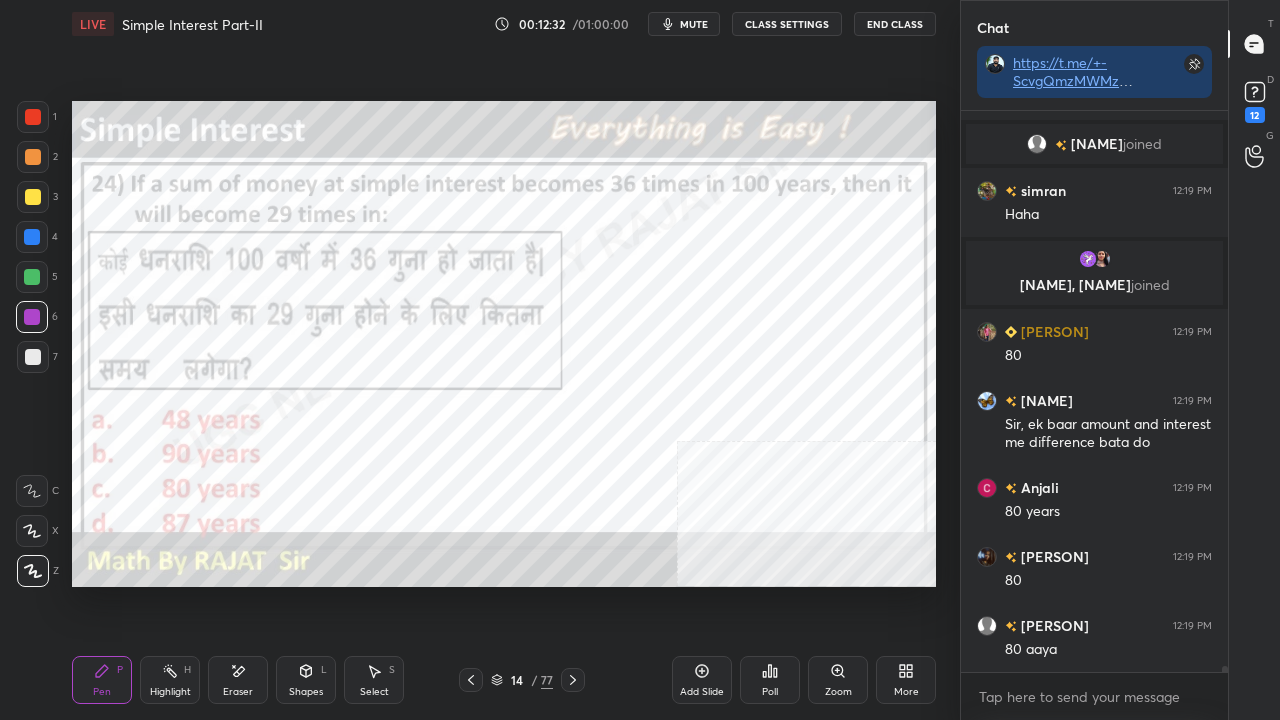 click at bounding box center [33, 157] 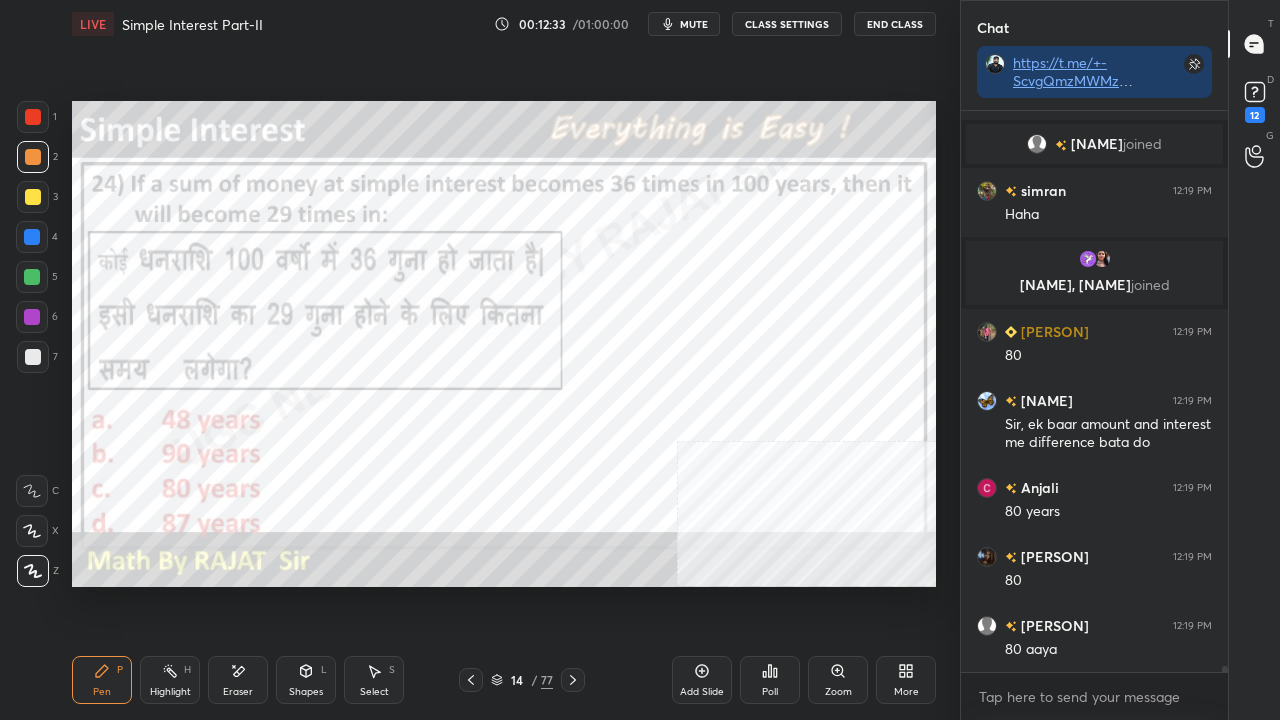 click at bounding box center (33, 117) 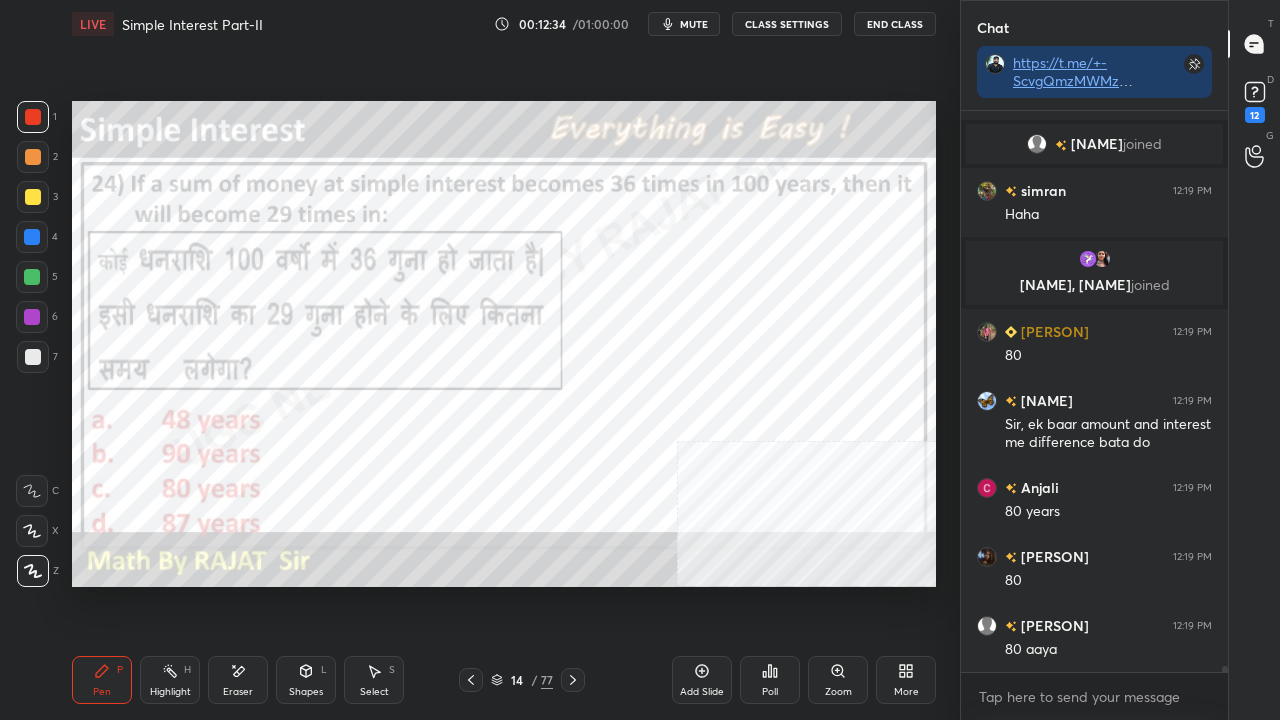 click at bounding box center [32, 237] 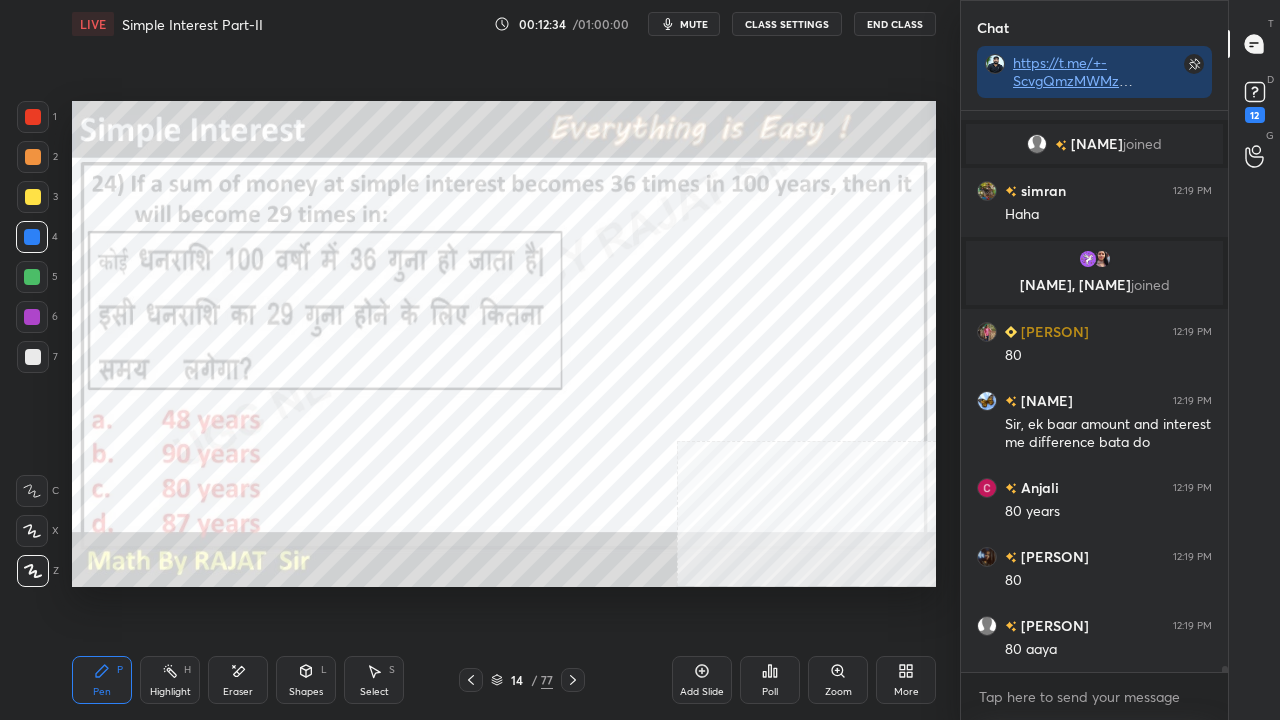 drag, startPoint x: 38, startPoint y: 318, endPoint x: 31, endPoint y: 306, distance: 13.892444 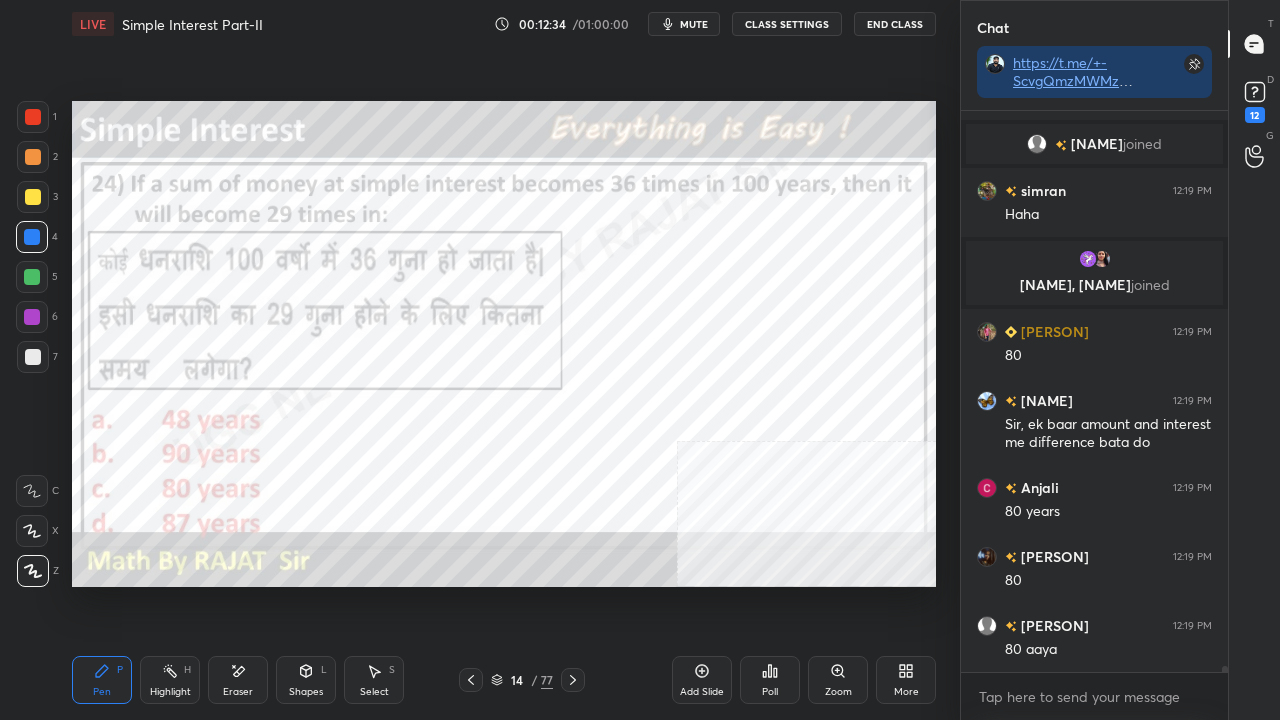click at bounding box center (32, 317) 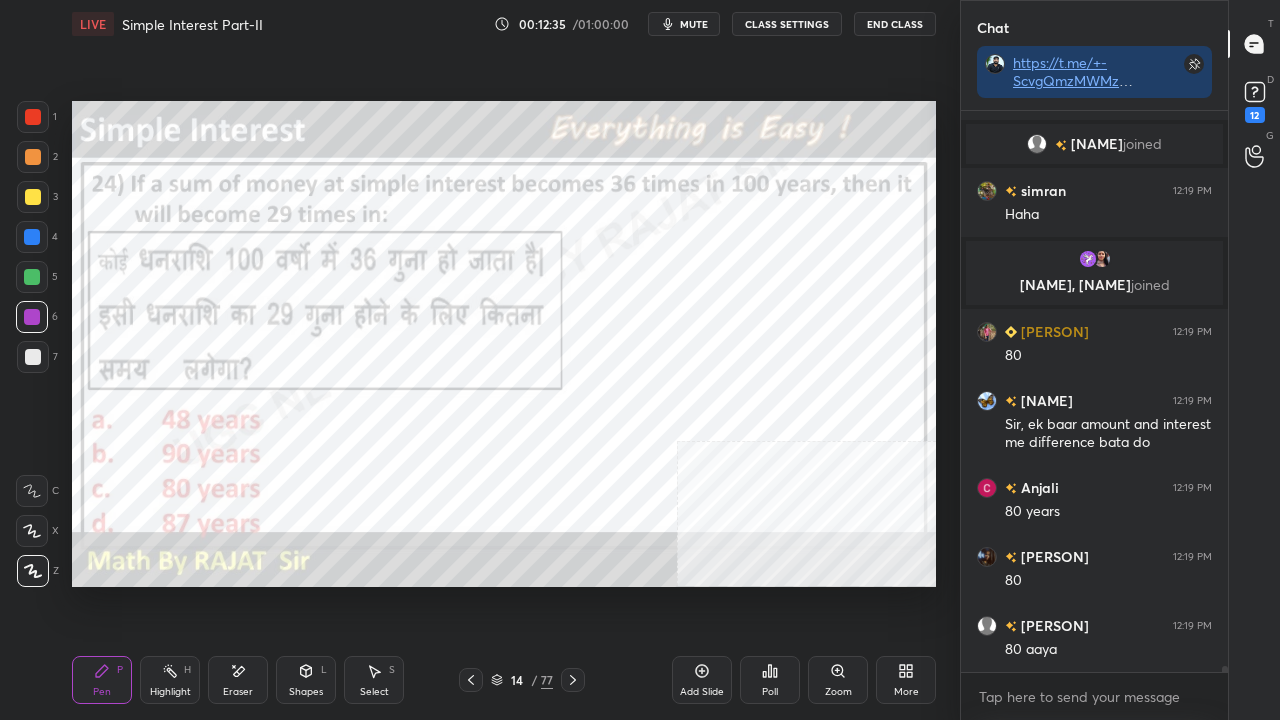 scroll, scrollTop: 55980, scrollLeft: 0, axis: vertical 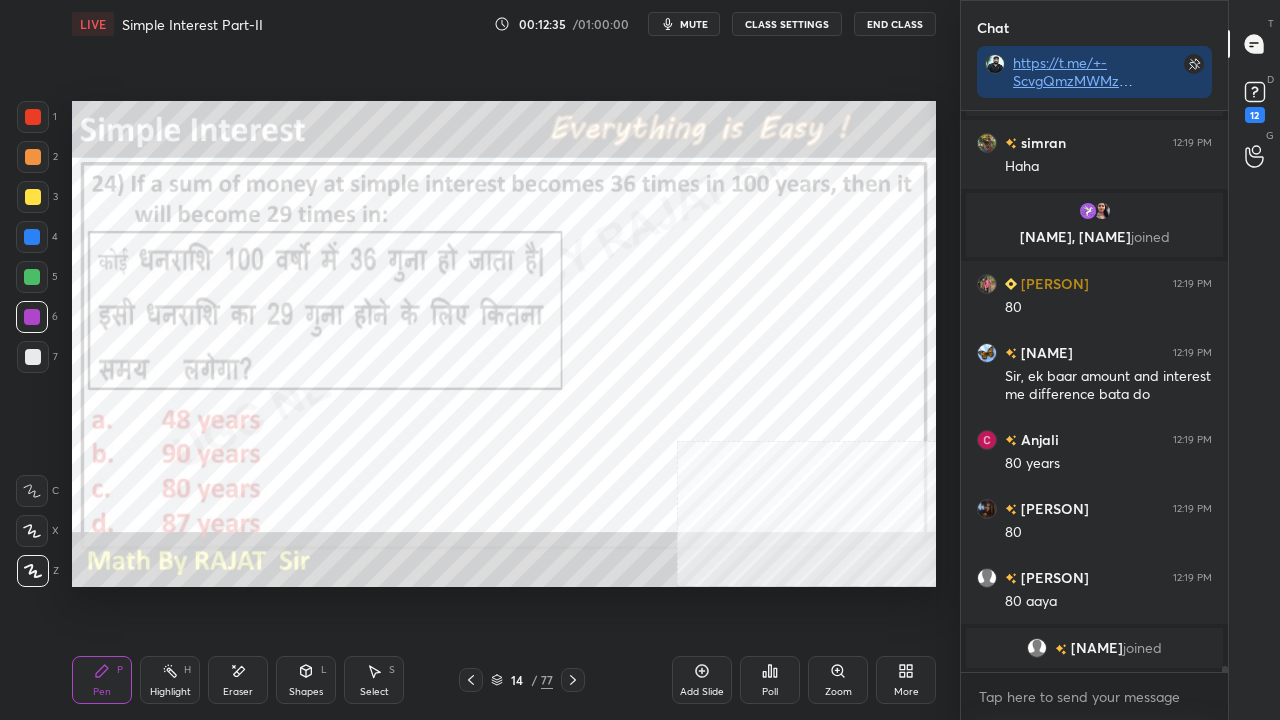 click at bounding box center (33, 117) 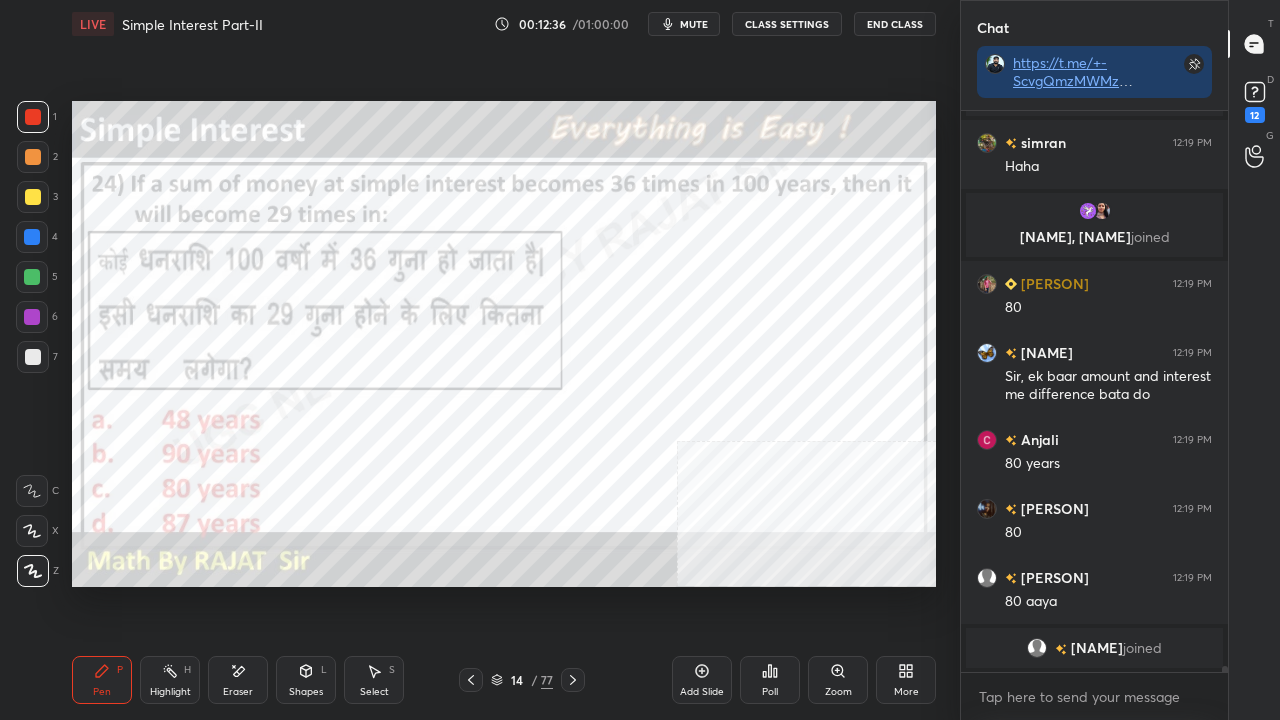 click at bounding box center (32, 237) 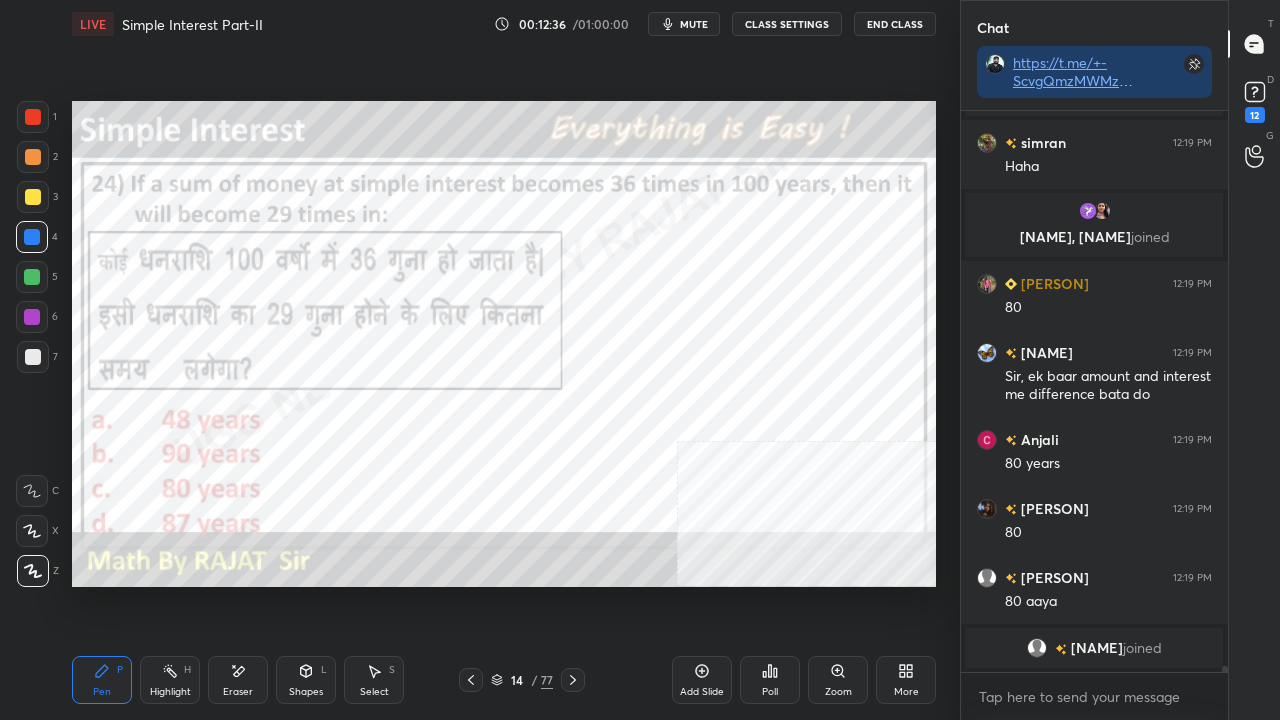 click at bounding box center (32, 317) 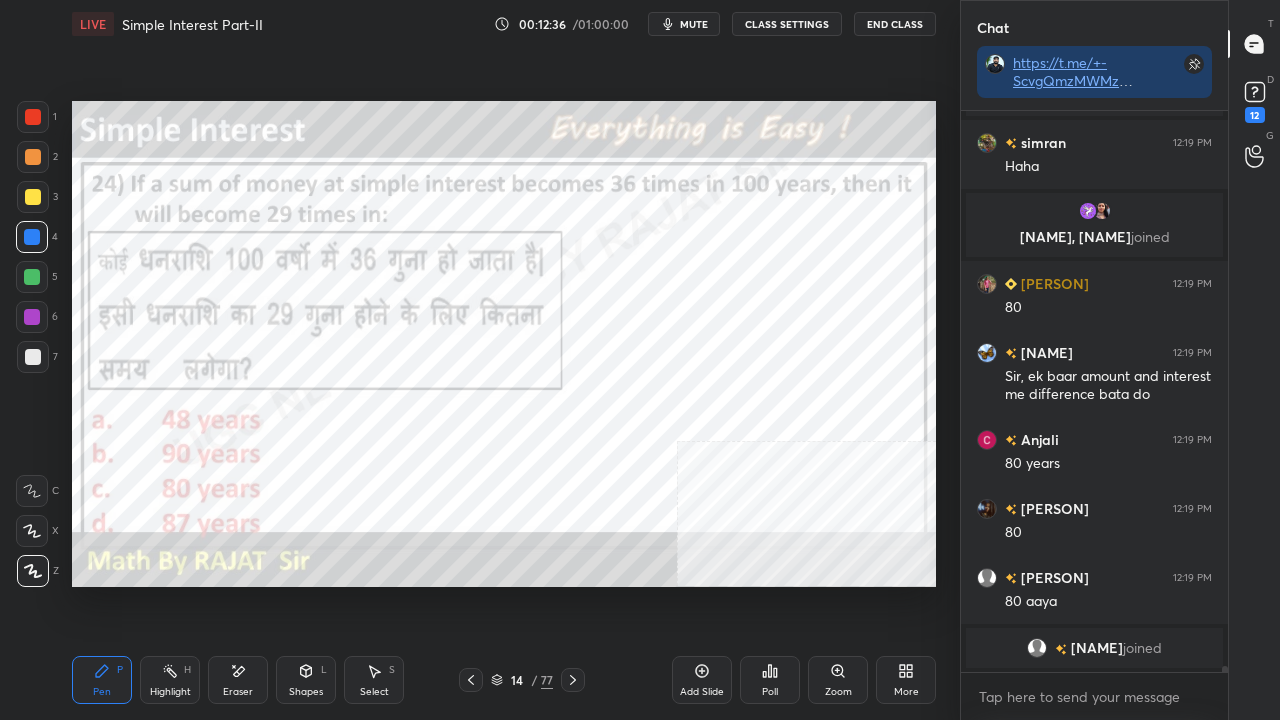 click at bounding box center (32, 317) 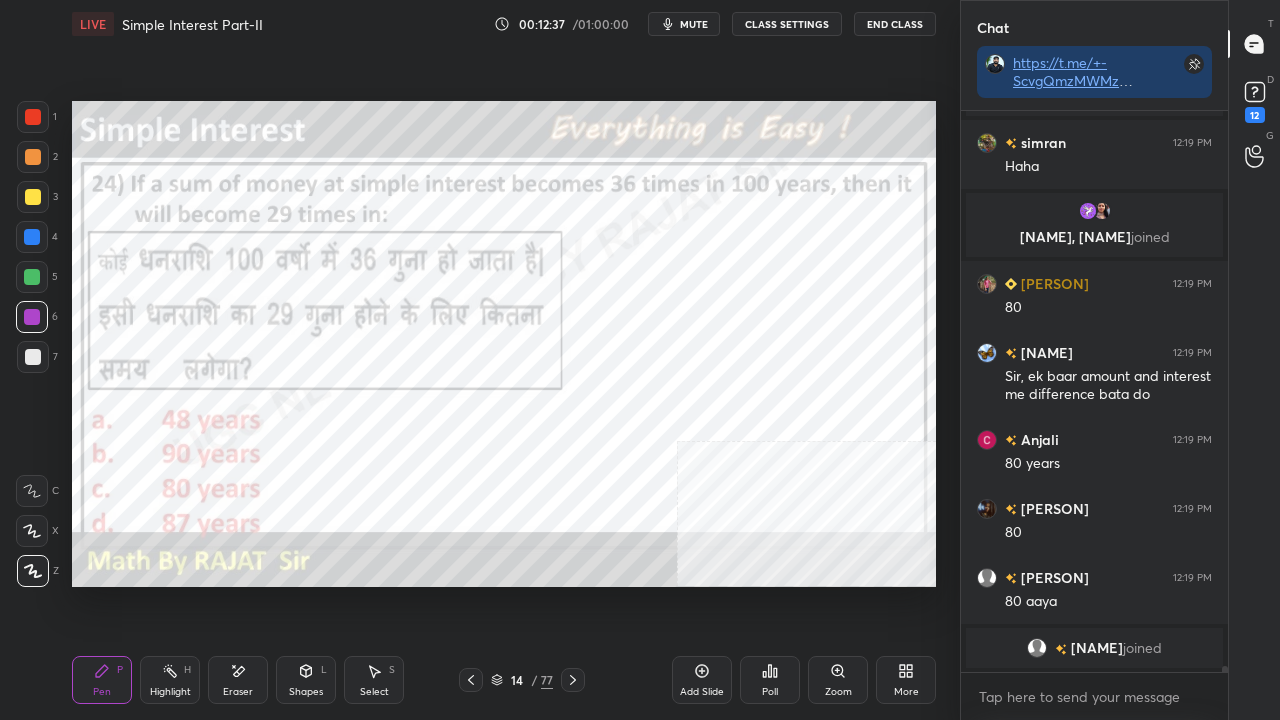 click at bounding box center (33, 117) 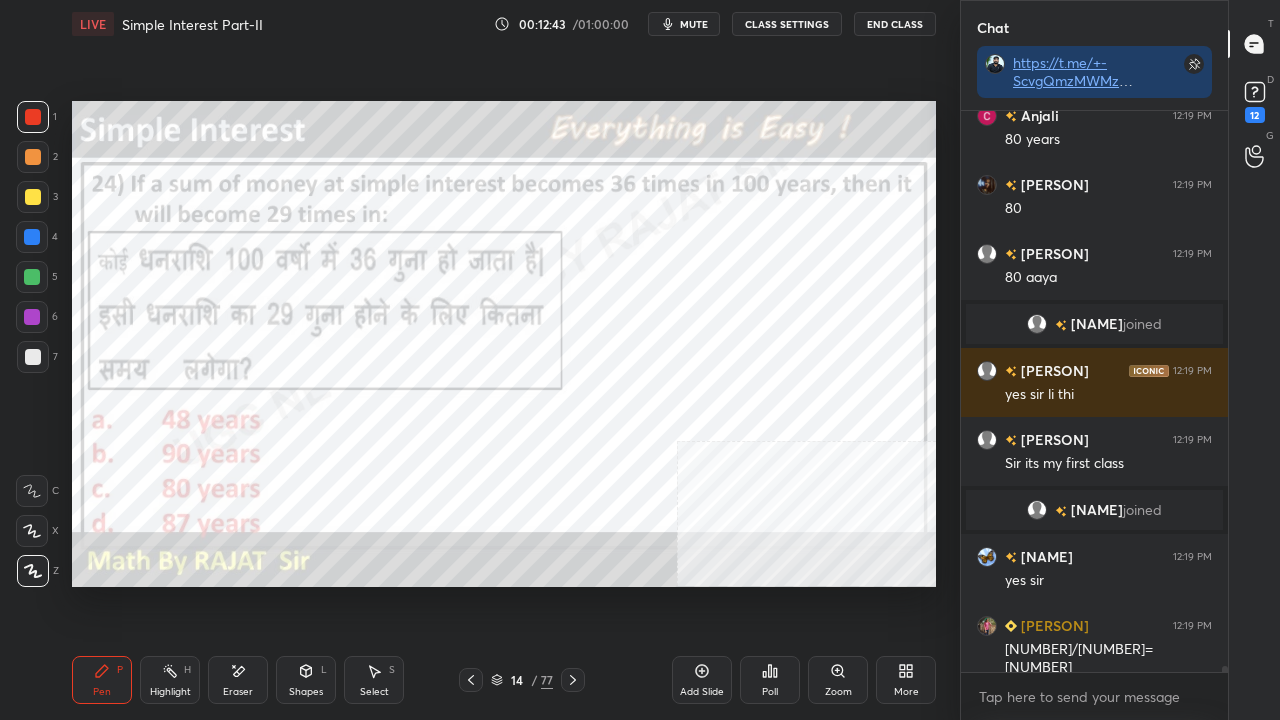 scroll, scrollTop: 56260, scrollLeft: 0, axis: vertical 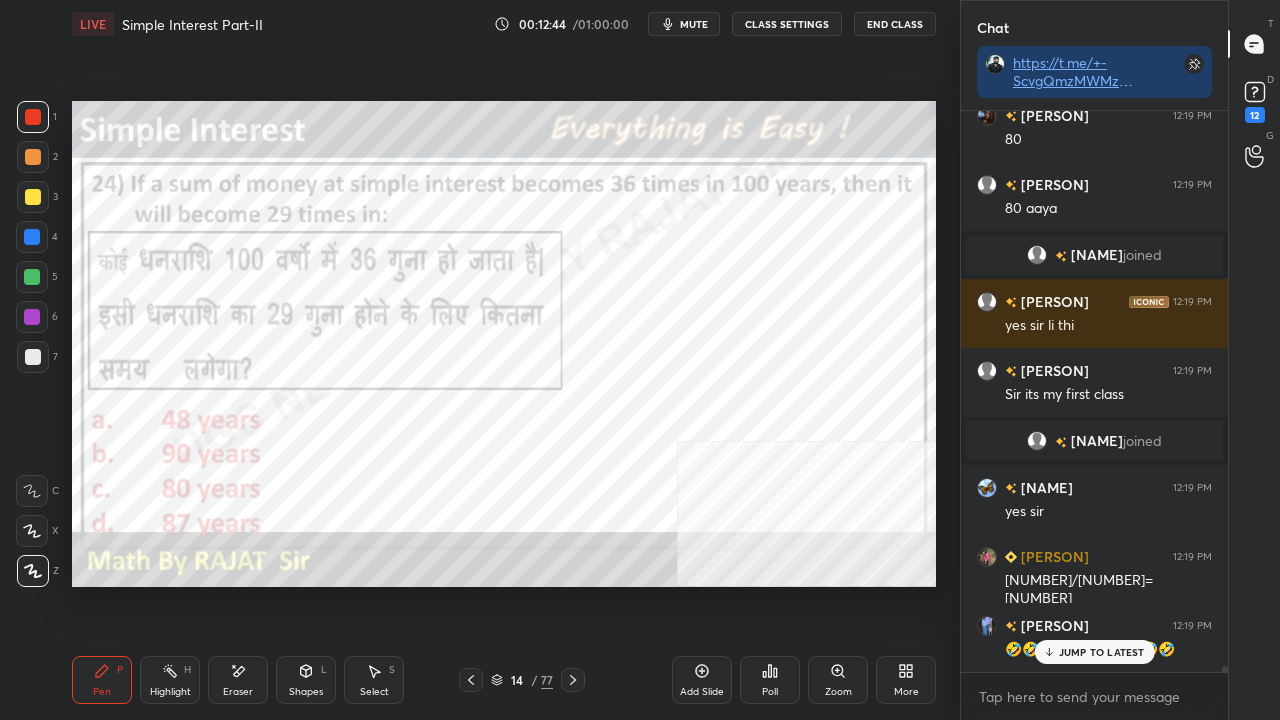 click on "Amita 12:19 PM 80 years Rashmi 12:19 PM 😂😂😂 Anisha 12:19 PM sir ye formula kha use hoga ashutosh 12:19 PM done hai sir Devraj joined simran 12:19 PM Haha Shalini, Vaishali joined iamzero 12:19 PM 80 Naina 12:19 PM Sir, ek baar amount and interest me difference bata do Anjali 12:19 PM 80 years Prerna 12:19 PM 80 Irungbam 12:19 PM 80 aaya Pronamika joined Anisha 12:19 PM yes sir li thi Maryam 12:19 PM Sir its my first class rupa joined Naina 12:19 PM yes sir iamzero 12:19 PM 2800/35=80 Roshni 12:19 PM 🤣🤣🤣🤣🤣🤣🤣🤣🤣🤣" at bounding box center [1094, 391] 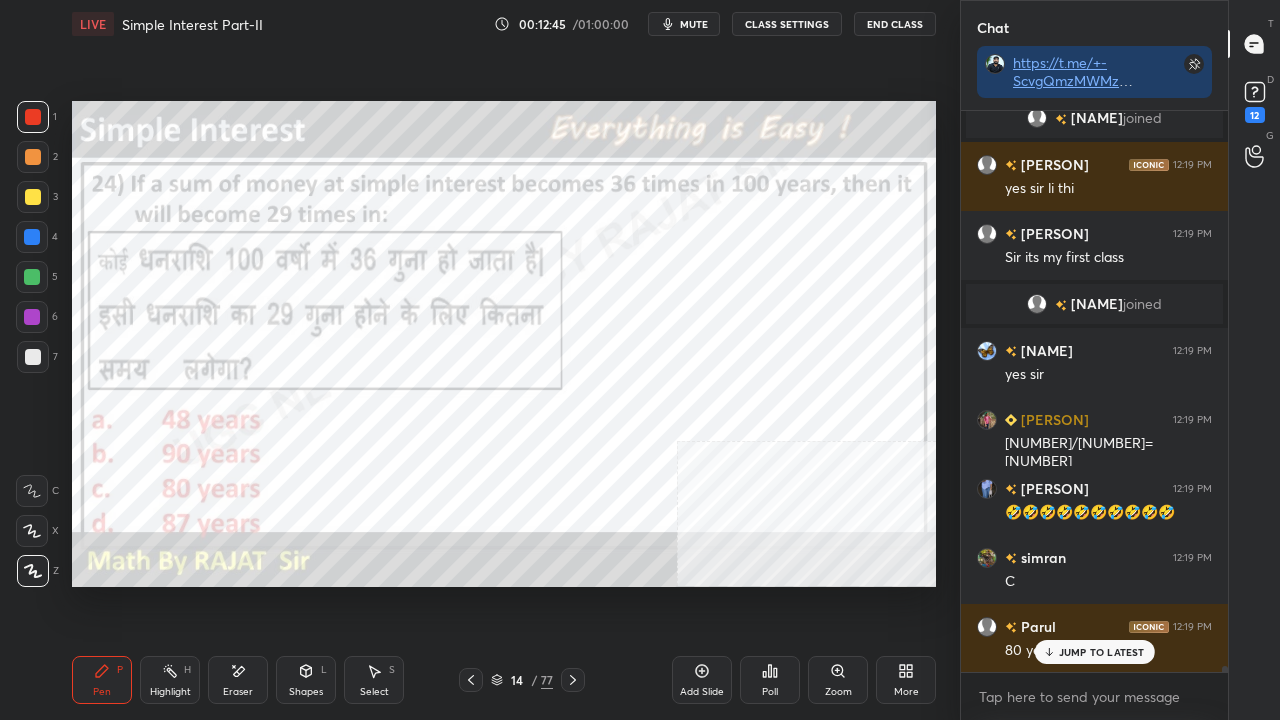 click on "Setting up your live class Poll for   secs No correct answer Start poll" at bounding box center (504, 344) 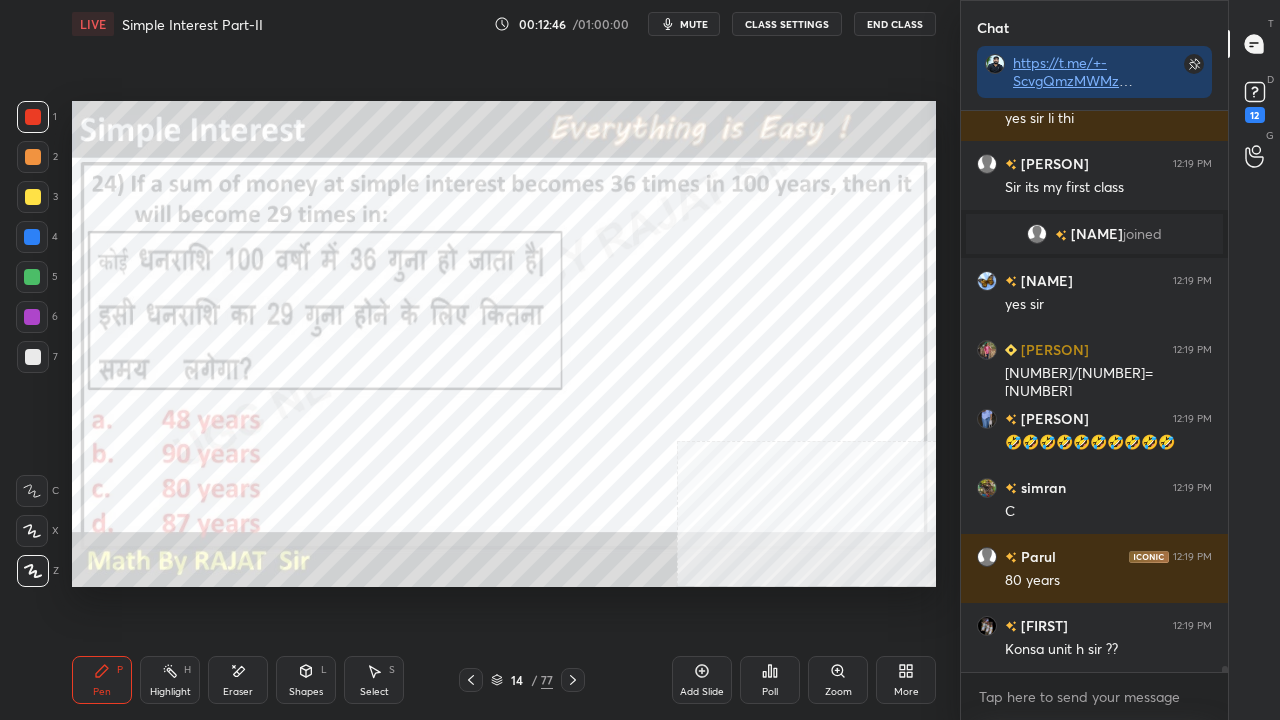 scroll, scrollTop: 56536, scrollLeft: 0, axis: vertical 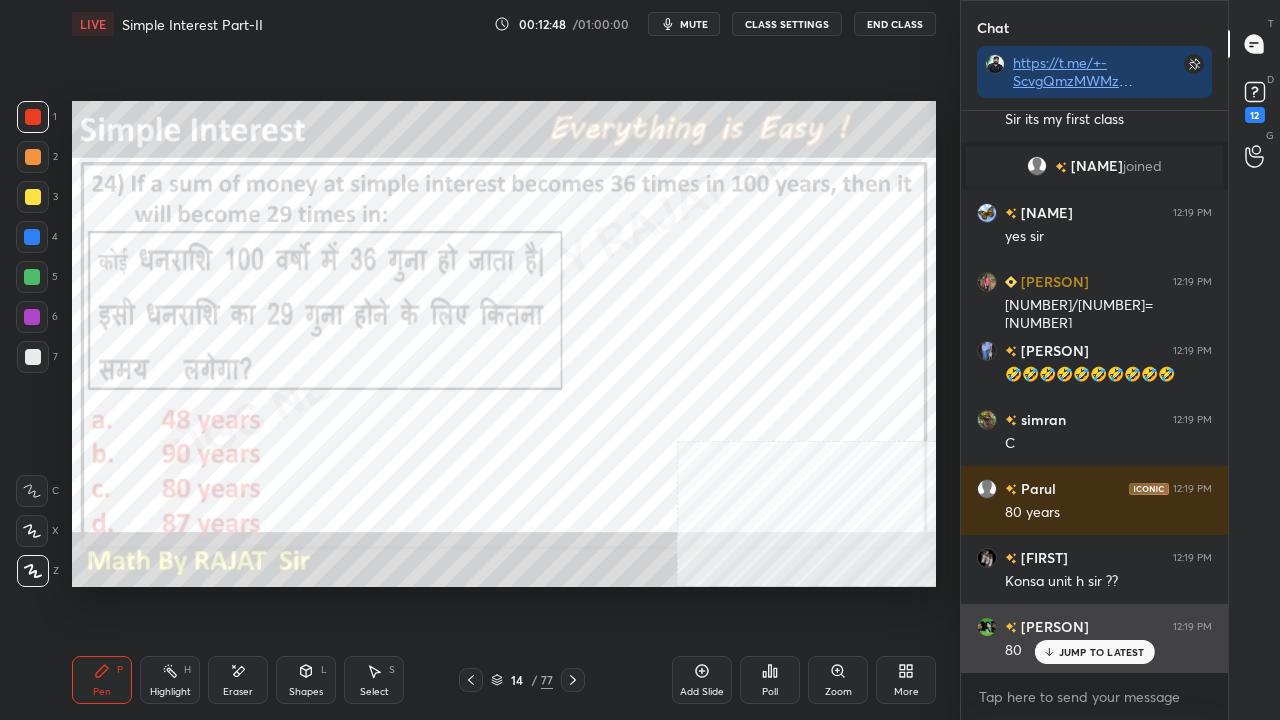 click on "JUMP TO LATEST" at bounding box center [1102, 652] 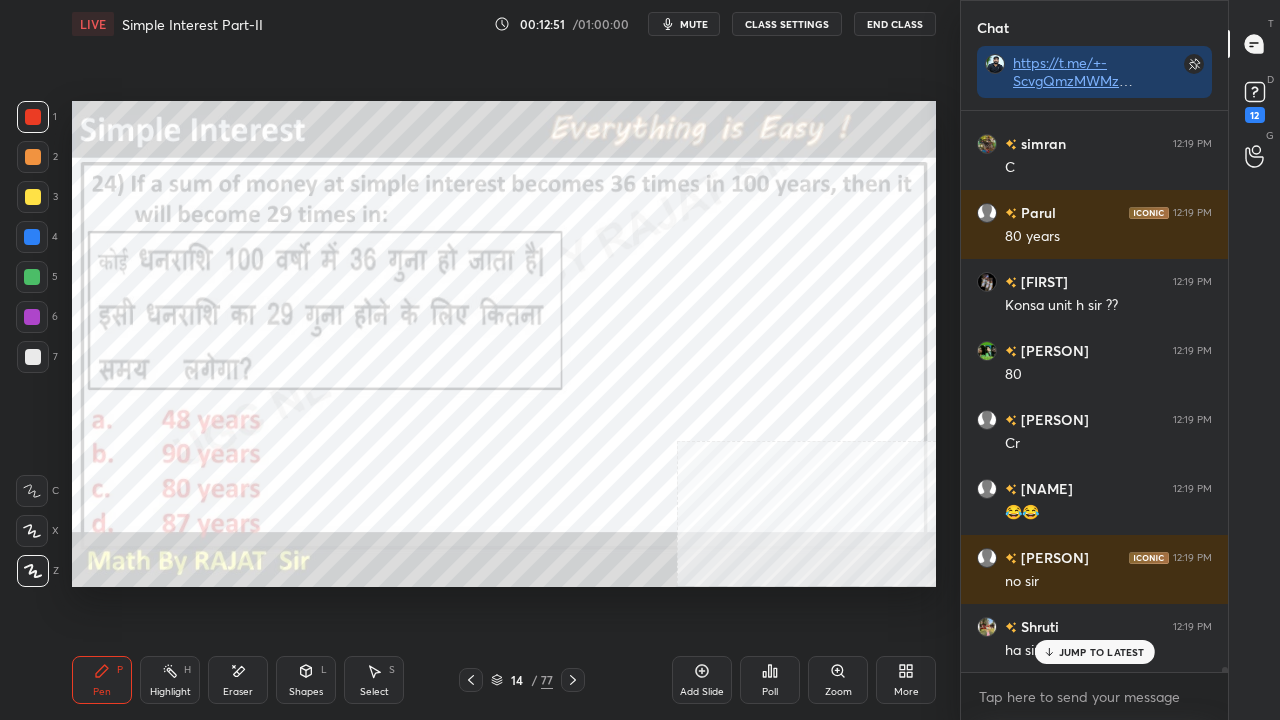scroll, scrollTop: 56950, scrollLeft: 0, axis: vertical 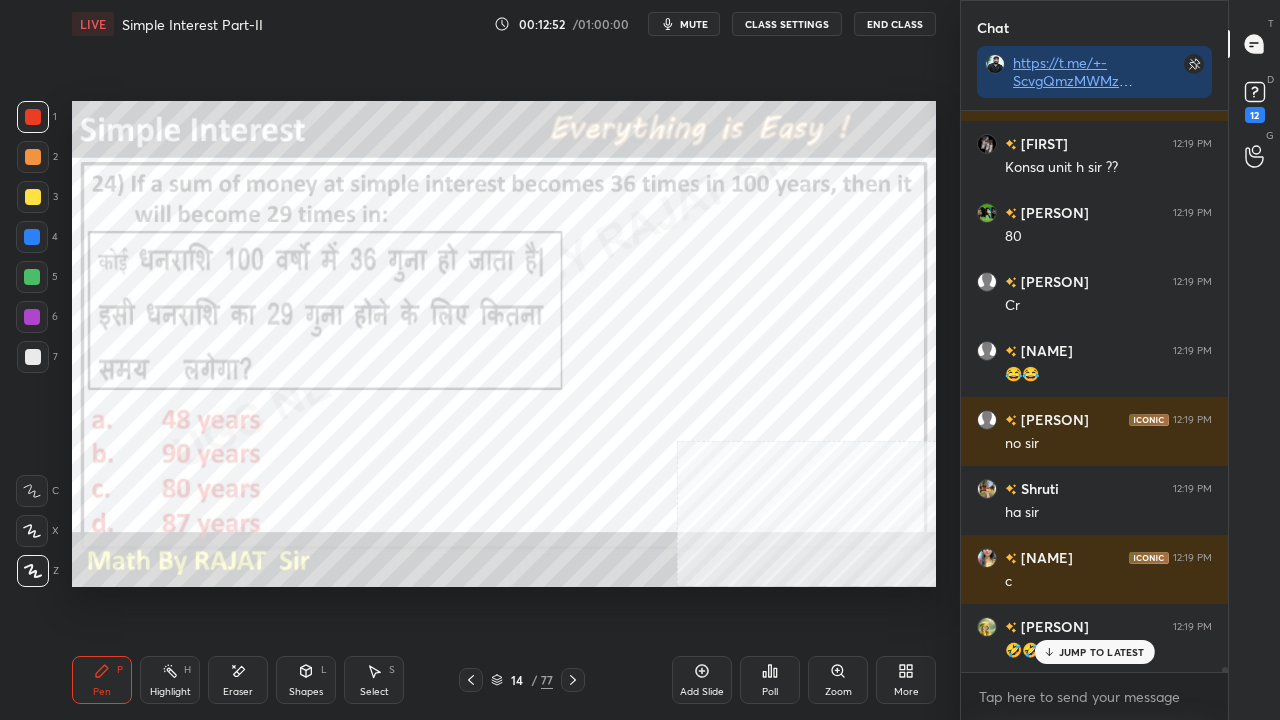 click on "JUMP TO LATEST" at bounding box center [1102, 652] 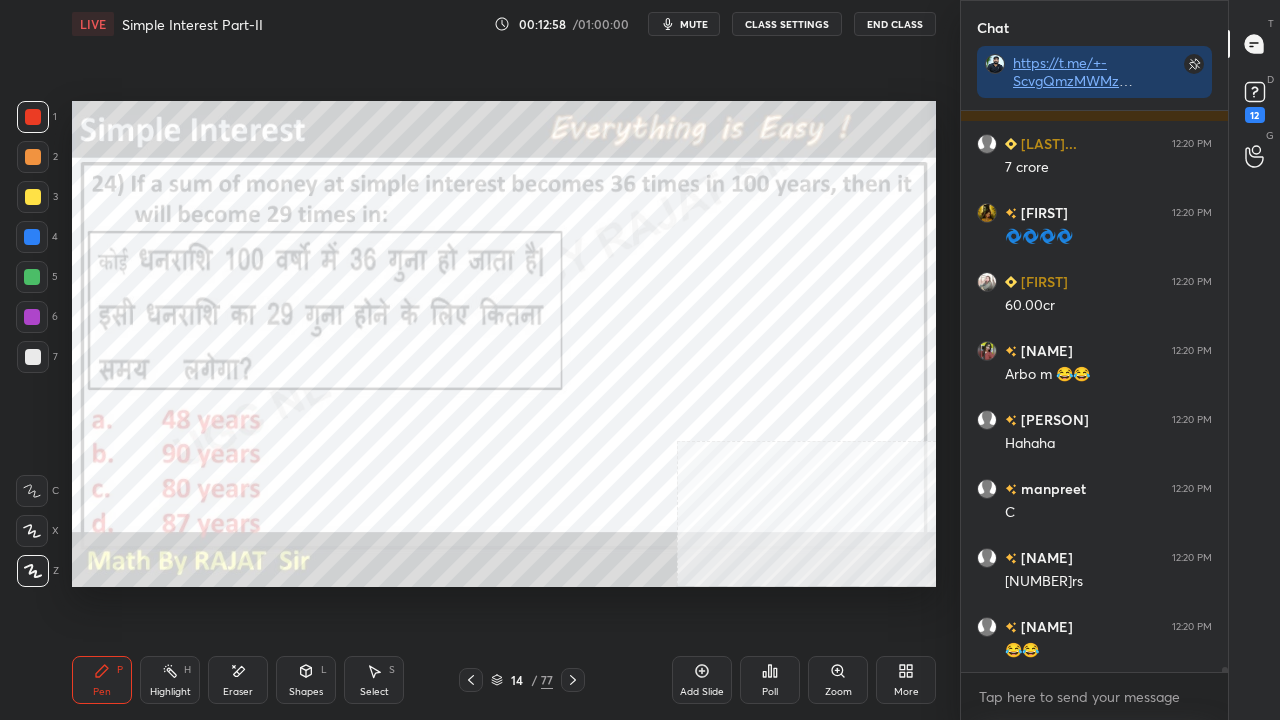scroll, scrollTop: 58004, scrollLeft: 0, axis: vertical 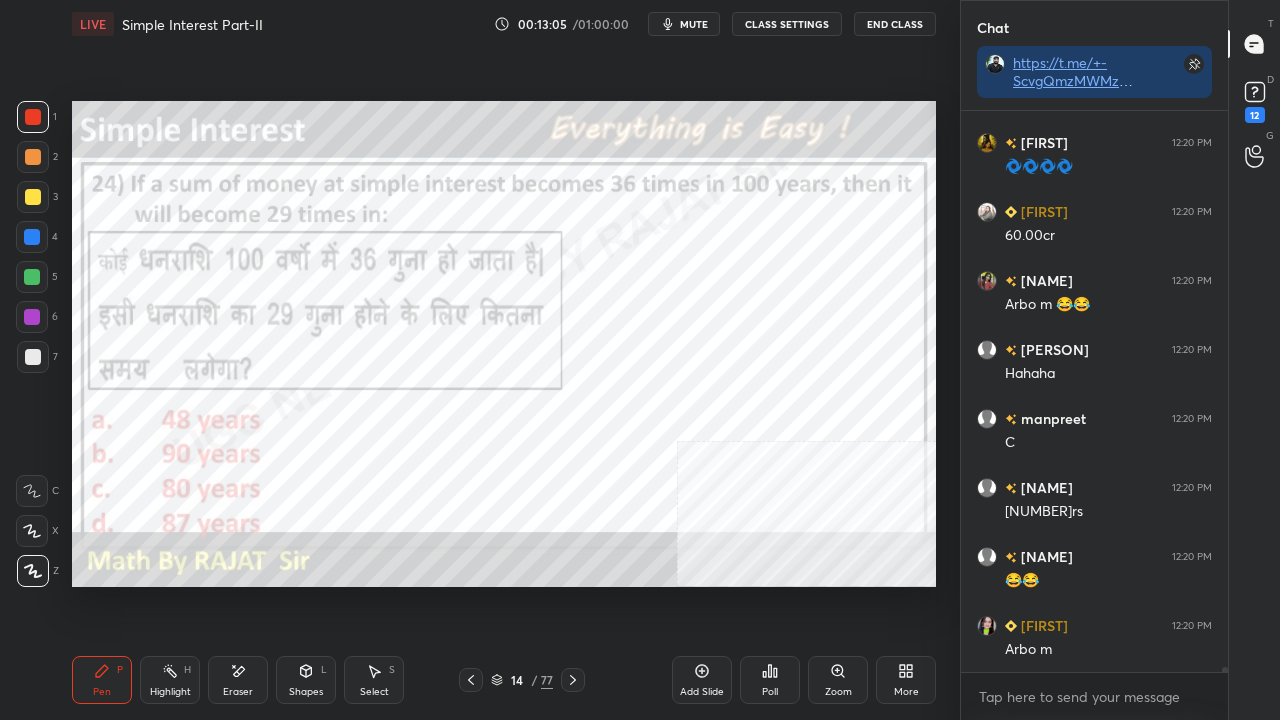 click at bounding box center (32, 317) 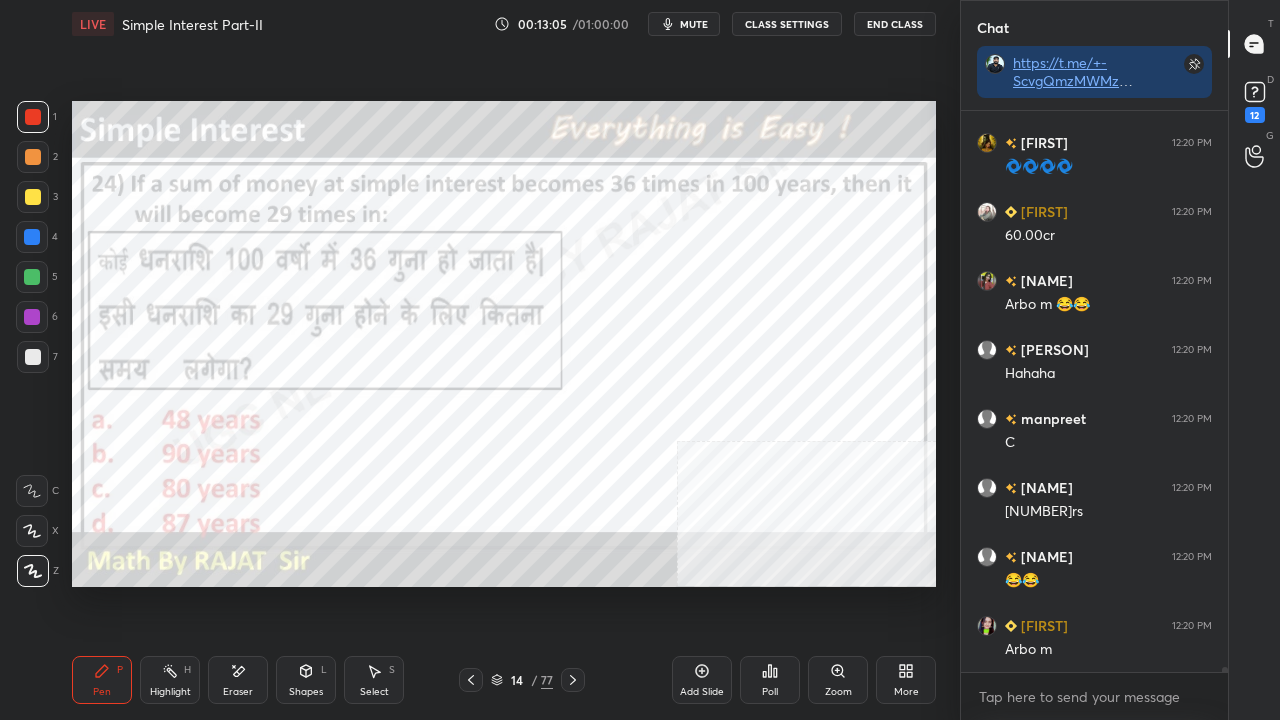 click at bounding box center [32, 317] 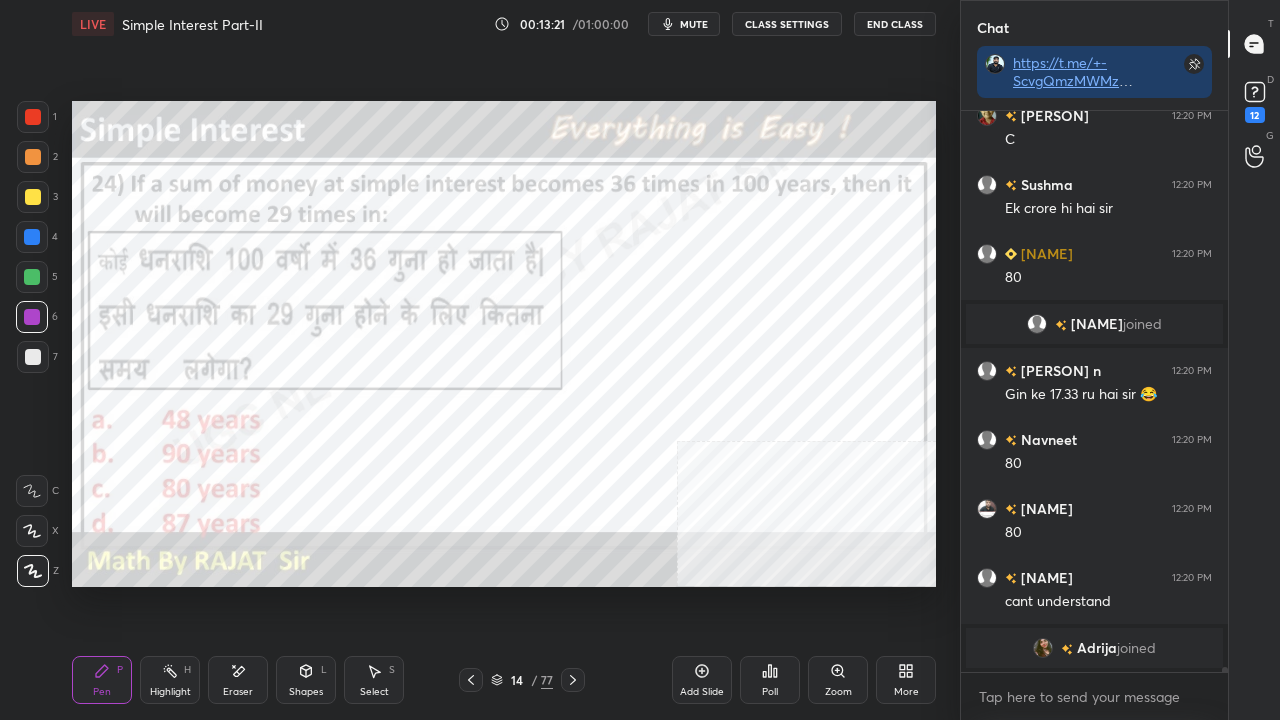 scroll, scrollTop: 58472, scrollLeft: 0, axis: vertical 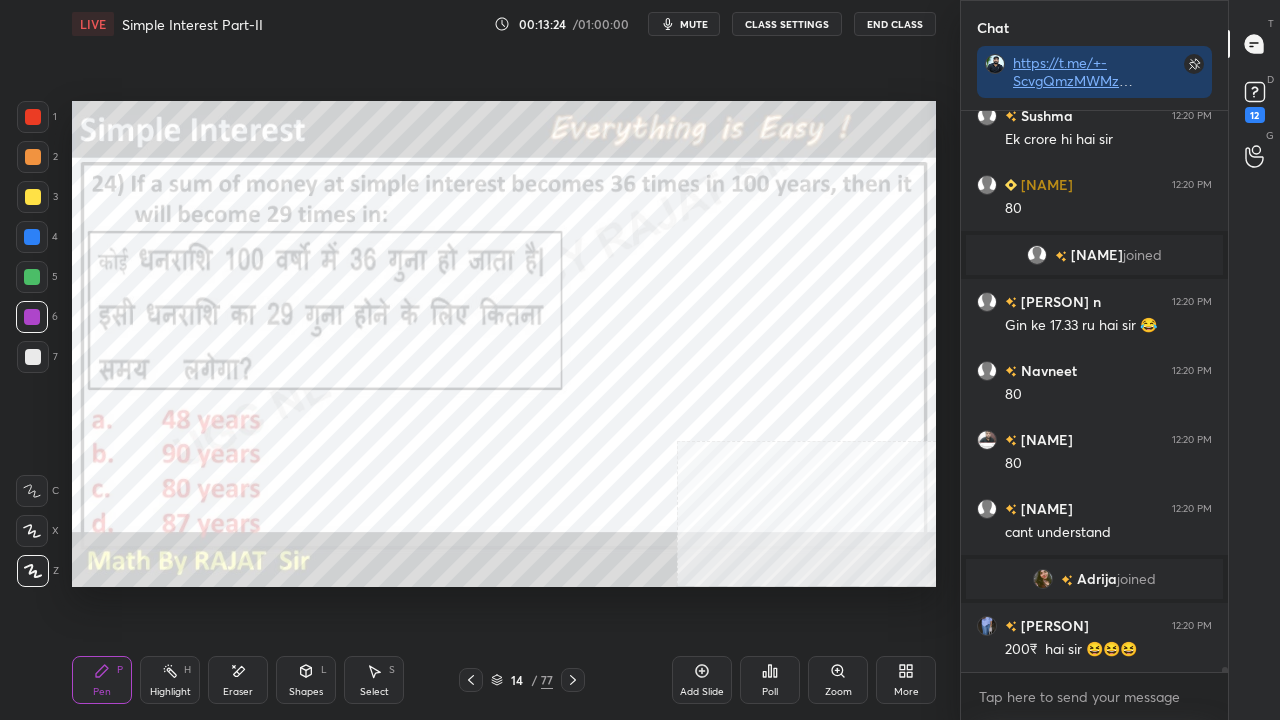click 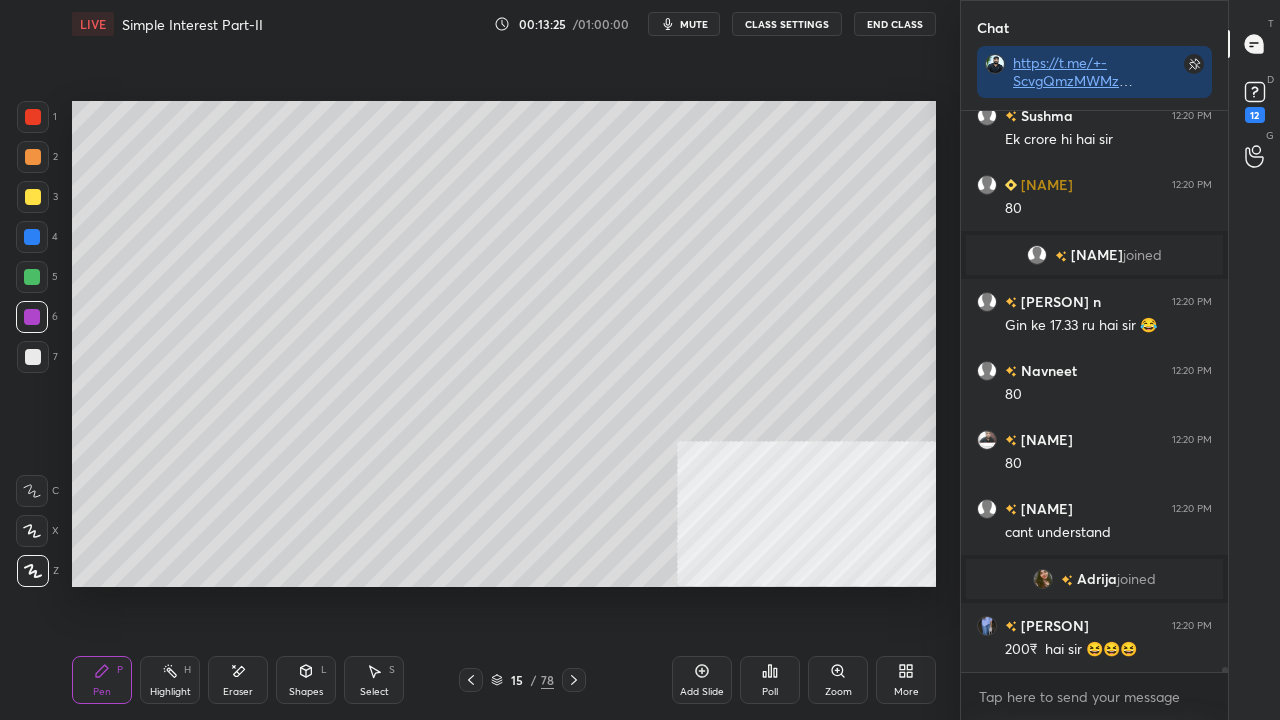 click at bounding box center (33, 197) 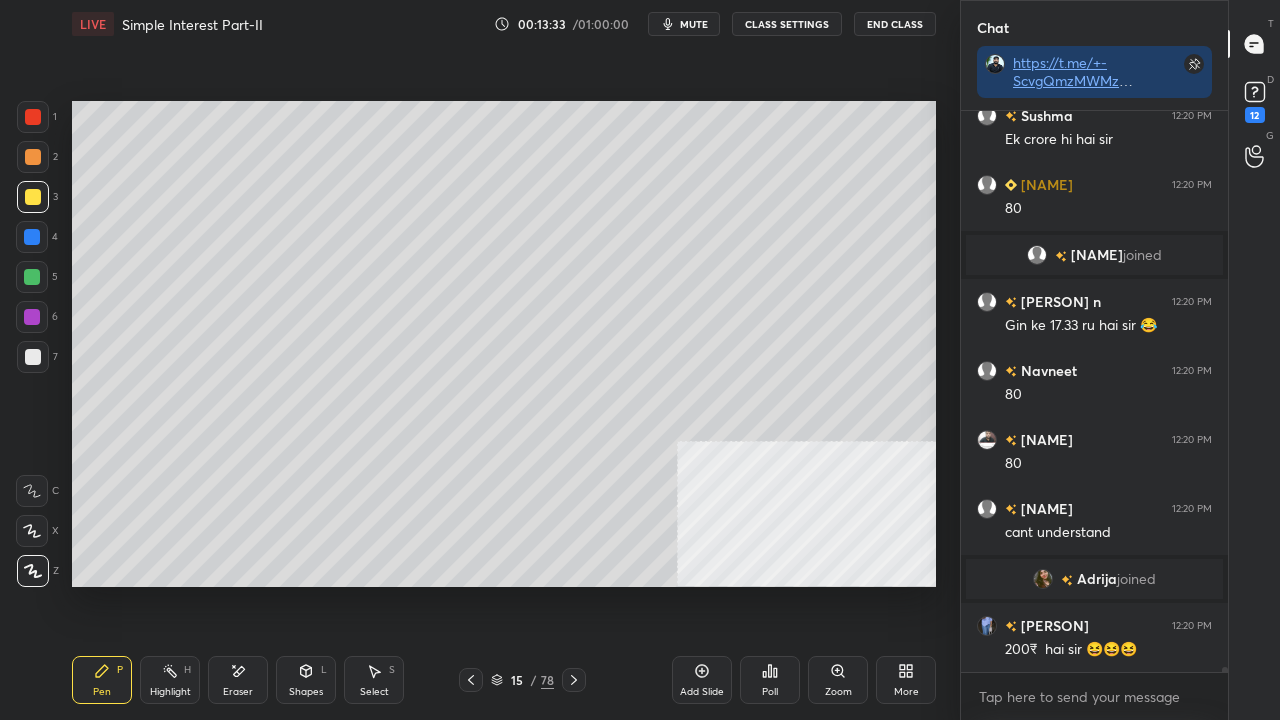 drag, startPoint x: 35, startPoint y: 350, endPoint x: 59, endPoint y: 342, distance: 25.298222 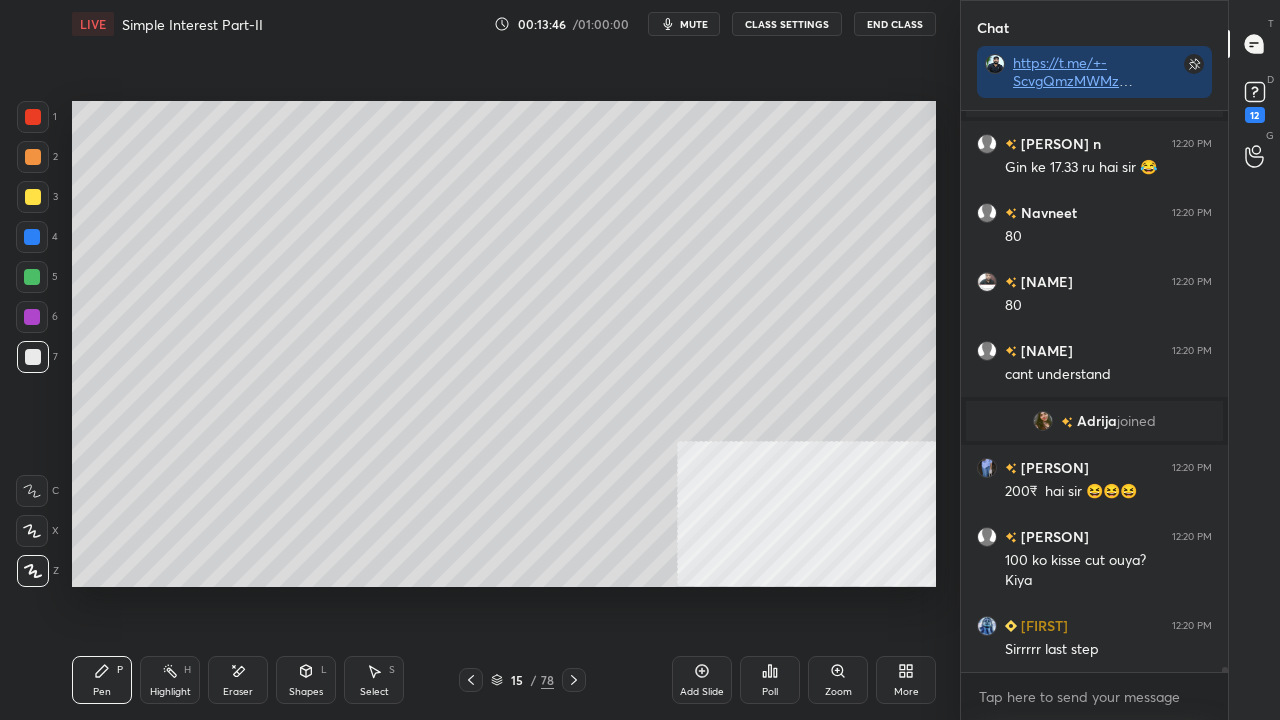 scroll, scrollTop: 58698, scrollLeft: 0, axis: vertical 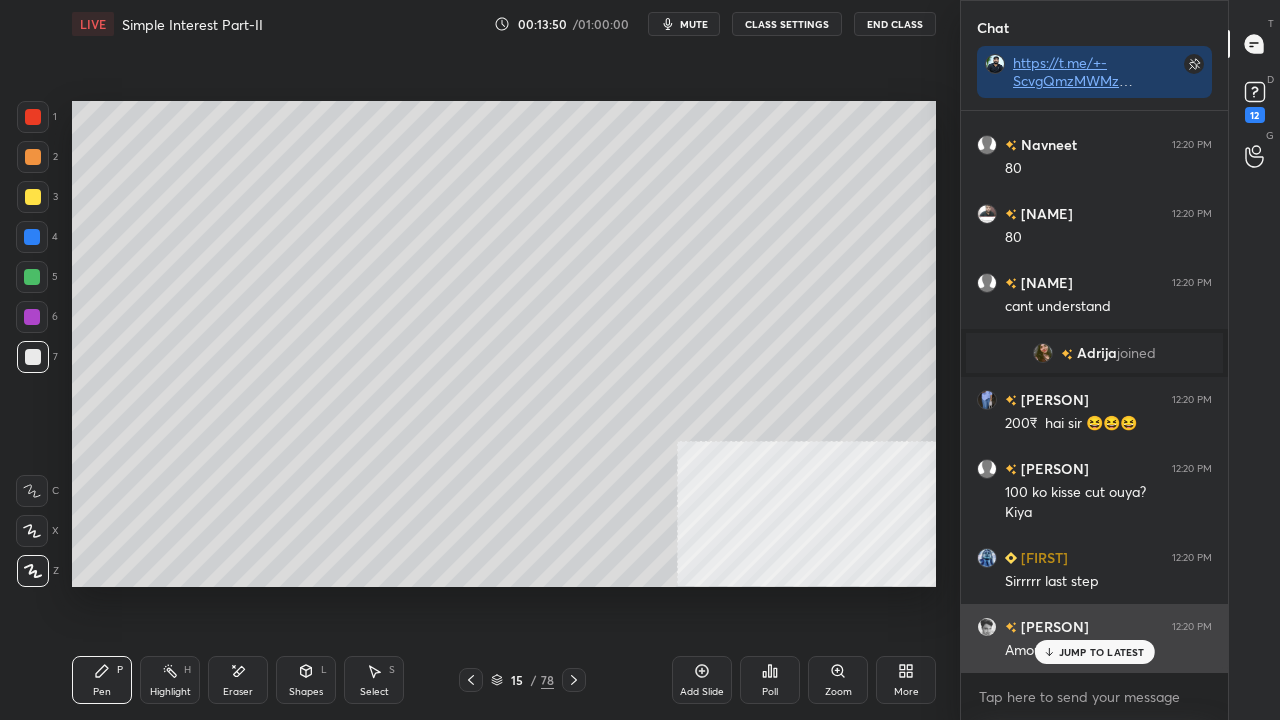 drag, startPoint x: 1108, startPoint y: 651, endPoint x: 1074, endPoint y: 642, distance: 35.17101 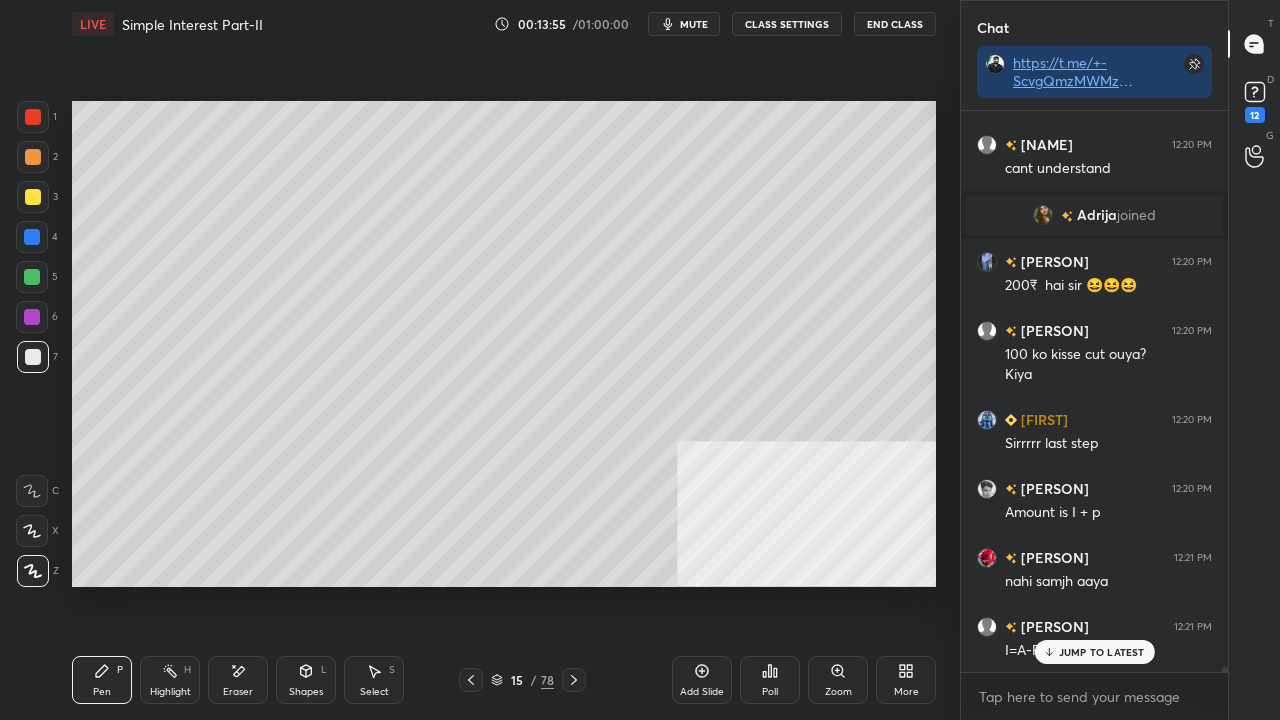scroll, scrollTop: 58906, scrollLeft: 0, axis: vertical 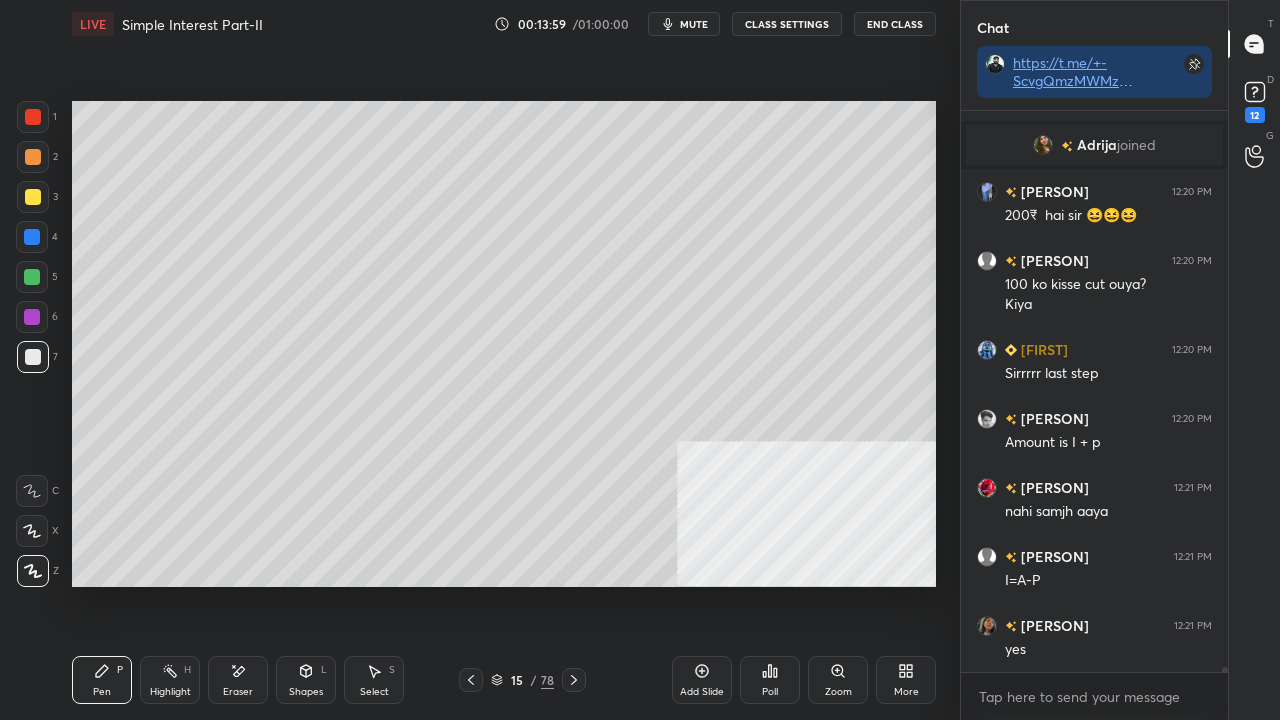 click at bounding box center (32, 237) 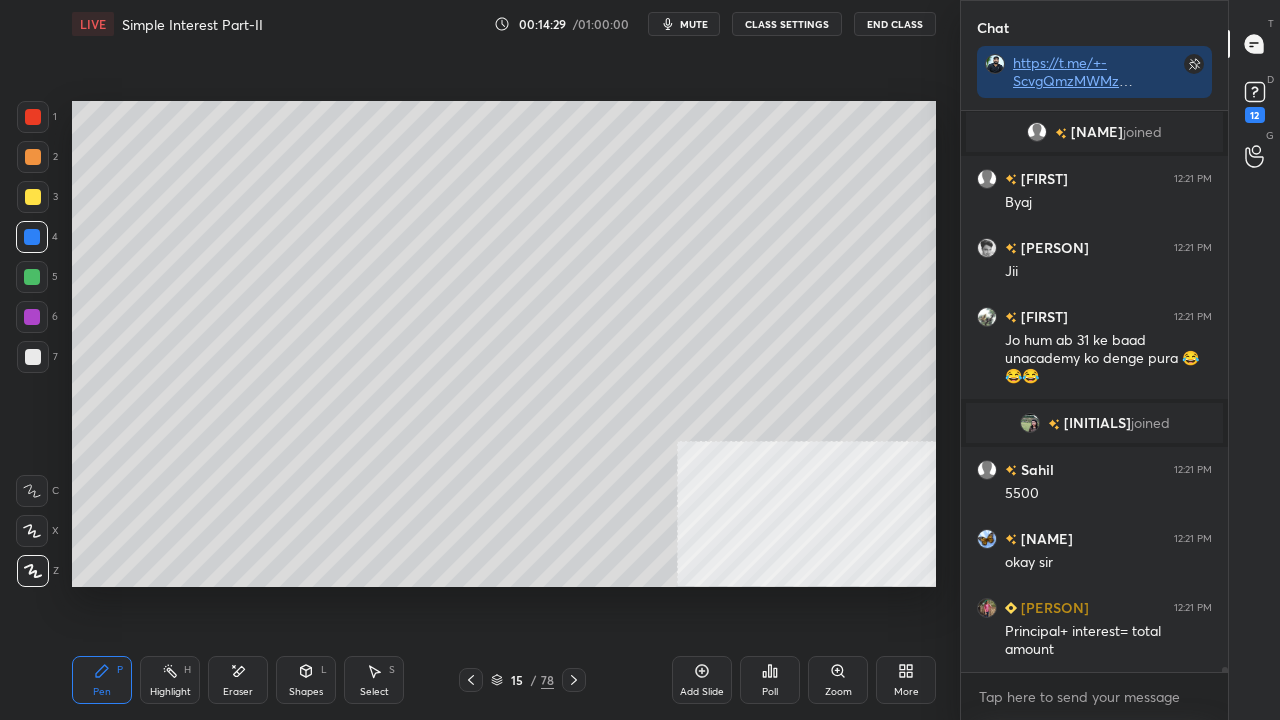 scroll, scrollTop: 59202, scrollLeft: 0, axis: vertical 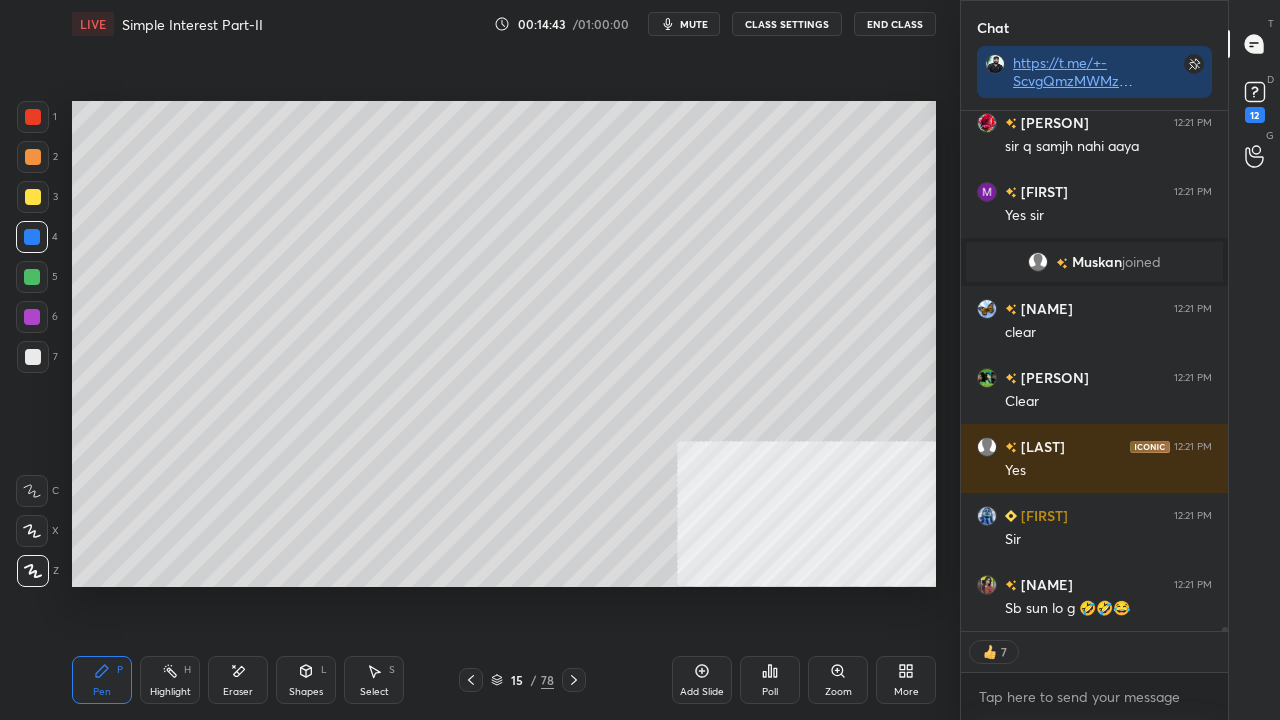 click 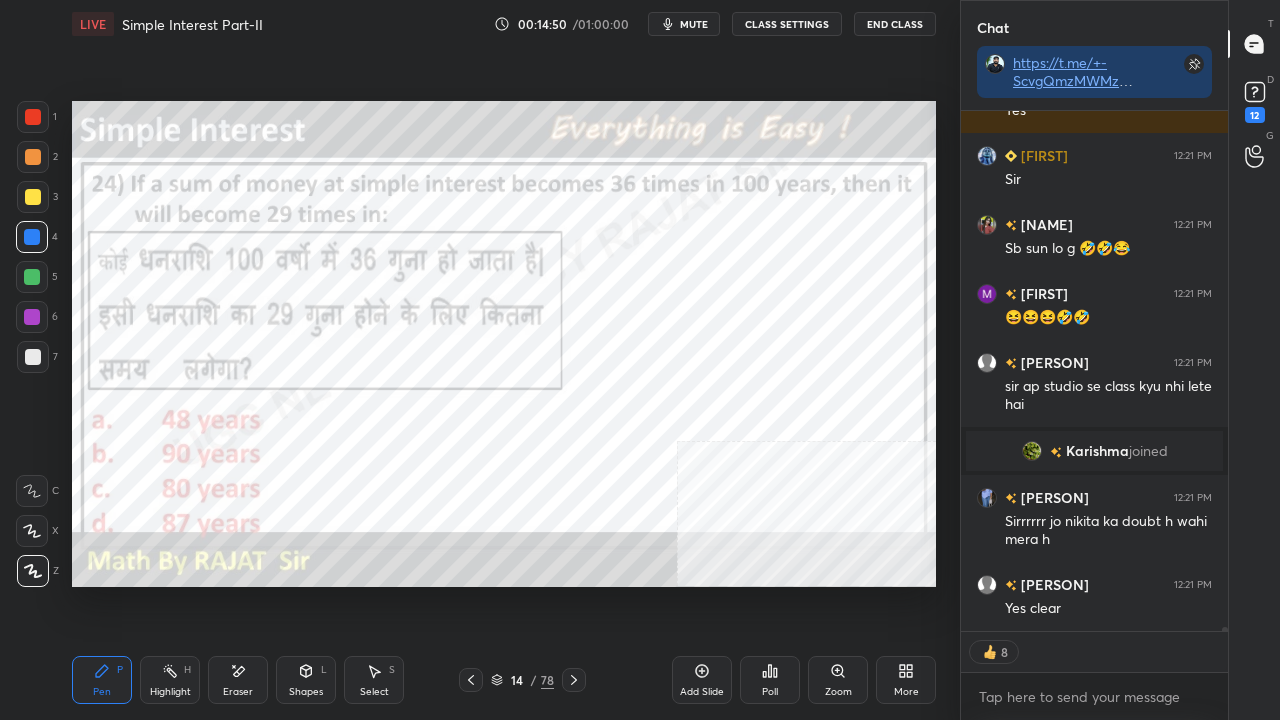 scroll, scrollTop: 60378, scrollLeft: 0, axis: vertical 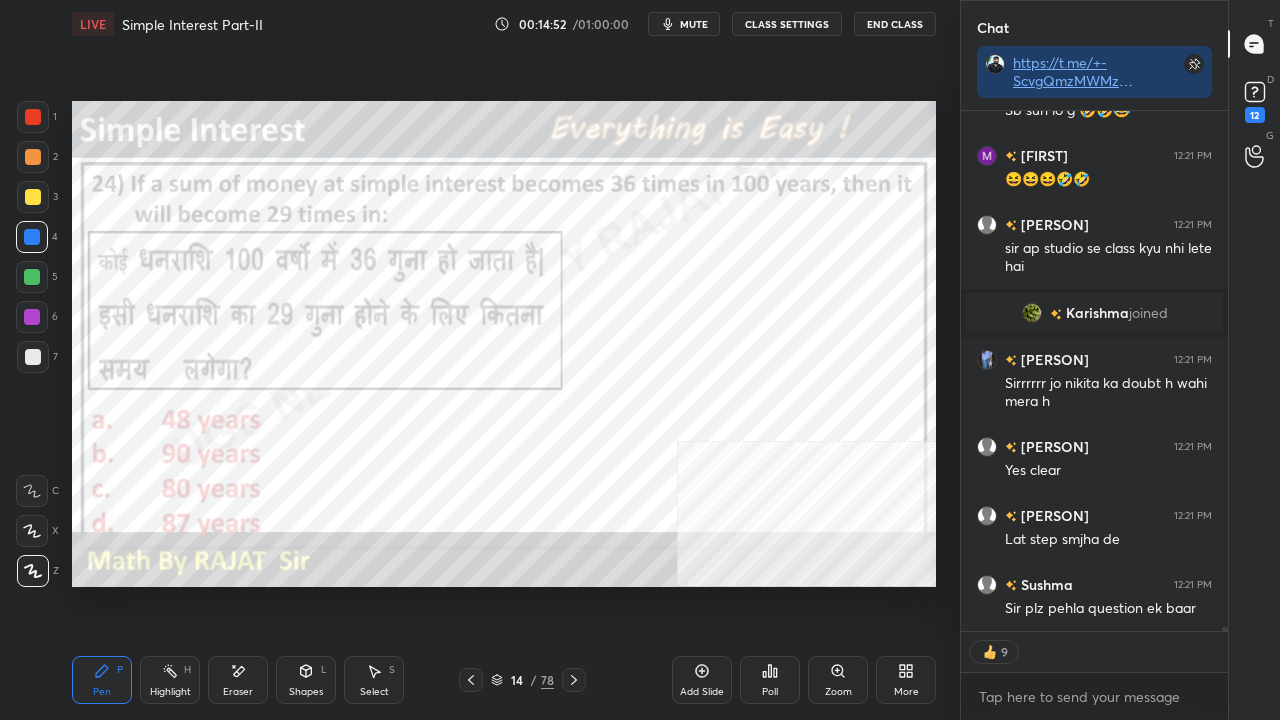 click on "14 / 78" at bounding box center (522, 680) 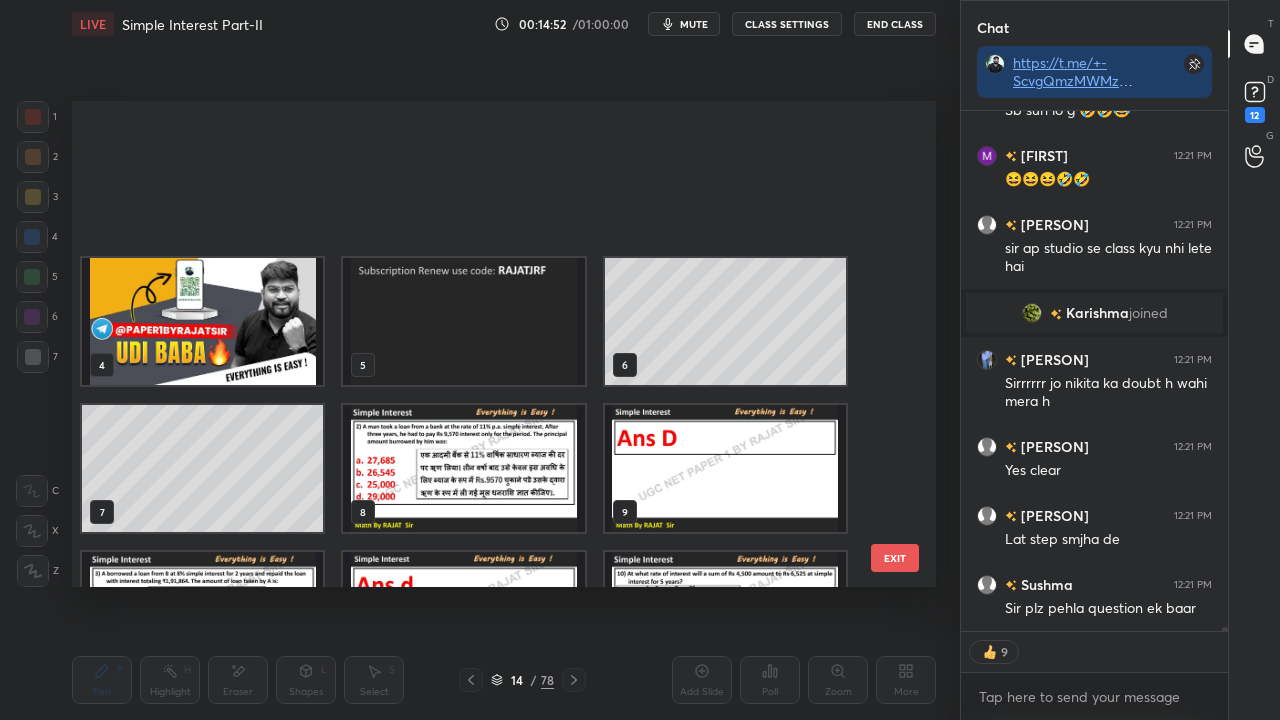scroll, scrollTop: 249, scrollLeft: 0, axis: vertical 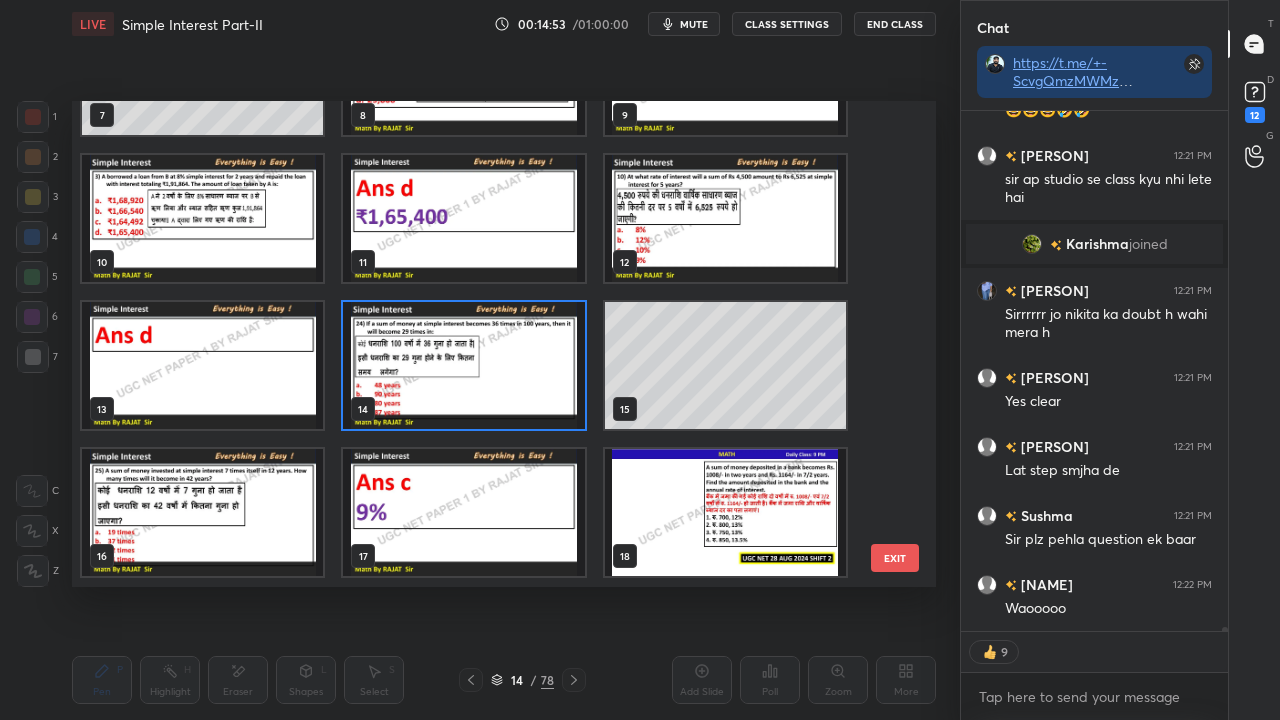 click at bounding box center (202, 512) 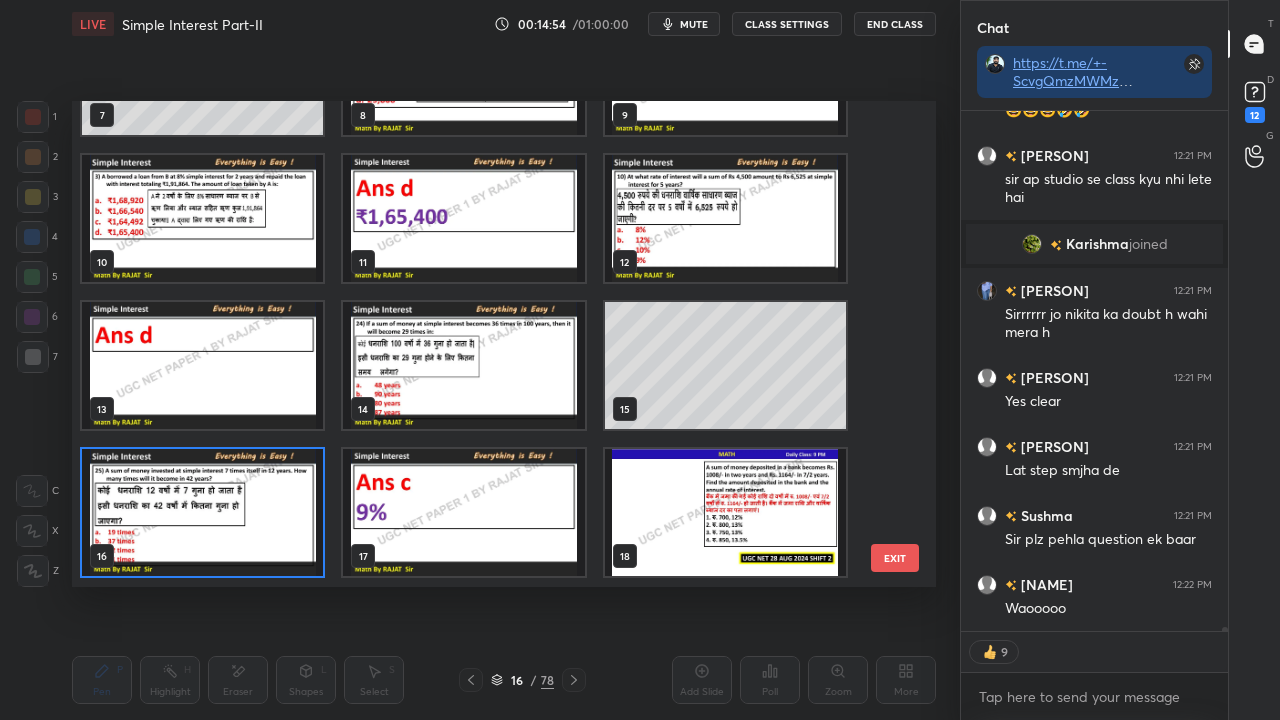 click at bounding box center [202, 512] 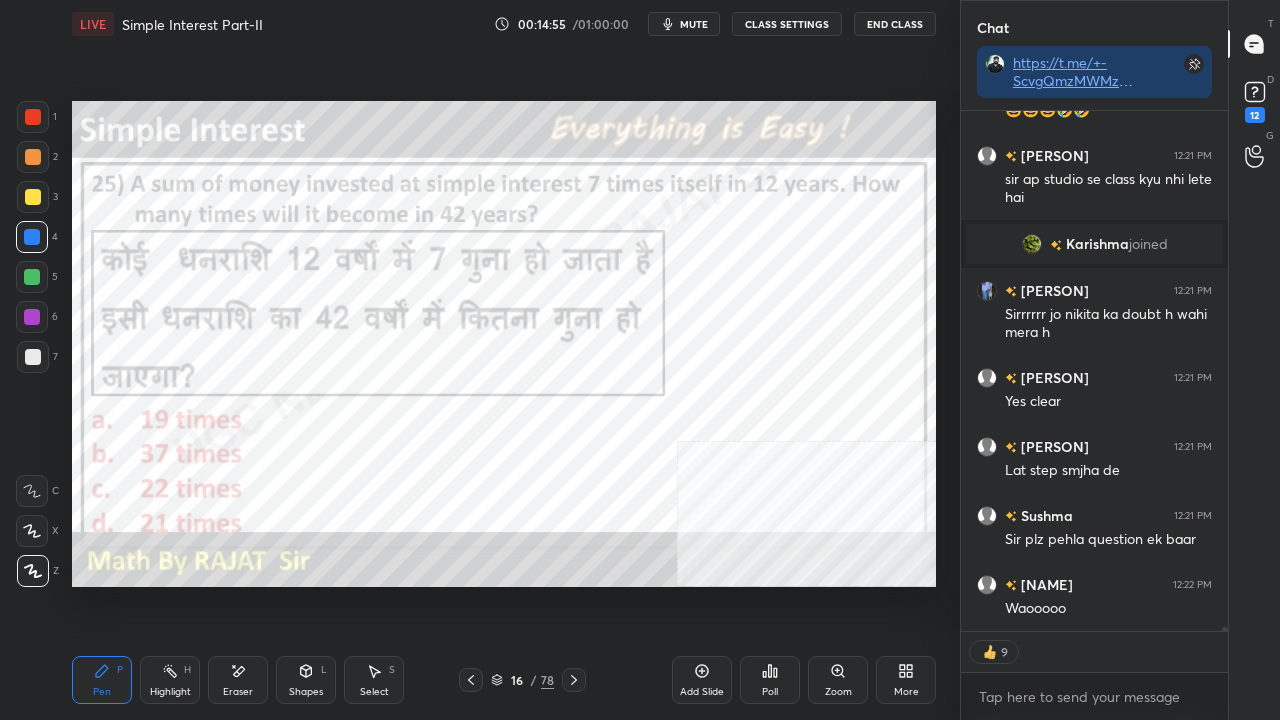 scroll, scrollTop: 60516, scrollLeft: 0, axis: vertical 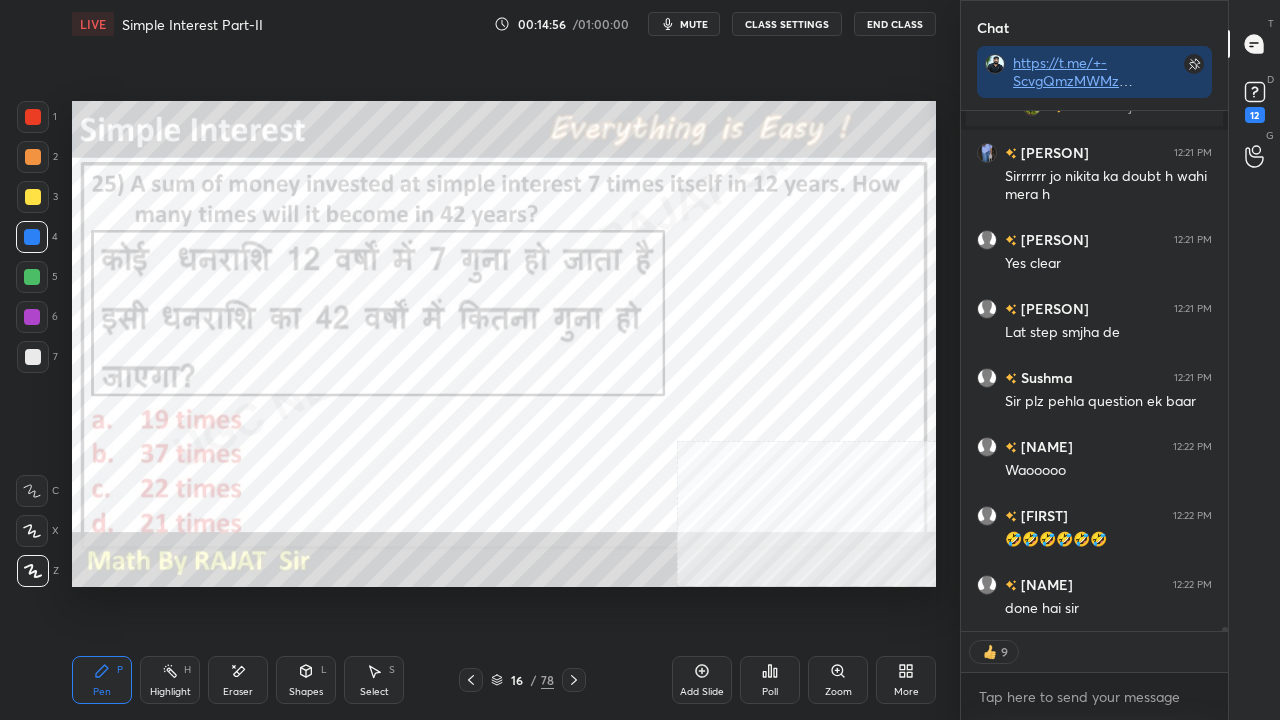 click 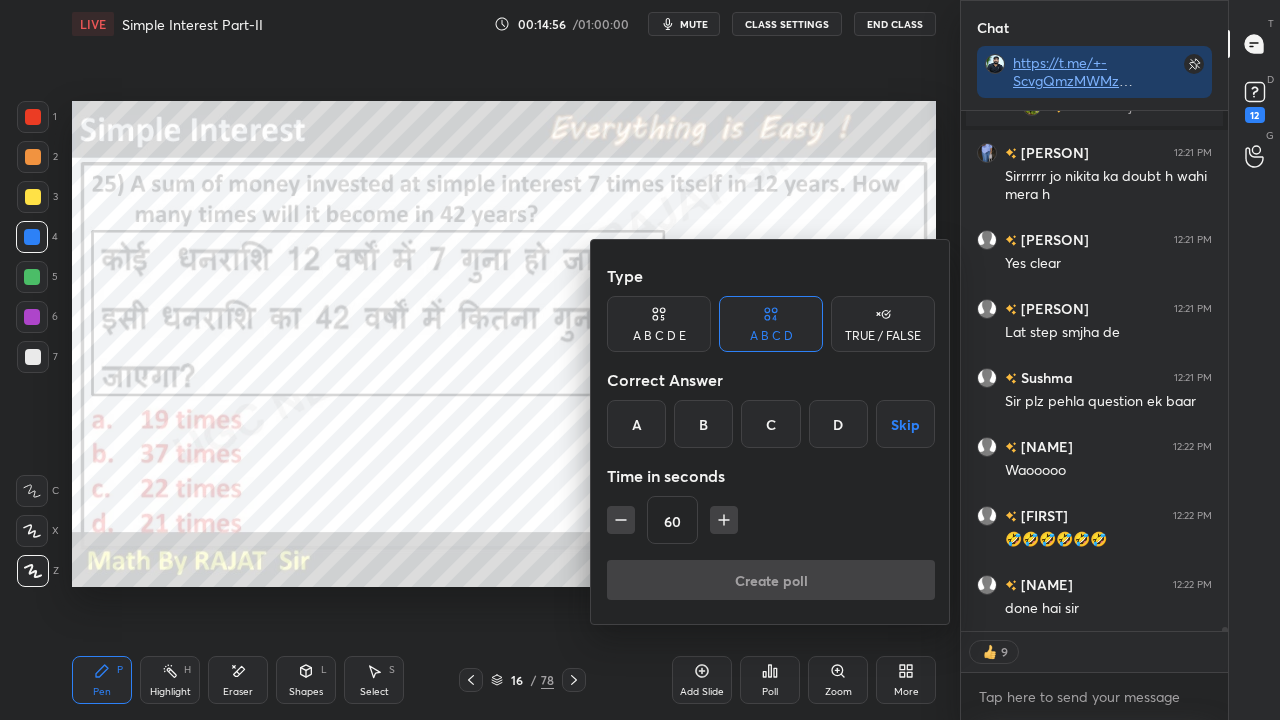 click on "C" at bounding box center [770, 424] 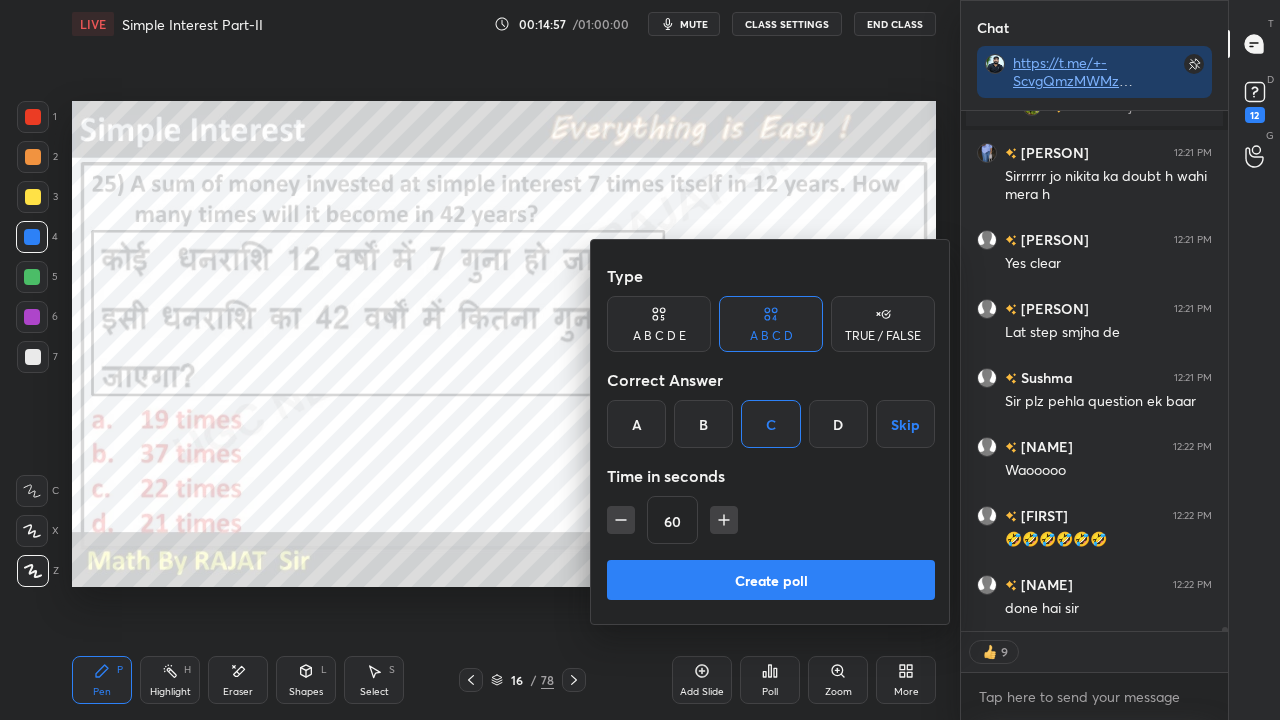 scroll, scrollTop: 60654, scrollLeft: 0, axis: vertical 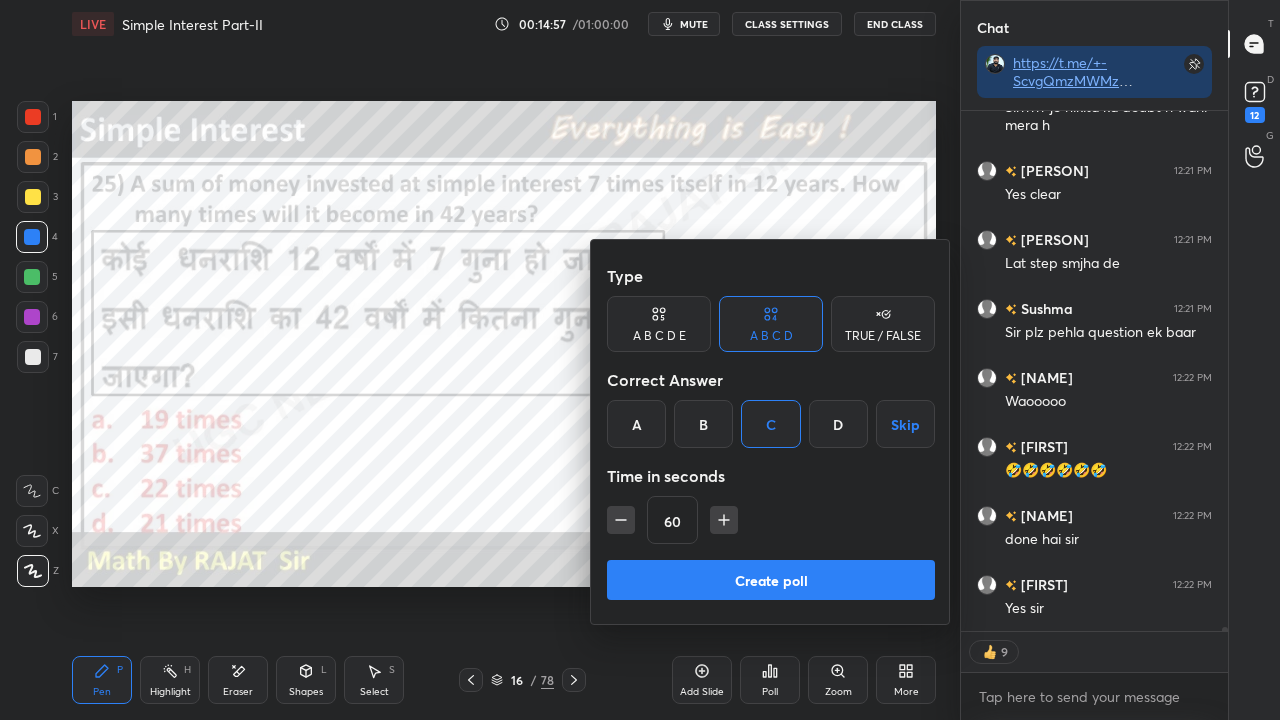 click at bounding box center [640, 360] 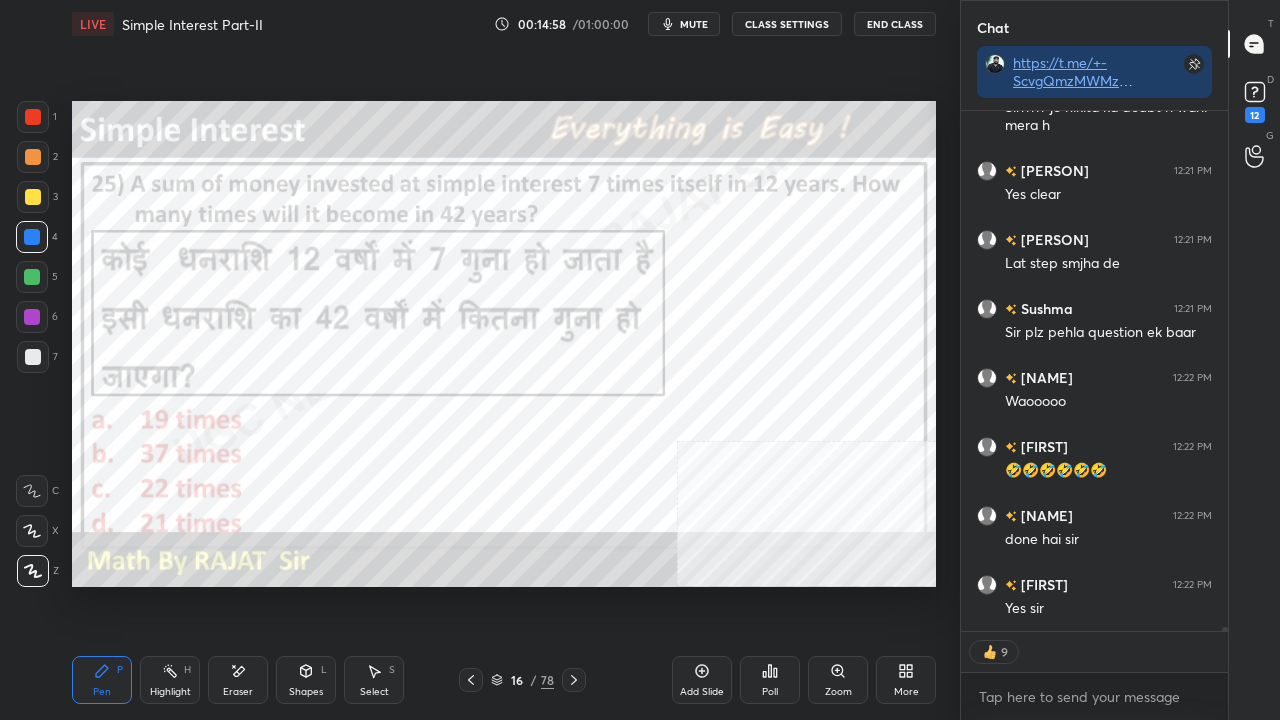click on "16 / 78" at bounding box center [522, 680] 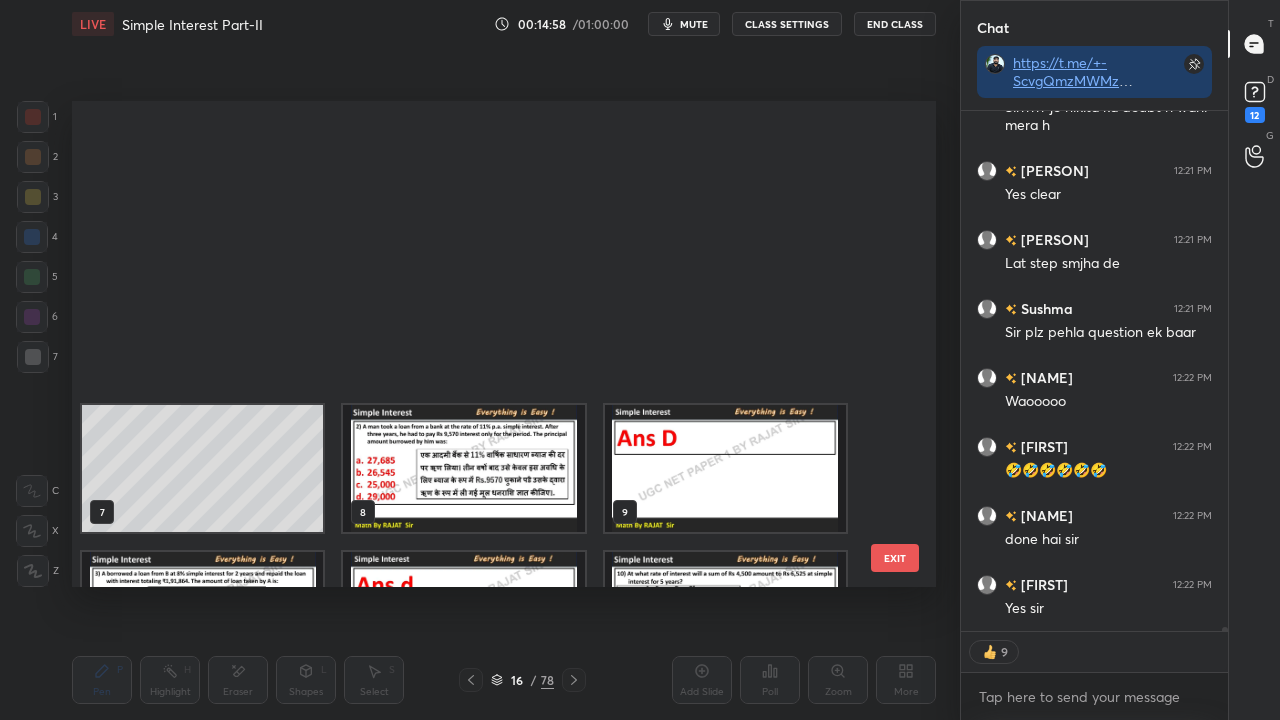 scroll, scrollTop: 396, scrollLeft: 0, axis: vertical 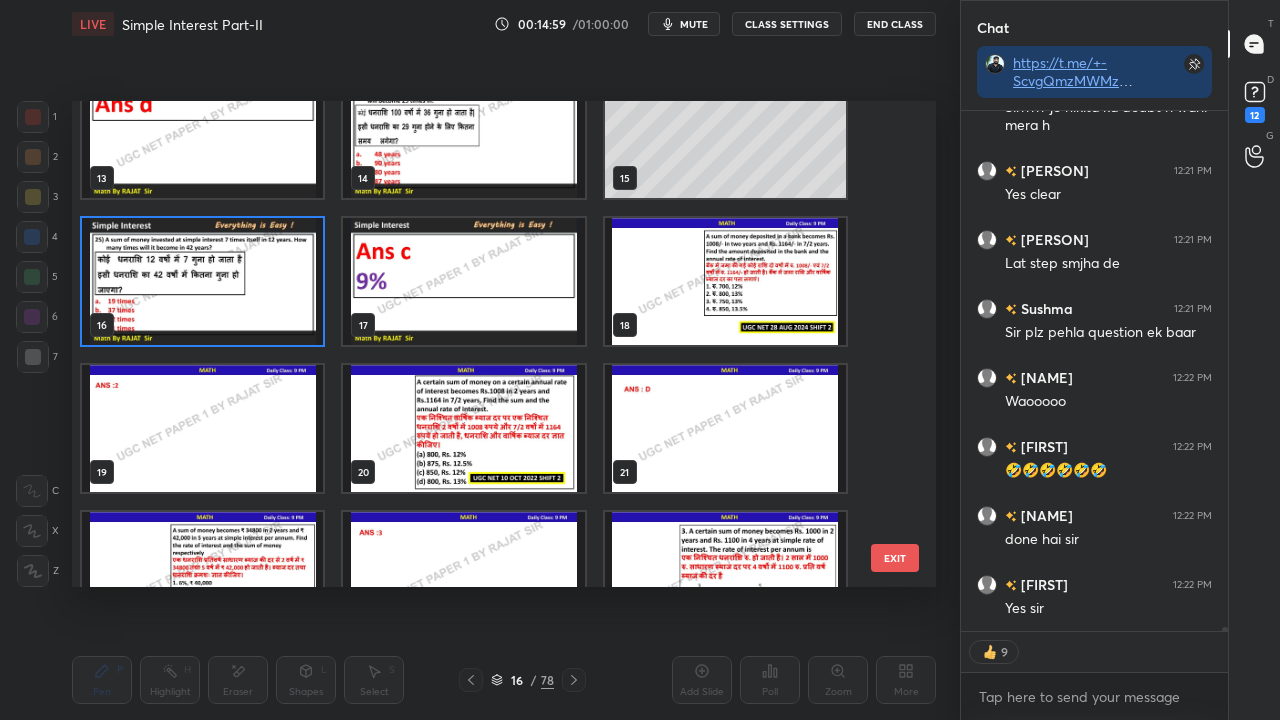 type on "x" 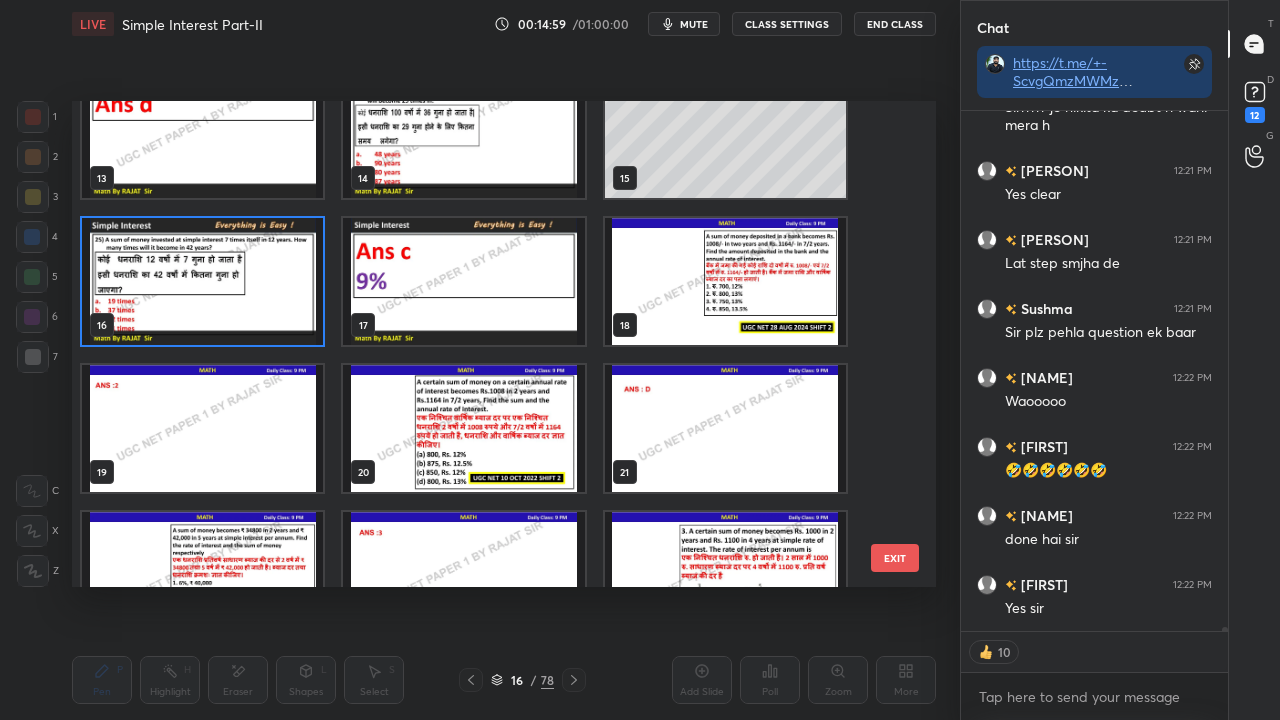 click at bounding box center (725, 281) 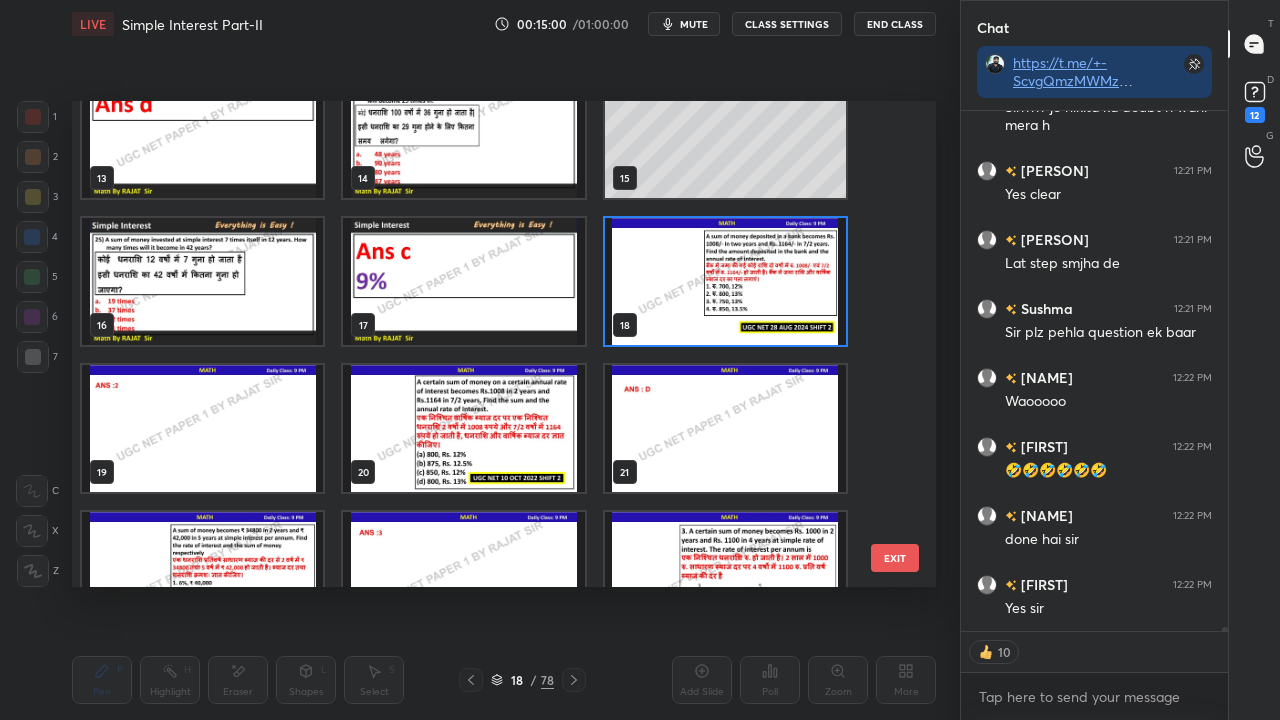 click at bounding box center [725, 281] 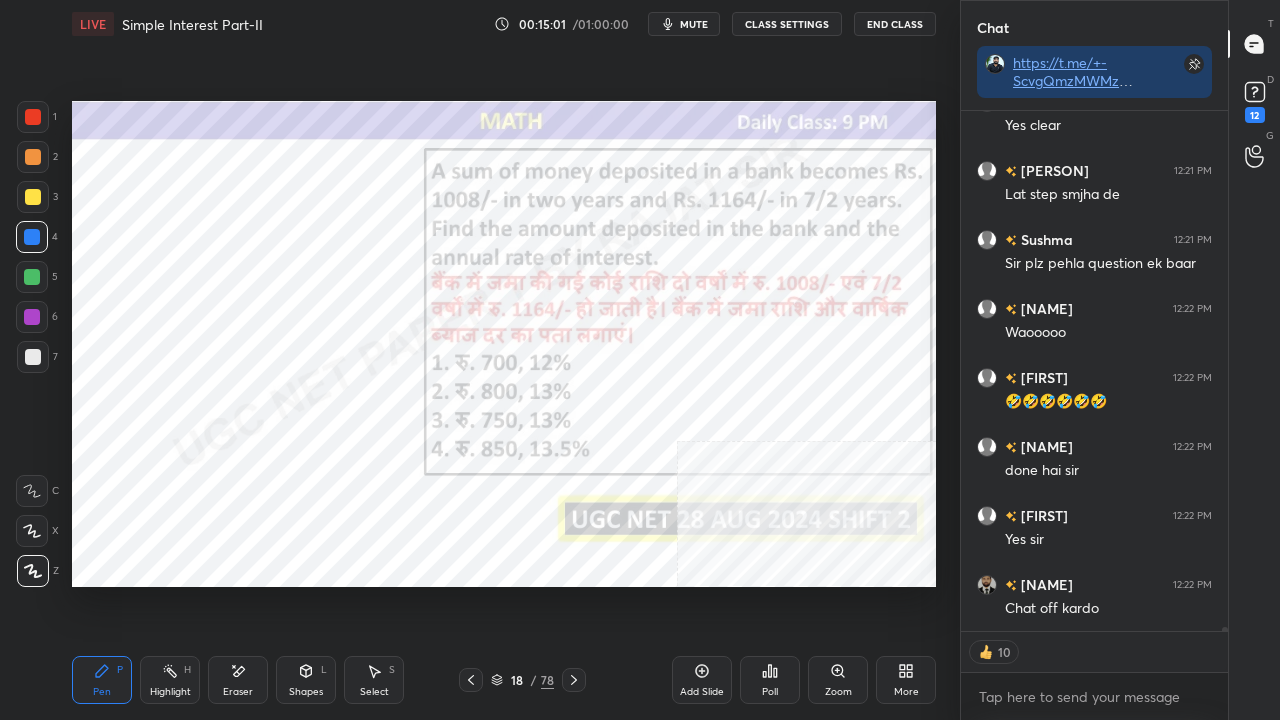 drag, startPoint x: 521, startPoint y: 682, endPoint x: 528, endPoint y: 666, distance: 17.464249 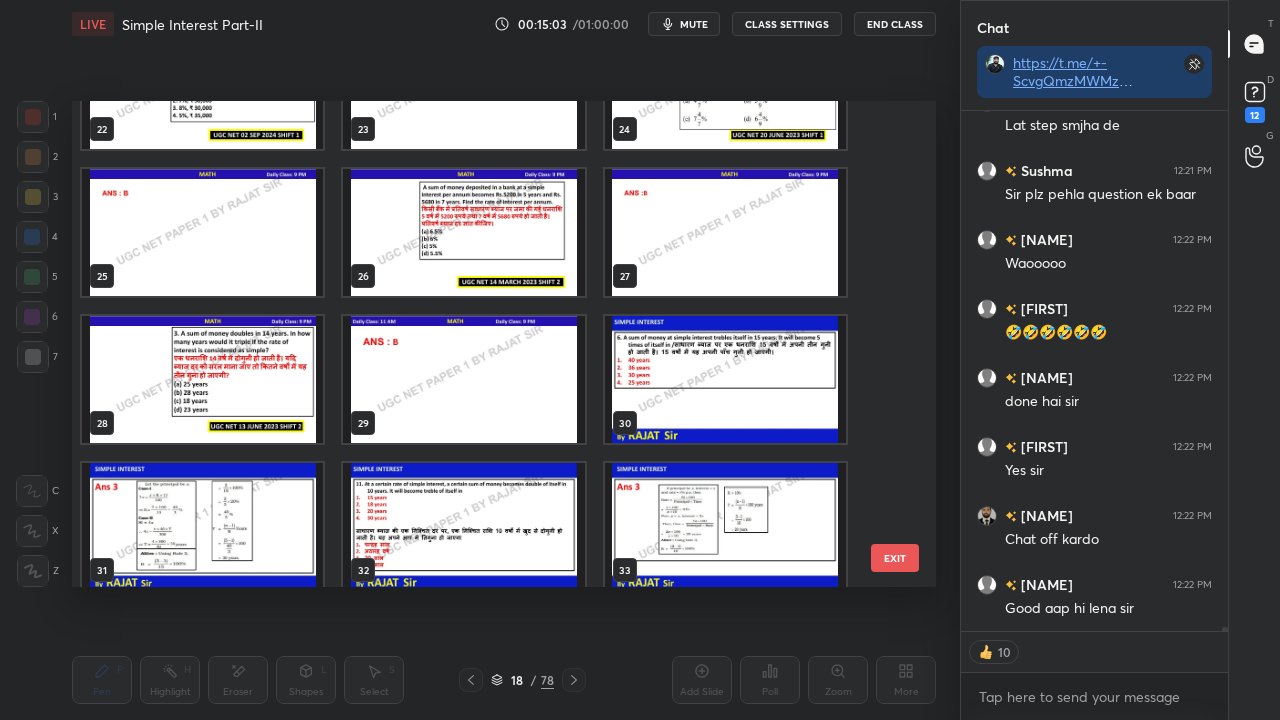 click at bounding box center [202, 379] 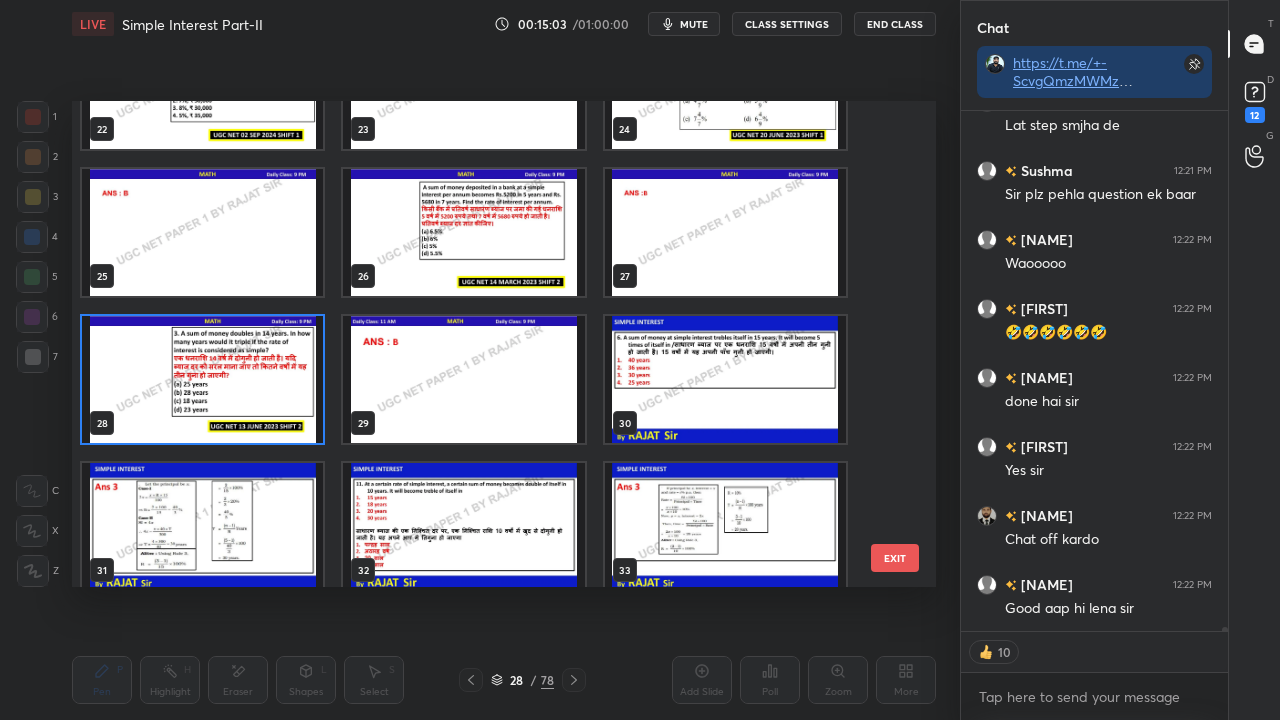 click at bounding box center [202, 379] 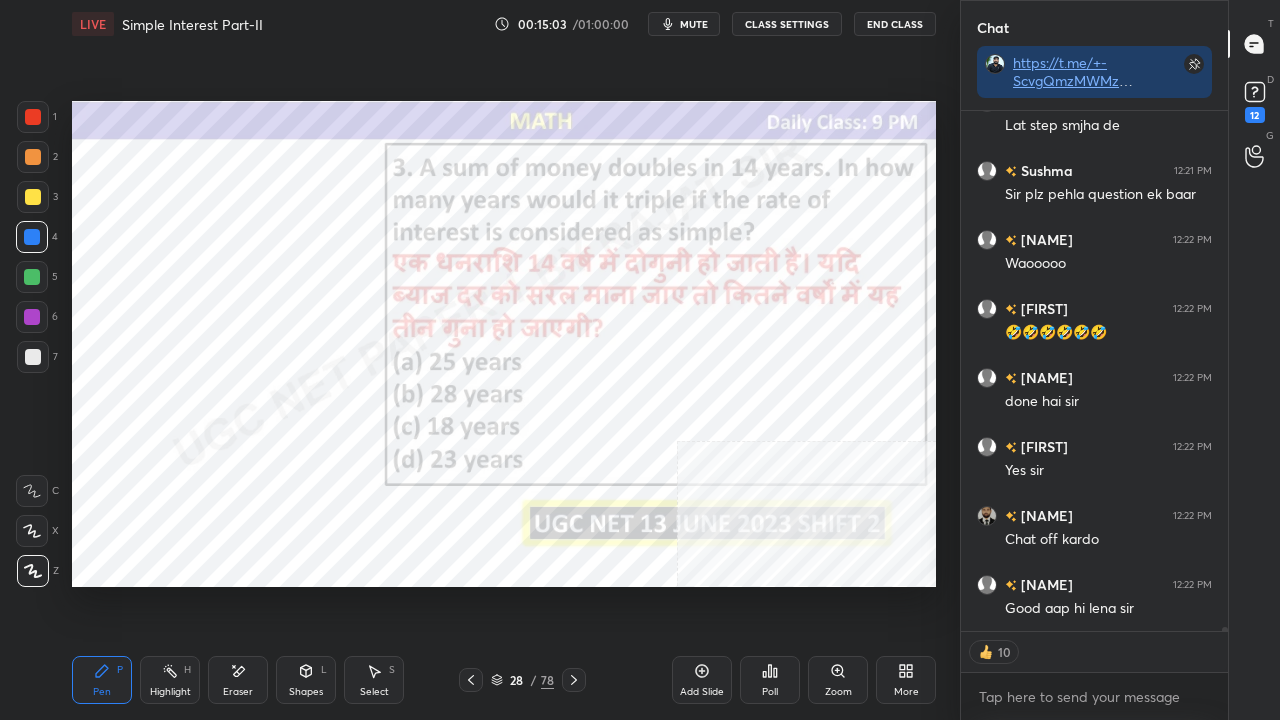click at bounding box center (202, 379) 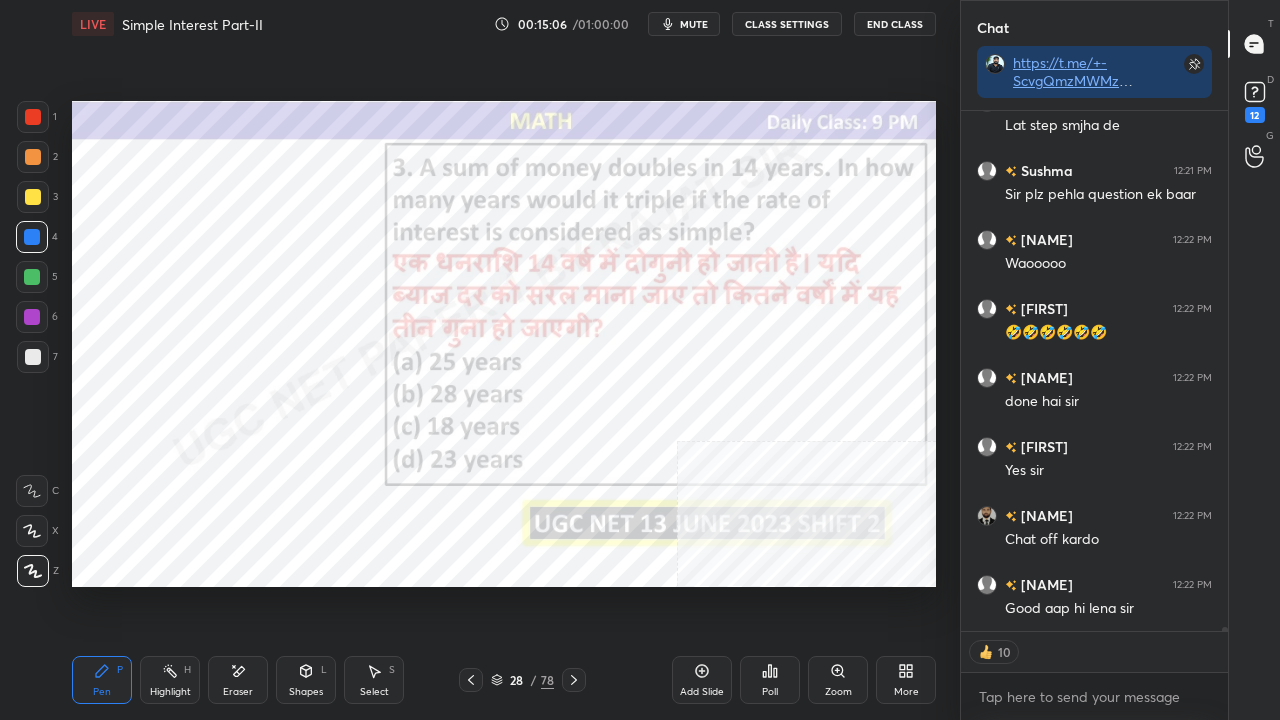 click on "LIVE Simple Interest Part-II 00:15:06 /  01:00:00 mute CLASS SETTINGS End Class" at bounding box center (504, 24) 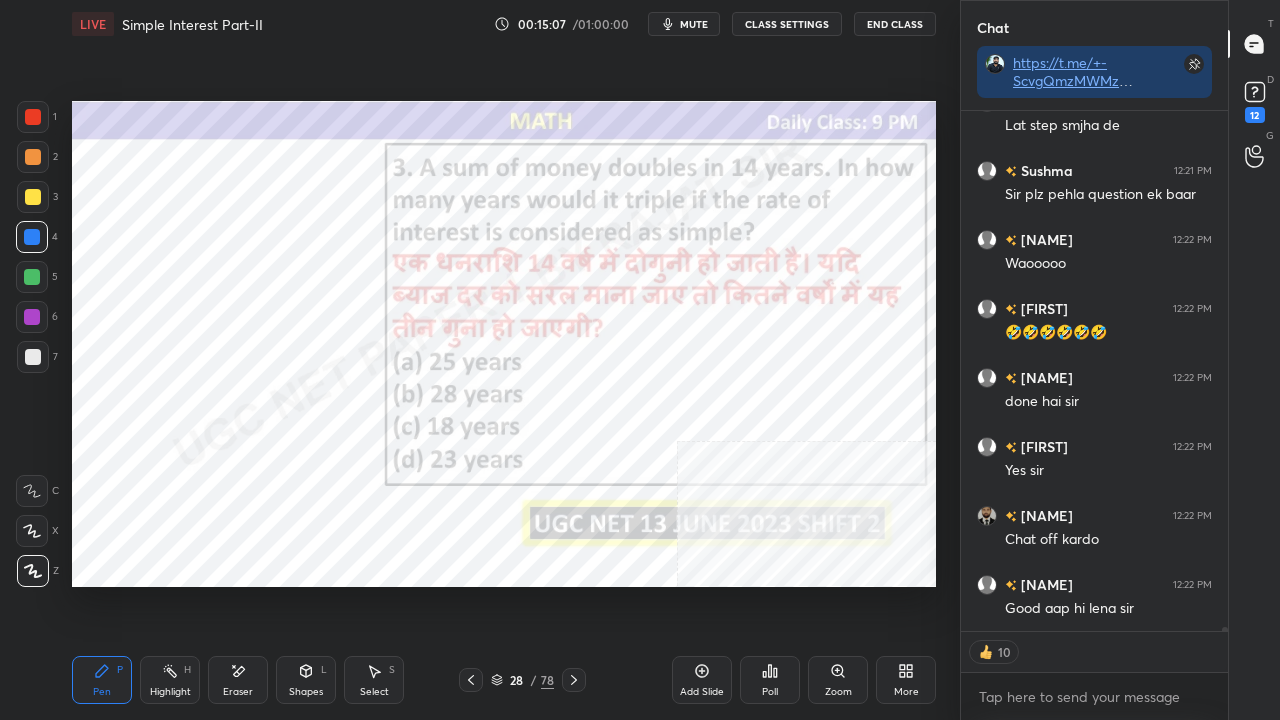 click on "CLASS SETTINGS" at bounding box center (787, 24) 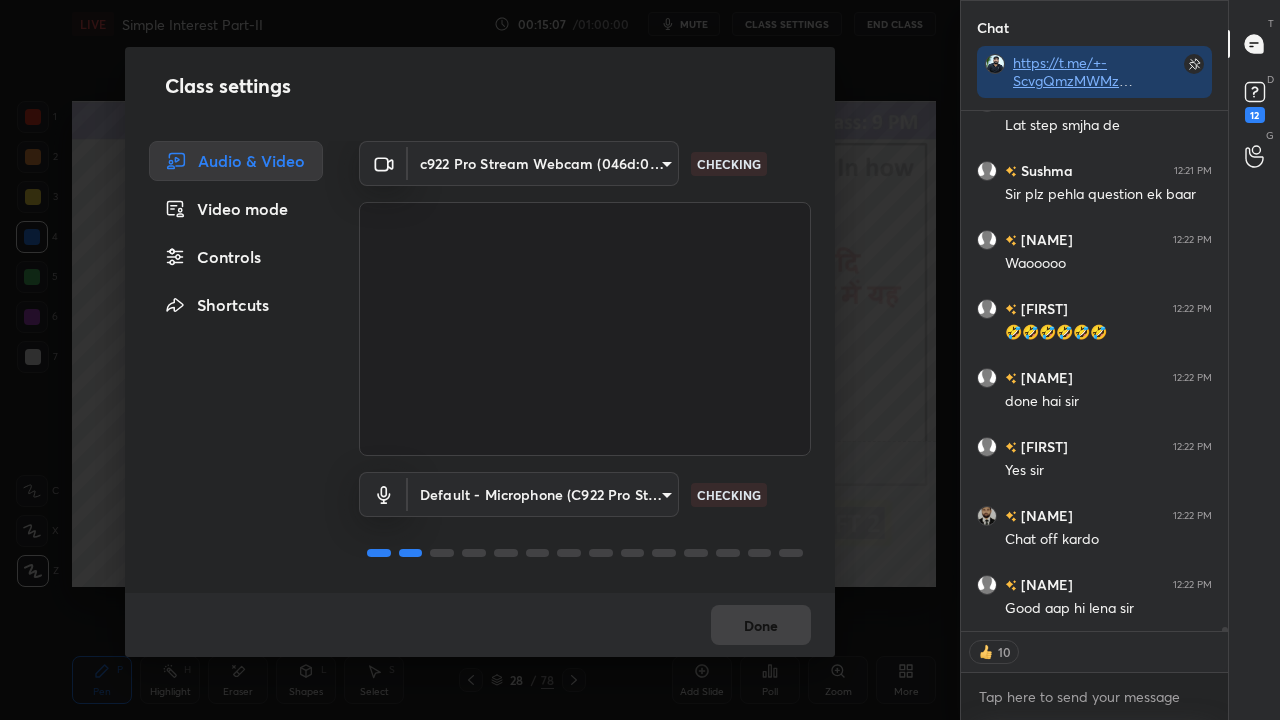 click on "Video mode" at bounding box center (236, 209) 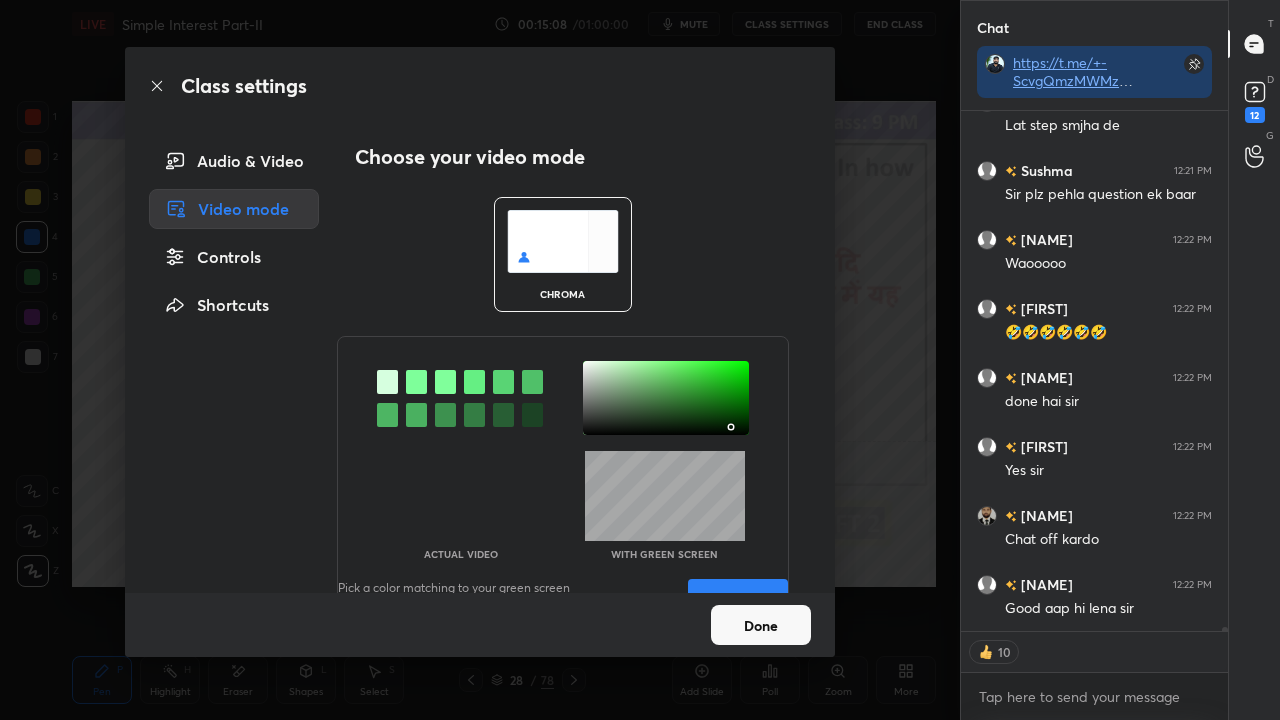 click on "Controls" at bounding box center (234, 257) 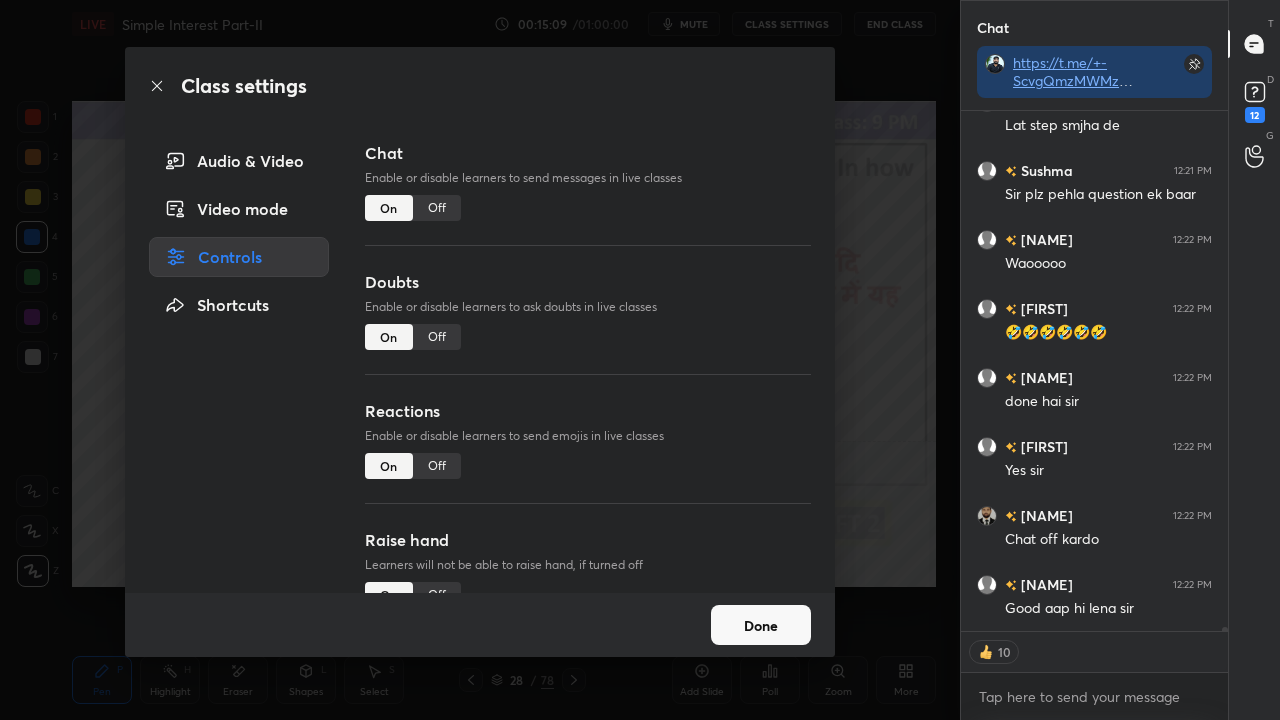 click on "Off" at bounding box center (437, 208) 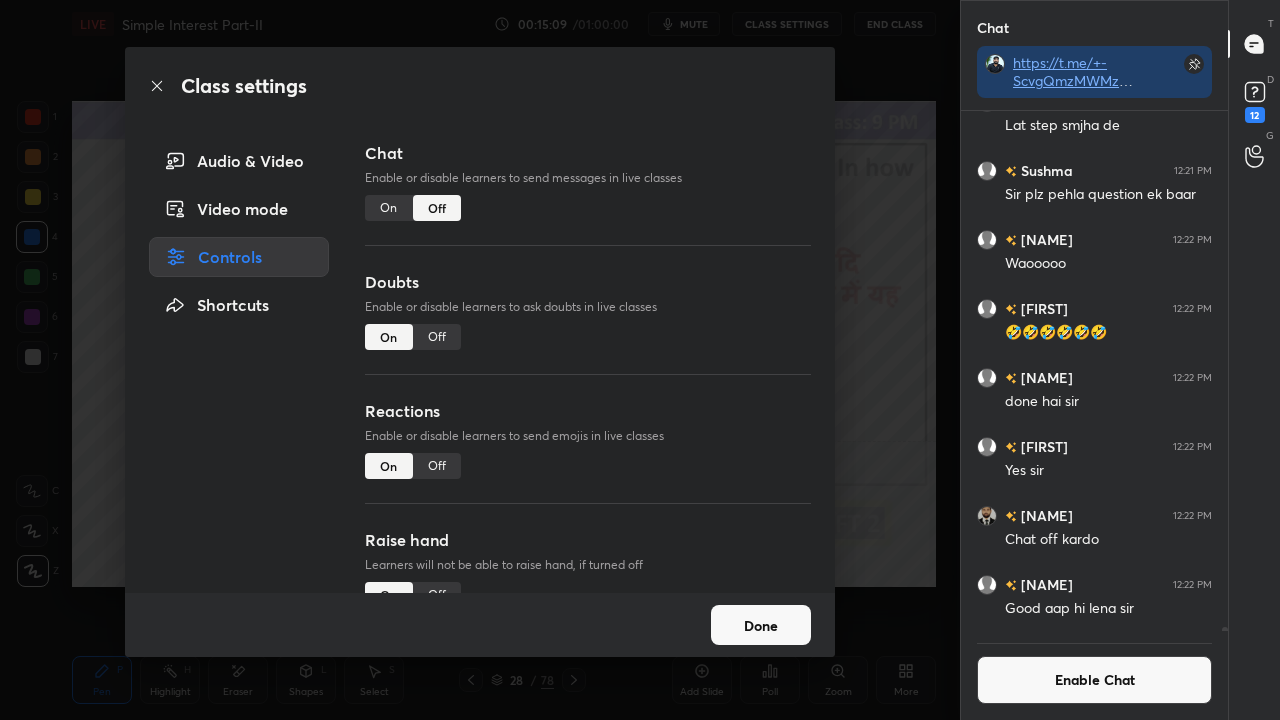 click 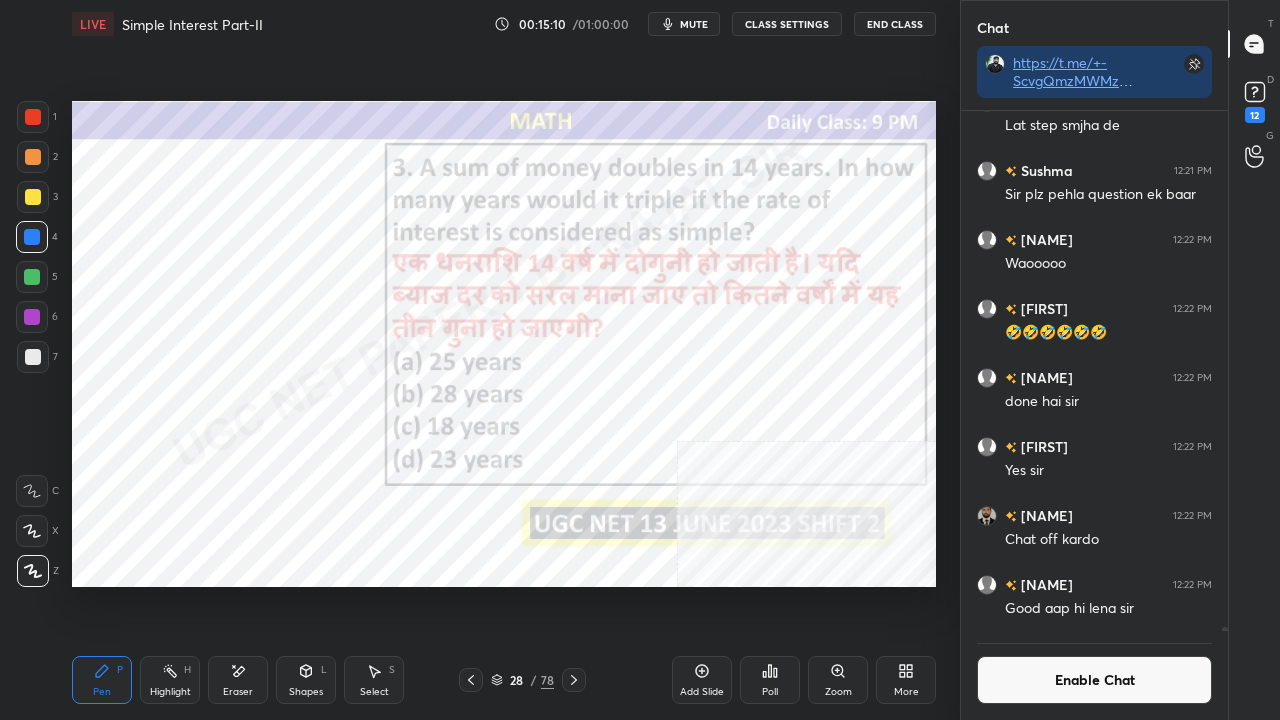 drag, startPoint x: 523, startPoint y: 681, endPoint x: 538, endPoint y: 640, distance: 43.65776 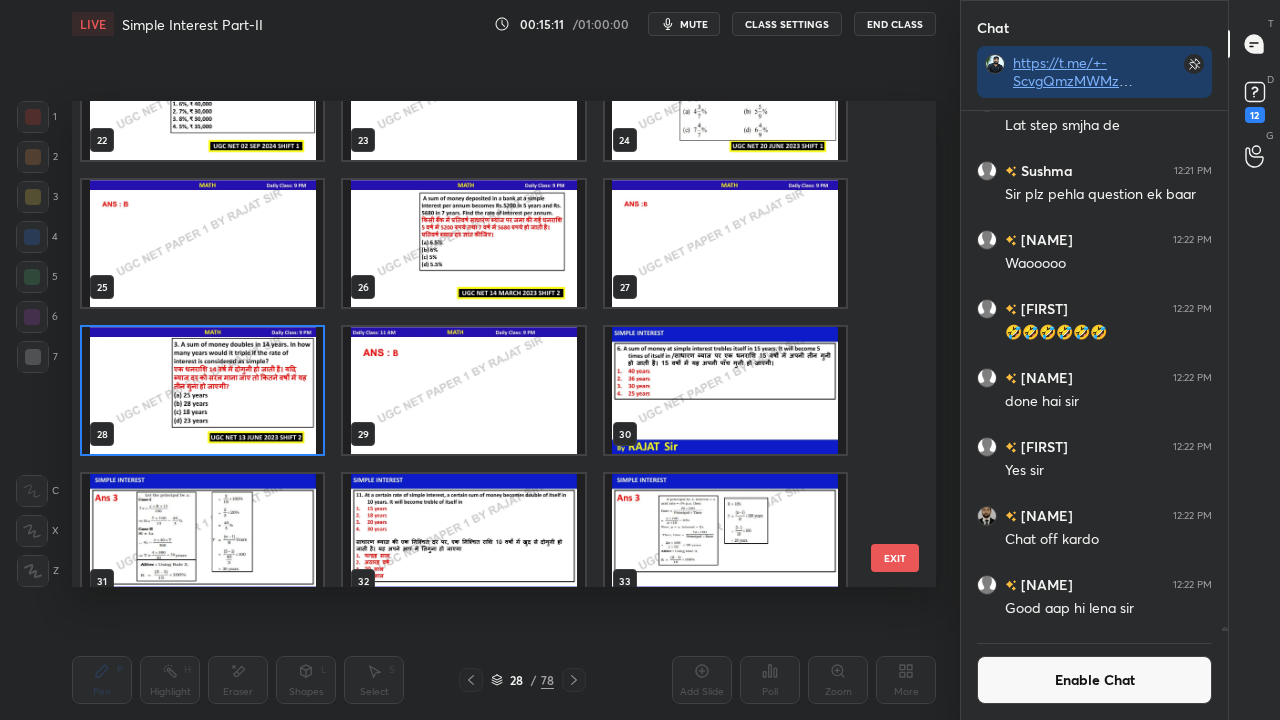 click at bounding box center [202, 390] 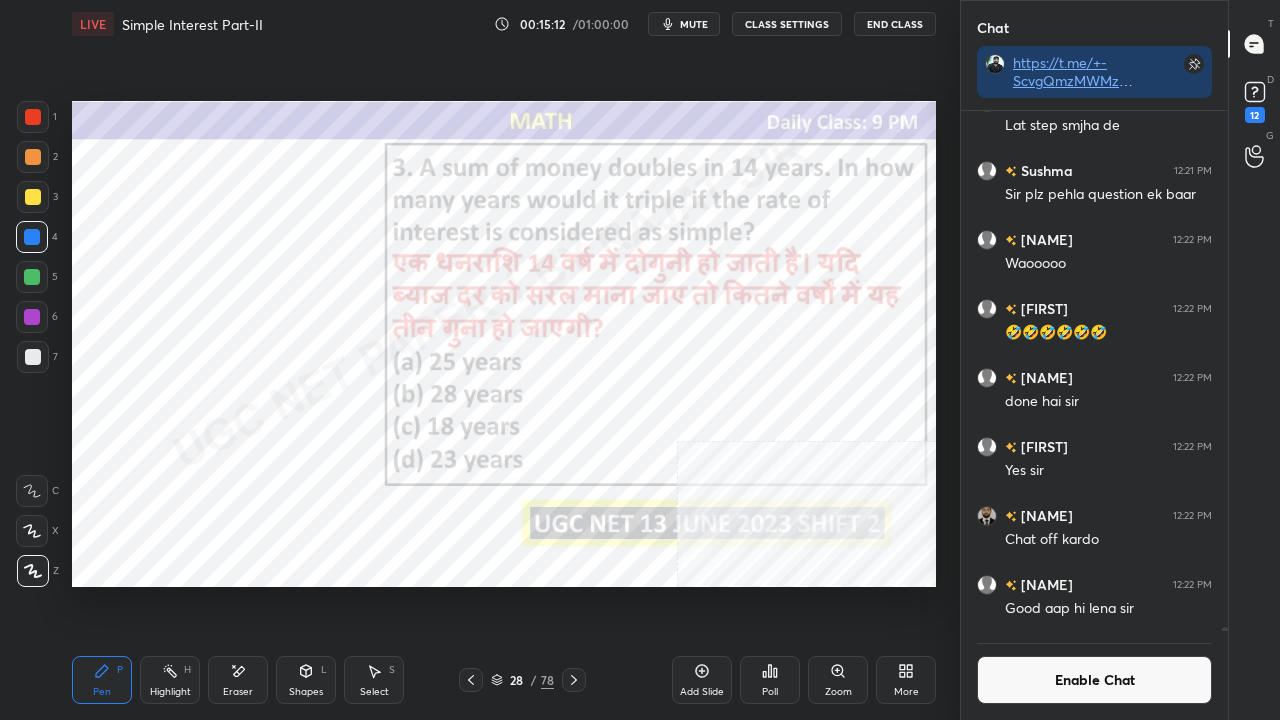 click on "Poll" at bounding box center [770, 680] 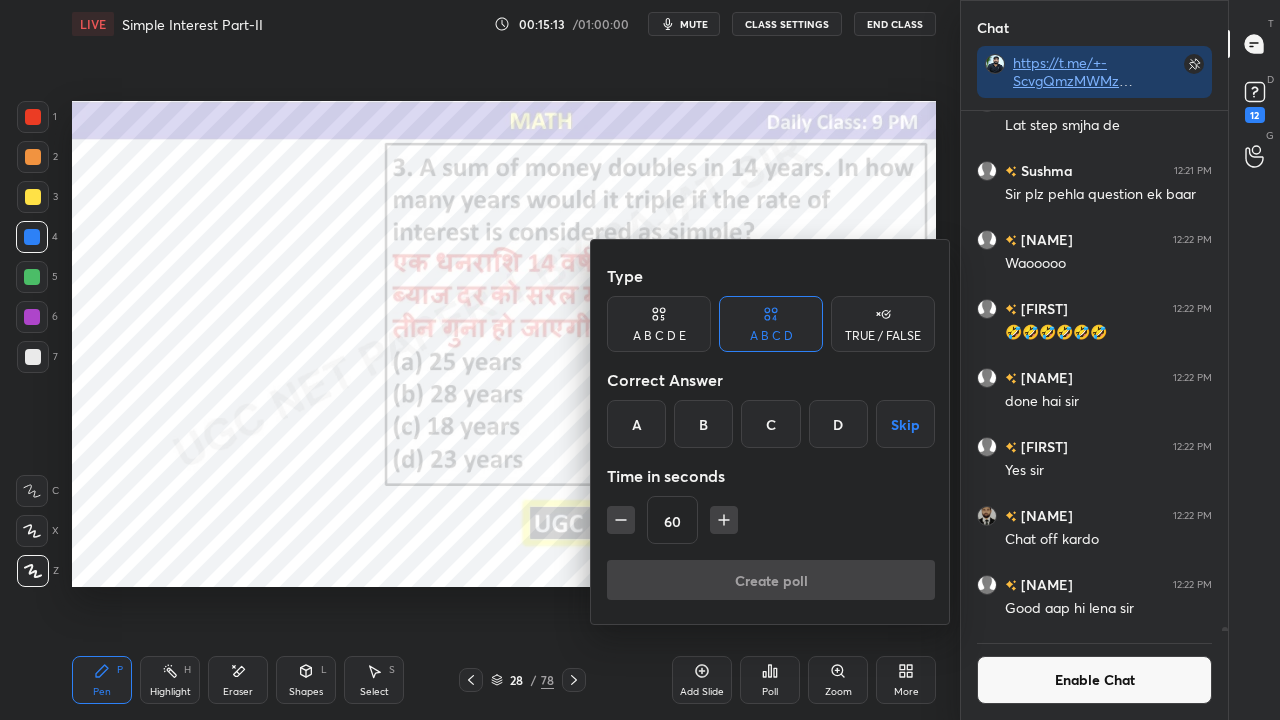 click on "B" at bounding box center (703, 424) 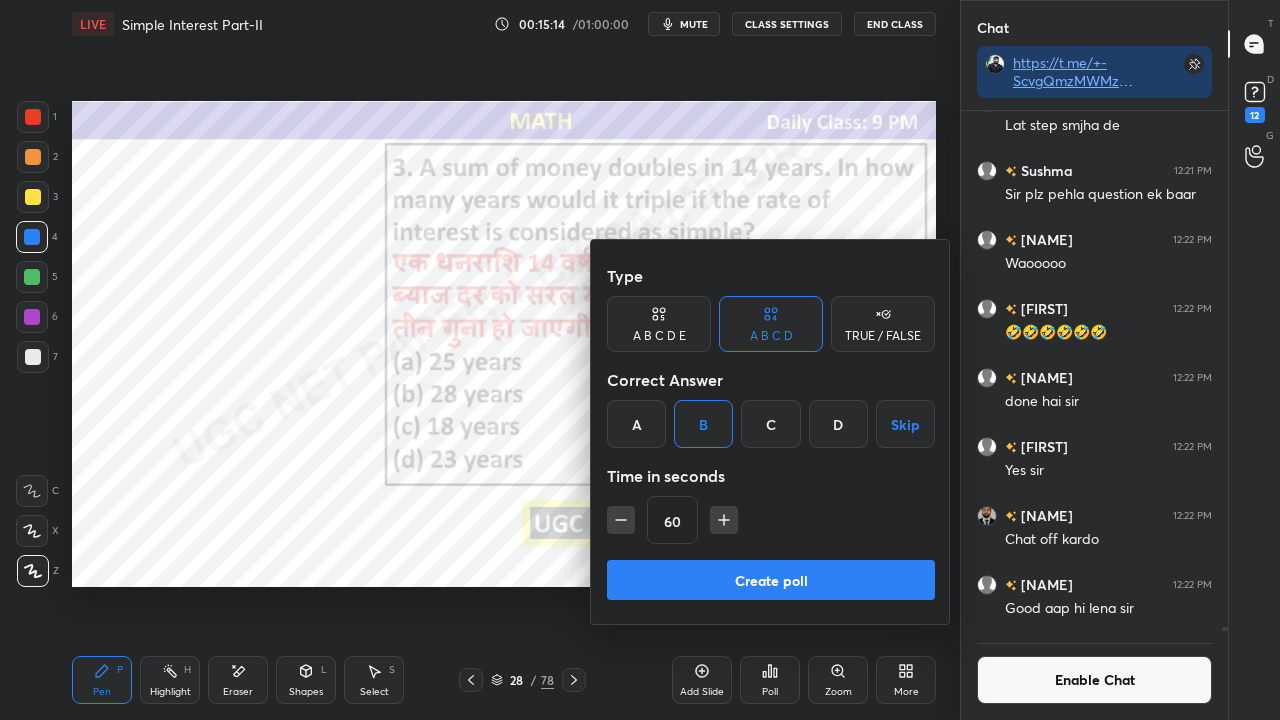 drag, startPoint x: 720, startPoint y: 522, endPoint x: 719, endPoint y: 568, distance: 46.010868 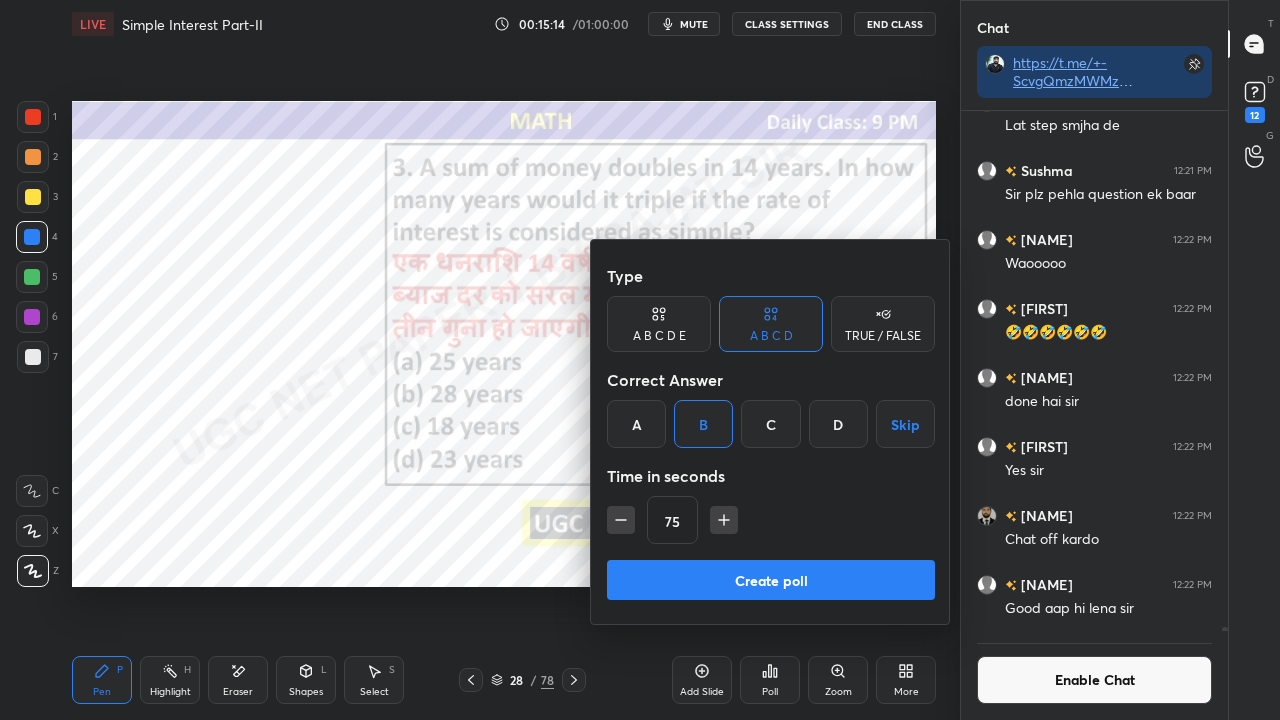click on "Create poll" at bounding box center [771, 580] 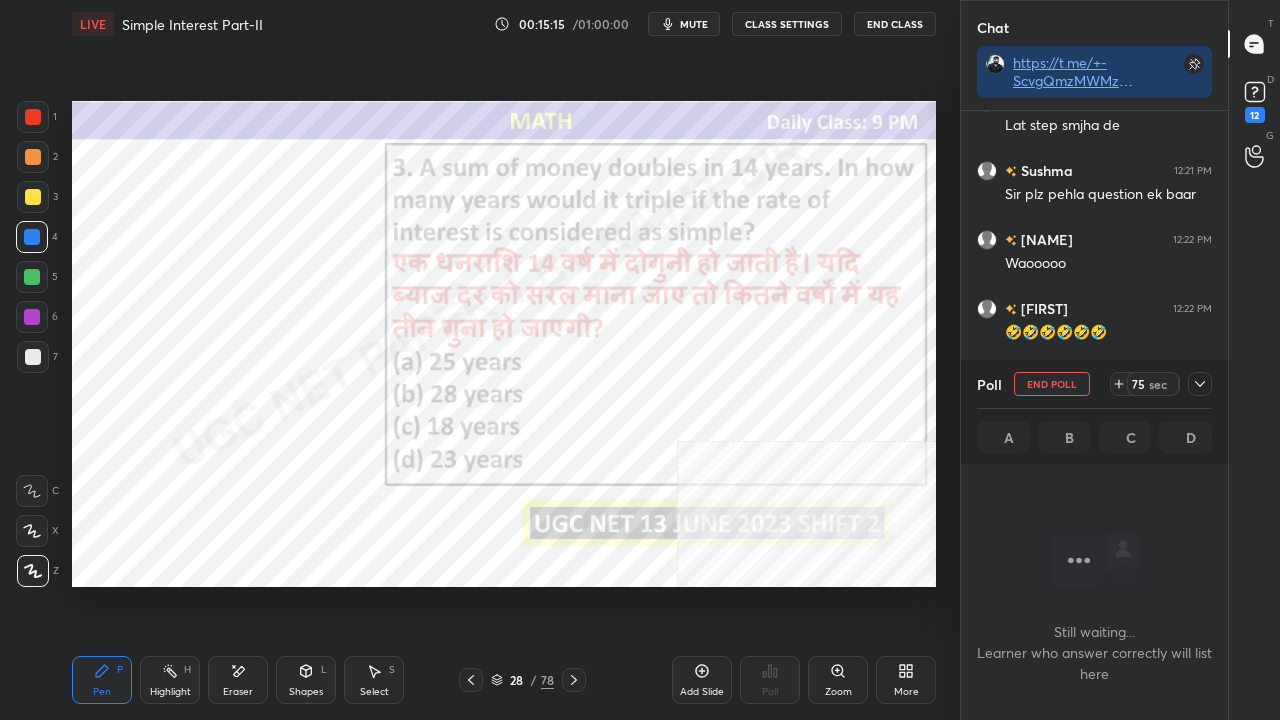 click 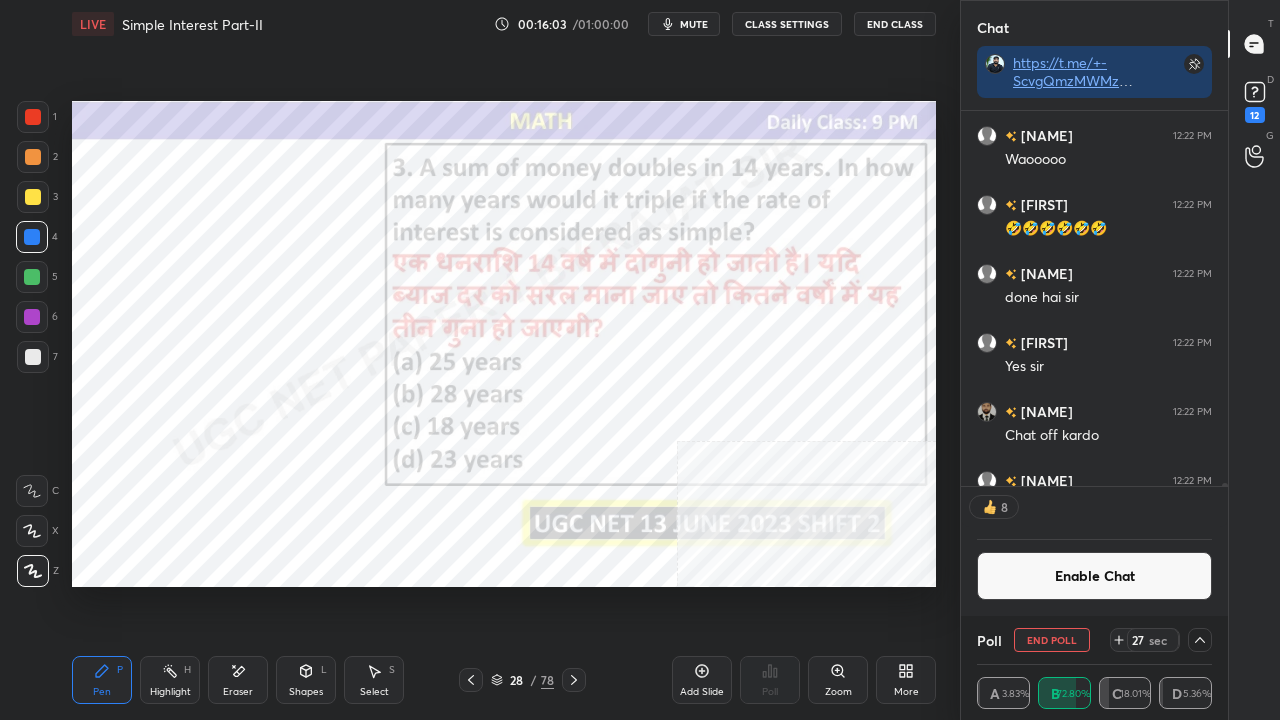 drag, startPoint x: 20, startPoint y: 116, endPoint x: 47, endPoint y: 118, distance: 27.073973 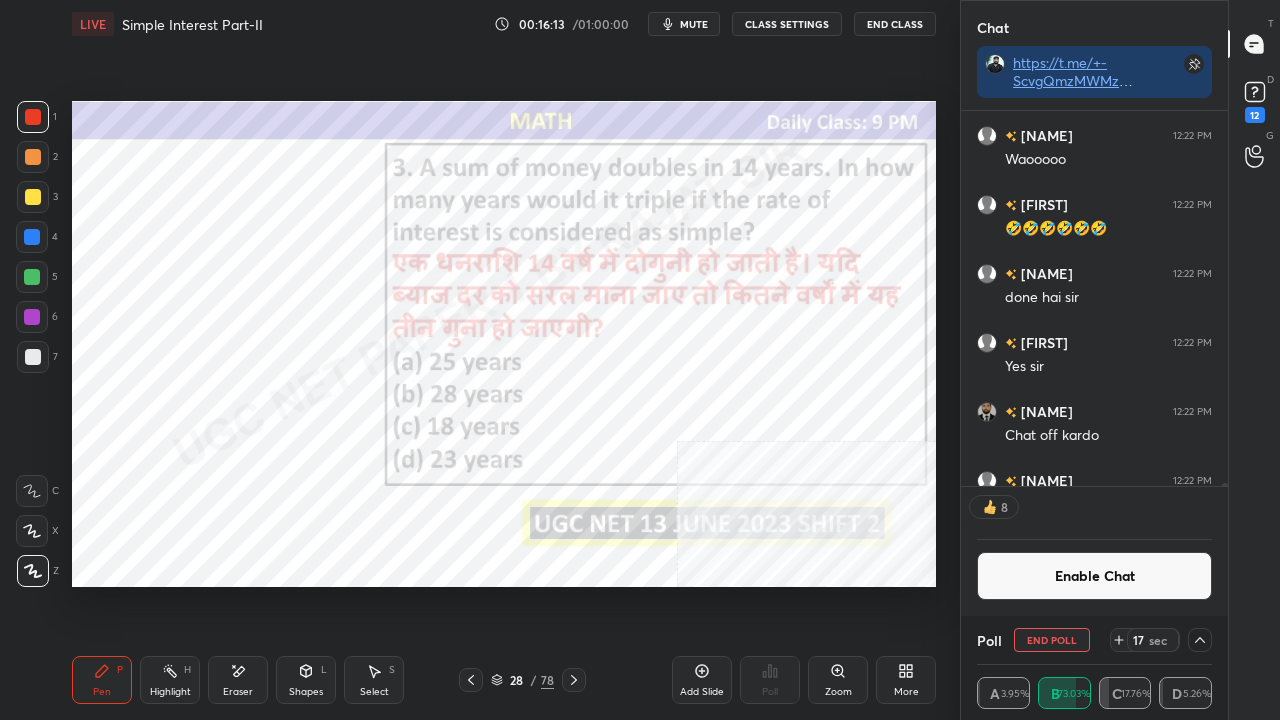 click at bounding box center [32, 237] 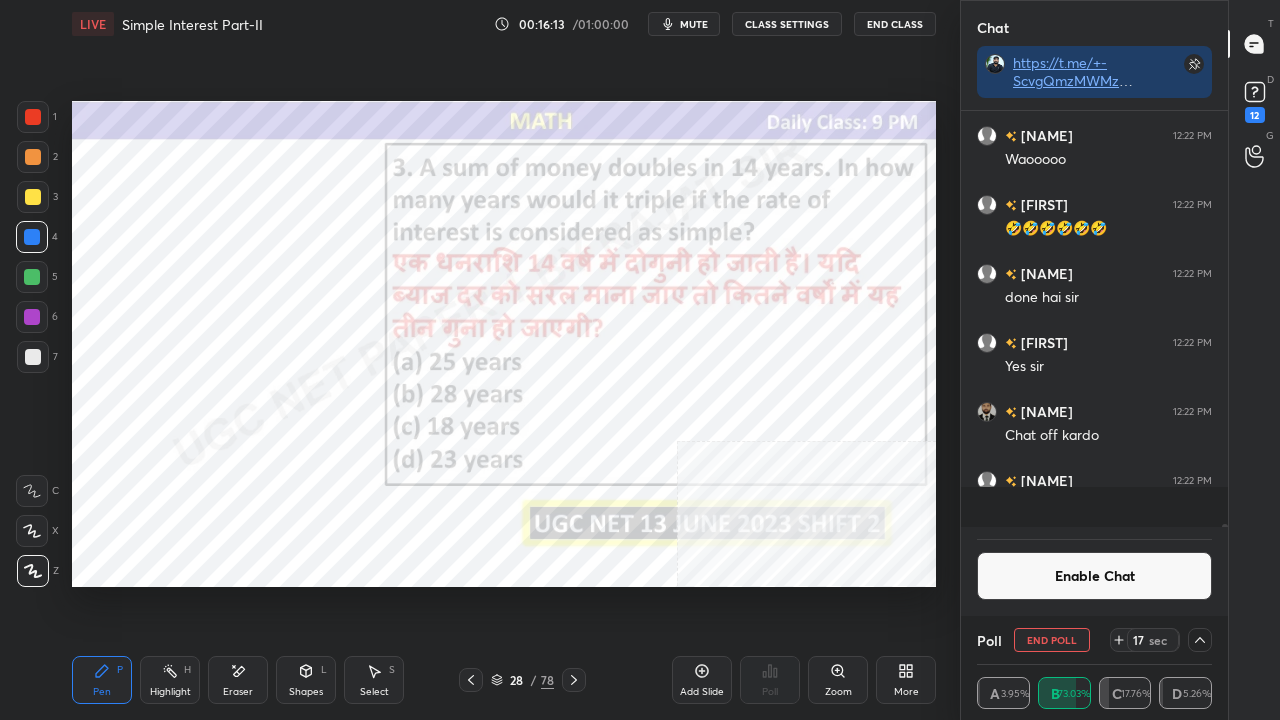 scroll, scrollTop: 6, scrollLeft: 6, axis: both 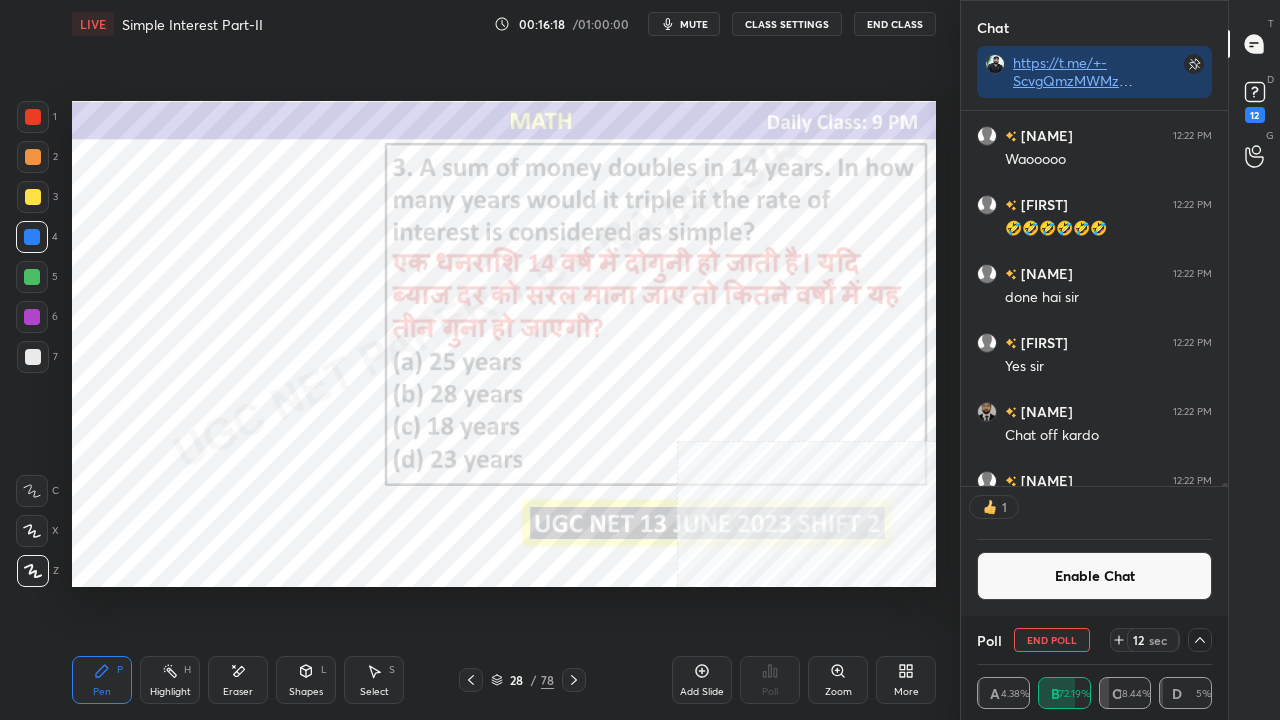 click 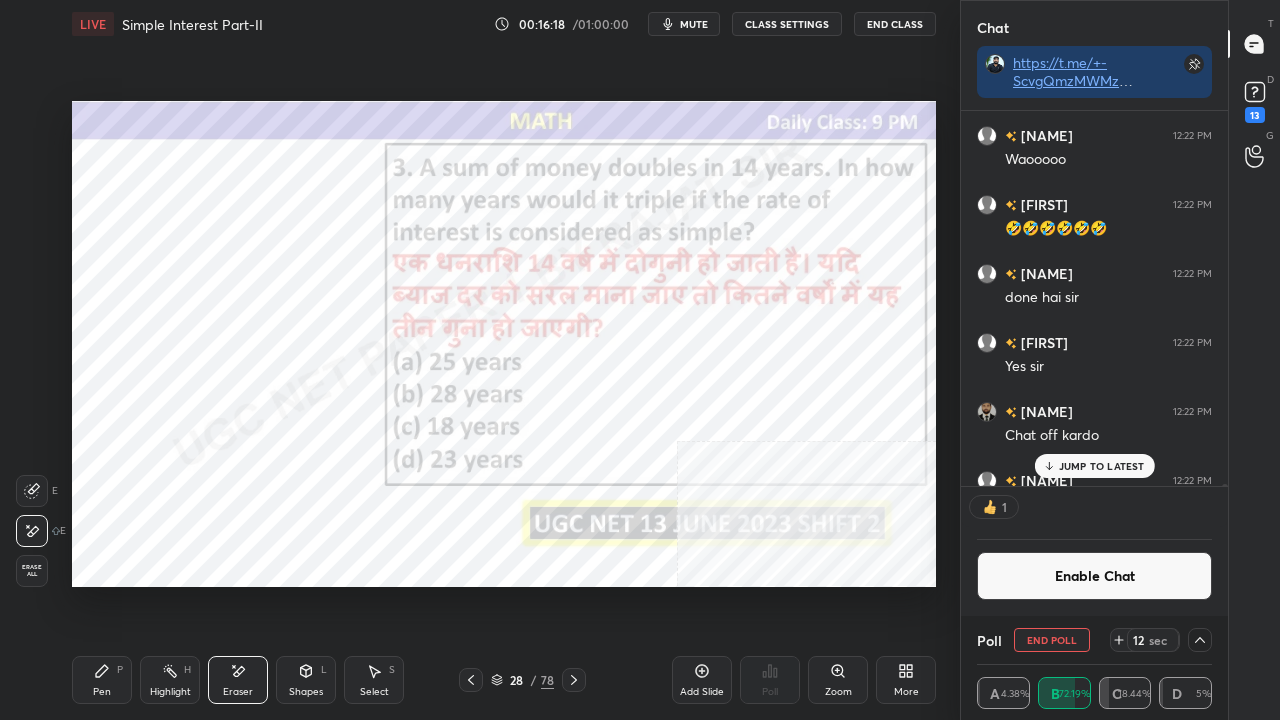 scroll, scrollTop: 60710, scrollLeft: 0, axis: vertical 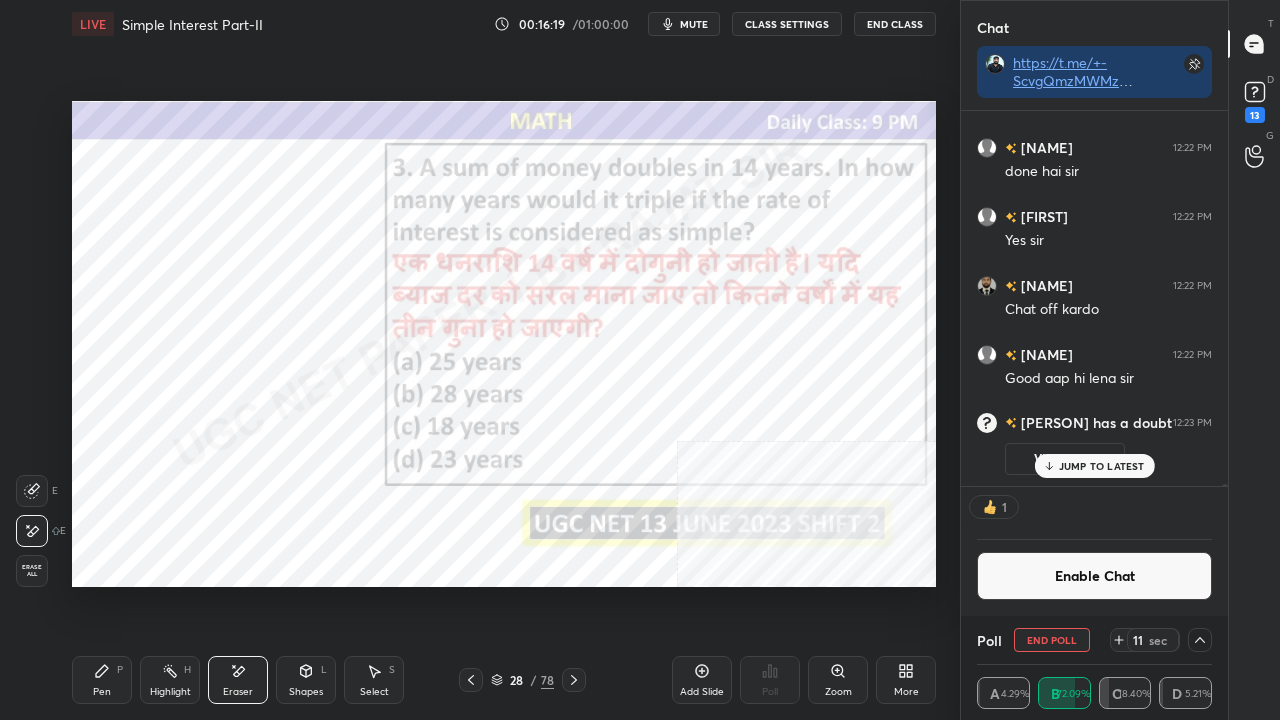 click on "Erase all" at bounding box center [32, 571] 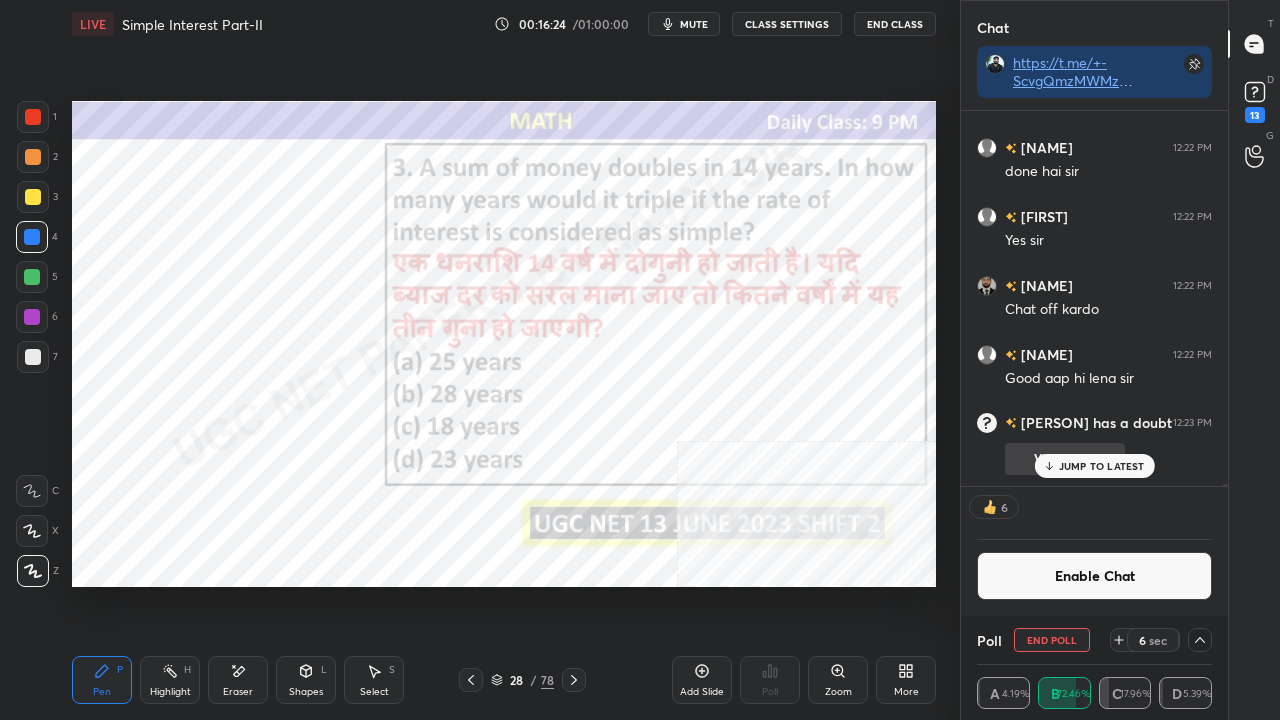 click on "JUMP TO LATEST" at bounding box center (1094, 466) 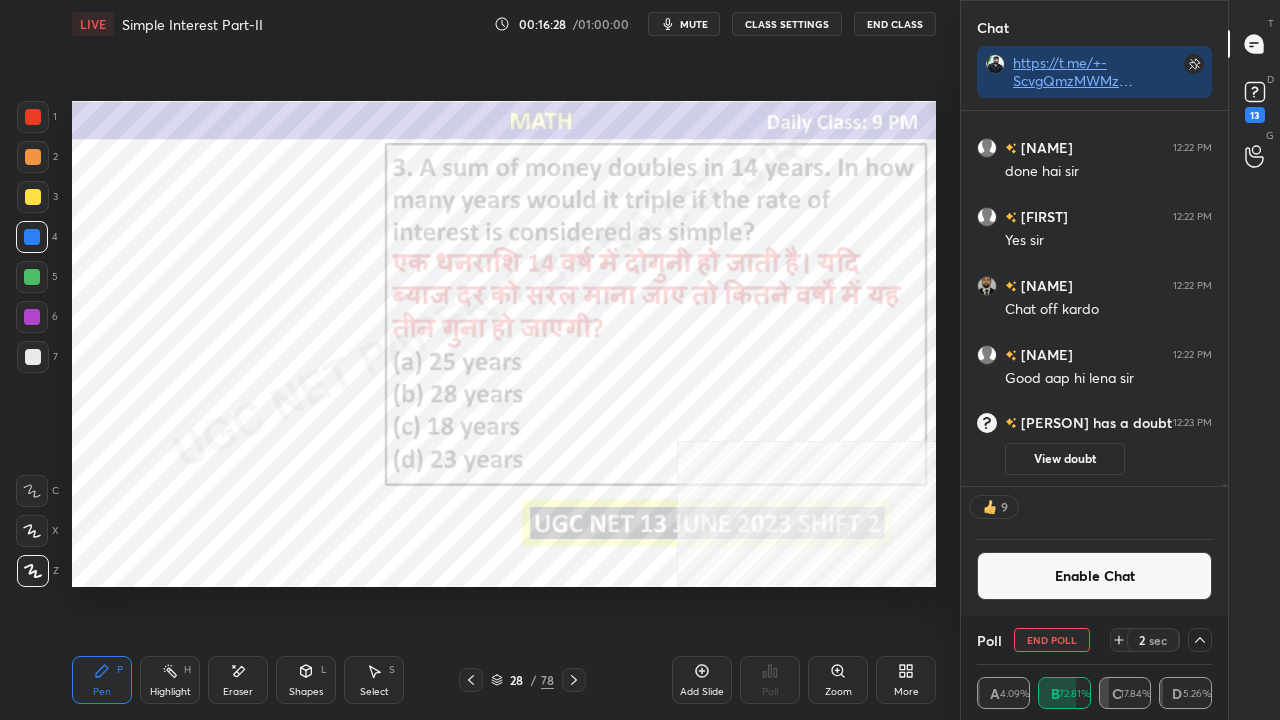 click on "Enable Chat" at bounding box center (1094, 576) 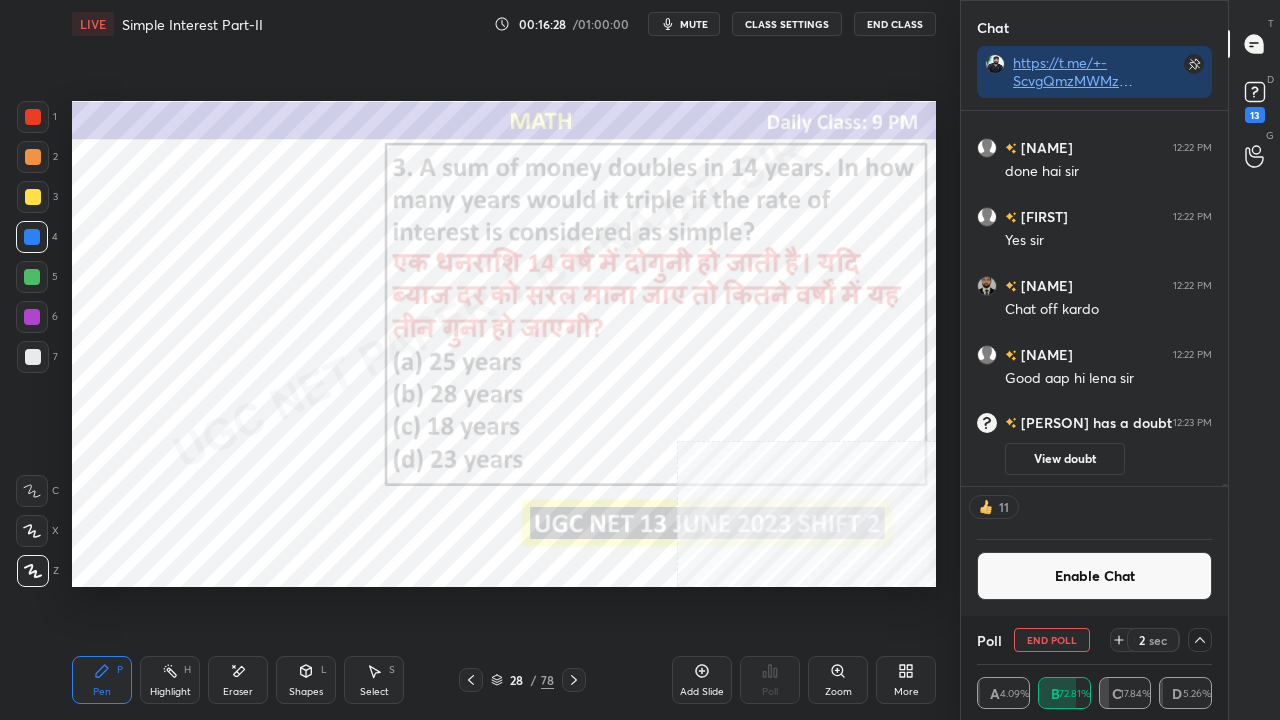 scroll, scrollTop: 60280, scrollLeft: 0, axis: vertical 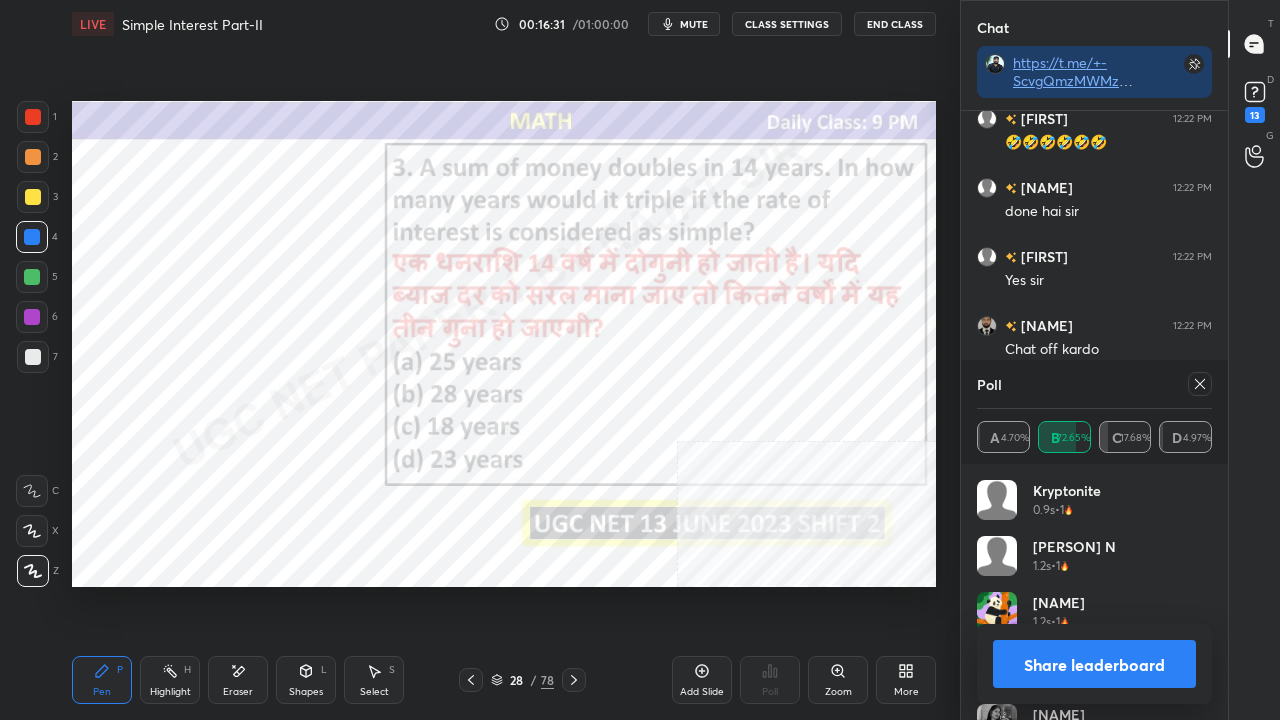 drag, startPoint x: 1201, startPoint y: 382, endPoint x: 1162, endPoint y: 389, distance: 39.623226 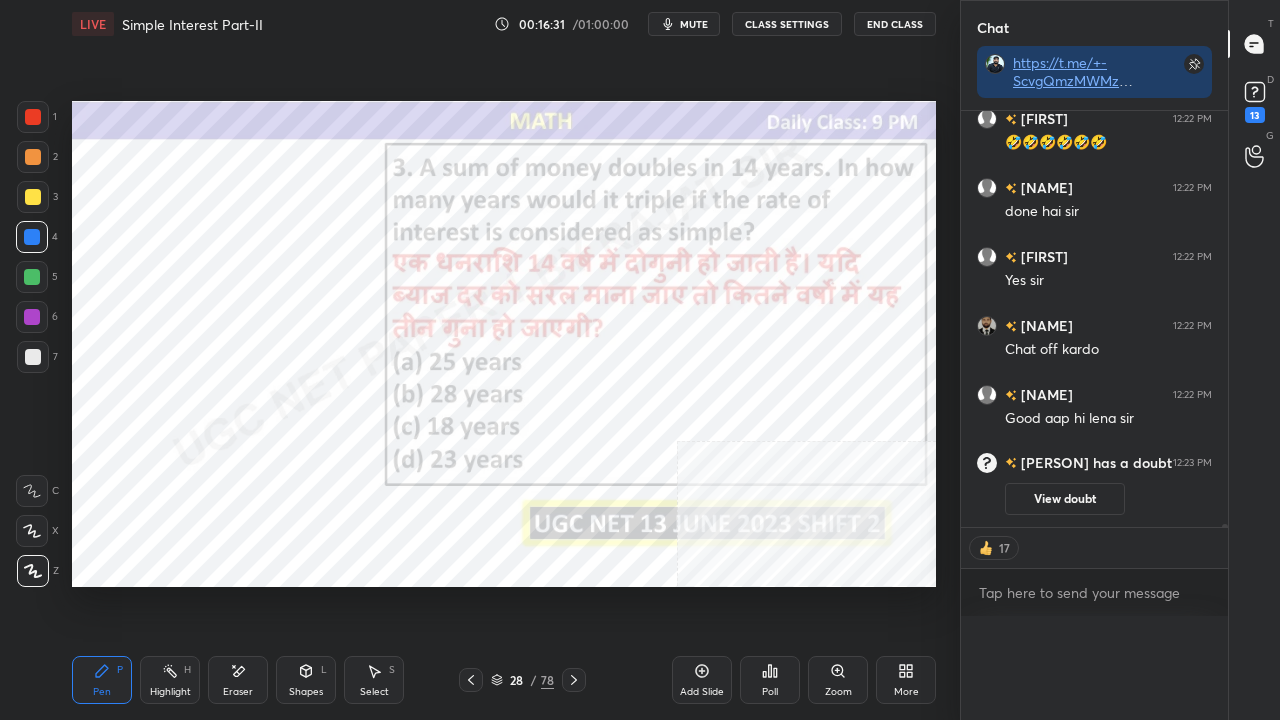 scroll, scrollTop: 88, scrollLeft: 229, axis: both 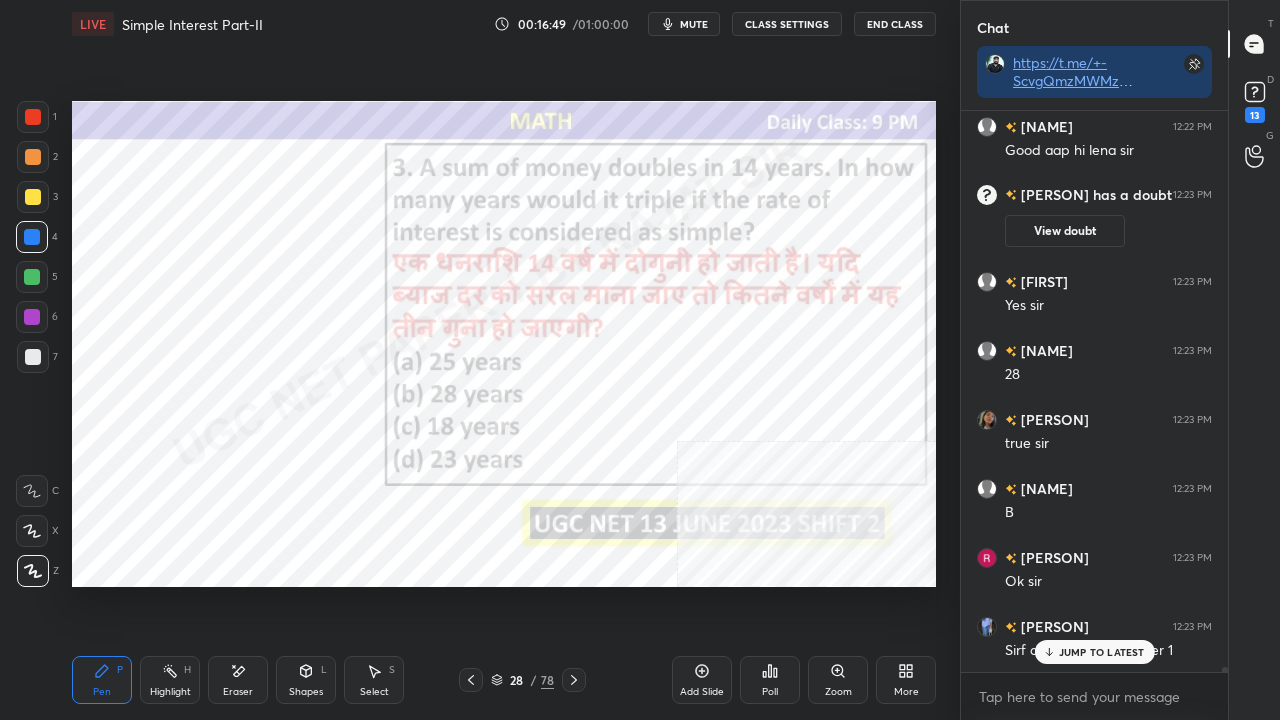 drag, startPoint x: 26, startPoint y: 108, endPoint x: 70, endPoint y: 137, distance: 52.69725 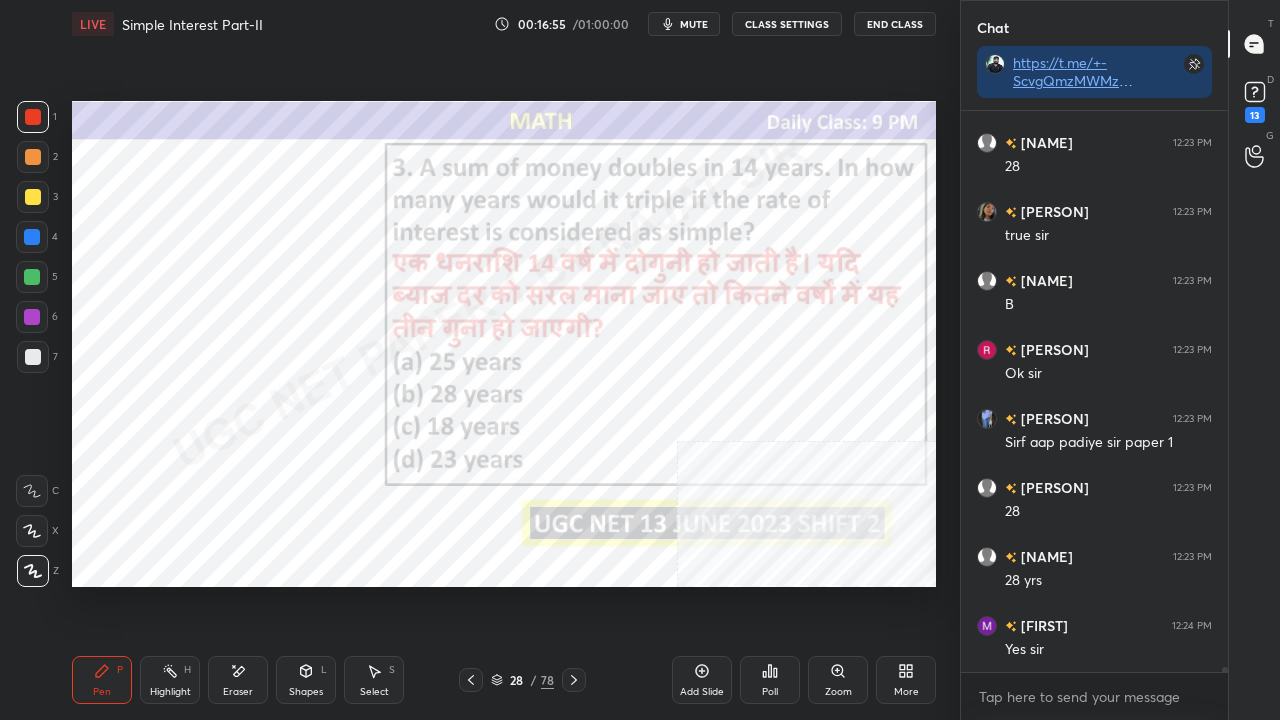 click at bounding box center (32, 317) 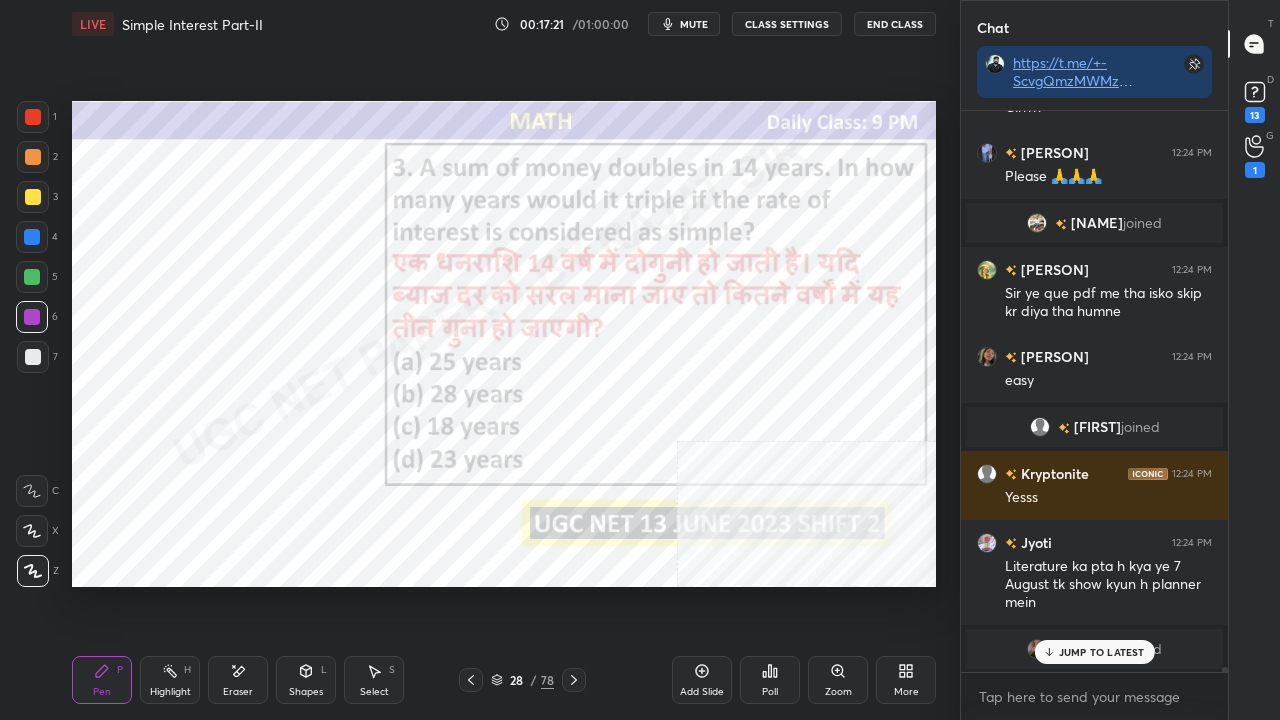 click on "JUMP TO LATEST" at bounding box center (1102, 652) 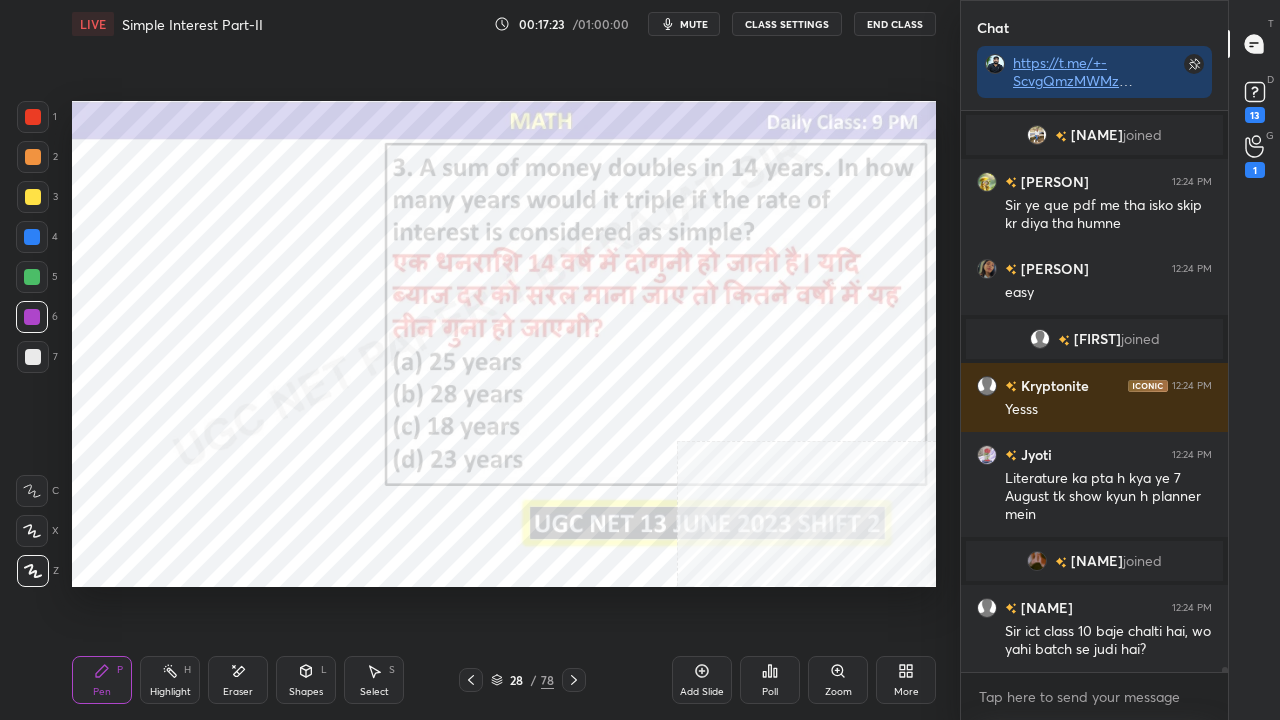 click on "28" at bounding box center [517, 680] 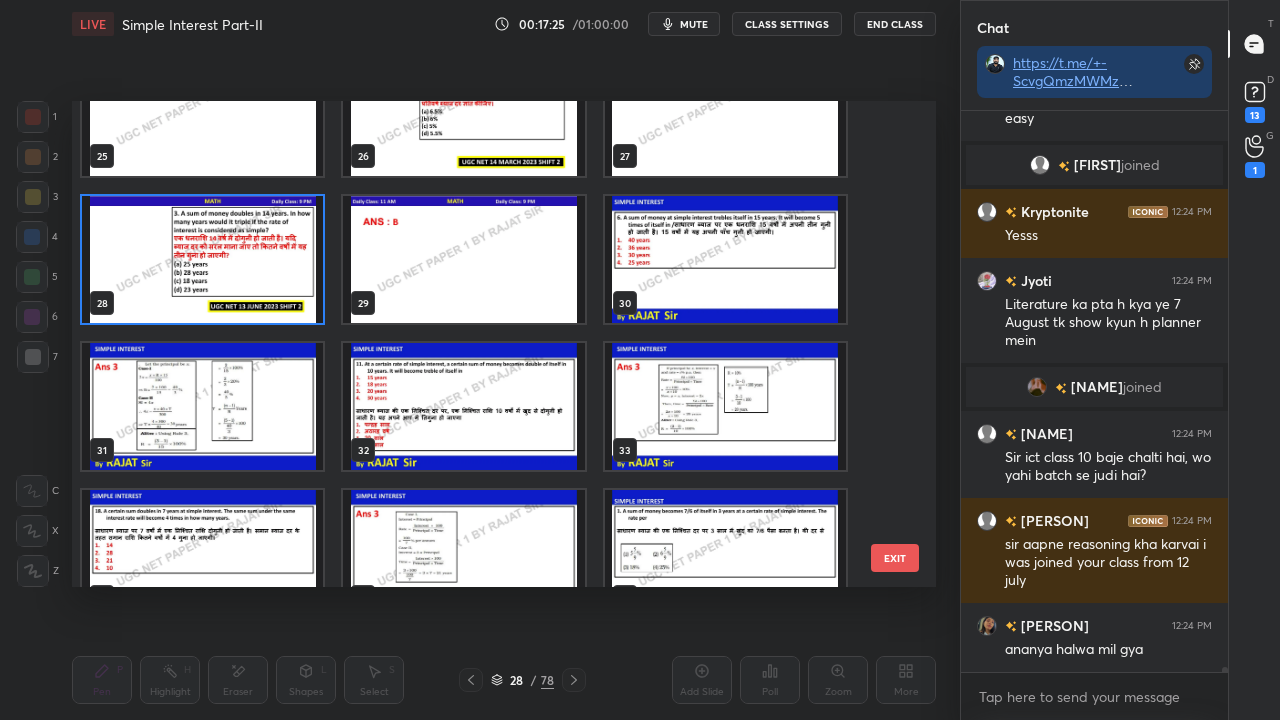 click at bounding box center (725, 259) 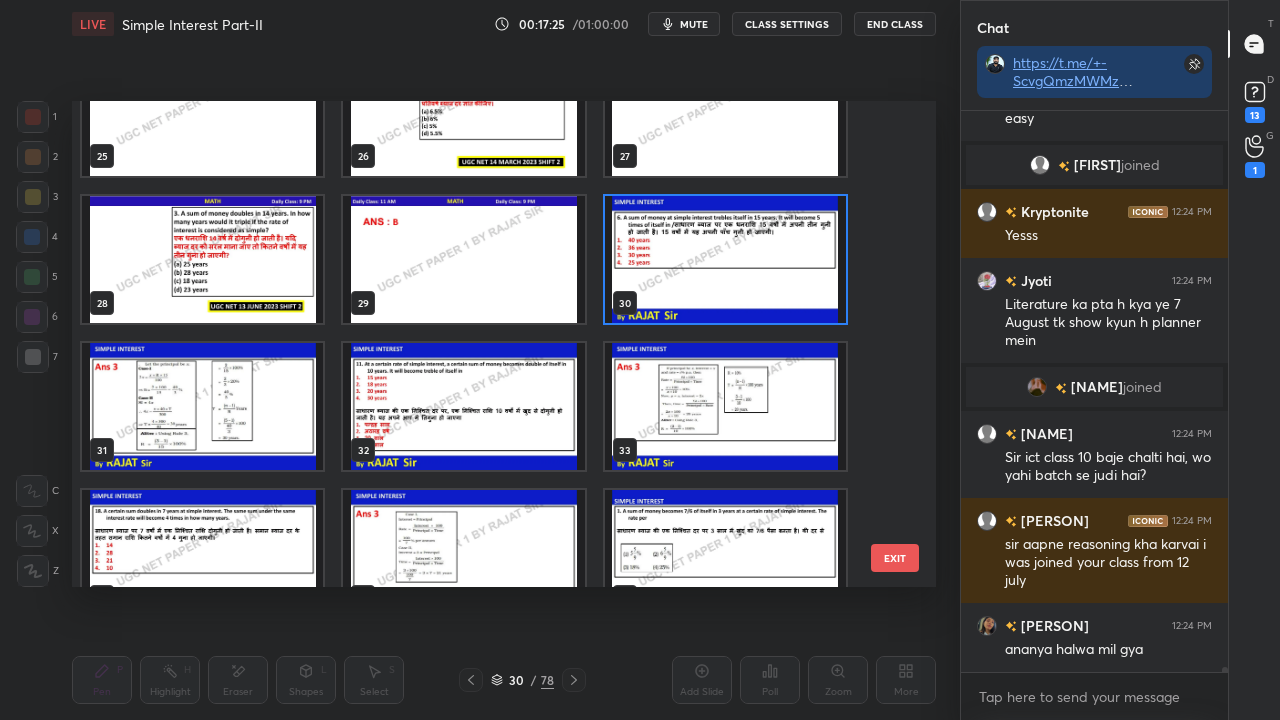 click at bounding box center [725, 259] 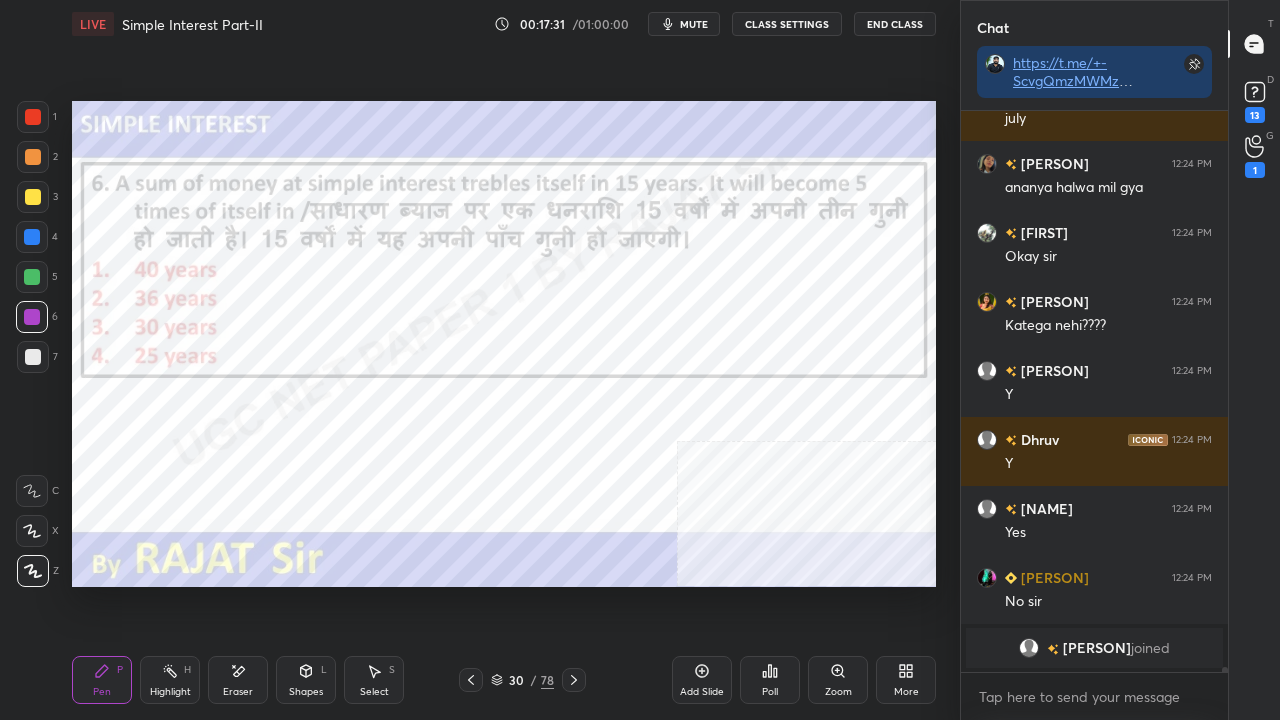 click 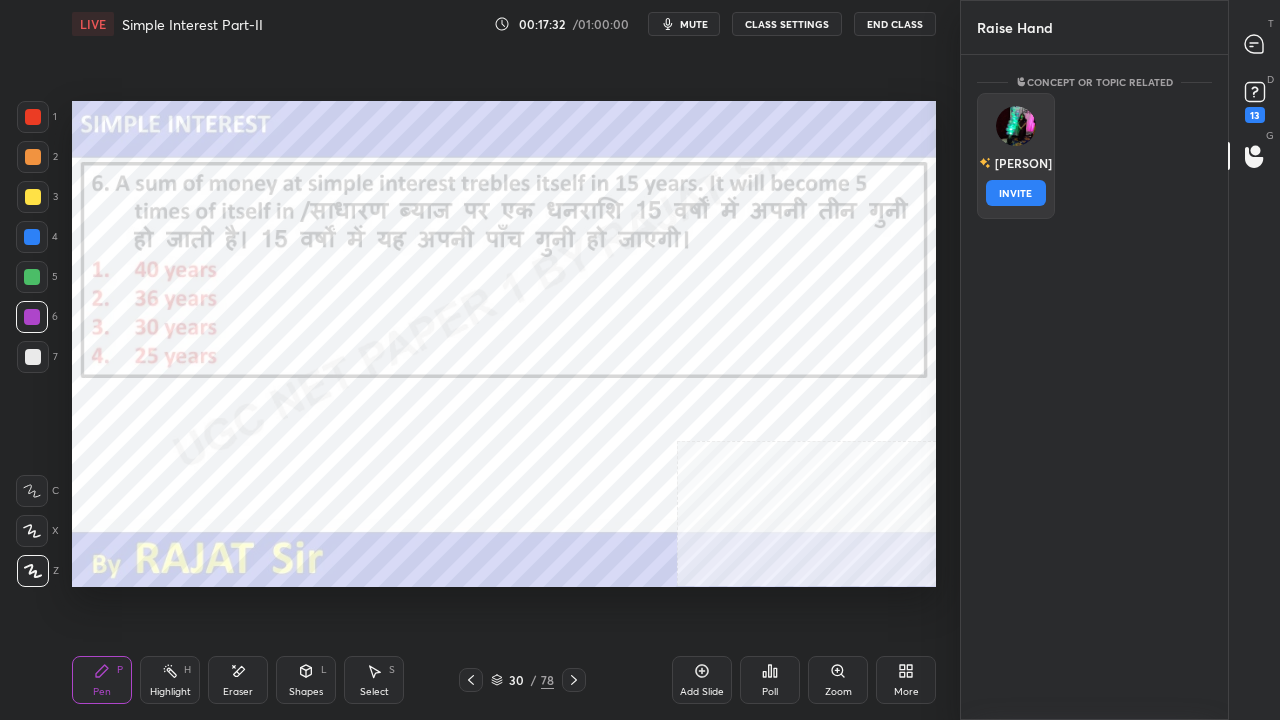click on "[PERSON]" at bounding box center (1015, 163) 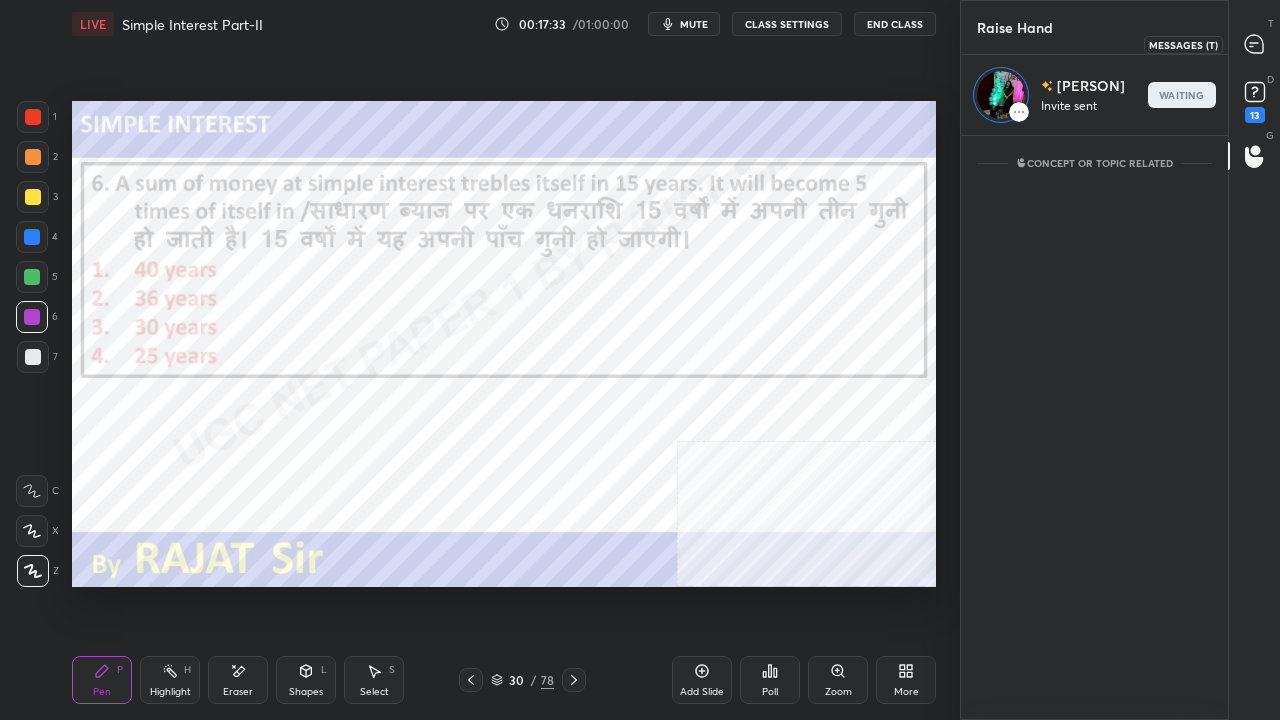 drag, startPoint x: 1255, startPoint y: 44, endPoint x: 1236, endPoint y: 87, distance: 47.010635 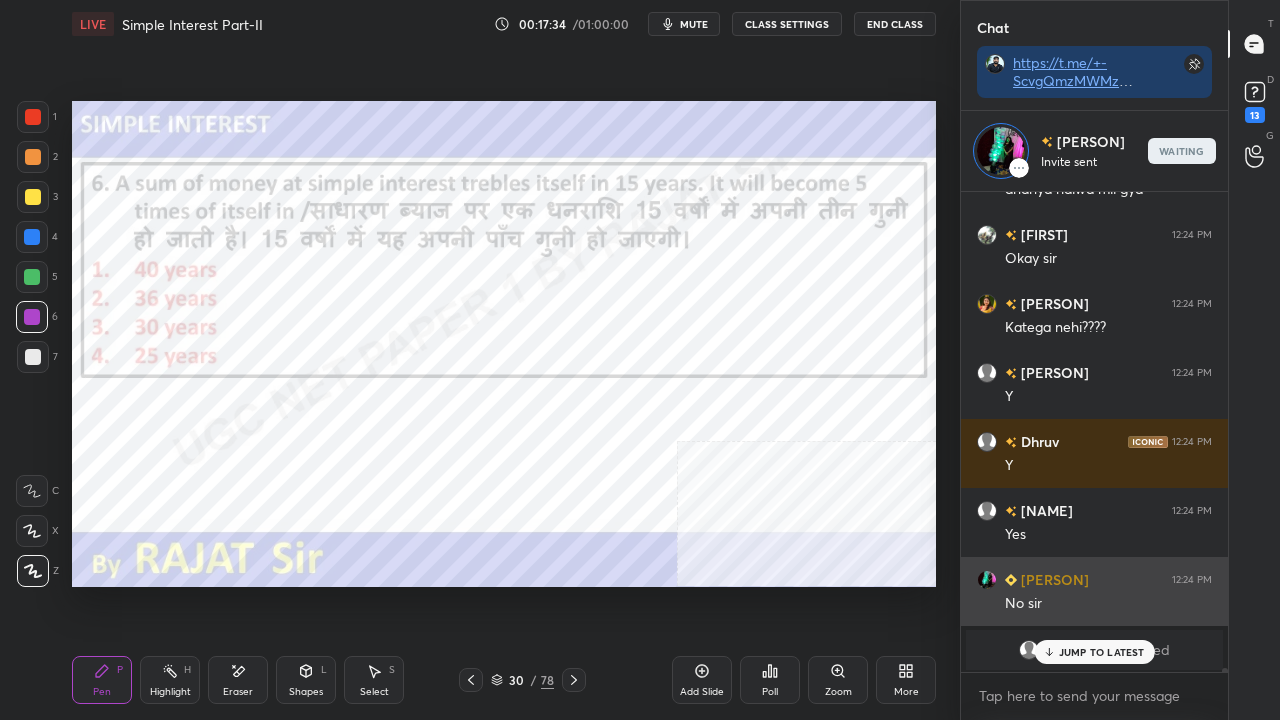 drag, startPoint x: 1082, startPoint y: 646, endPoint x: 1033, endPoint y: 622, distance: 54.56189 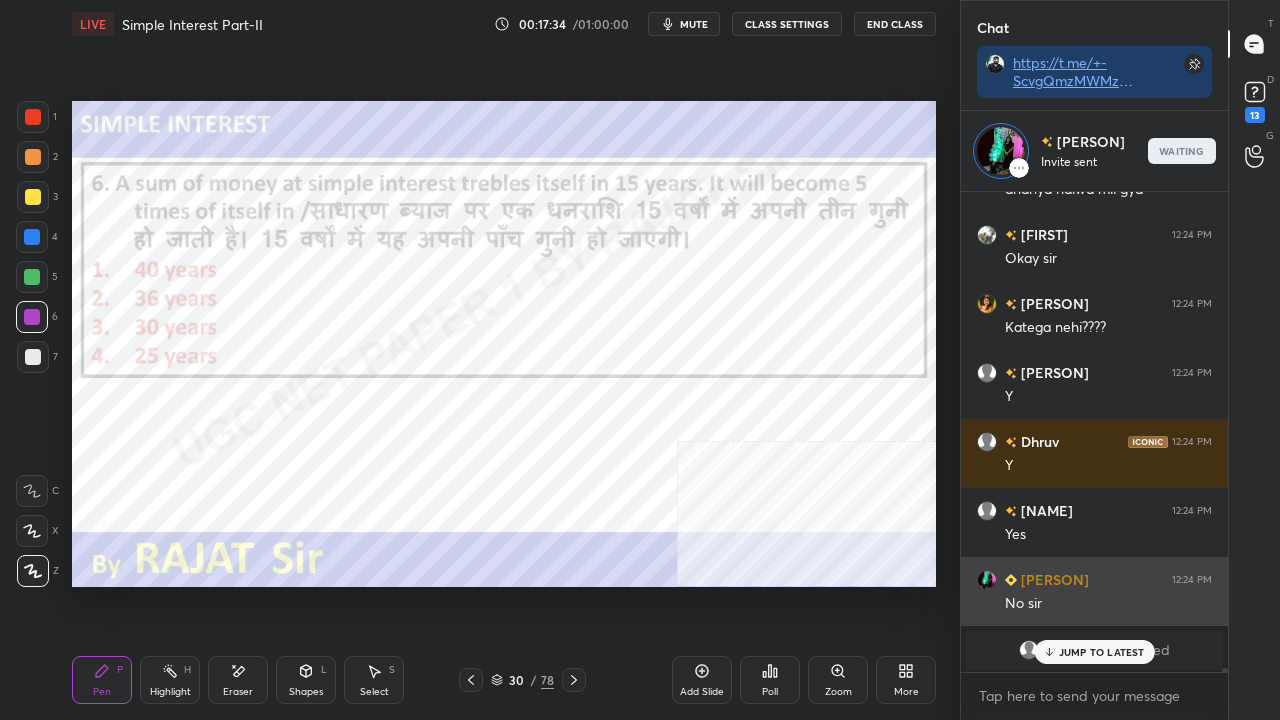 click on "JUMP TO LATEST" at bounding box center [1102, 652] 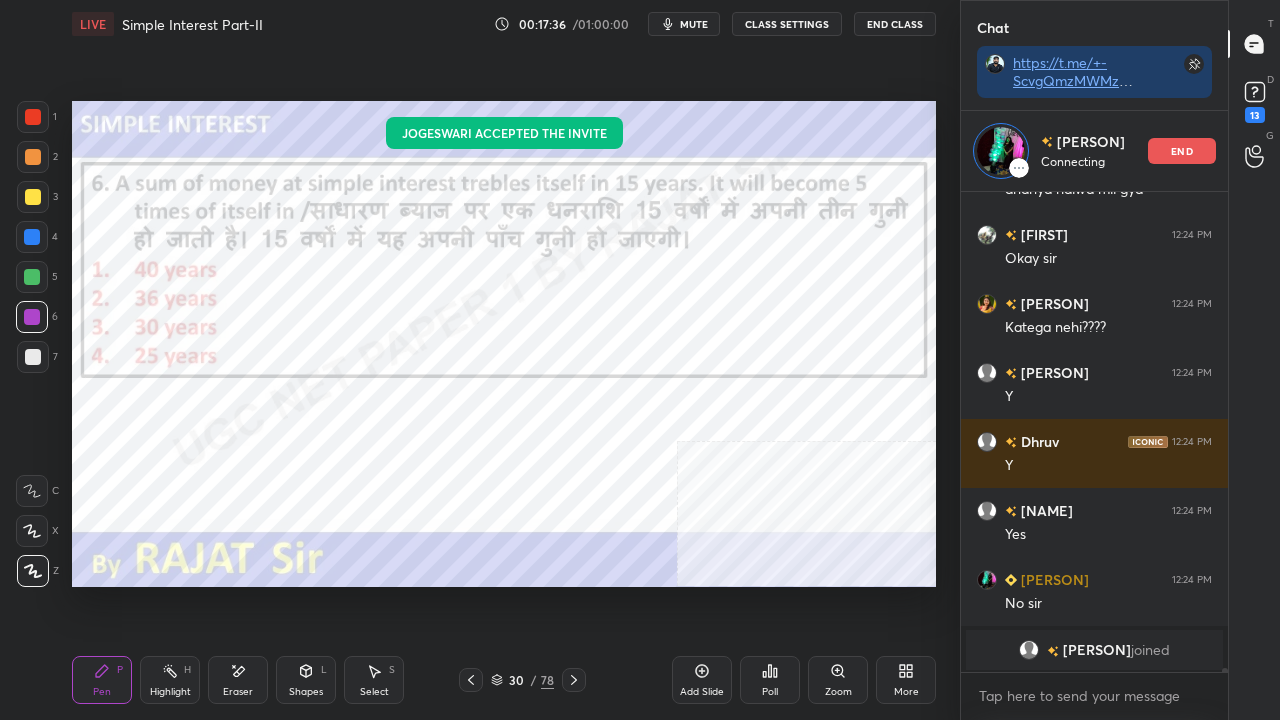 click on "/" at bounding box center (534, 680) 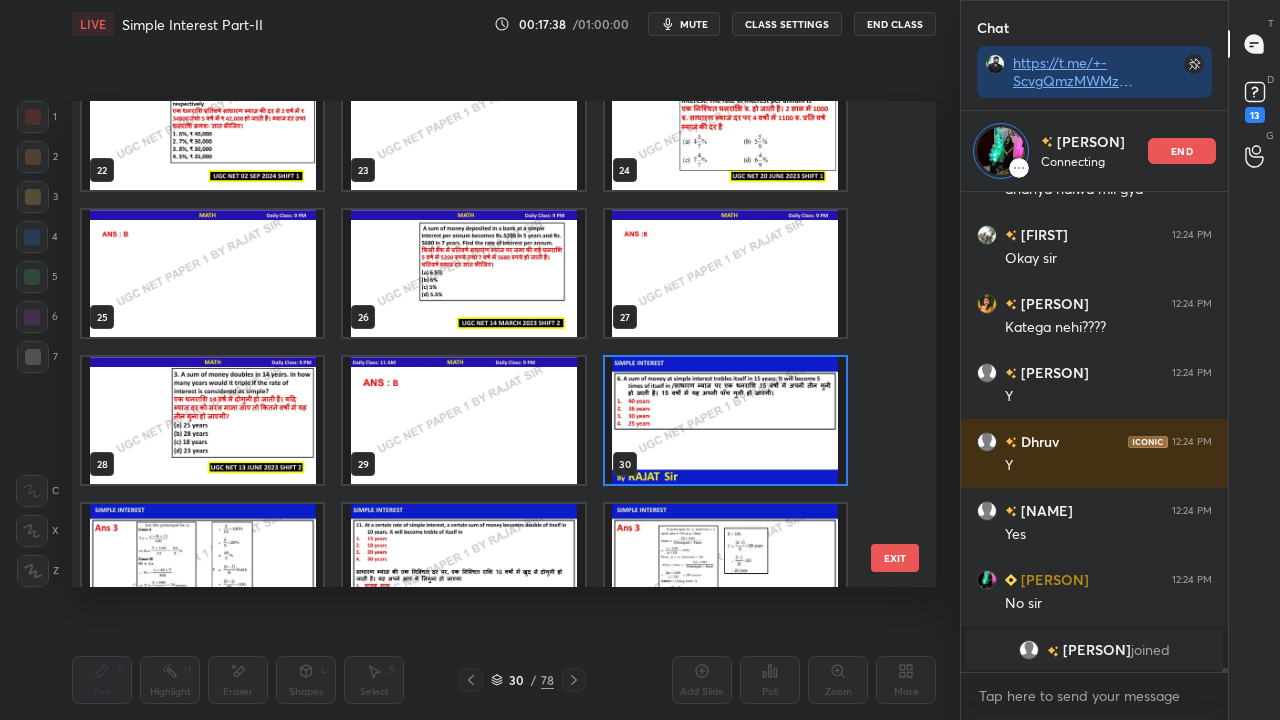 click at bounding box center [725, 420] 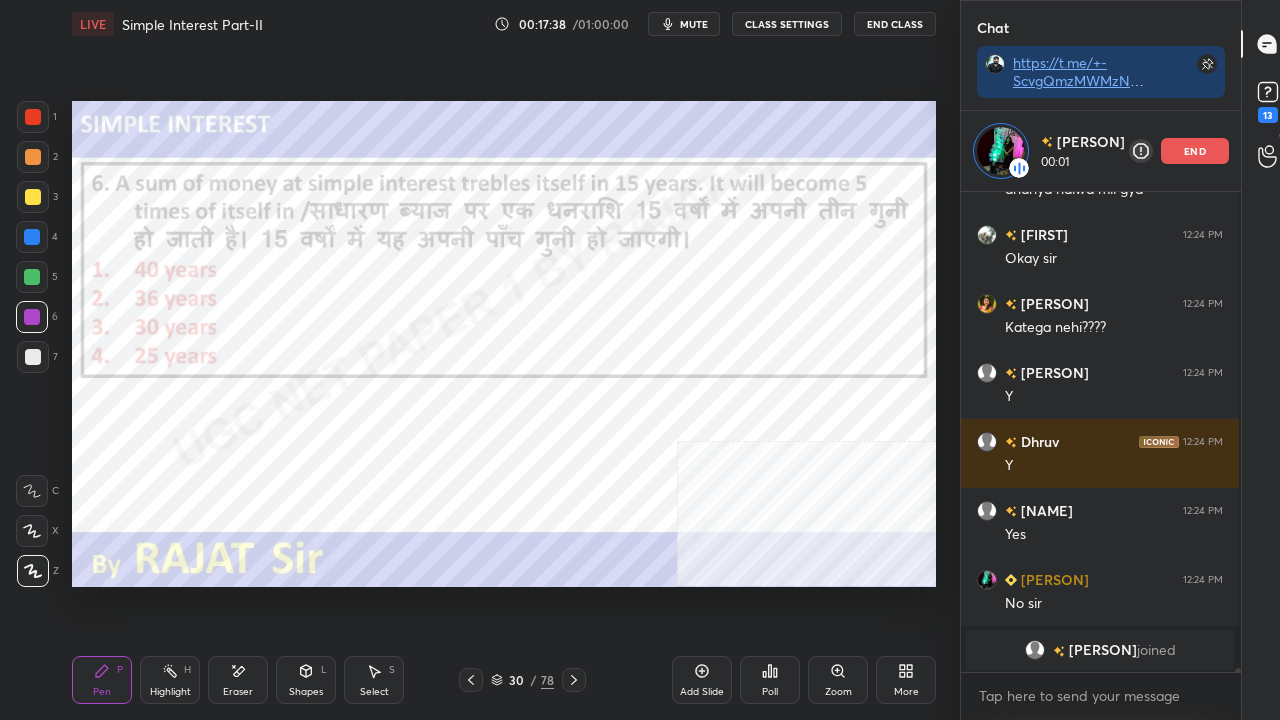 click 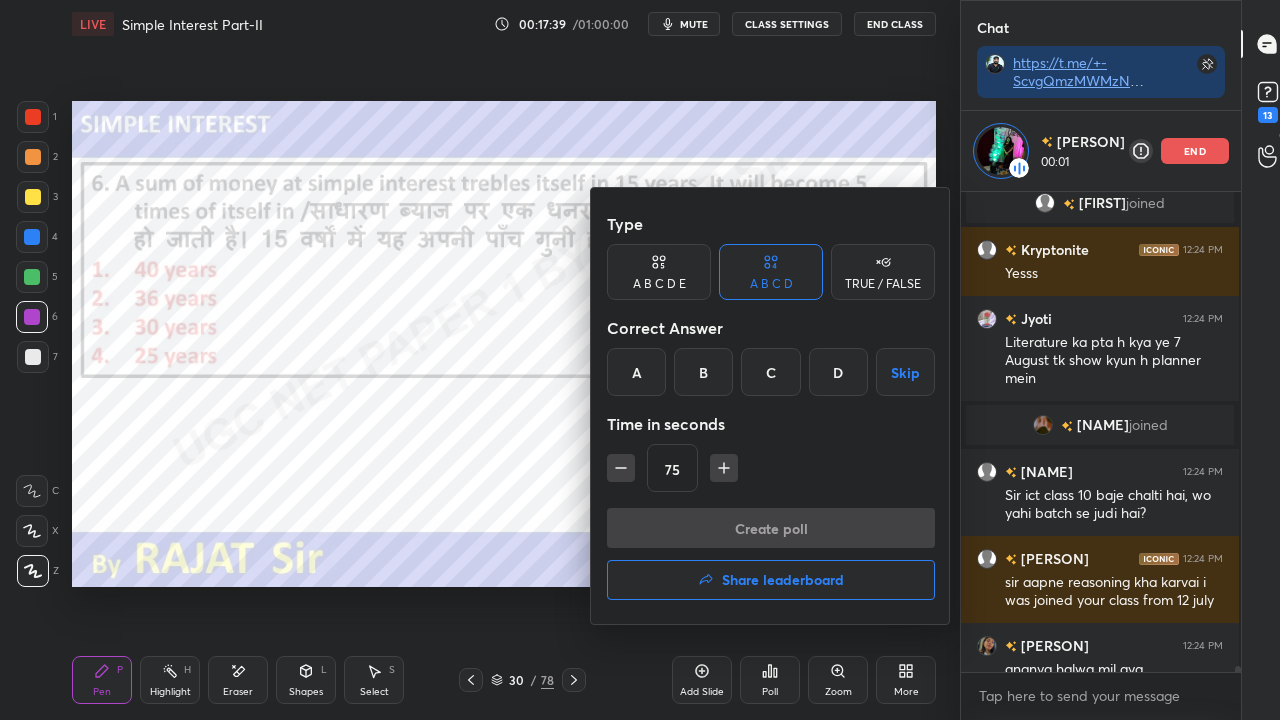 click on "C" at bounding box center [770, 372] 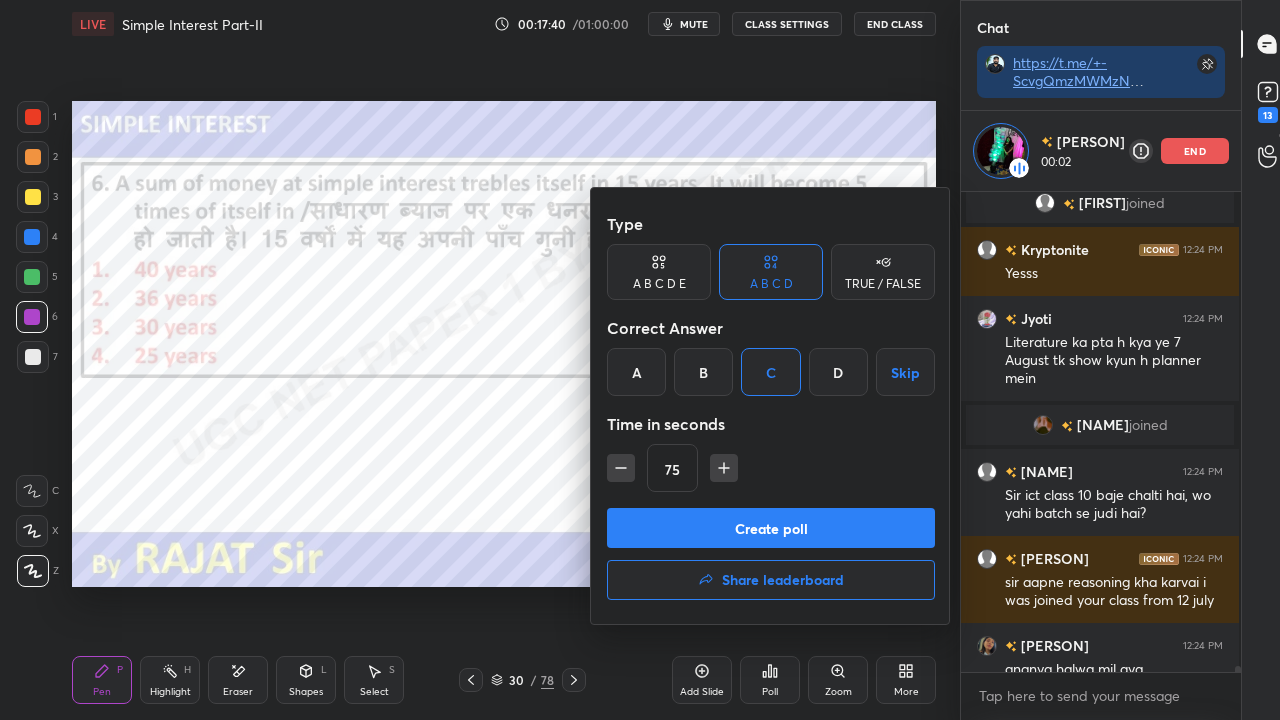 click on "Create poll" at bounding box center (771, 528) 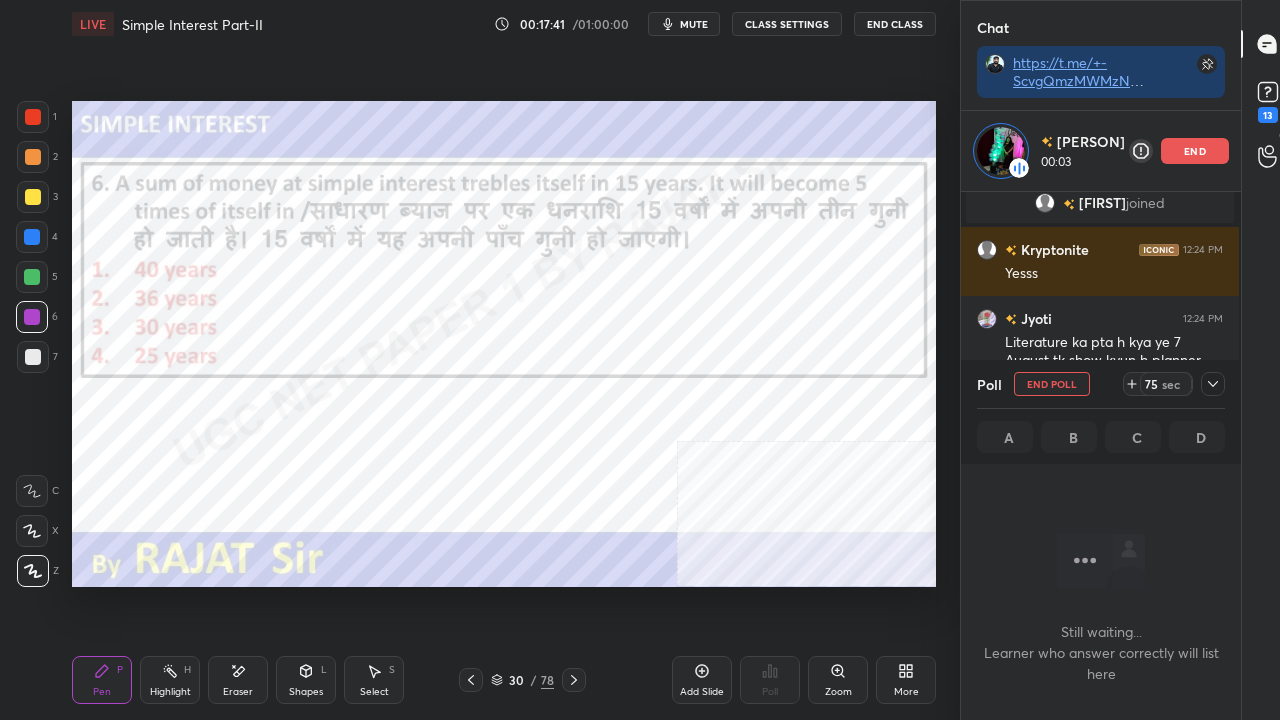 click on "CLASS SETTINGS" at bounding box center (787, 24) 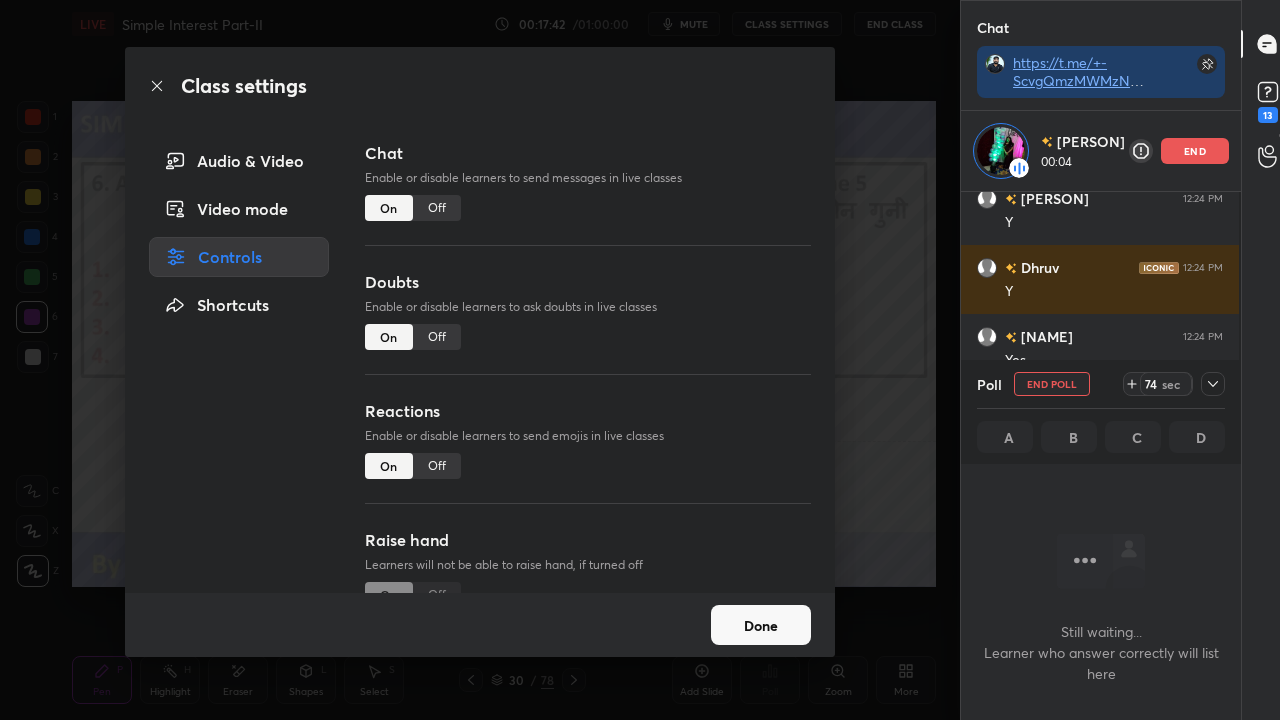 click on "Off" at bounding box center [437, 208] 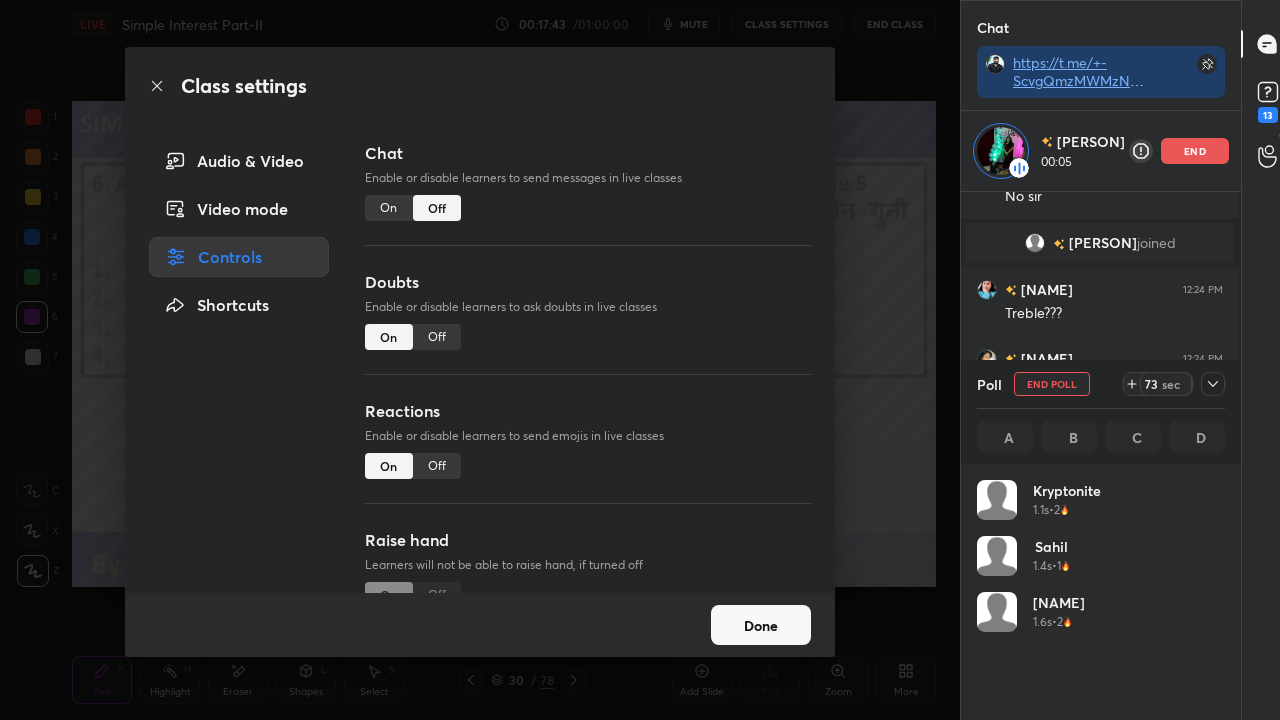 click 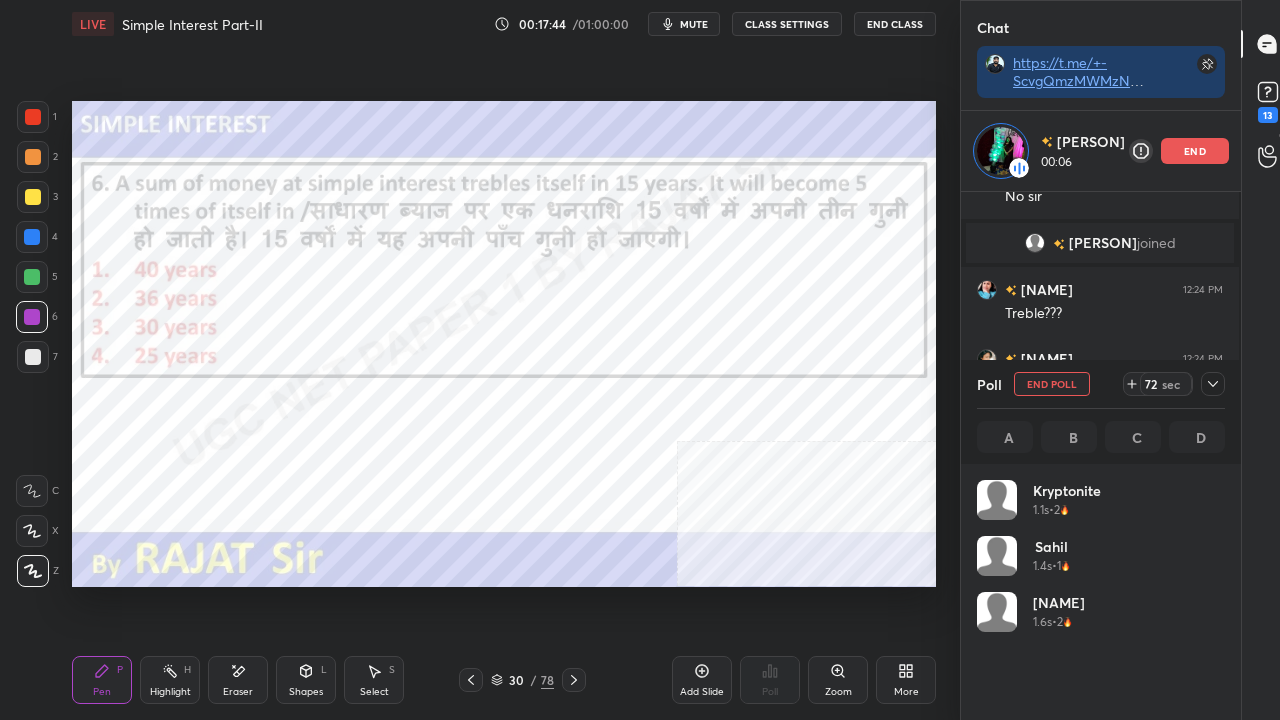 click 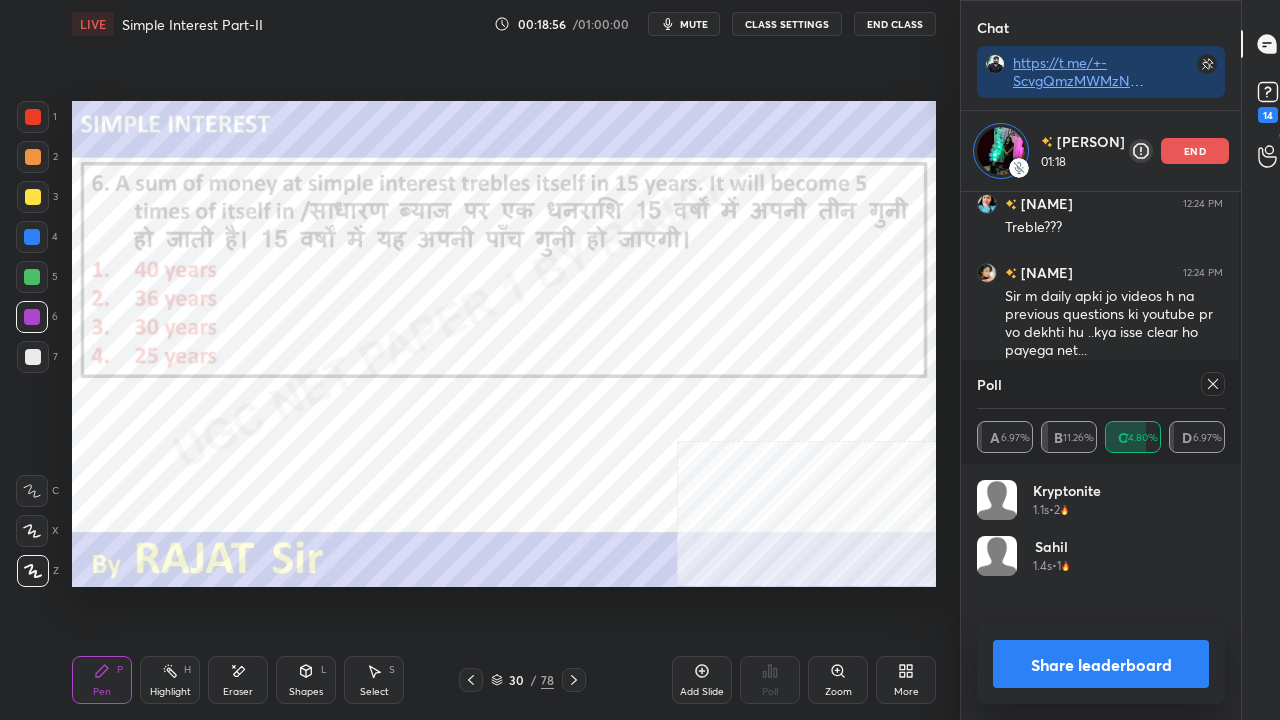 scroll, scrollTop: 7, scrollLeft: 7, axis: both 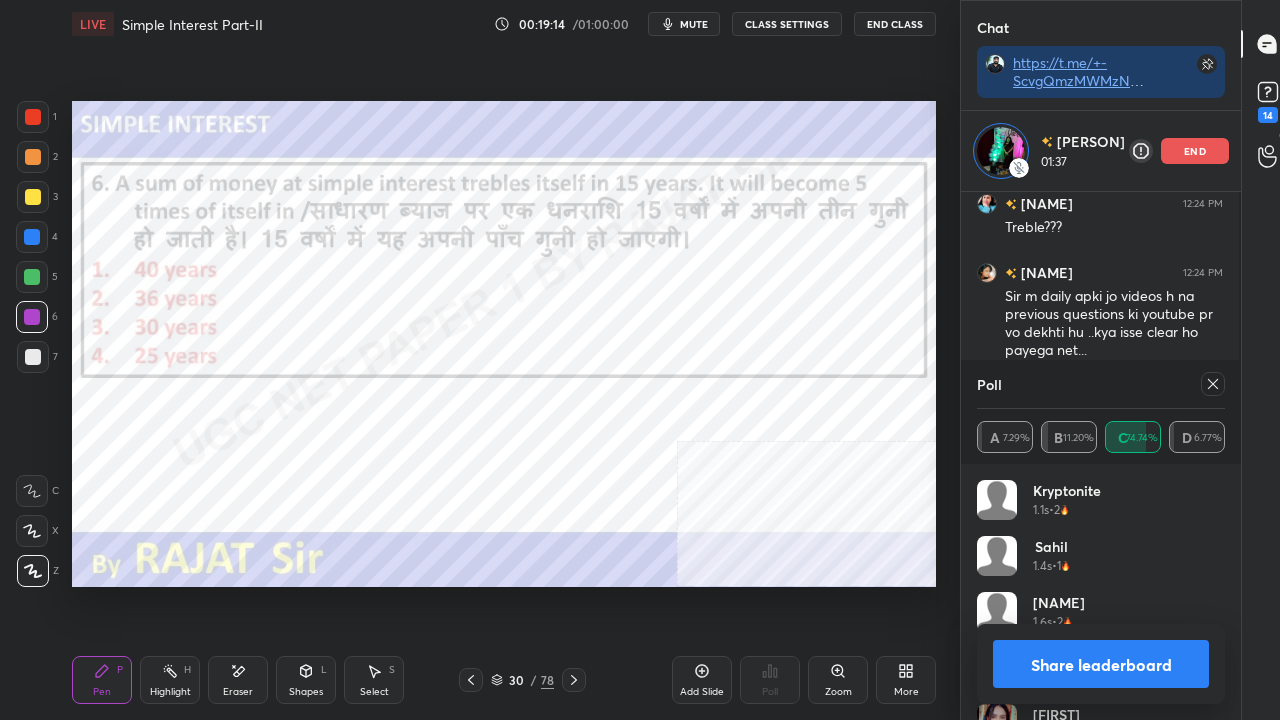 click 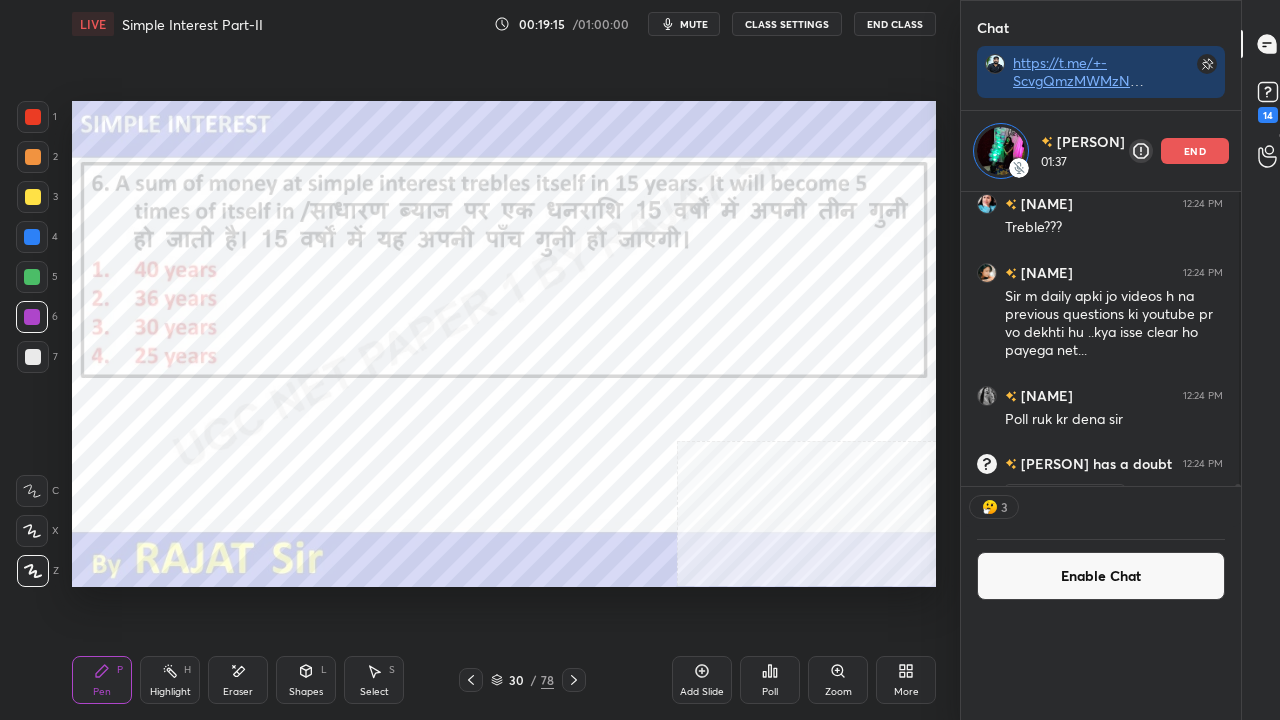 scroll, scrollTop: 0, scrollLeft: 0, axis: both 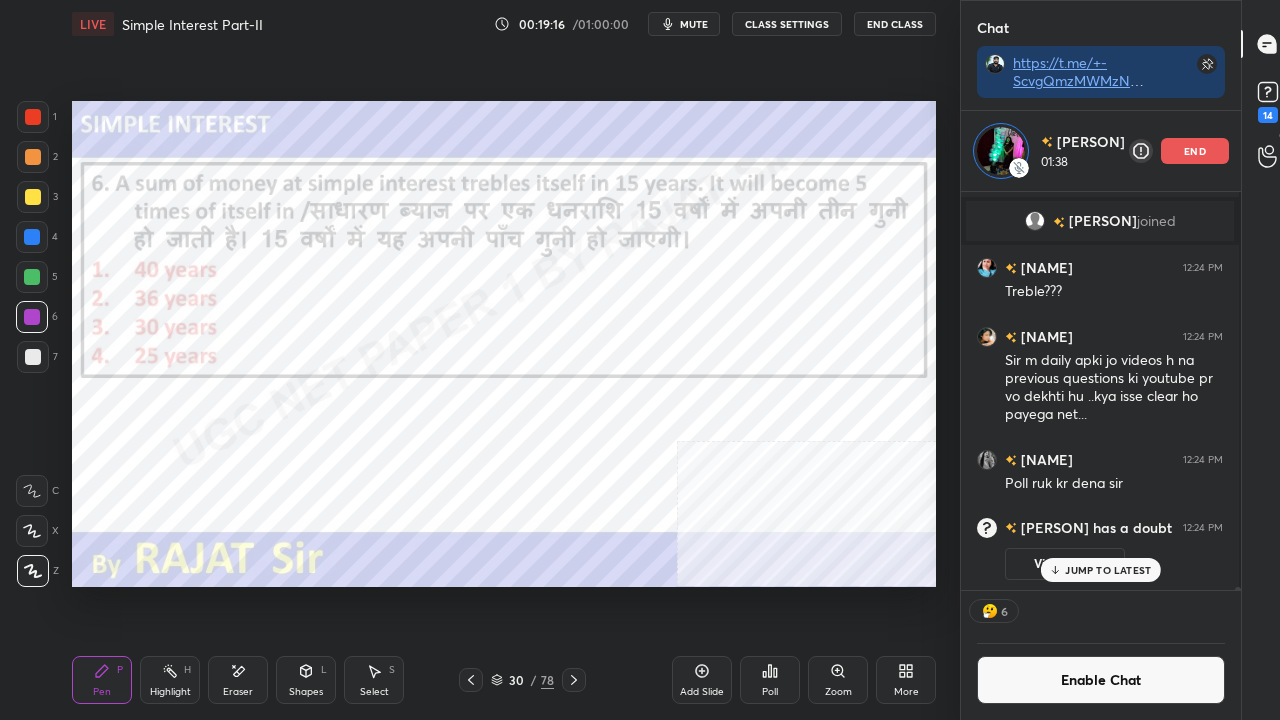 drag, startPoint x: 1116, startPoint y: 559, endPoint x: 1110, endPoint y: 580, distance: 21.84033 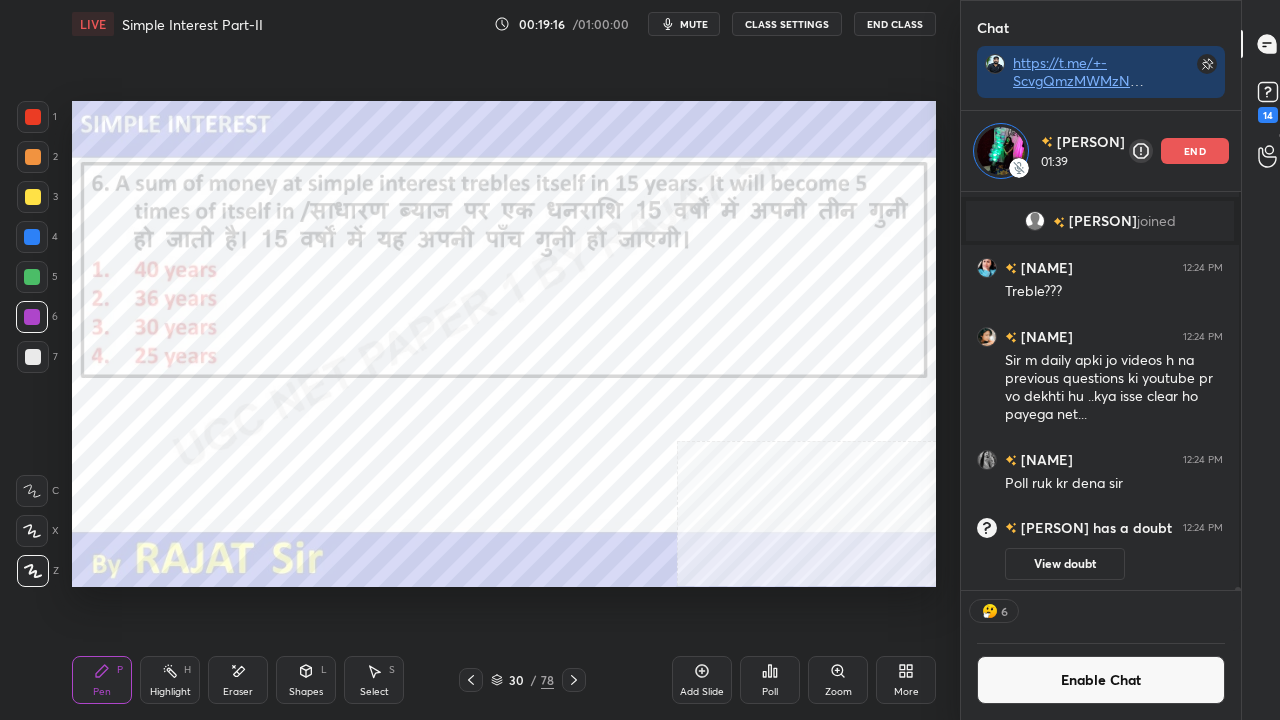 click on "Enable Chat" at bounding box center (1101, 680) 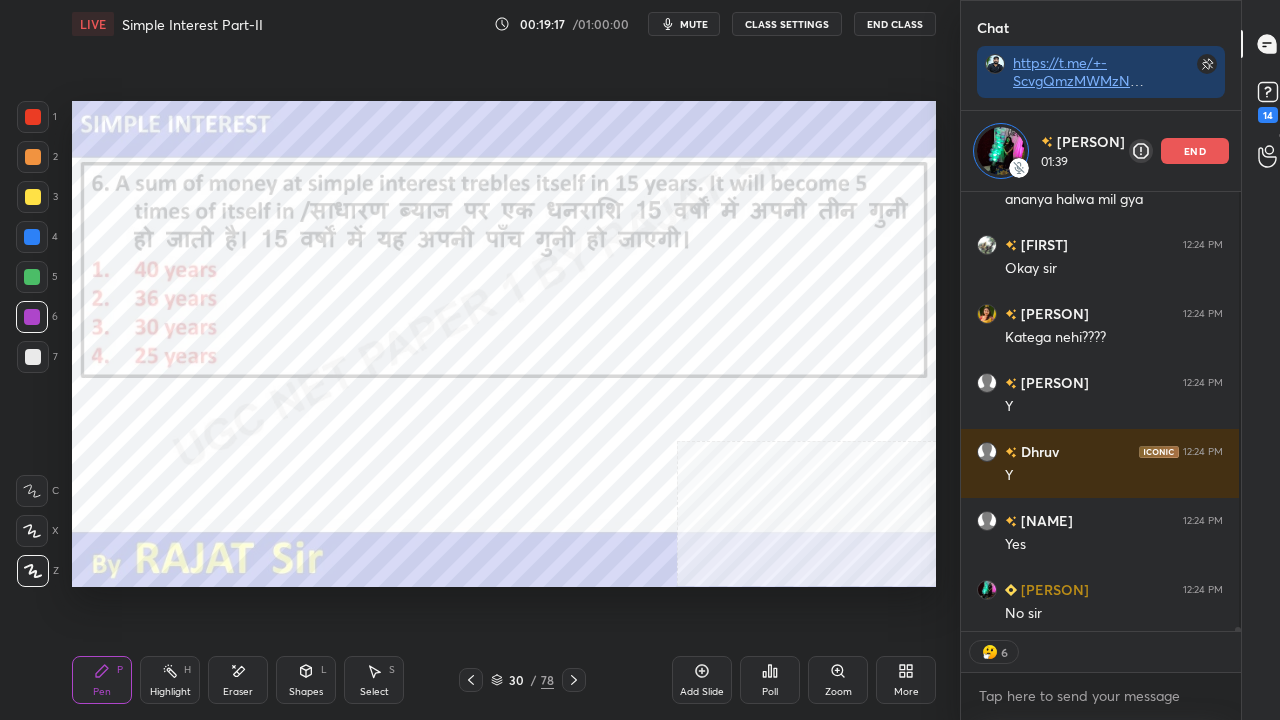 scroll, scrollTop: 8, scrollLeft: 7, axis: both 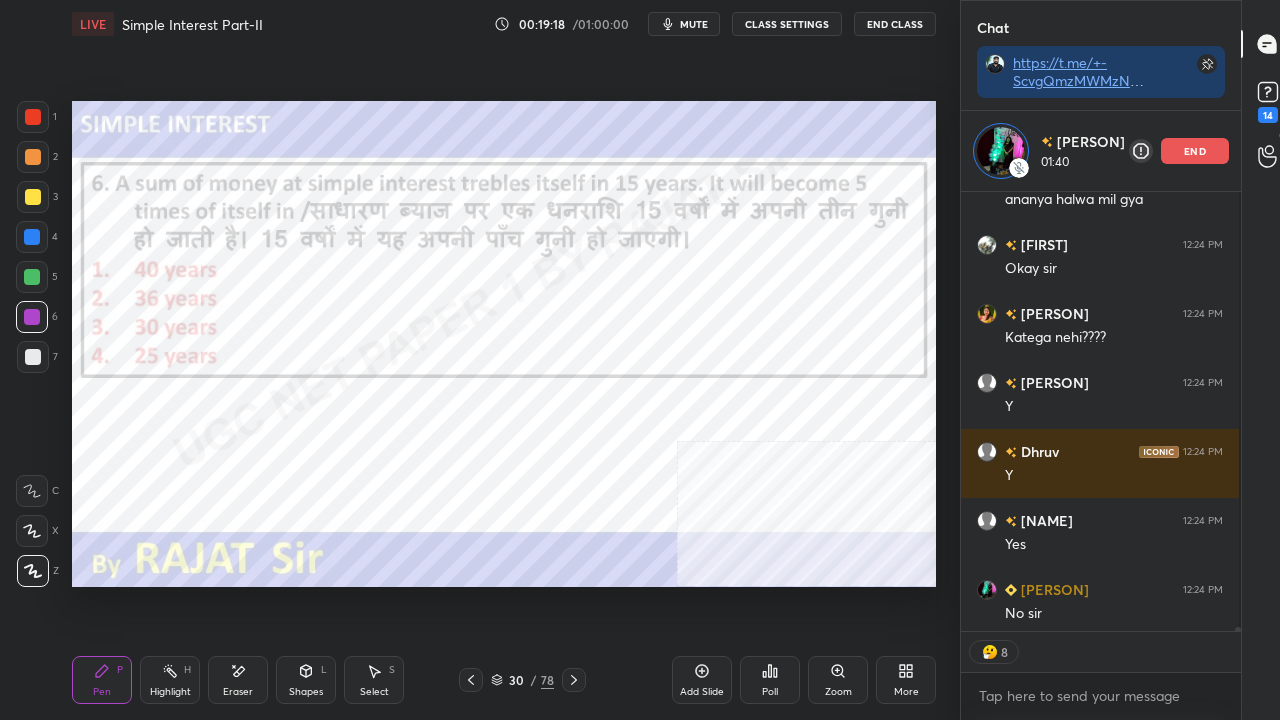 click at bounding box center [33, 117] 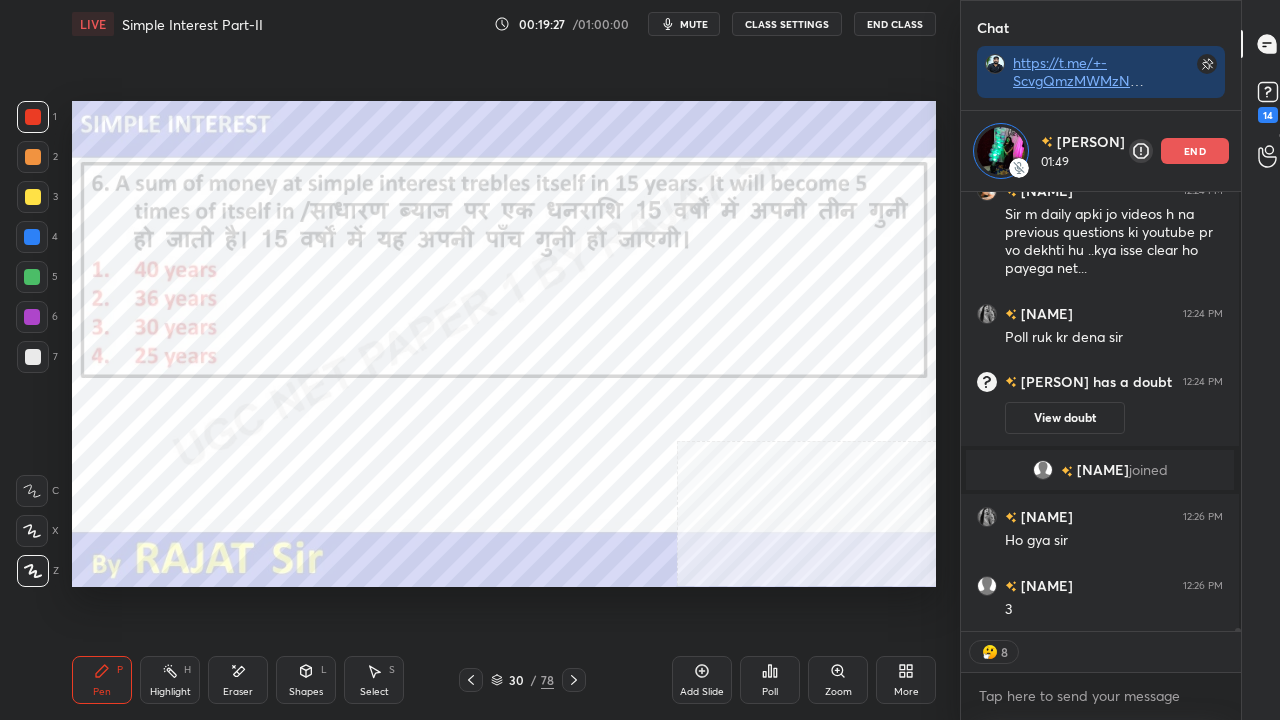 scroll, scrollTop: 62568, scrollLeft: 0, axis: vertical 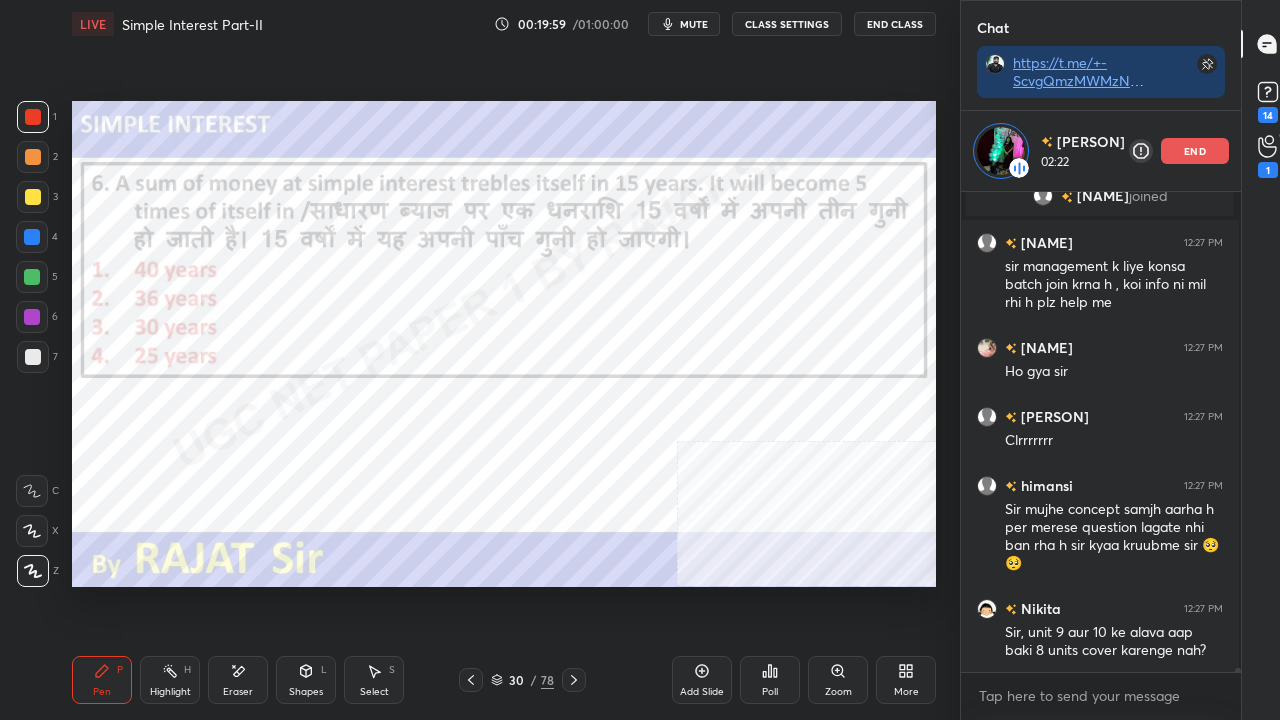 click on "30" at bounding box center [517, 680] 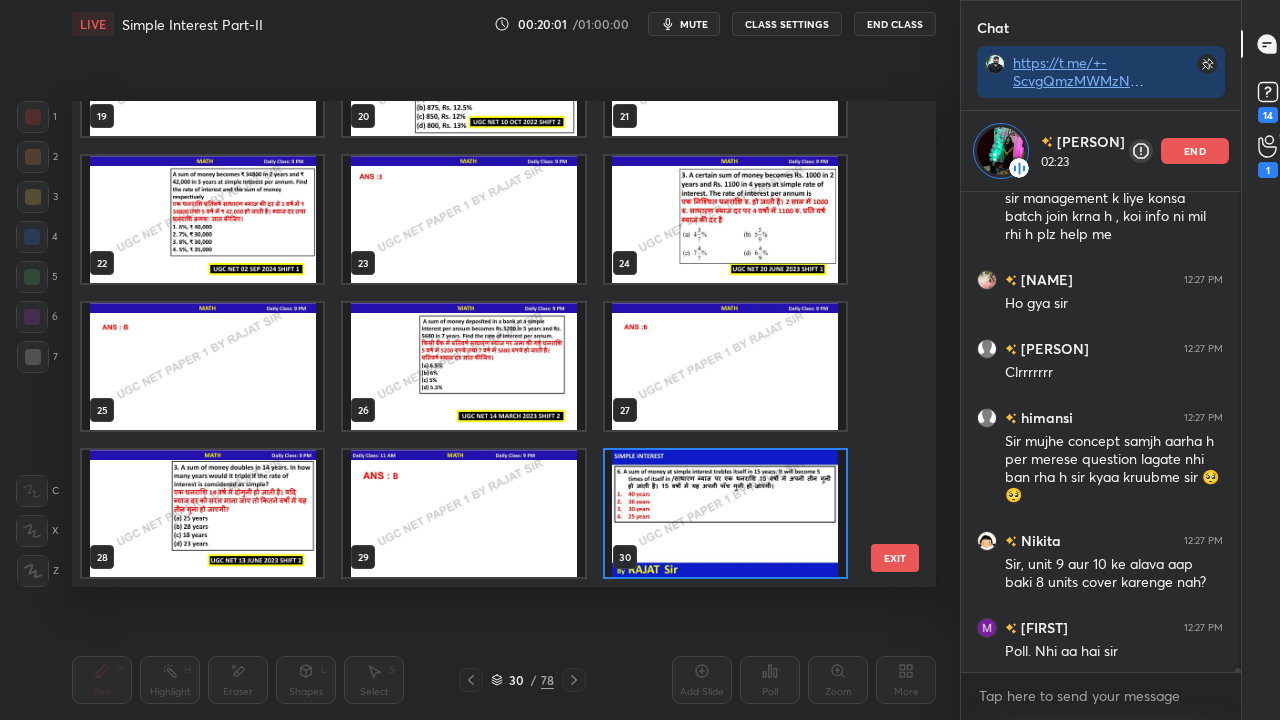 click at bounding box center (725, 513) 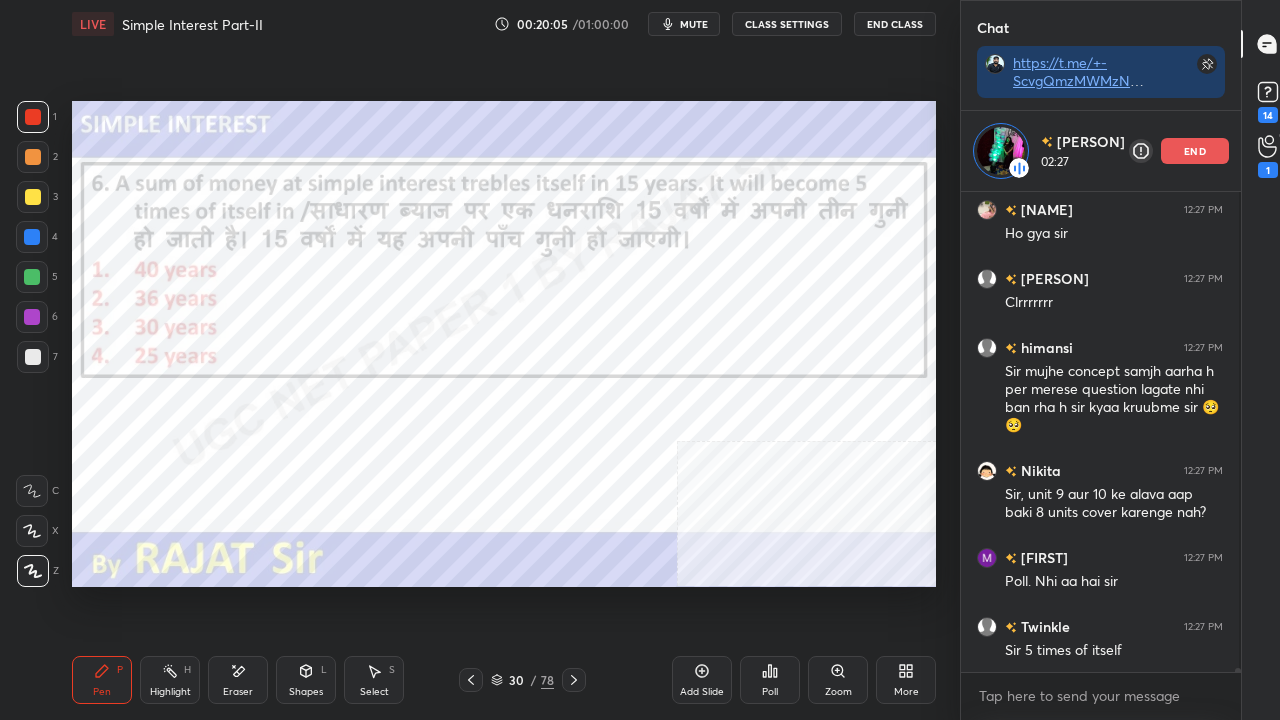 click at bounding box center (32, 317) 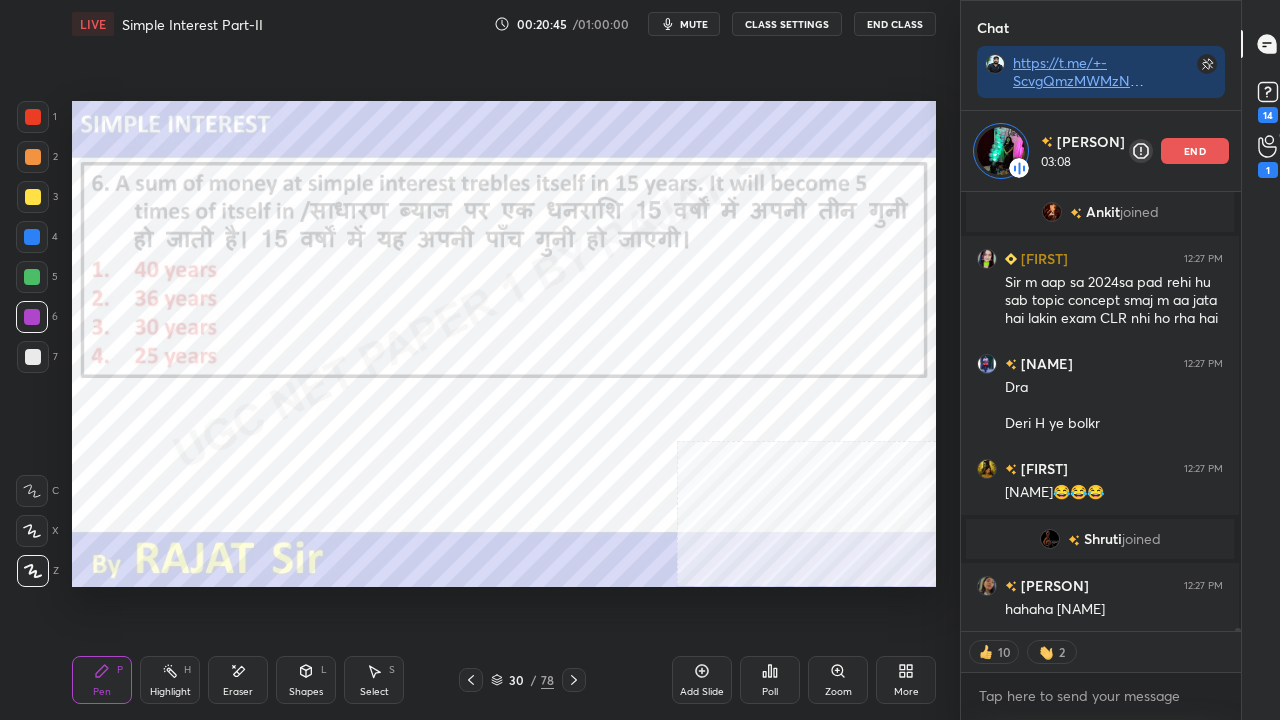 scroll, scrollTop: 64213, scrollLeft: 0, axis: vertical 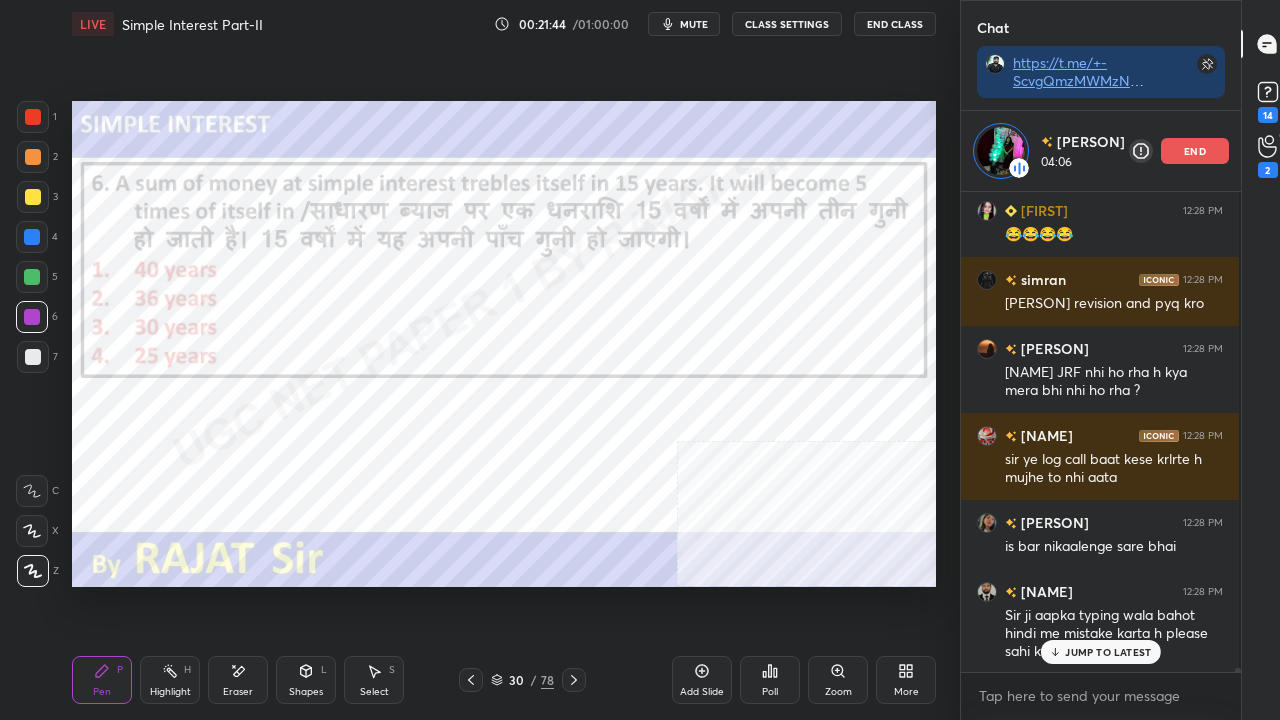 click on "end" at bounding box center (1195, 151) 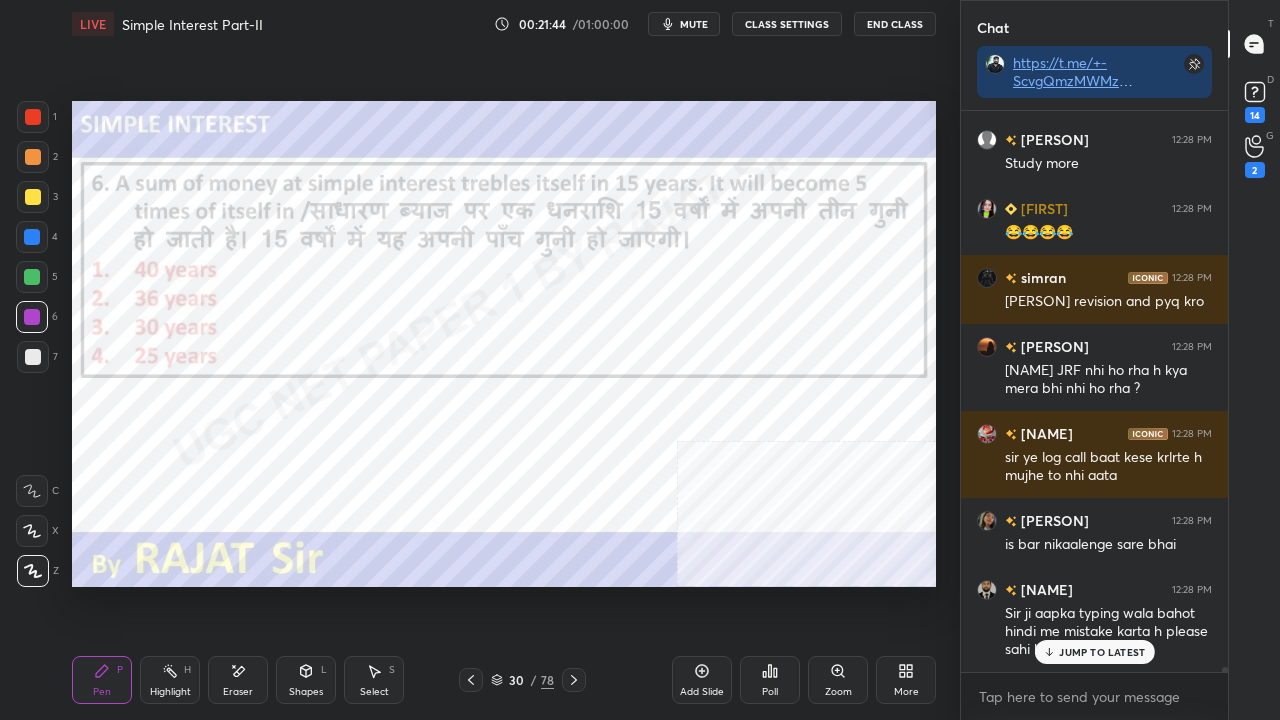 scroll, scrollTop: 6, scrollLeft: 6, axis: both 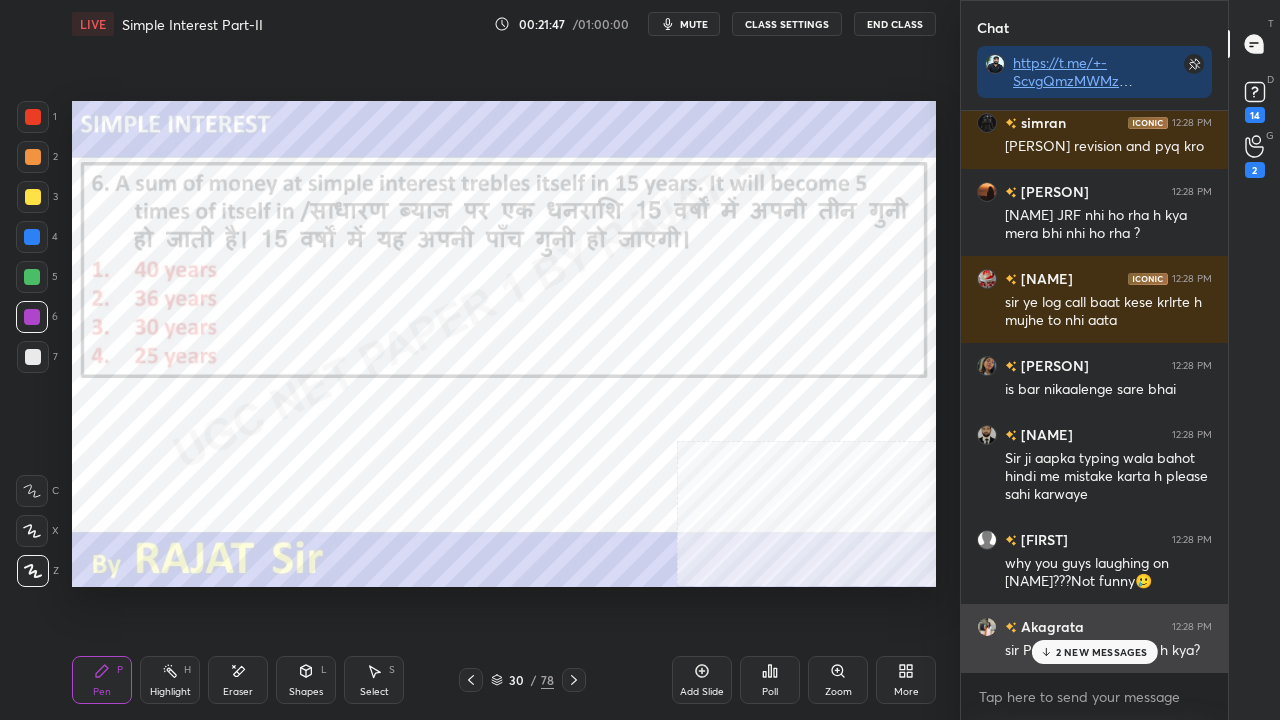 click on "2 NEW MESSAGES" at bounding box center (1102, 652) 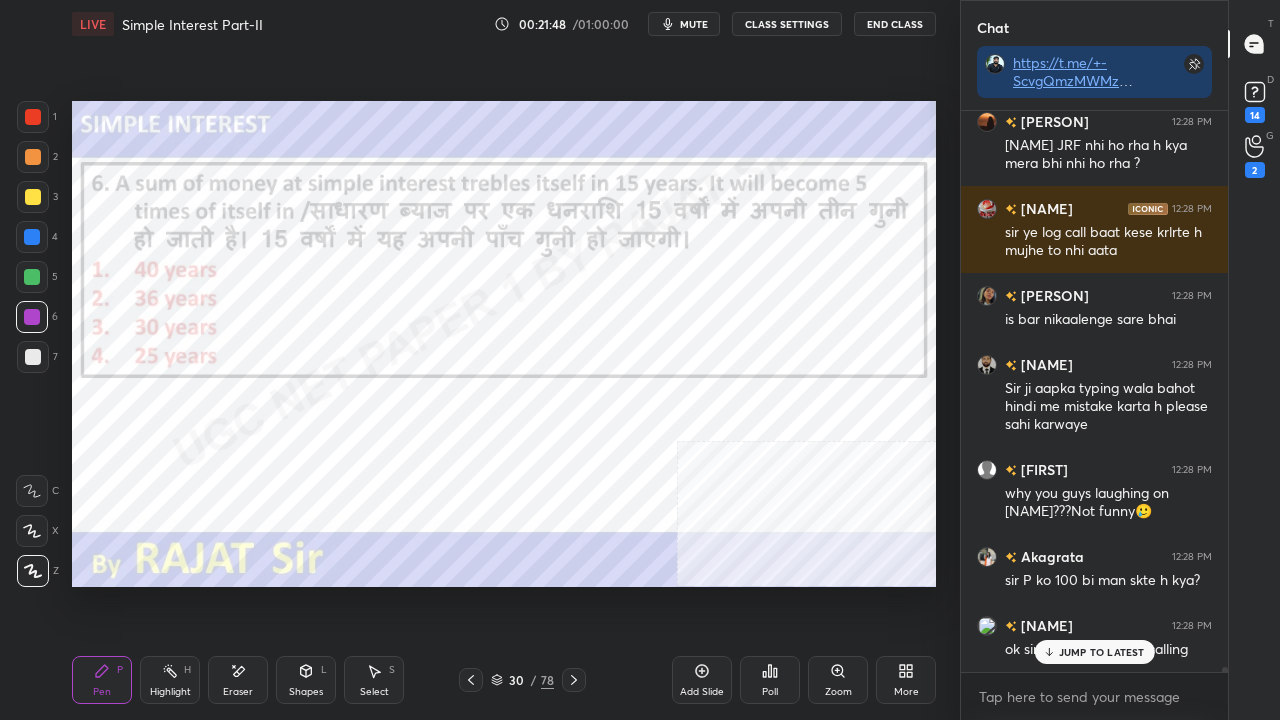 scroll, scrollTop: 65278, scrollLeft: 0, axis: vertical 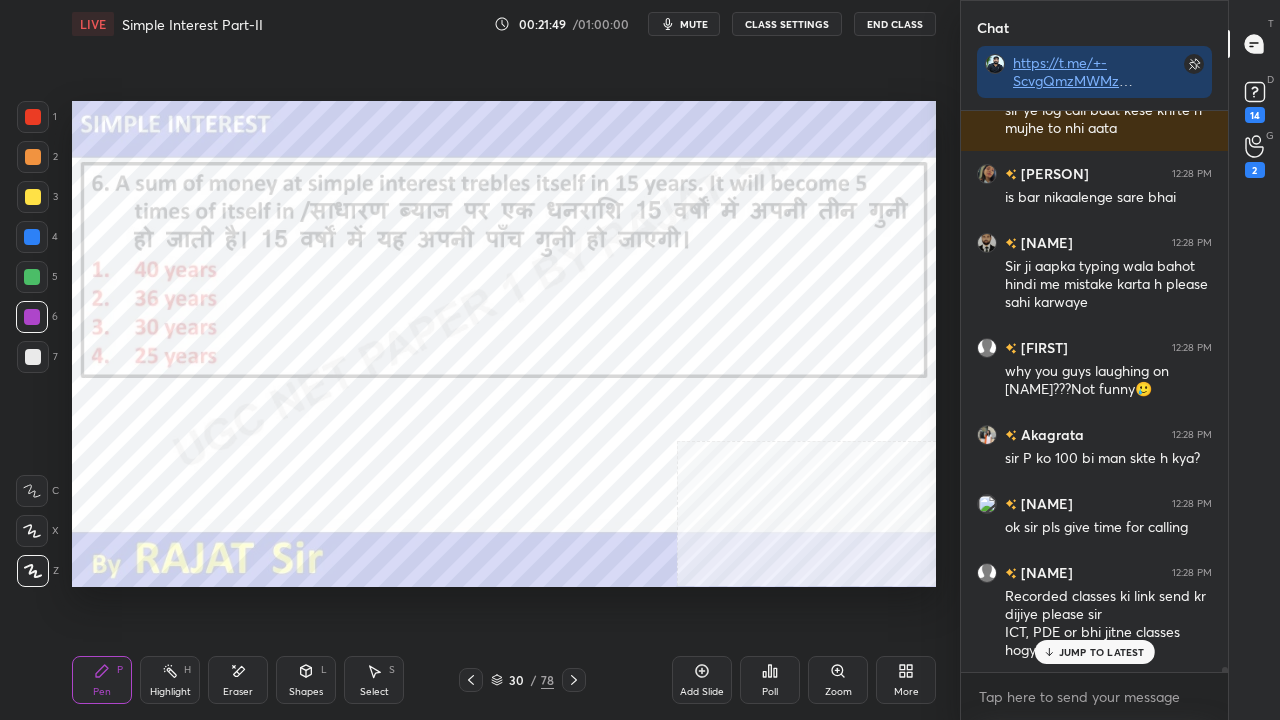 click 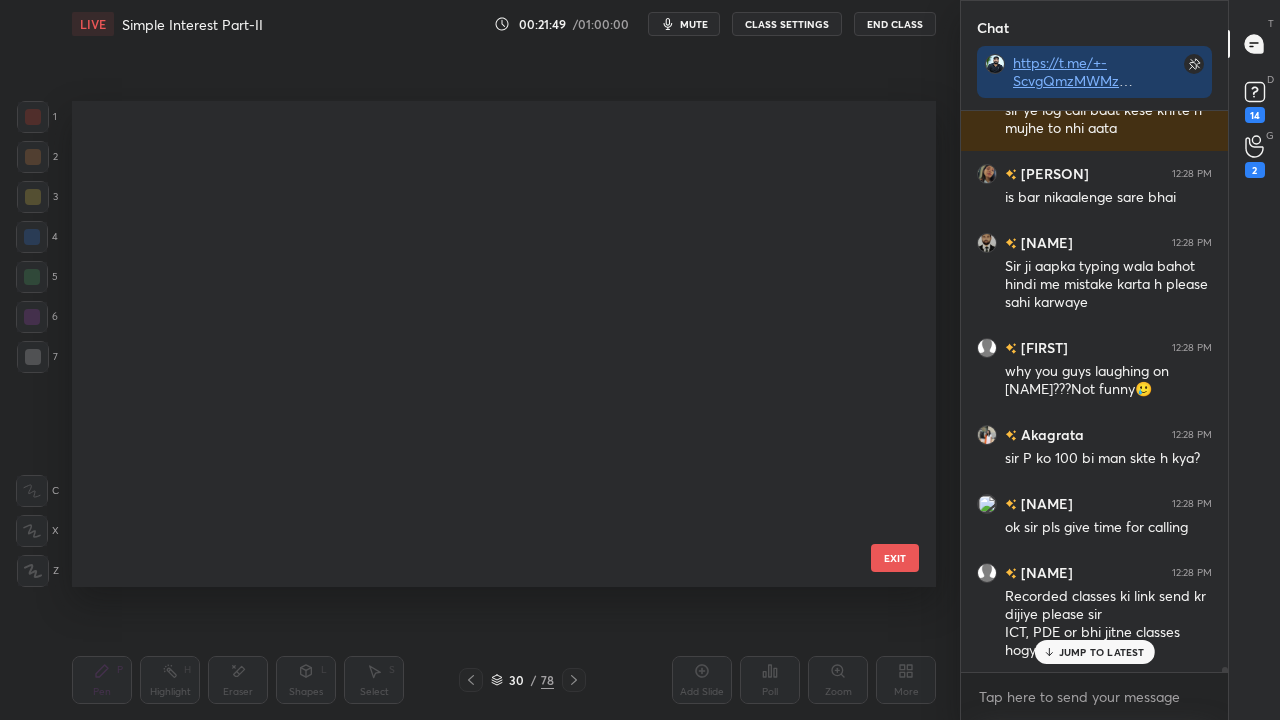 scroll, scrollTop: 984, scrollLeft: 0, axis: vertical 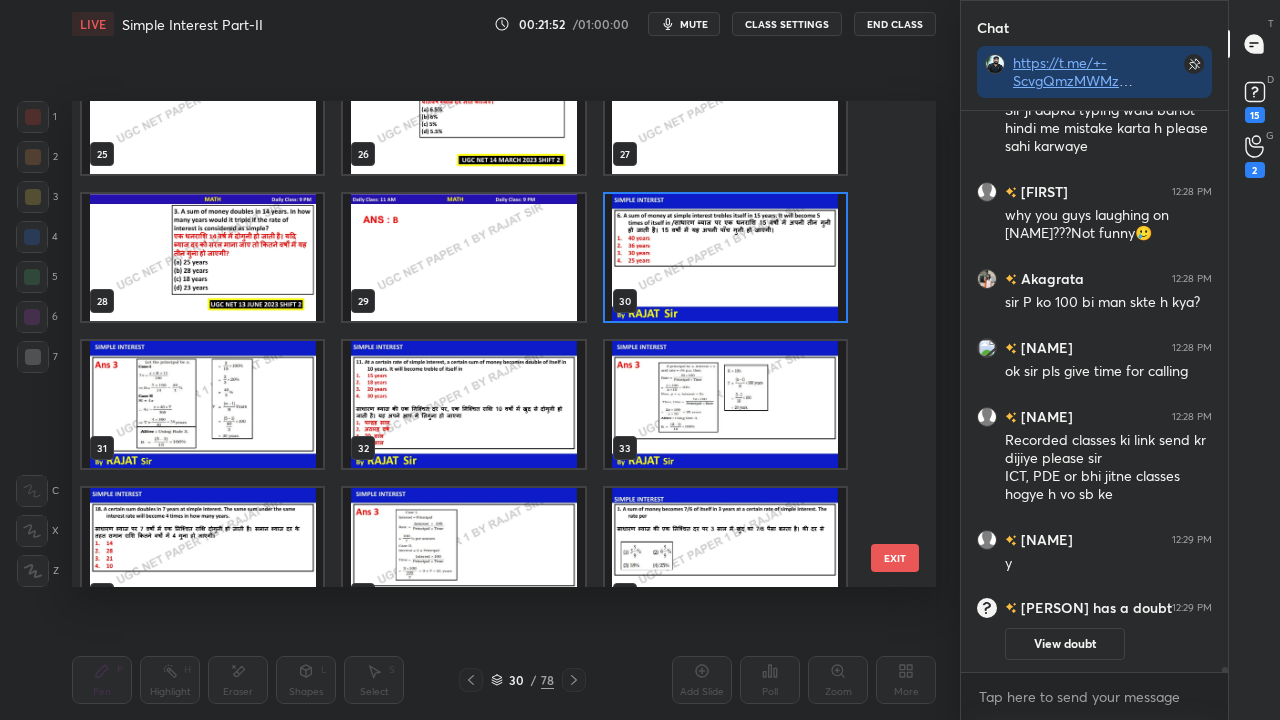 click at bounding box center [725, 257] 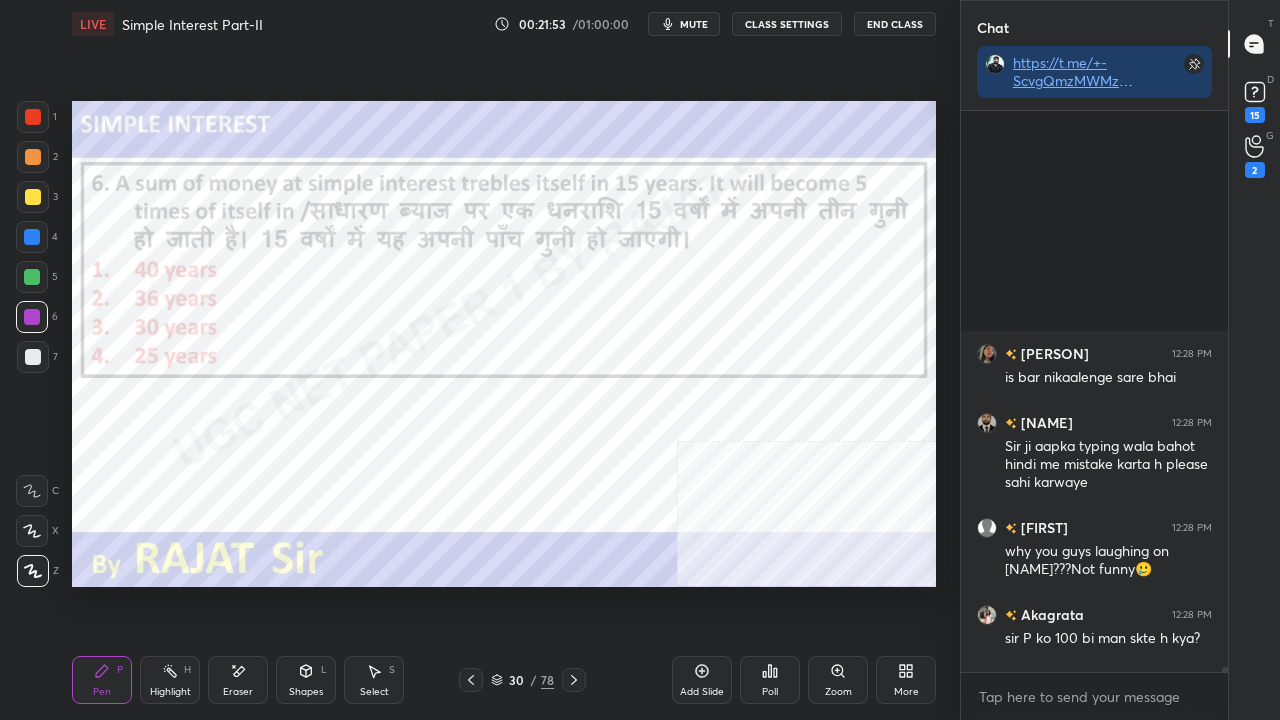 click at bounding box center (725, 257) 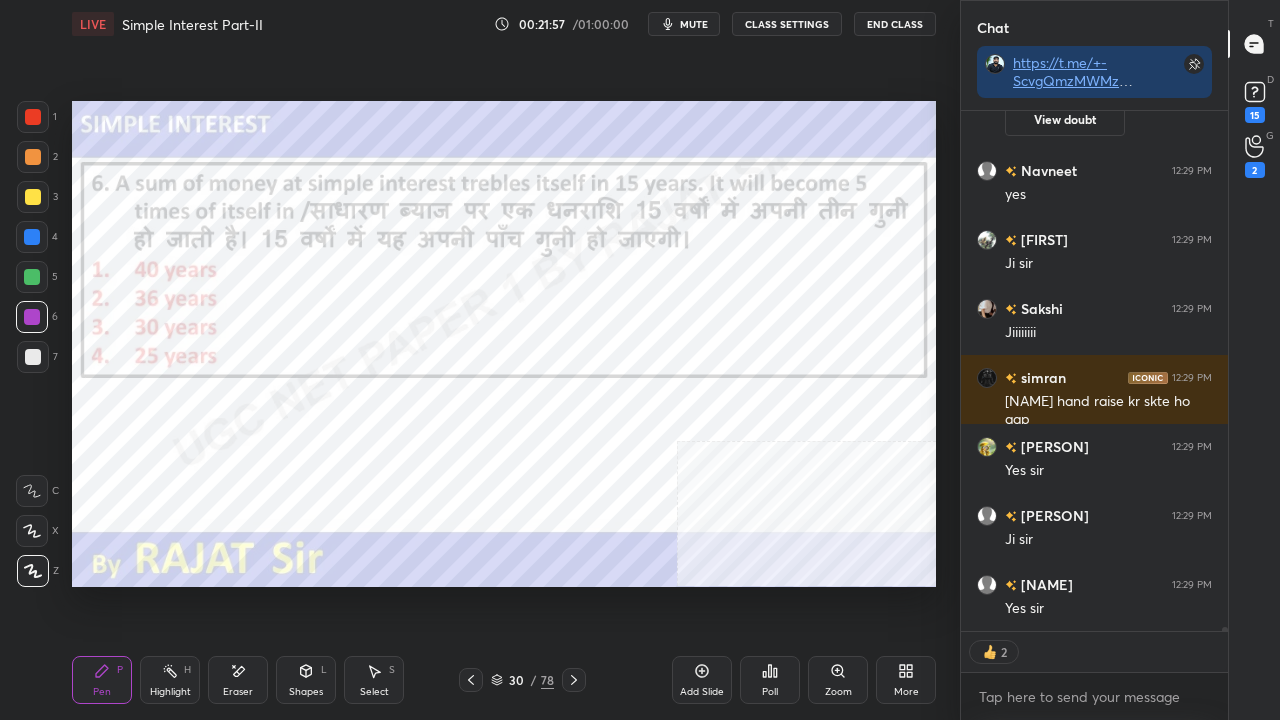 click 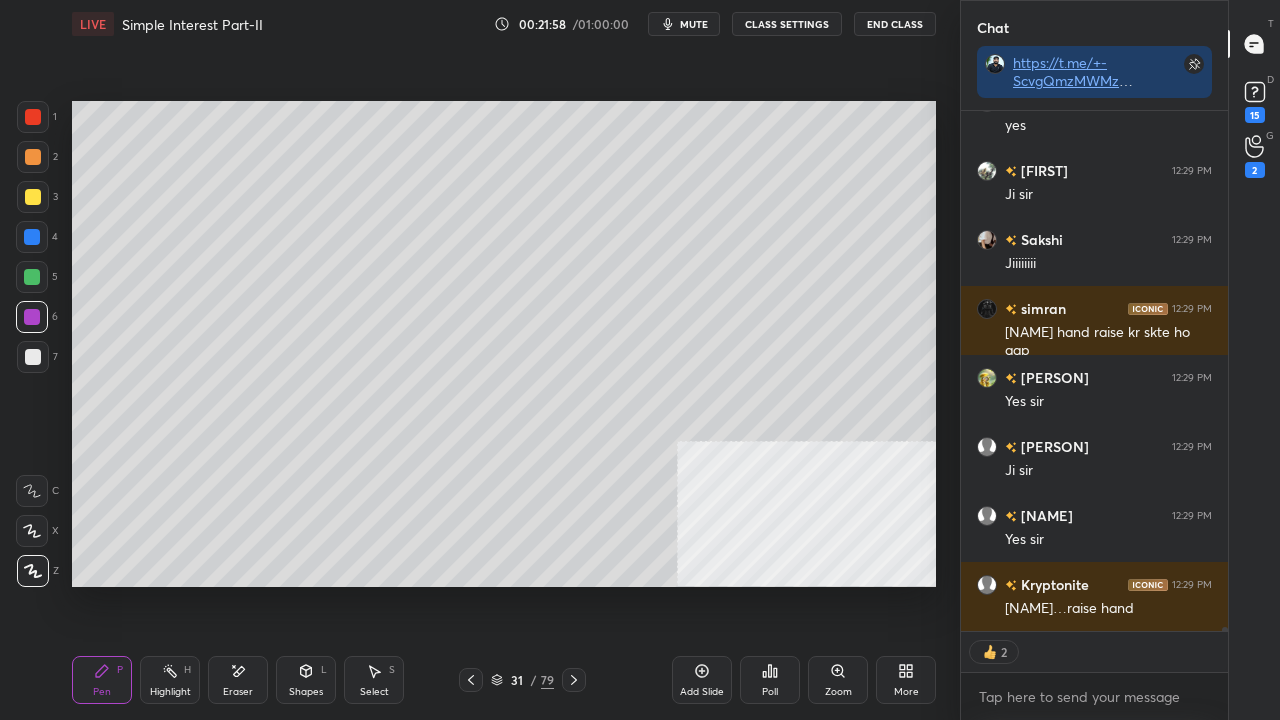 click at bounding box center (33, 197) 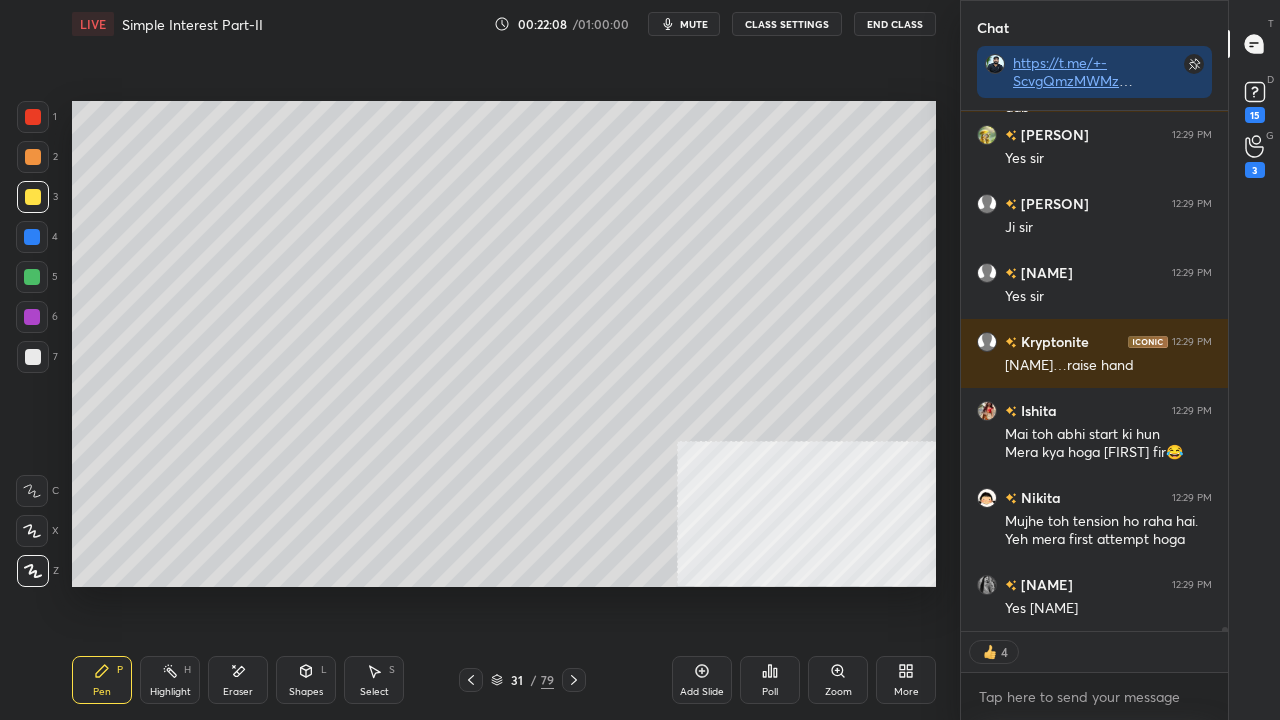 click at bounding box center [32, 237] 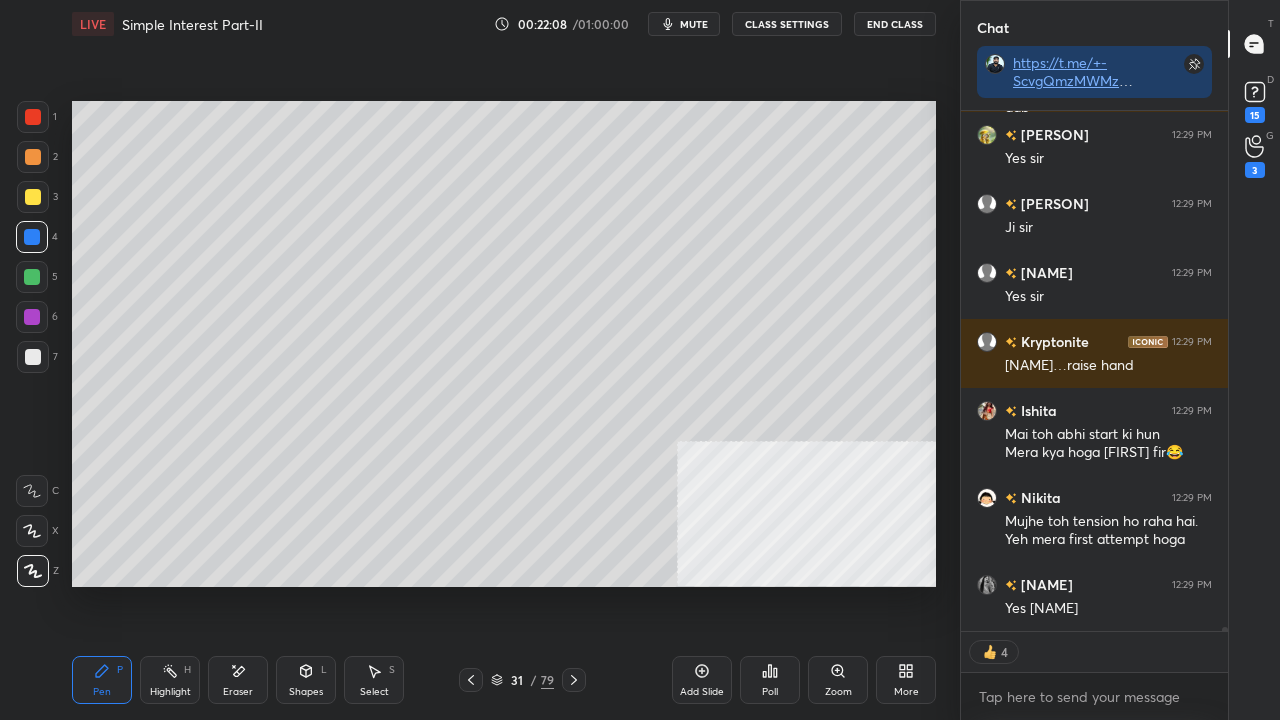 click at bounding box center [32, 237] 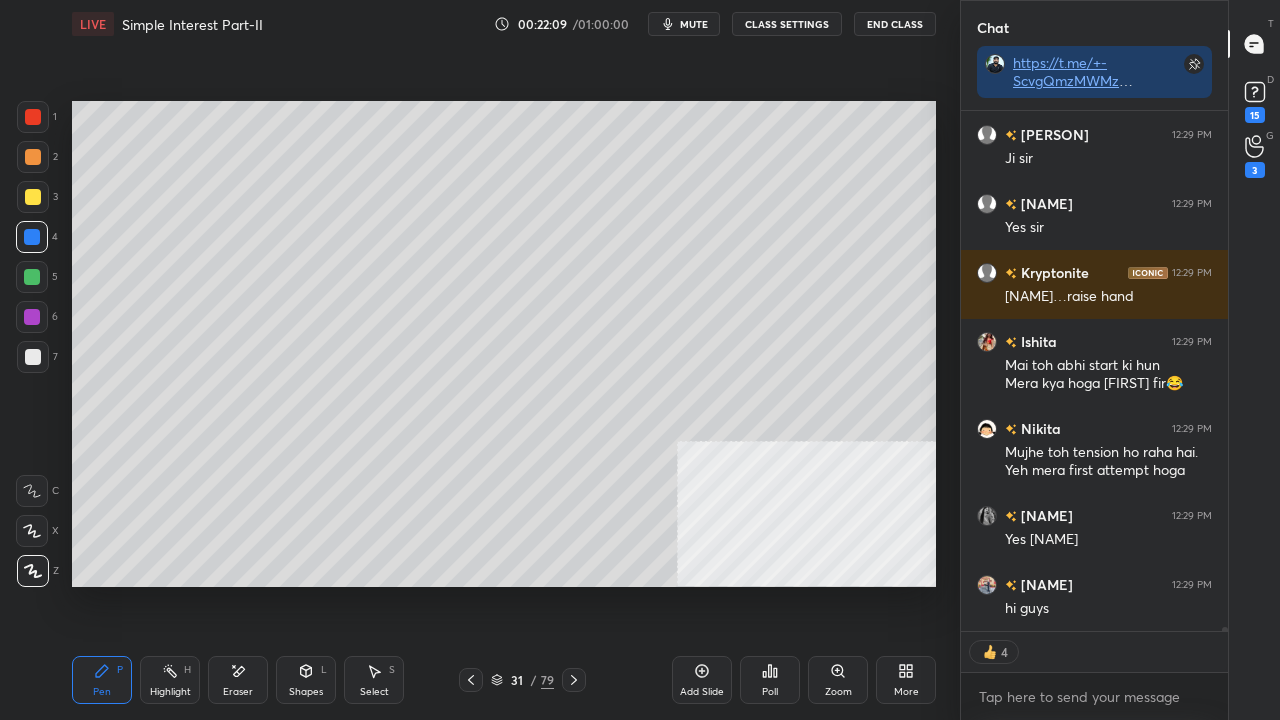 click 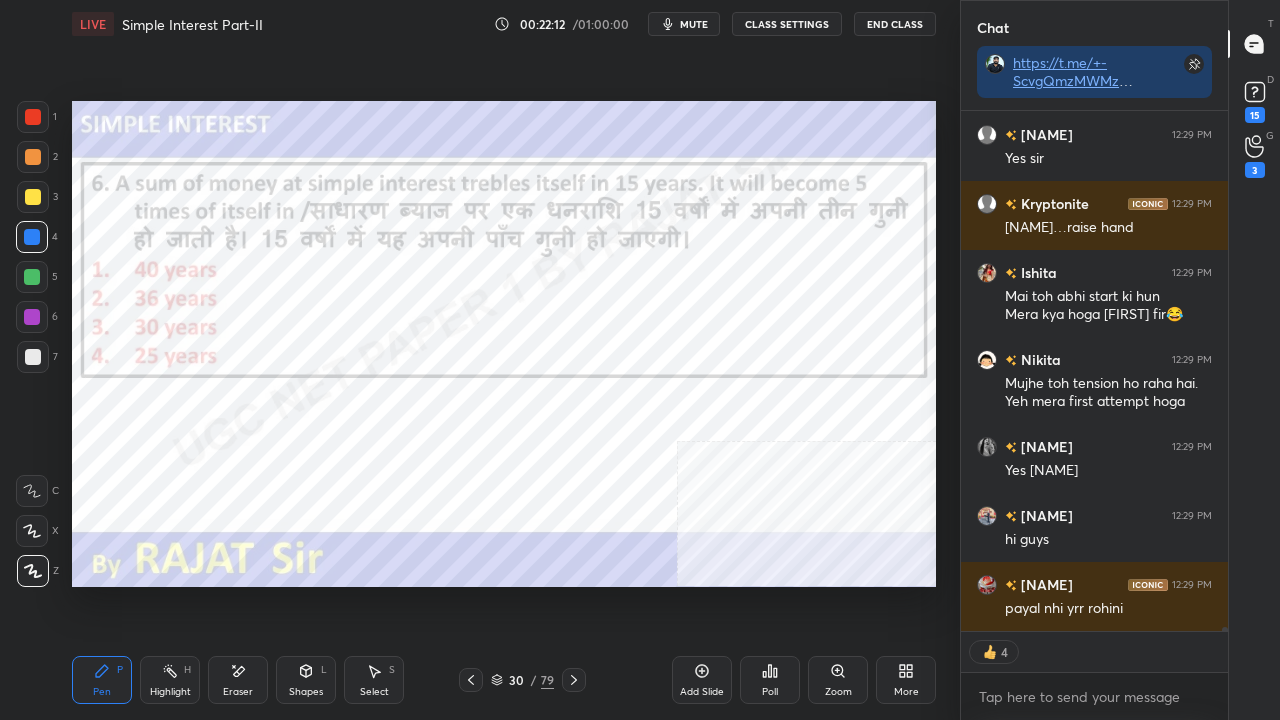 type on "x" 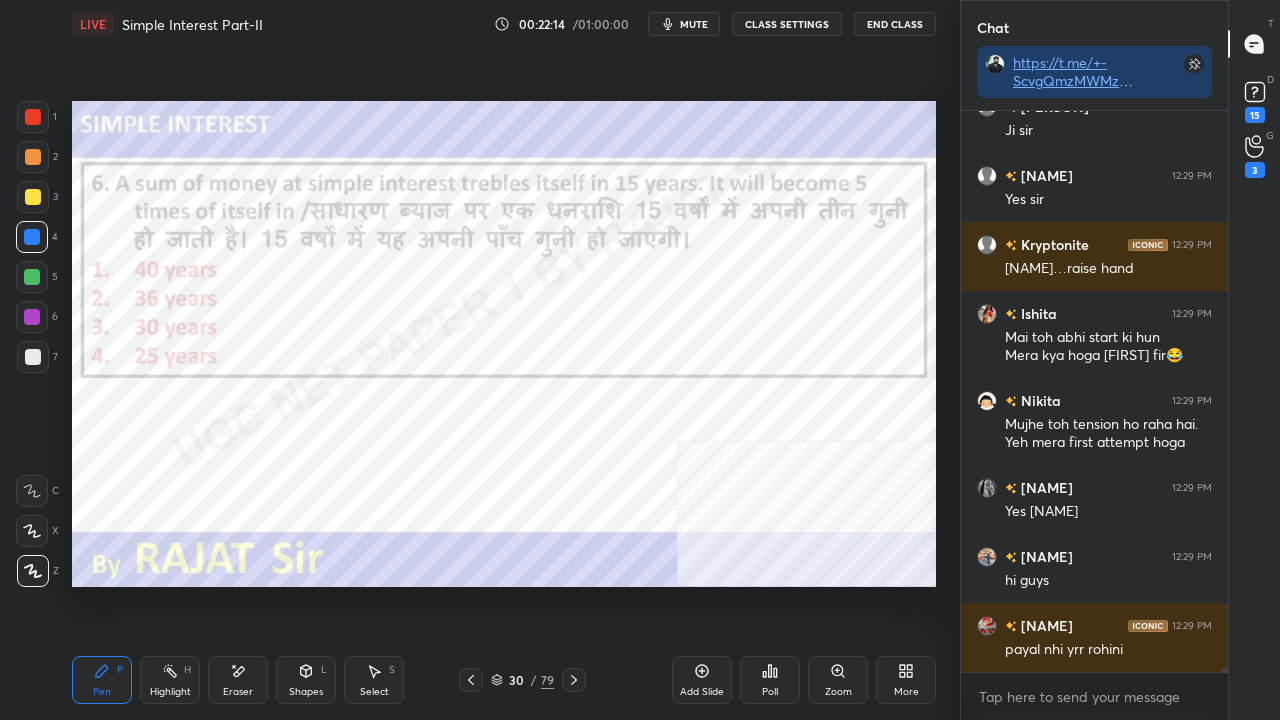 click 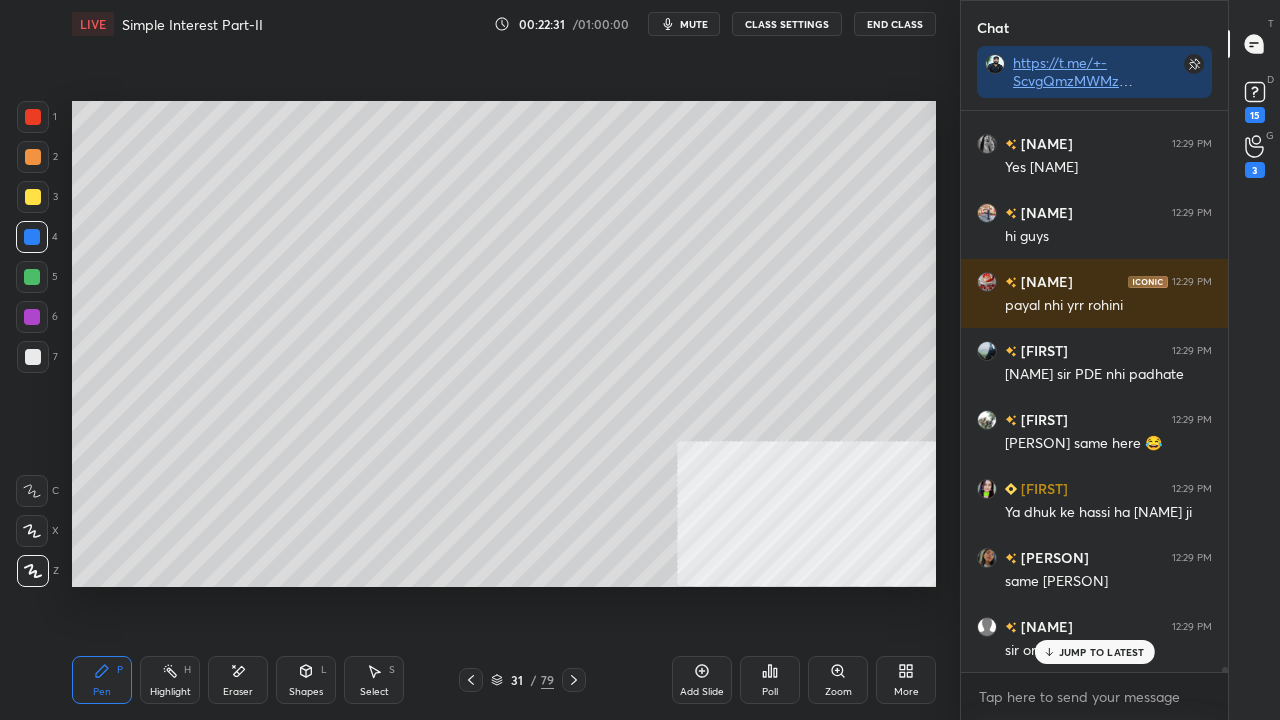 click on "JUMP TO LATEST" at bounding box center [1102, 652] 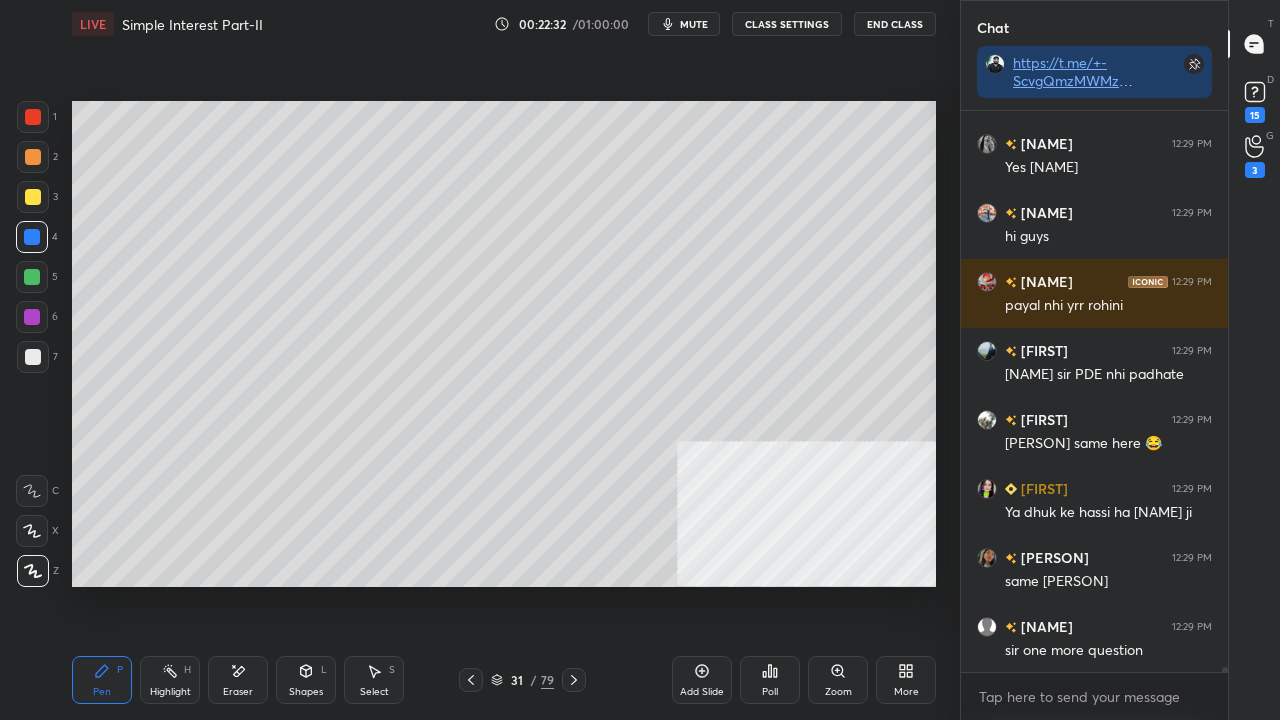 drag, startPoint x: 528, startPoint y: 682, endPoint x: 564, endPoint y: 587, distance: 101.59232 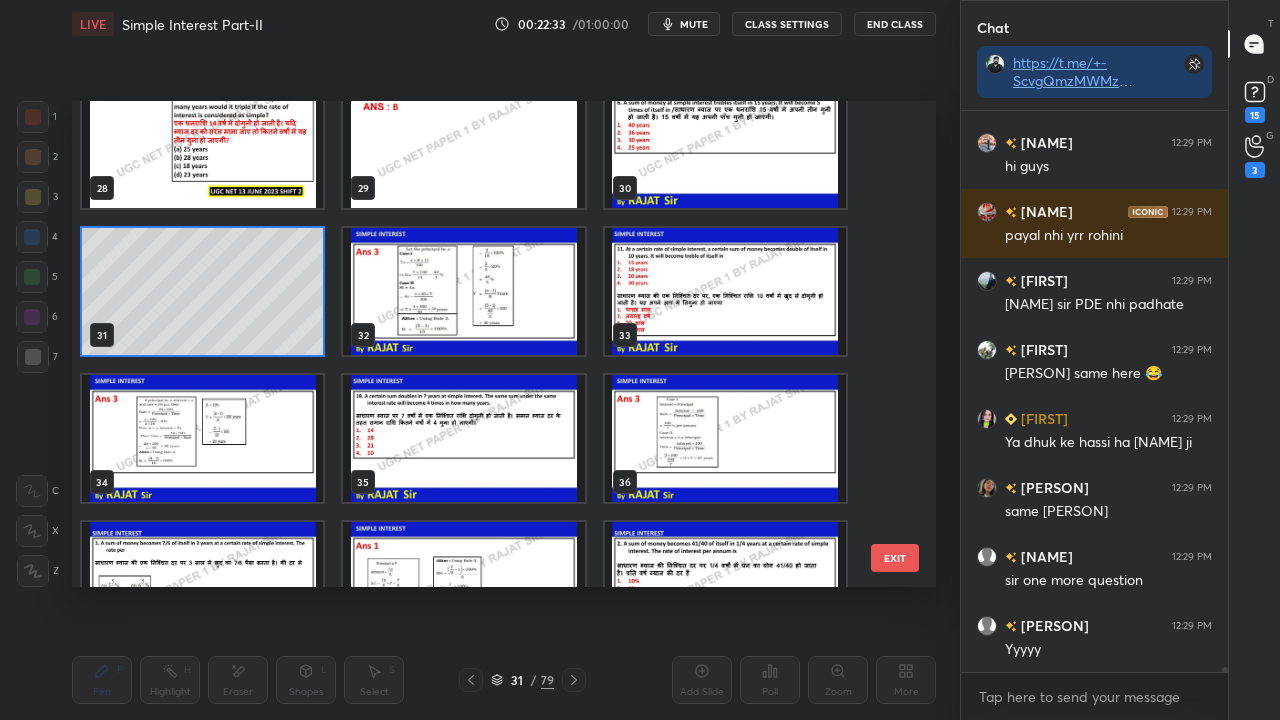click at bounding box center [725, 291] 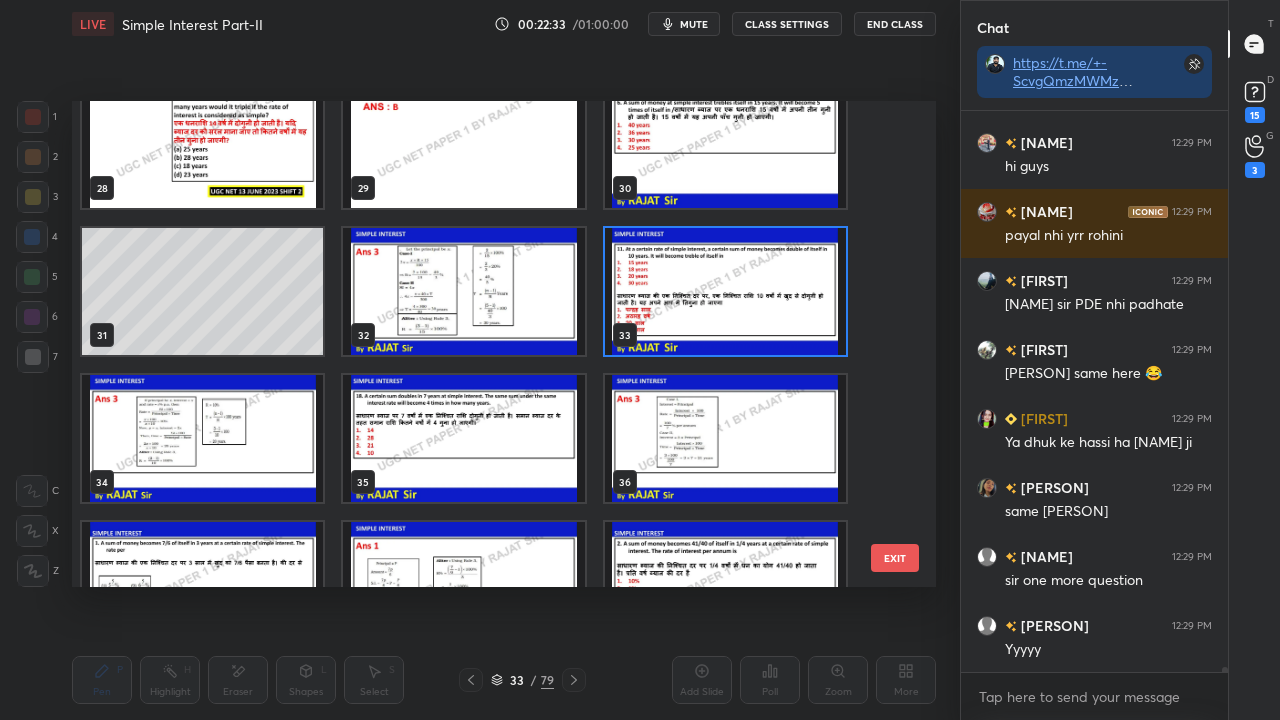 click at bounding box center (725, 291) 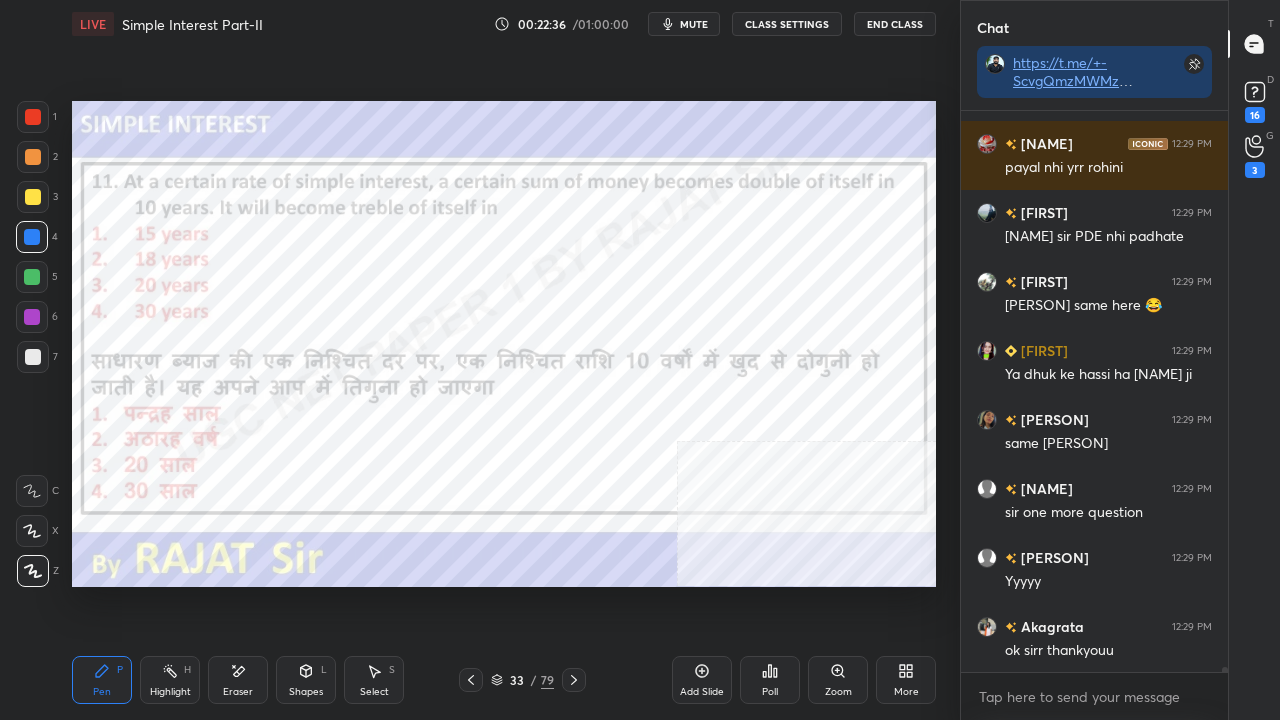 click on "/" at bounding box center [534, 680] 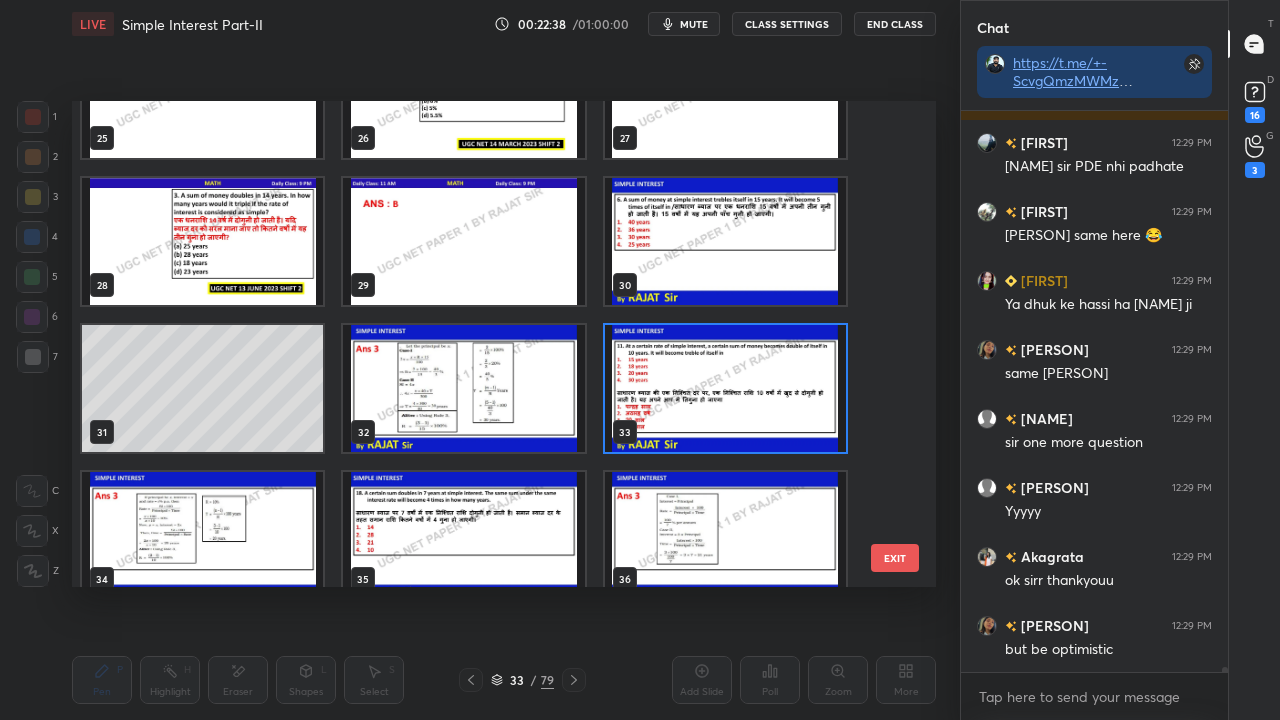 click at bounding box center (725, 388) 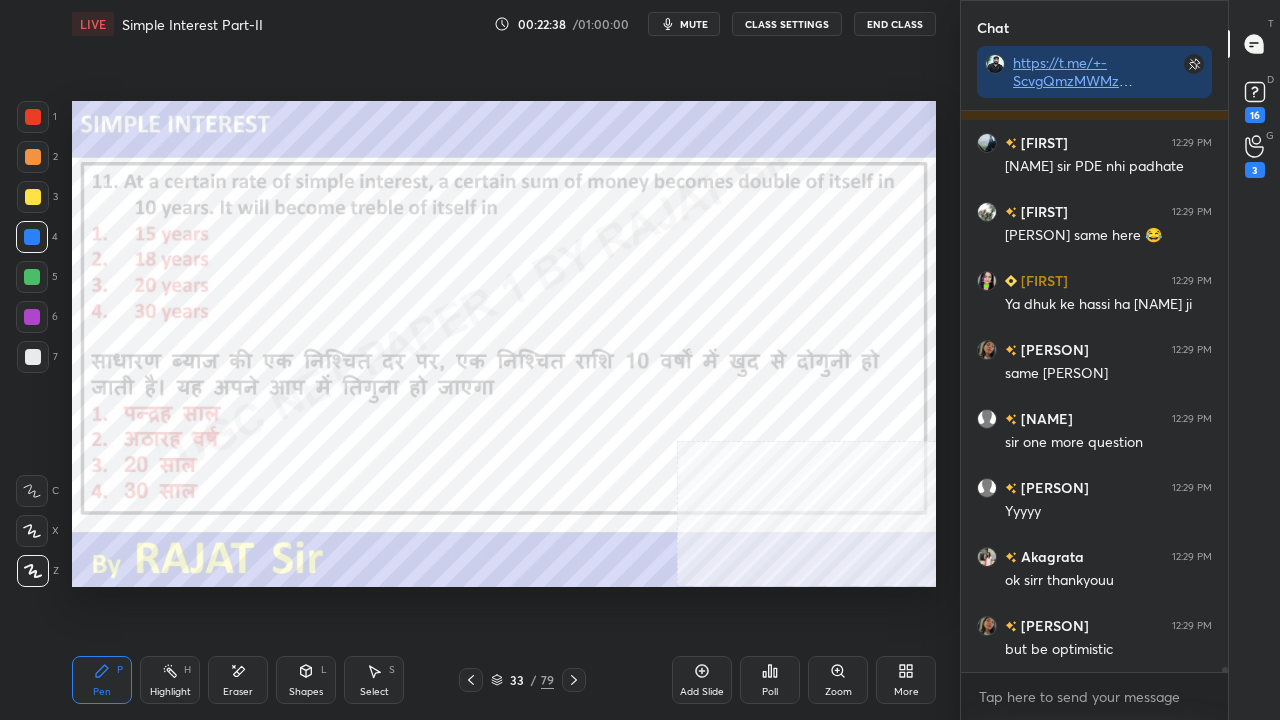 click at bounding box center (725, 388) 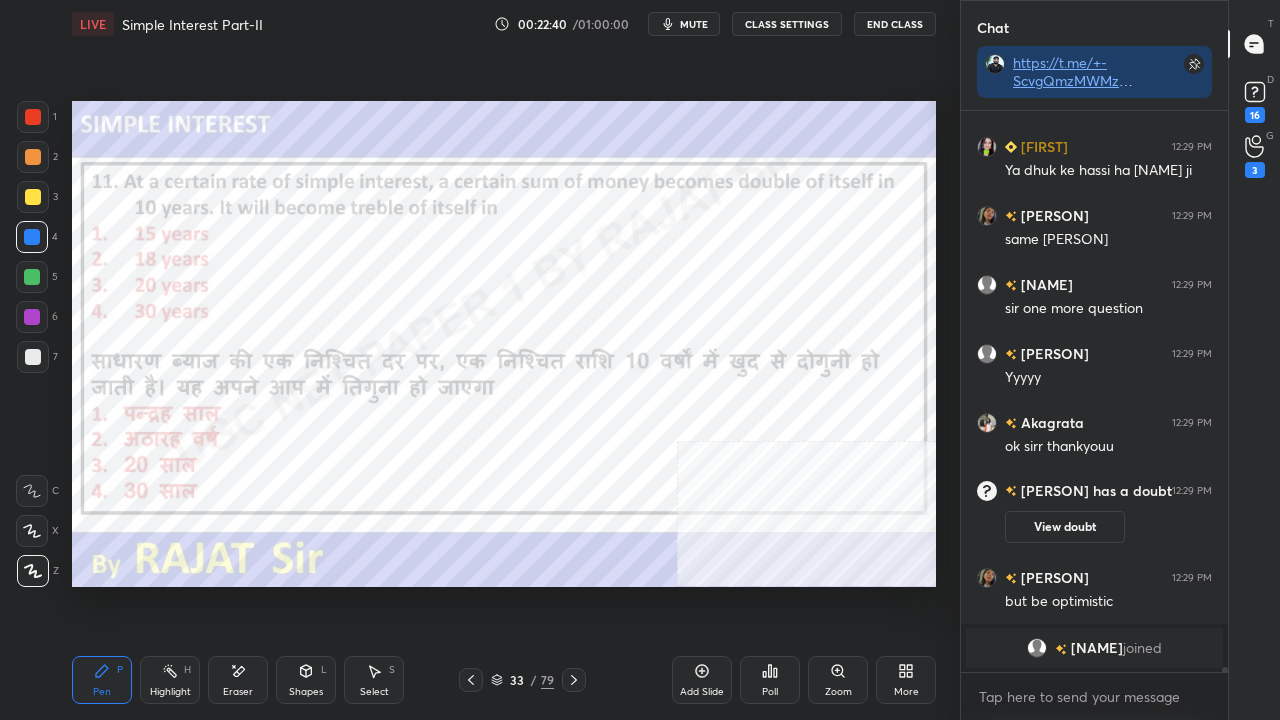 click on "Poll" at bounding box center [770, 680] 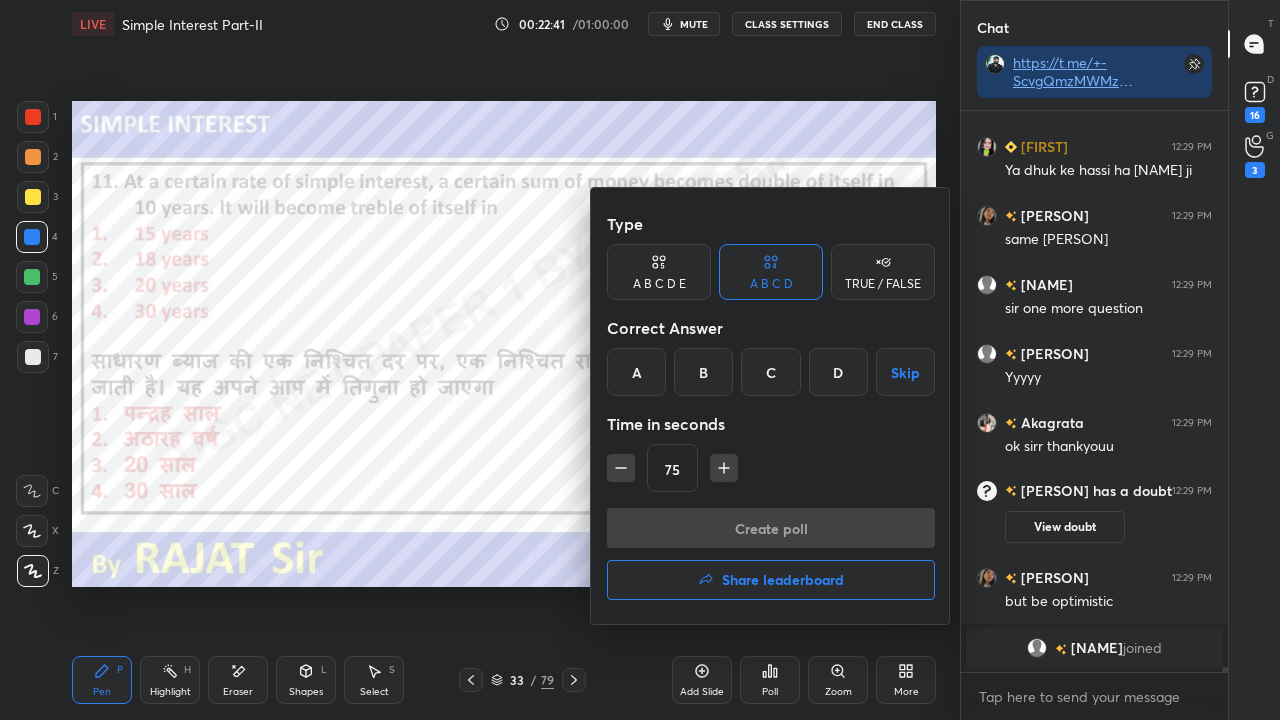 click on "C" at bounding box center (770, 372) 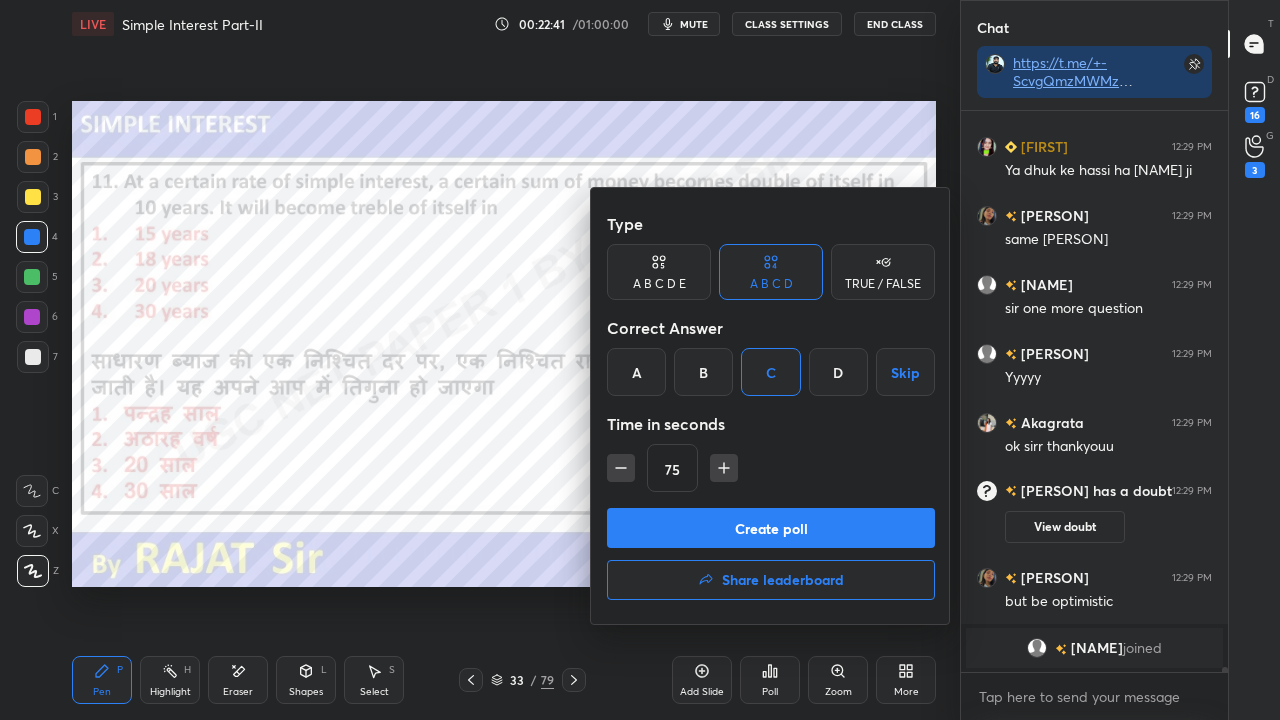 drag, startPoint x: 617, startPoint y: 468, endPoint x: 618, endPoint y: 480, distance: 12.0415945 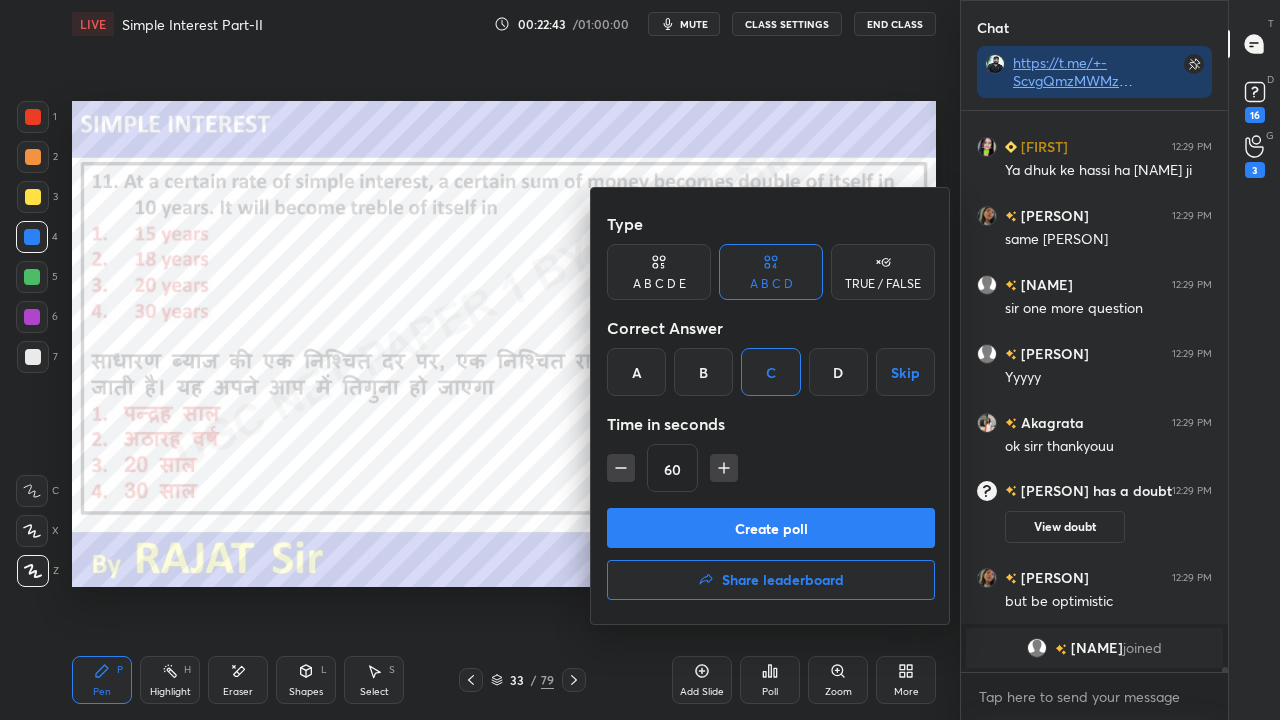 click 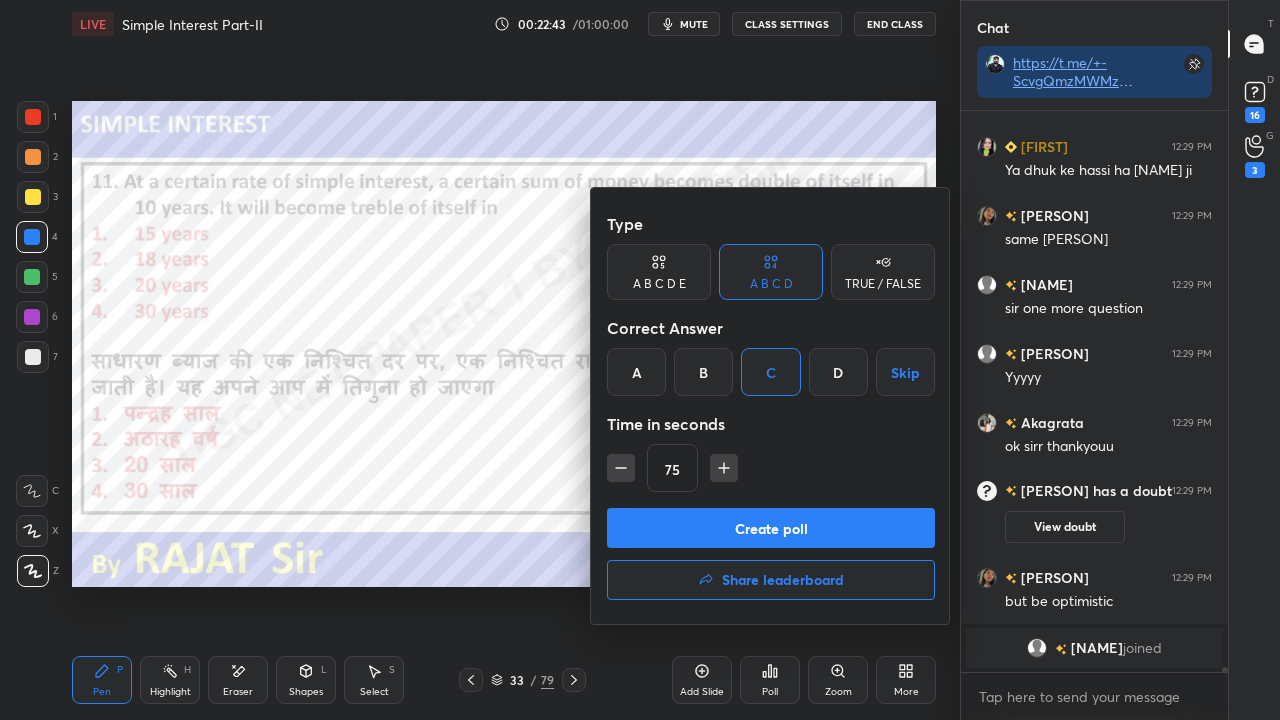 click on "Create poll" at bounding box center [771, 528] 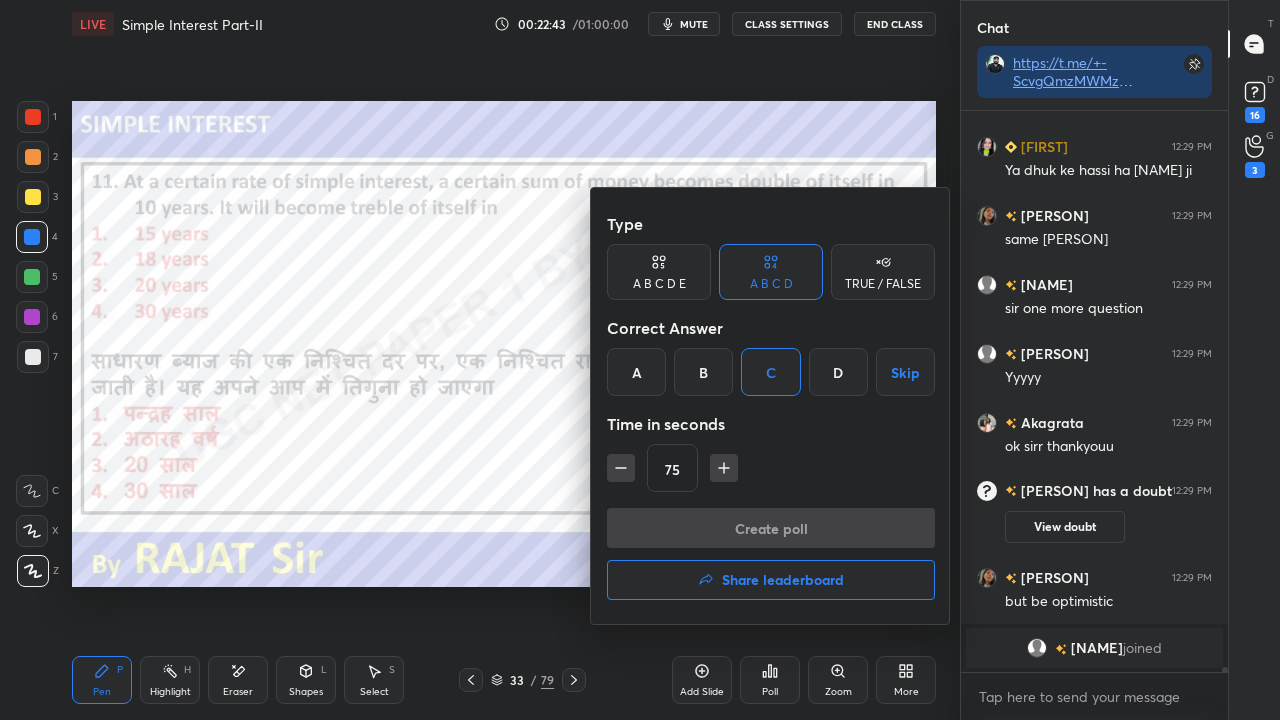 type on "x" 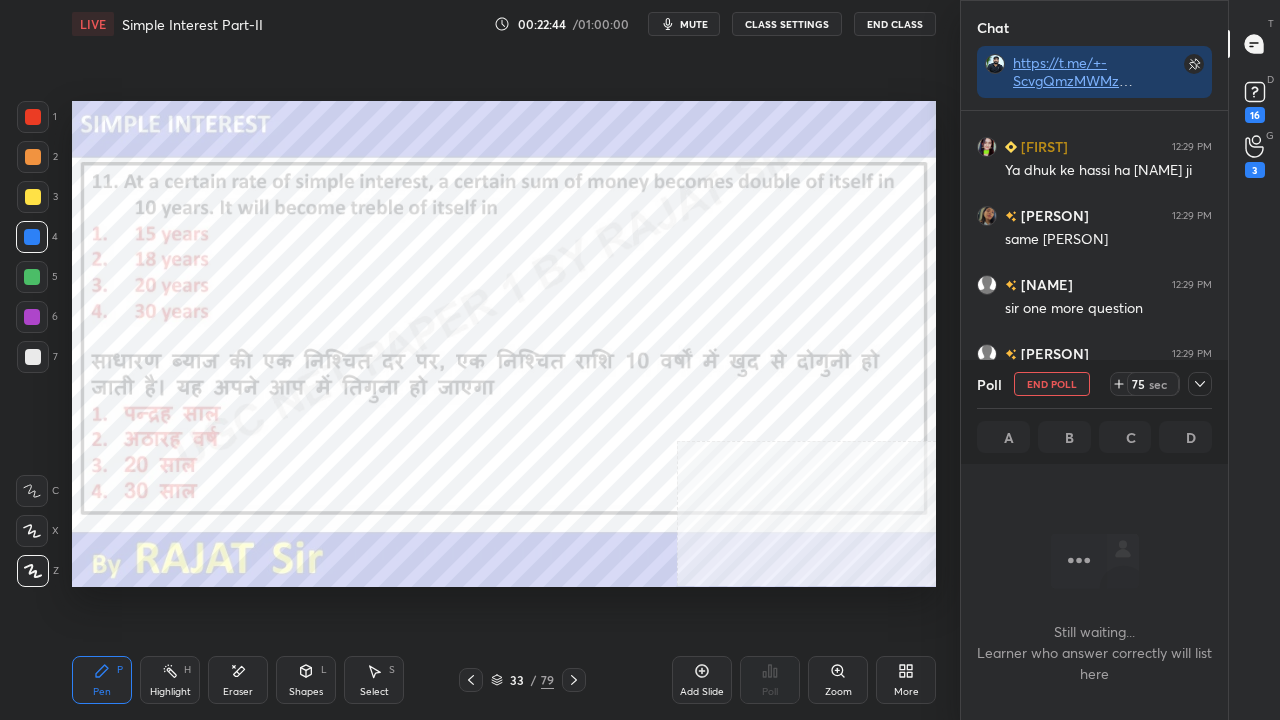 click on "CLASS SETTINGS" at bounding box center [787, 24] 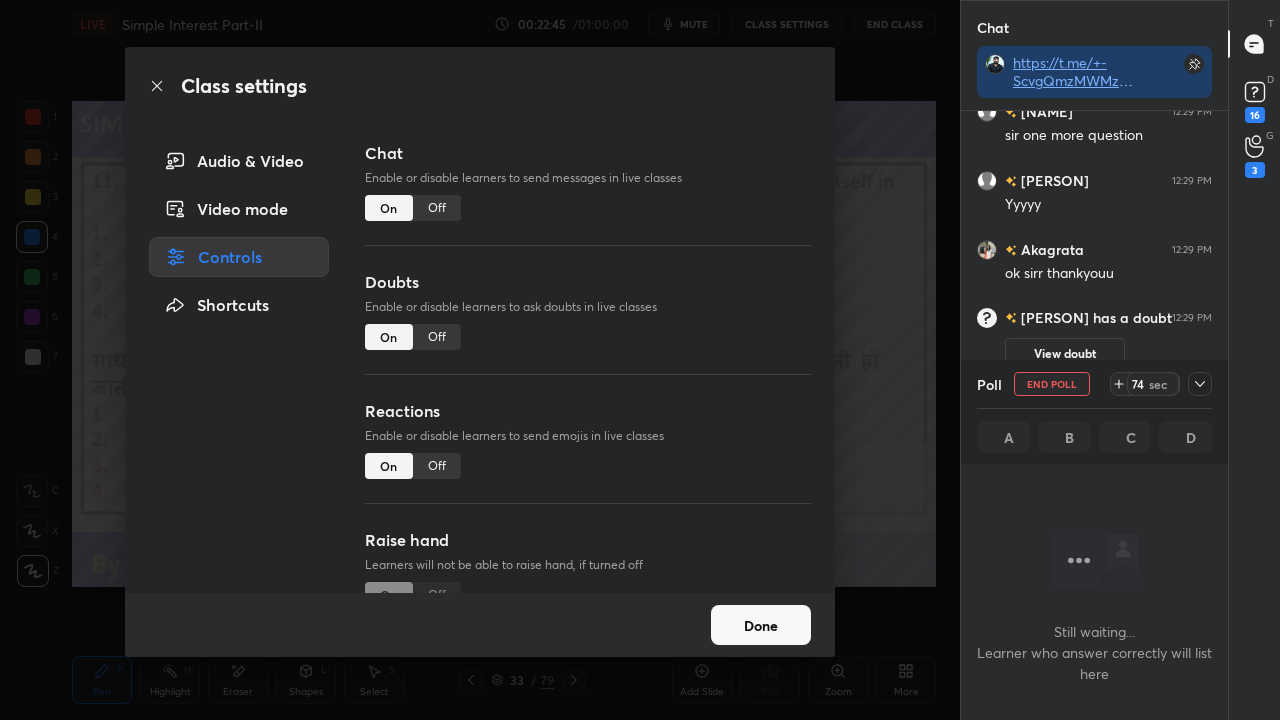click on "Off" at bounding box center (437, 208) 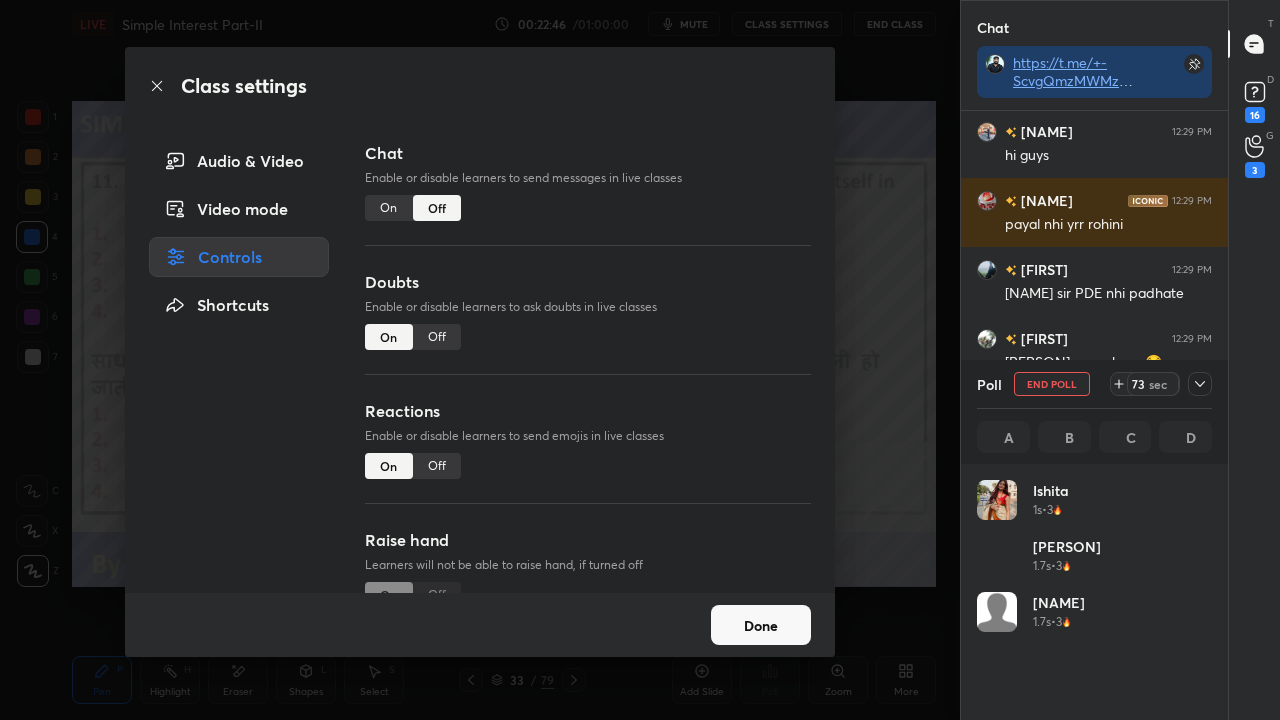 click 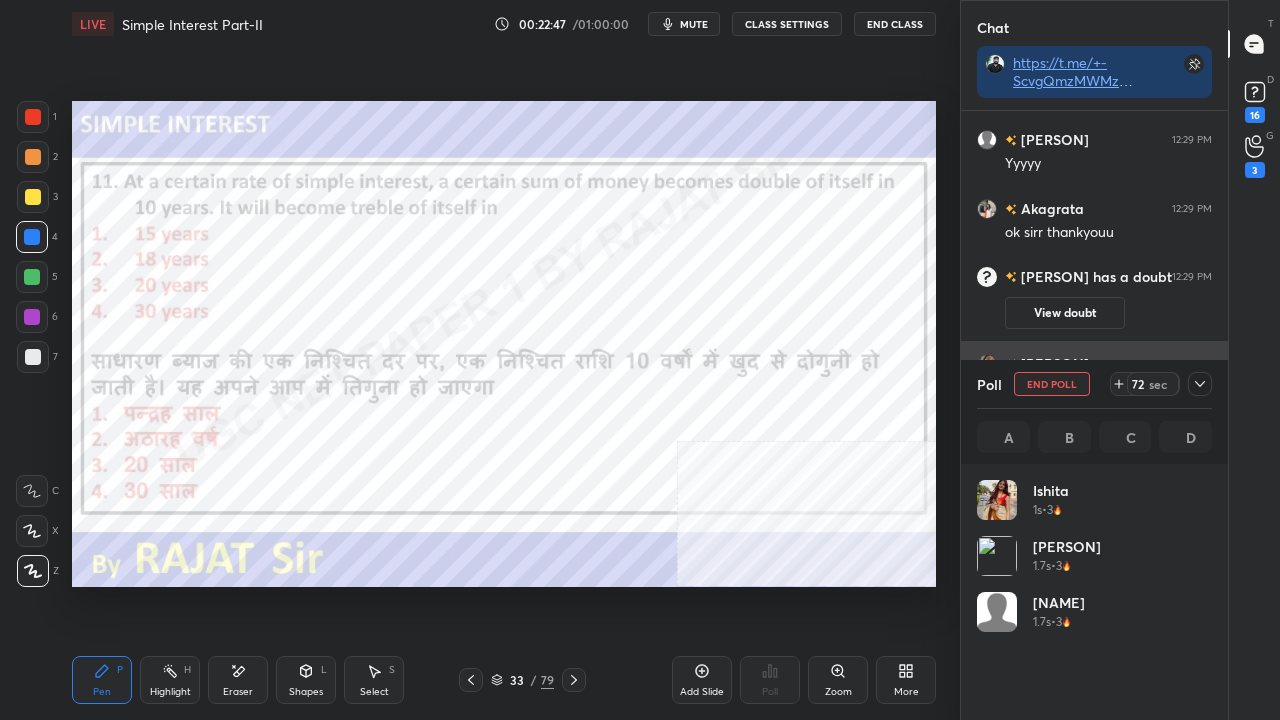 click at bounding box center [1200, 384] 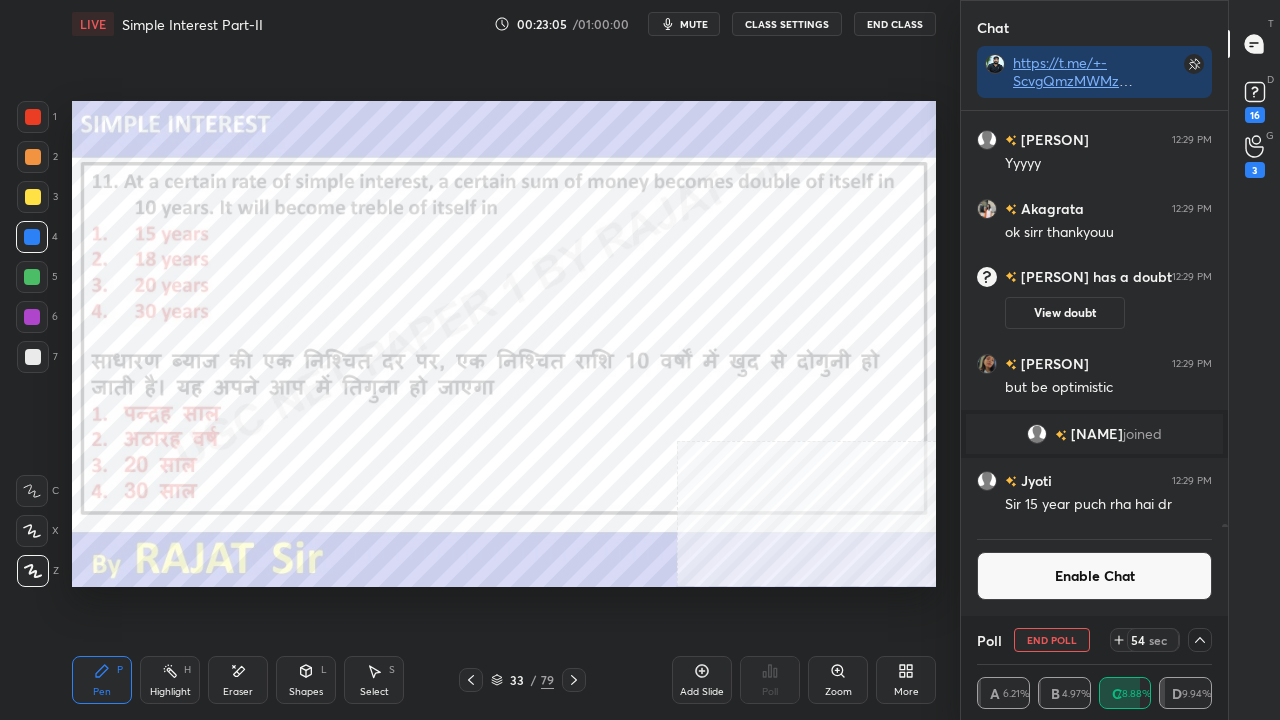 click on "Eraser" at bounding box center (238, 680) 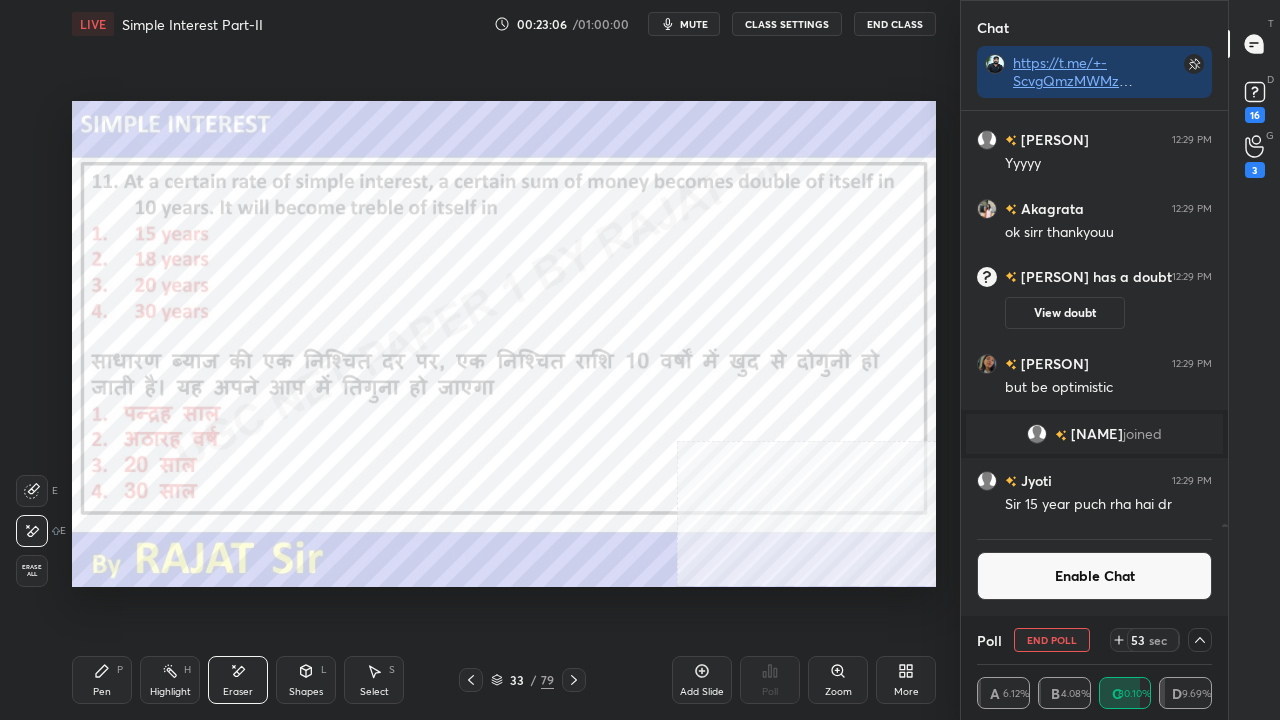 drag, startPoint x: 33, startPoint y: 575, endPoint x: 52, endPoint y: 564, distance: 21.954498 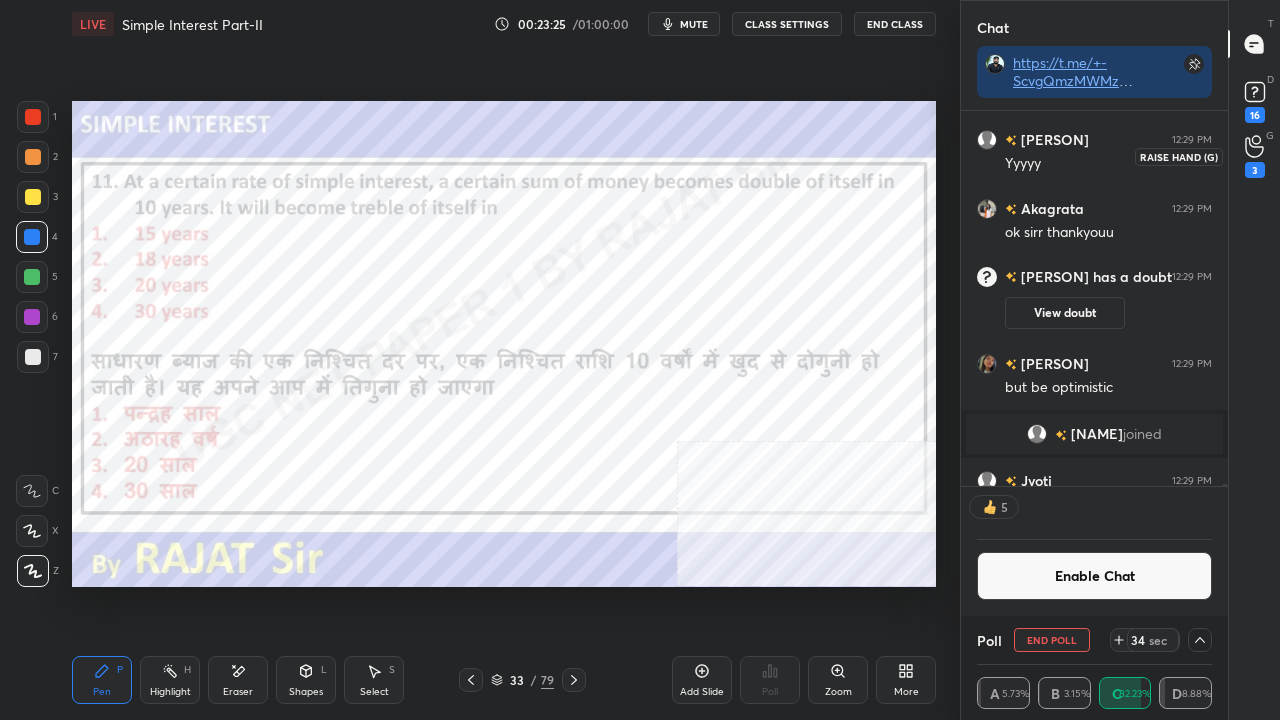 click 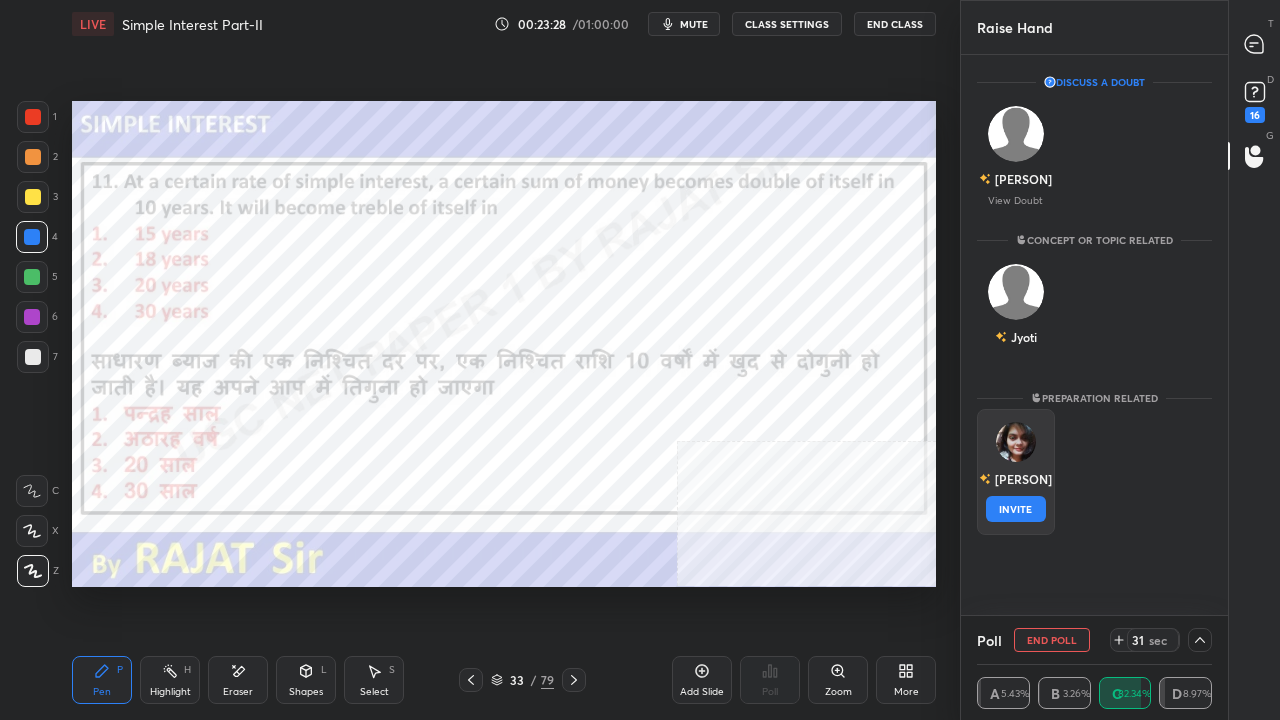 click on "[FIRST] INVITE" at bounding box center [1016, 472] 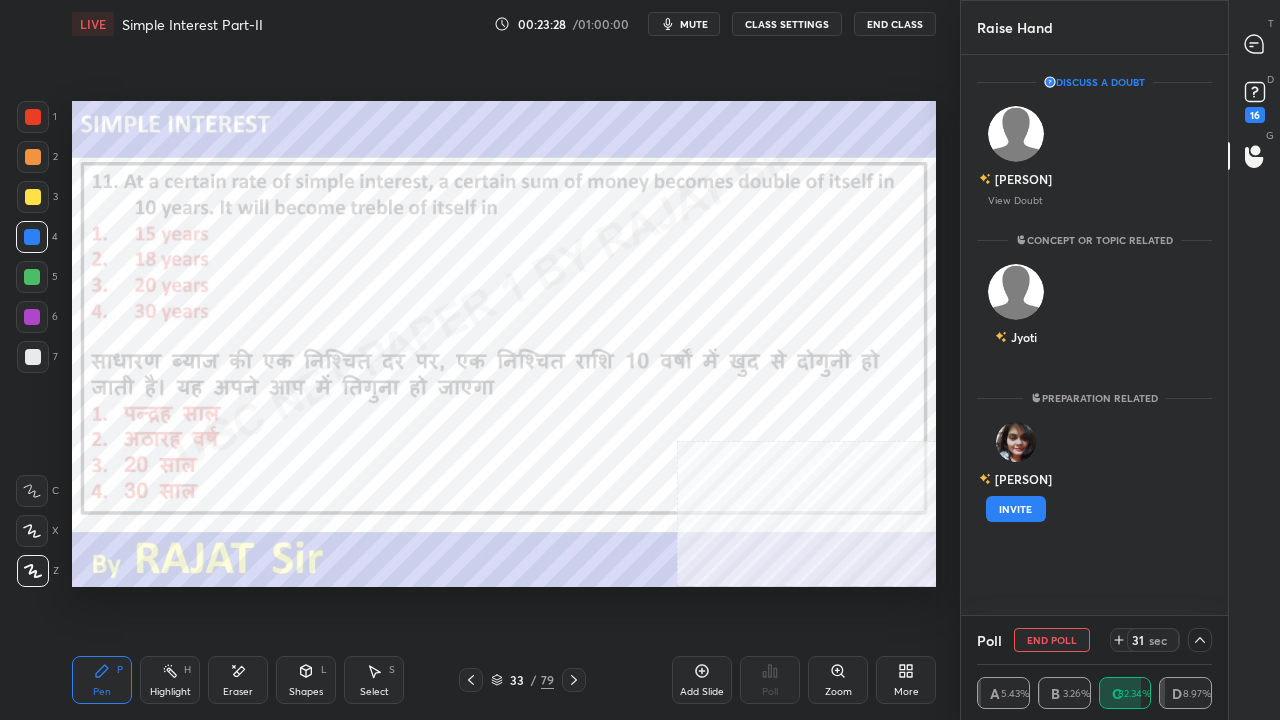 click on "INVITE" at bounding box center (1016, 509) 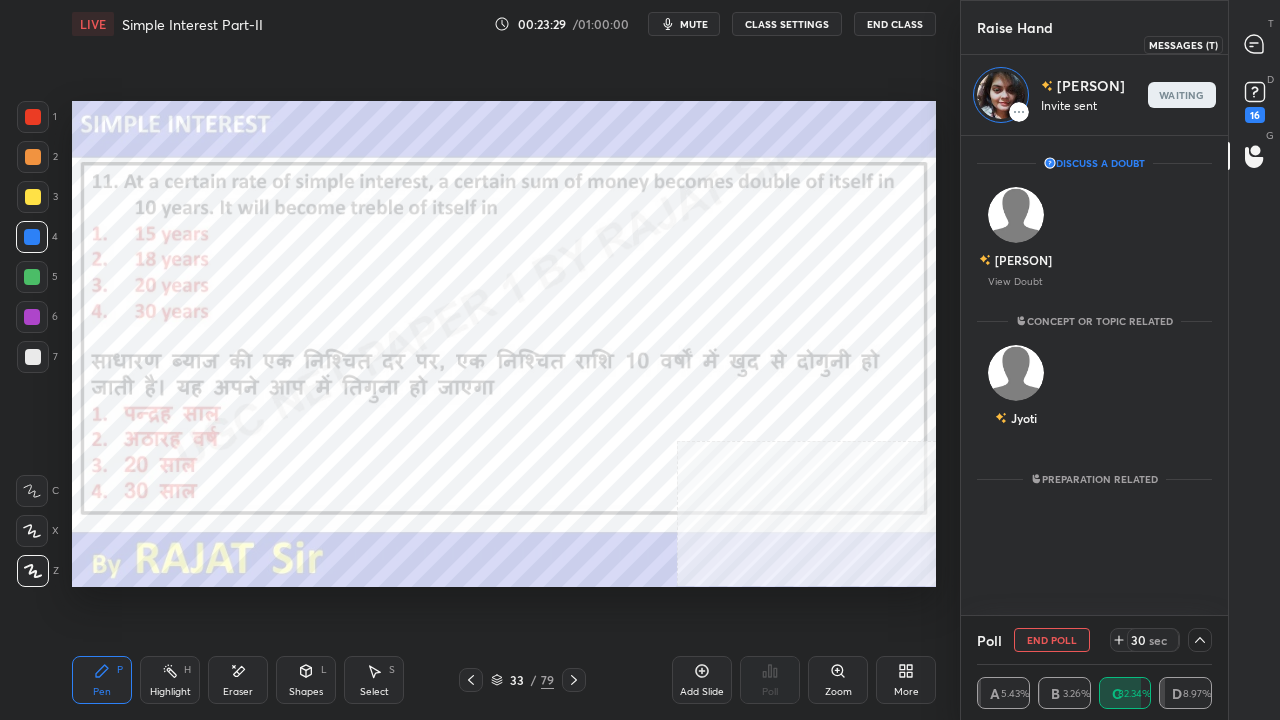 drag, startPoint x: 1250, startPoint y: 41, endPoint x: 1244, endPoint y: 83, distance: 42.426407 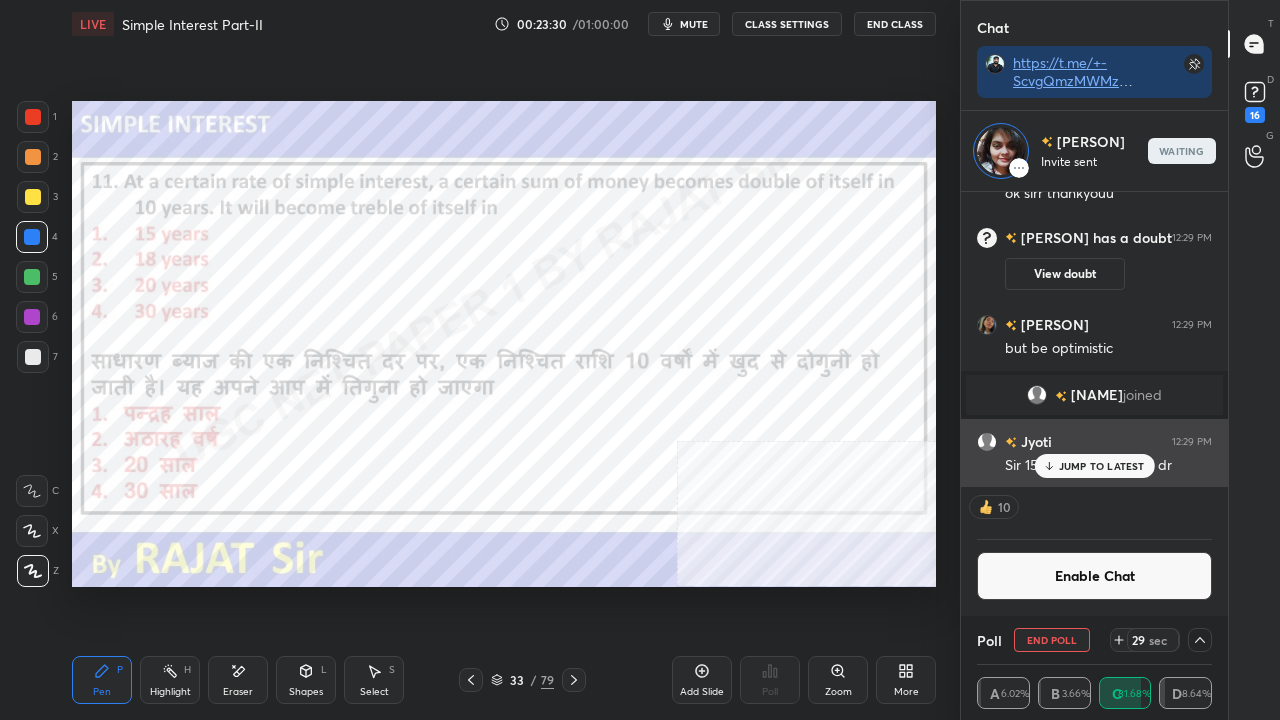 drag, startPoint x: 1109, startPoint y: 461, endPoint x: 1086, endPoint y: 462, distance: 23.021729 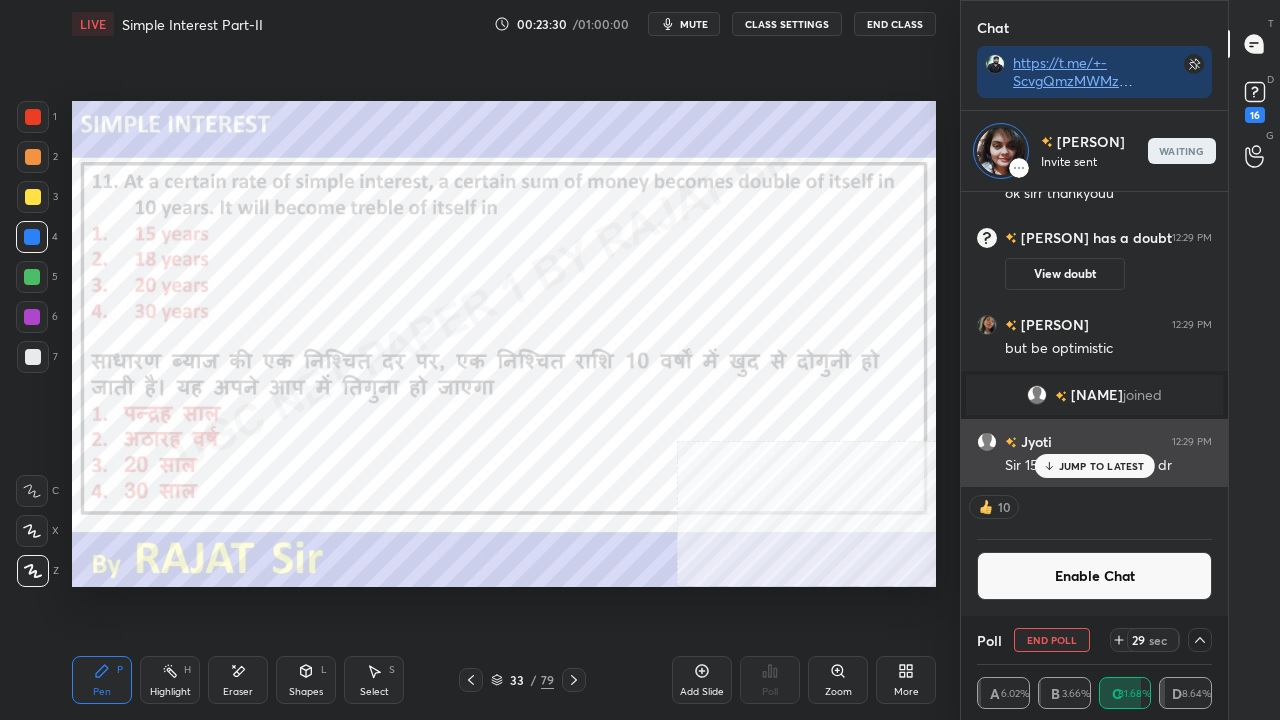 click on "JUMP TO LATEST" at bounding box center (1102, 466) 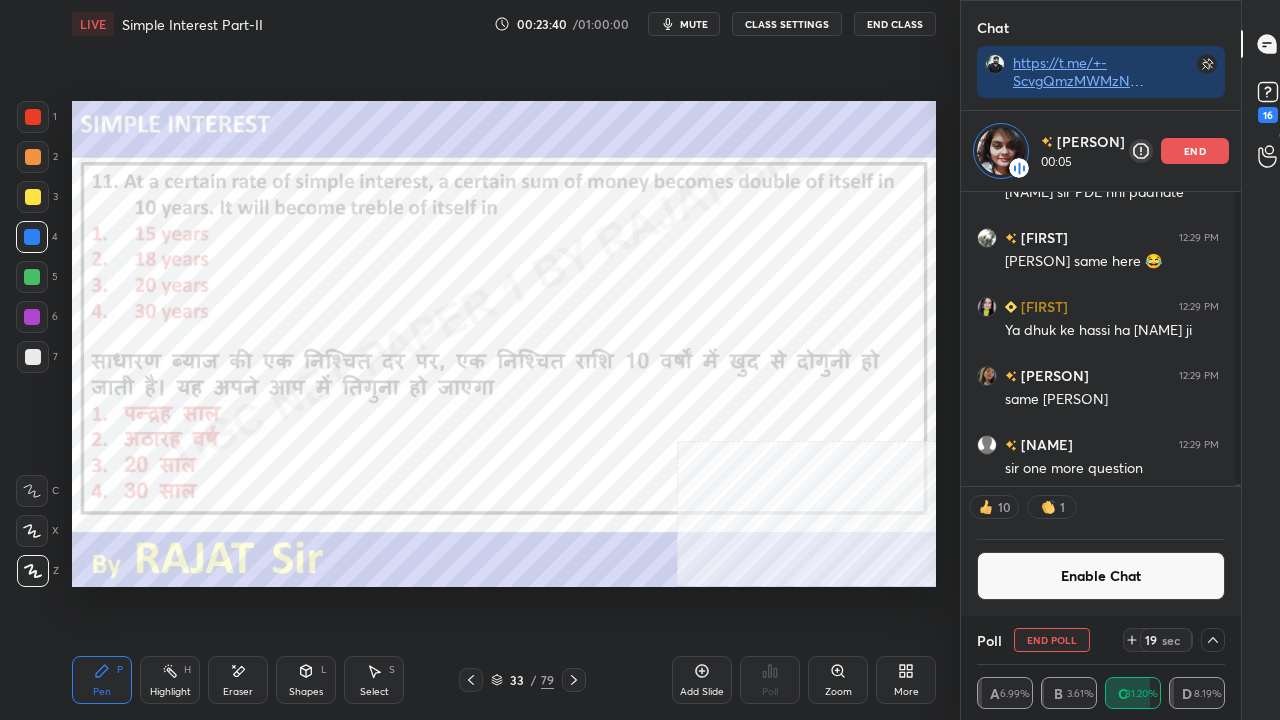 click at bounding box center [33, 117] 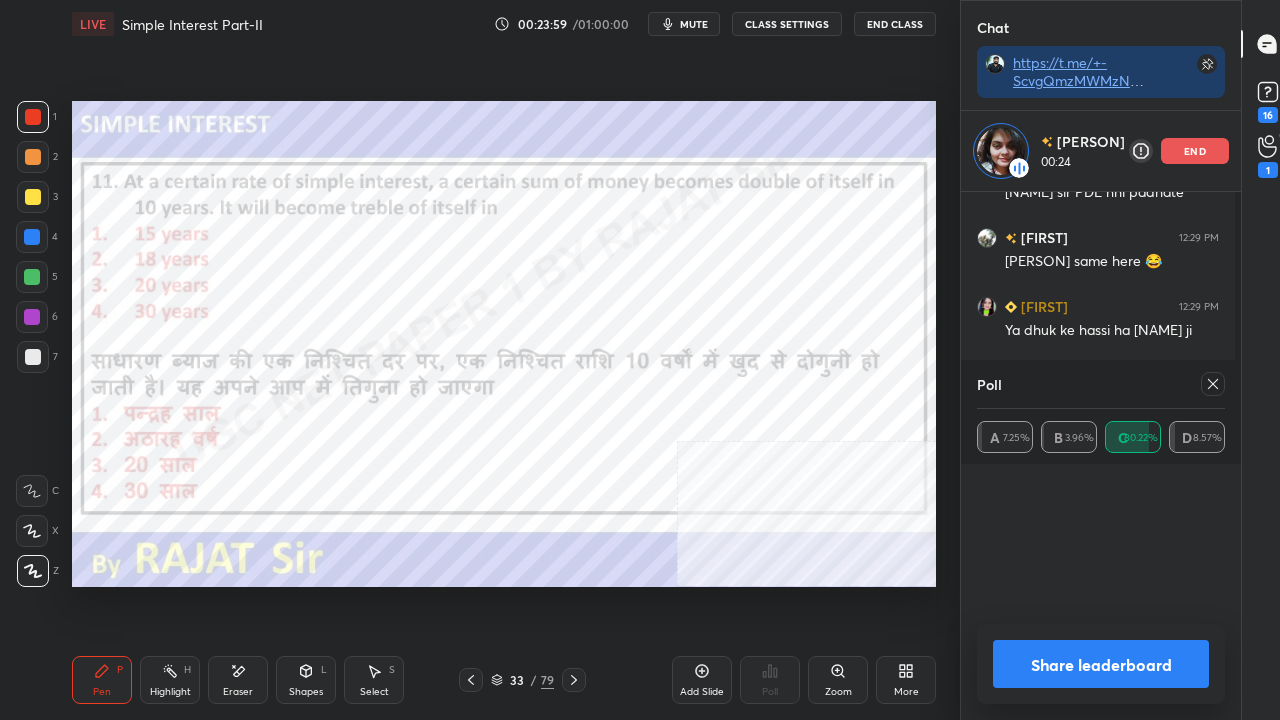 scroll, scrollTop: 7, scrollLeft: 7, axis: both 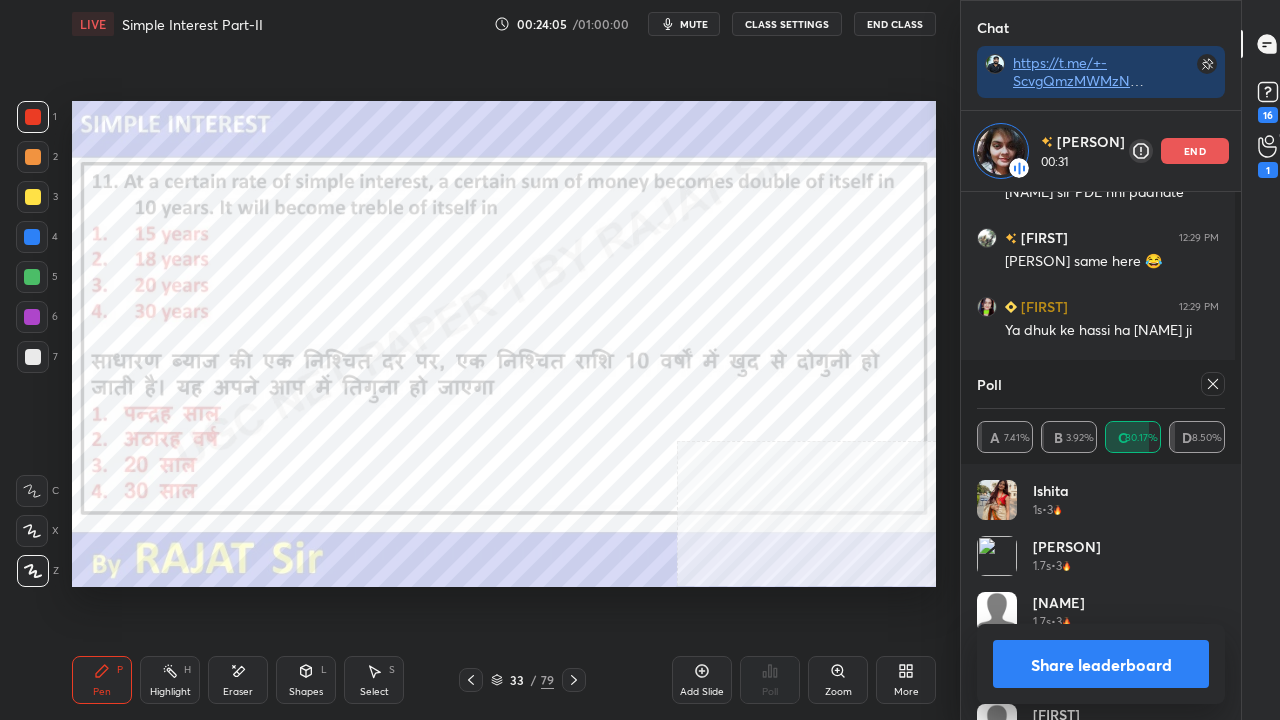 click at bounding box center (1213, 384) 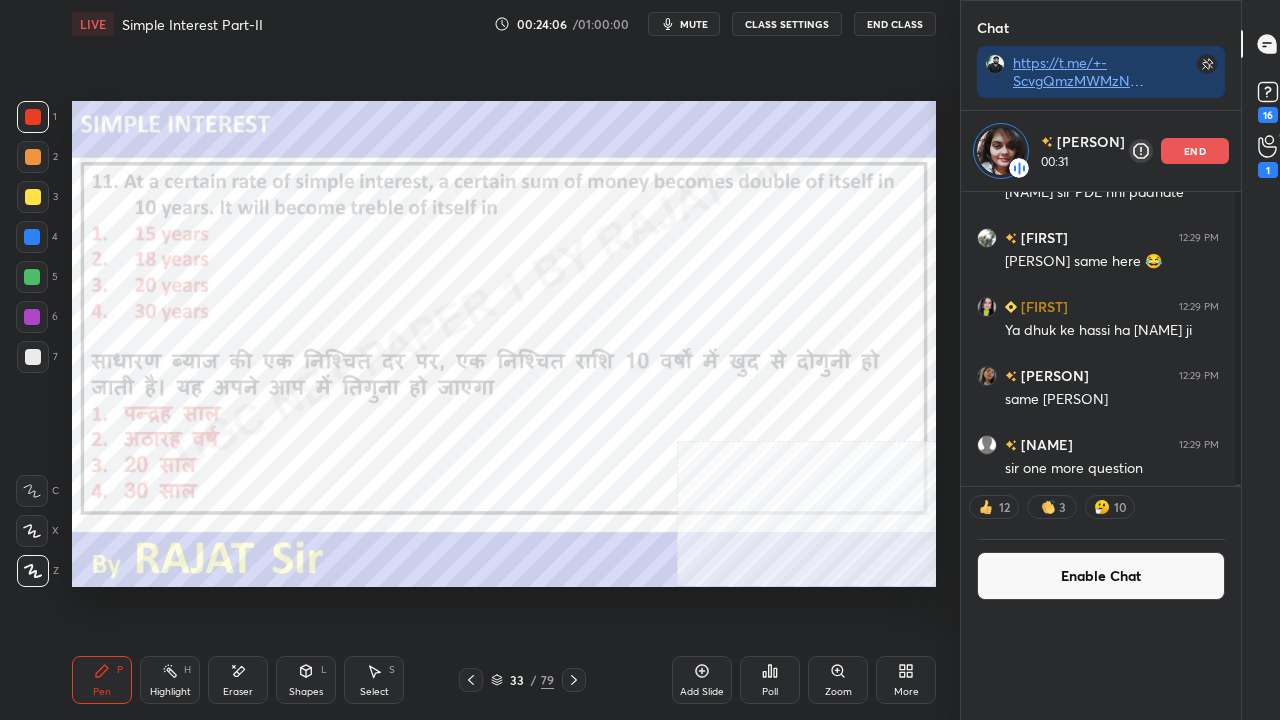 scroll, scrollTop: 0, scrollLeft: 0, axis: both 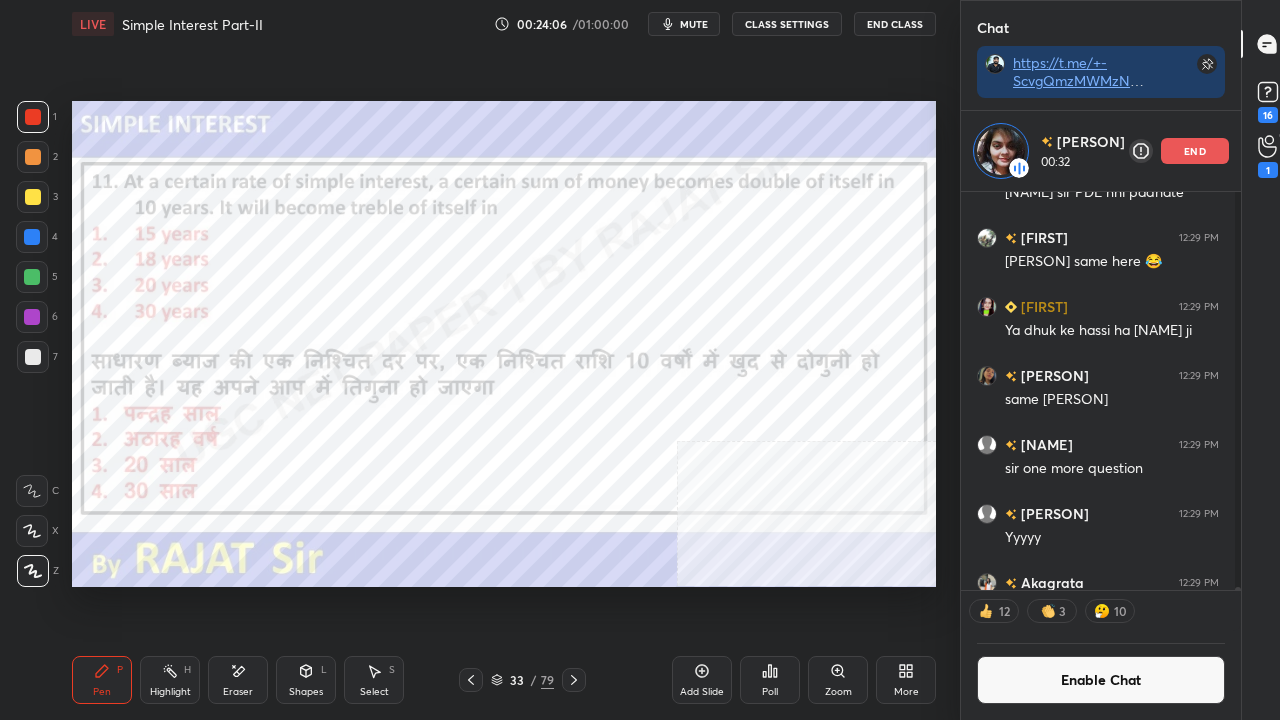 drag, startPoint x: 1072, startPoint y: 677, endPoint x: 1048, endPoint y: 654, distance: 33.24154 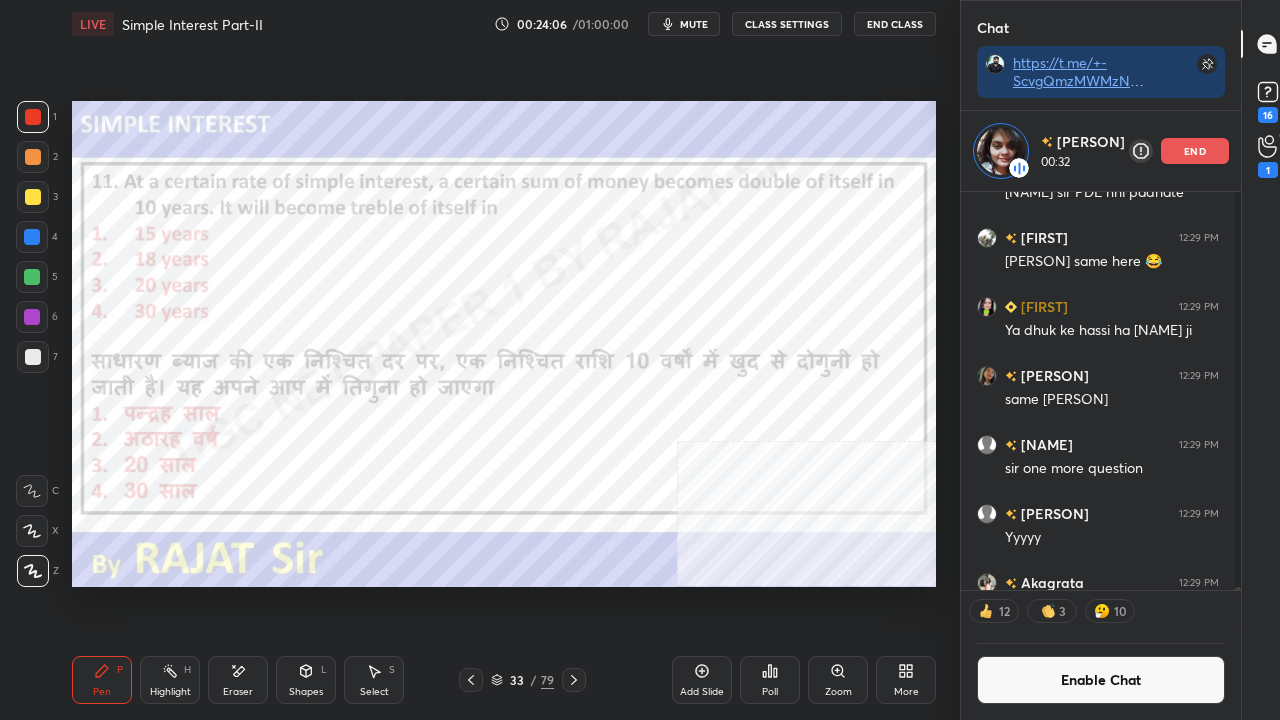 click on "Enable Chat" at bounding box center [1101, 680] 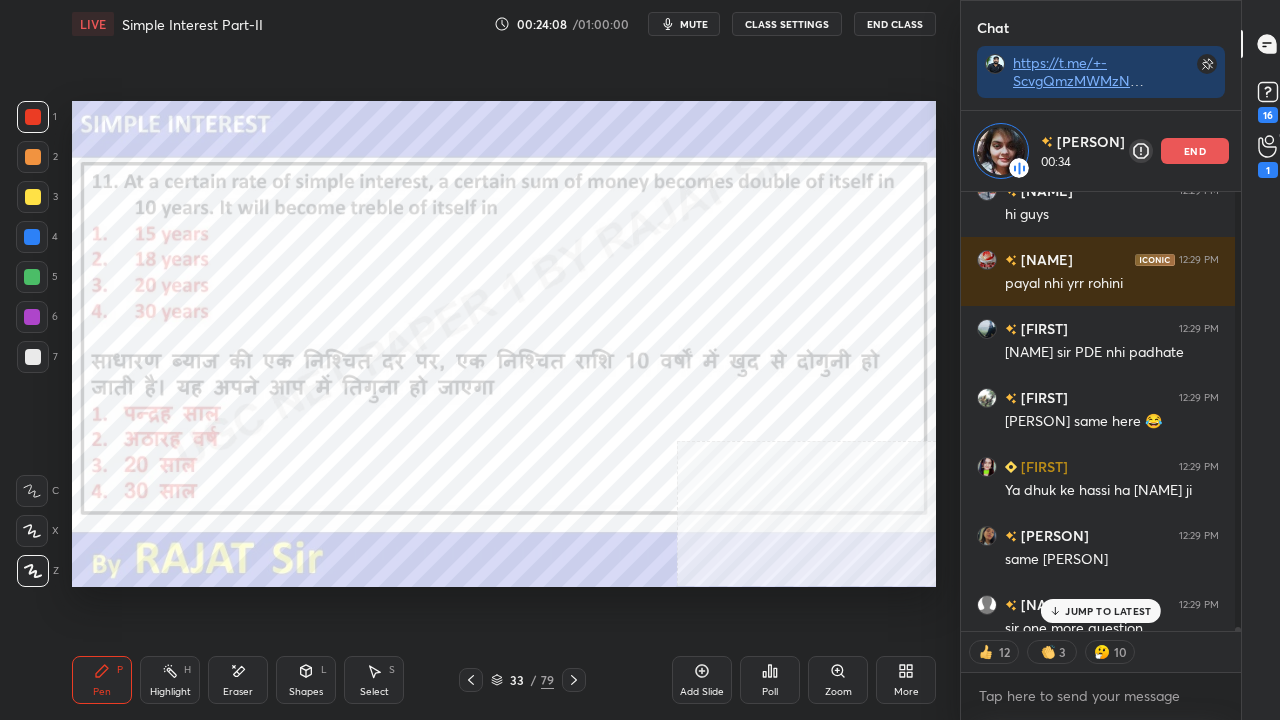 click on "JUMP TO LATEST" at bounding box center [1108, 611] 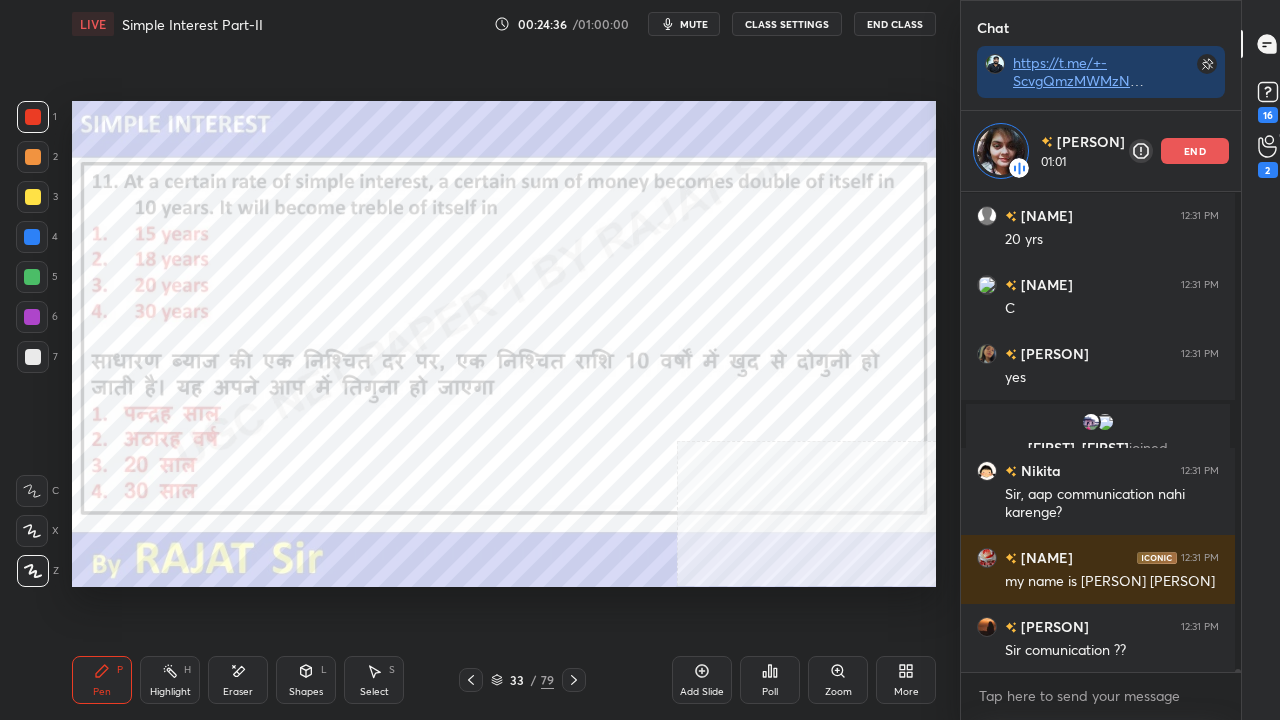 click at bounding box center (32, 237) 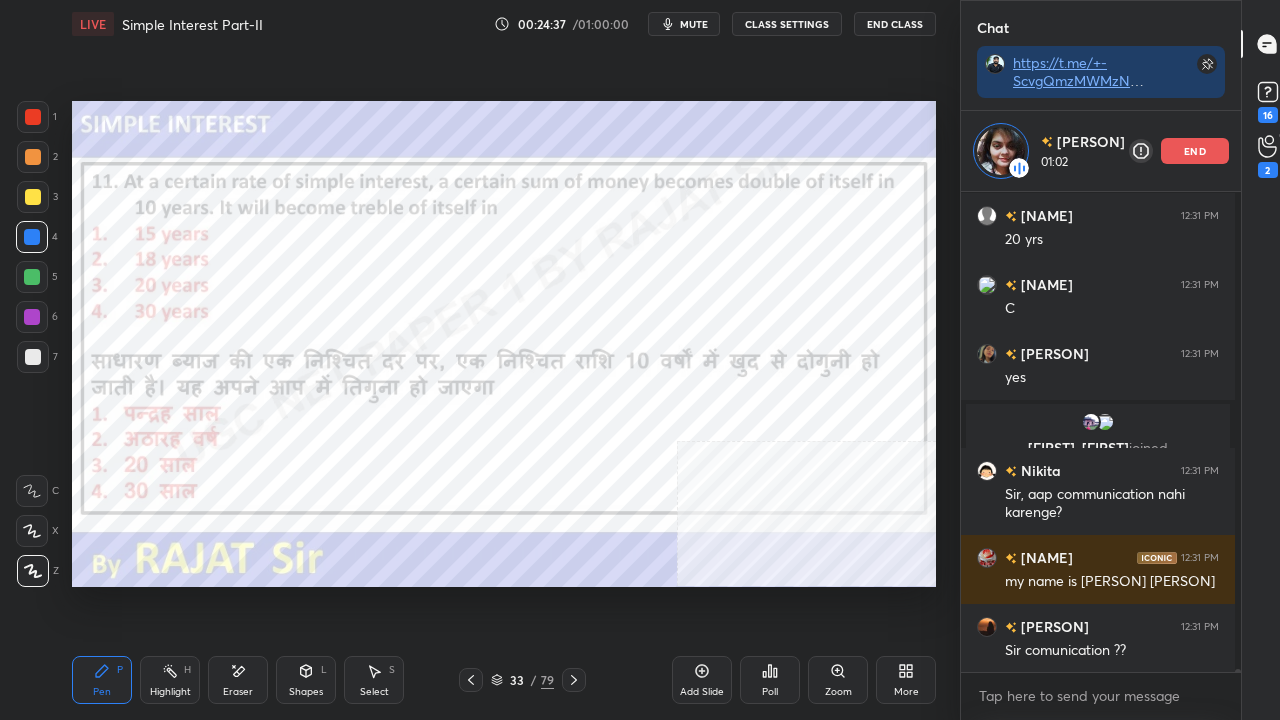 click at bounding box center (32, 317) 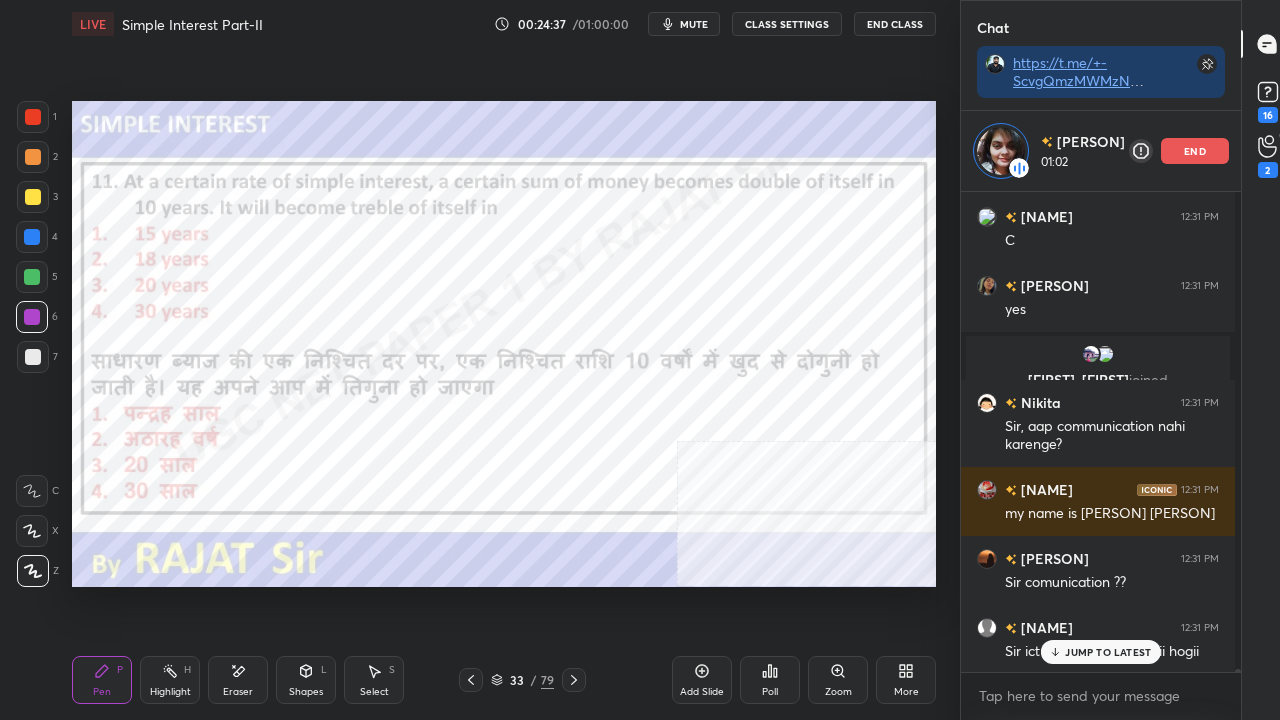 click at bounding box center (33, 117) 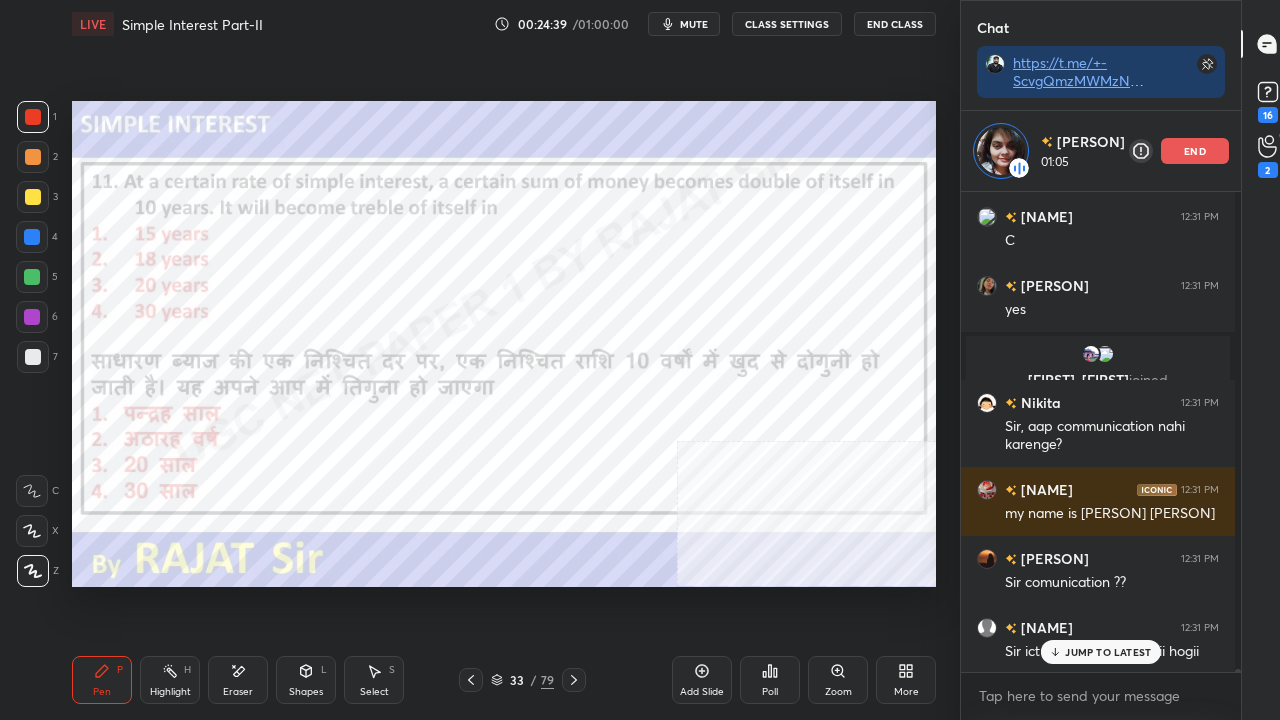 drag, startPoint x: 1106, startPoint y: 645, endPoint x: 1069, endPoint y: 628, distance: 40.718548 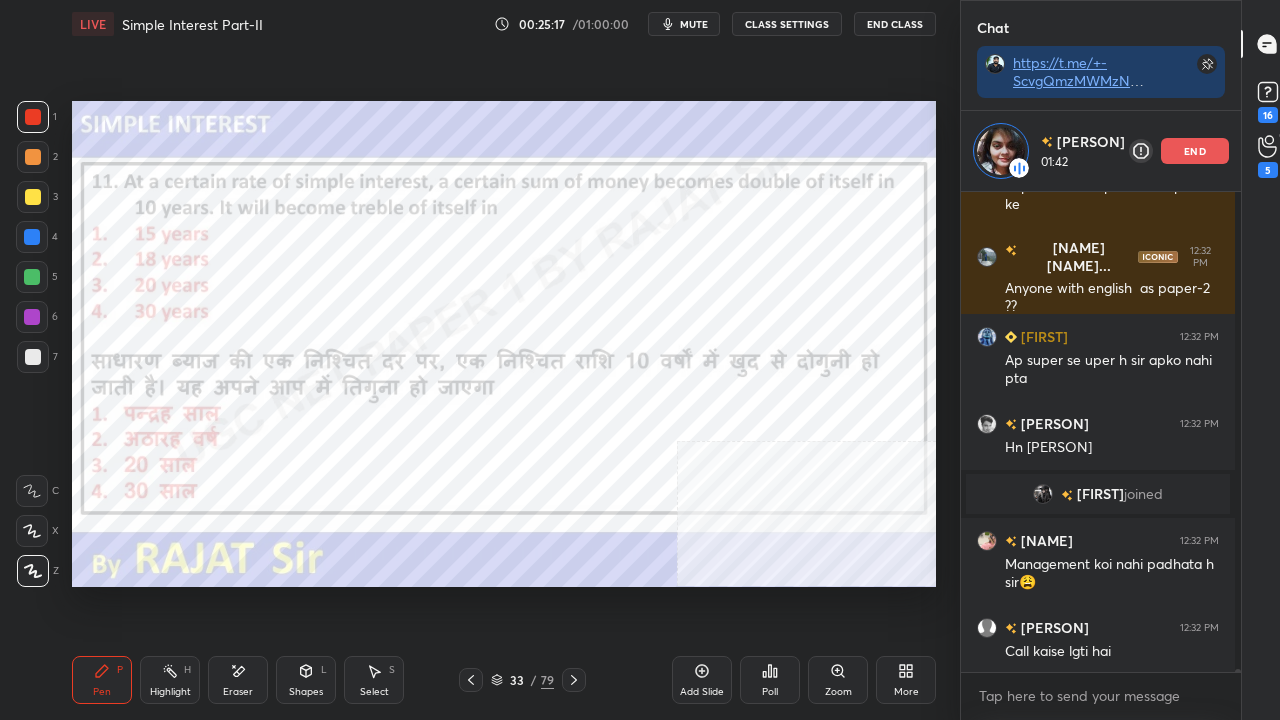 scroll, scrollTop: 68120, scrollLeft: 0, axis: vertical 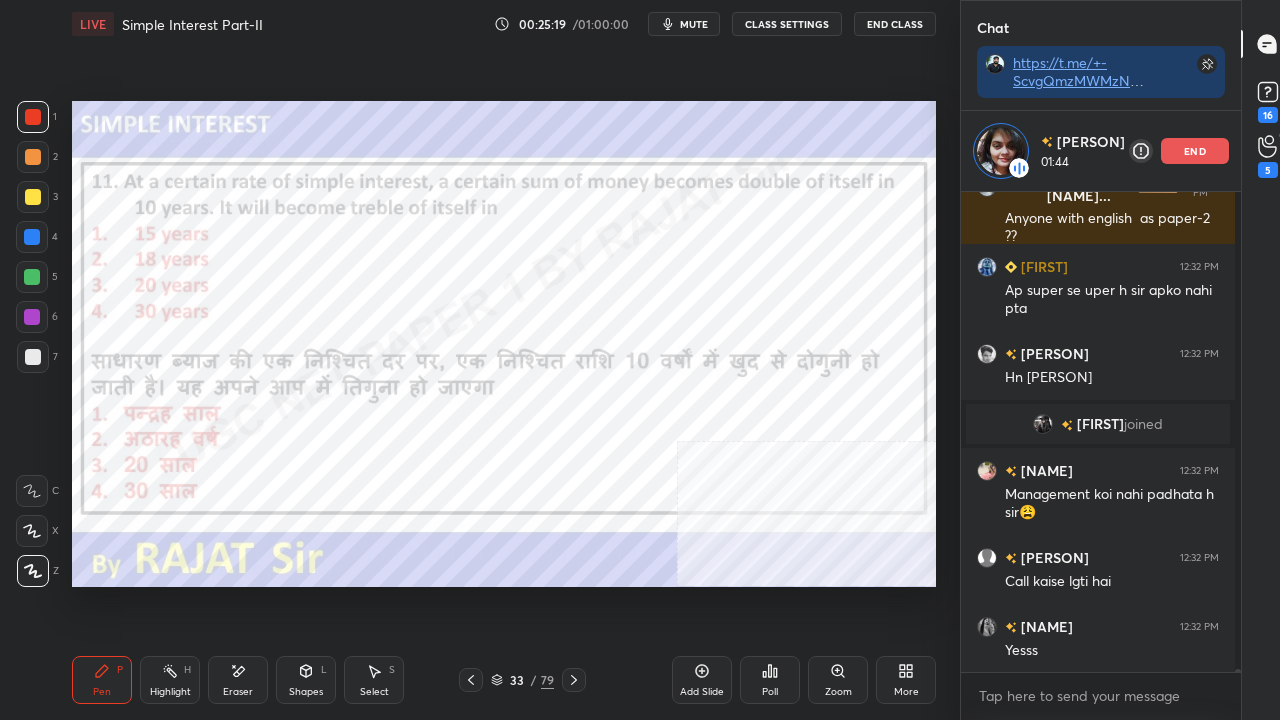 click at bounding box center [32, 237] 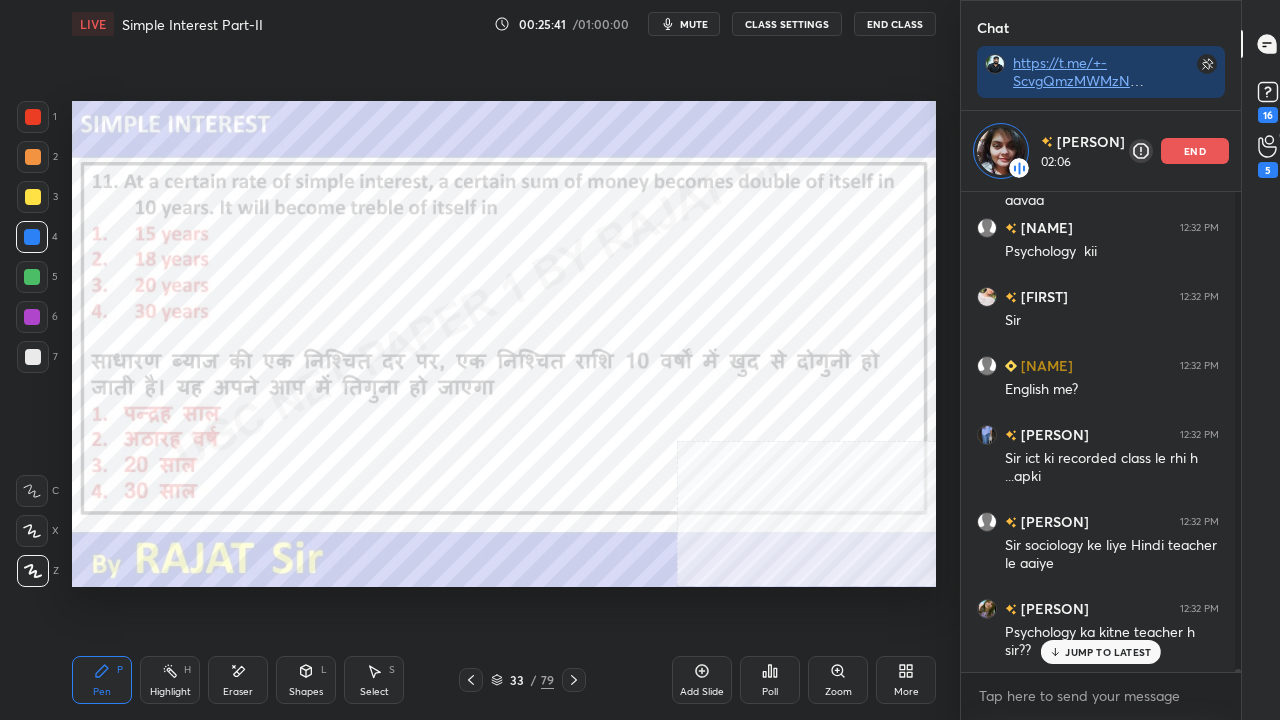 scroll, scrollTop: 69262, scrollLeft: 0, axis: vertical 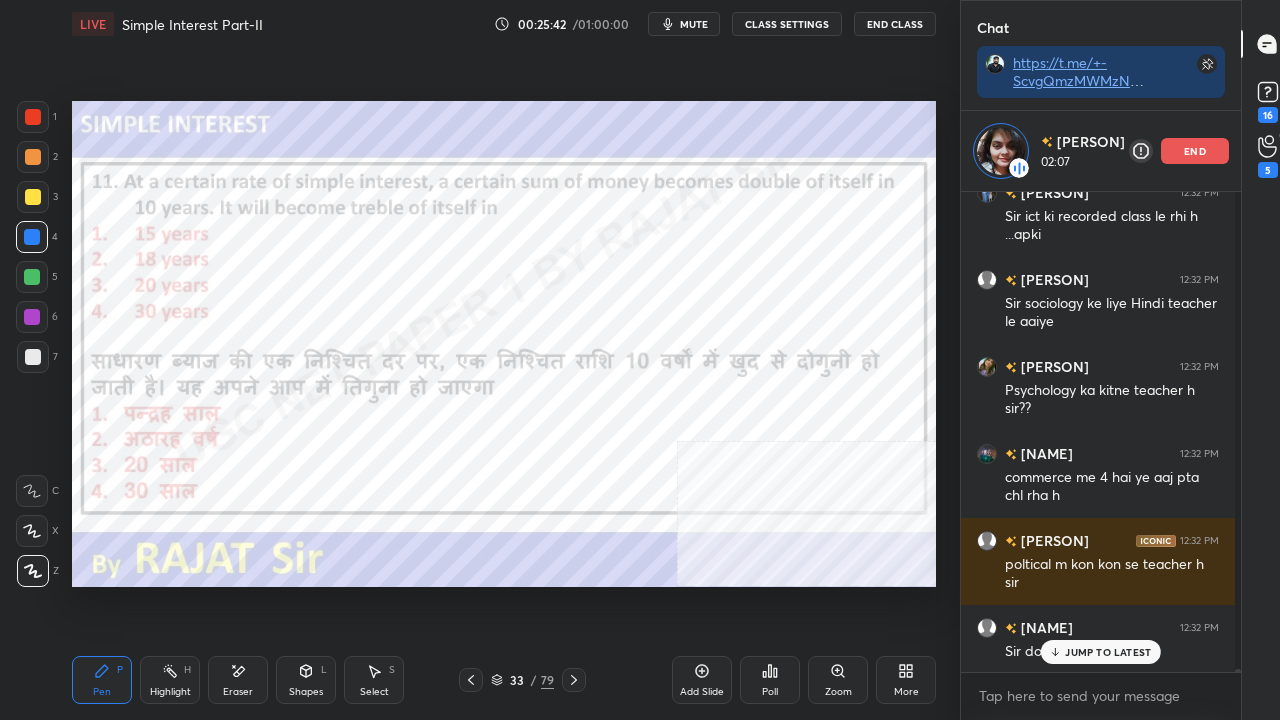 click 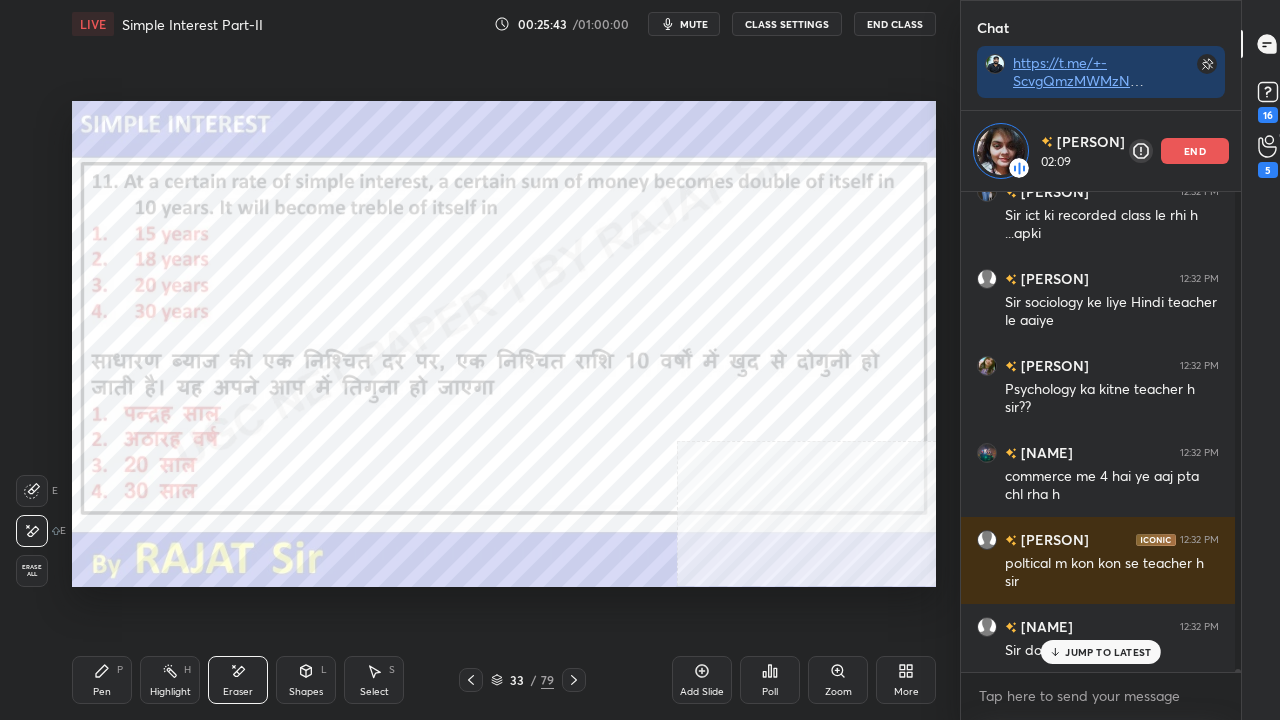 click on "Erase all" at bounding box center [32, 571] 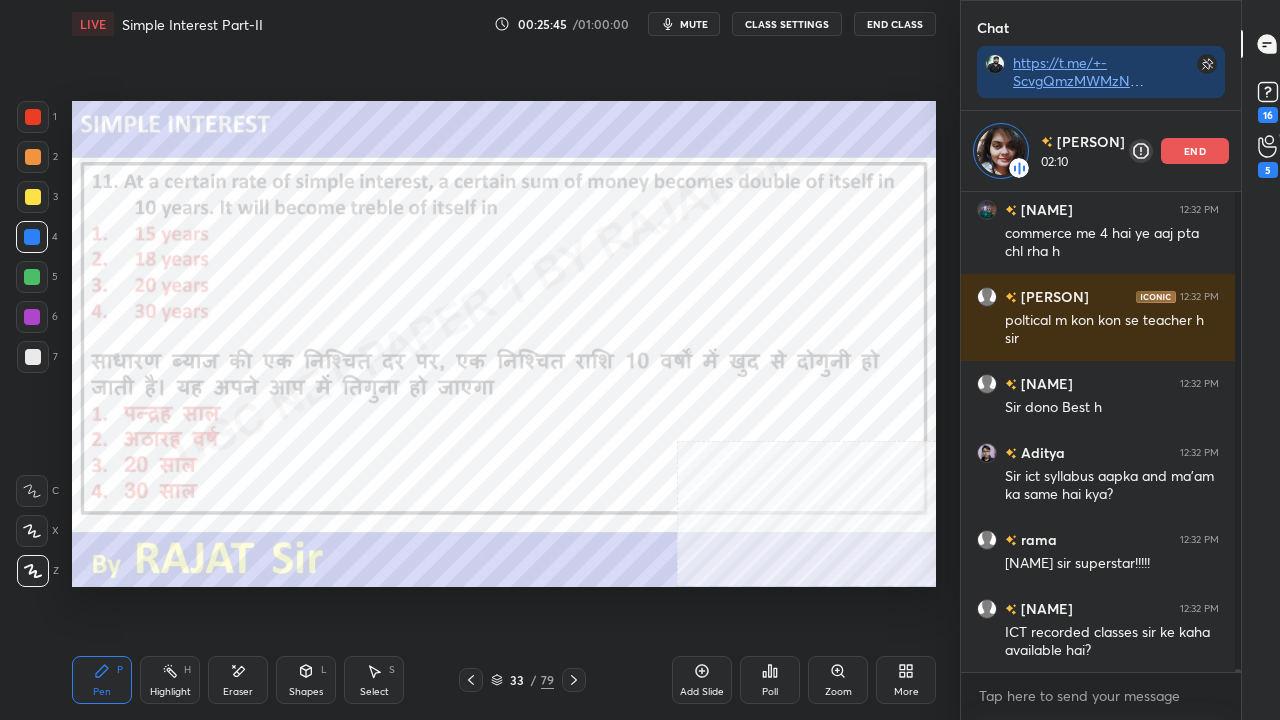 click on "end" at bounding box center [1195, 151] 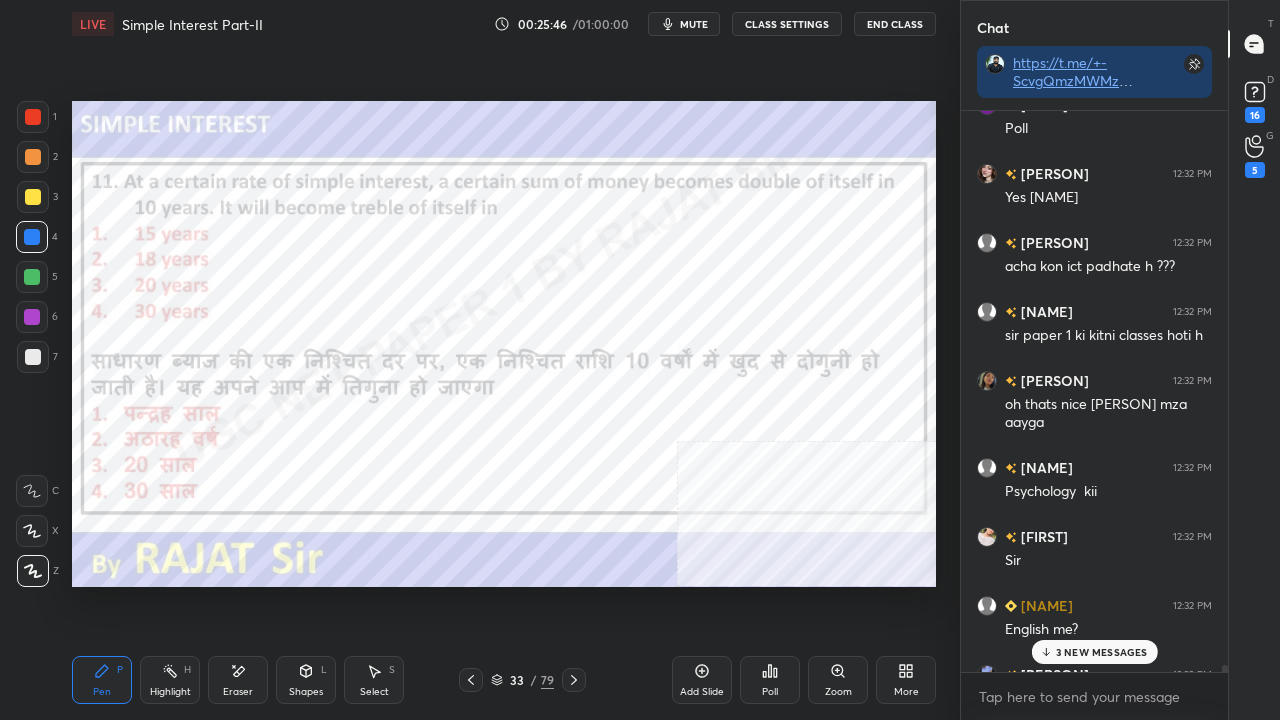 click on "3 NEW MESSAGES" at bounding box center [1094, 652] 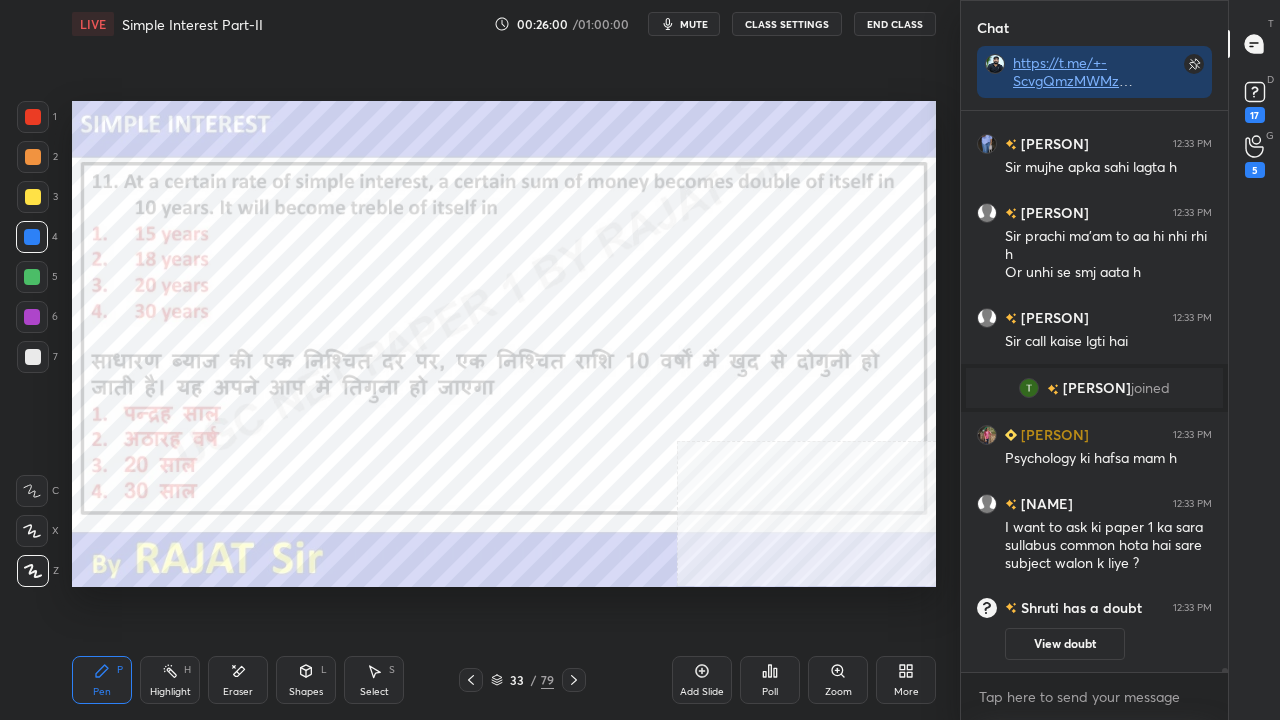click at bounding box center [33, 117] 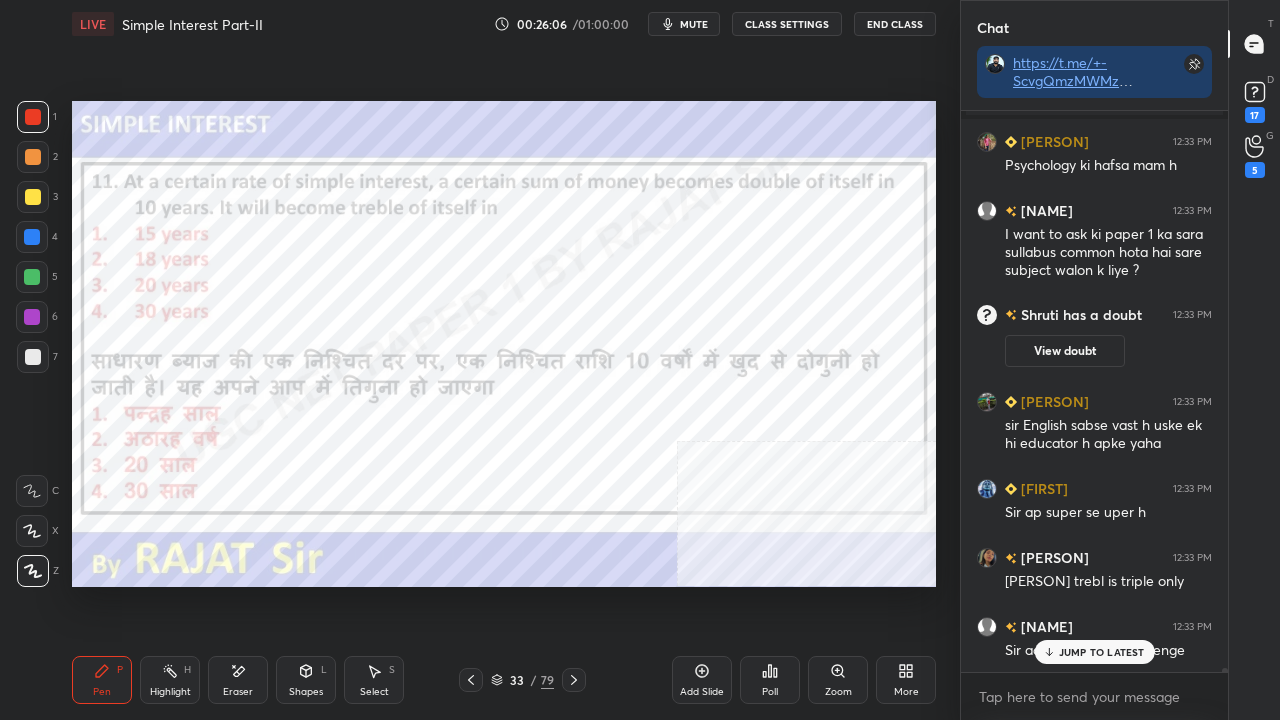 click 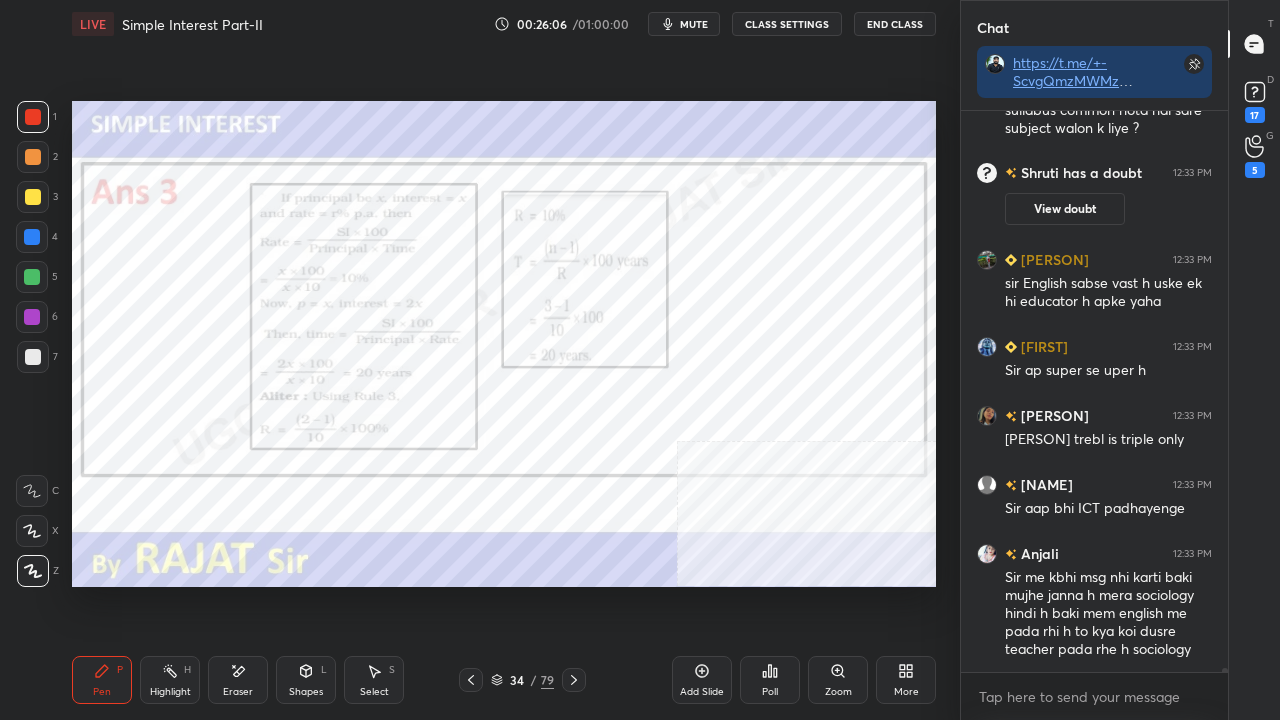 click 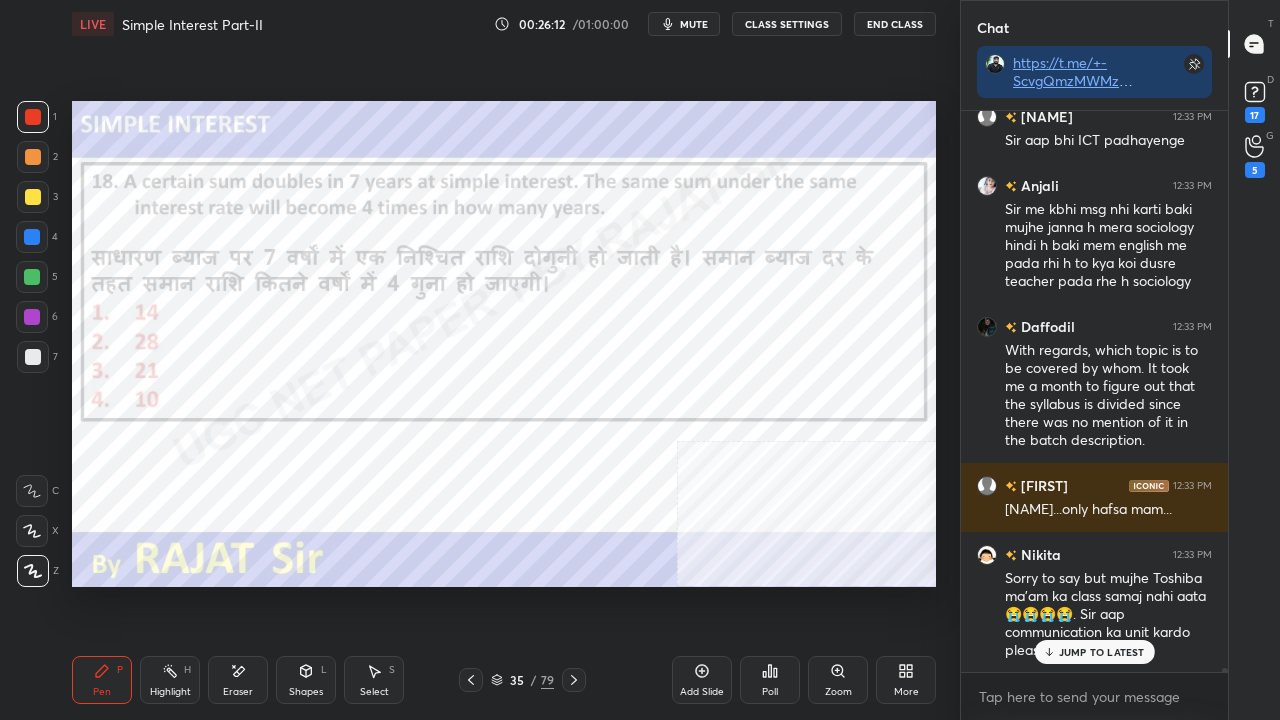 click 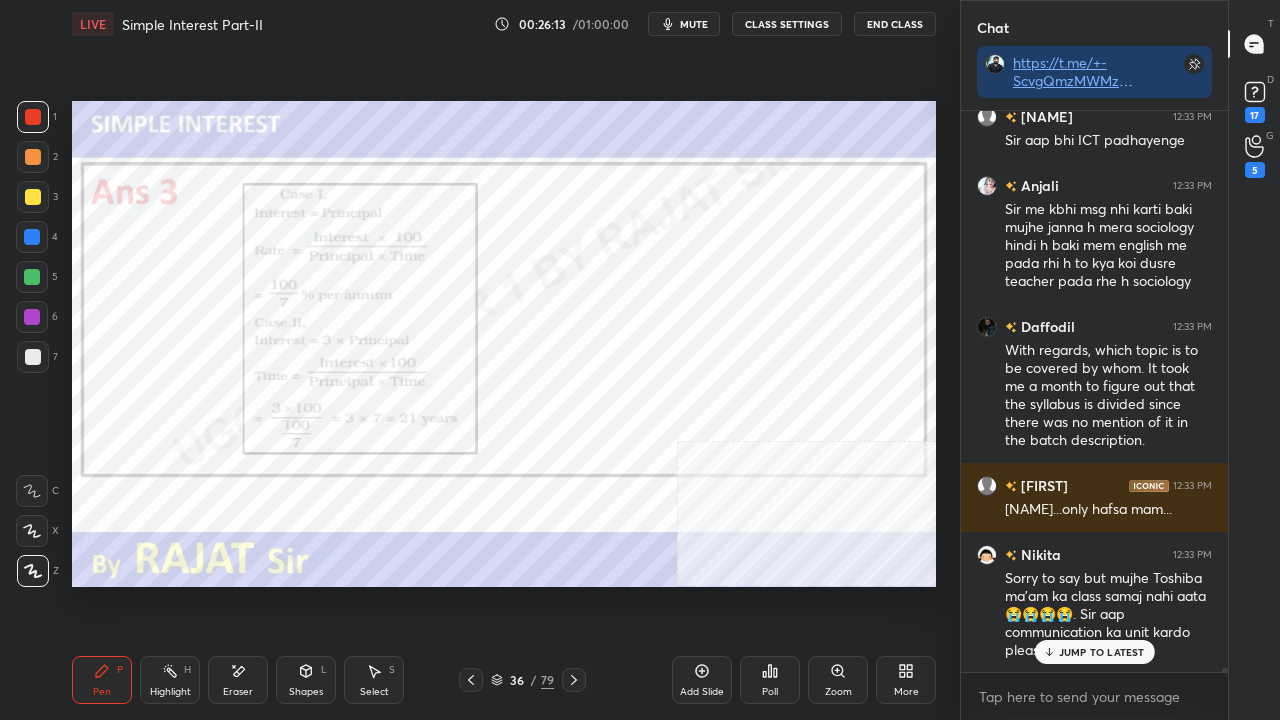 click 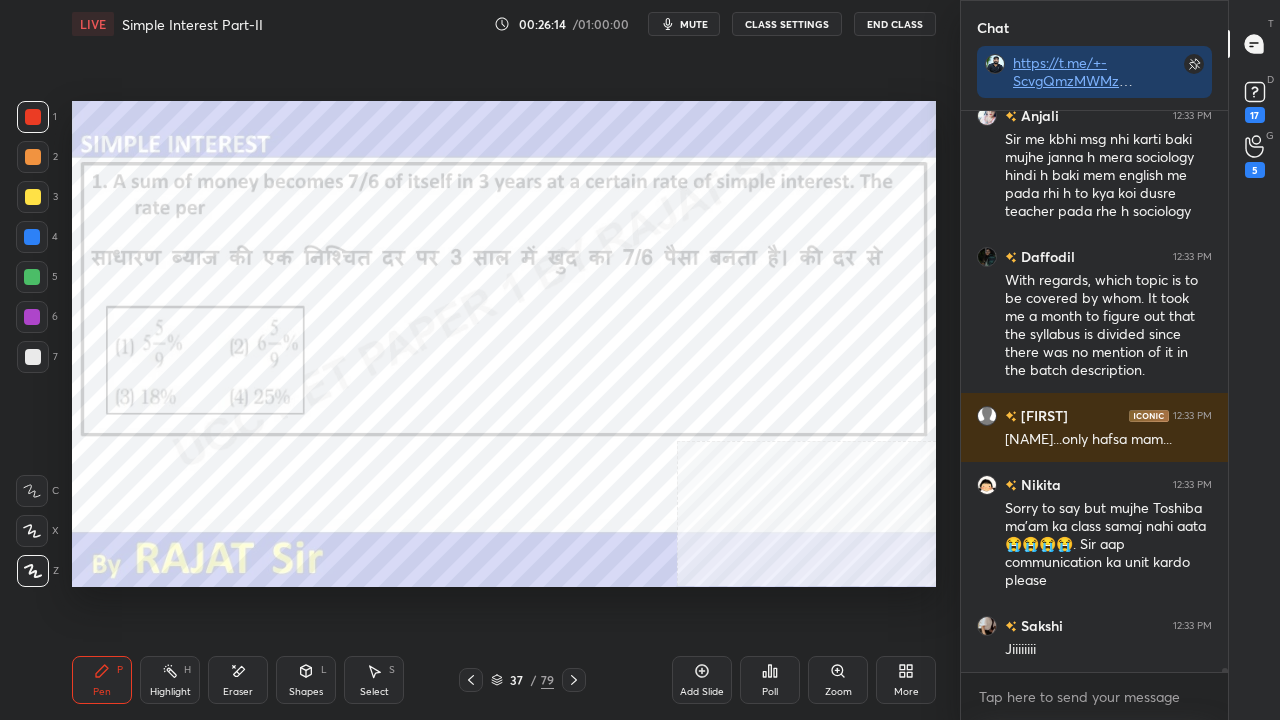 click at bounding box center (574, 680) 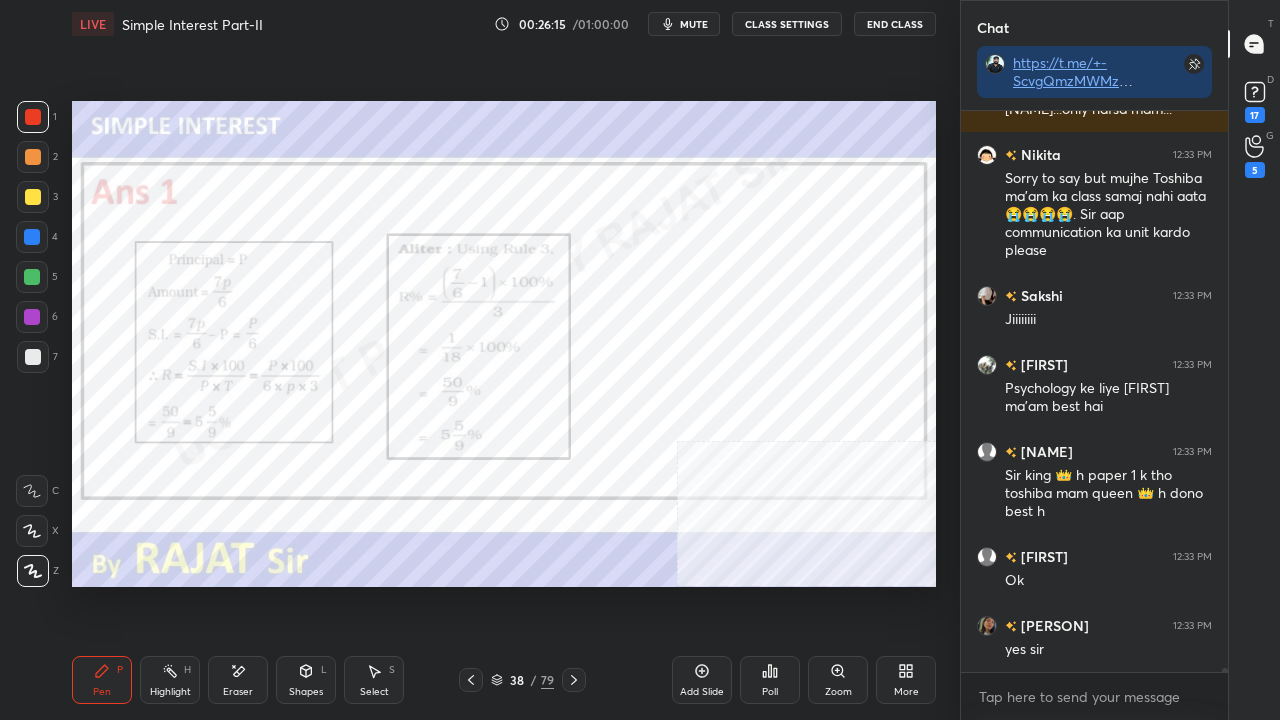 click at bounding box center (574, 680) 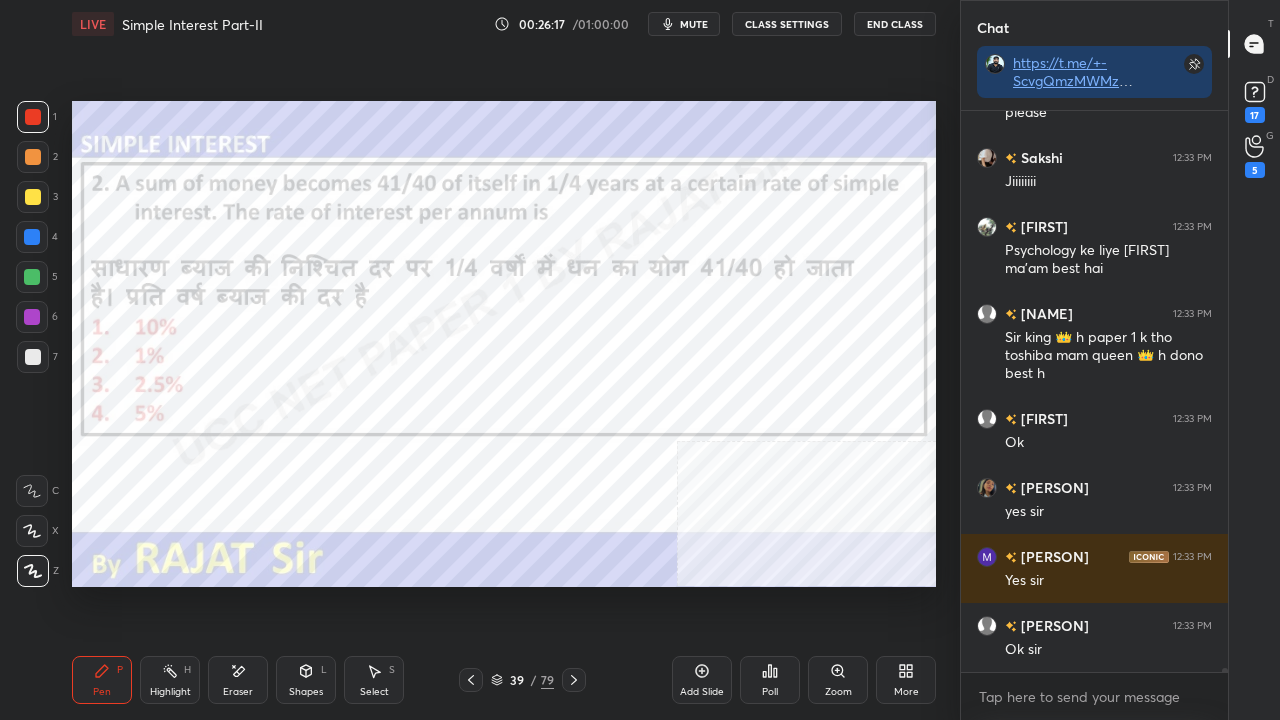 click on "Pen P Highlight H Eraser Shapes L Select S 39 / 79 Add Slide Poll Zoom More" at bounding box center [504, 680] 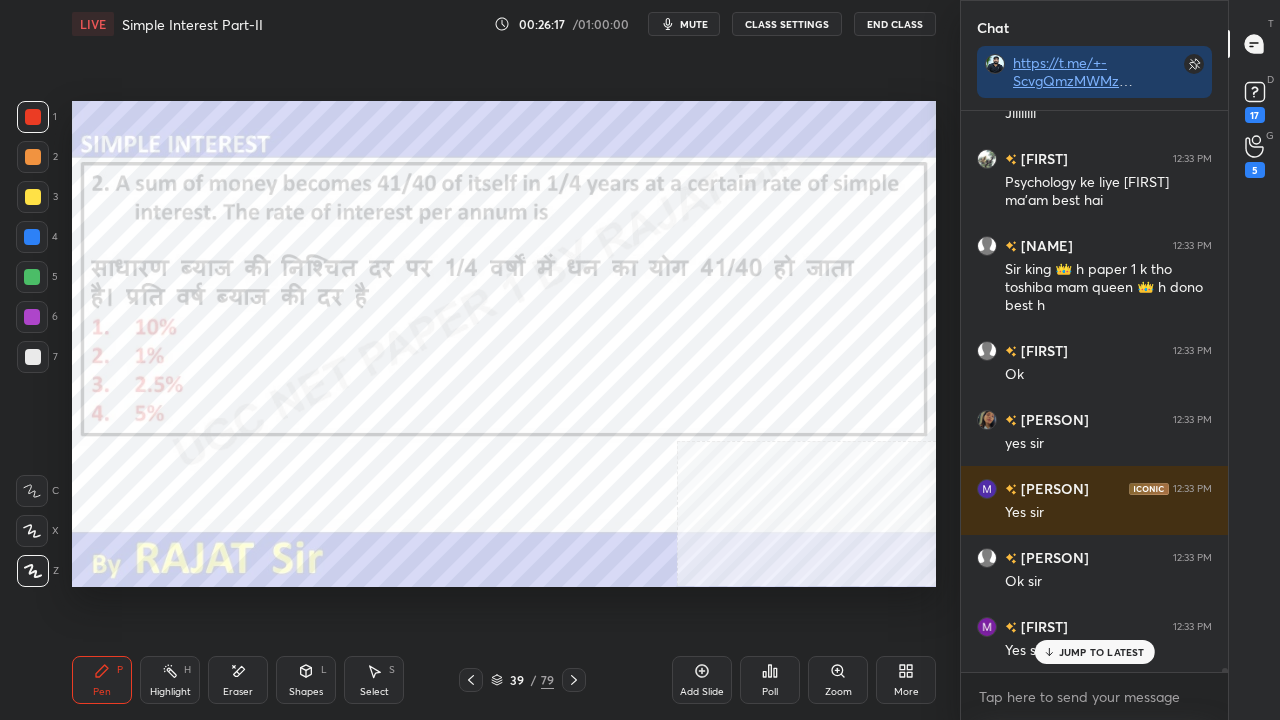 click on "Pen P Highlight H Eraser Shapes L Select S 39 / 79 Add Slide Poll Zoom More" at bounding box center [504, 680] 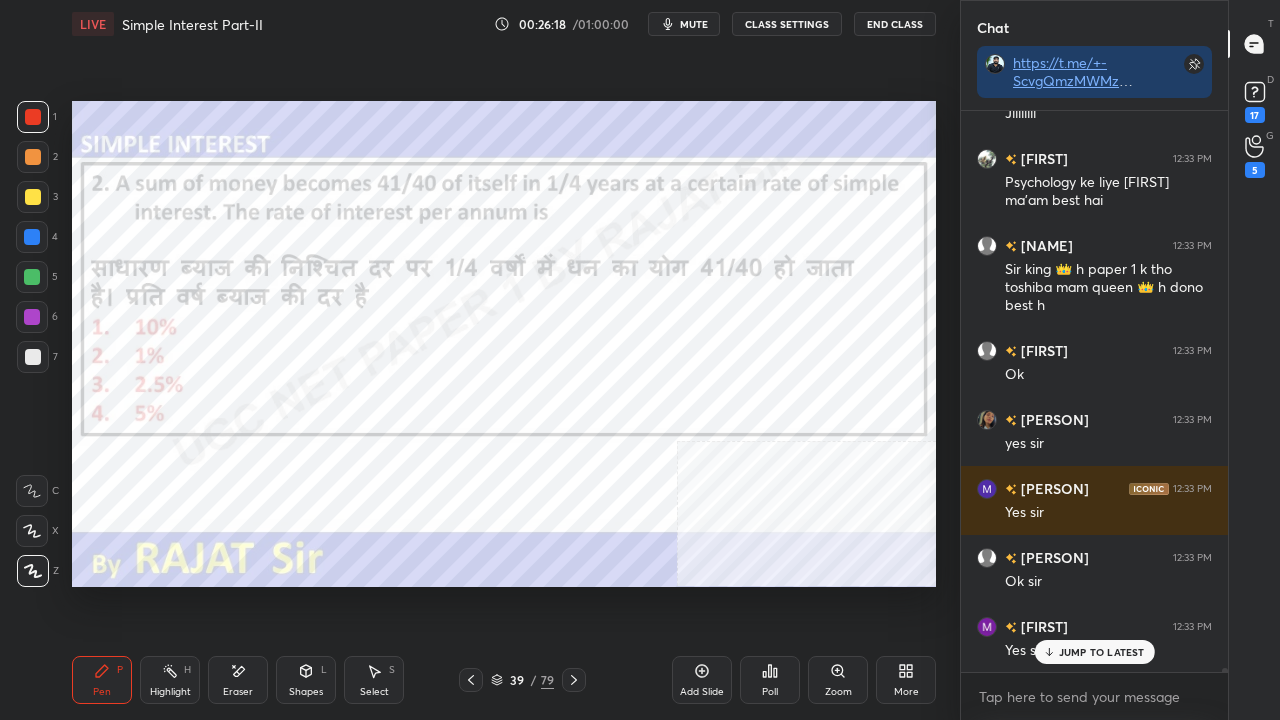 drag, startPoint x: 532, startPoint y: 680, endPoint x: 554, endPoint y: 610, distance: 73.37575 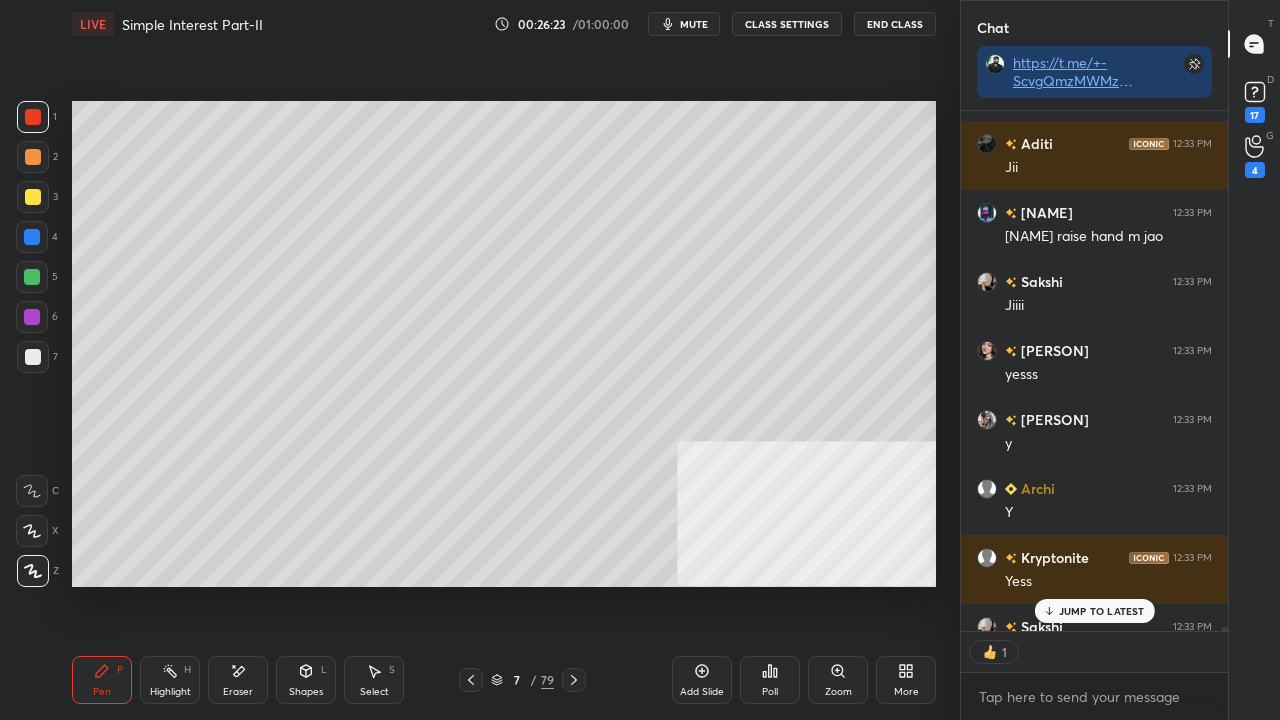 click on "Add Slide" at bounding box center [702, 680] 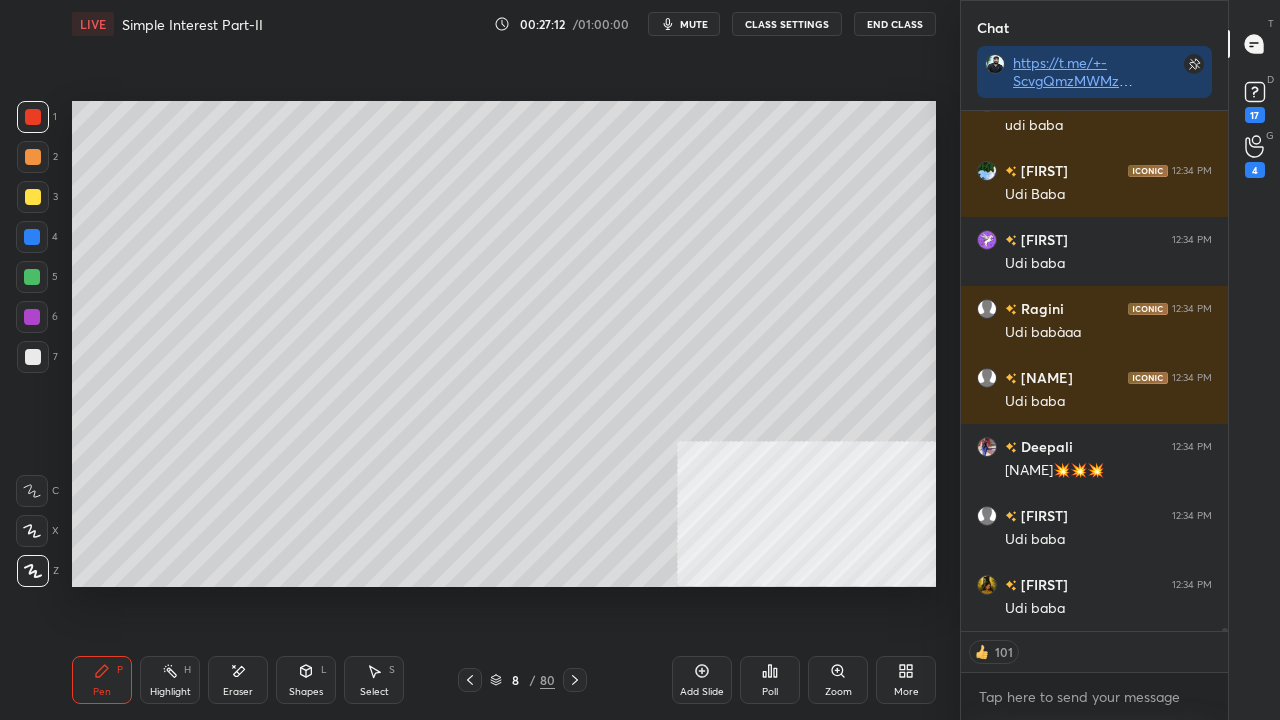 click at bounding box center [33, 197] 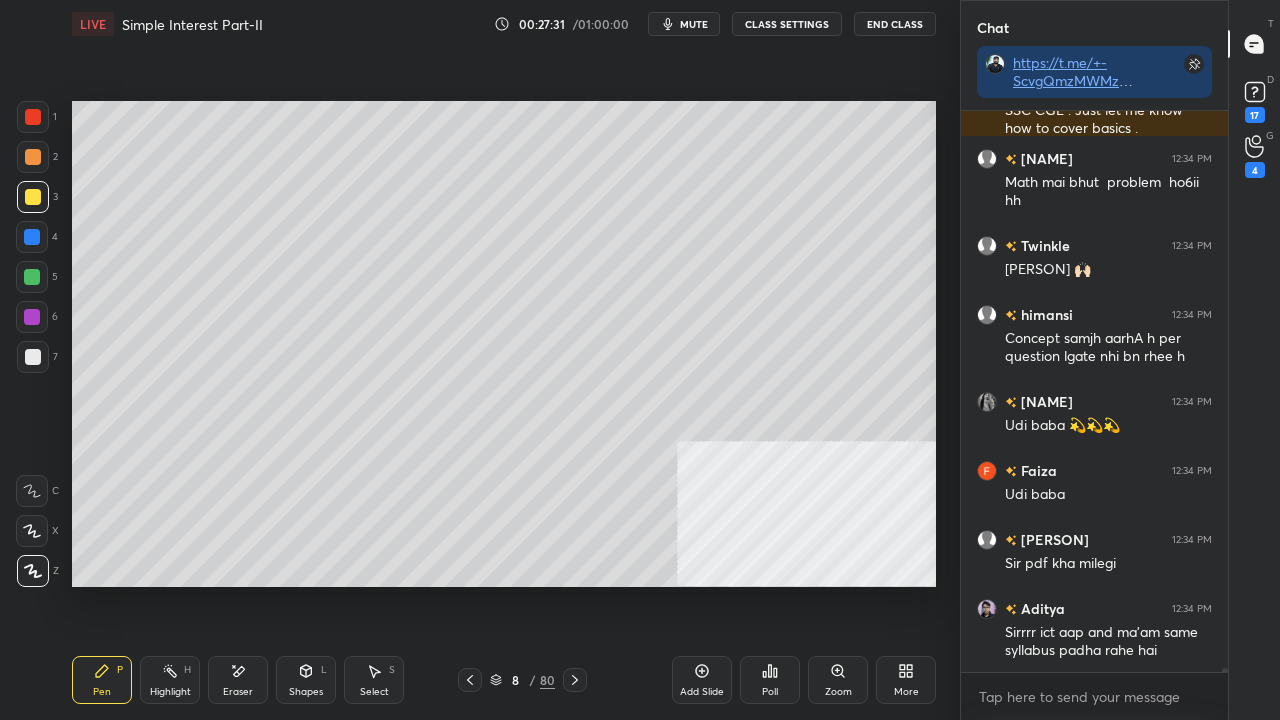 click at bounding box center (33, 197) 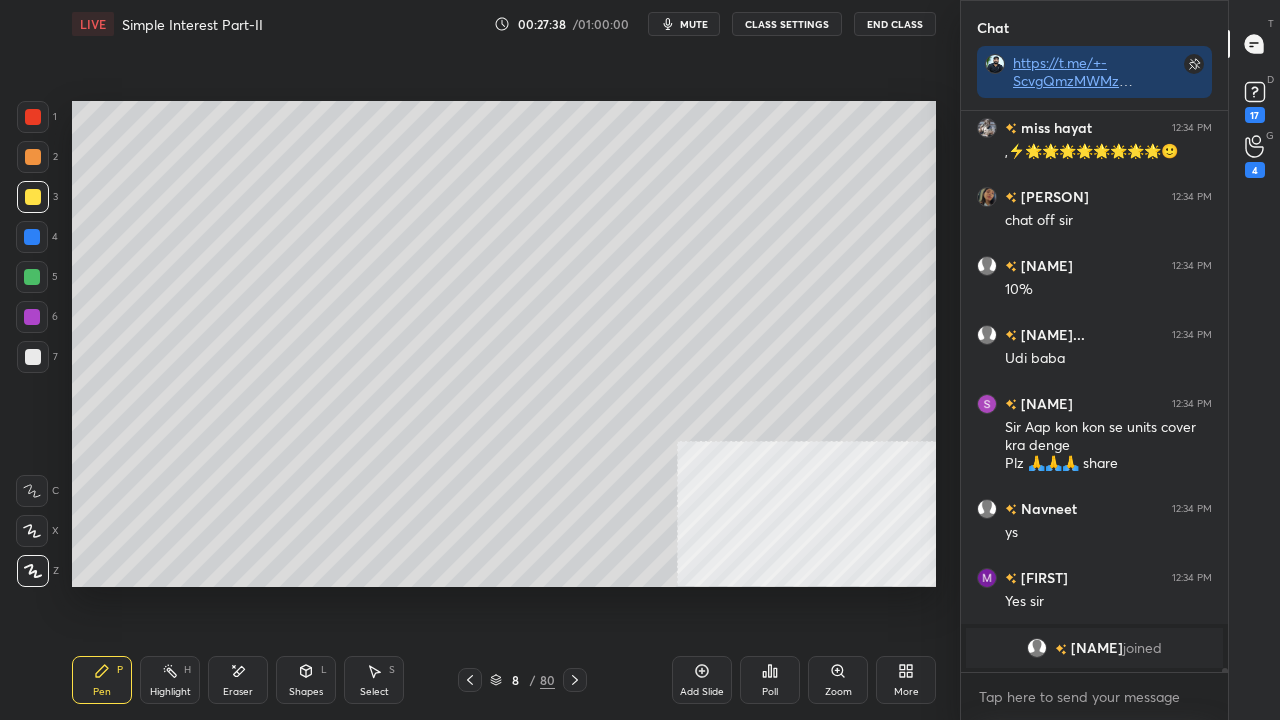 click at bounding box center [33, 197] 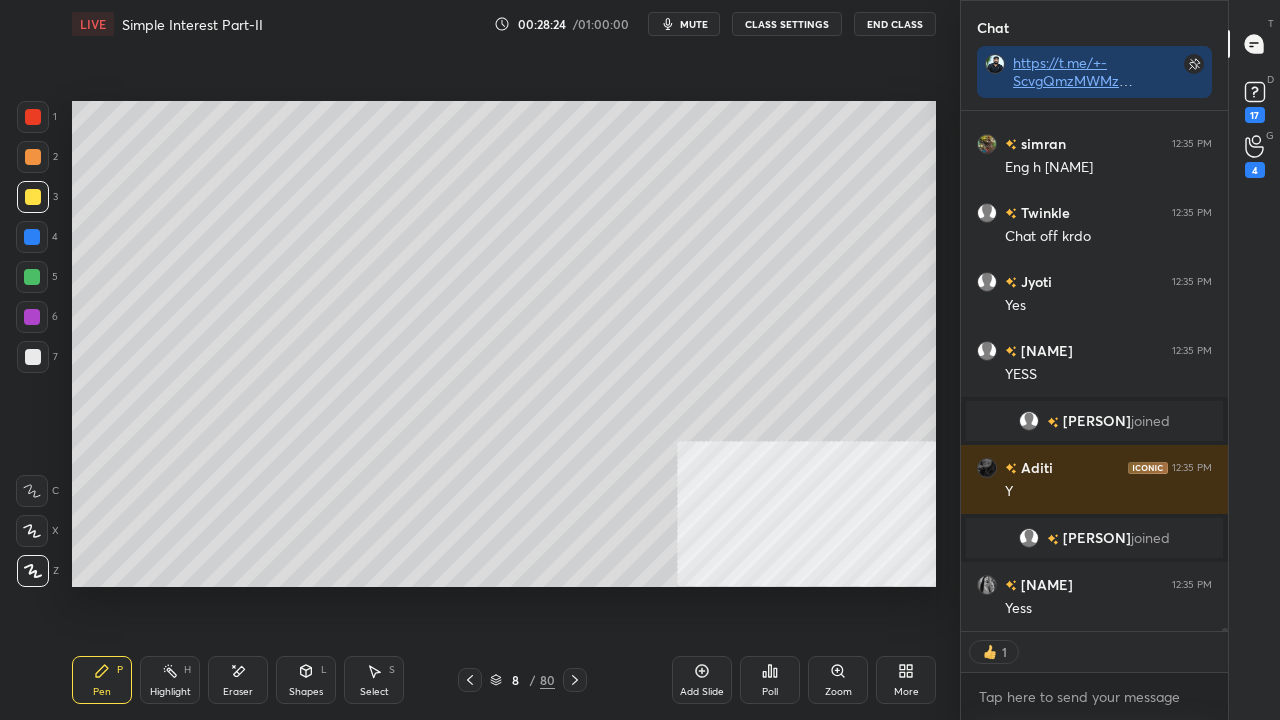type on "x" 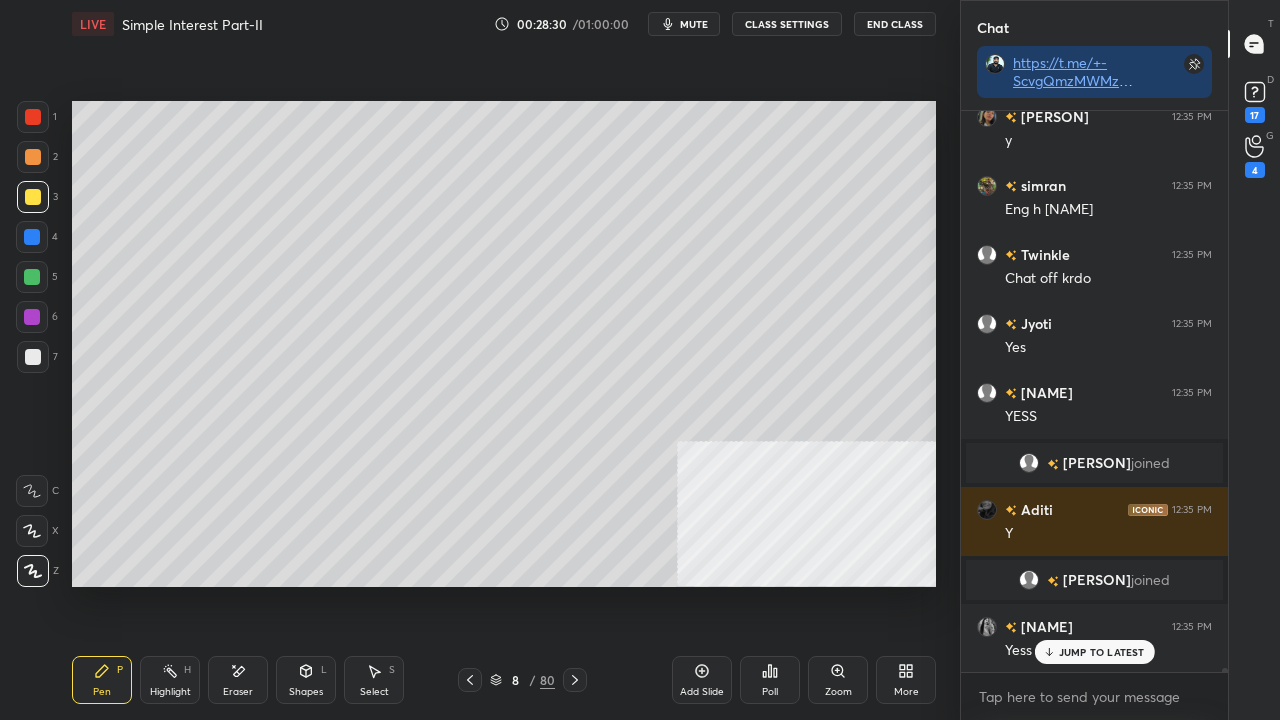 click at bounding box center (33, 357) 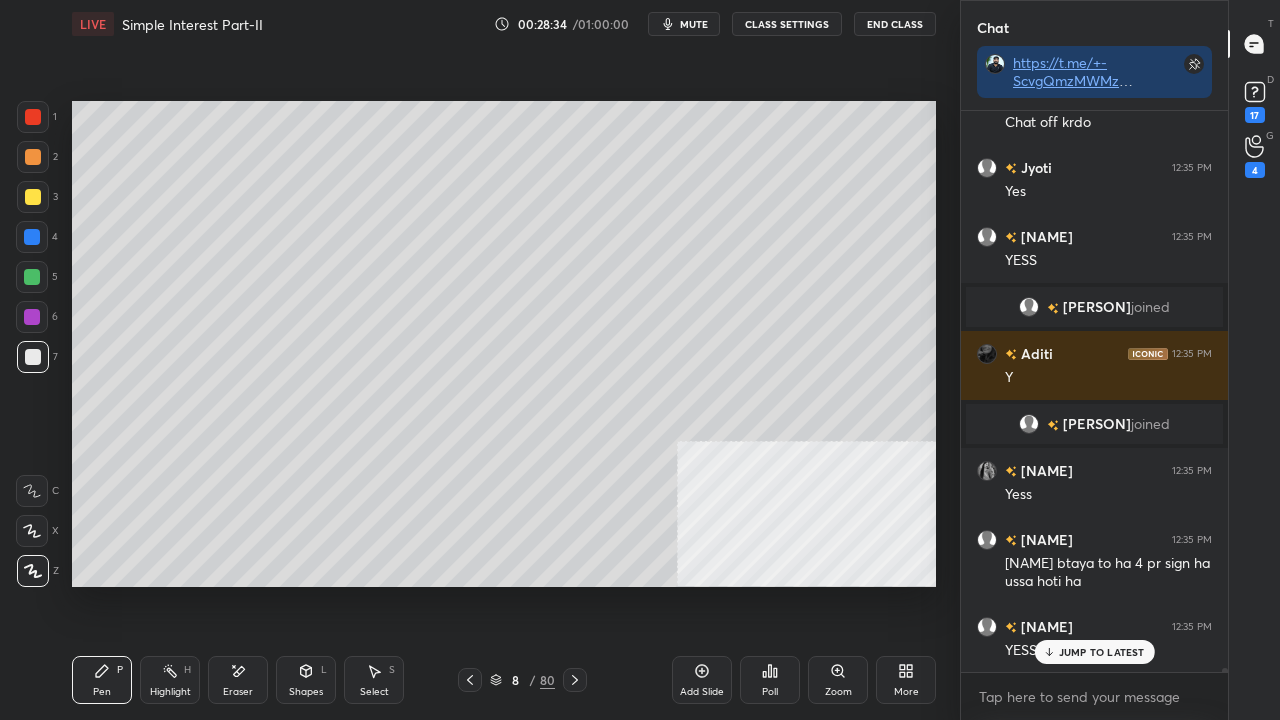 click at bounding box center [33, 357] 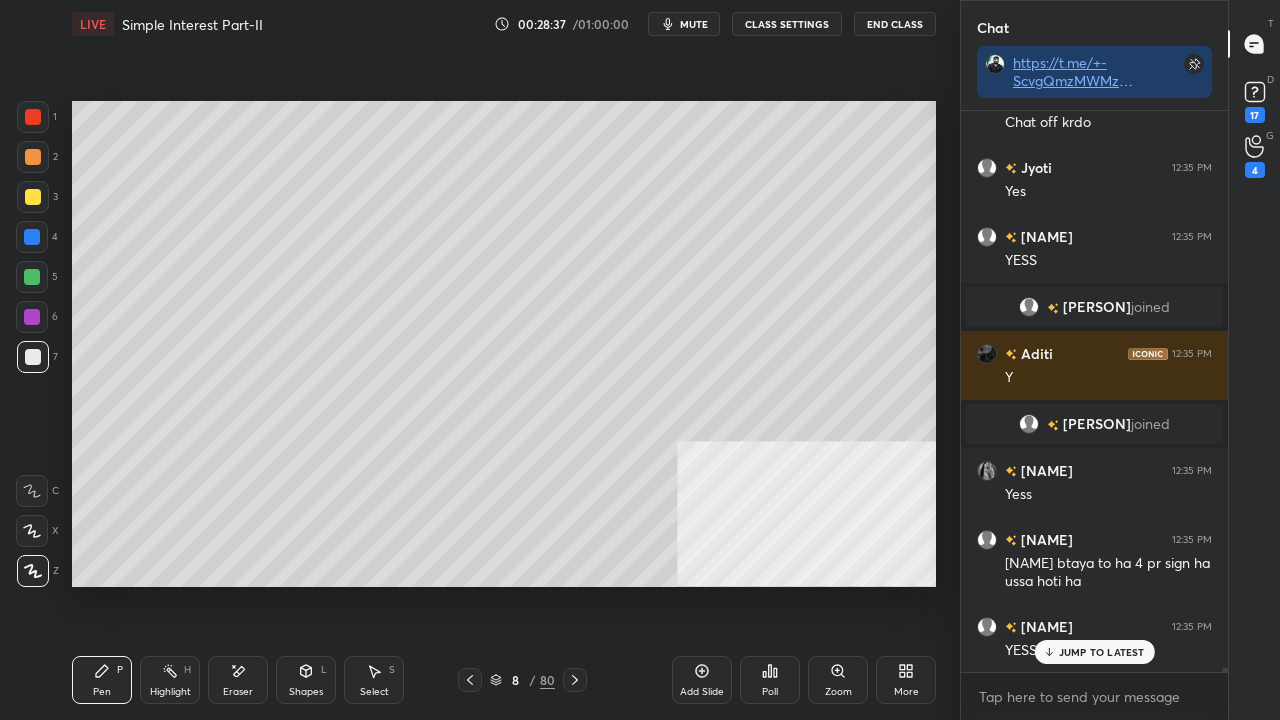 click on "CLASS SETTINGS" at bounding box center (787, 24) 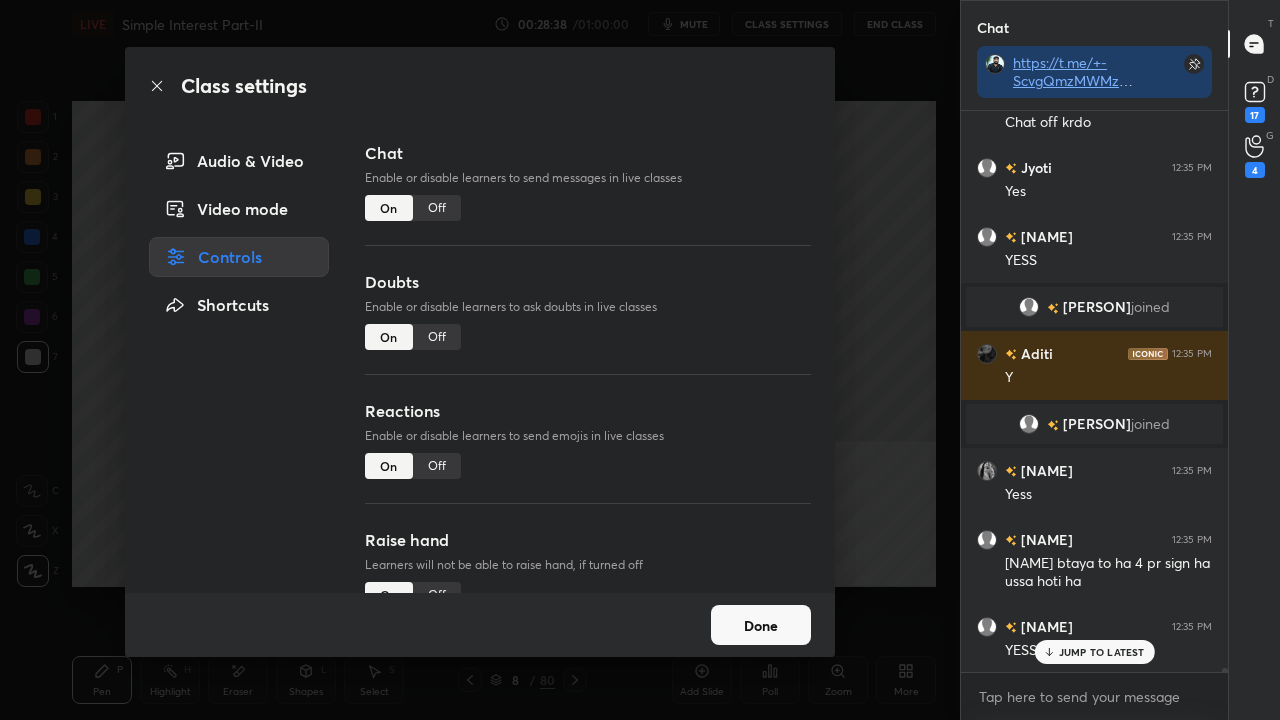 click on "Off" at bounding box center (437, 208) 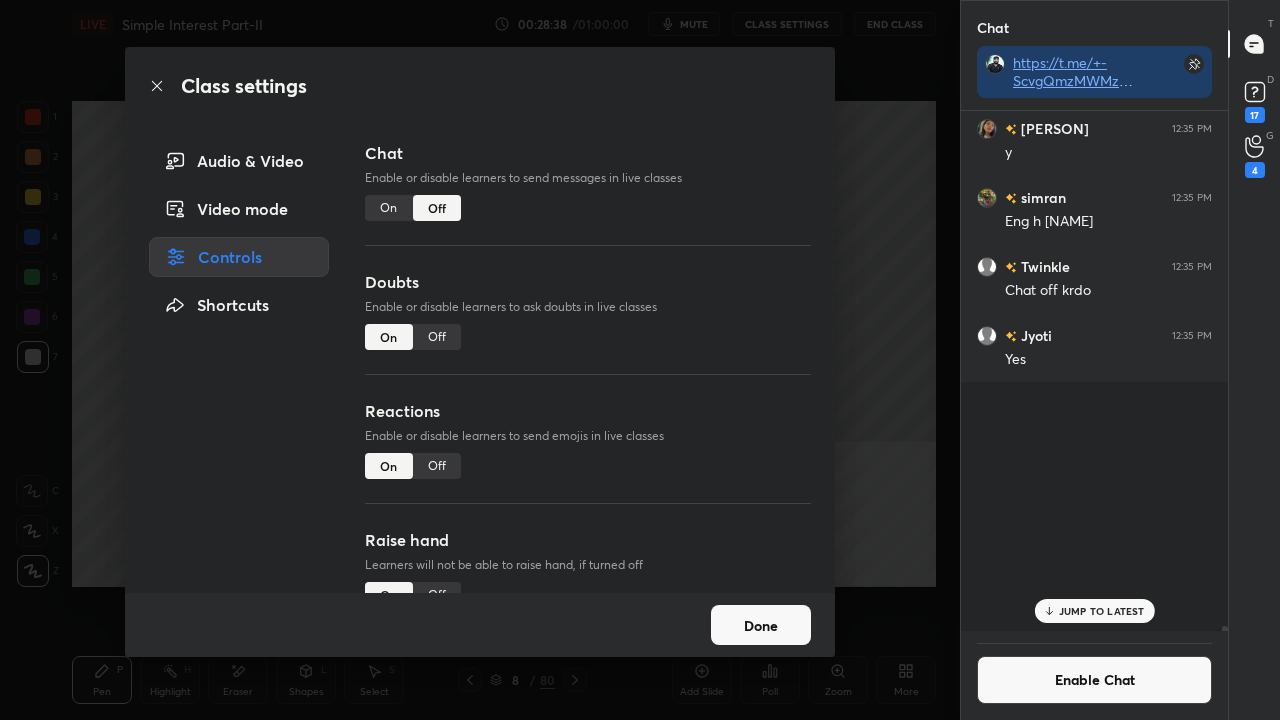 scroll, scrollTop: 80338, scrollLeft: 0, axis: vertical 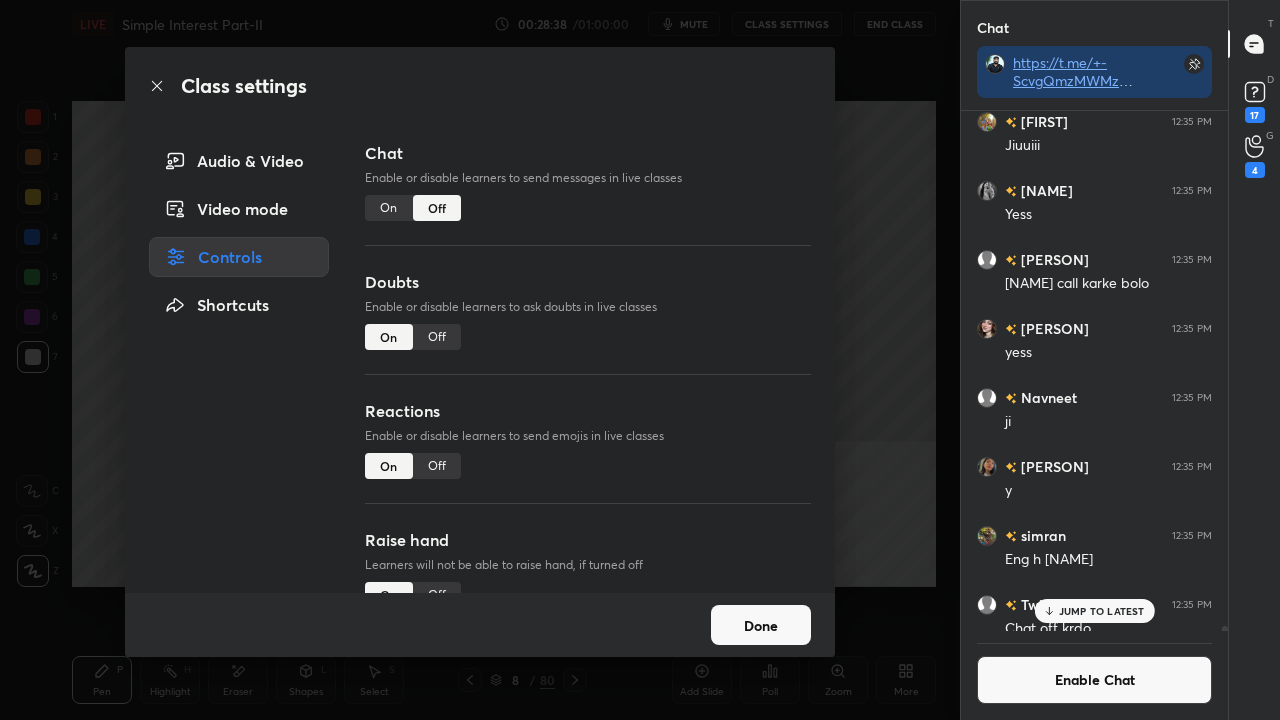 click 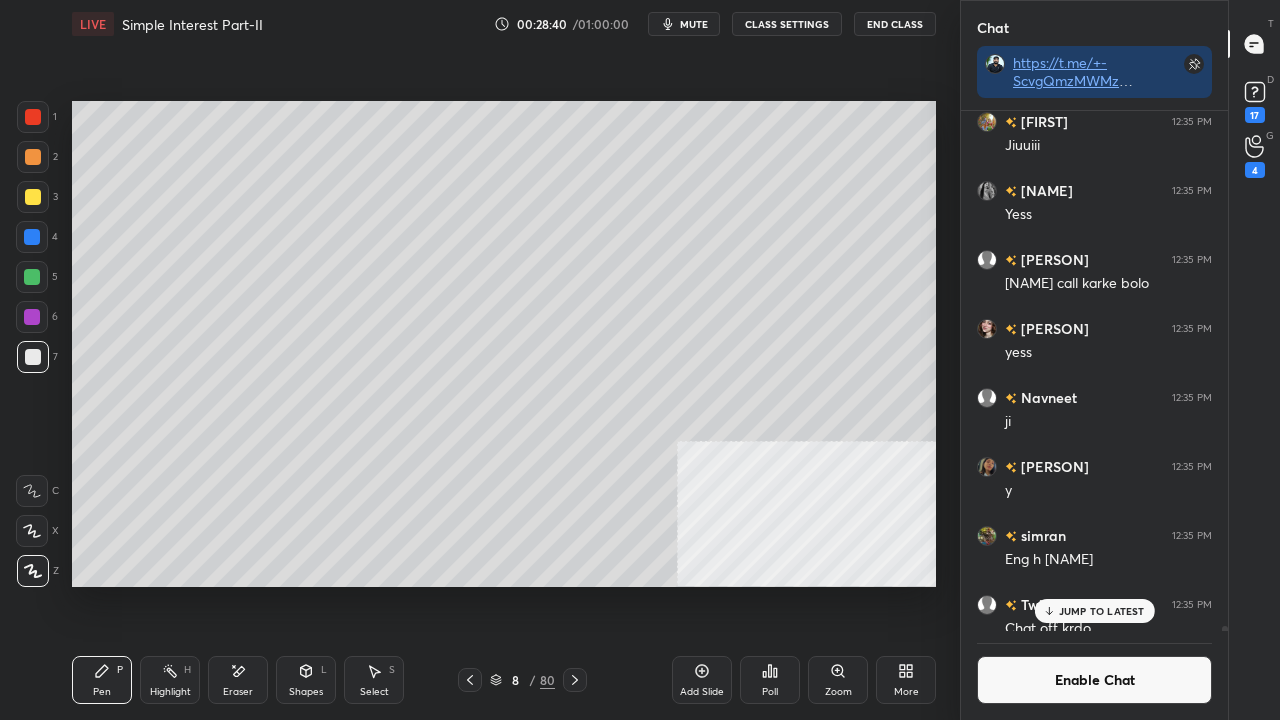 click on "JUMP TO LATEST" at bounding box center [1102, 611] 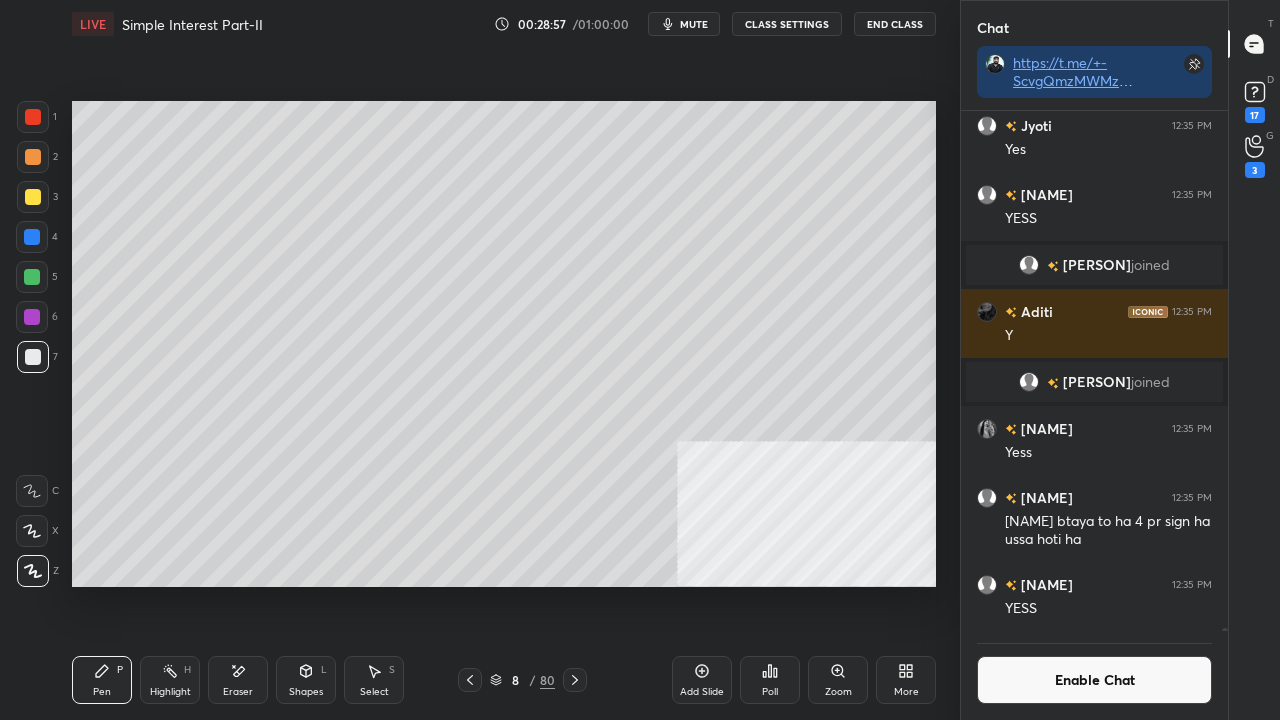 click on "mute" at bounding box center (694, 24) 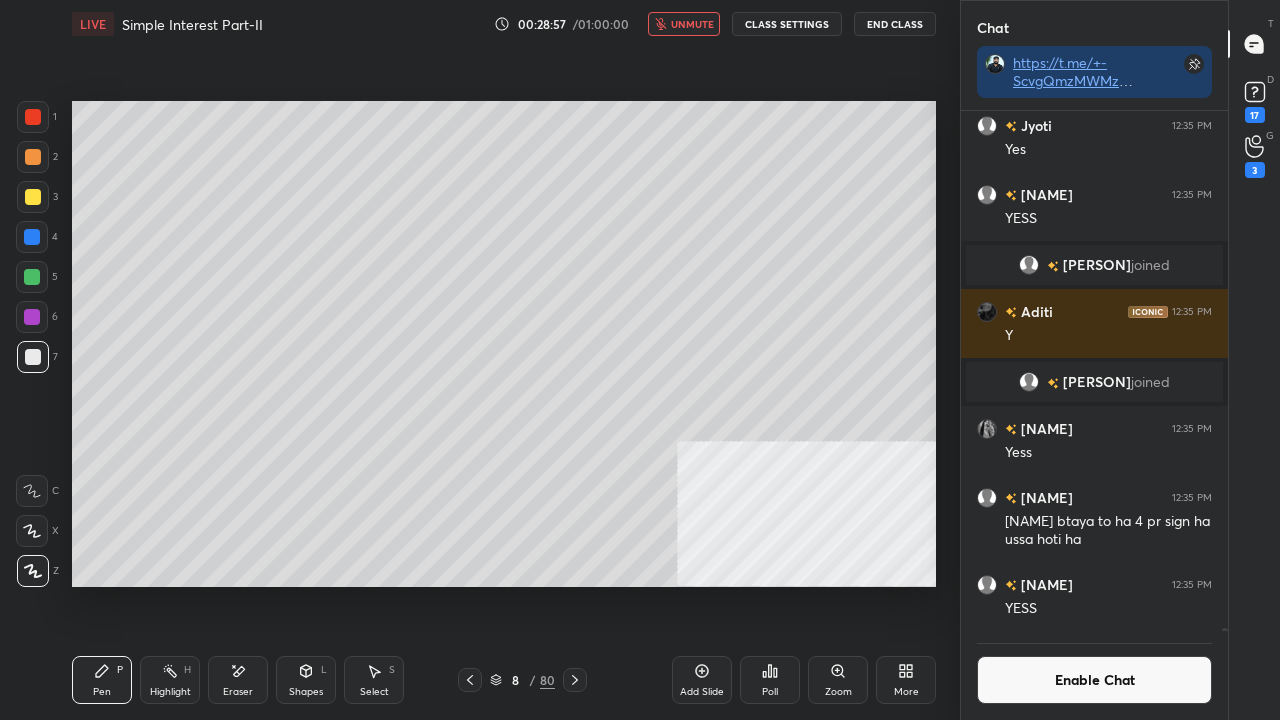 click on "Enable Chat" at bounding box center [1094, 680] 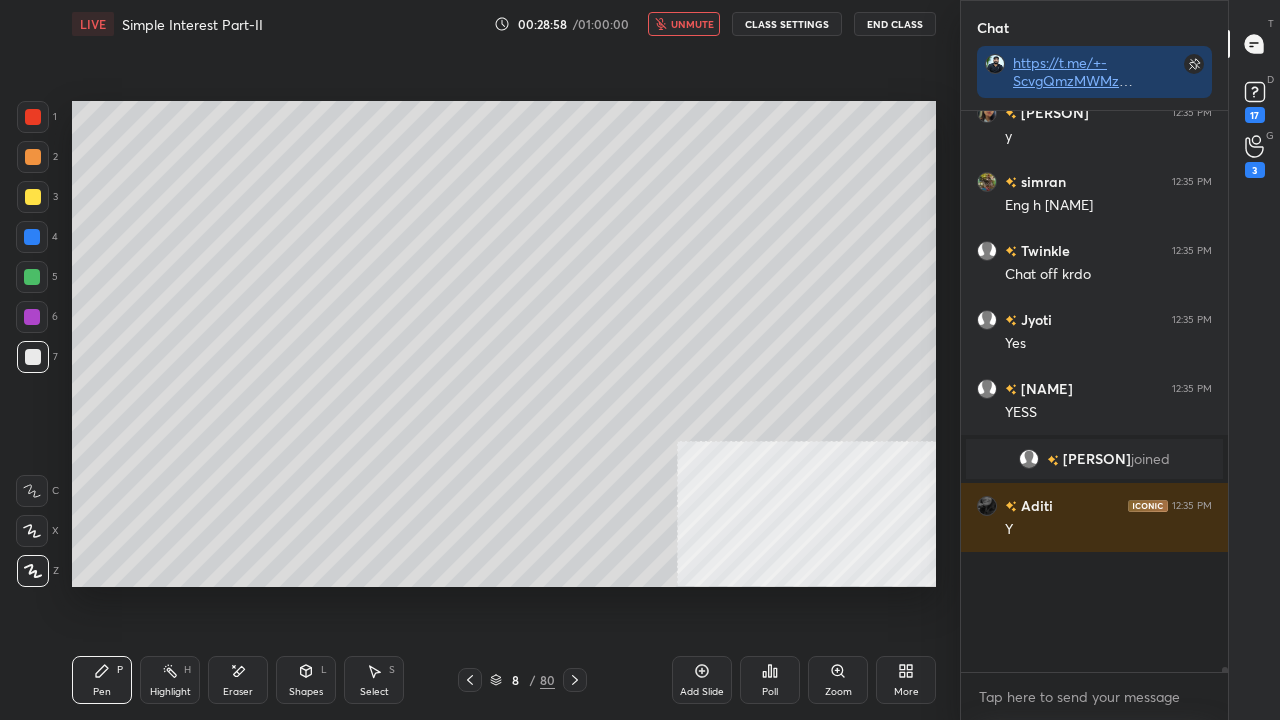 scroll, scrollTop: 80455, scrollLeft: 0, axis: vertical 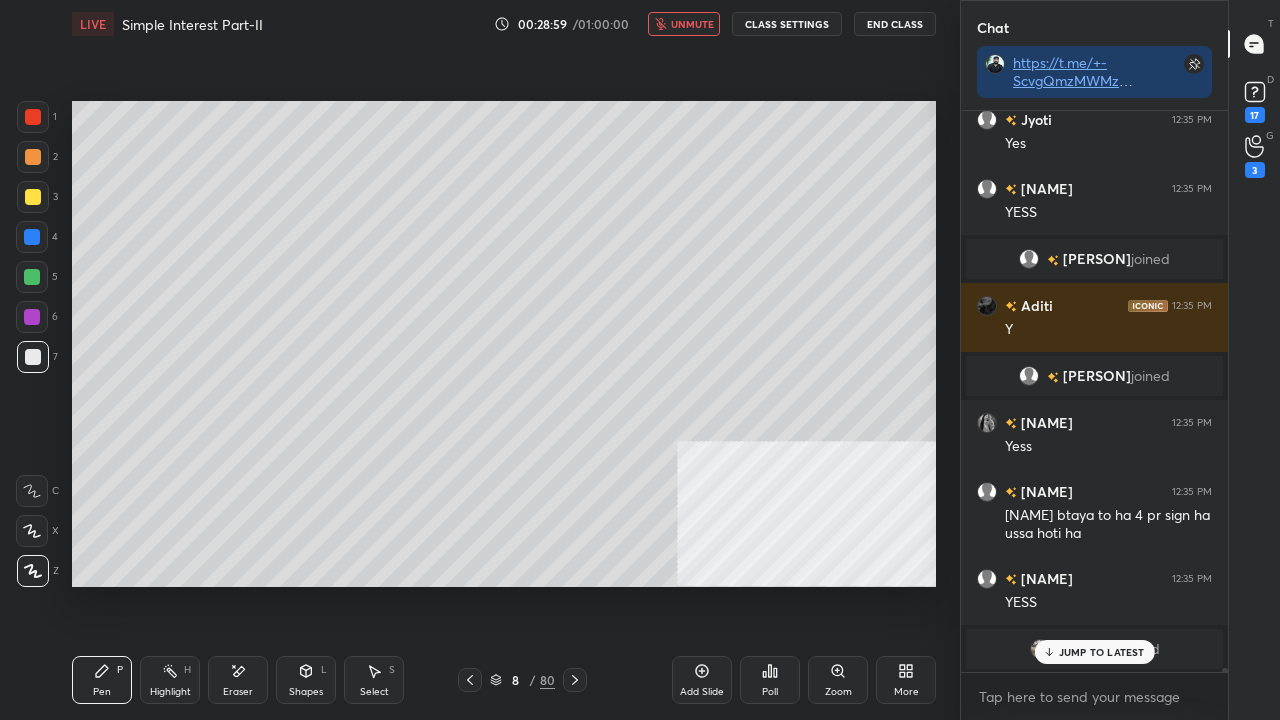 click on "unmute" at bounding box center [692, 24] 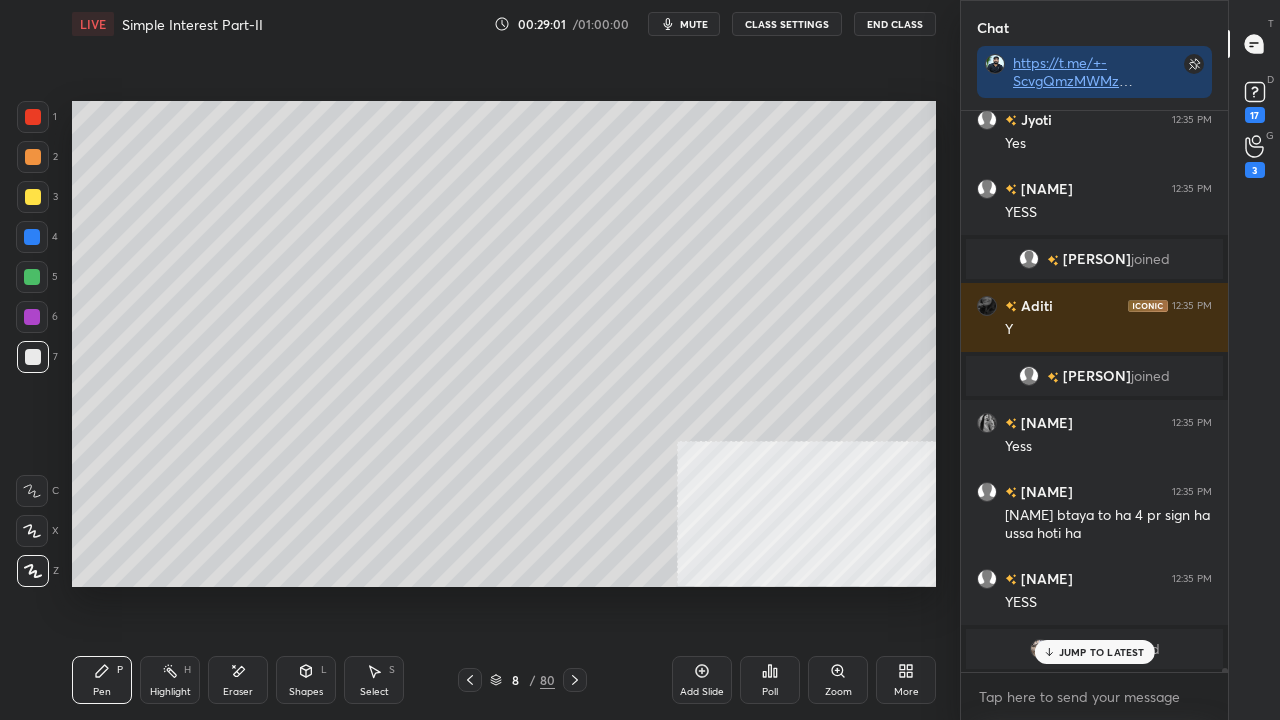 click on "JUMP TO LATEST" at bounding box center (1102, 652) 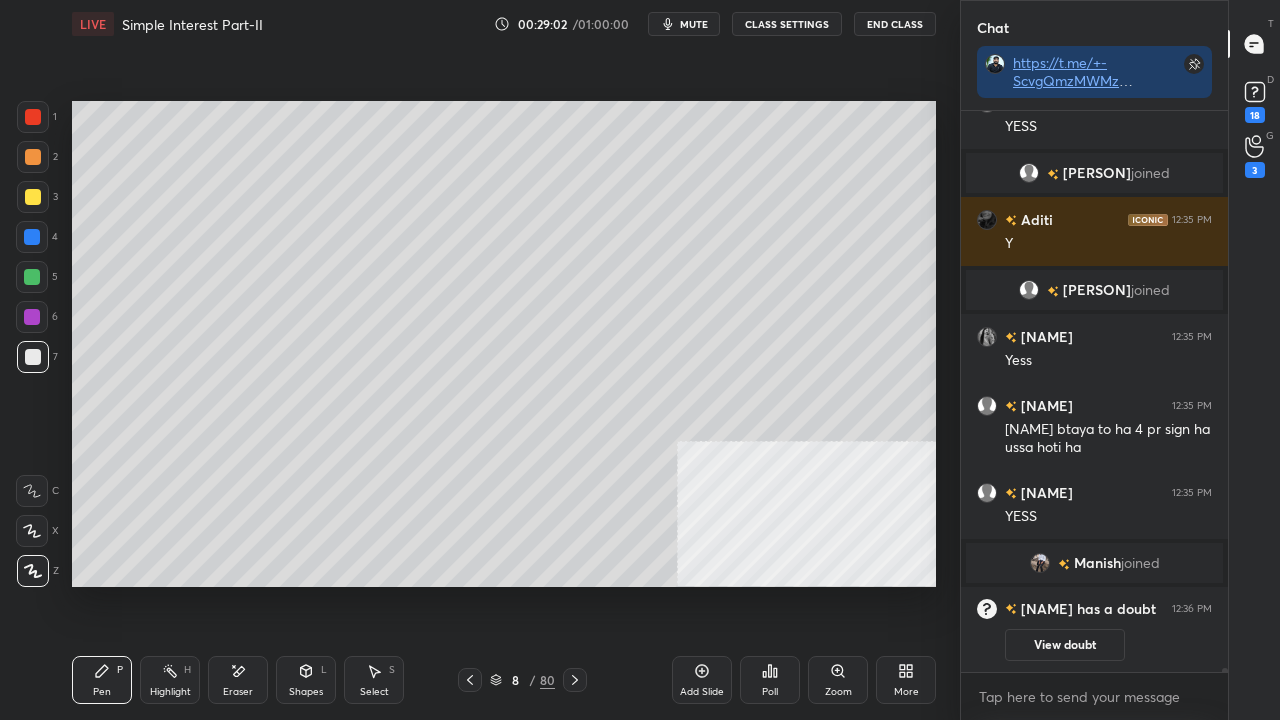 click at bounding box center [33, 117] 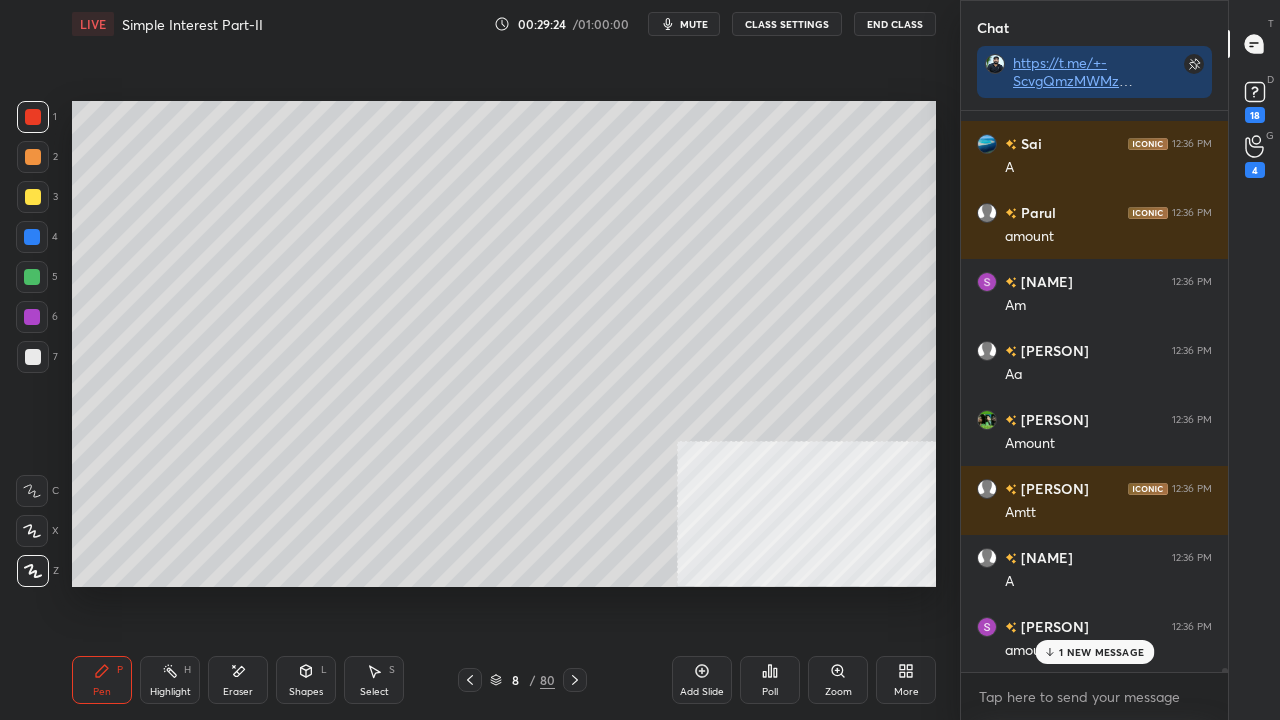 scroll, scrollTop: 84018, scrollLeft: 0, axis: vertical 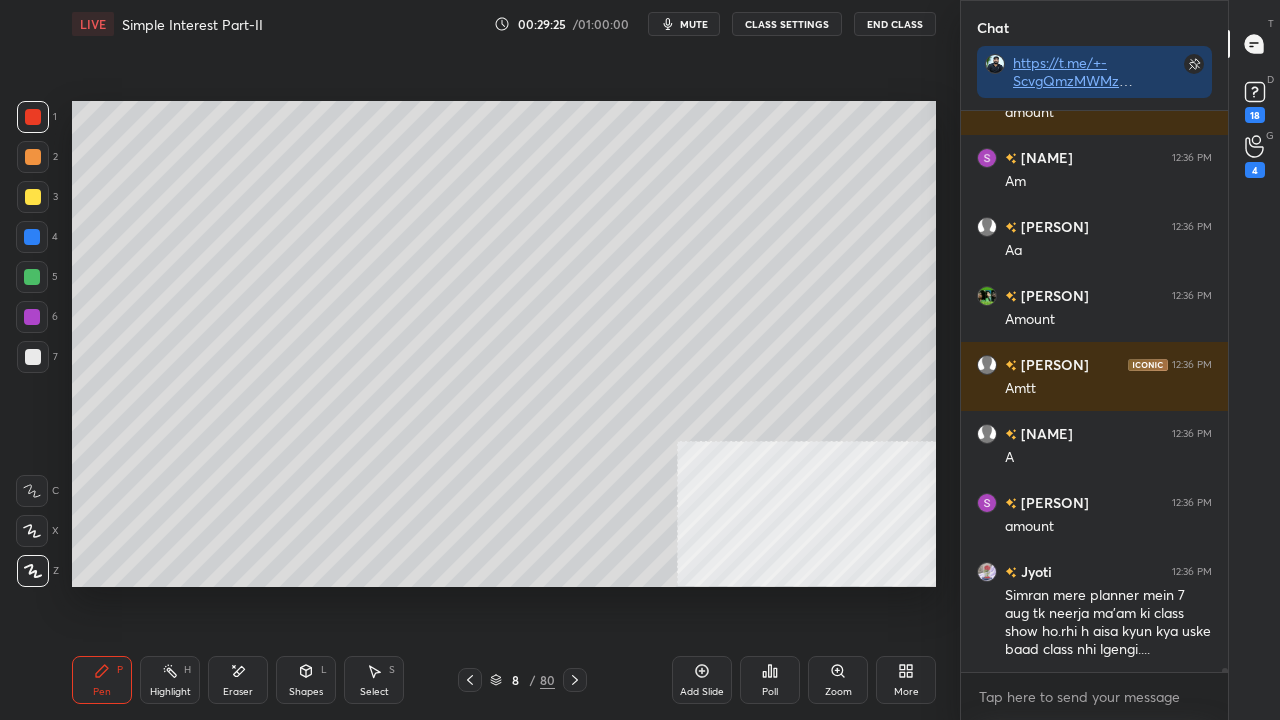 click at bounding box center (32, 237) 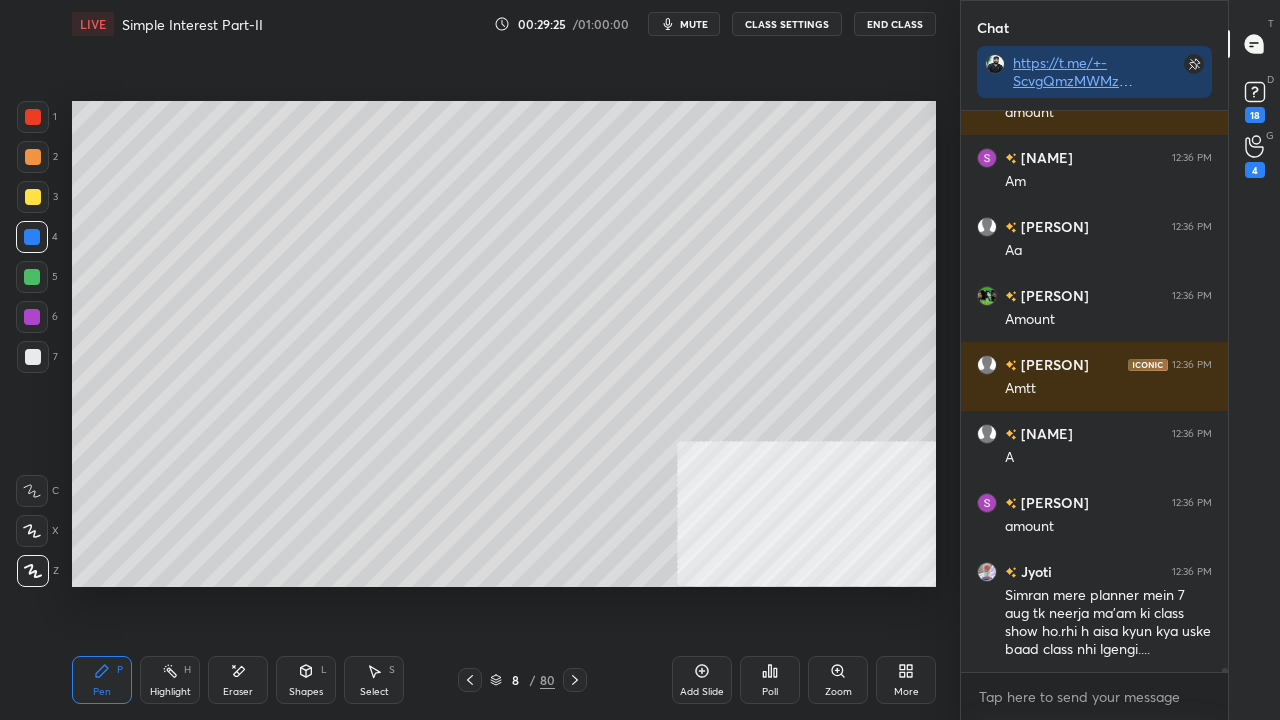 scroll, scrollTop: 84086, scrollLeft: 0, axis: vertical 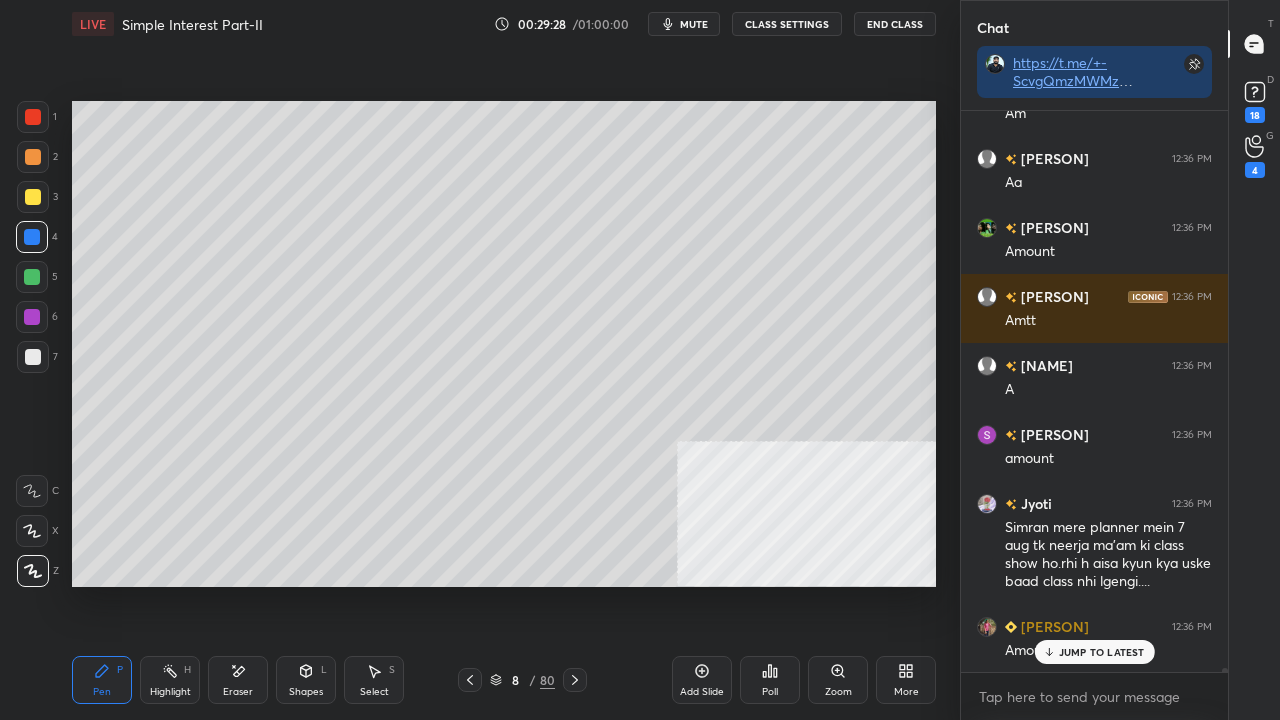 click at bounding box center (32, 317) 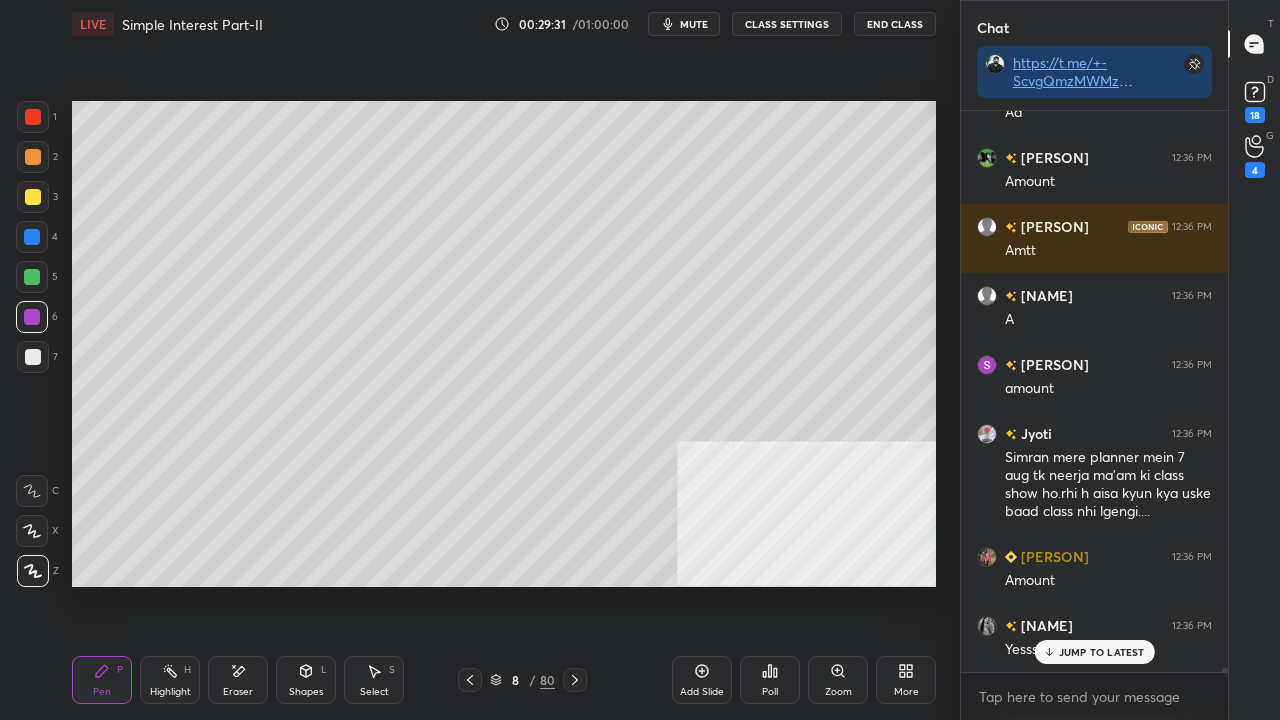 scroll, scrollTop: 84224, scrollLeft: 0, axis: vertical 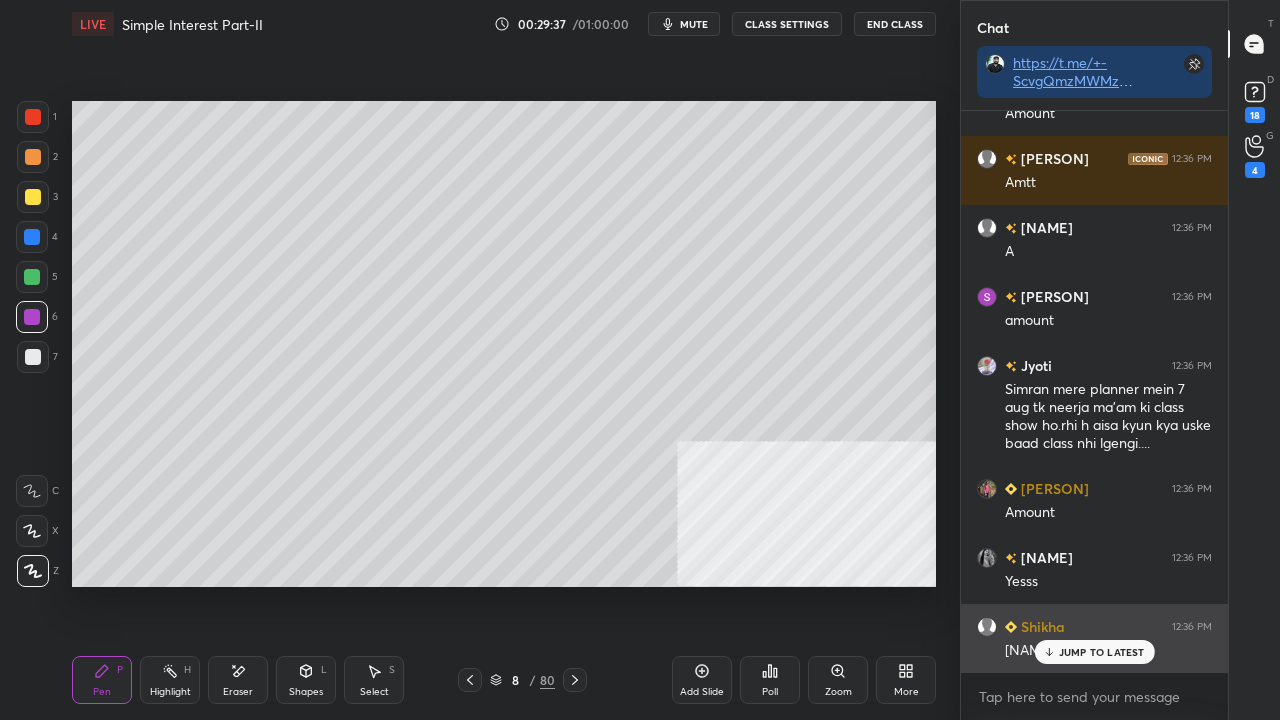 click on "JUMP TO LATEST" at bounding box center (1094, 652) 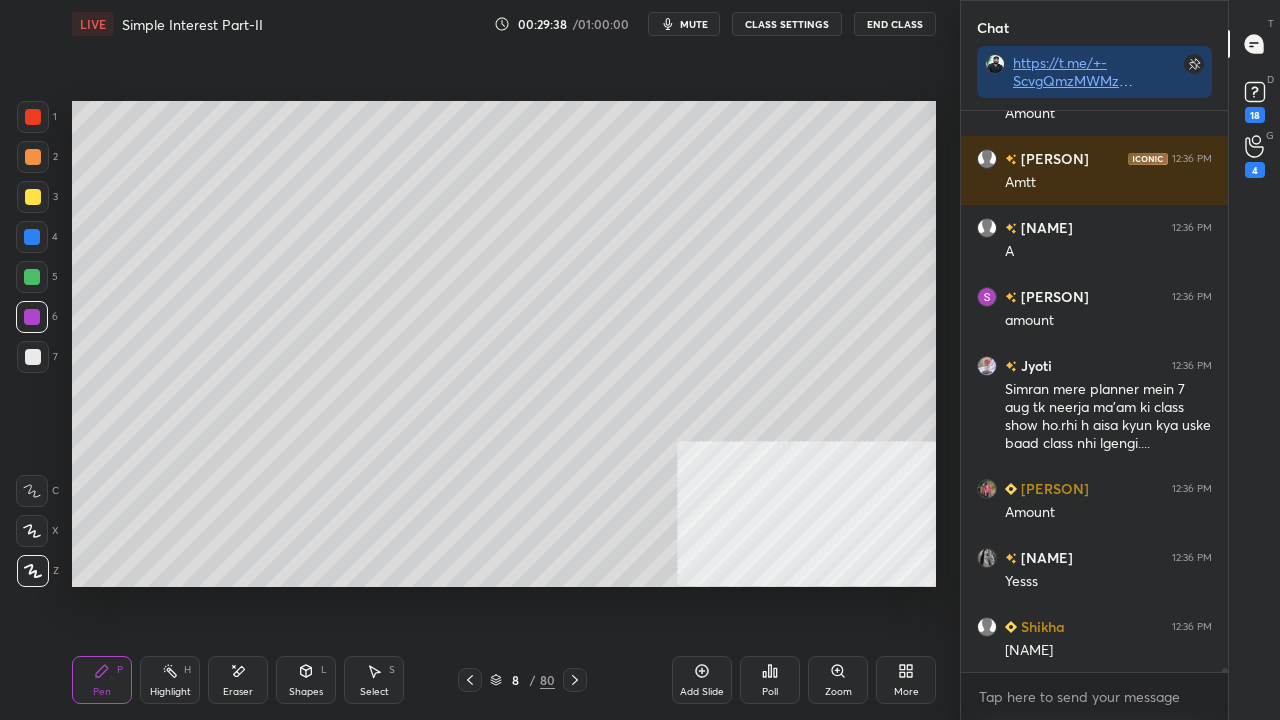 scroll, scrollTop: 514, scrollLeft: 261, axis: both 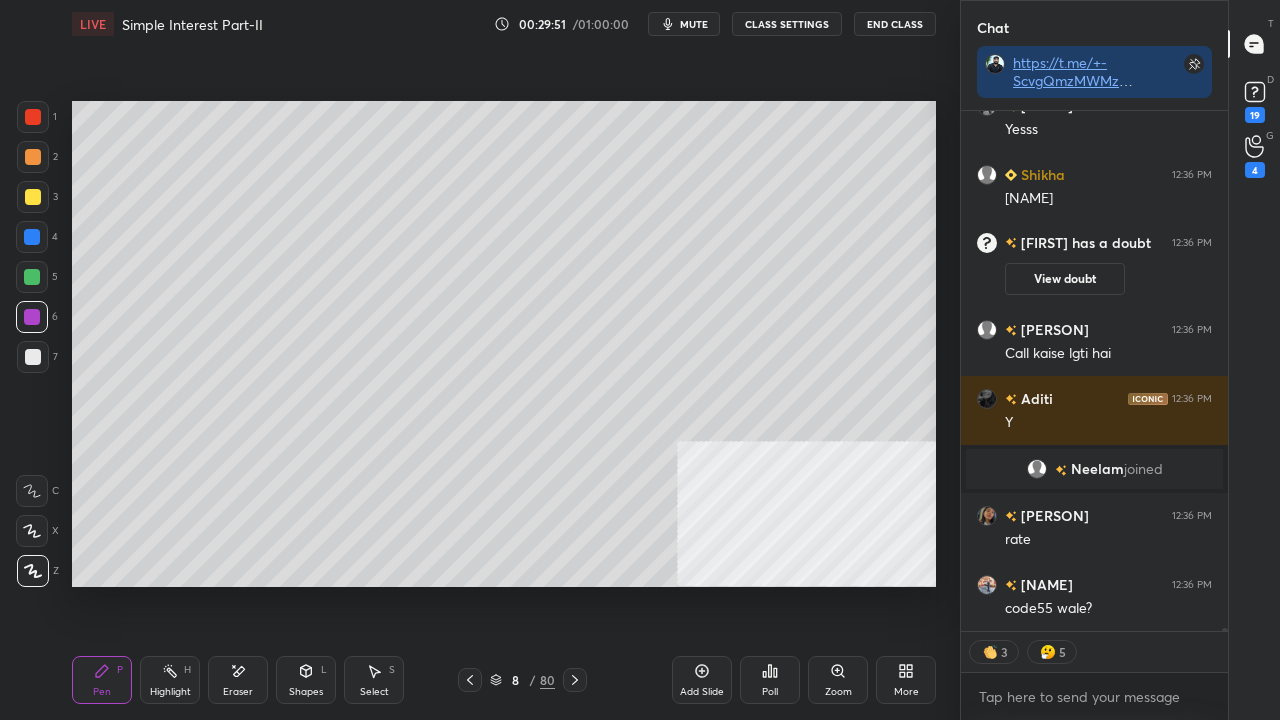 drag, startPoint x: 32, startPoint y: 116, endPoint x: 36, endPoint y: 132, distance: 16.492422 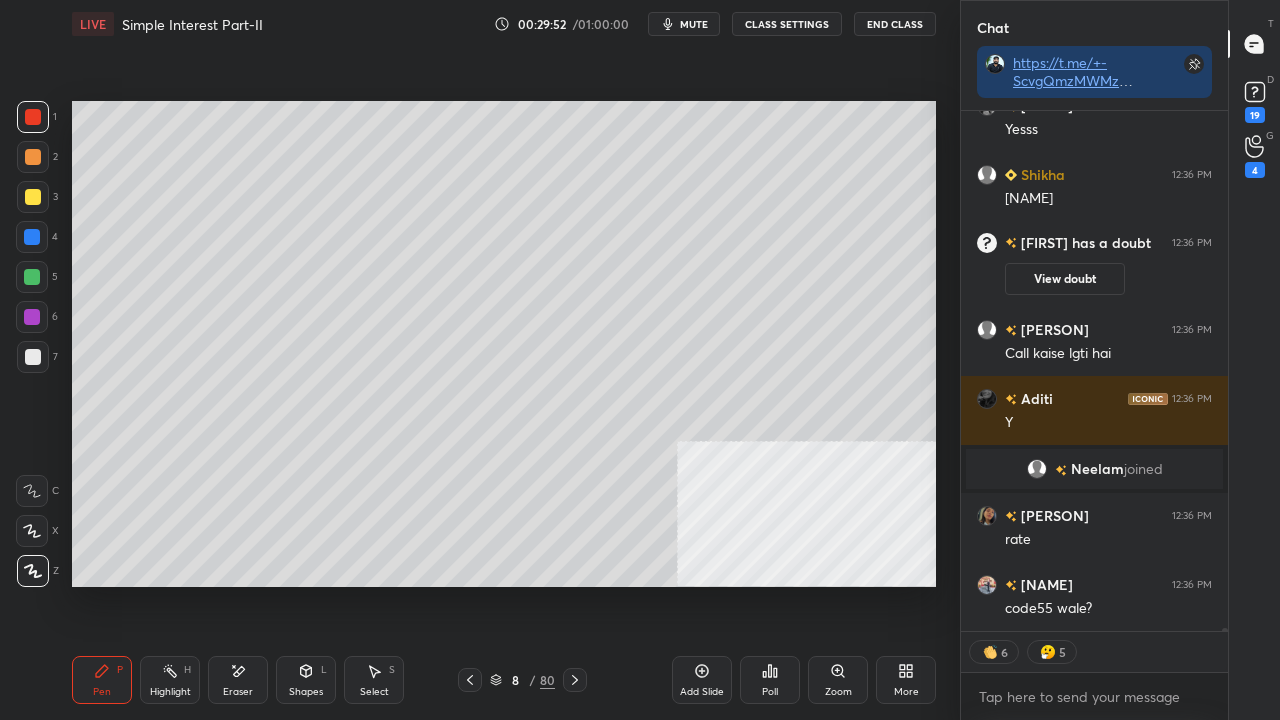 click at bounding box center (32, 237) 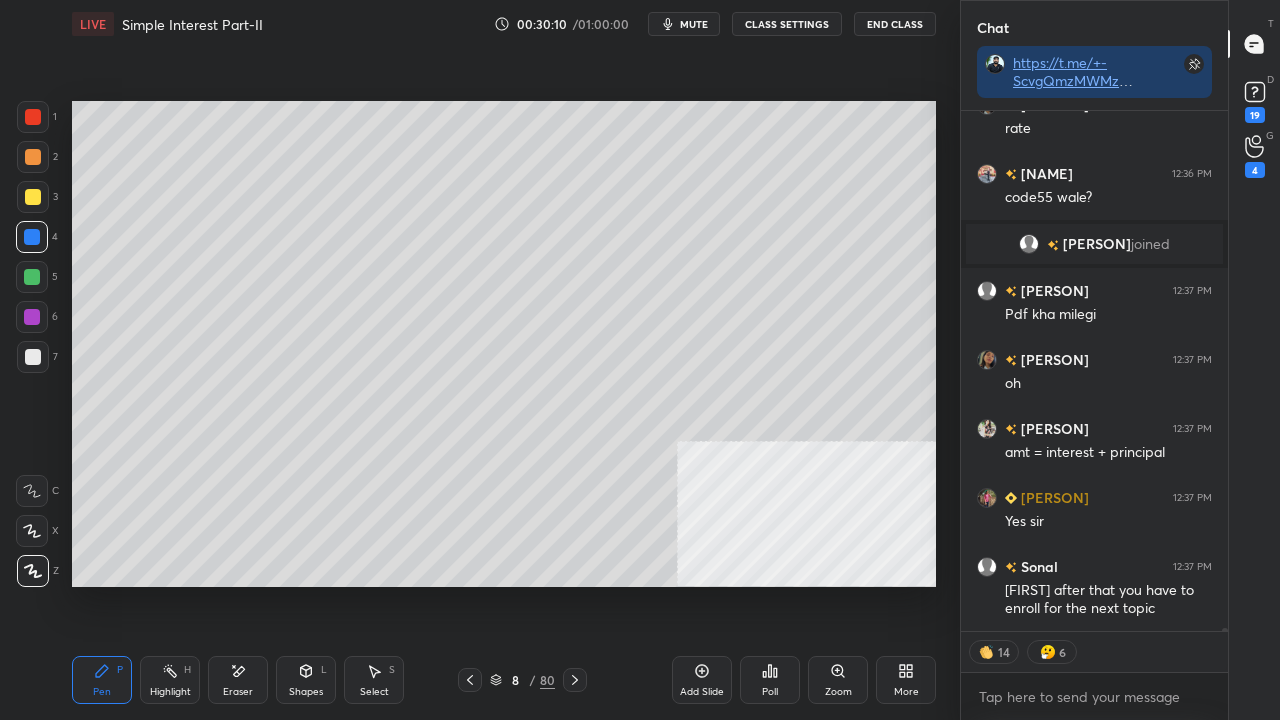 scroll, scrollTop: 84140, scrollLeft: 0, axis: vertical 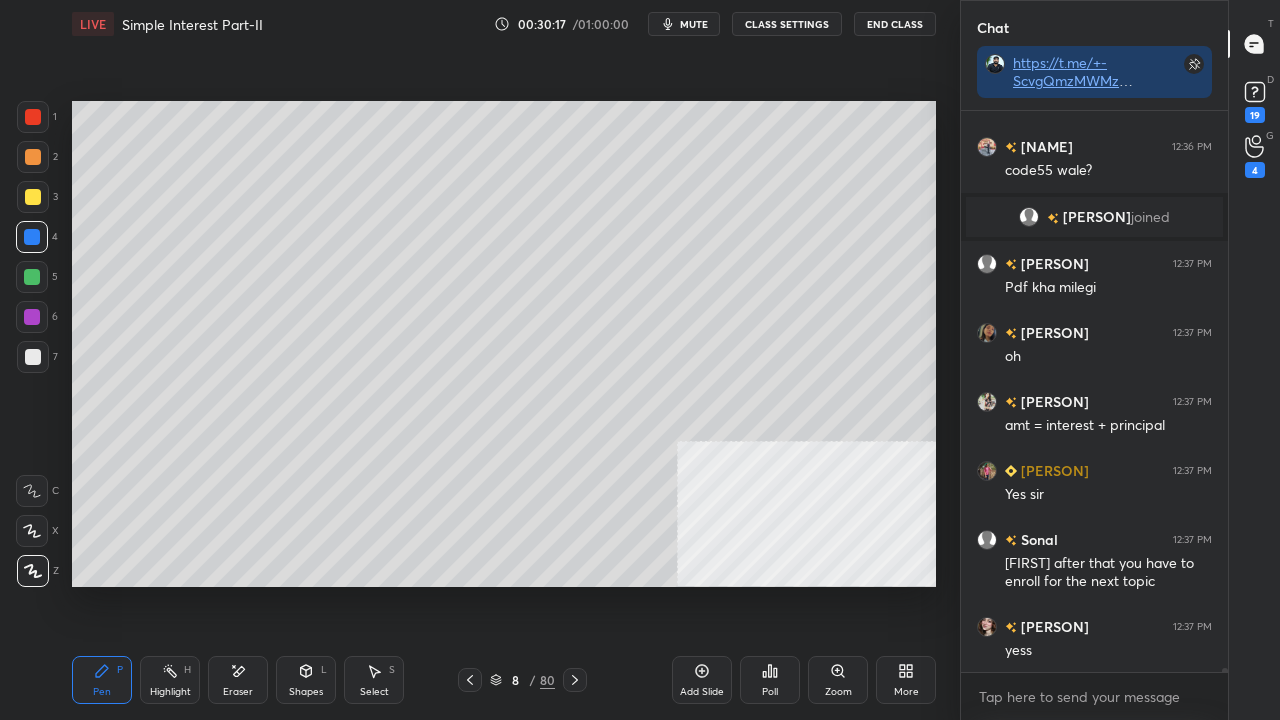 drag, startPoint x: 29, startPoint y: 194, endPoint x: 53, endPoint y: 204, distance: 26 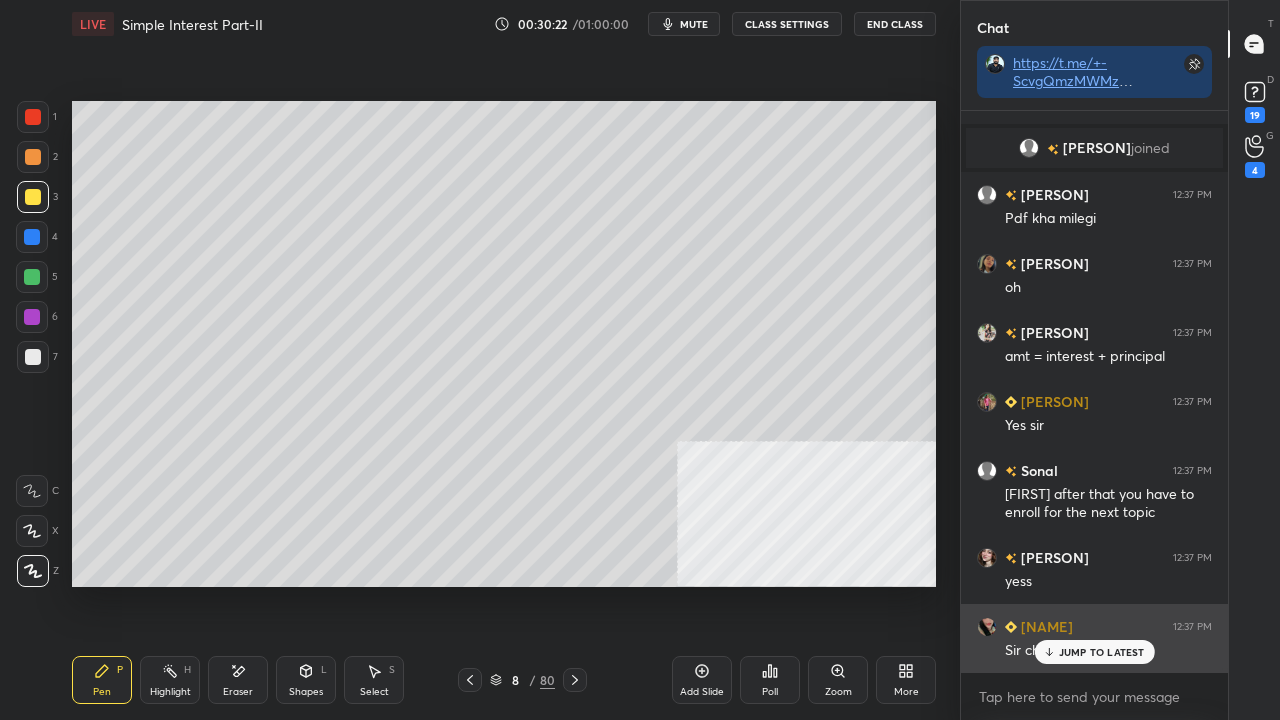 scroll, scrollTop: 84142, scrollLeft: 0, axis: vertical 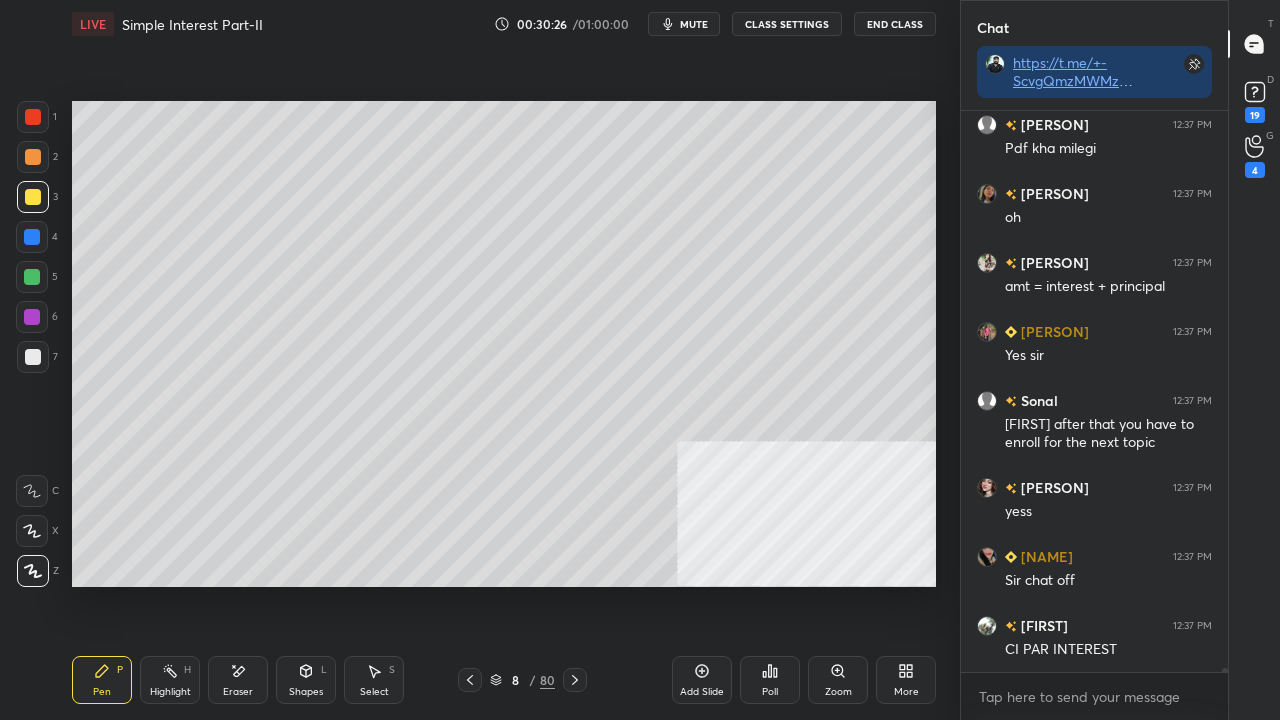 click on "Eraser" at bounding box center [238, 680] 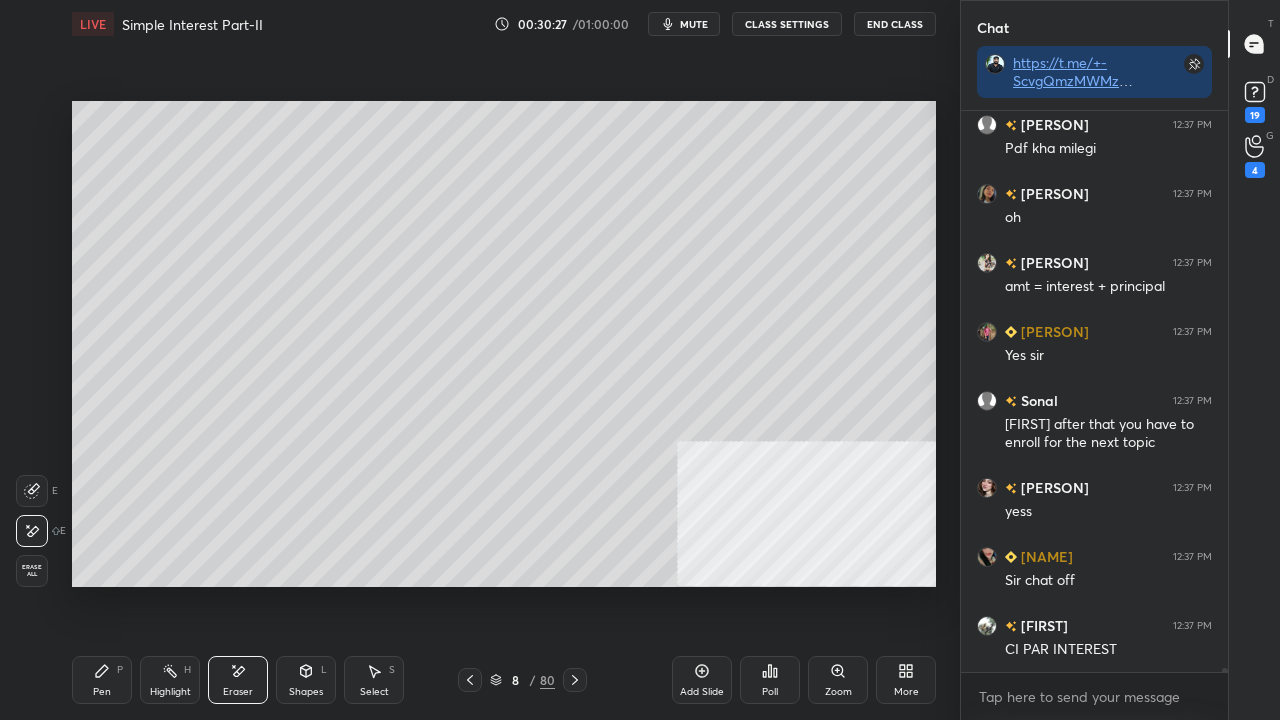 scroll, scrollTop: 84210, scrollLeft: 0, axis: vertical 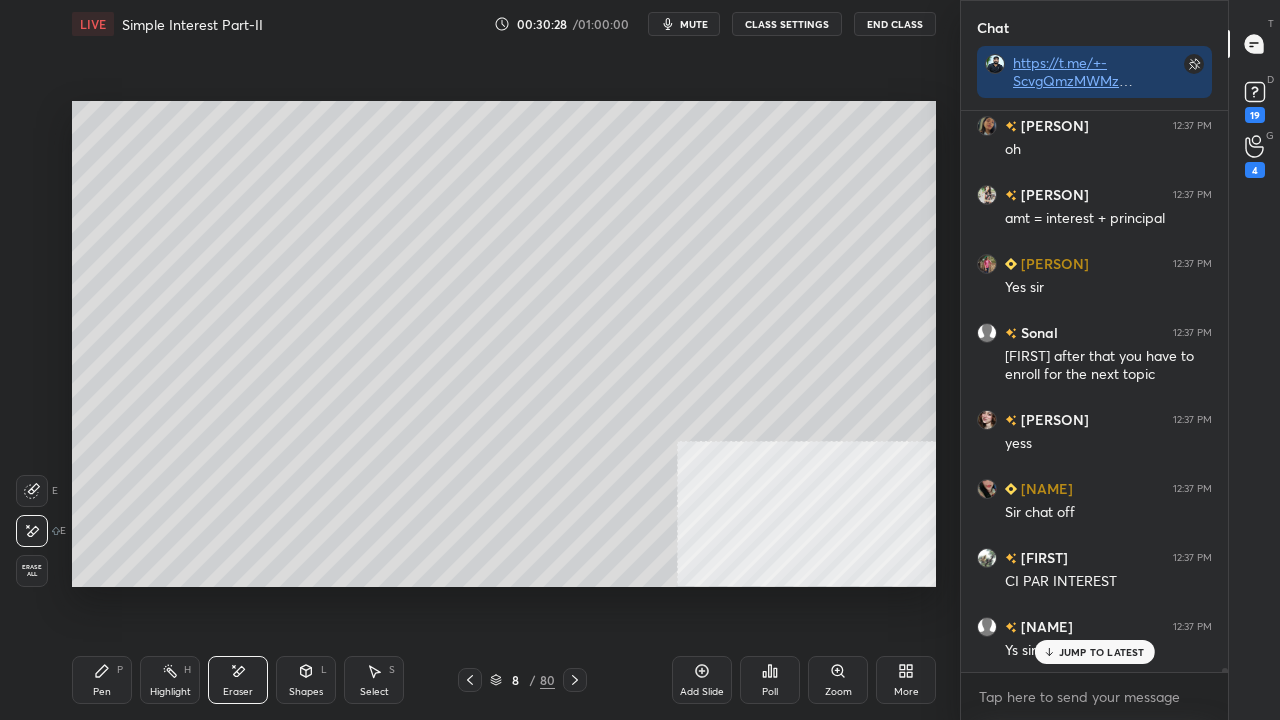 click on "Pen P" at bounding box center (102, 680) 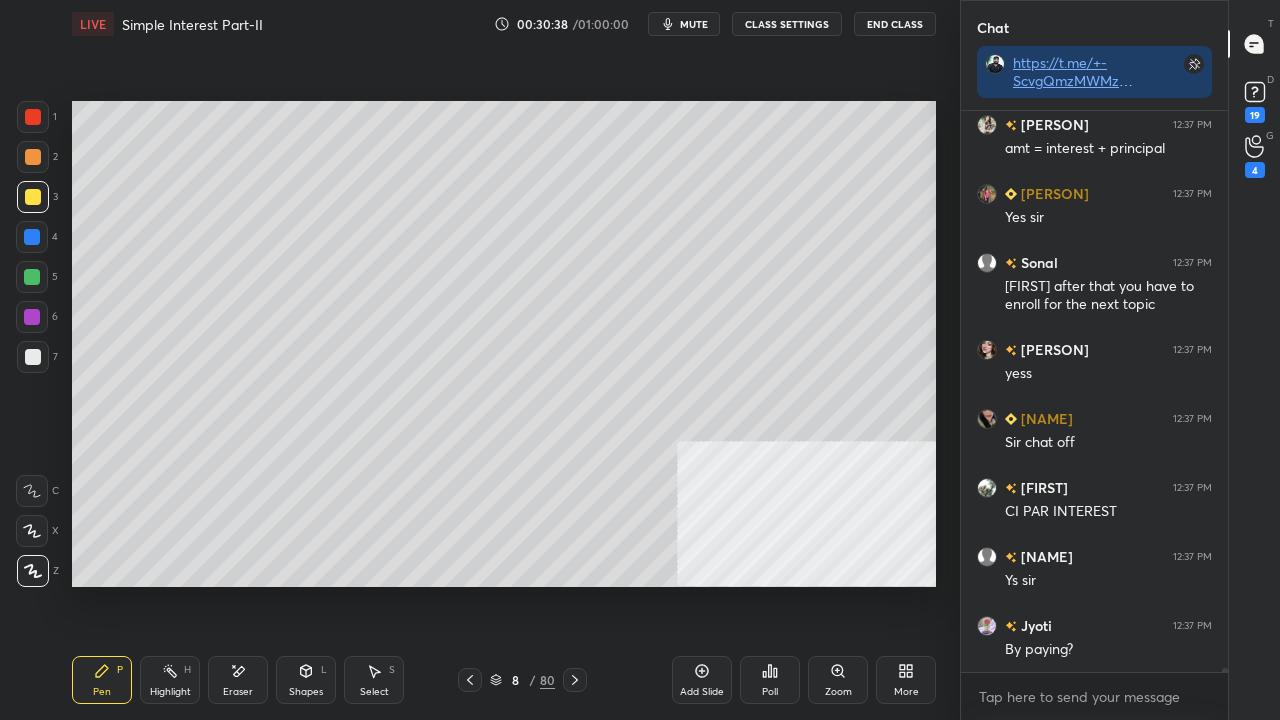 scroll, scrollTop: 84348, scrollLeft: 0, axis: vertical 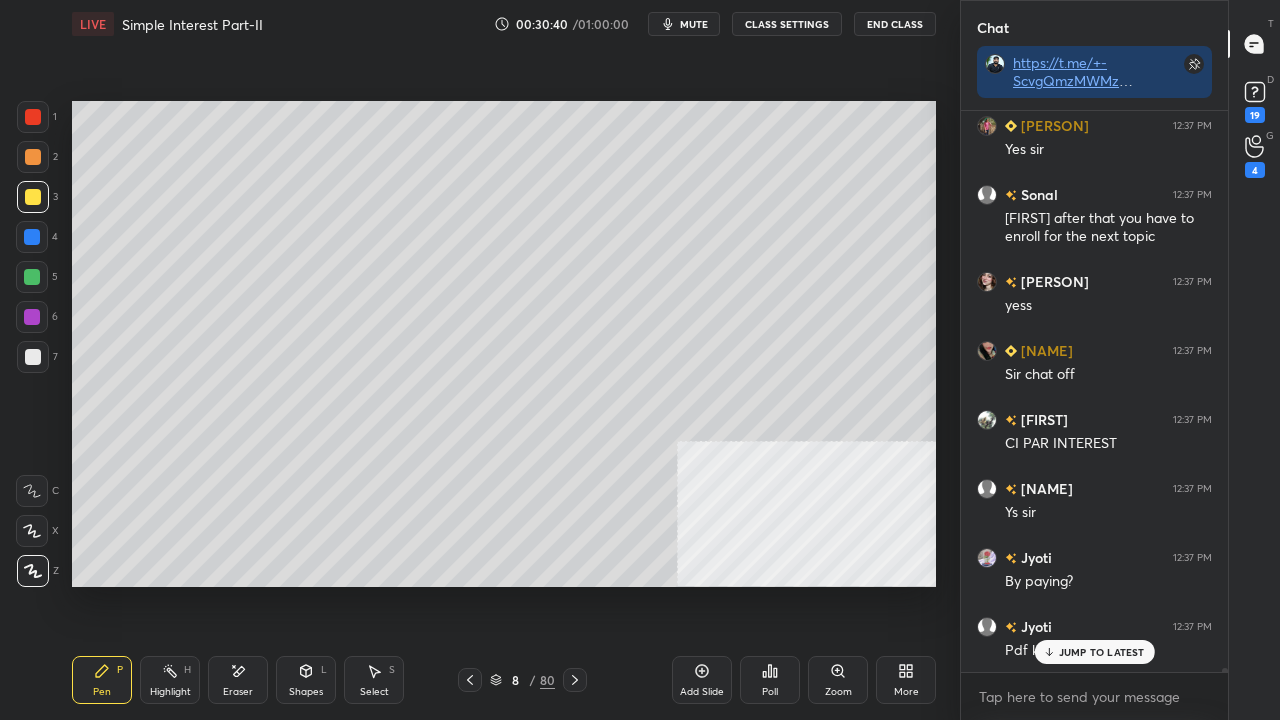 click 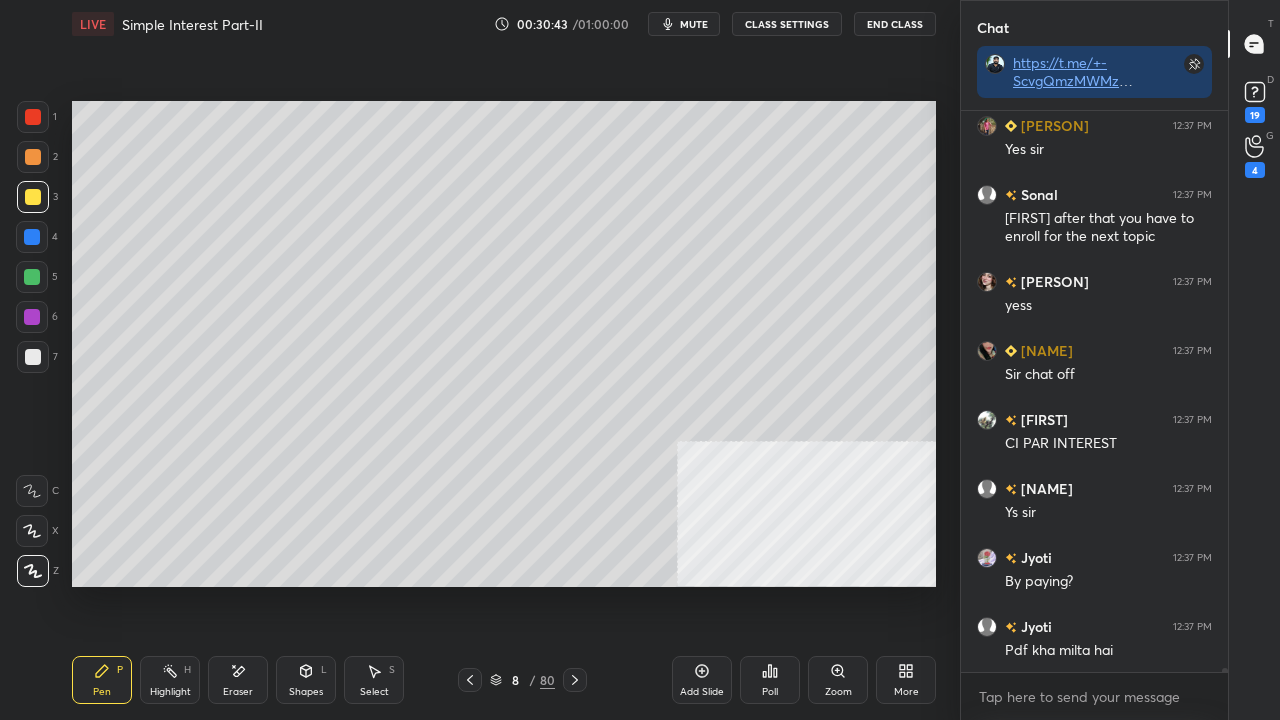 click at bounding box center (32, 237) 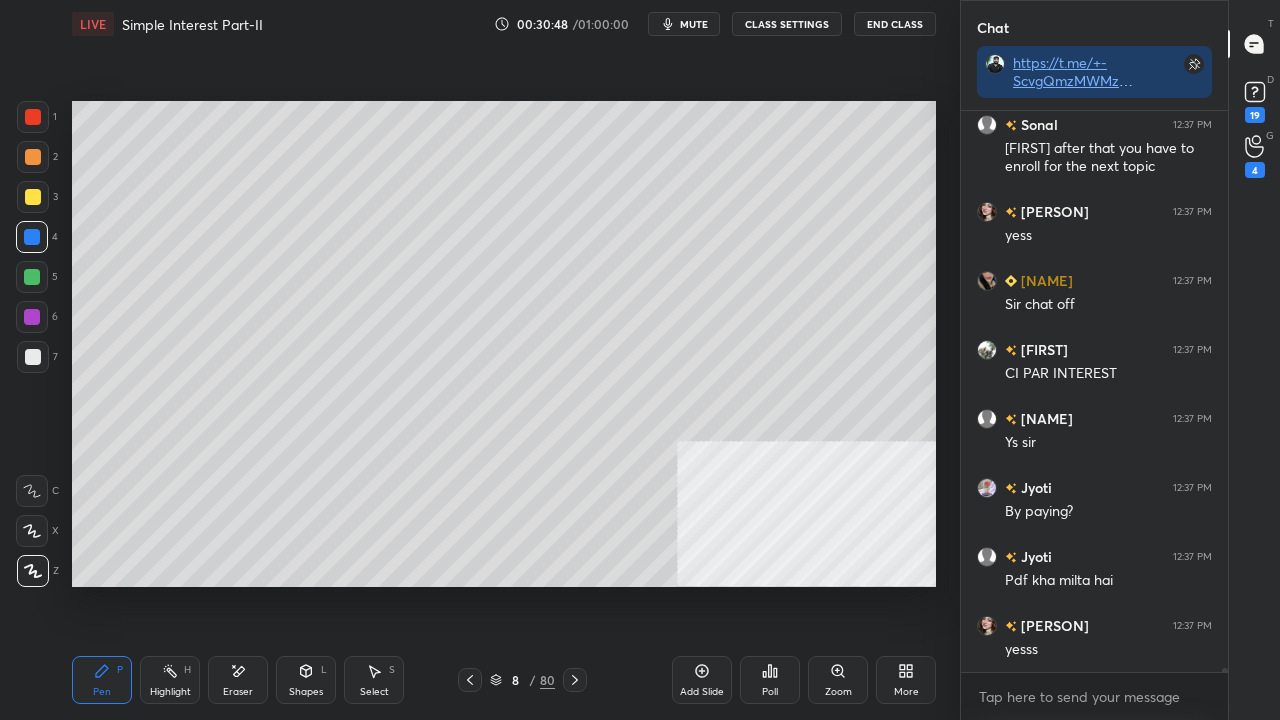 scroll, scrollTop: 84556, scrollLeft: 0, axis: vertical 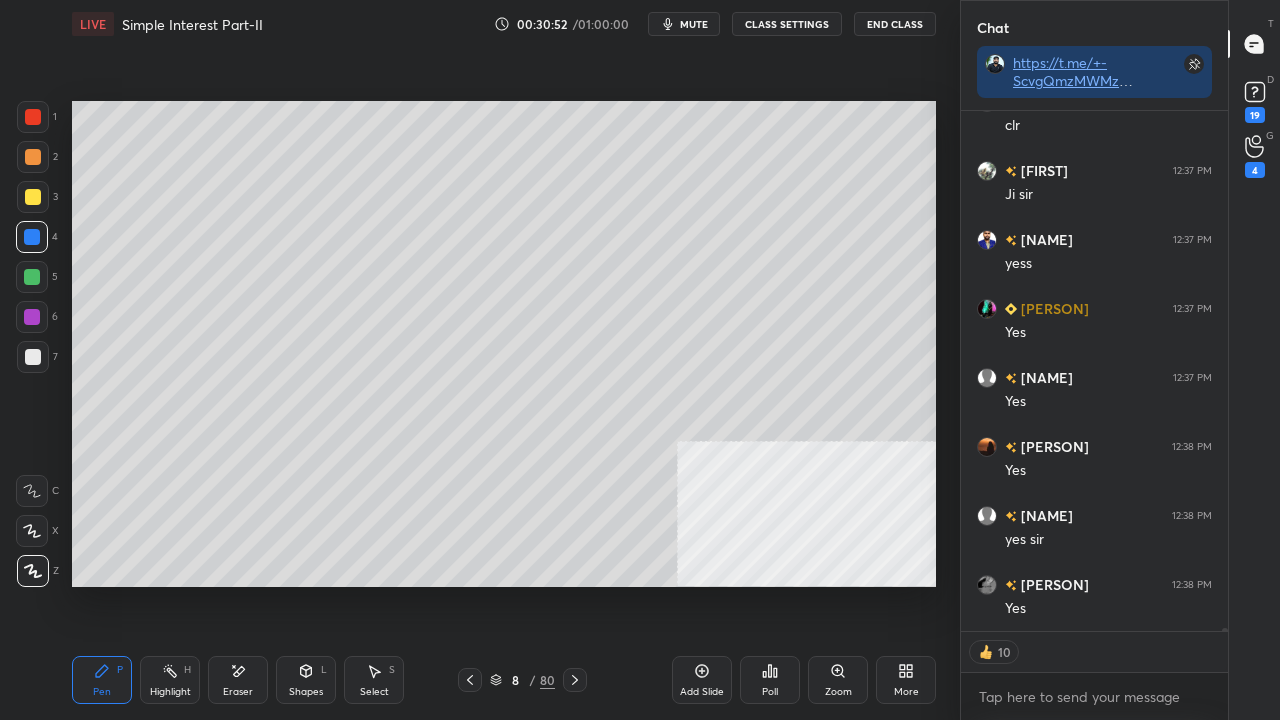 drag, startPoint x: 504, startPoint y: 681, endPoint x: 546, endPoint y: 596, distance: 94.81033 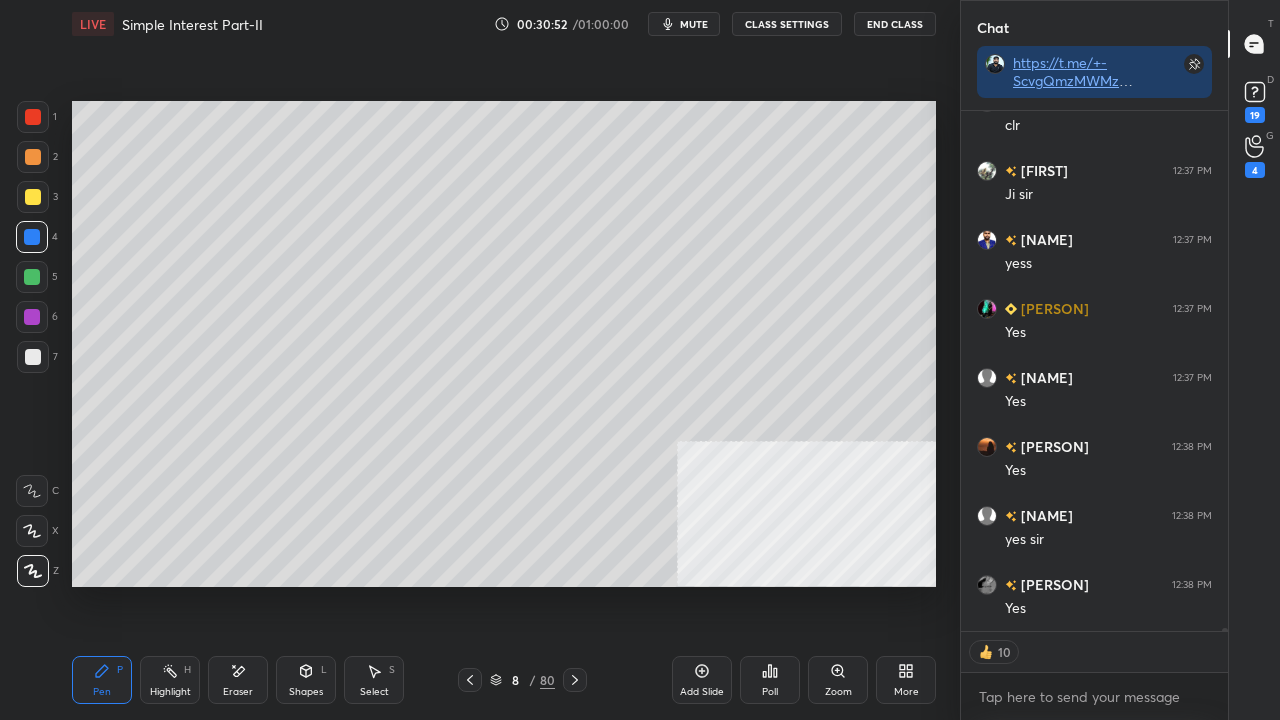 click on "8 / 80" at bounding box center (522, 680) 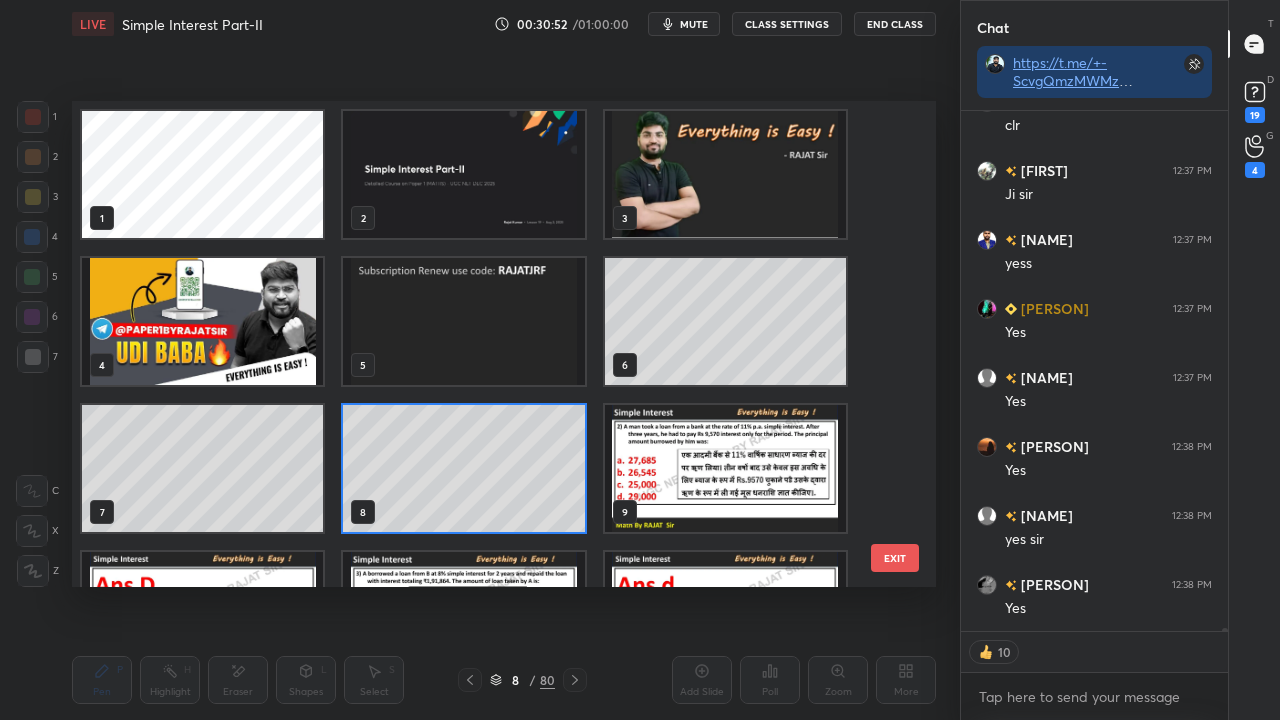 scroll, scrollTop: 7, scrollLeft: 11, axis: both 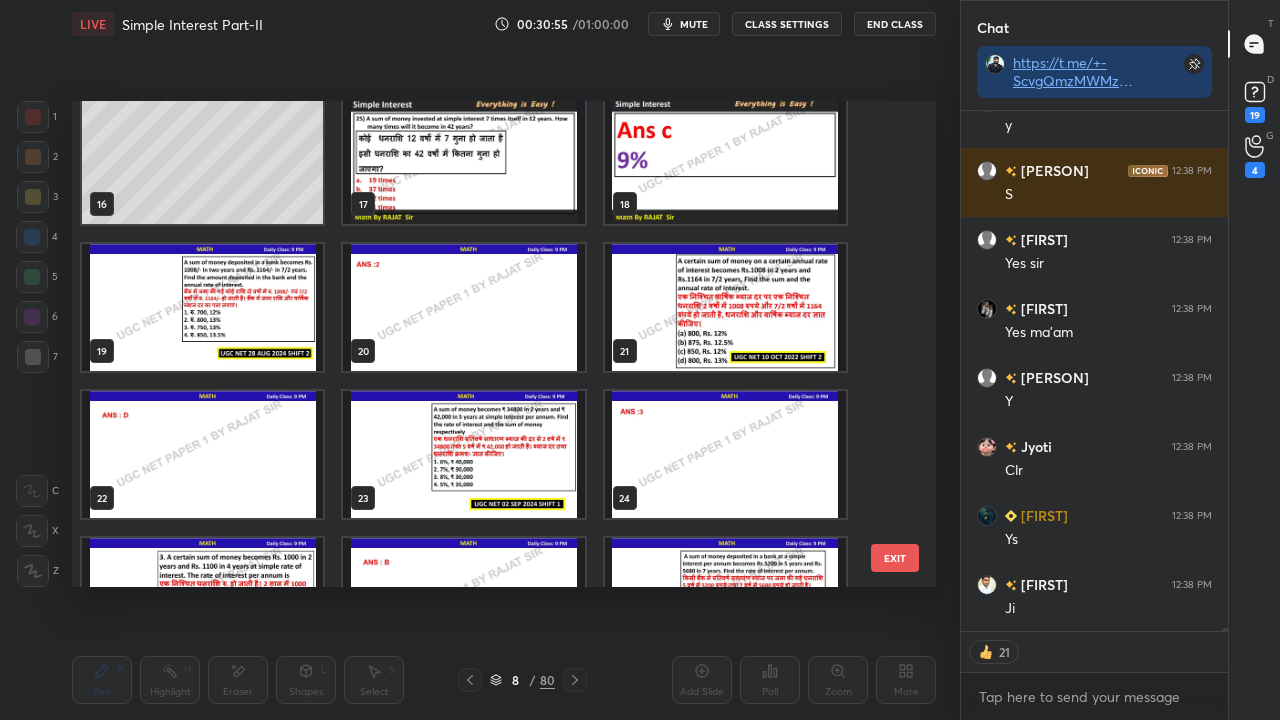 click at bounding box center [202, 307] 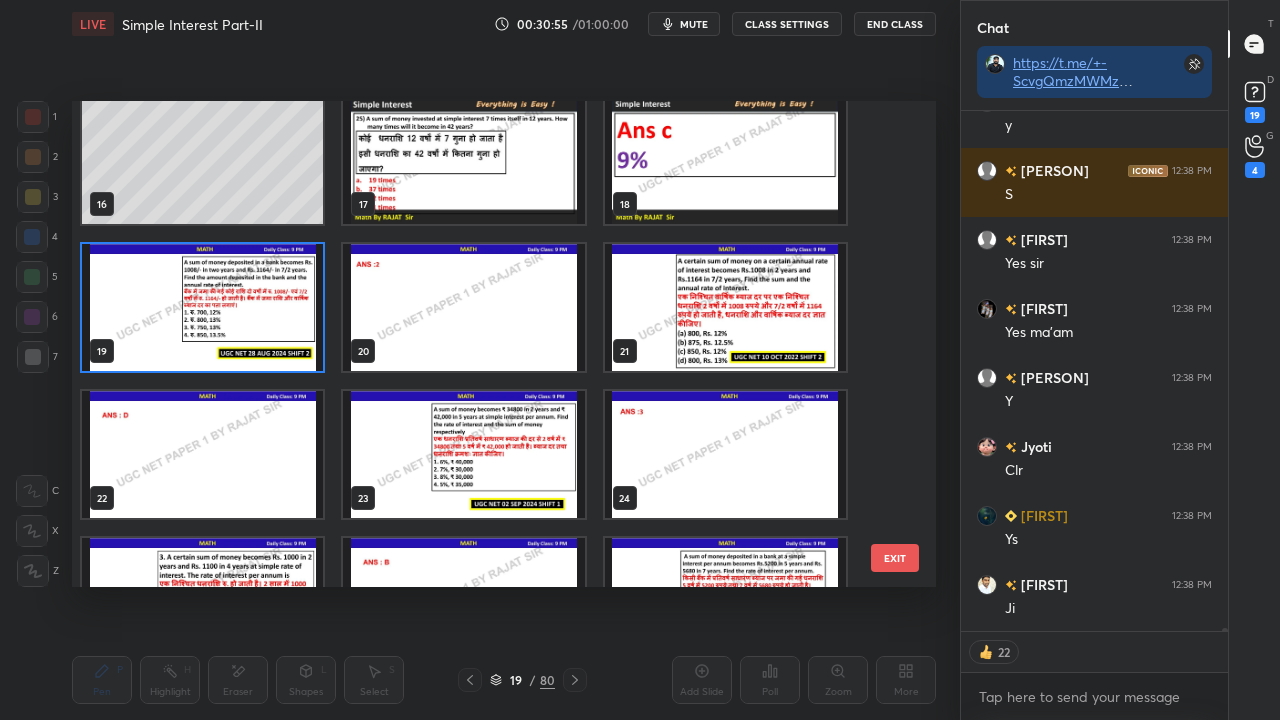 click at bounding box center (202, 307) 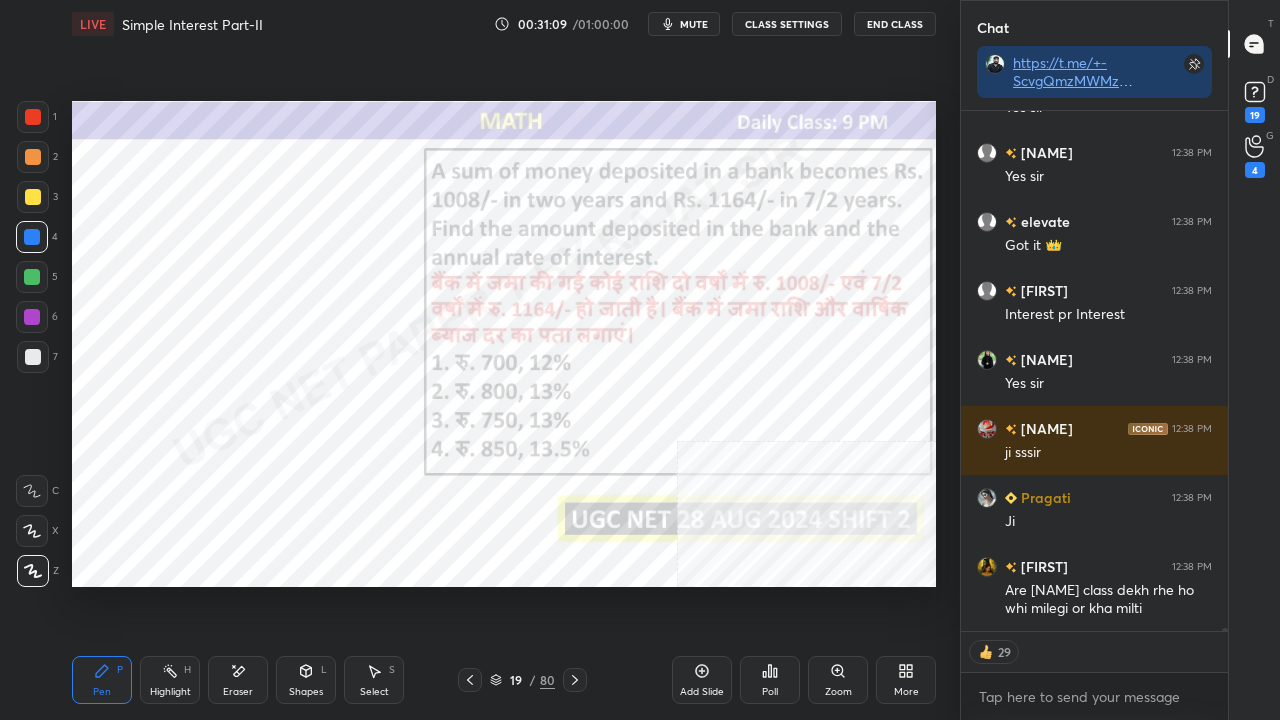 click at bounding box center (33, 117) 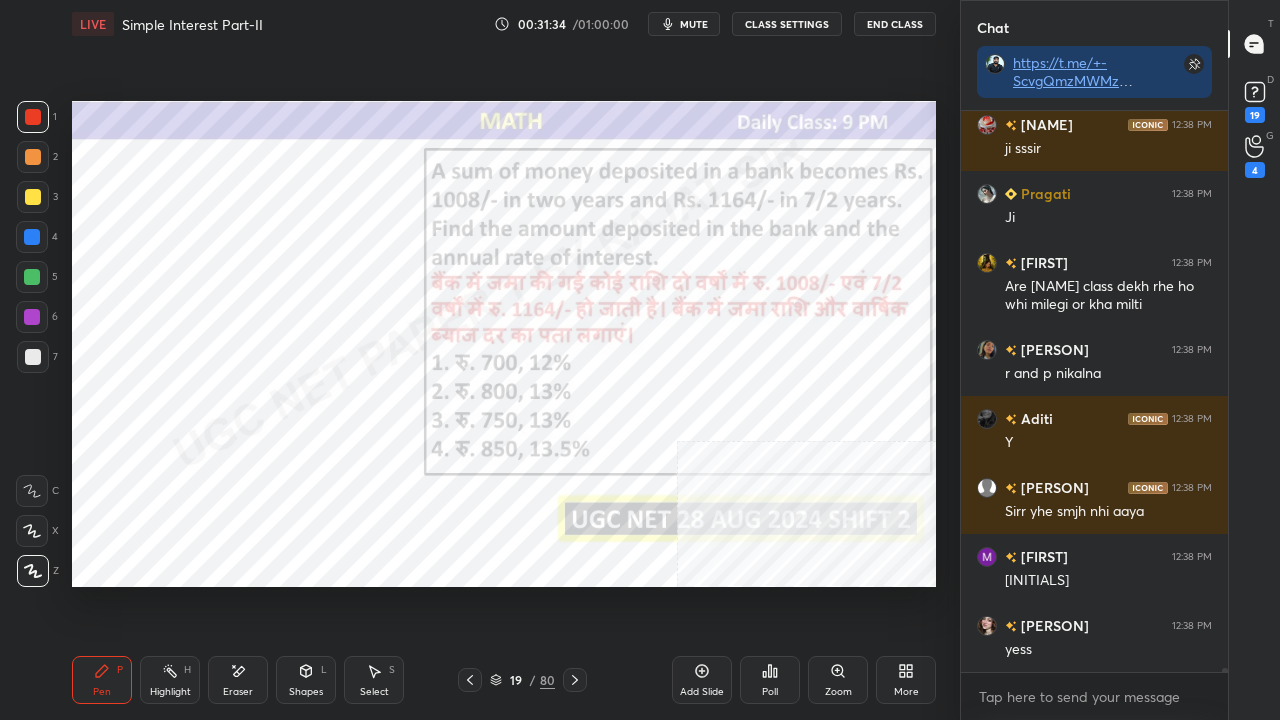 click at bounding box center [32, 237] 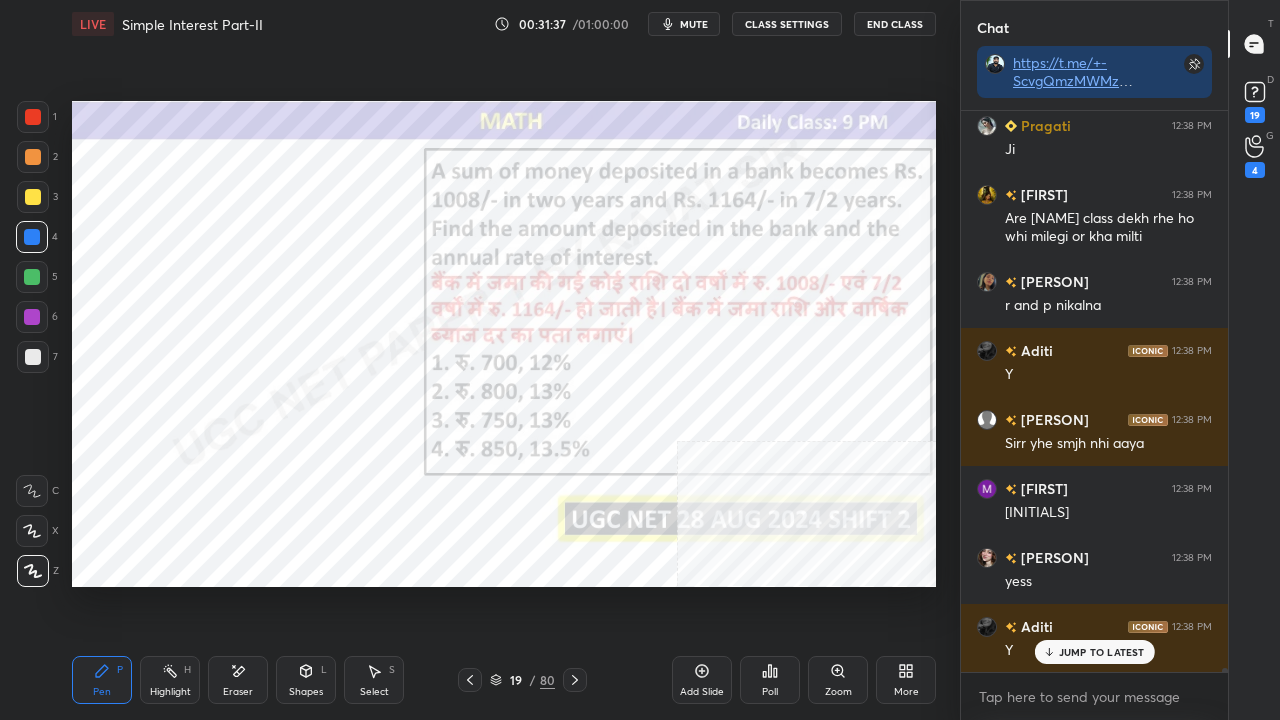 click at bounding box center [32, 317] 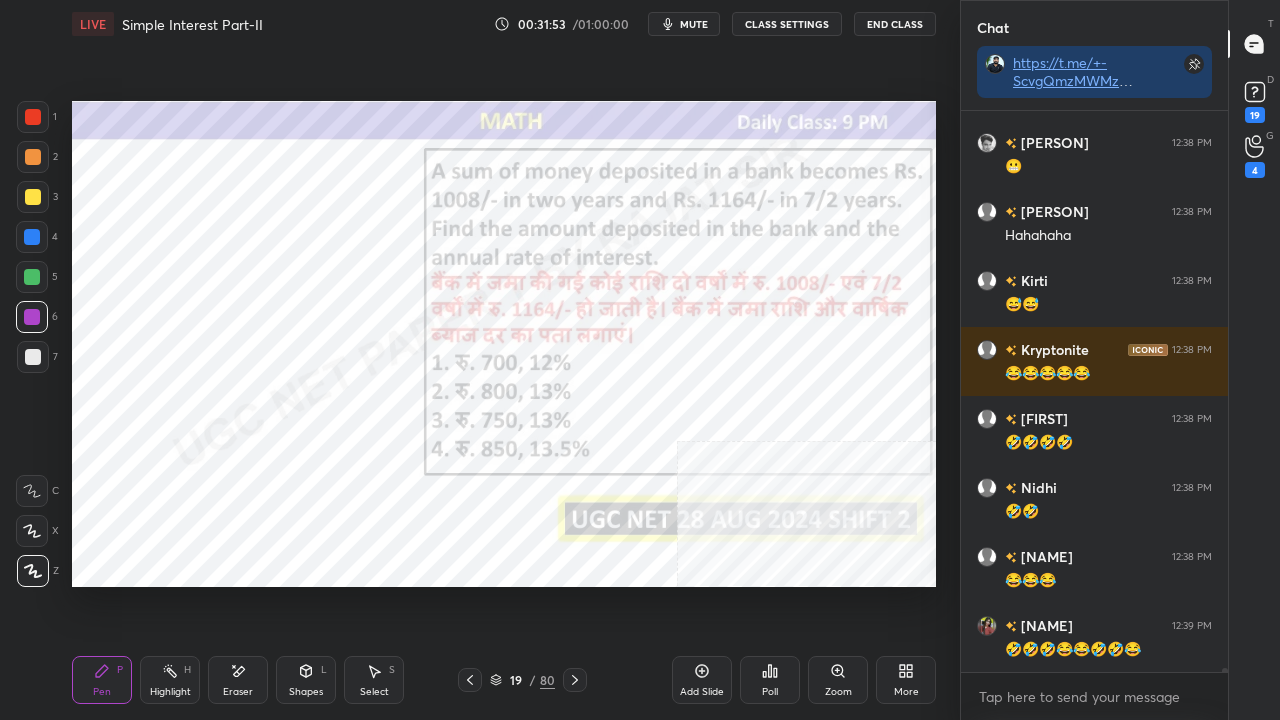 click at bounding box center [32, 237] 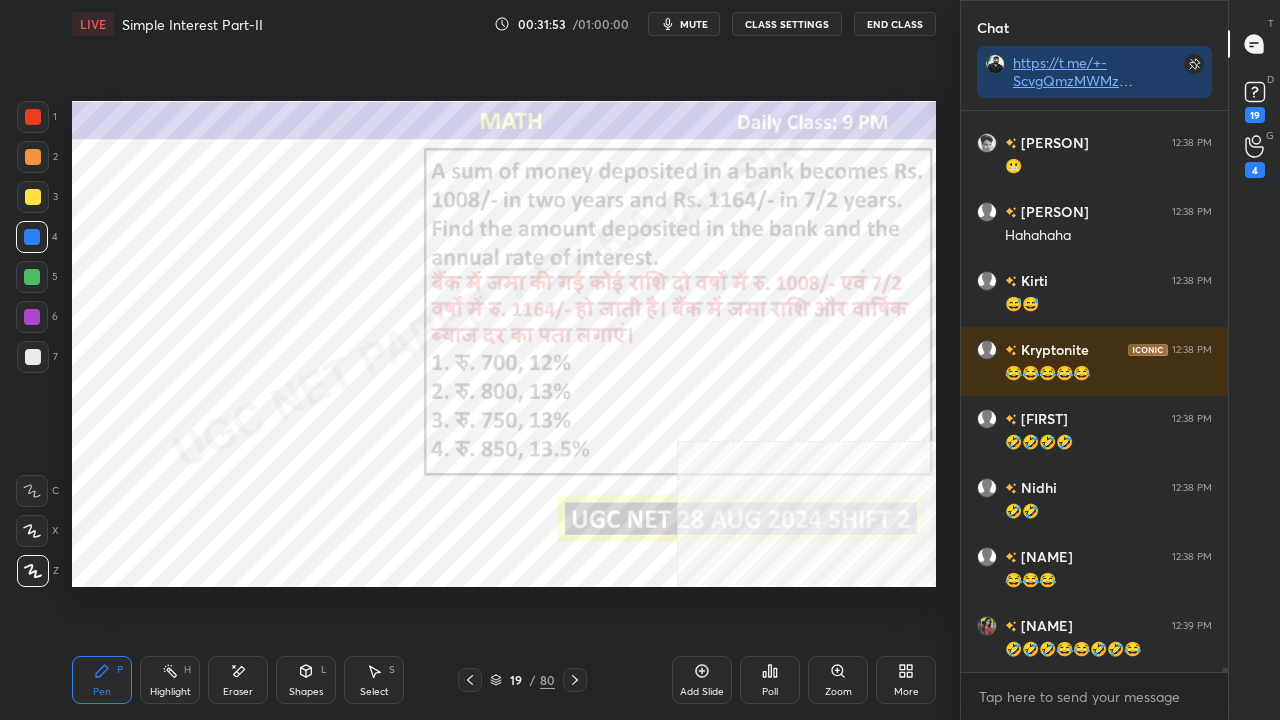 click at bounding box center [32, 237] 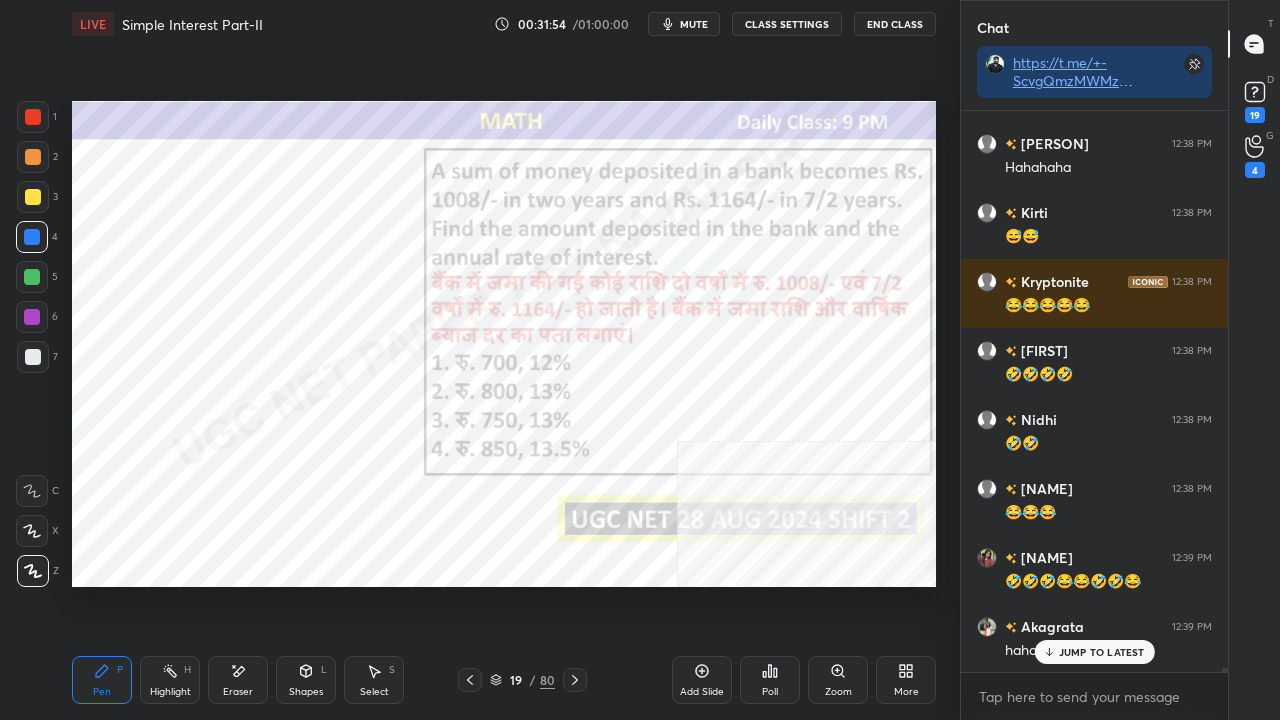 click at bounding box center [33, 117] 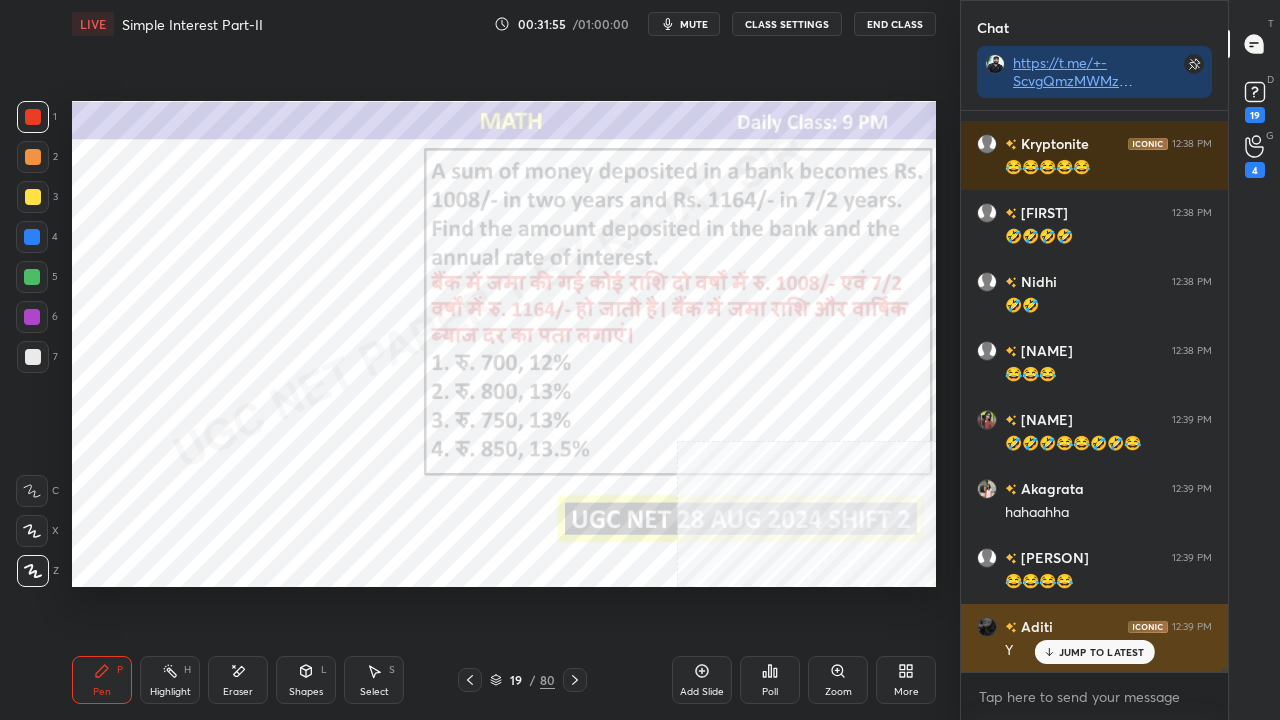 click on "JUMP TO LATEST" at bounding box center (1102, 652) 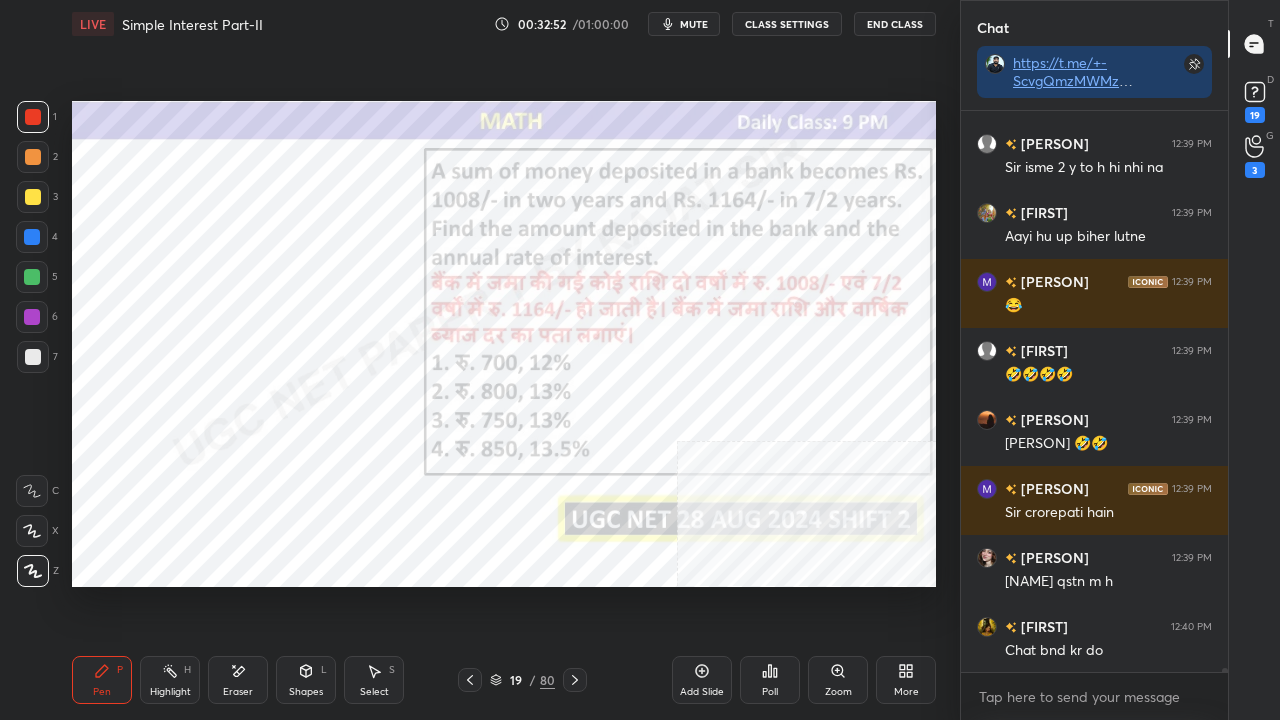 scroll, scrollTop: 88610, scrollLeft: 0, axis: vertical 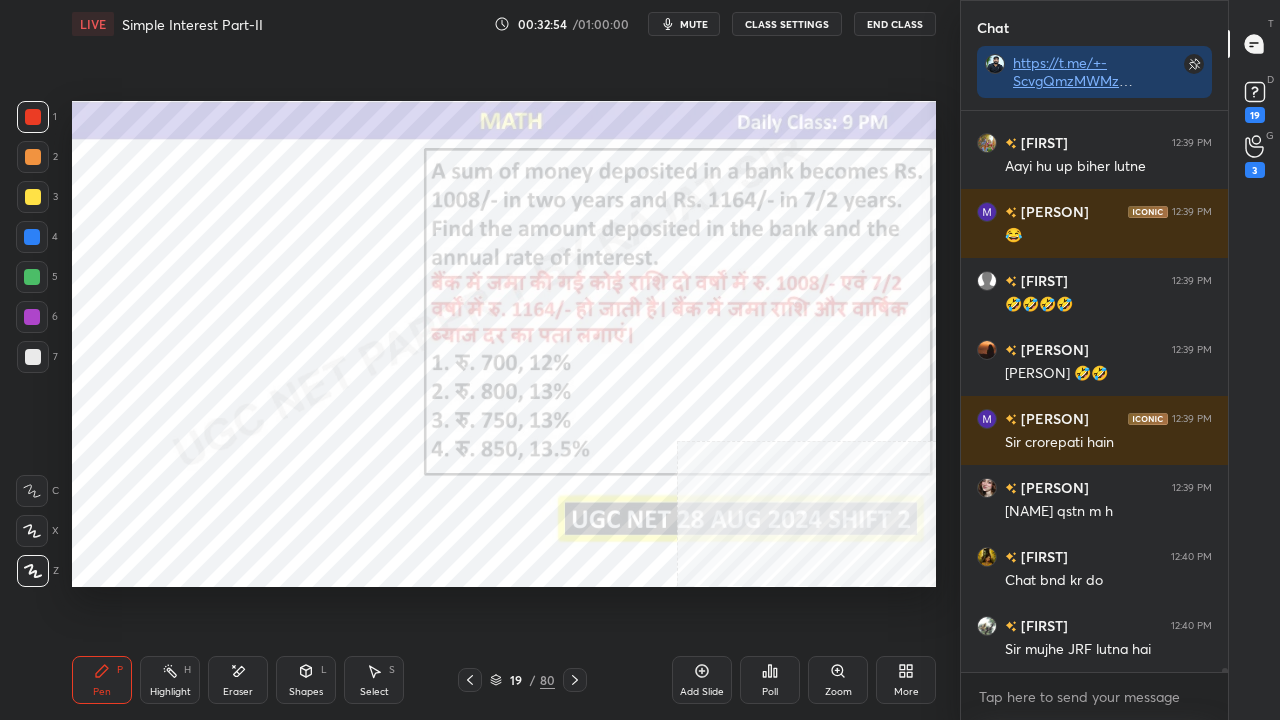 click at bounding box center (32, 237) 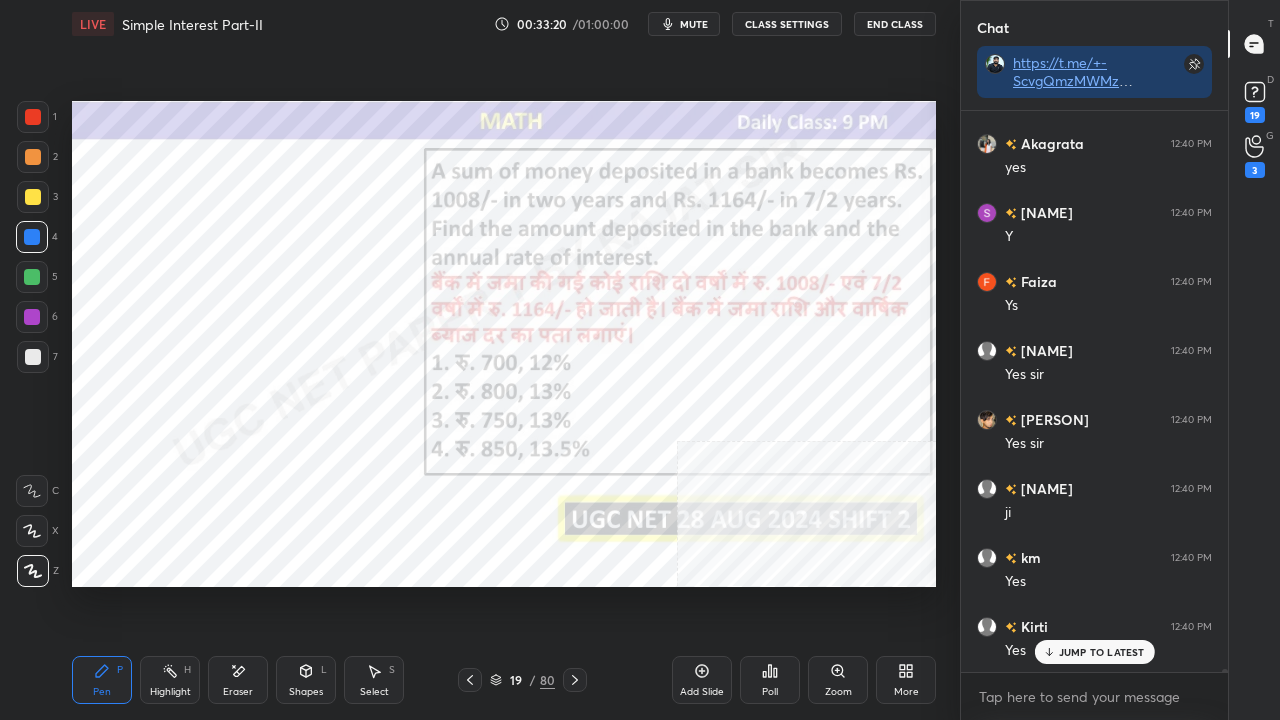 scroll, scrollTop: 90872, scrollLeft: 0, axis: vertical 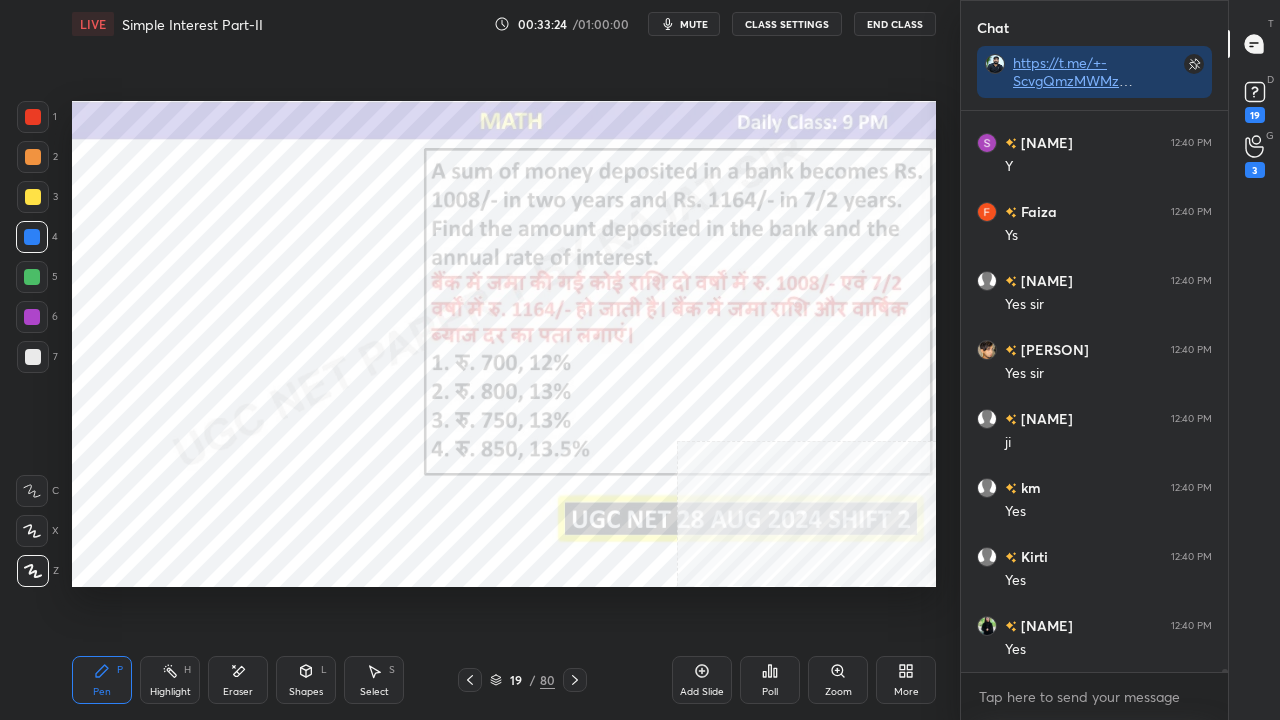 click at bounding box center [32, 317] 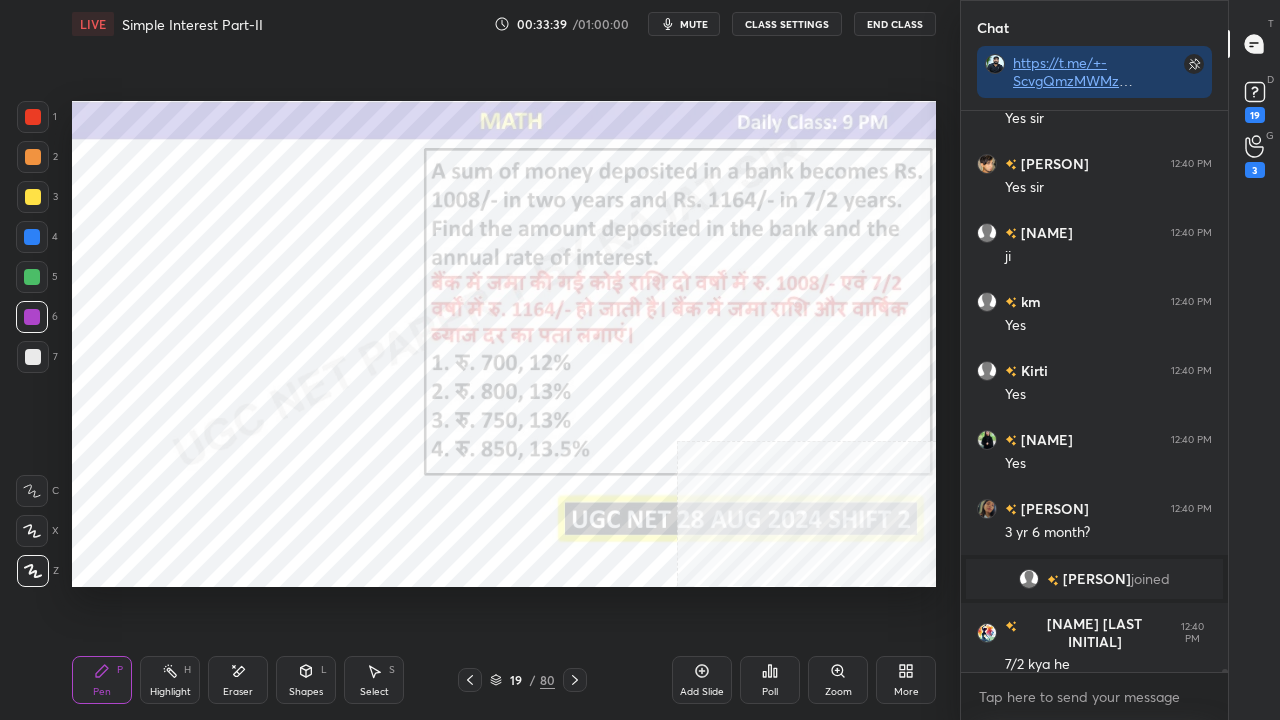 scroll, scrollTop: 91126, scrollLeft: 0, axis: vertical 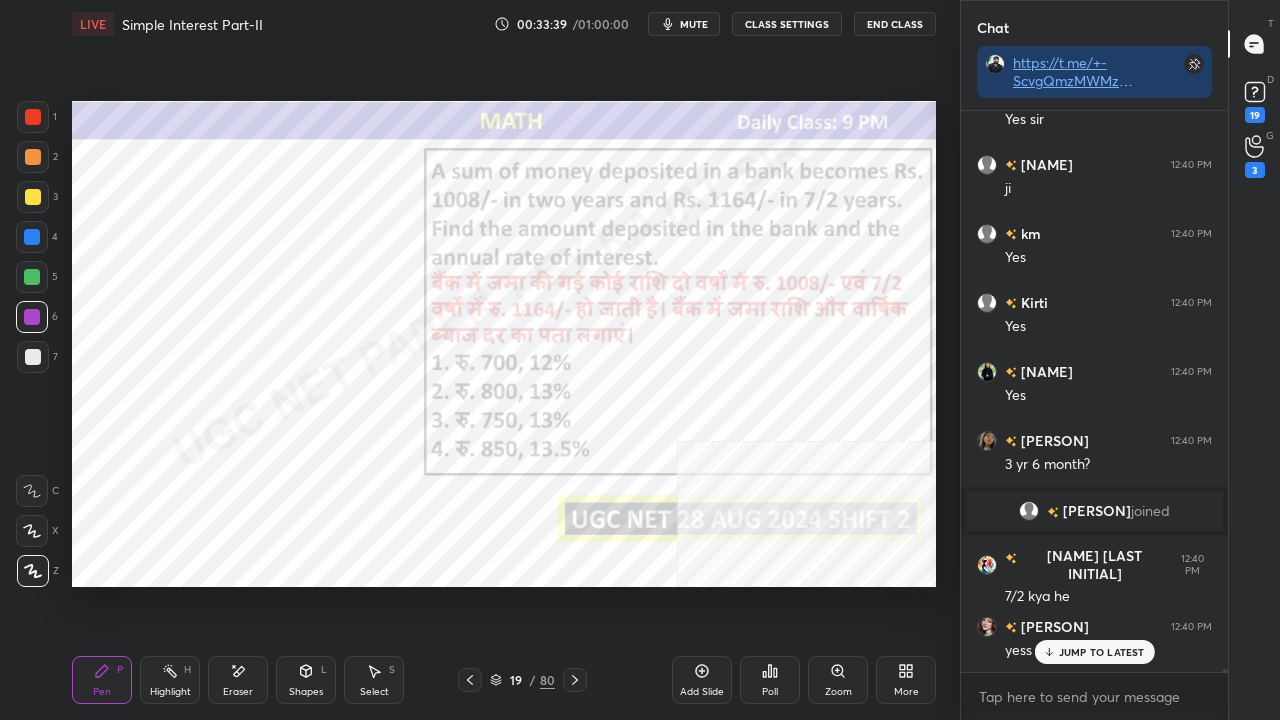 click on "19 / 80" at bounding box center [522, 680] 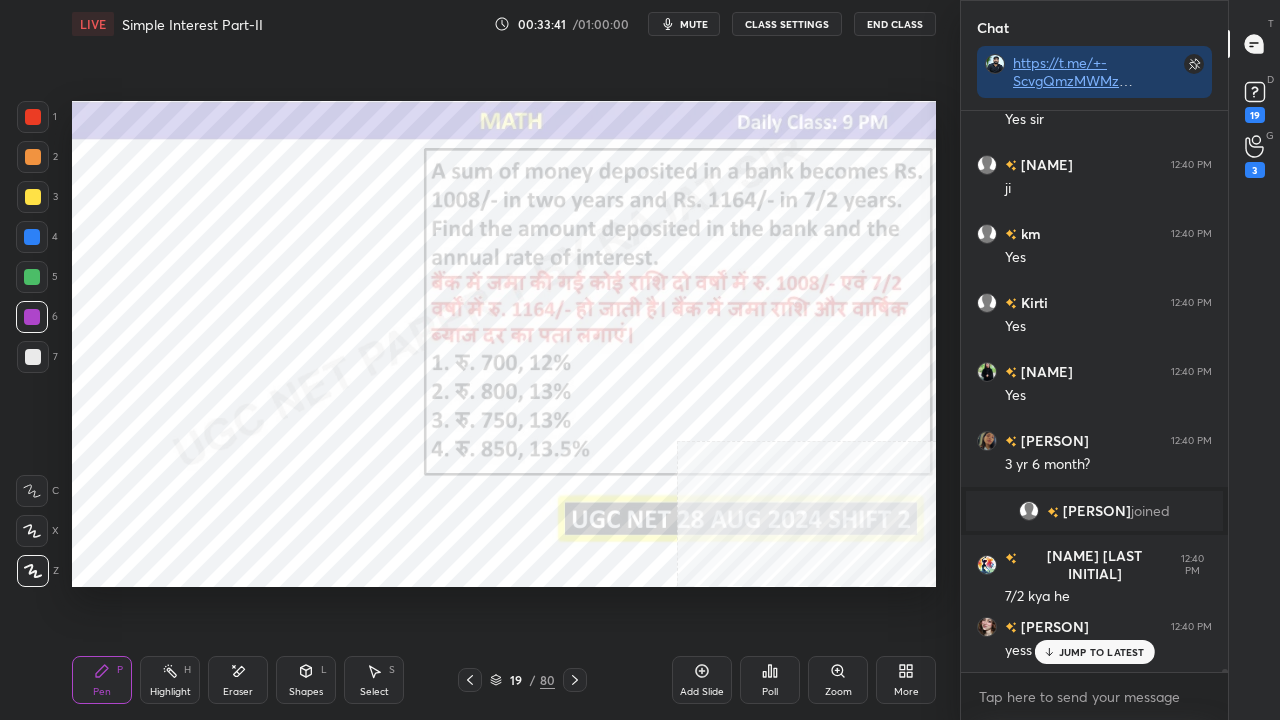 click on "19" at bounding box center [516, 680] 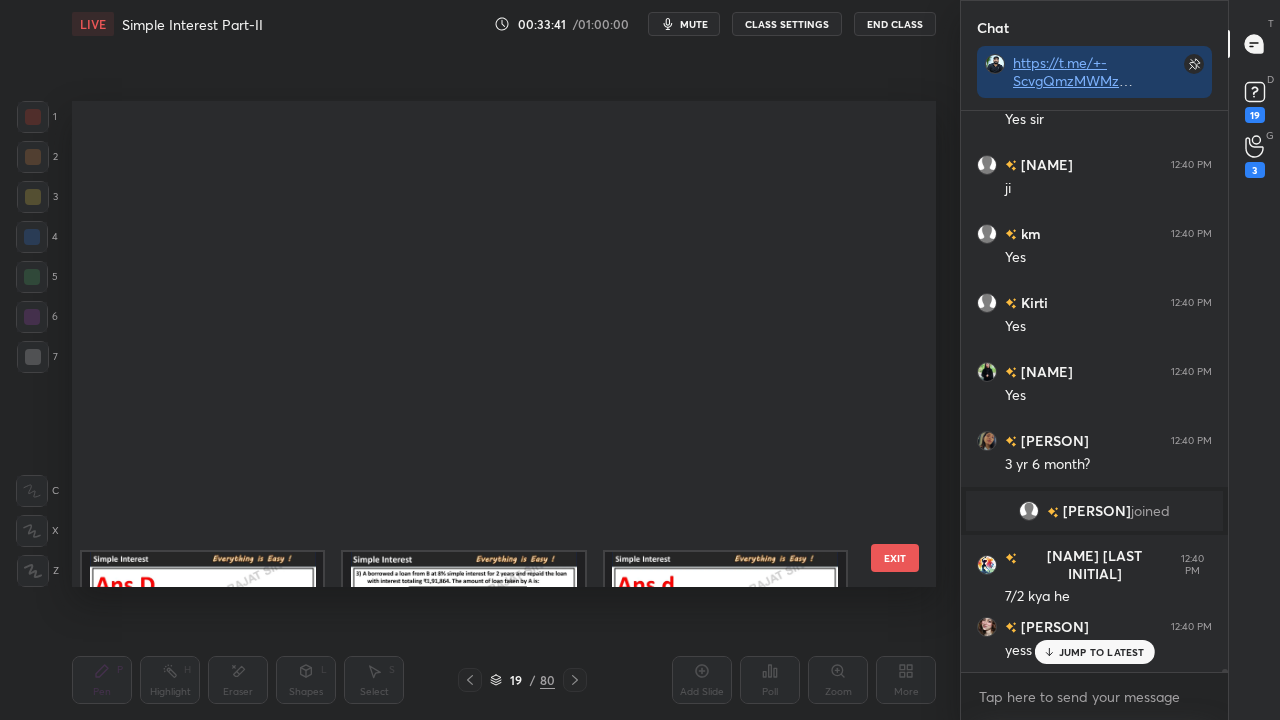 scroll, scrollTop: 543, scrollLeft: 0, axis: vertical 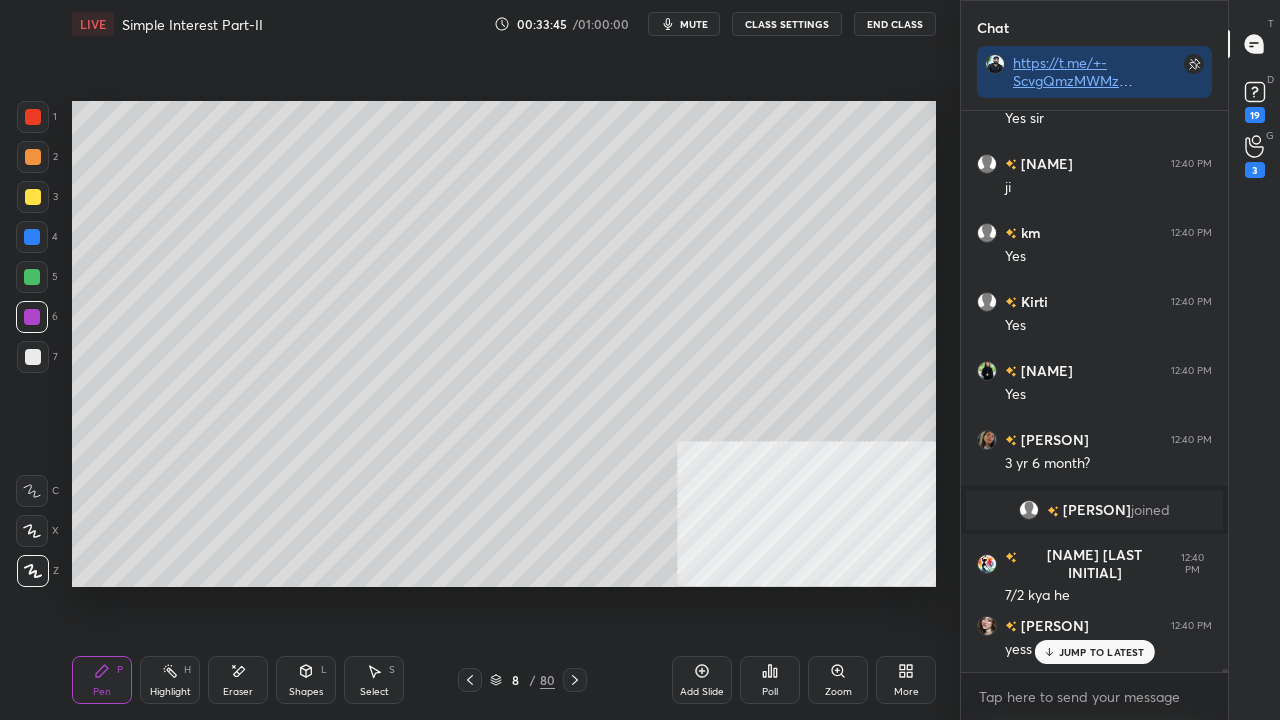 click at bounding box center (33, 197) 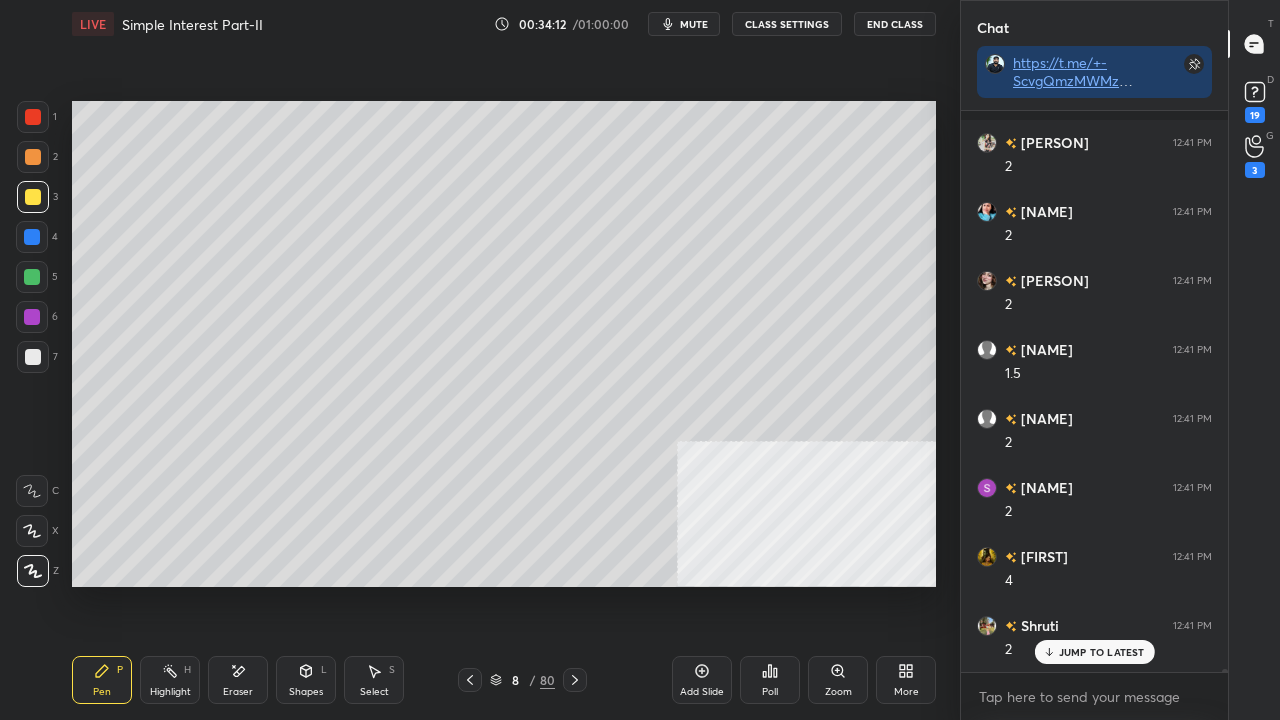 scroll, scrollTop: 94320, scrollLeft: 0, axis: vertical 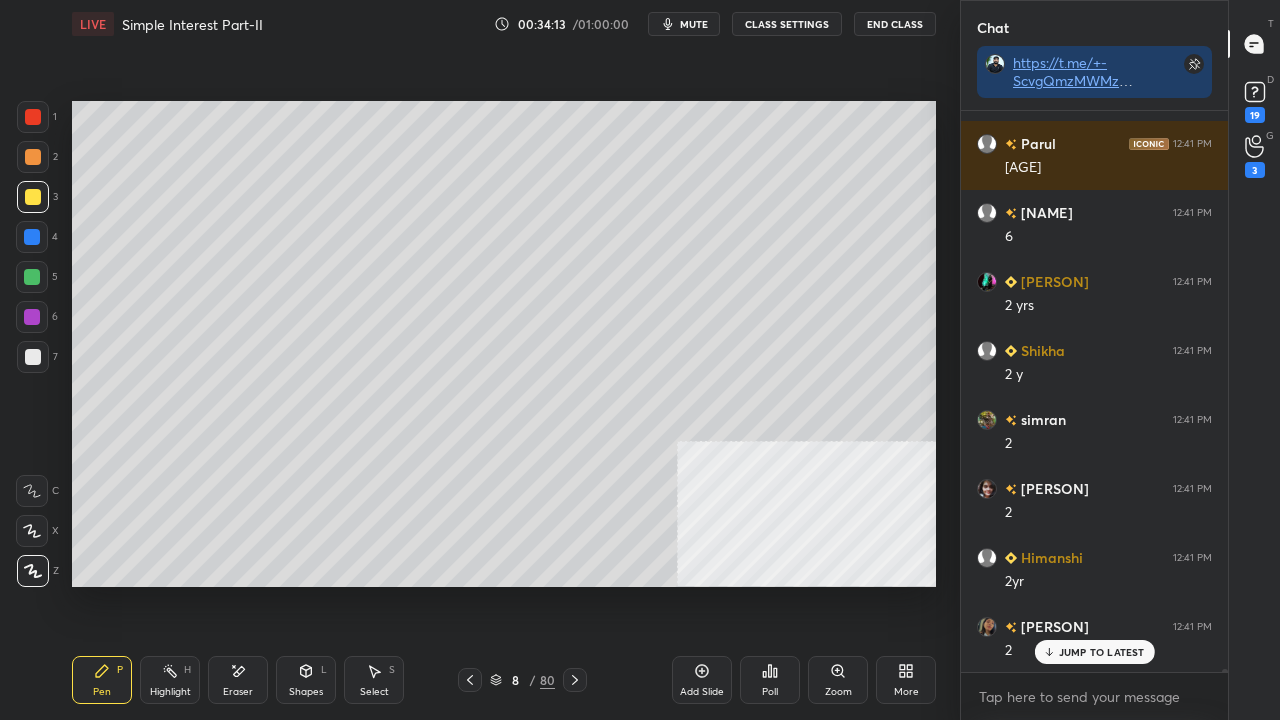 click at bounding box center [32, 237] 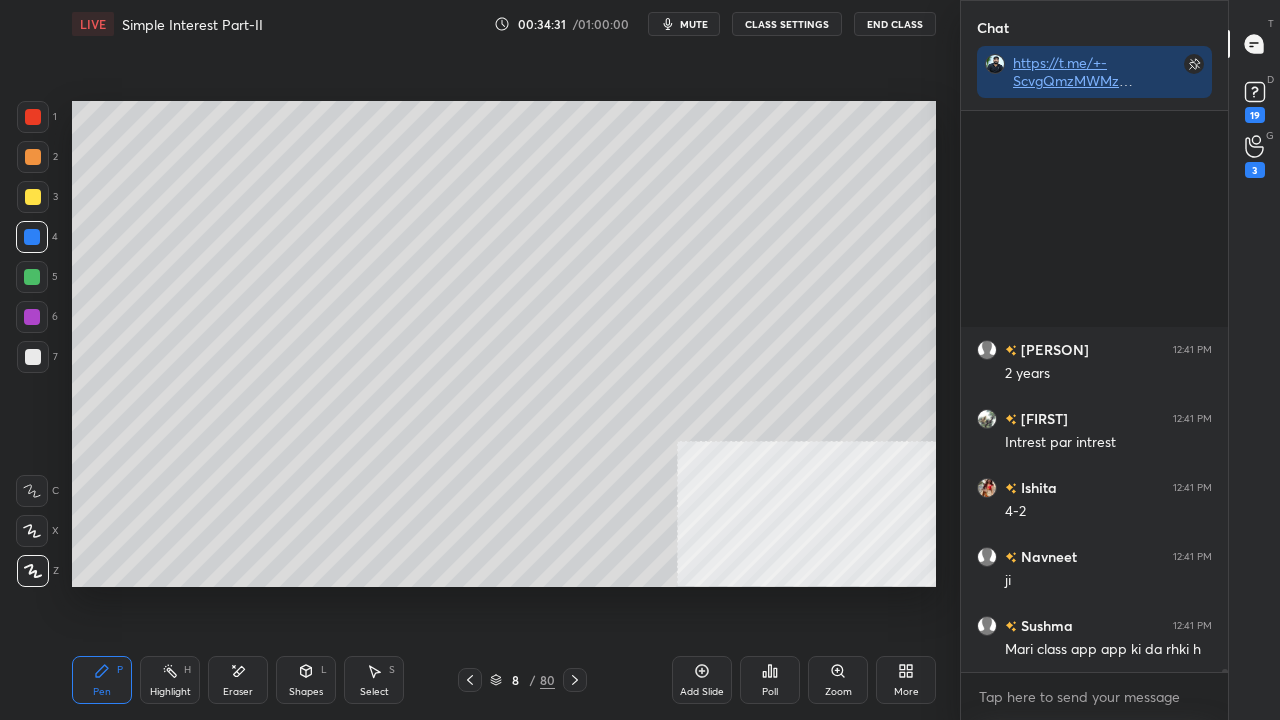 scroll, scrollTop: 99612, scrollLeft: 0, axis: vertical 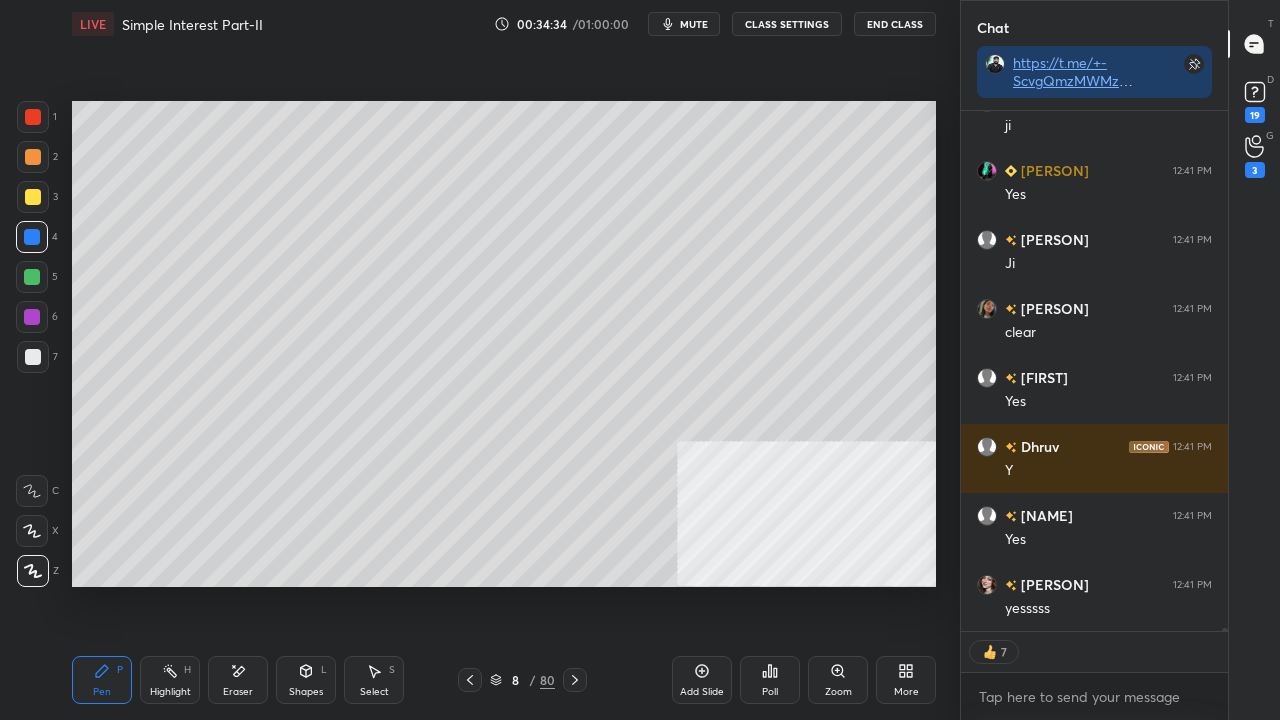 click on "Add Slide" at bounding box center (702, 680) 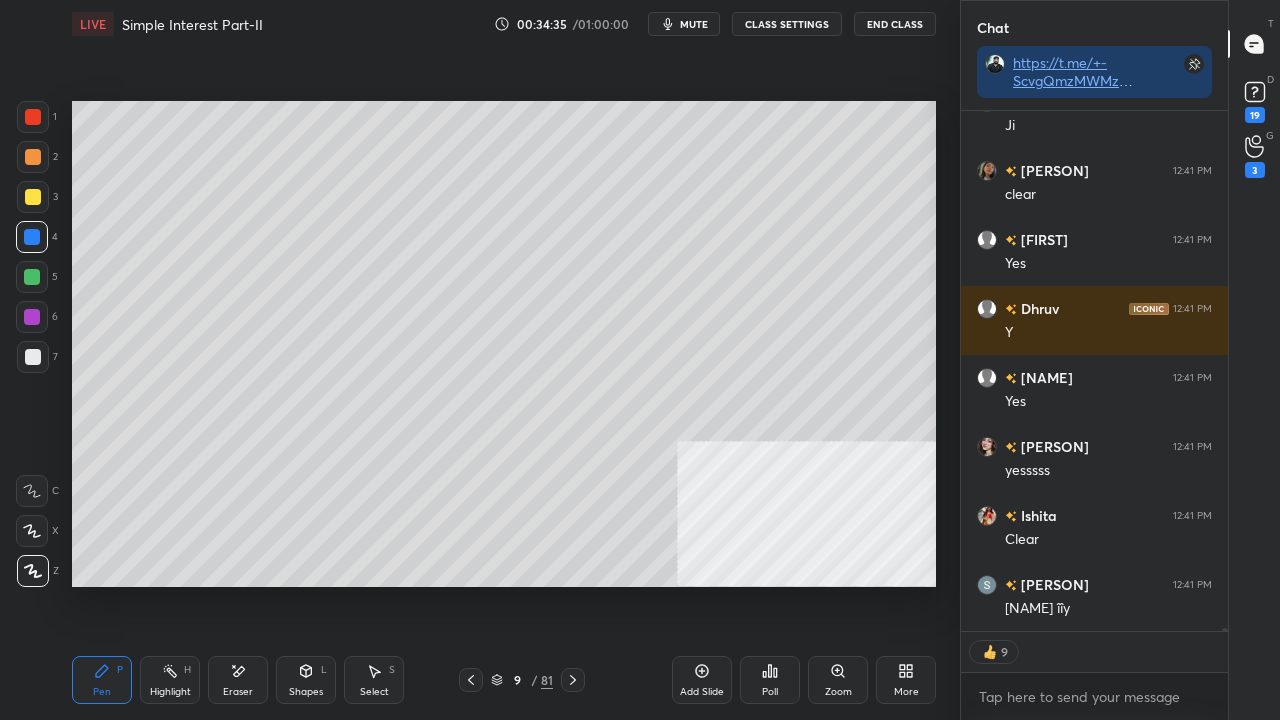 drag, startPoint x: 26, startPoint y: 194, endPoint x: 66, endPoint y: 183, distance: 41.484936 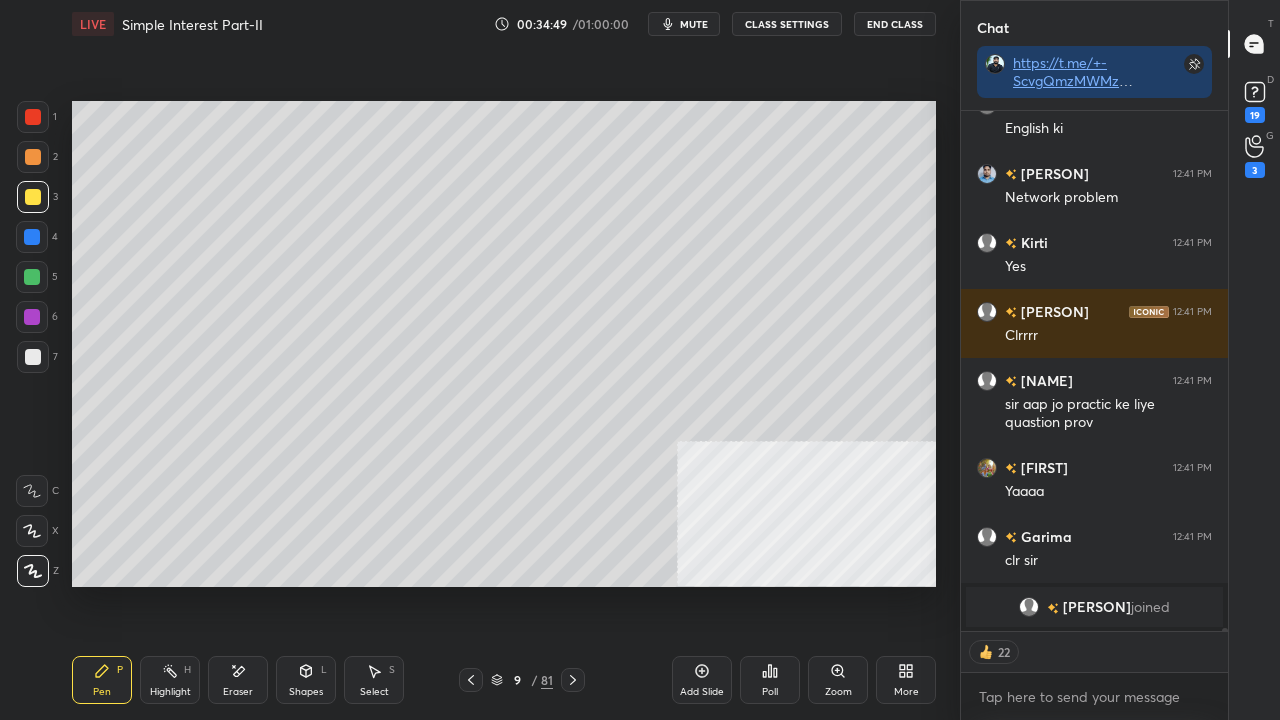click at bounding box center (33, 357) 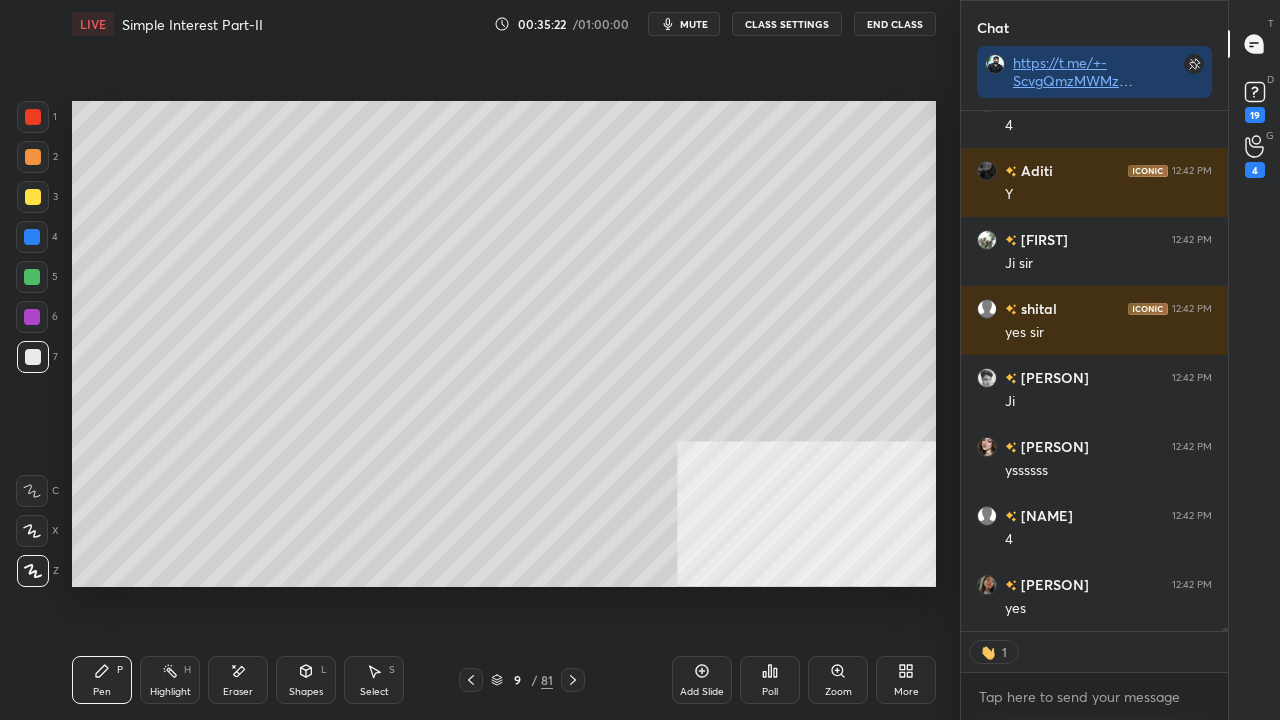 drag, startPoint x: 26, startPoint y: 186, endPoint x: 41, endPoint y: 196, distance: 18.027756 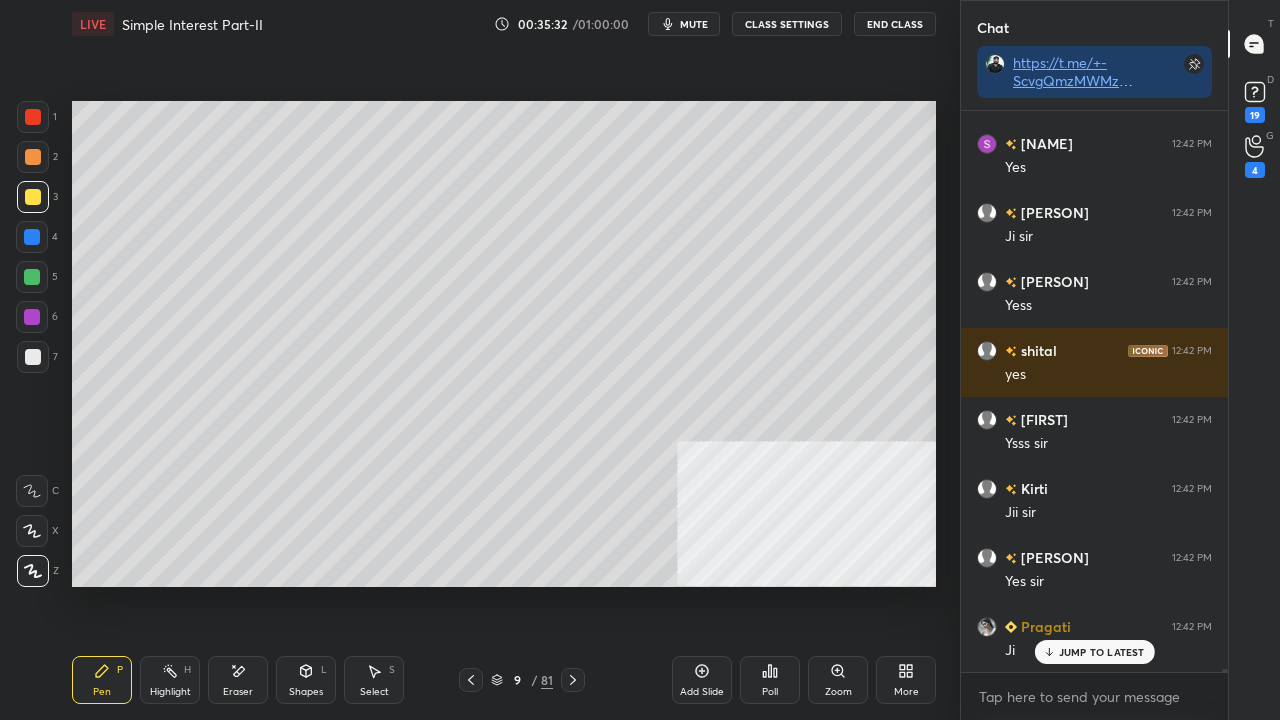 click at bounding box center [33, 357] 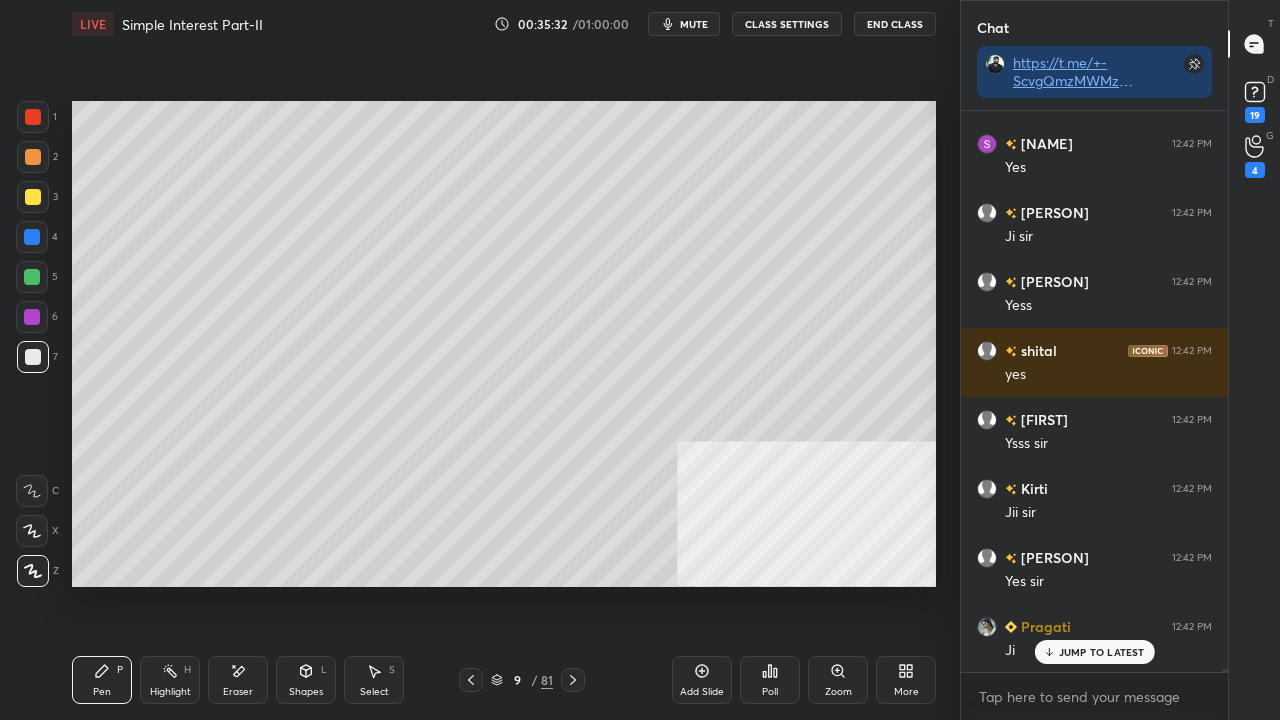 click at bounding box center [33, 357] 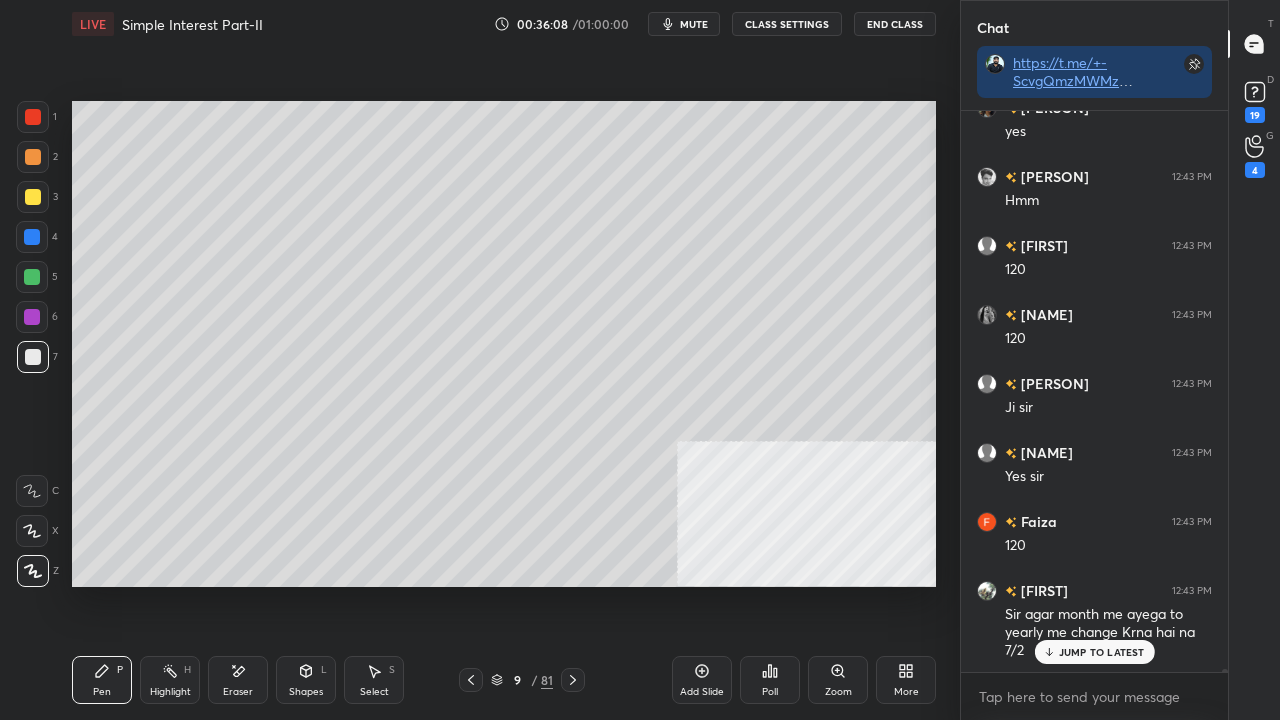 drag, startPoint x: 1090, startPoint y: 654, endPoint x: 957, endPoint y: 601, distance: 143.17122 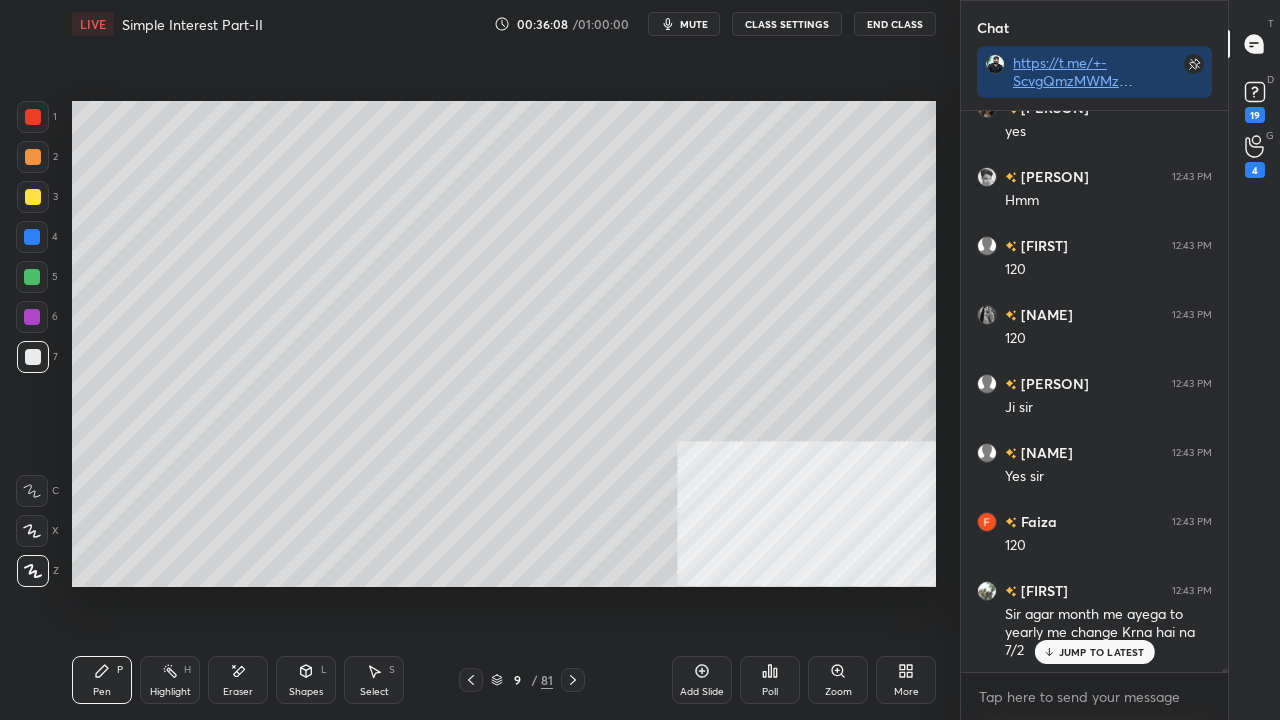 click on "JUMP TO LATEST" at bounding box center (1102, 652) 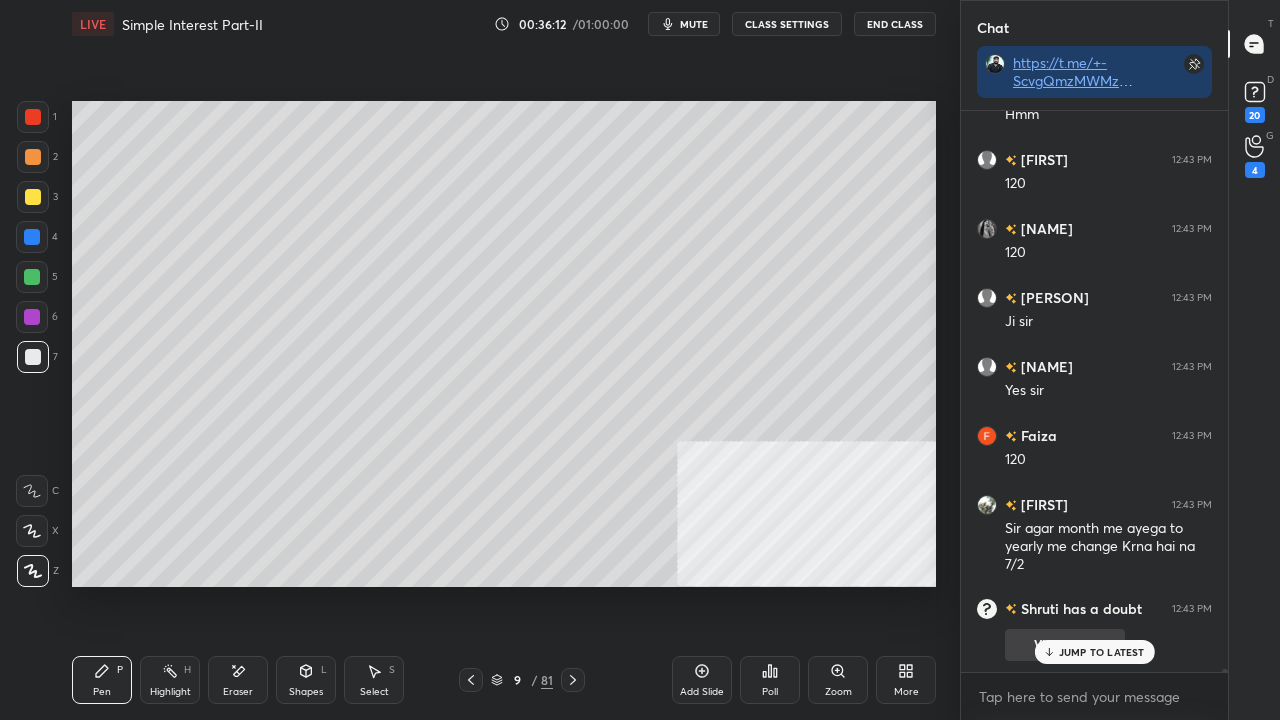 click on "JUMP TO LATEST" at bounding box center (1102, 652) 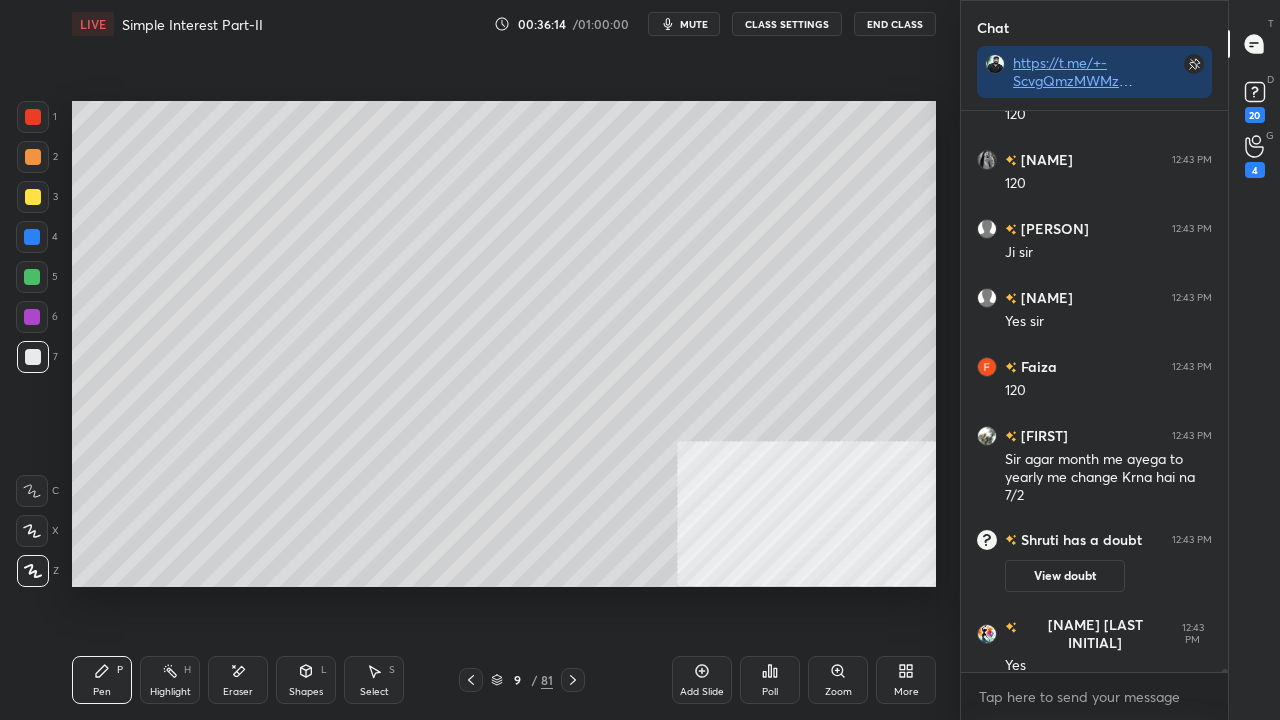 drag, startPoint x: 37, startPoint y: 113, endPoint x: 60, endPoint y: 130, distance: 28.600698 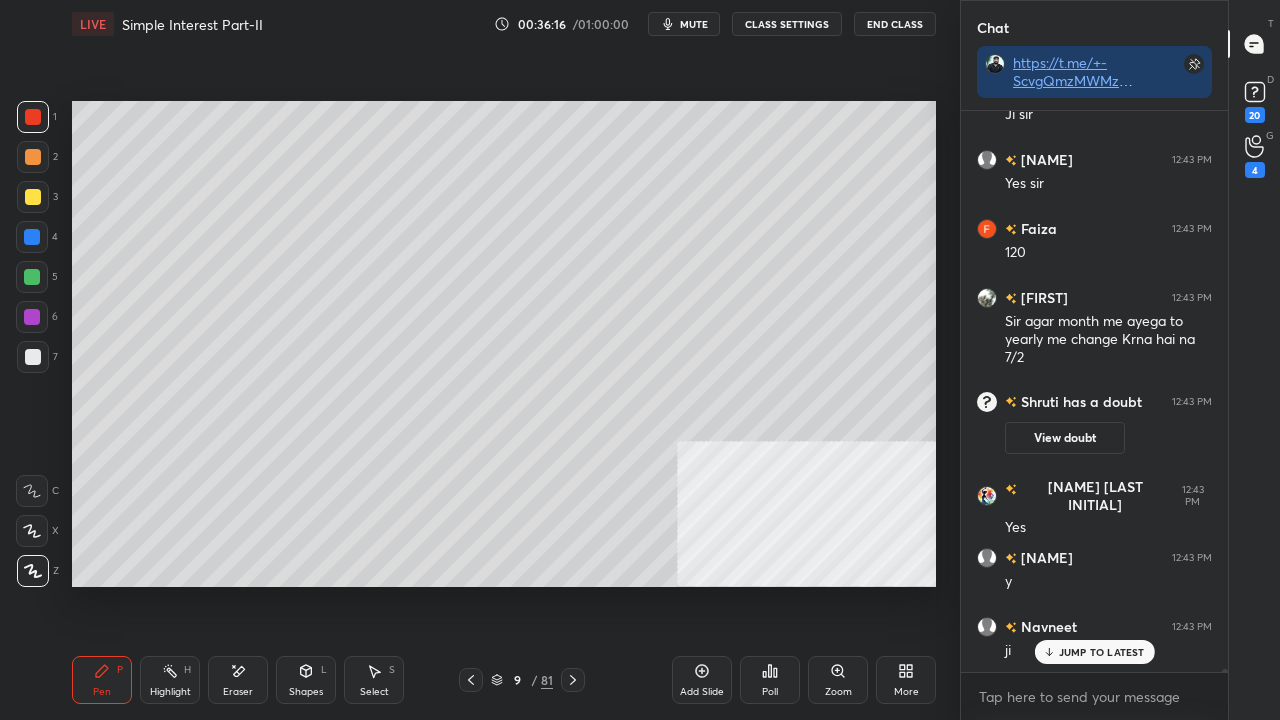 click on "9 / 81" at bounding box center [522, 680] 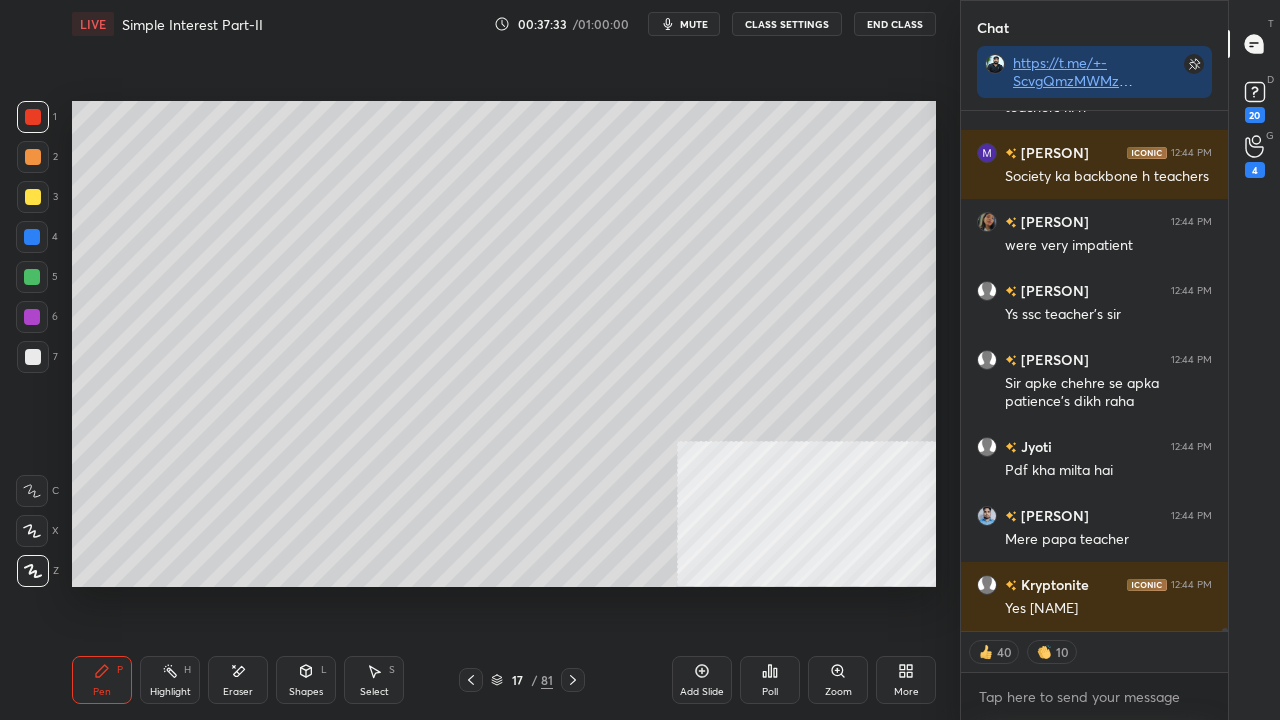 scroll, scrollTop: 104577, scrollLeft: 0, axis: vertical 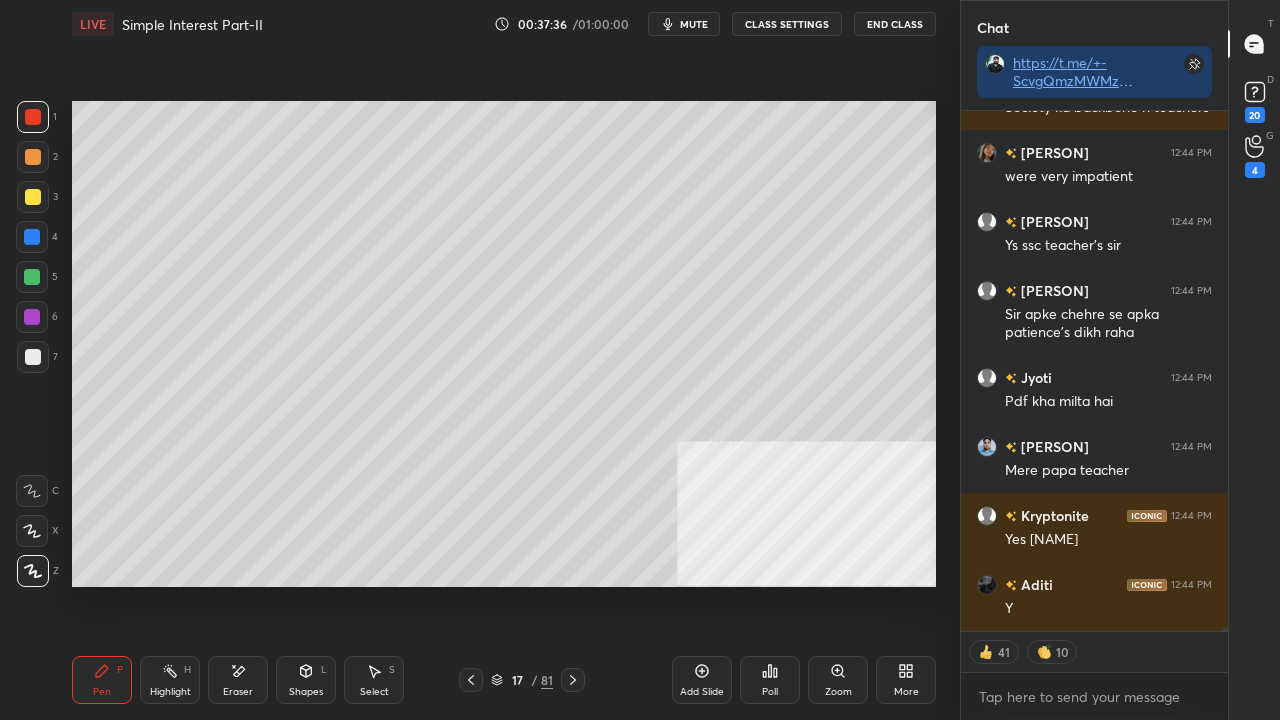 click at bounding box center [33, 197] 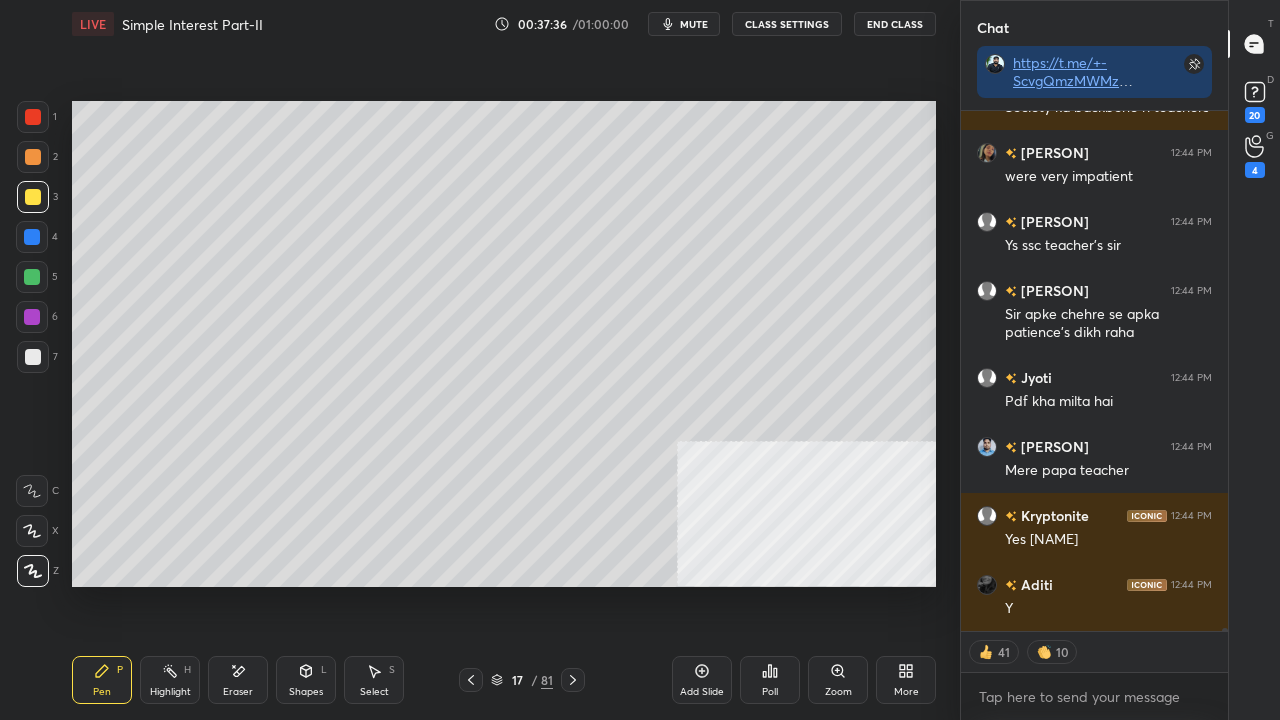 click at bounding box center (33, 197) 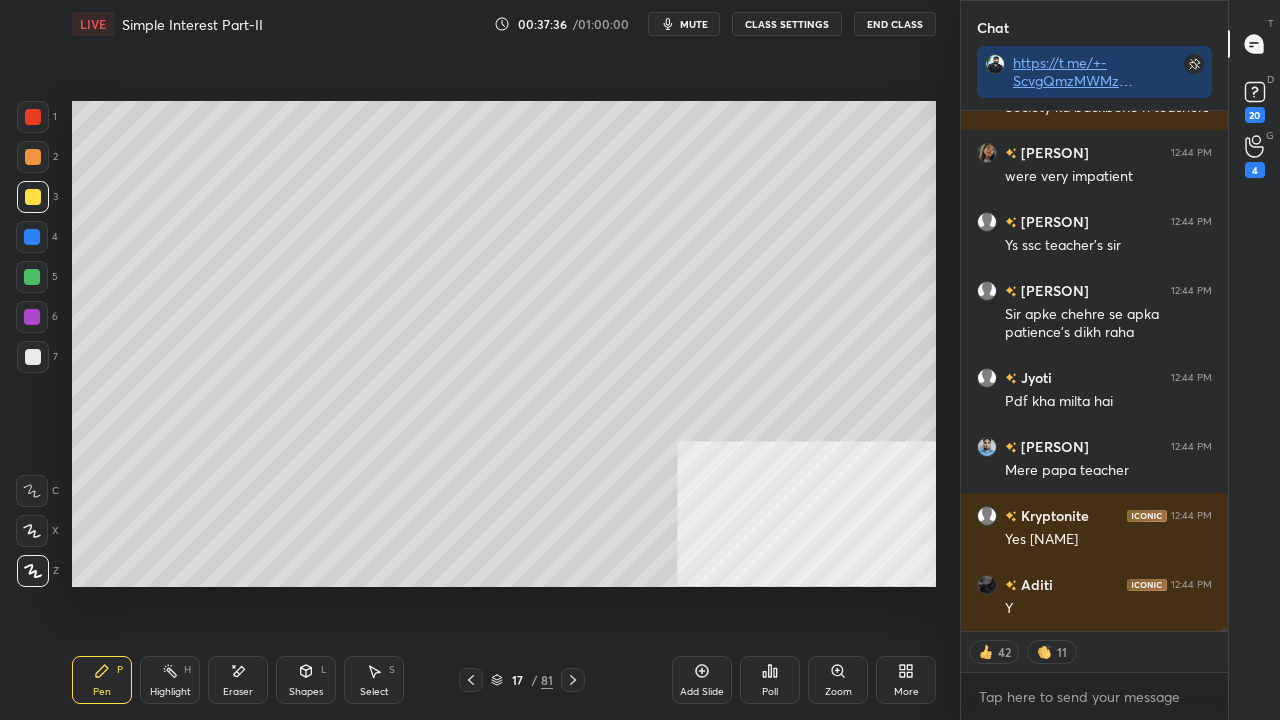 scroll, scrollTop: 104625, scrollLeft: 0, axis: vertical 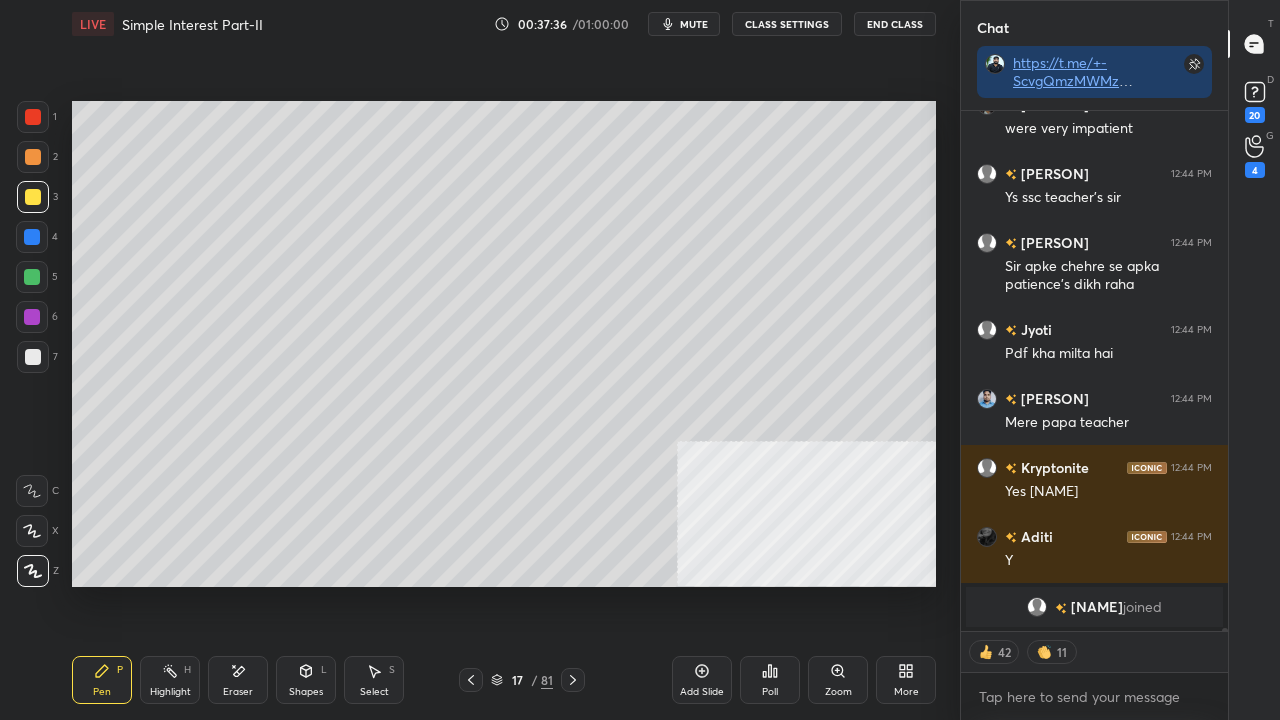 click at bounding box center (32, 317) 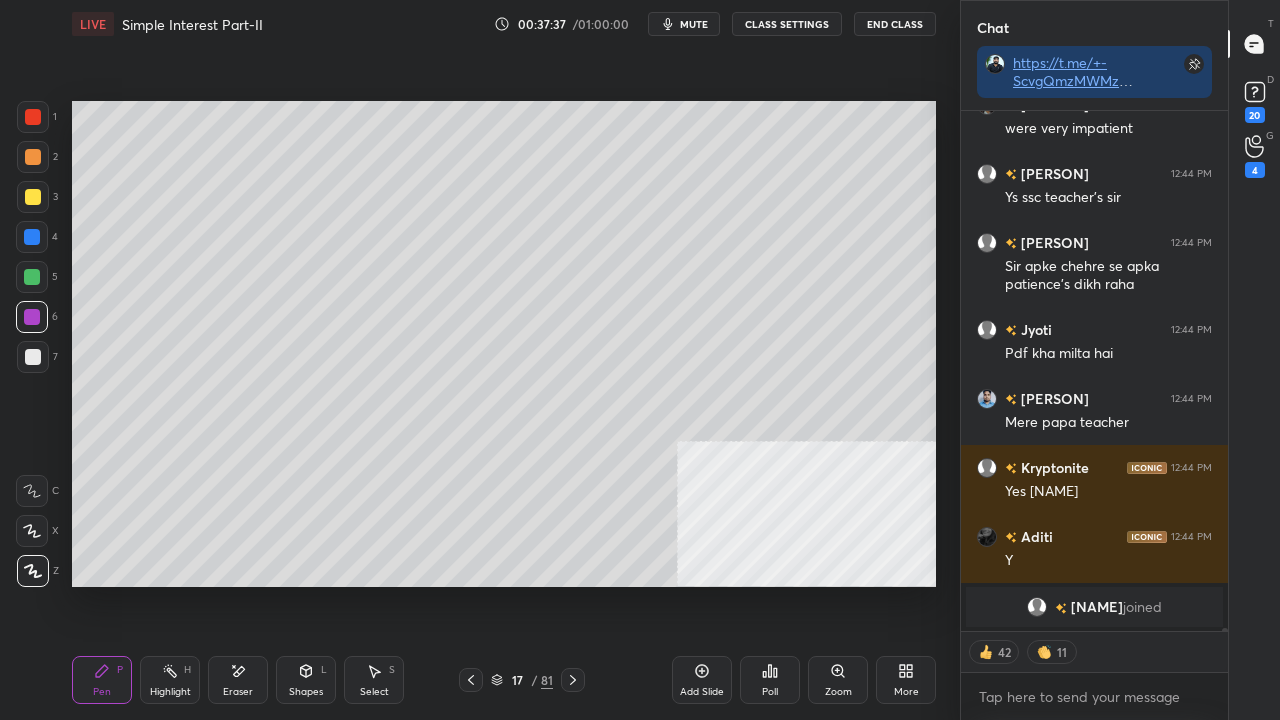 click at bounding box center [33, 357] 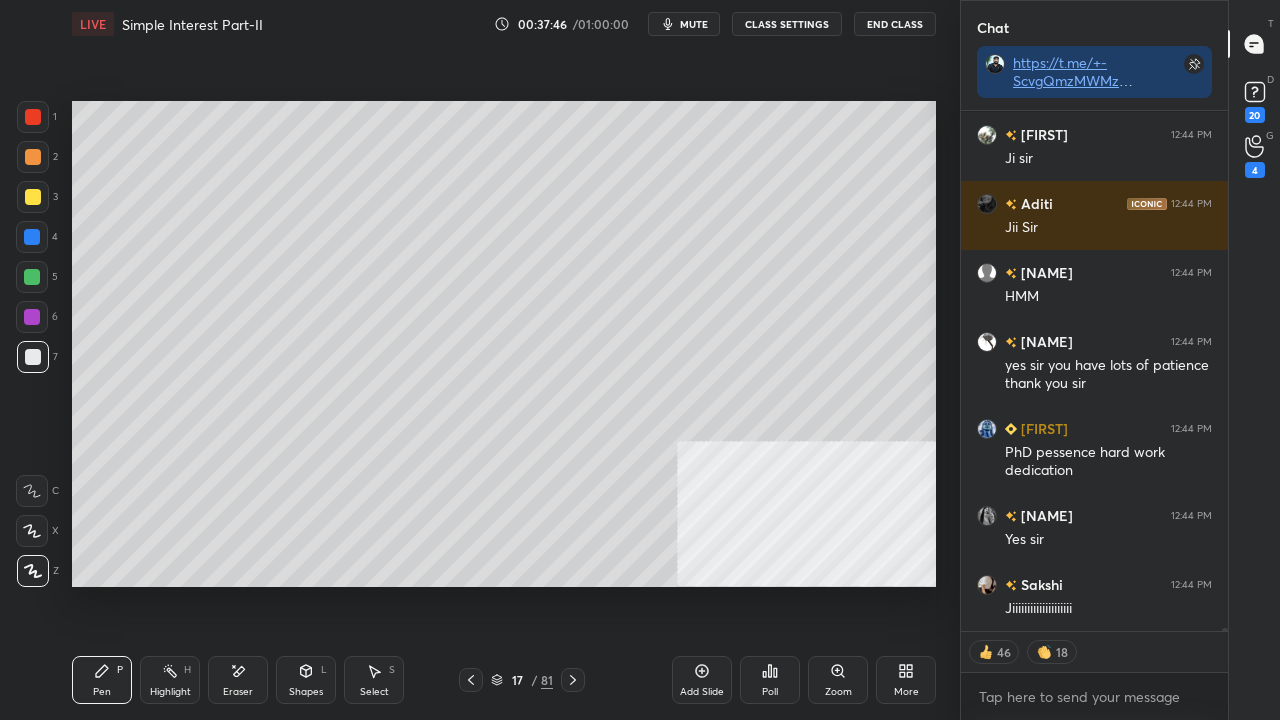 scroll, scrollTop: 104724, scrollLeft: 0, axis: vertical 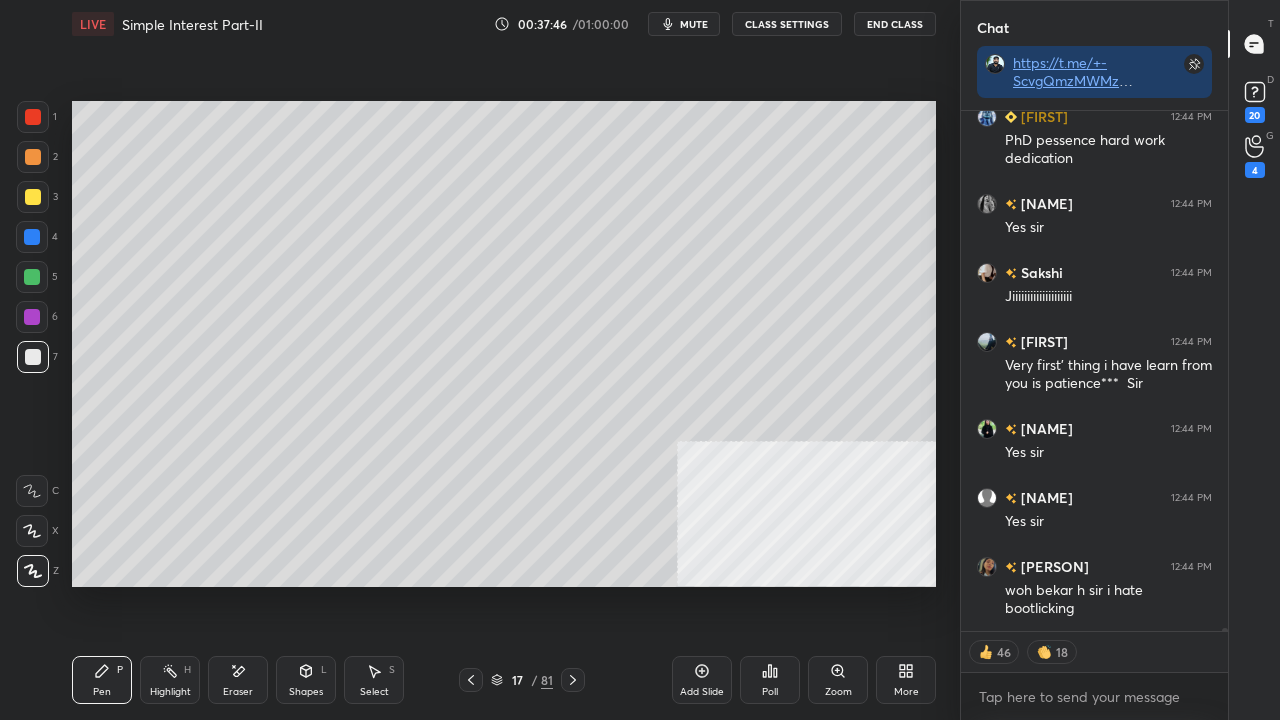 click at bounding box center (33, 157) 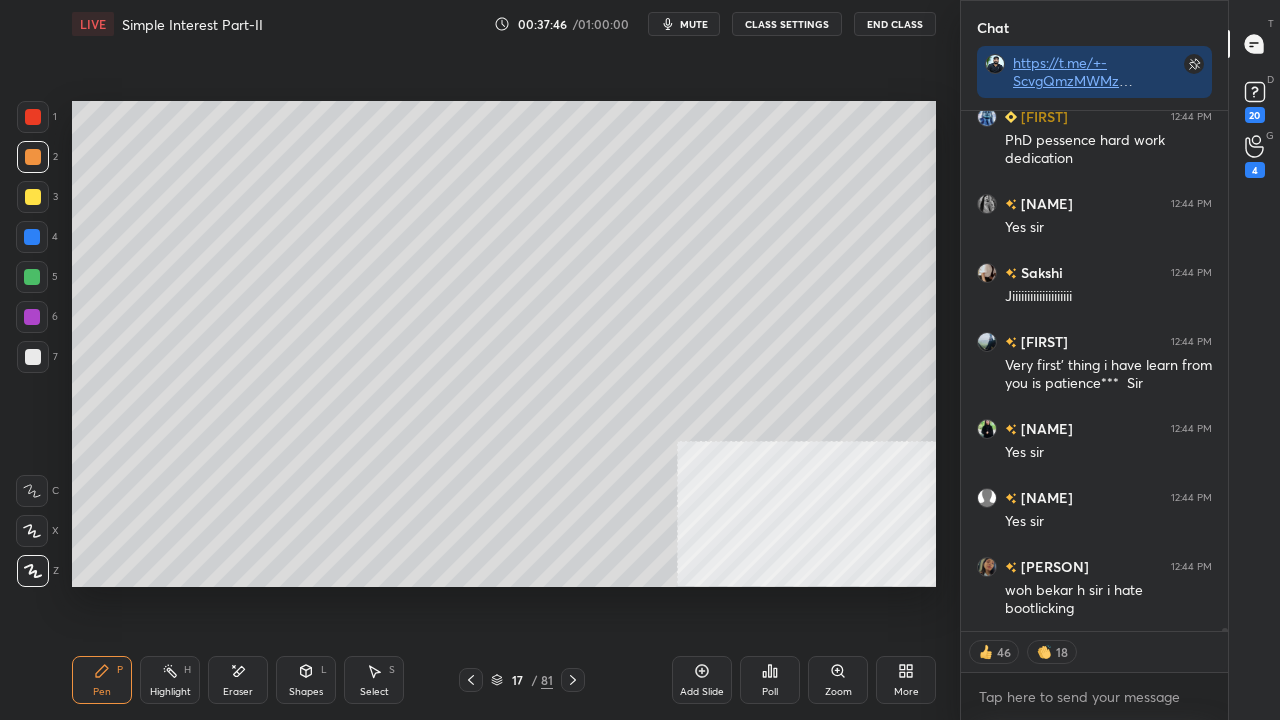 click at bounding box center [33, 117] 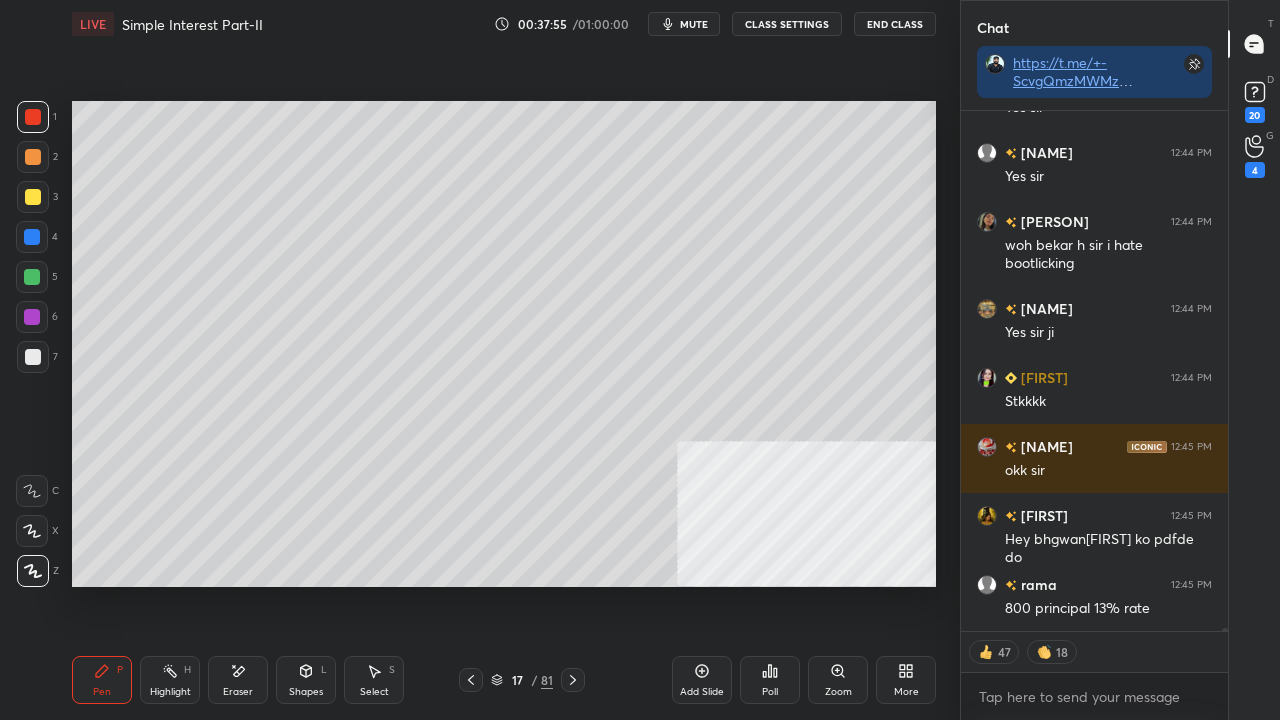 scroll, scrollTop: 105138, scrollLeft: 0, axis: vertical 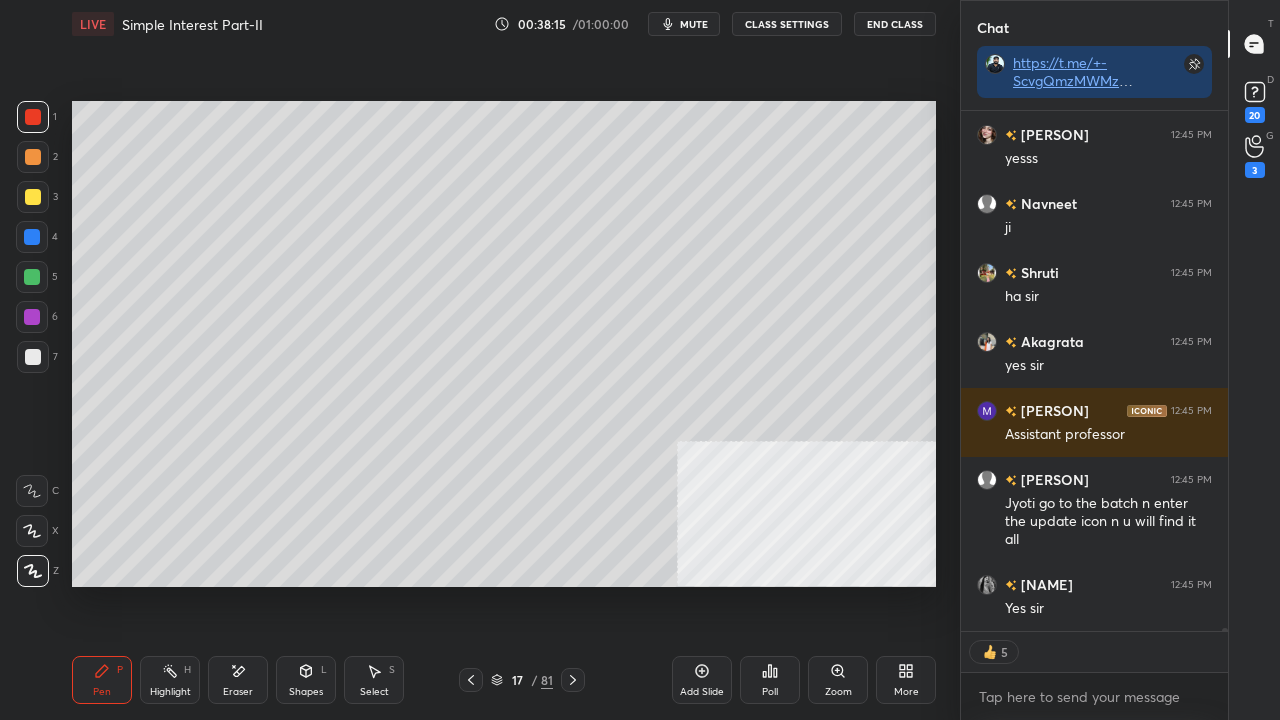 click at bounding box center [33, 157] 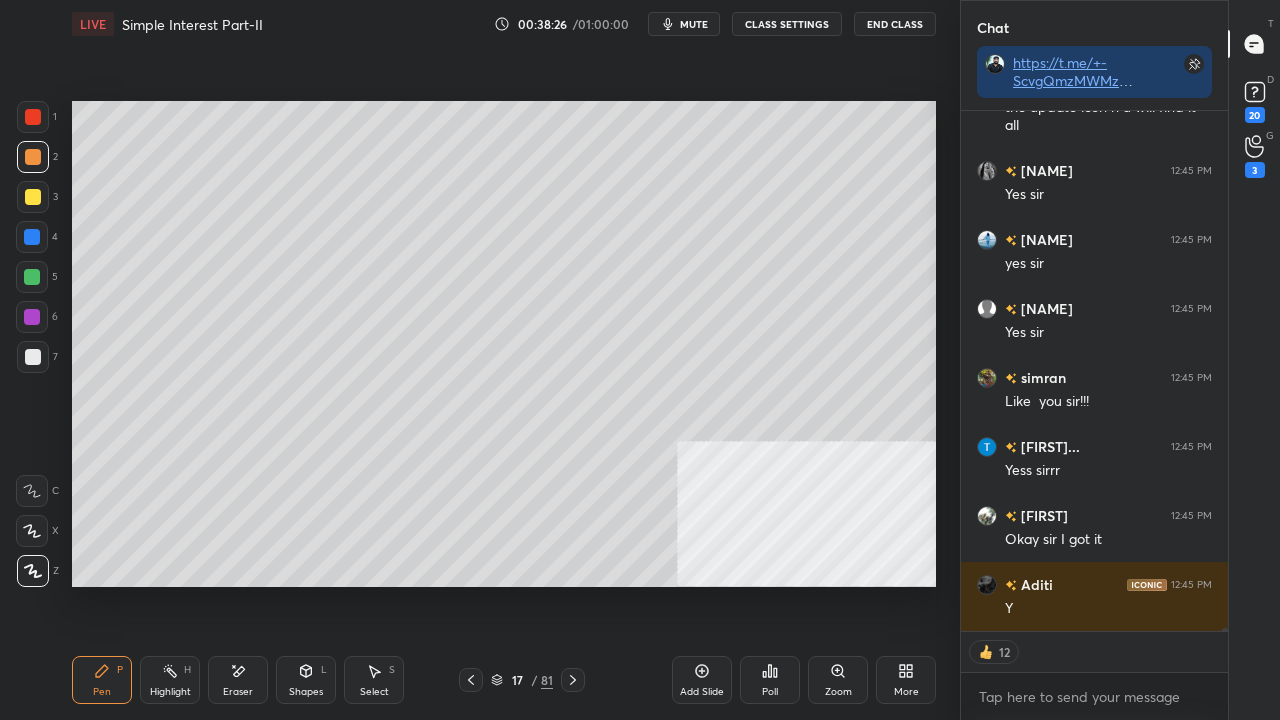 click at bounding box center [33, 197] 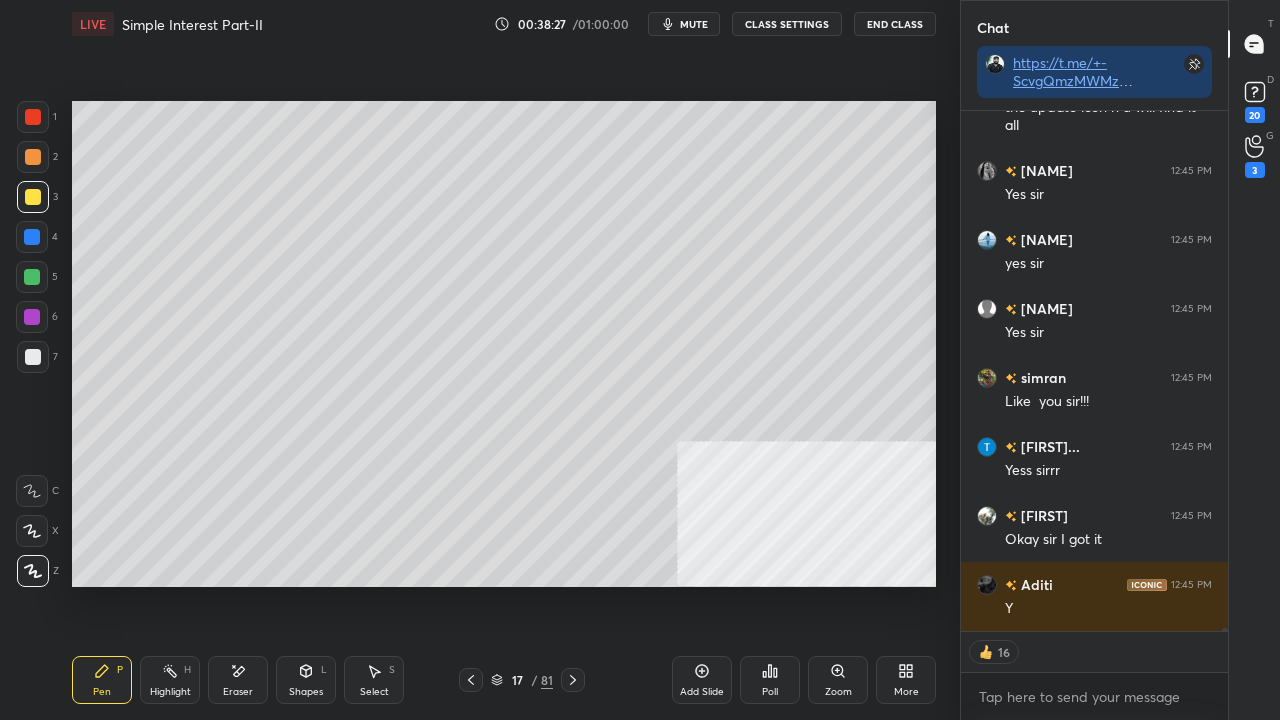 click 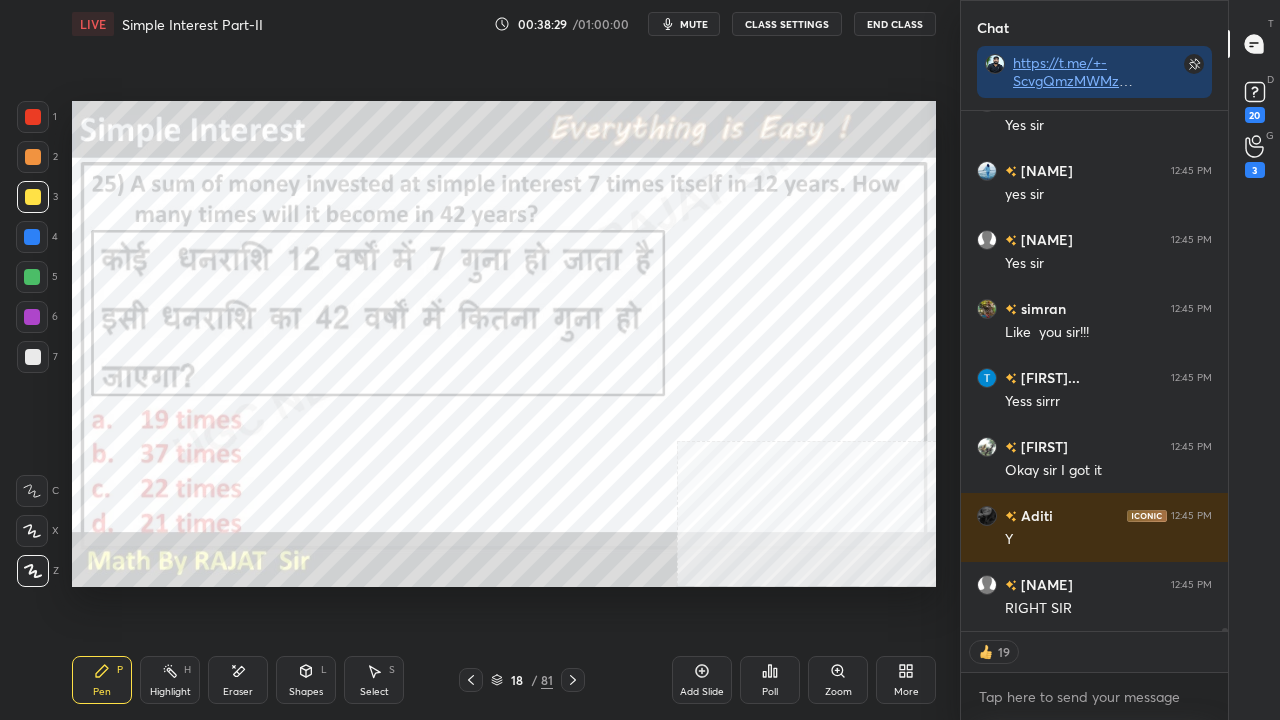 drag, startPoint x: 579, startPoint y: 658, endPoint x: 572, endPoint y: 667, distance: 11.401754 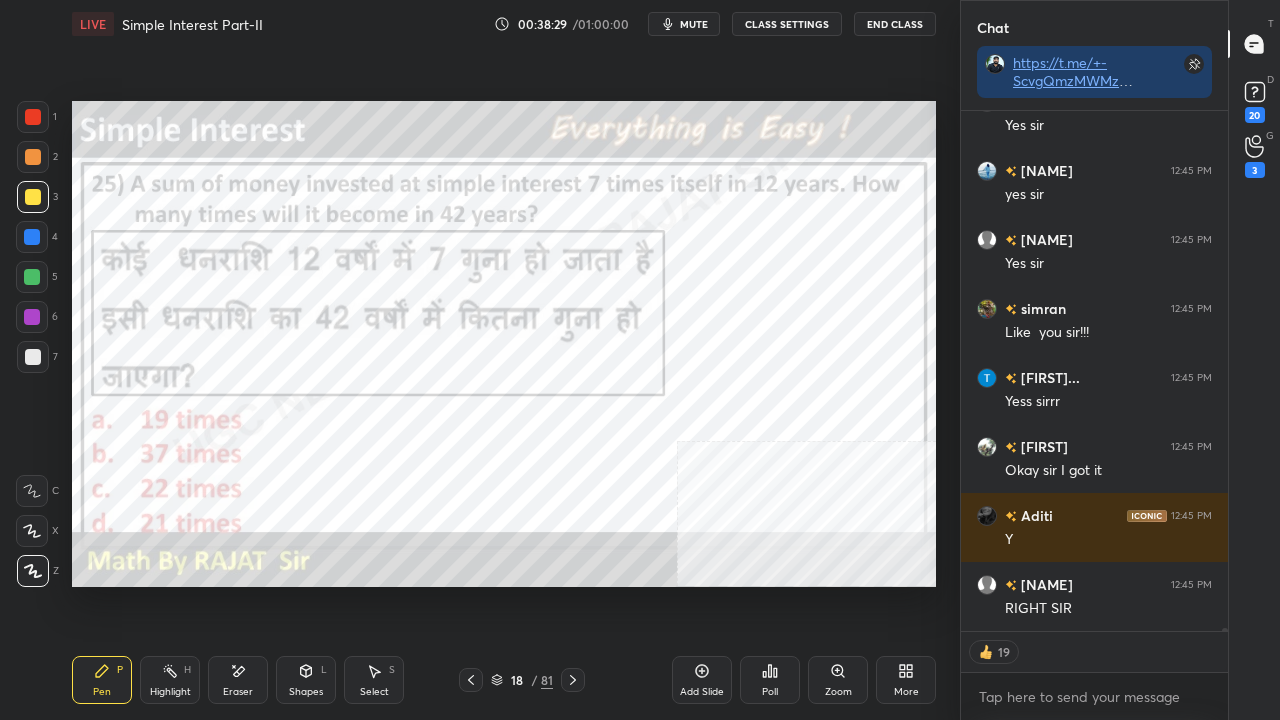 click on "Pen P Highlight H Eraser Shapes L Select S 18 / 81 Add Slide Poll Zoom More" at bounding box center [504, 680] 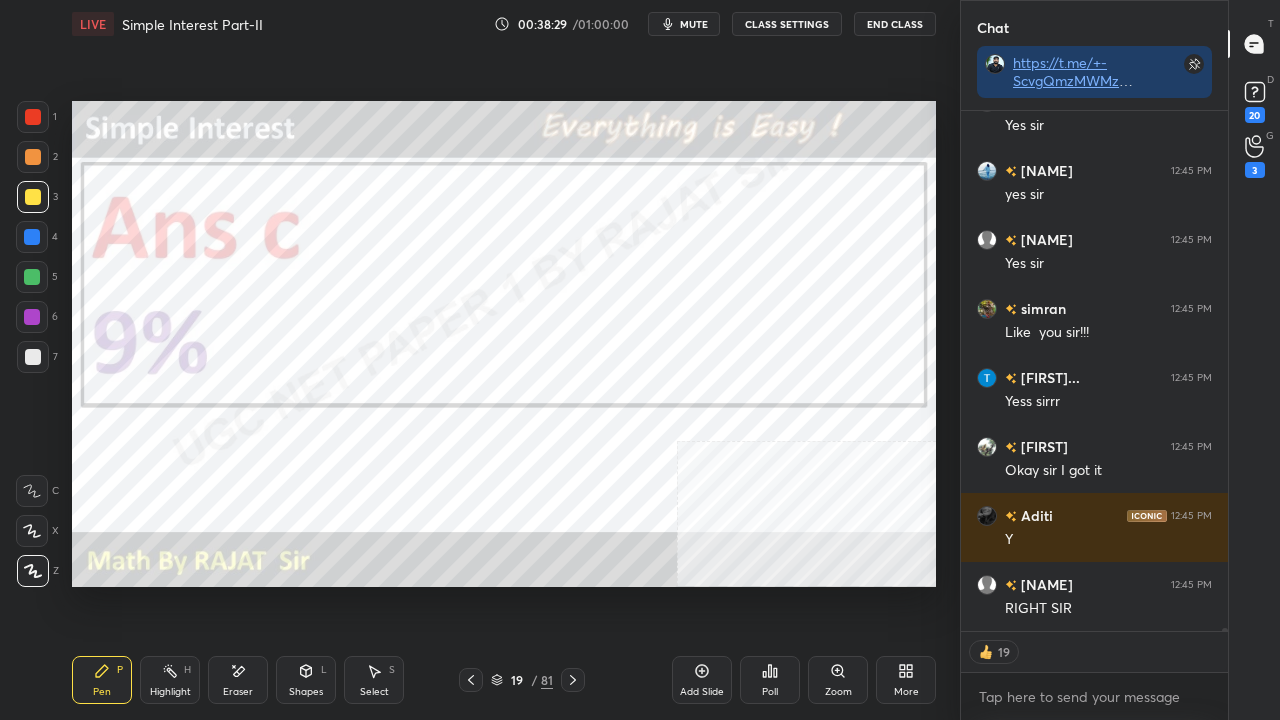 click 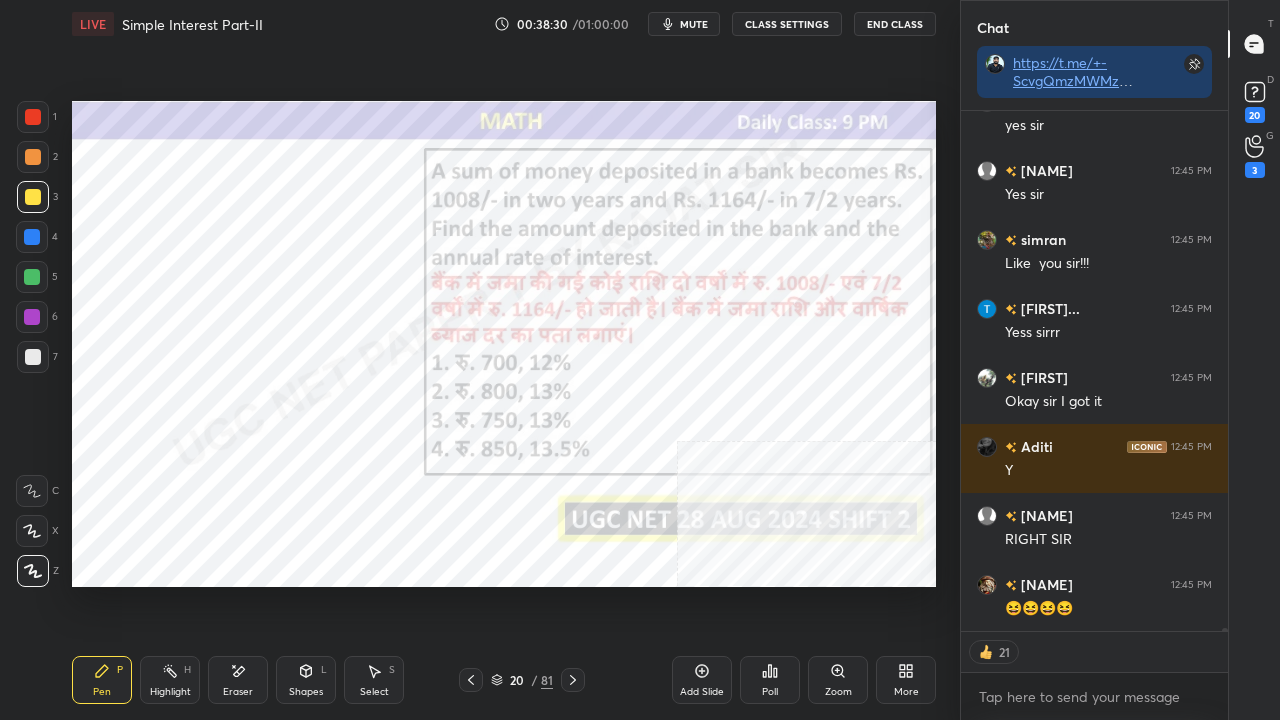 click 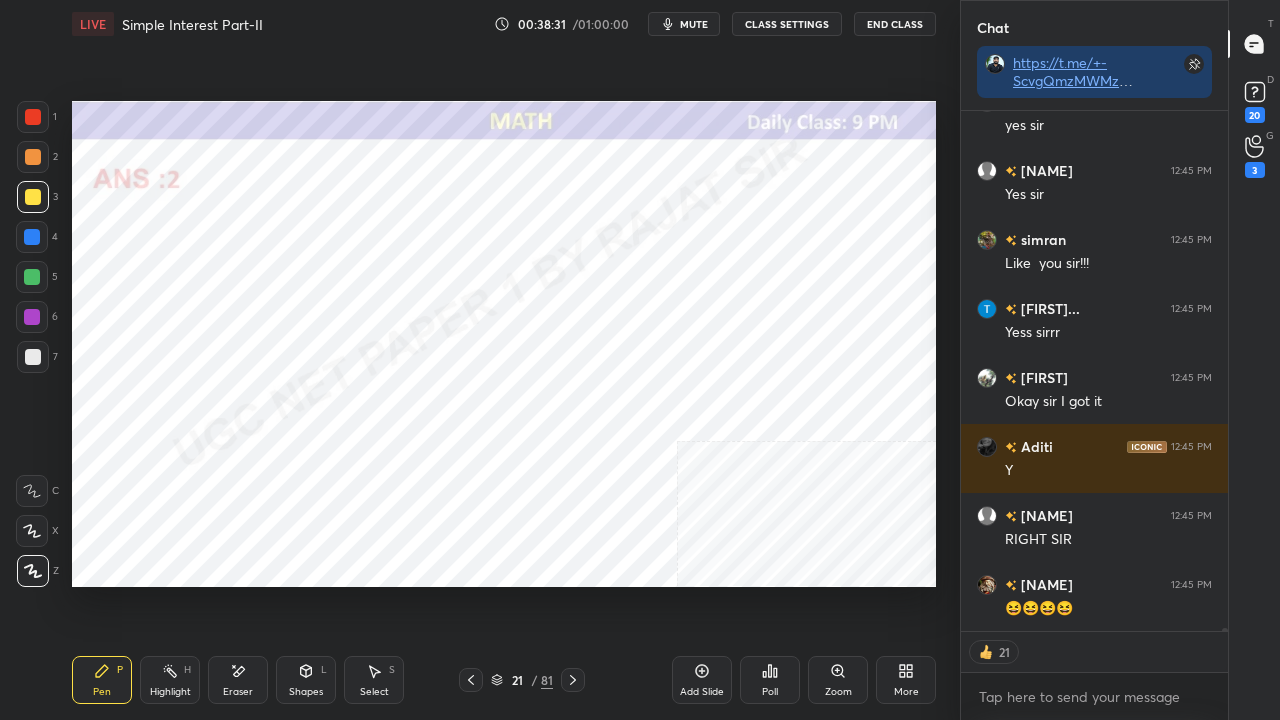 click 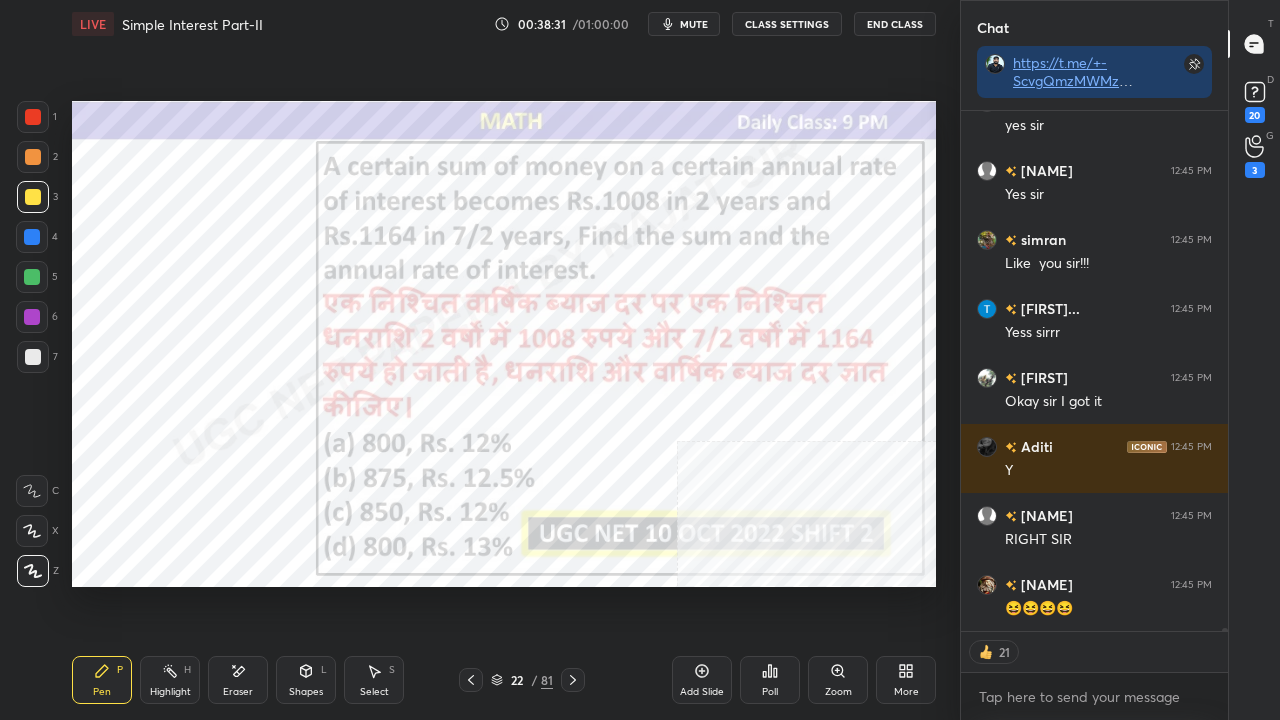 click 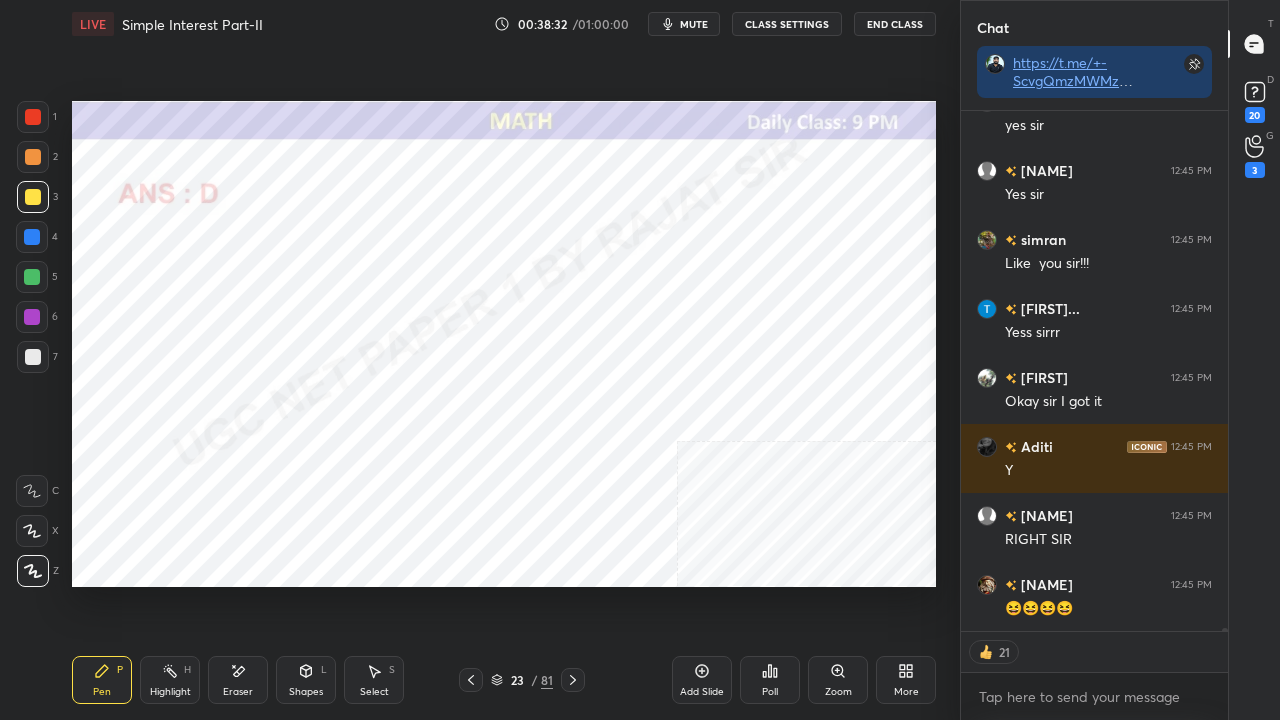 click 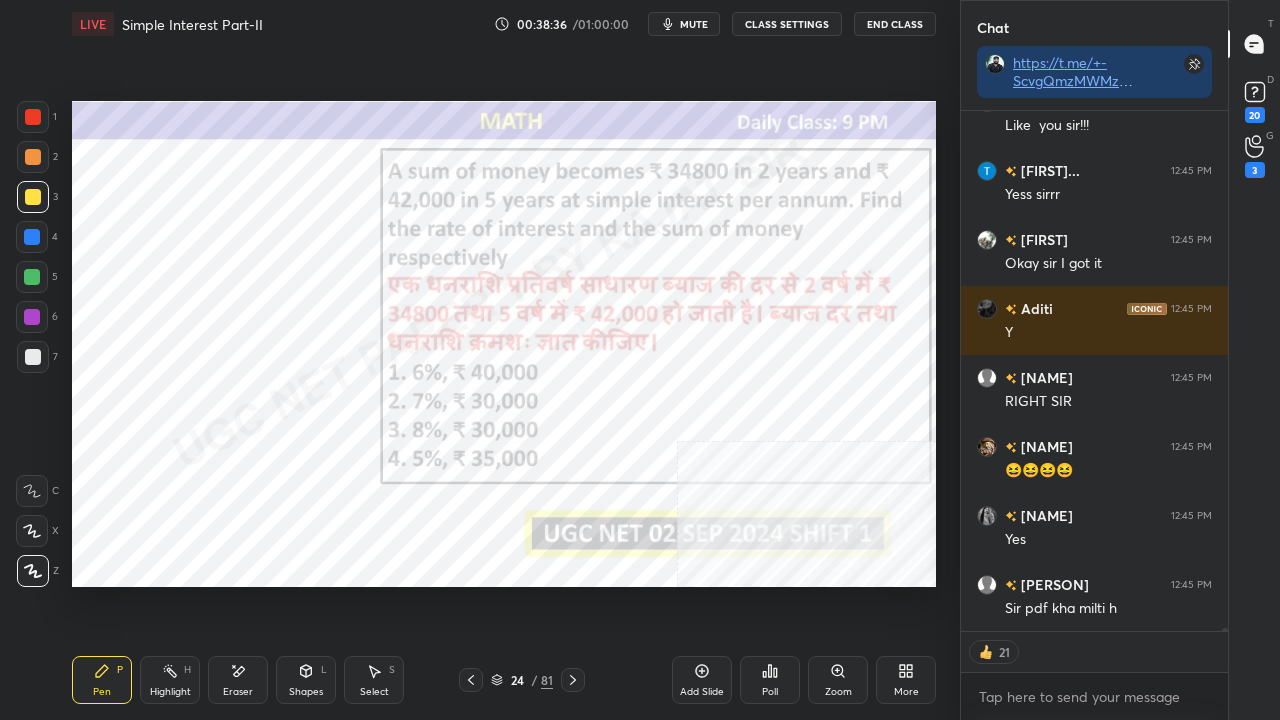 click at bounding box center [33, 117] 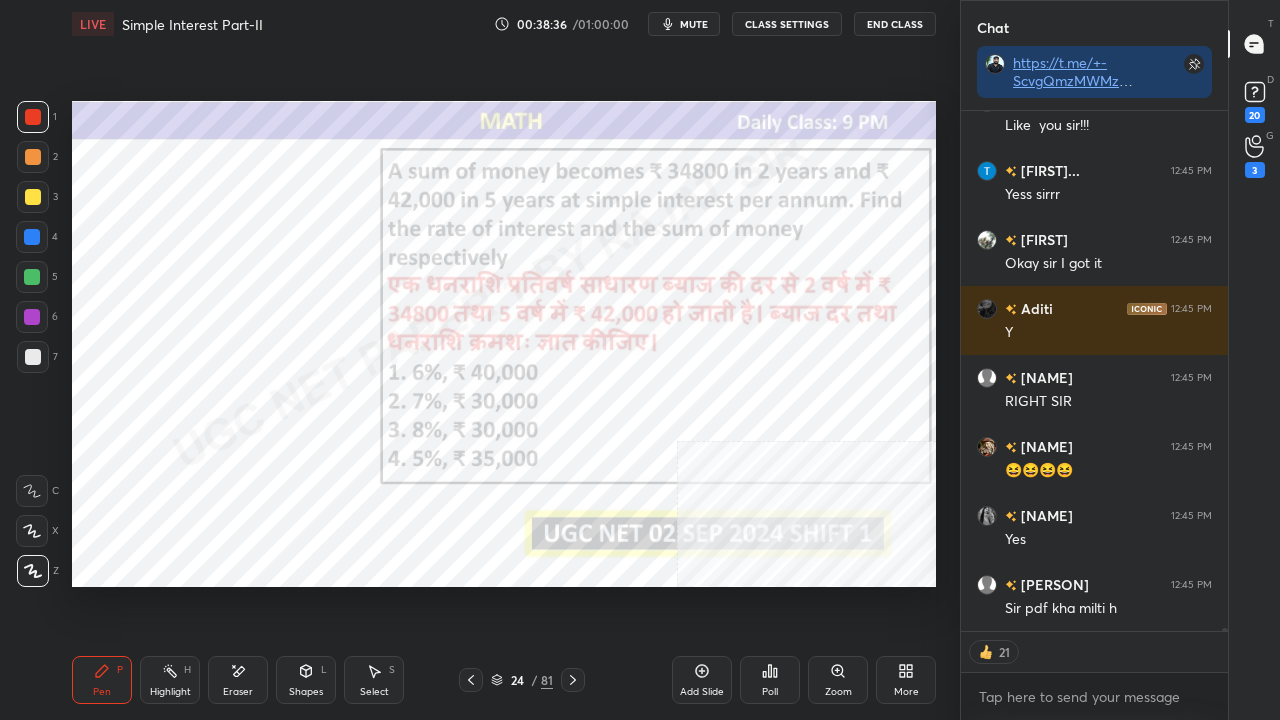 click at bounding box center (33, 117) 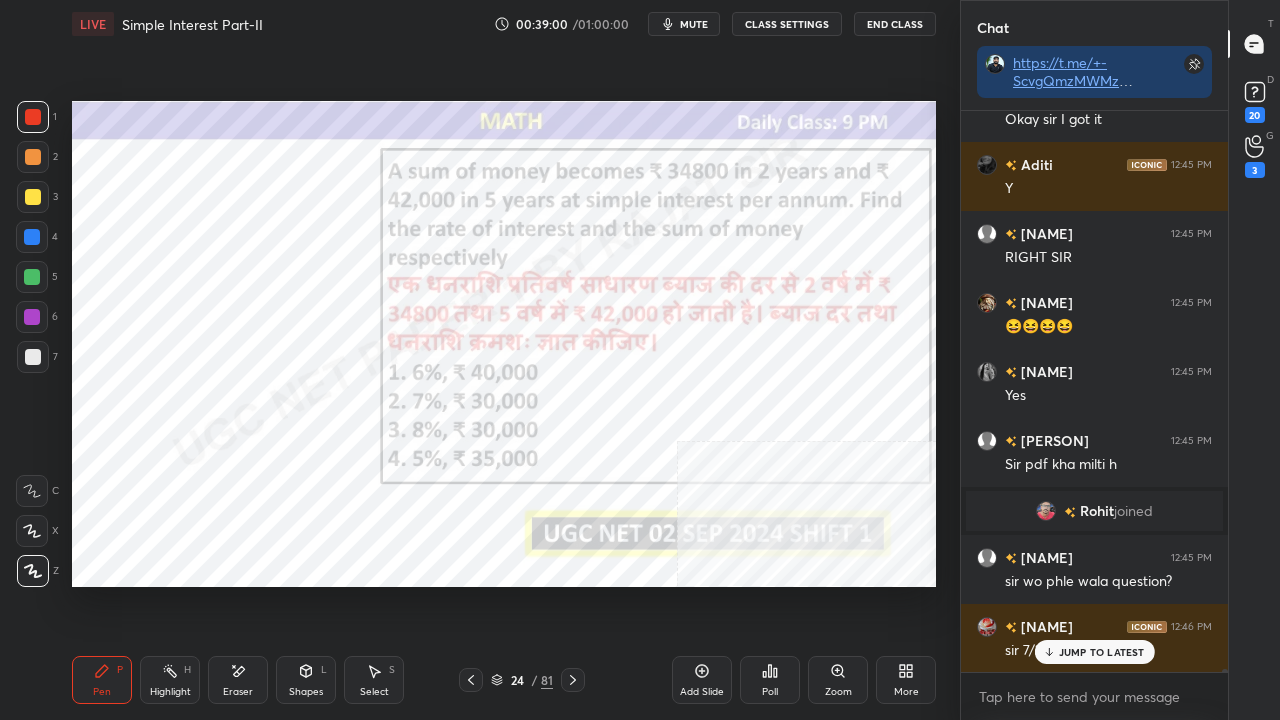 click at bounding box center [32, 237] 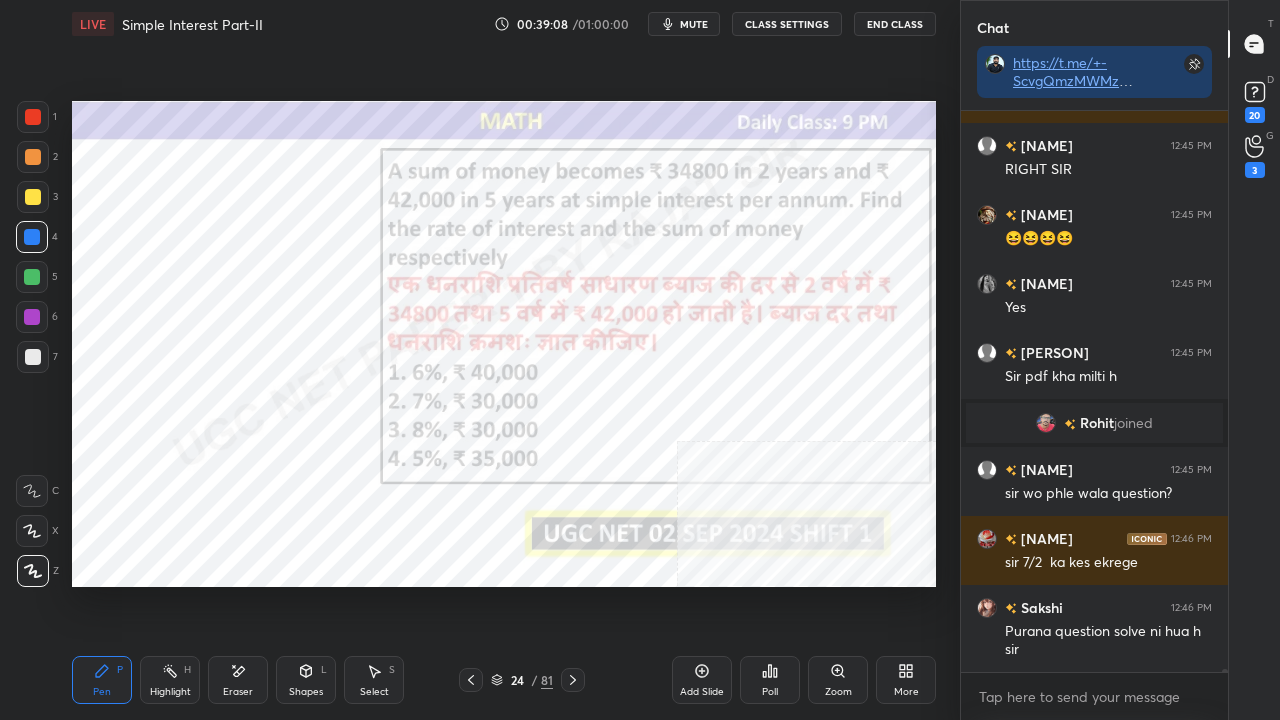 scroll, scrollTop: 106296, scrollLeft: 0, axis: vertical 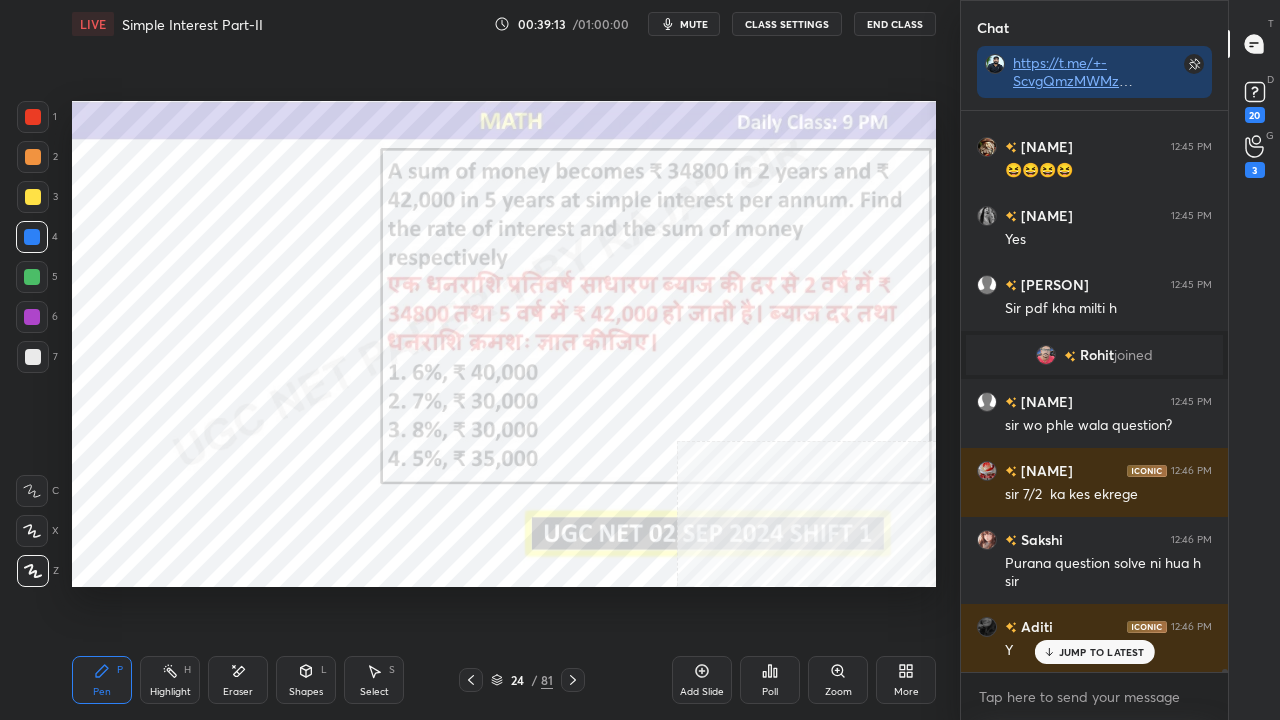 click 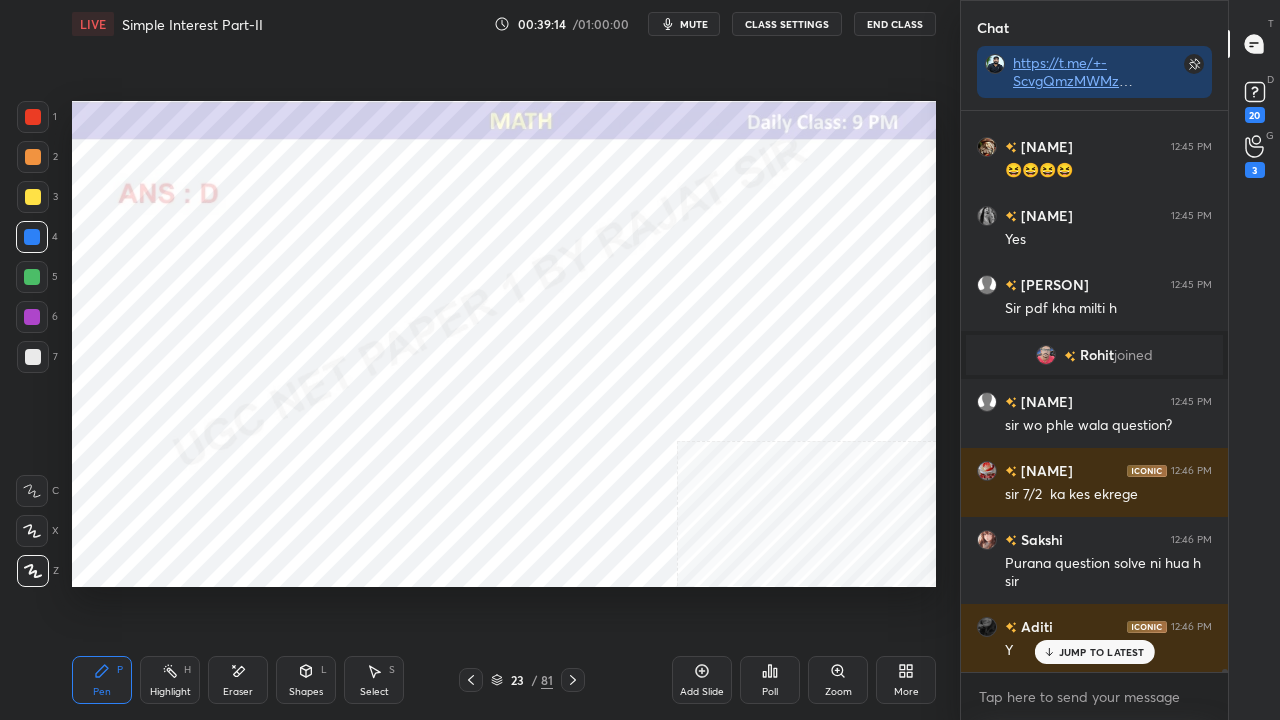 click 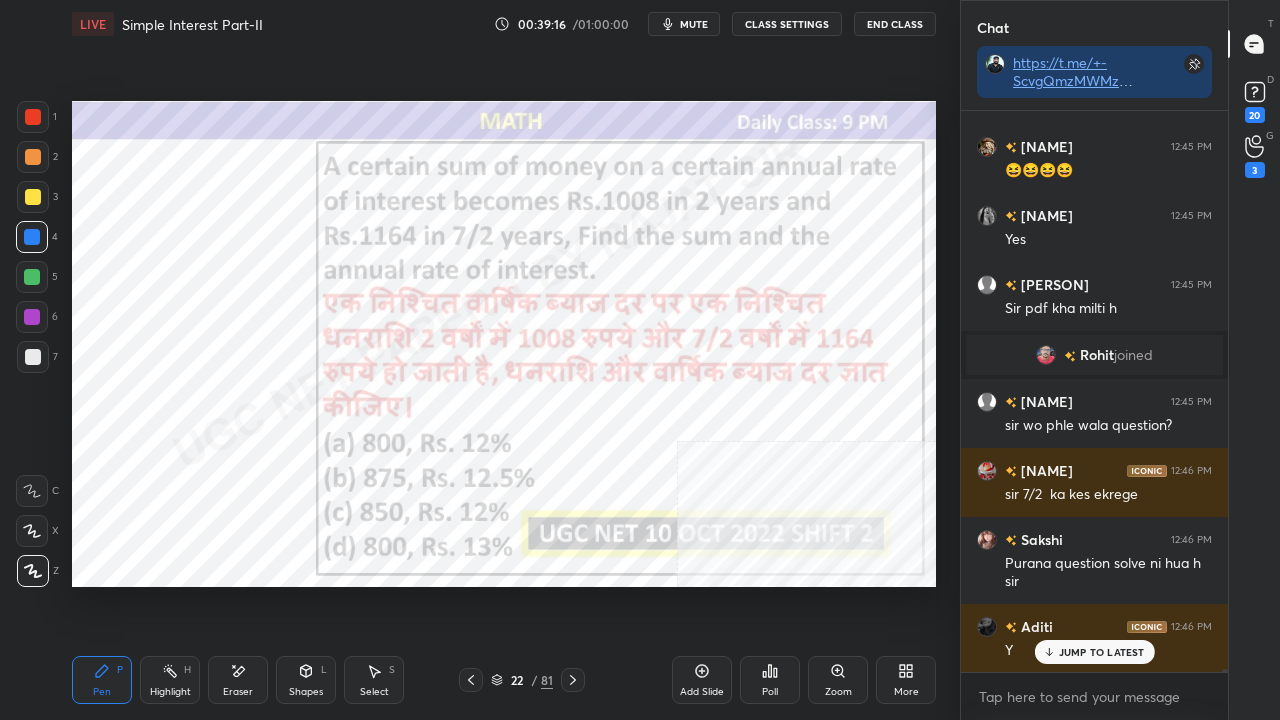 click 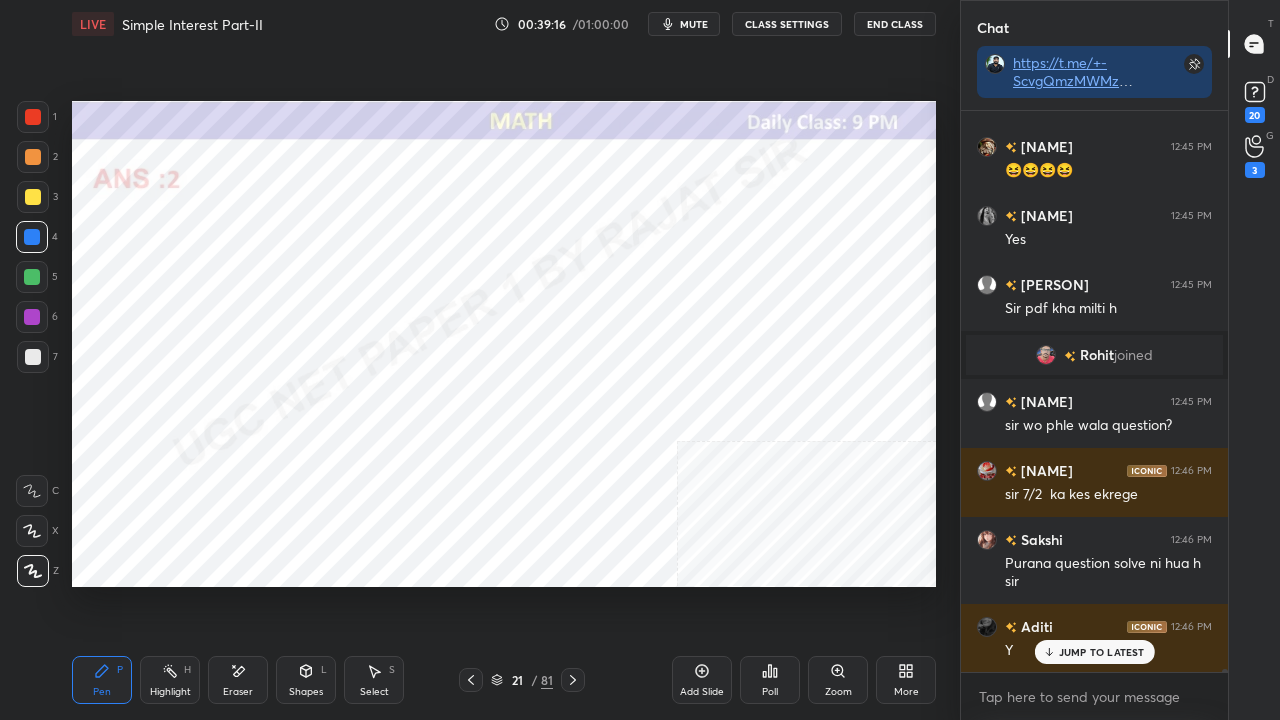 click 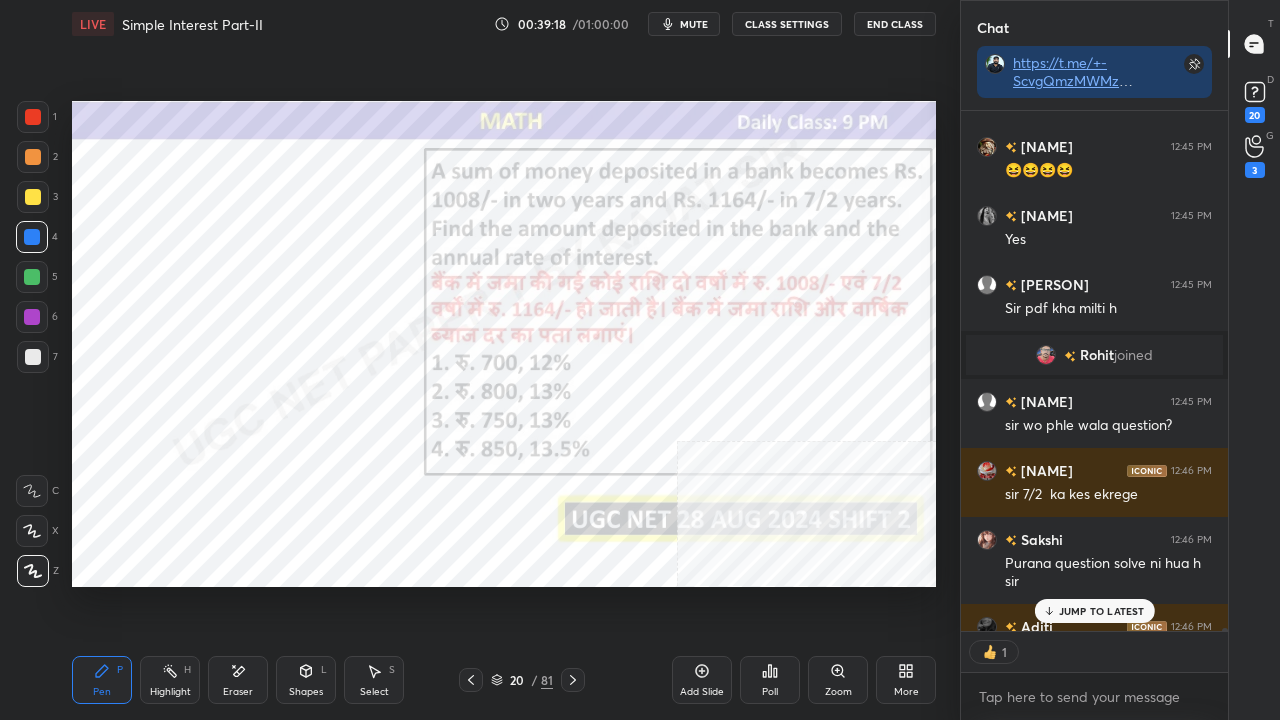 scroll, scrollTop: 514, scrollLeft: 261, axis: both 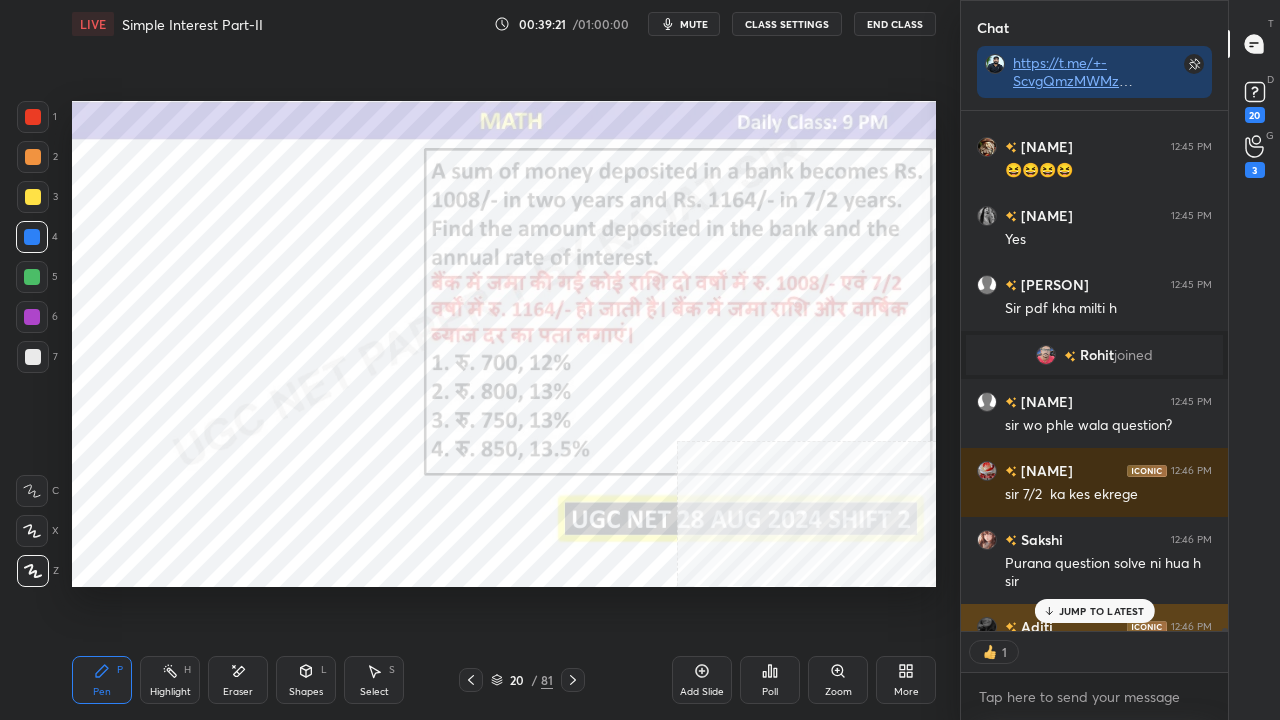 click on "JUMP TO LATEST" at bounding box center (1102, 611) 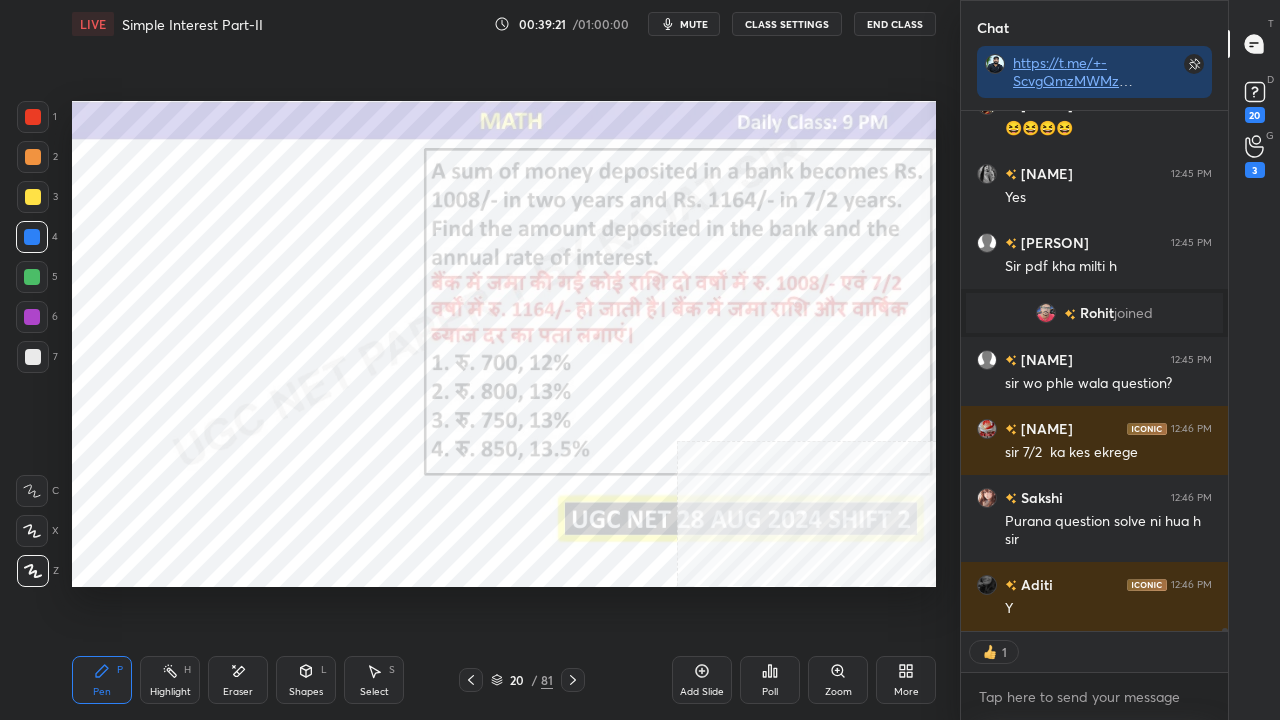 scroll, scrollTop: 106358, scrollLeft: 0, axis: vertical 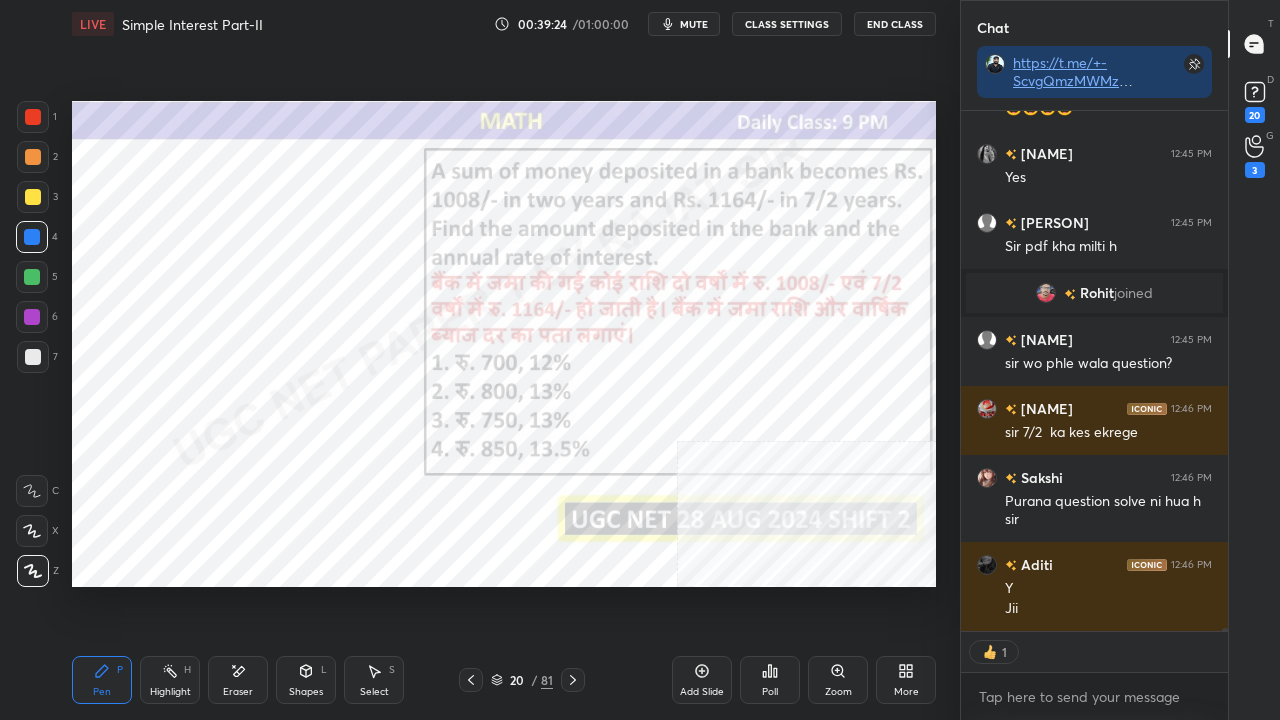 click 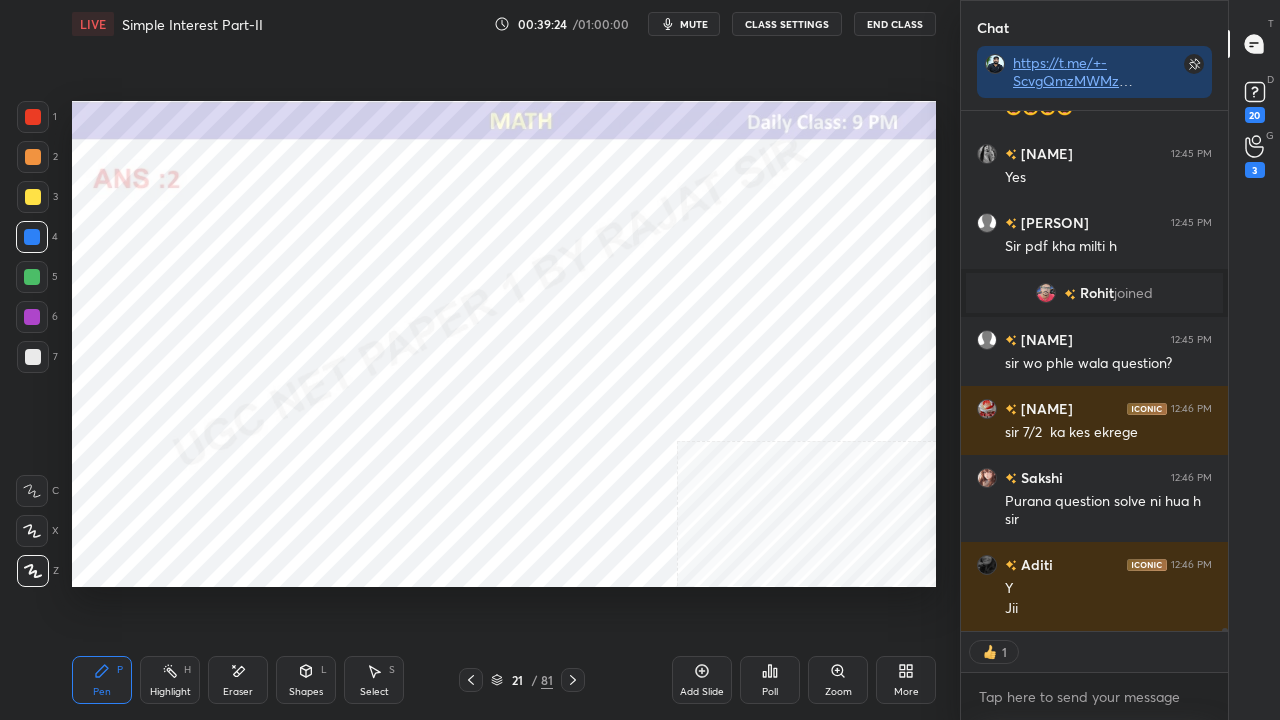 click 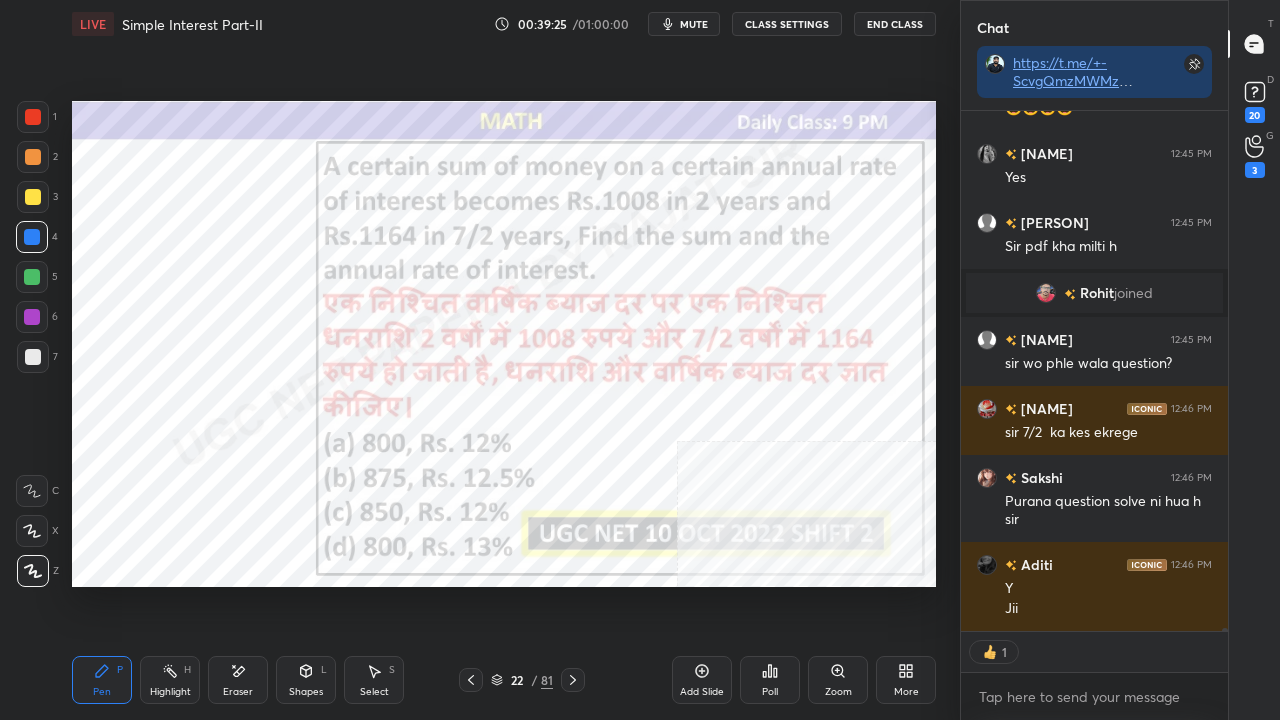 click 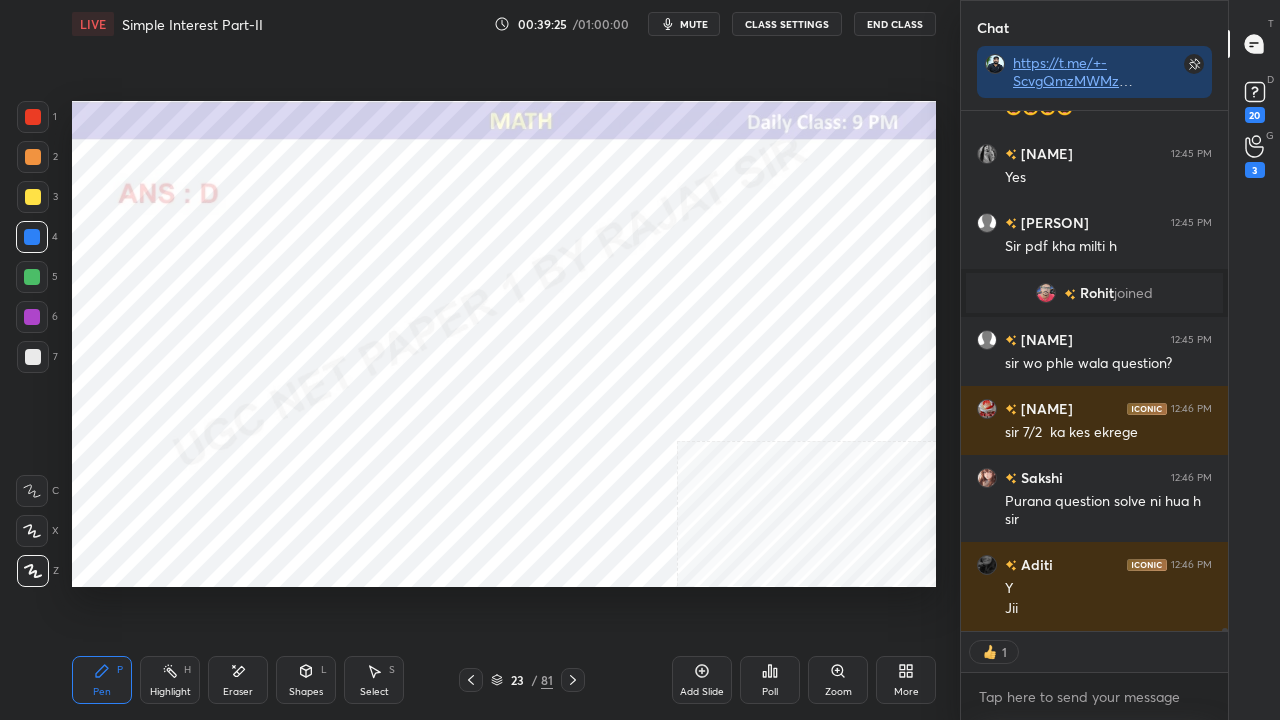click 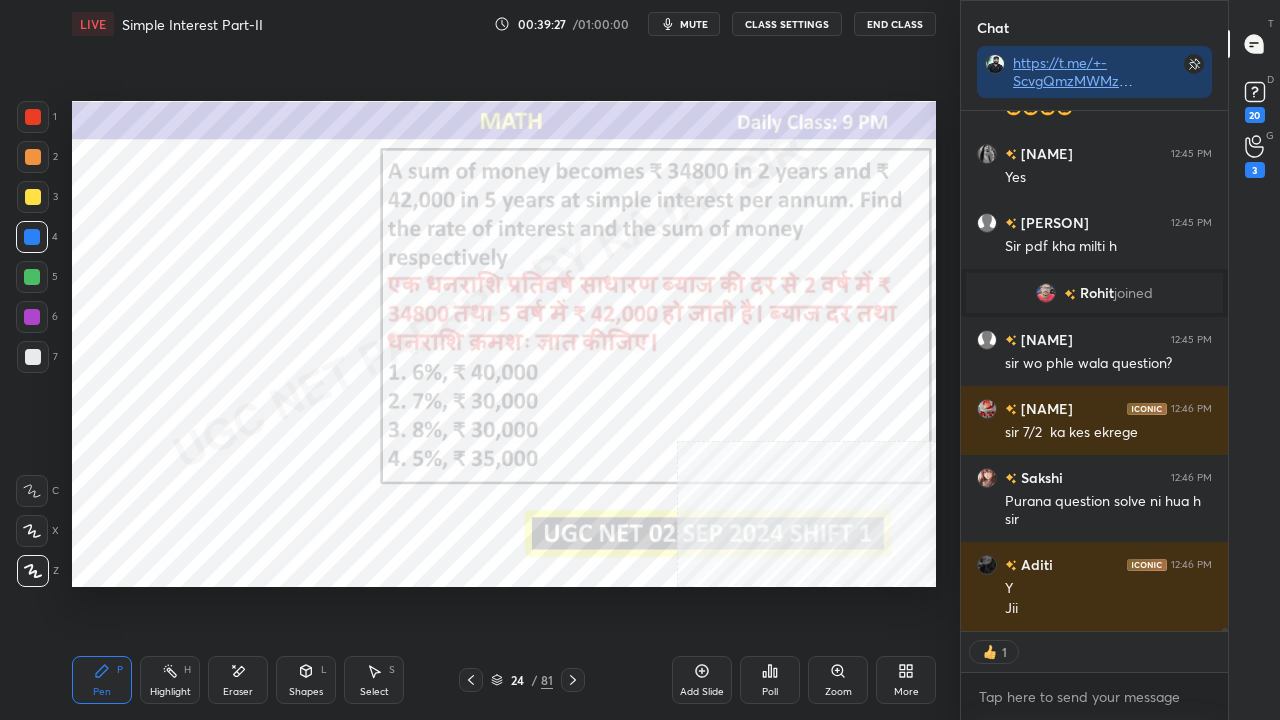 scroll, scrollTop: 106427, scrollLeft: 0, axis: vertical 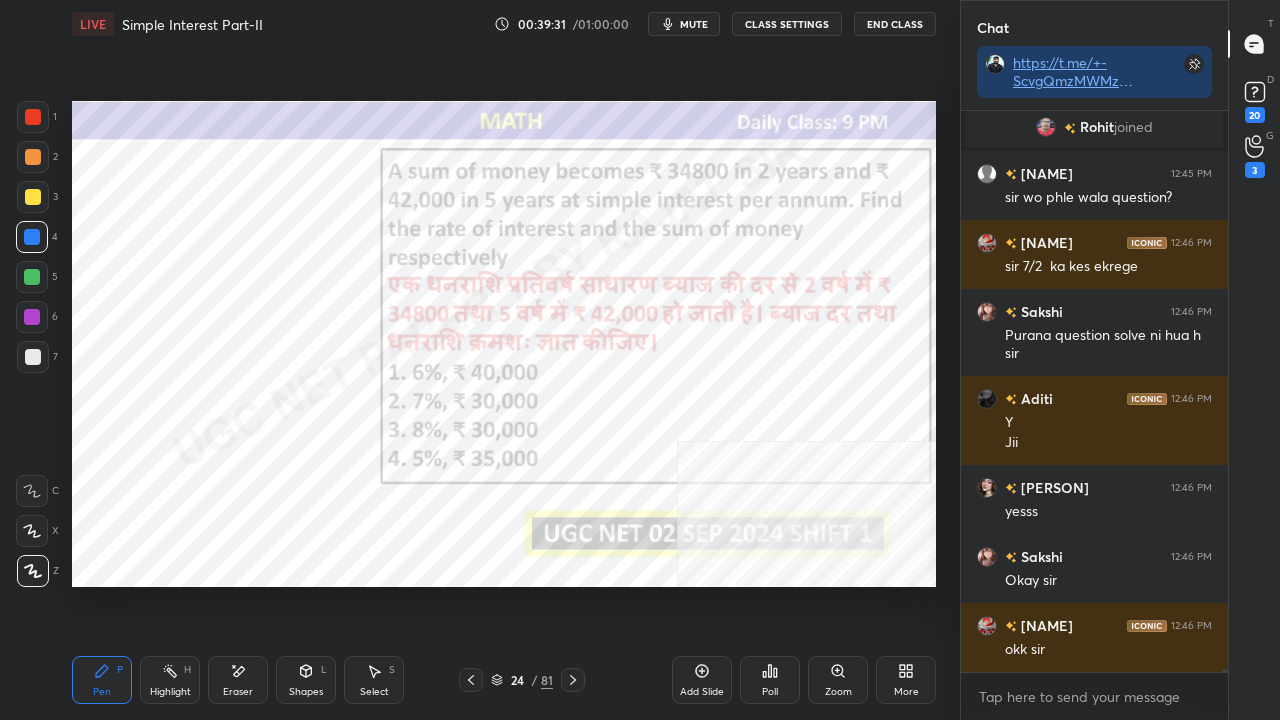 click at bounding box center (32, 317) 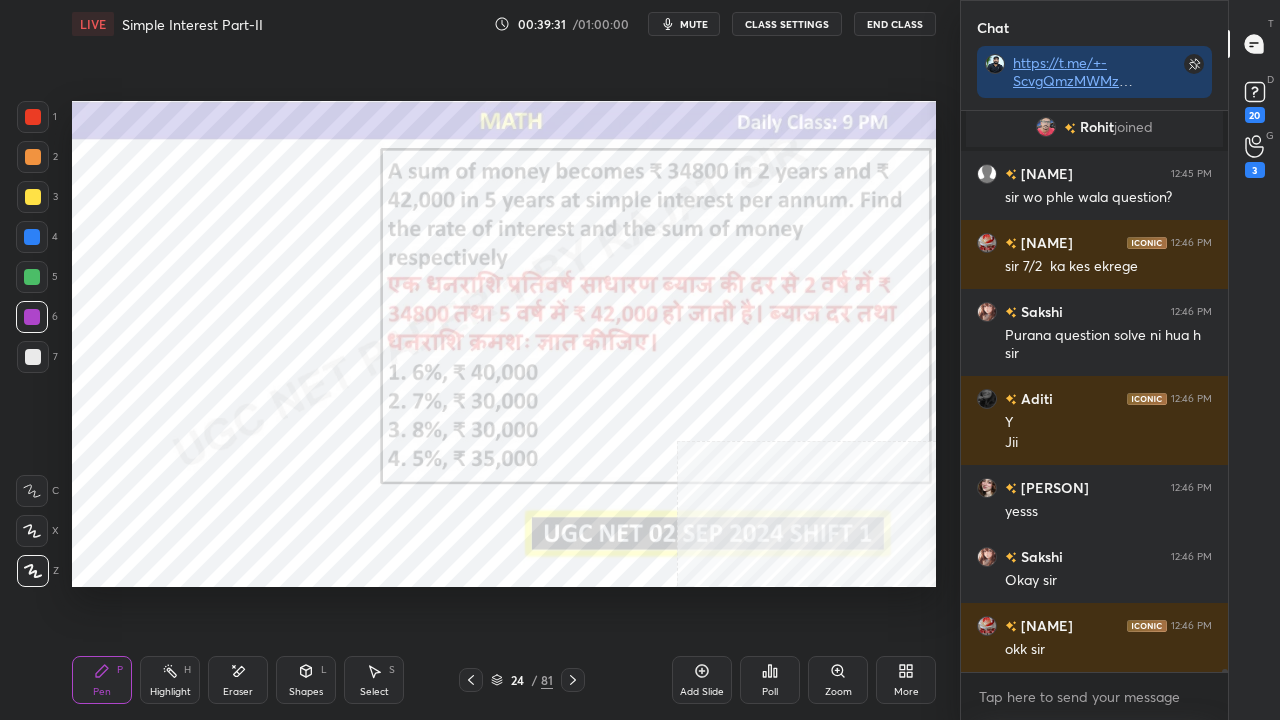 scroll, scrollTop: 514, scrollLeft: 261, axis: both 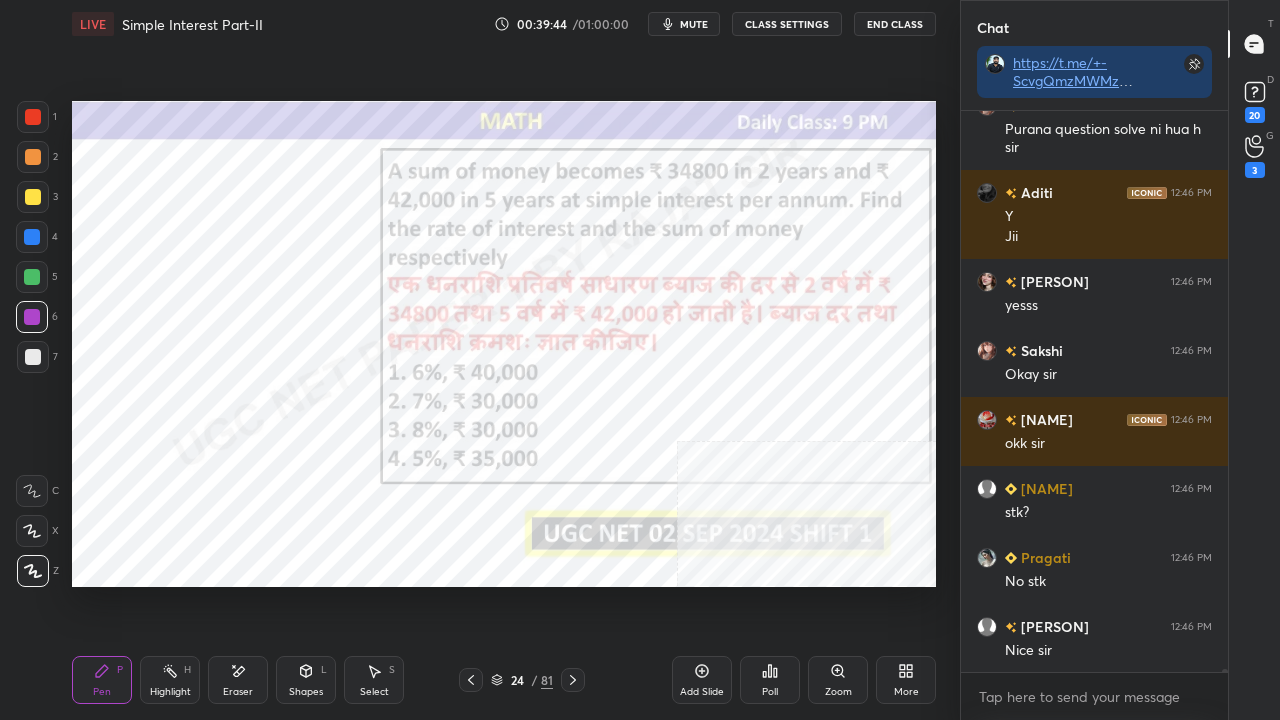 drag, startPoint x: 32, startPoint y: 110, endPoint x: 42, endPoint y: 117, distance: 12.206555 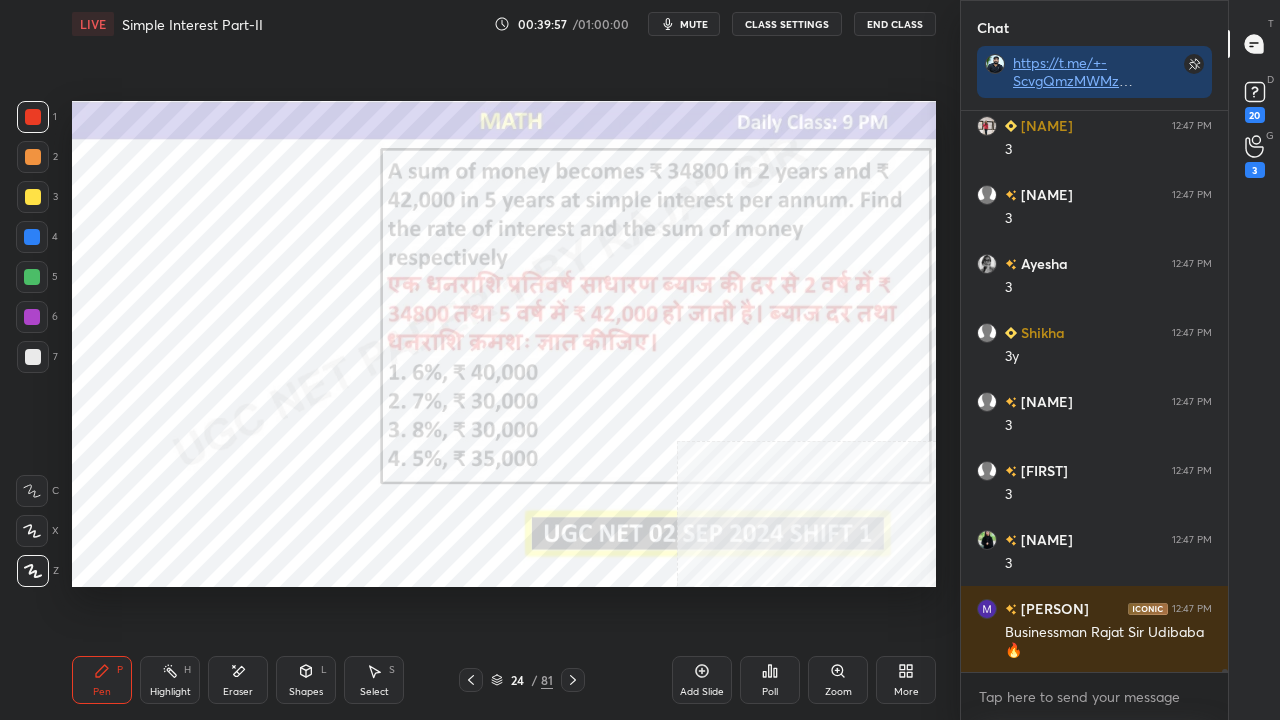 scroll, scrollTop: 108612, scrollLeft: 0, axis: vertical 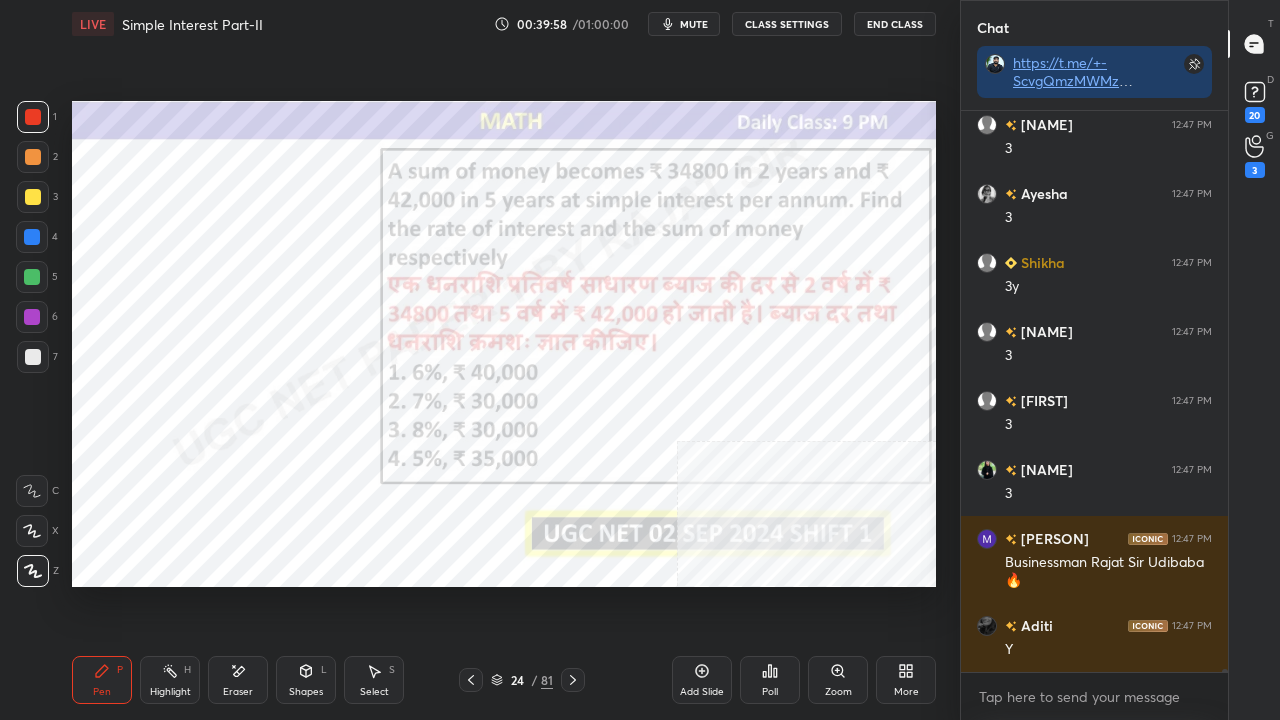 drag, startPoint x: 231, startPoint y: 679, endPoint x: 240, endPoint y: 600, distance: 79.51101 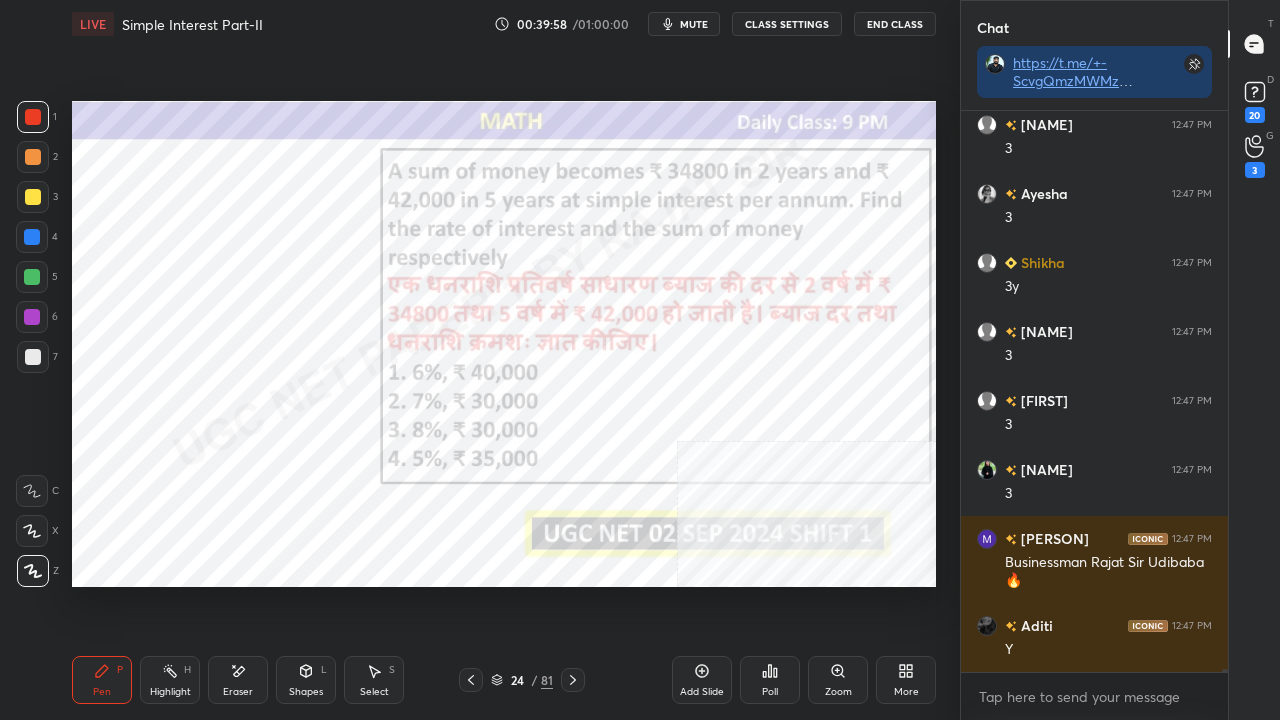 click 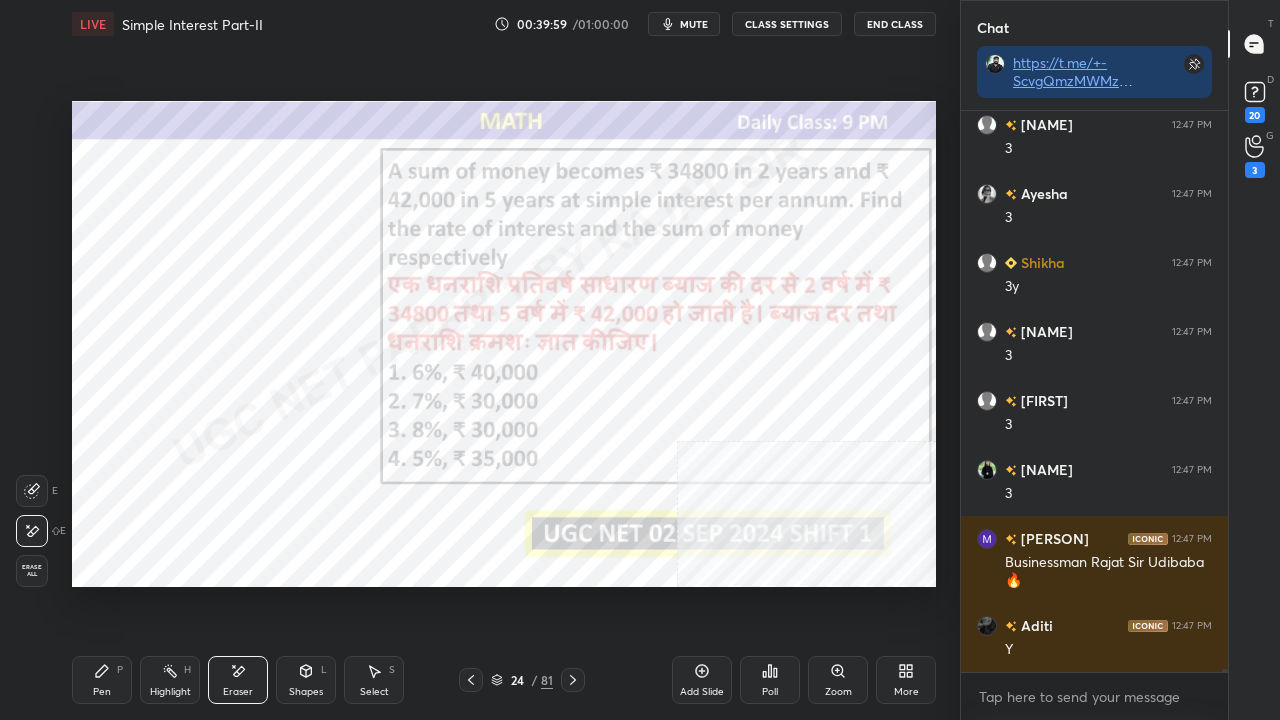 click on "Pen" at bounding box center (102, 692) 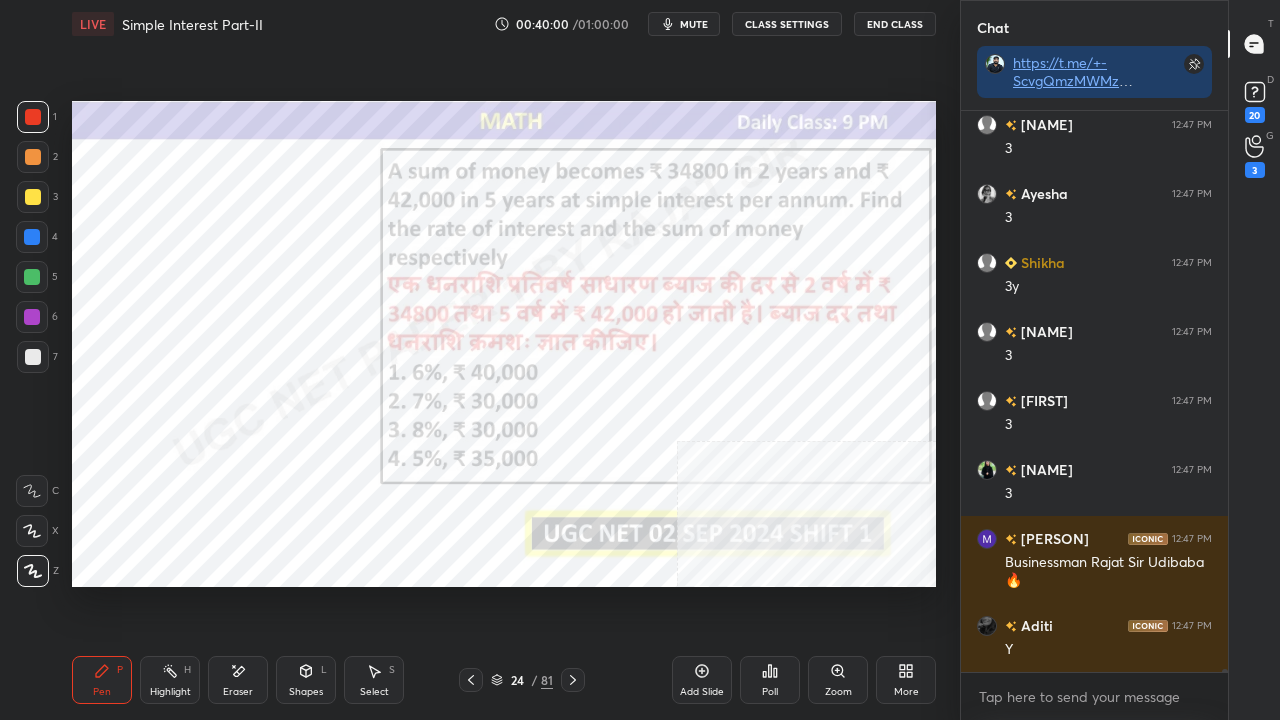 click at bounding box center (32, 237) 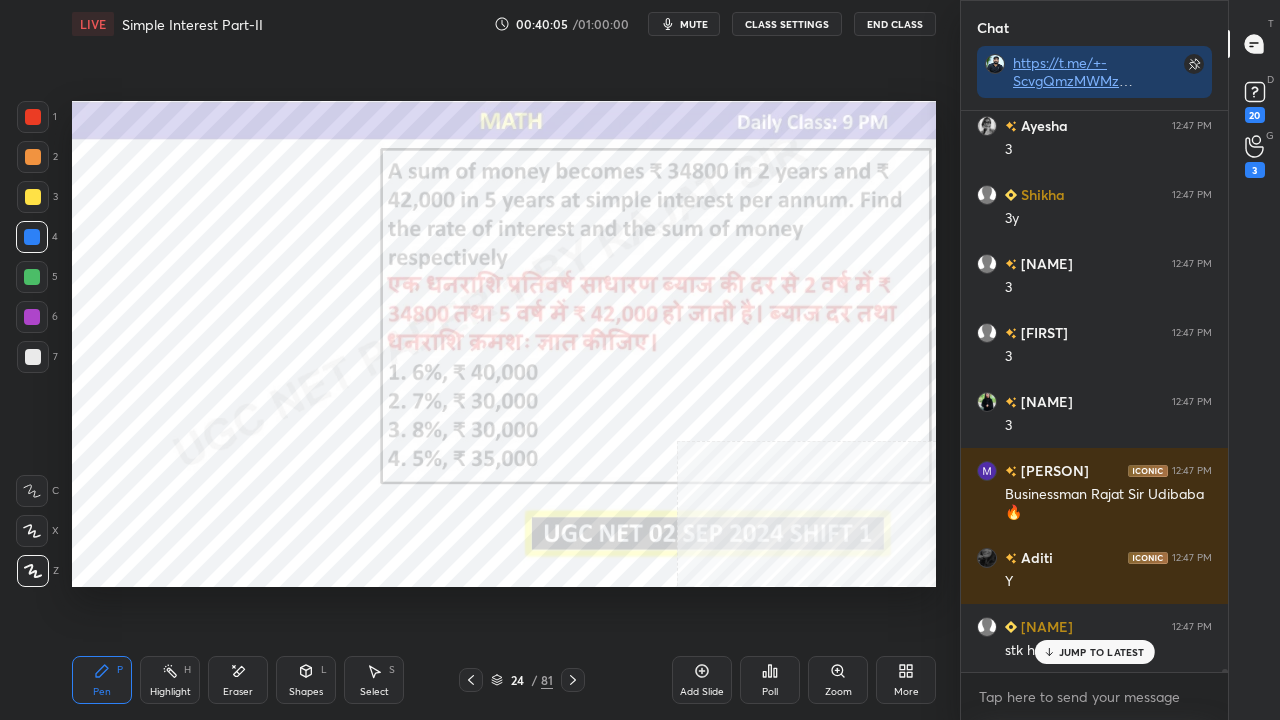 scroll, scrollTop: 108750, scrollLeft: 0, axis: vertical 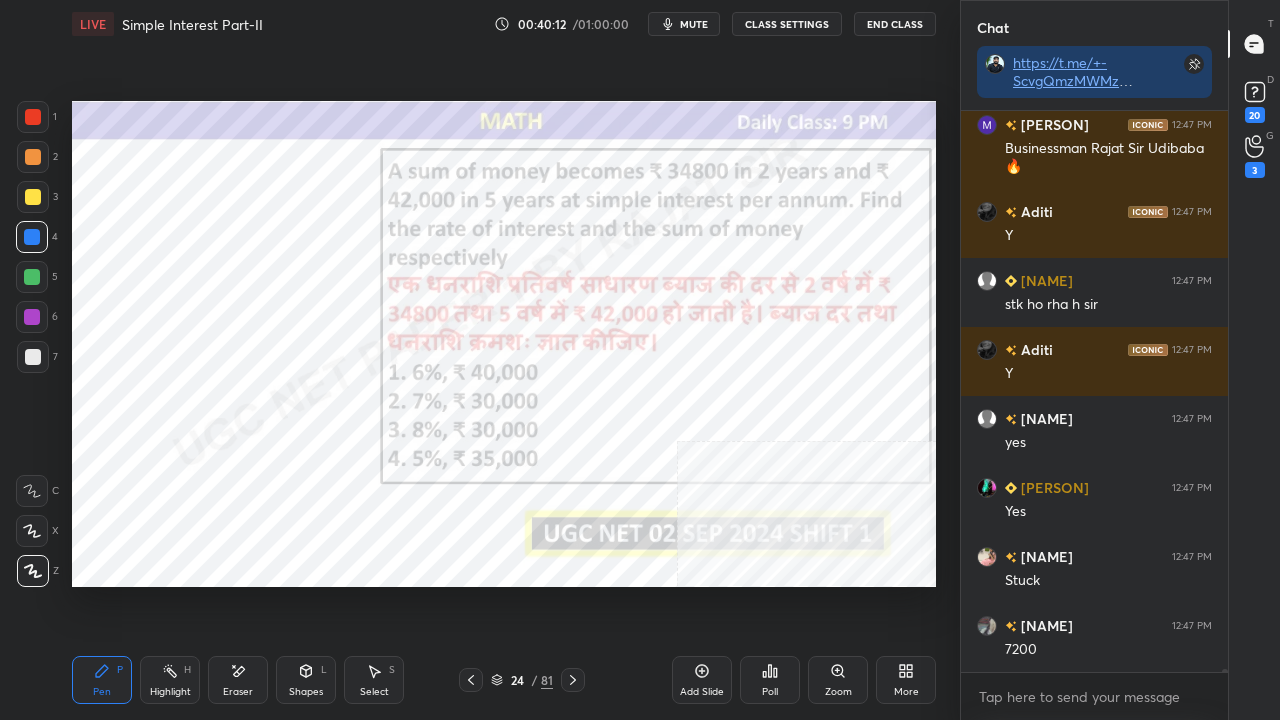 drag, startPoint x: 28, startPoint y: 107, endPoint x: 43, endPoint y: 128, distance: 25.806976 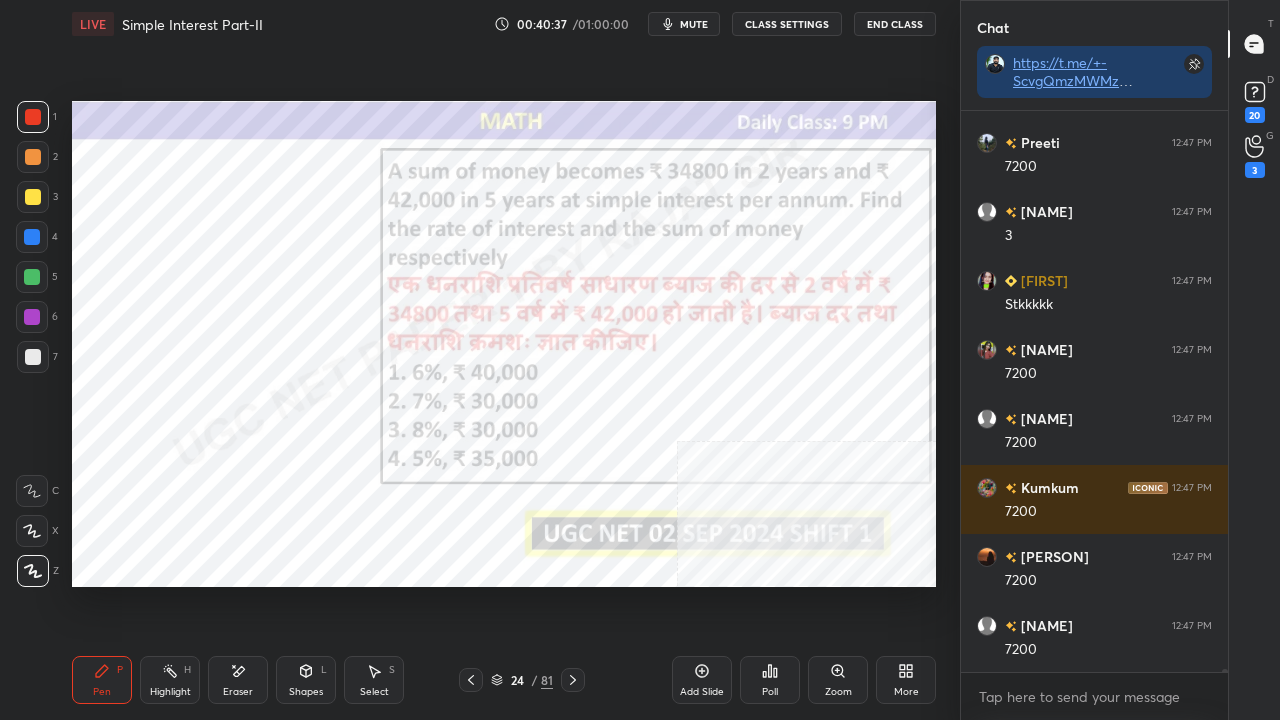 click at bounding box center (32, 237) 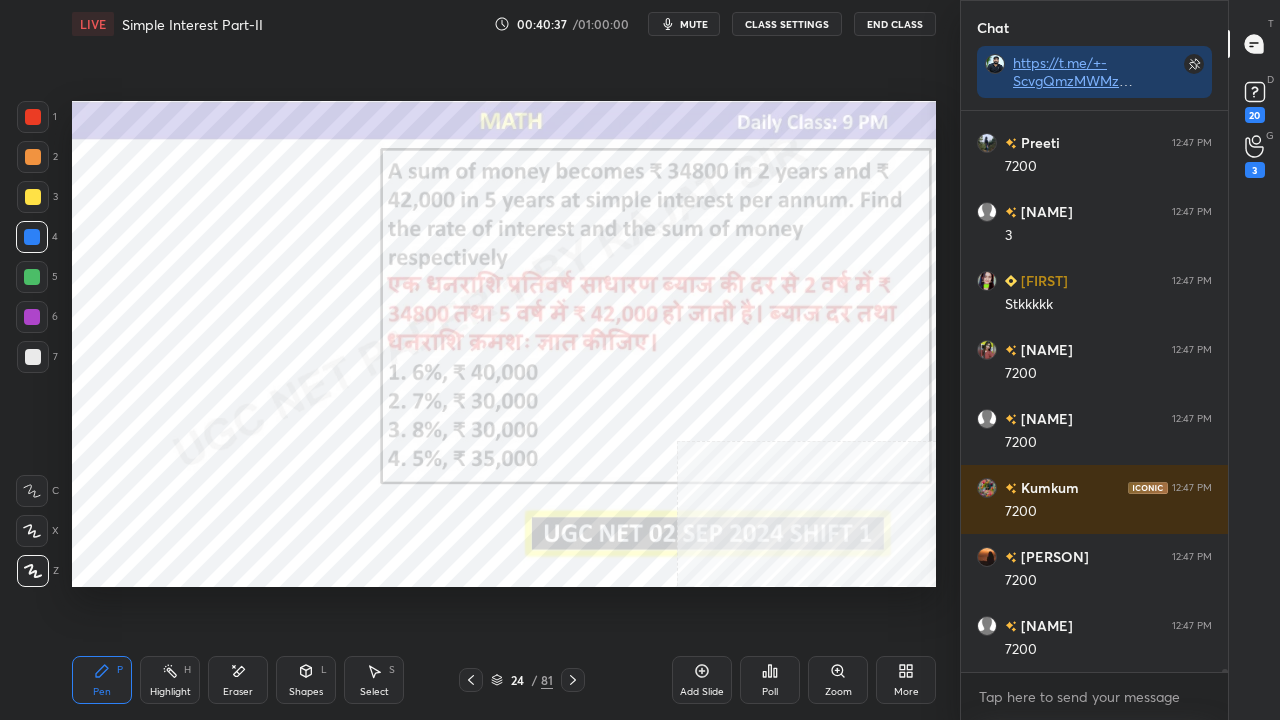 drag, startPoint x: 32, startPoint y: 284, endPoint x: 39, endPoint y: 307, distance: 24.04163 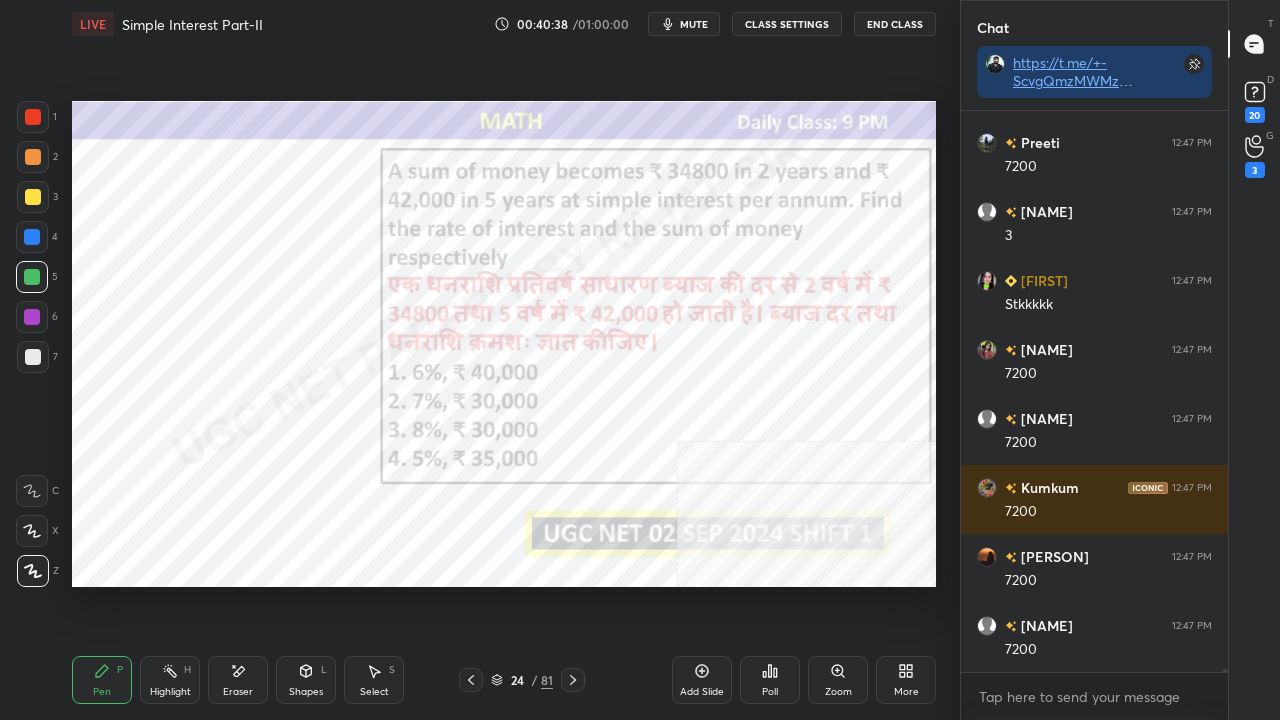 click at bounding box center [32, 317] 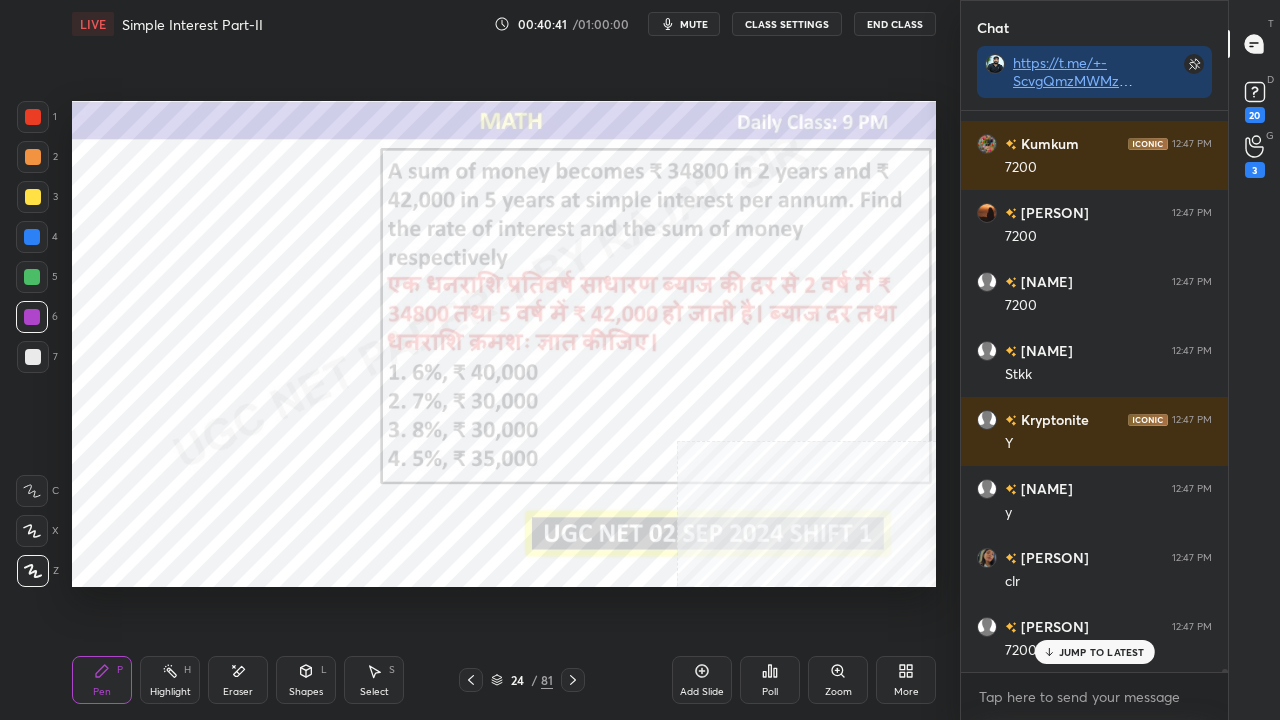 click on "24" at bounding box center [517, 680] 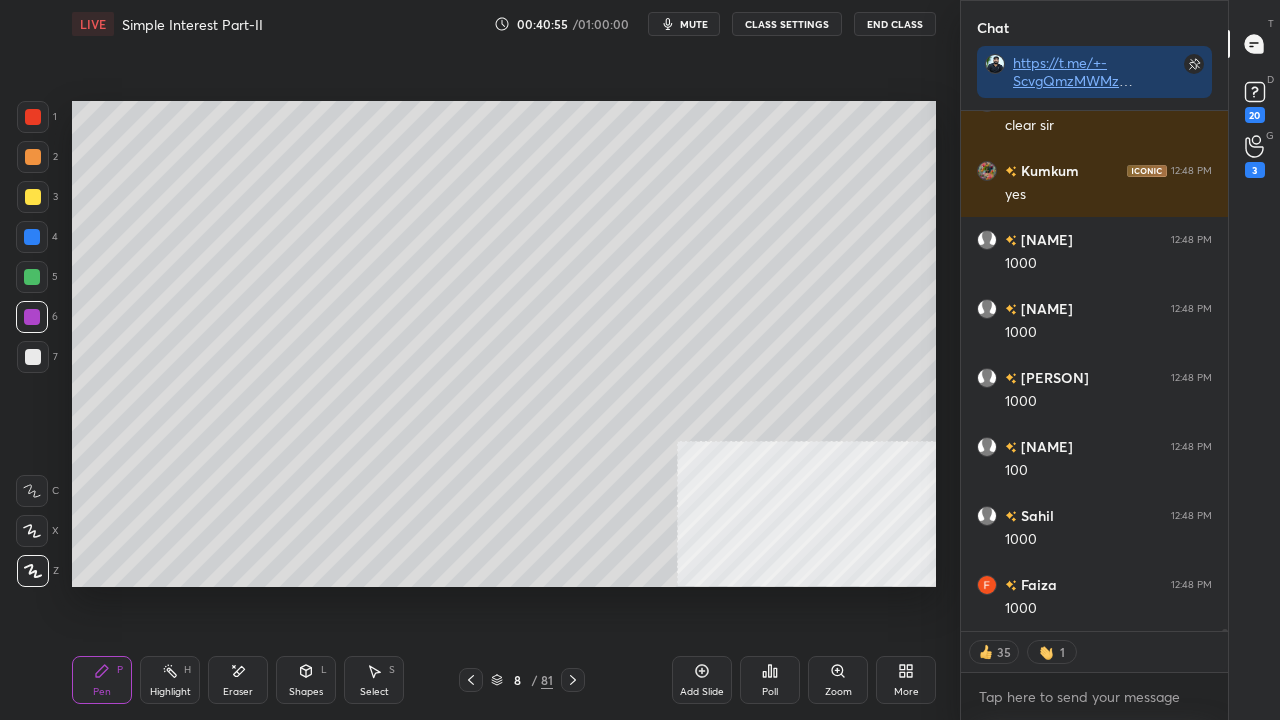 click 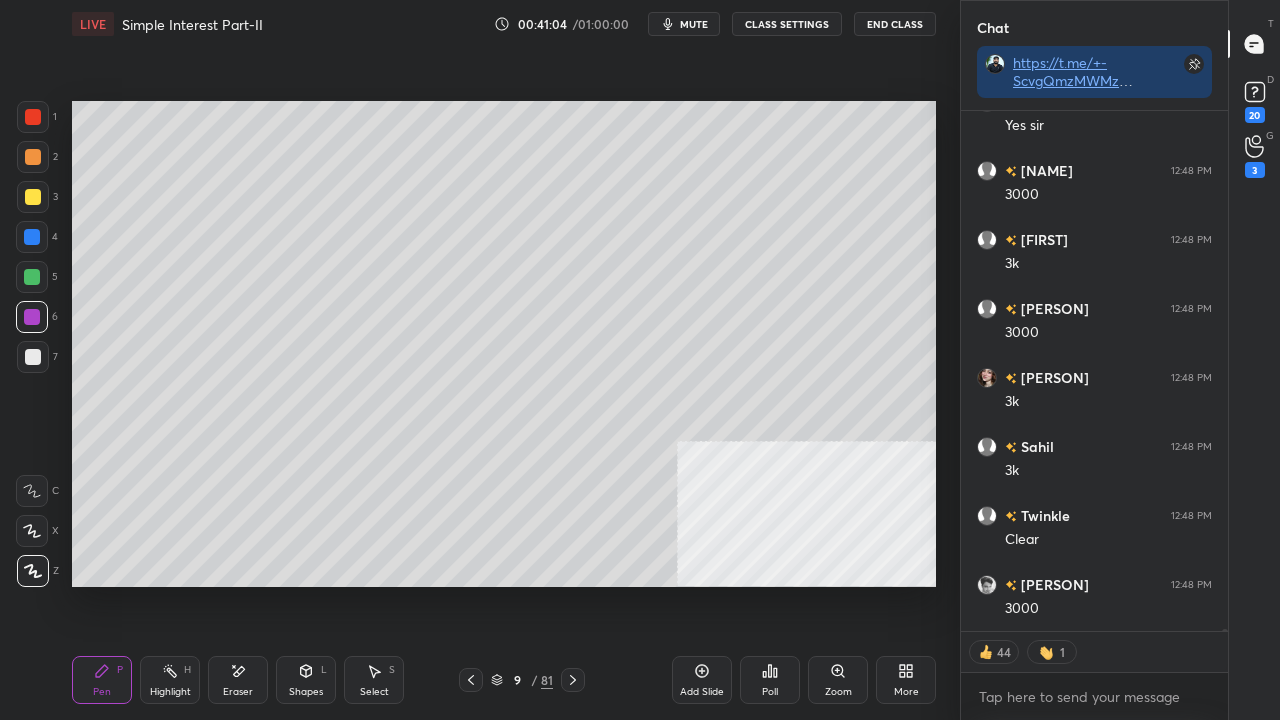 click 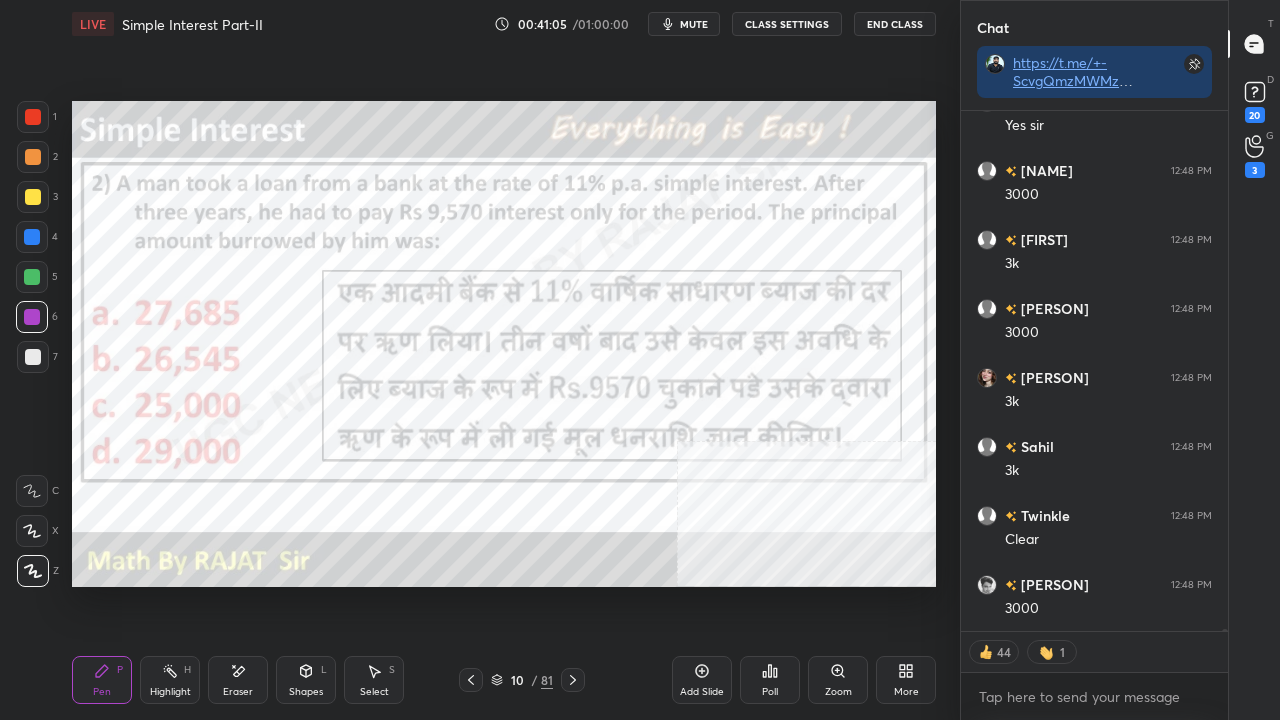 click 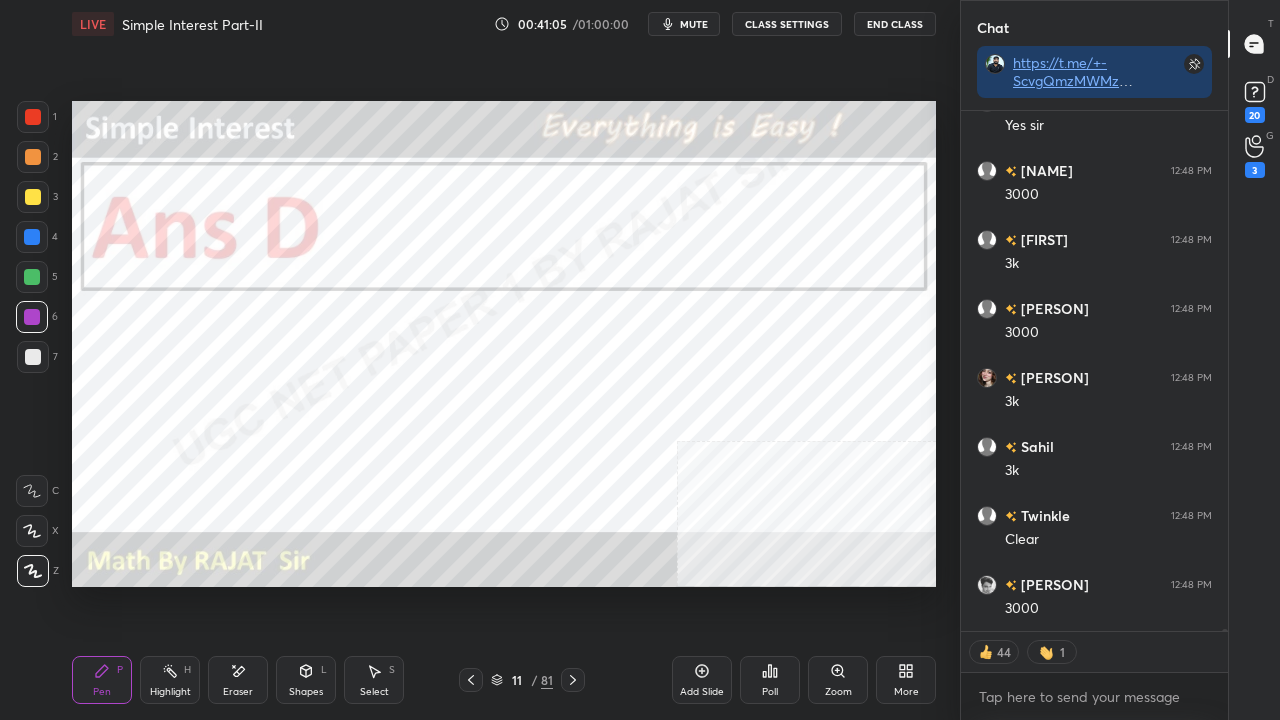 click 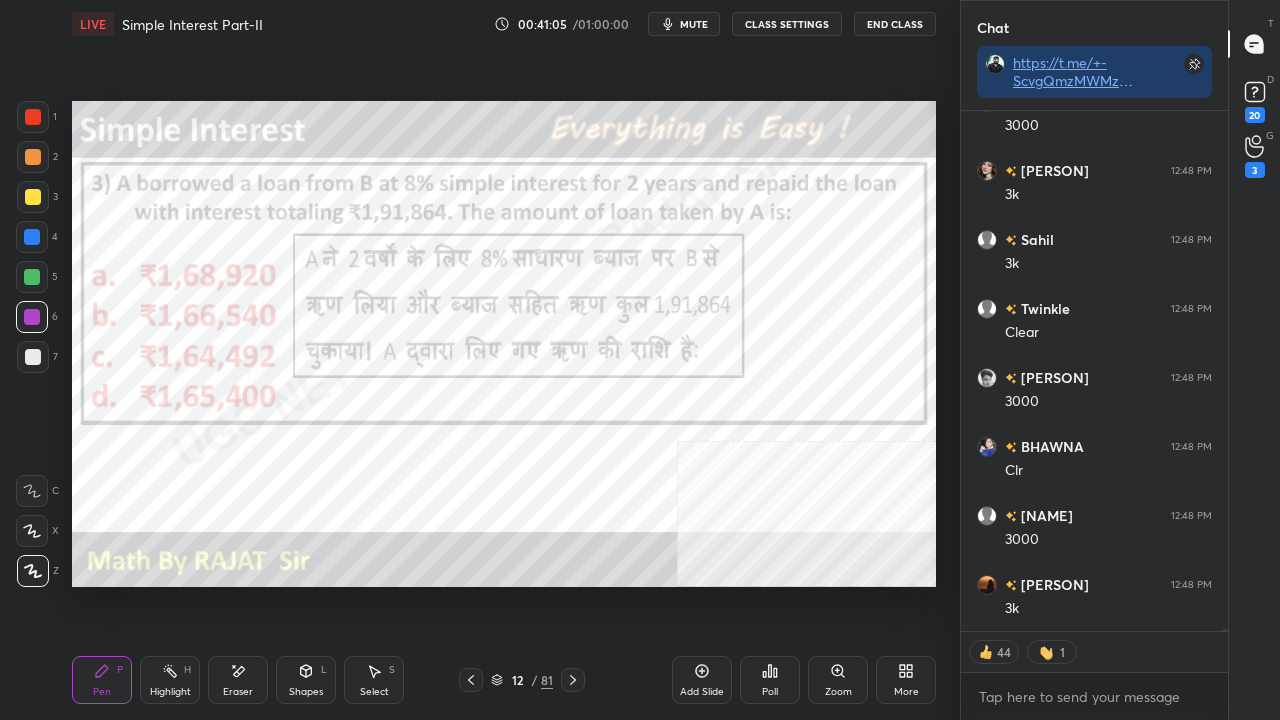 click 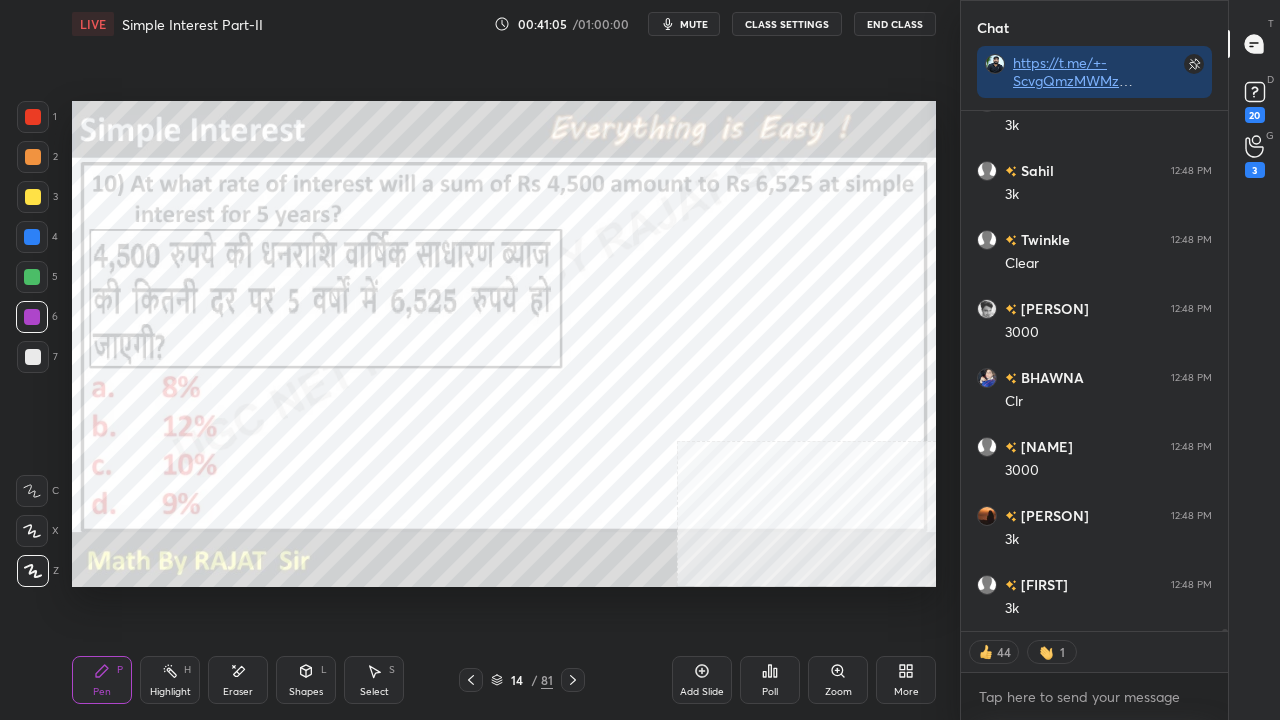click 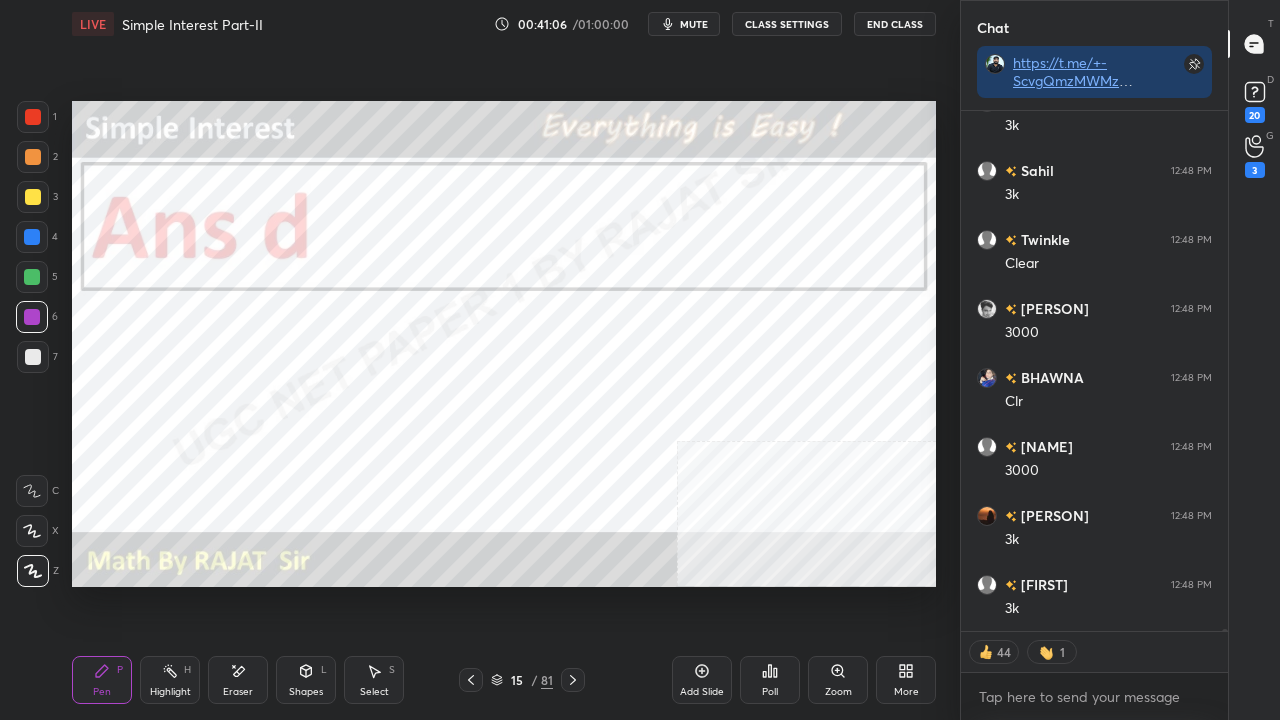 click 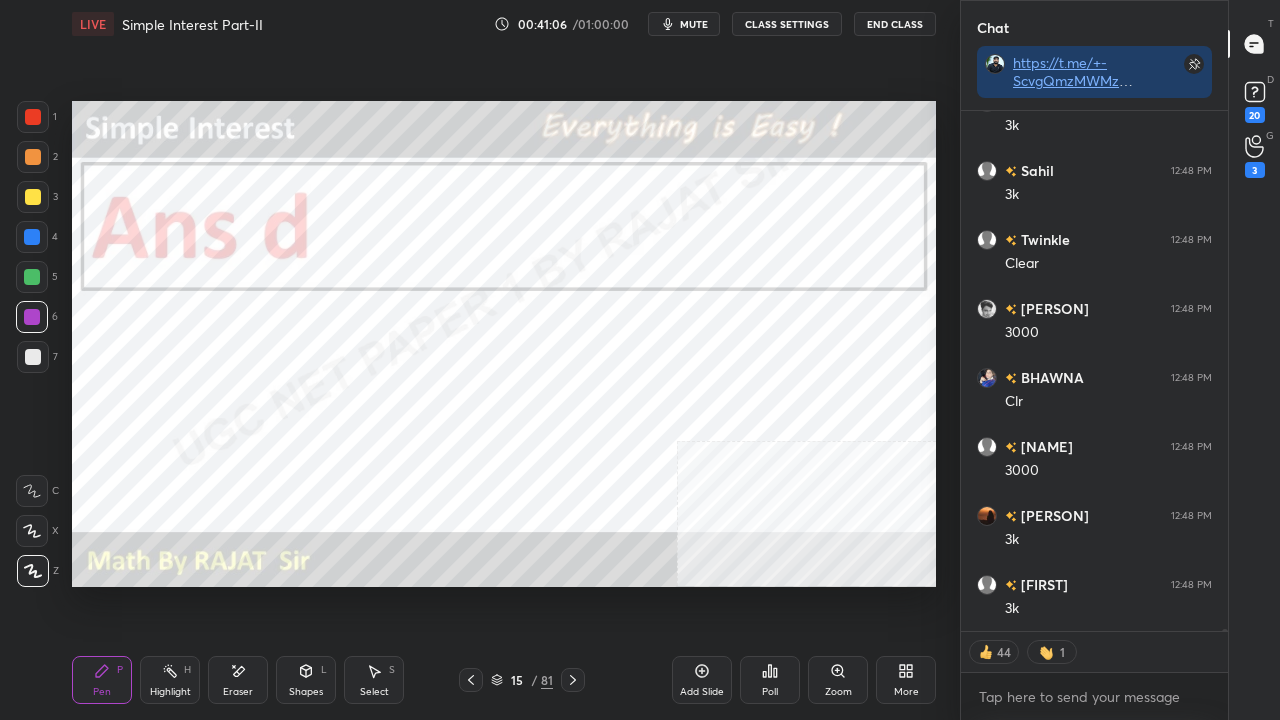 click 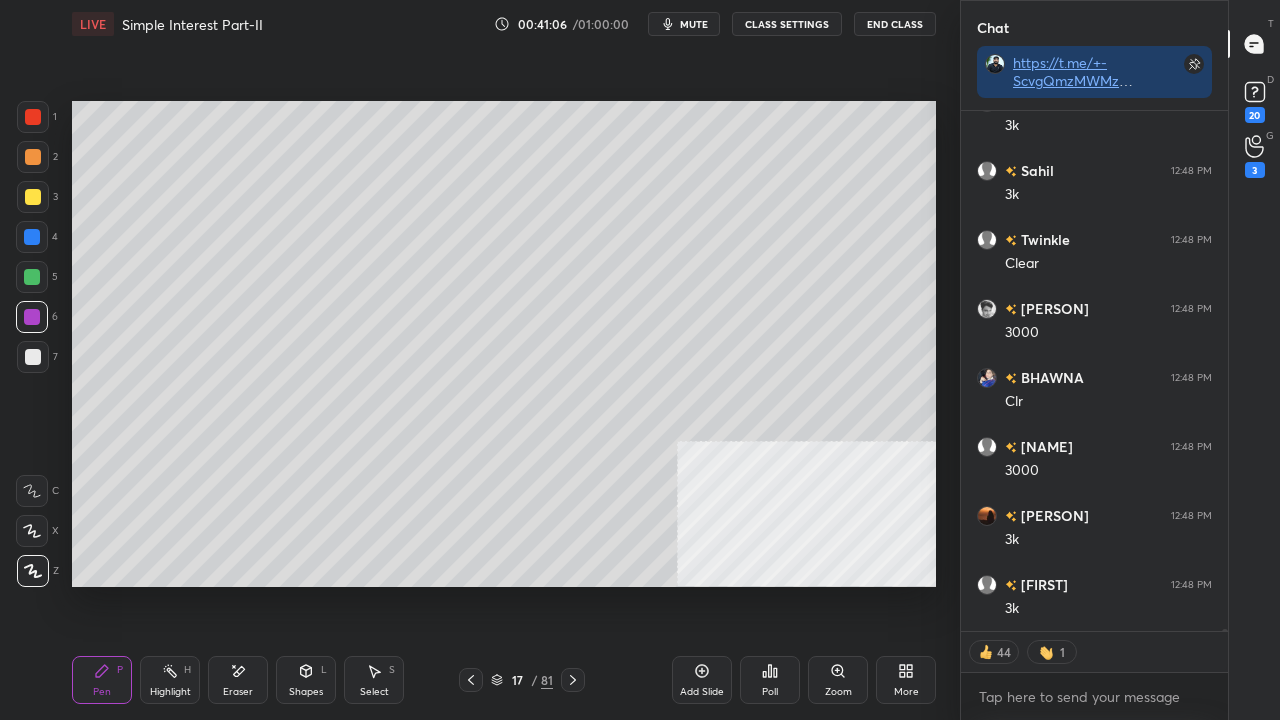 click 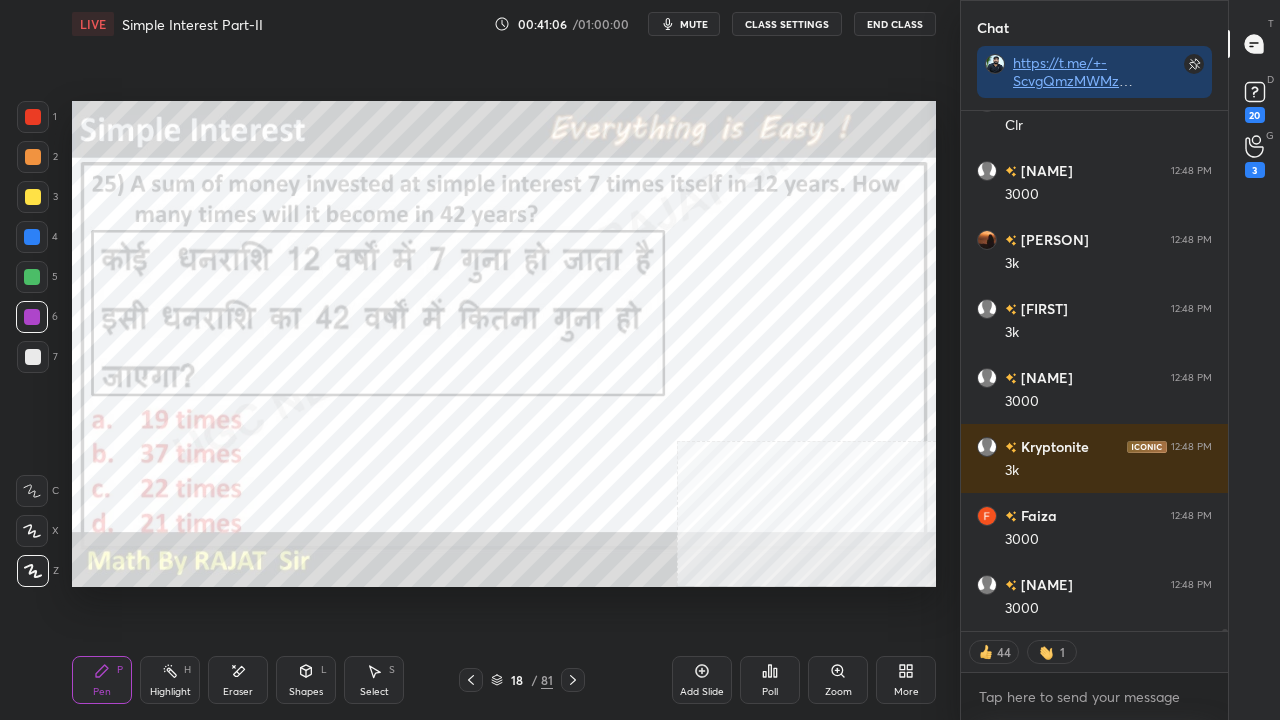 click 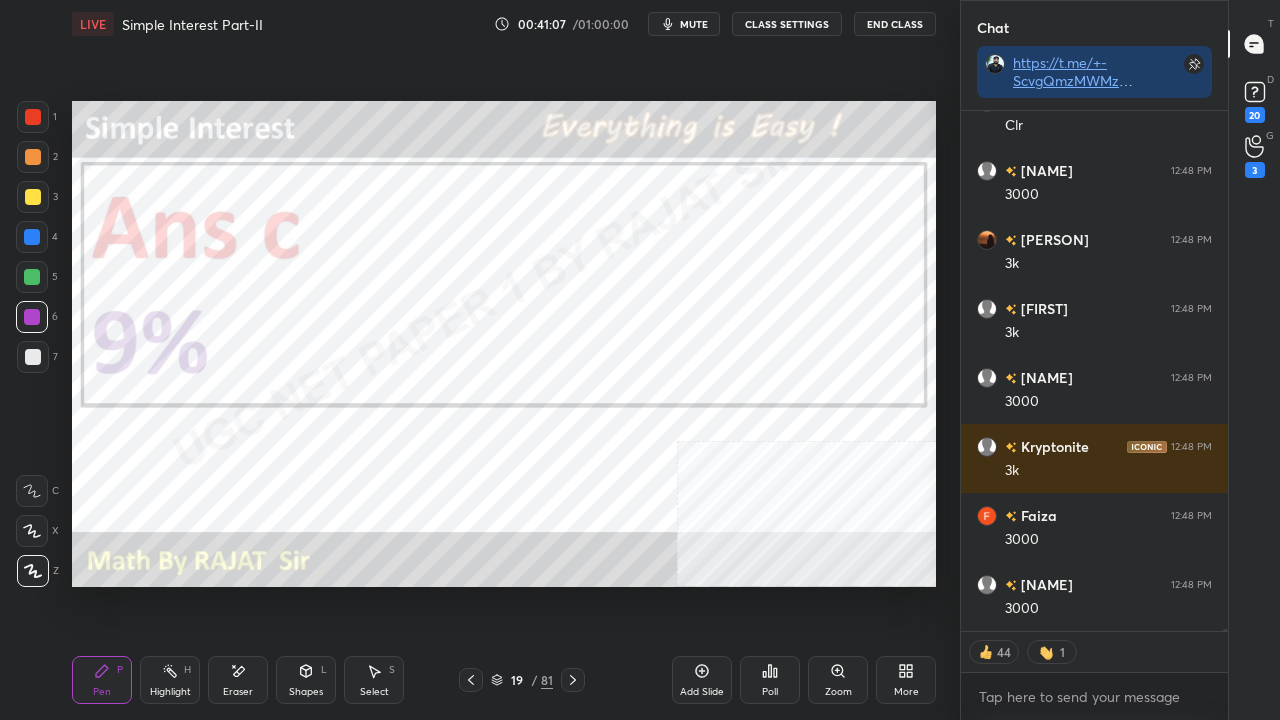 click 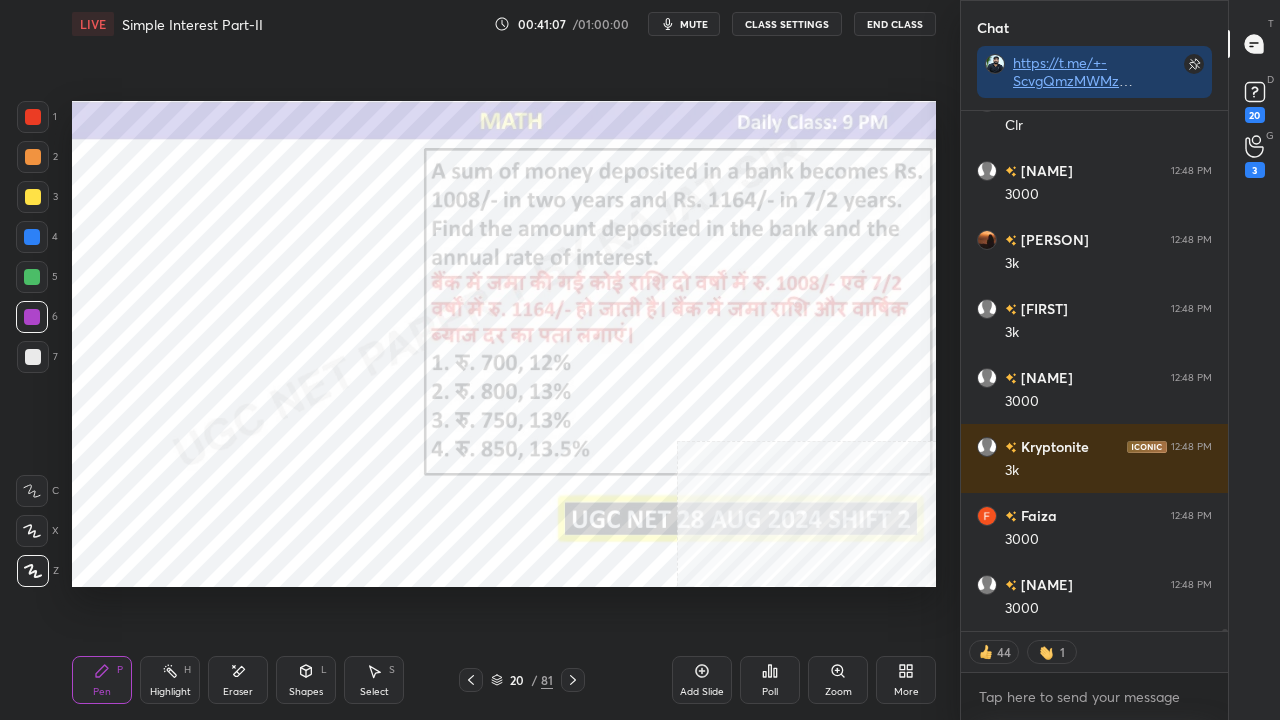click 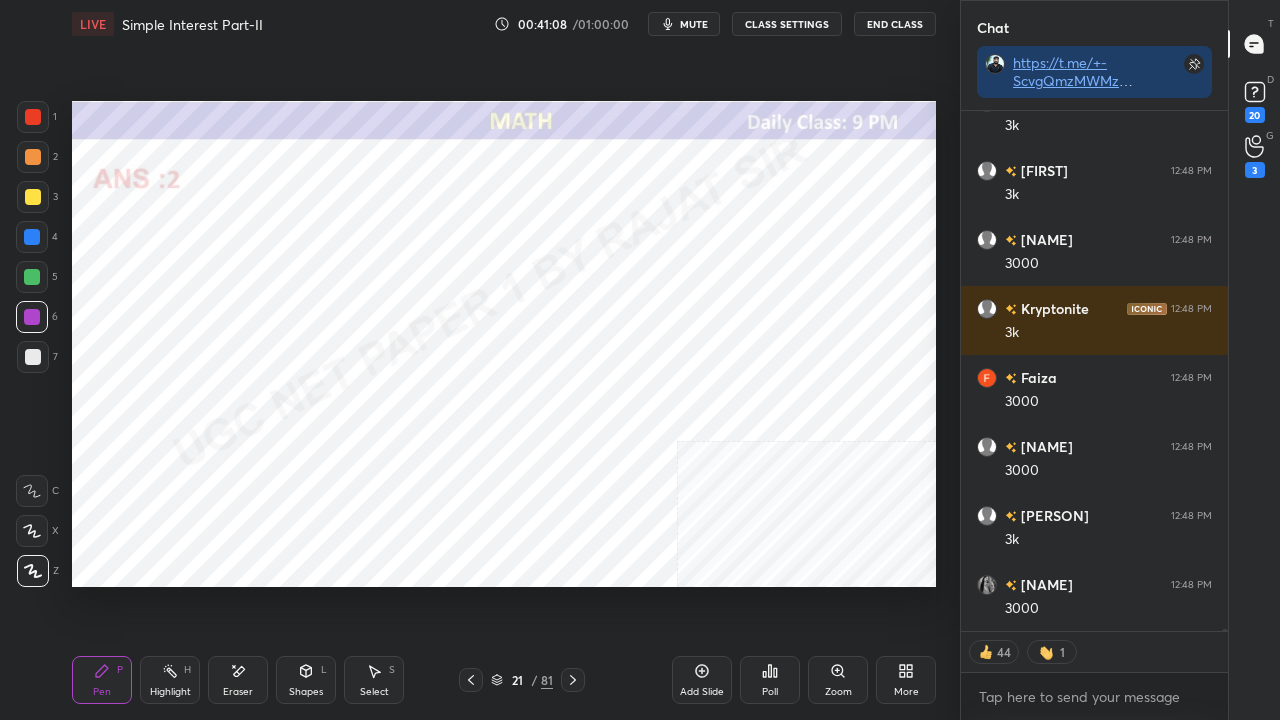 click 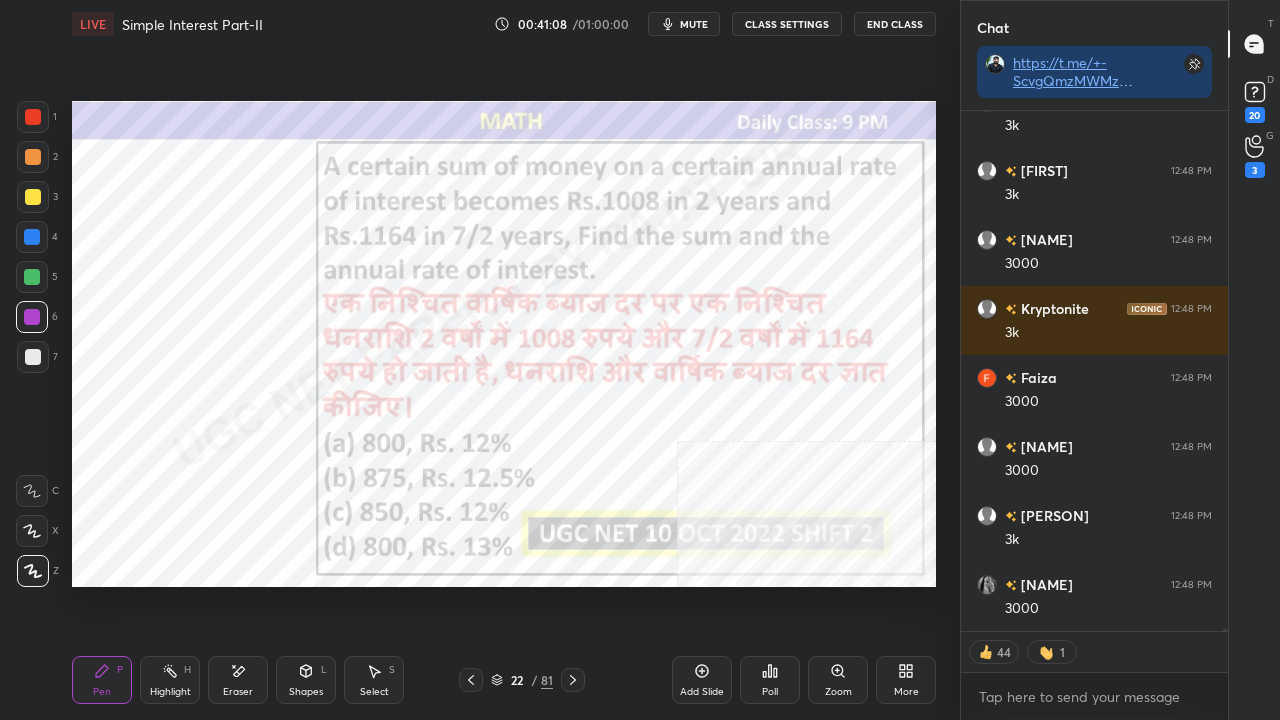 click 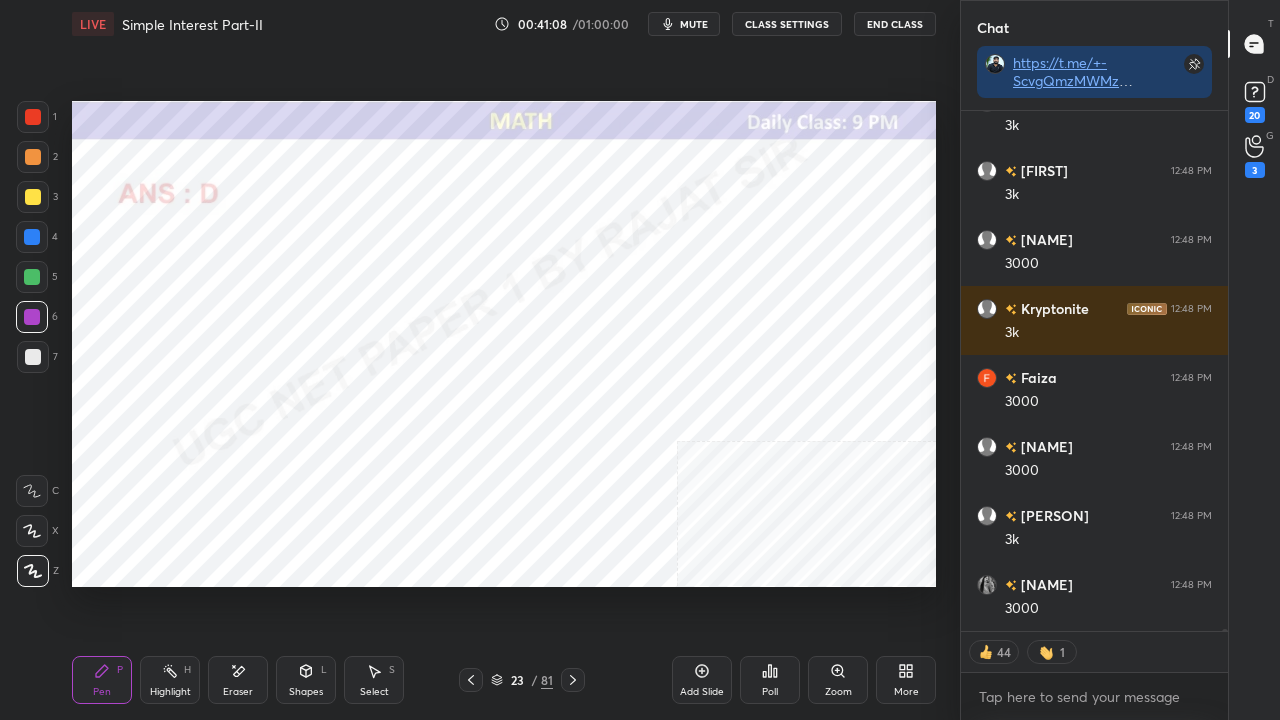 click 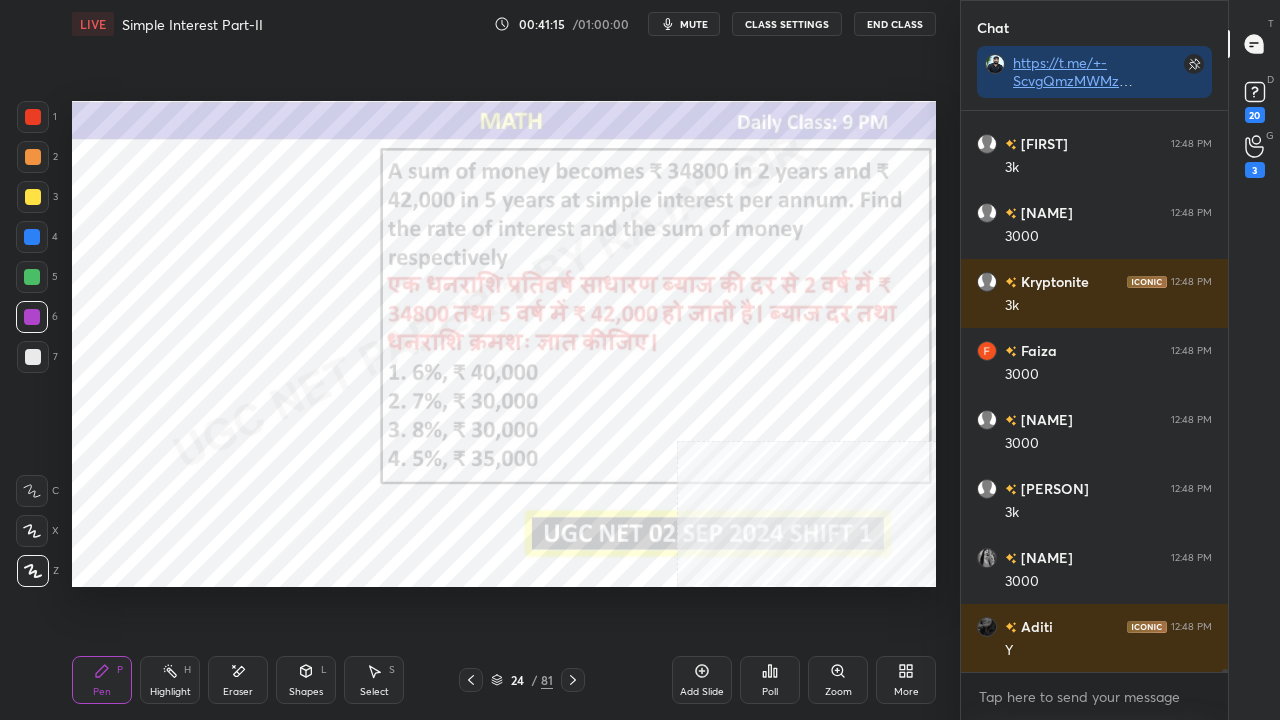 click at bounding box center [33, 117] 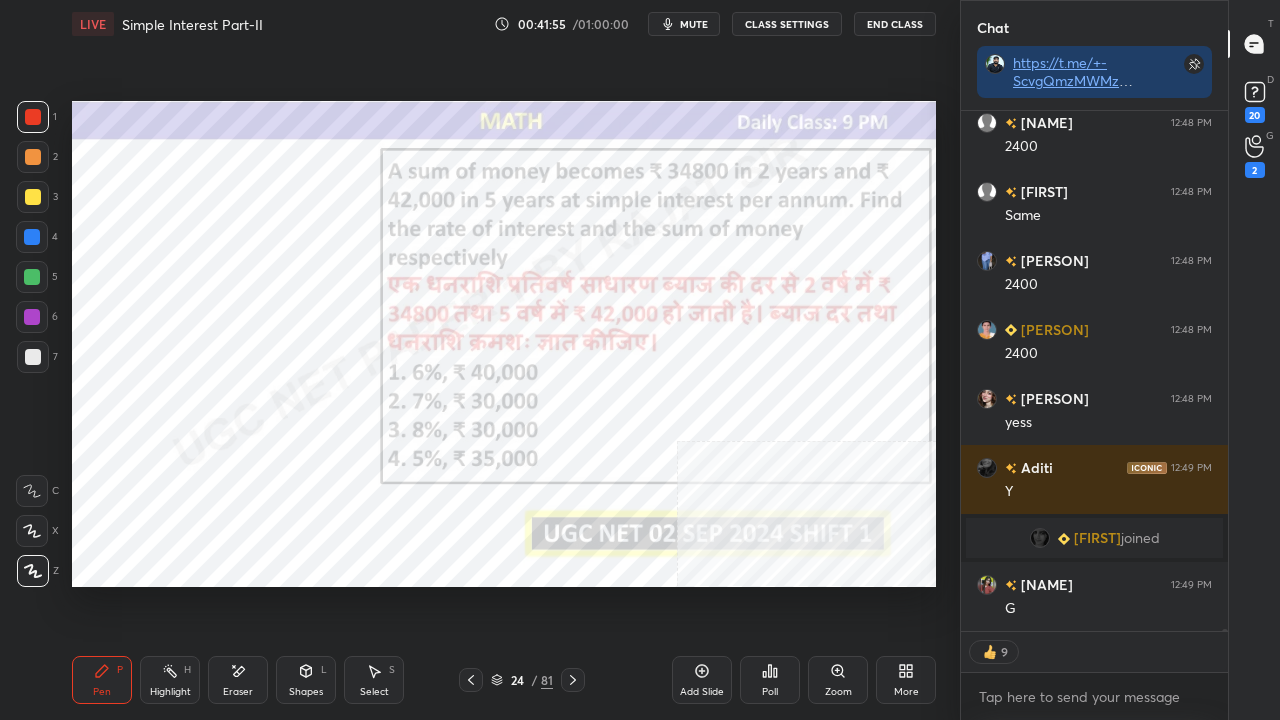 click at bounding box center [32, 237] 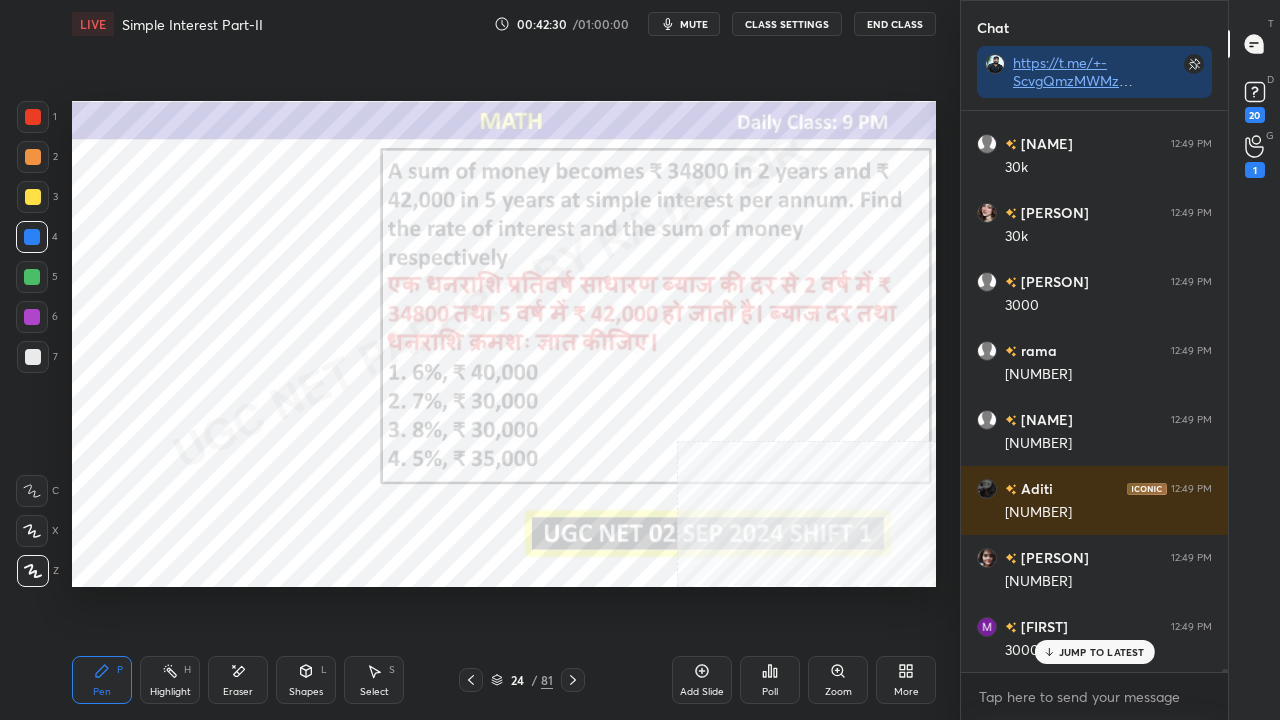 click at bounding box center (33, 117) 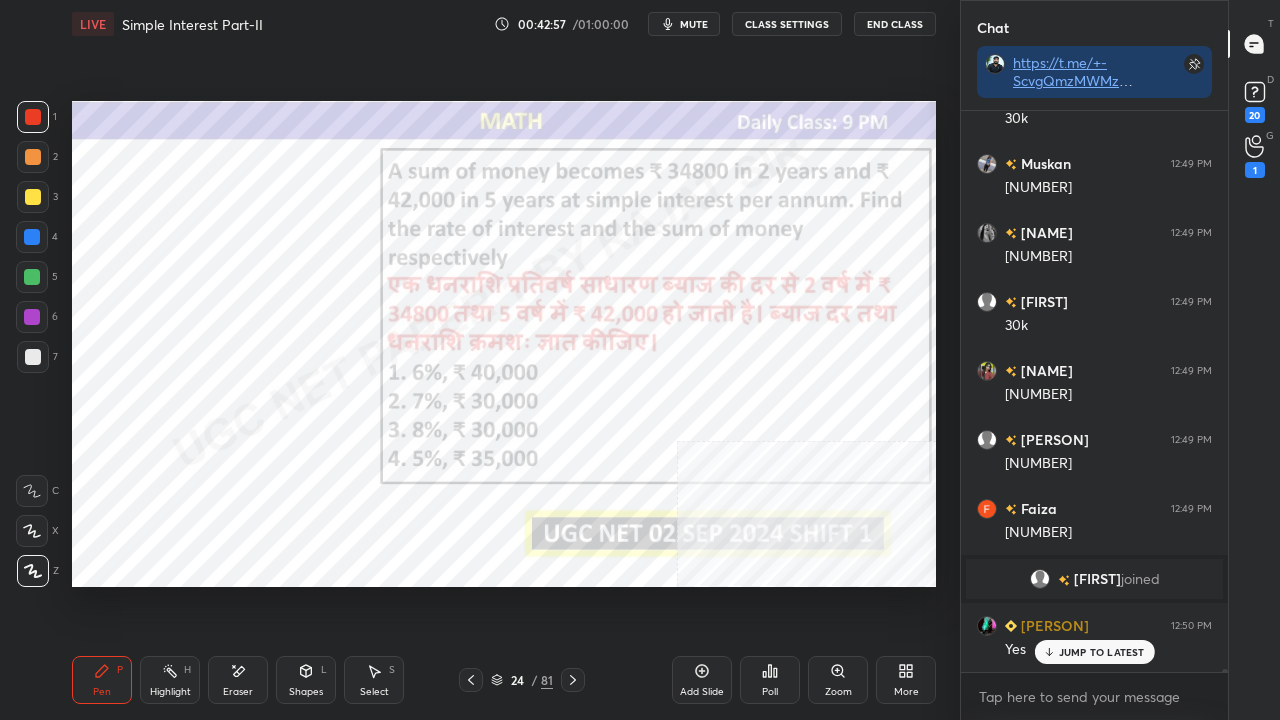 scroll, scrollTop: 118666, scrollLeft: 0, axis: vertical 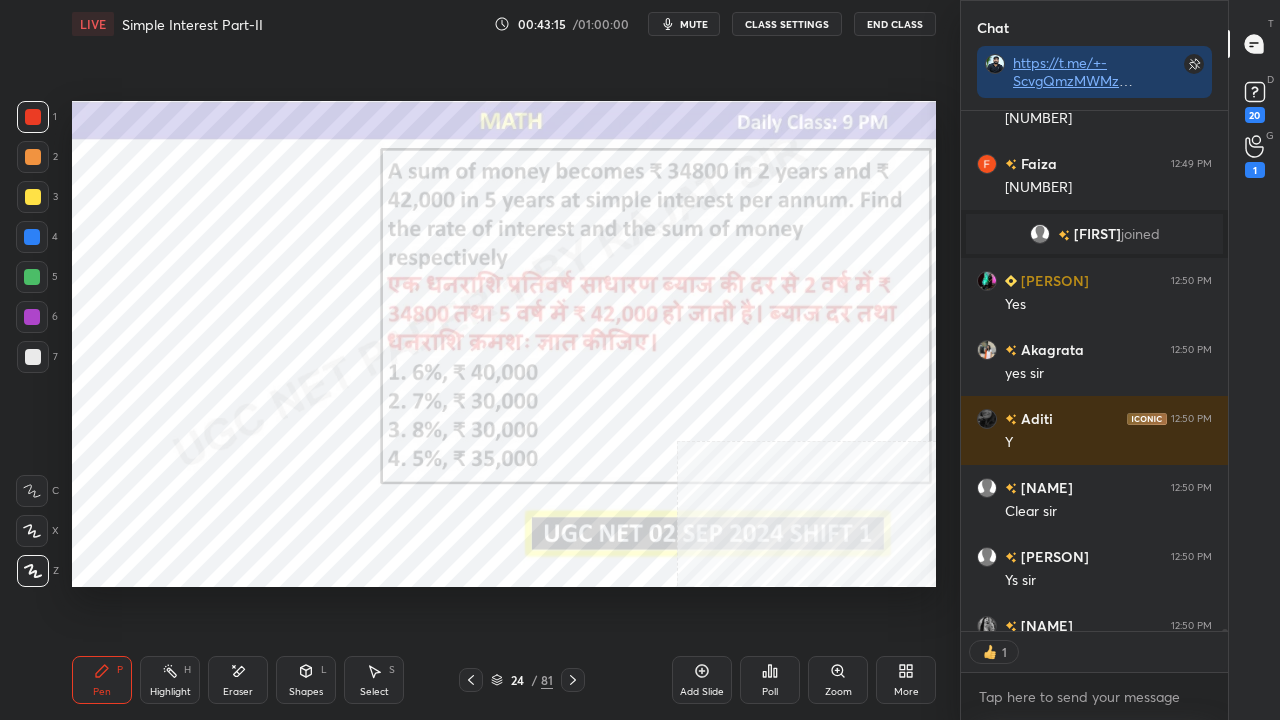 click at bounding box center [32, 317] 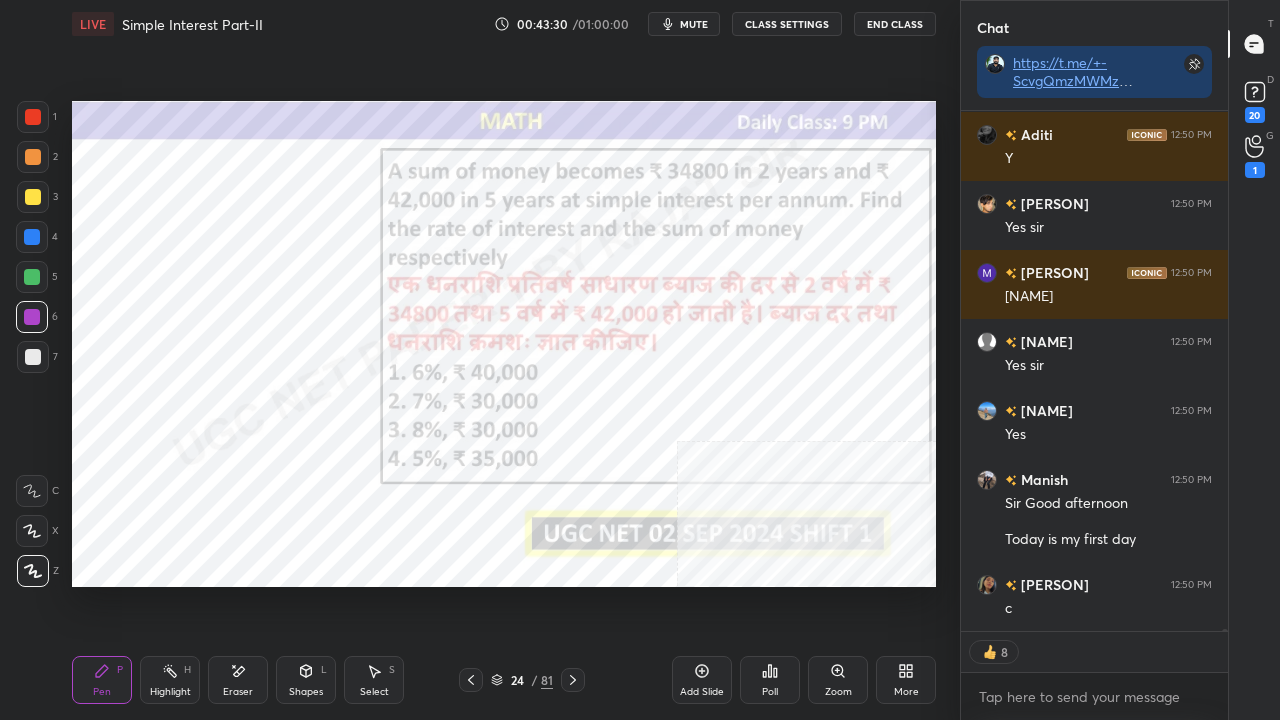 scroll, scrollTop: 119710, scrollLeft: 0, axis: vertical 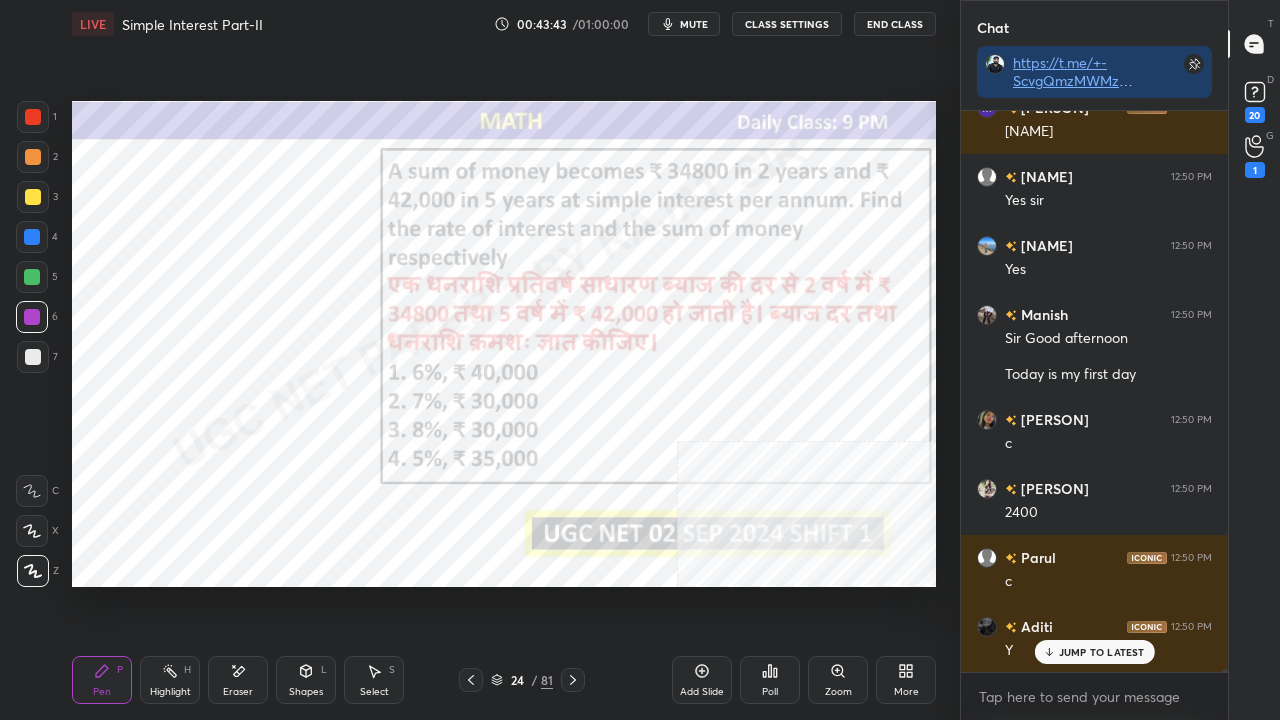 click at bounding box center [32, 237] 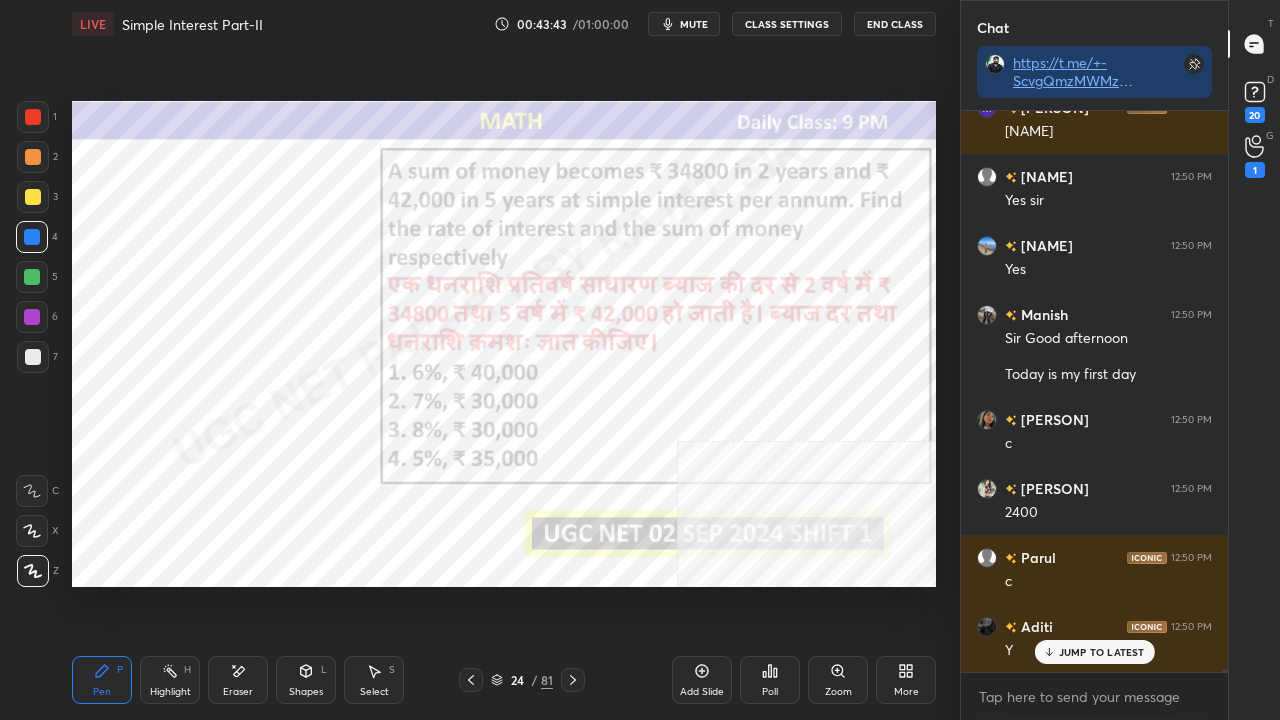 click at bounding box center [32, 237] 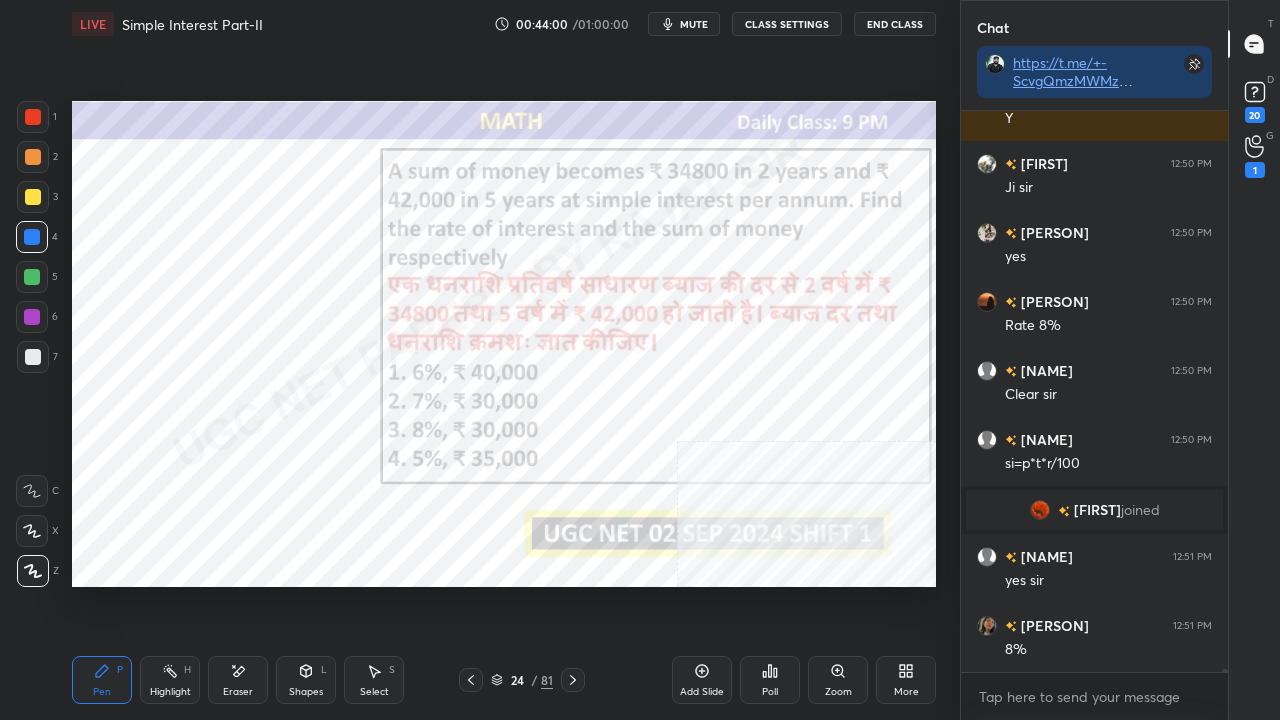 scroll, scrollTop: 119990, scrollLeft: 0, axis: vertical 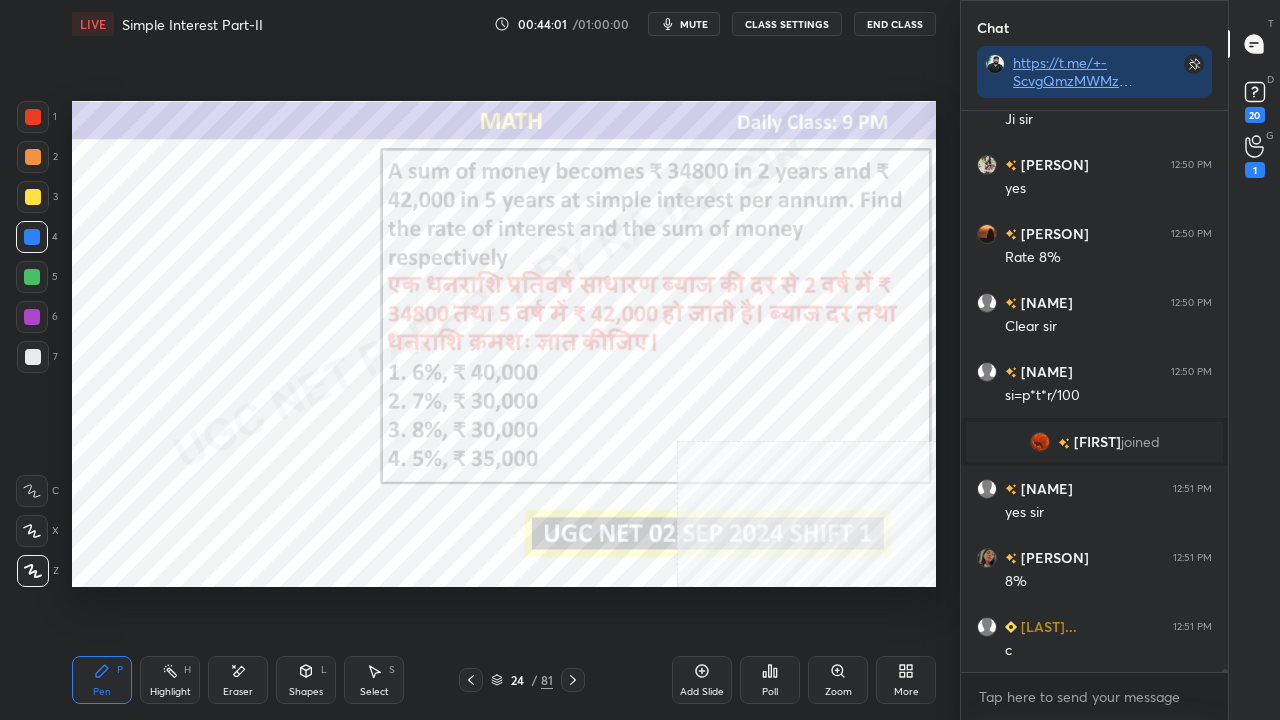 click at bounding box center [33, 117] 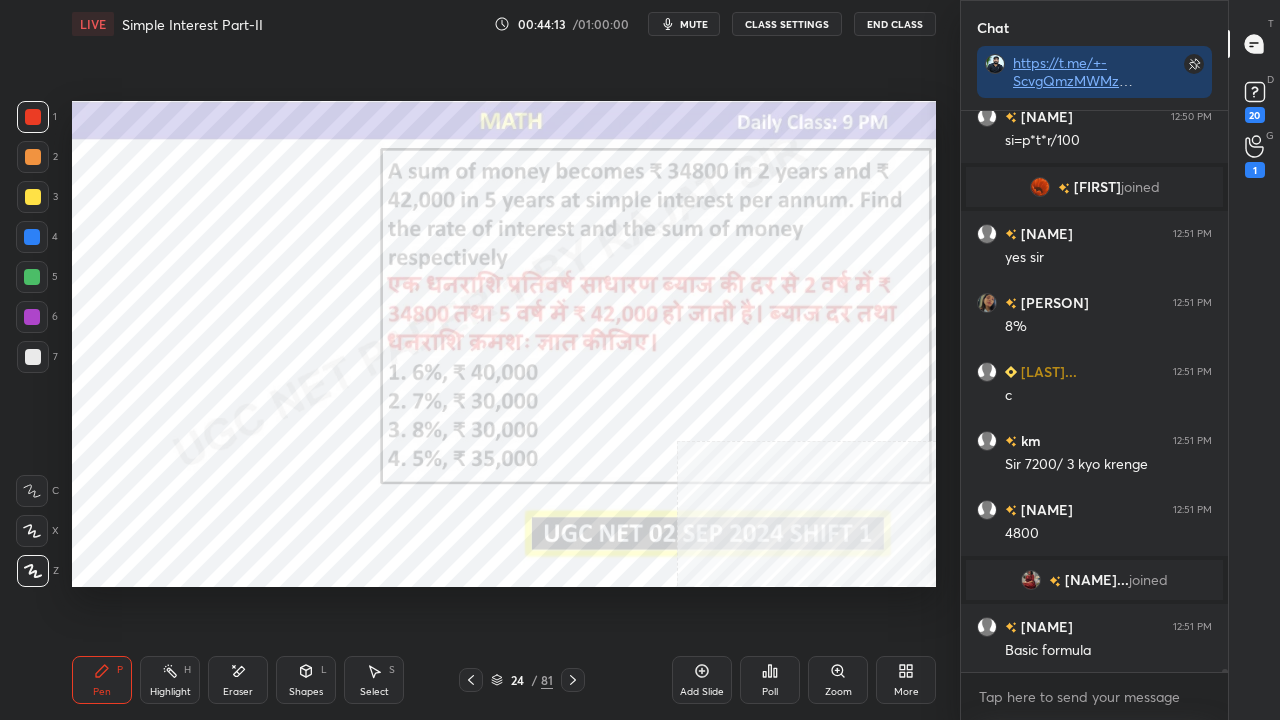 scroll, scrollTop: 120182, scrollLeft: 0, axis: vertical 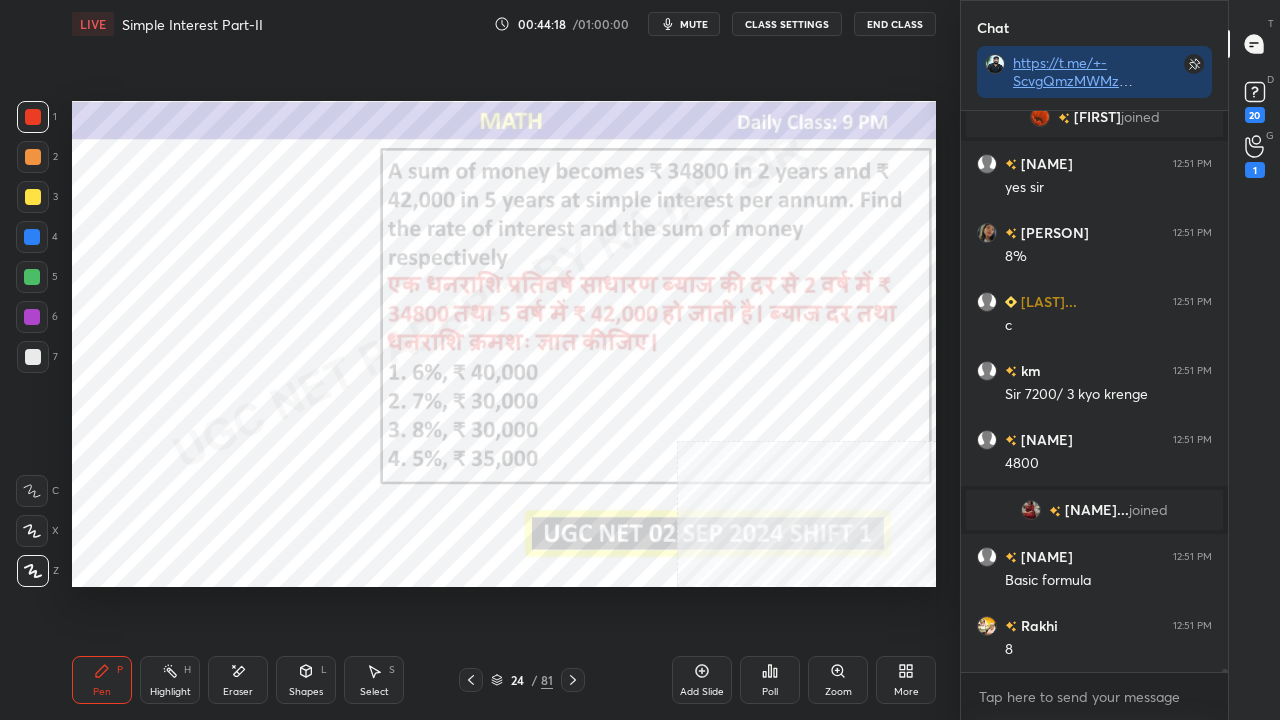 drag, startPoint x: 28, startPoint y: 228, endPoint x: 43, endPoint y: 231, distance: 15.297058 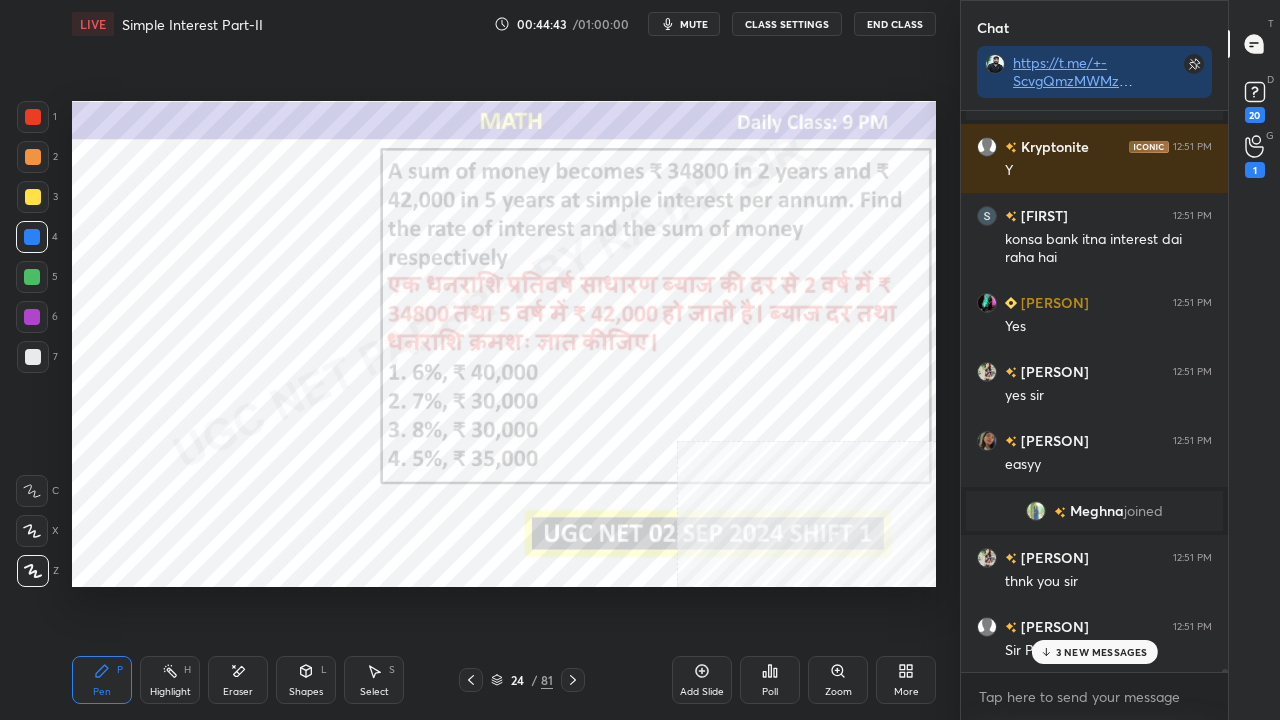 scroll, scrollTop: 121030, scrollLeft: 0, axis: vertical 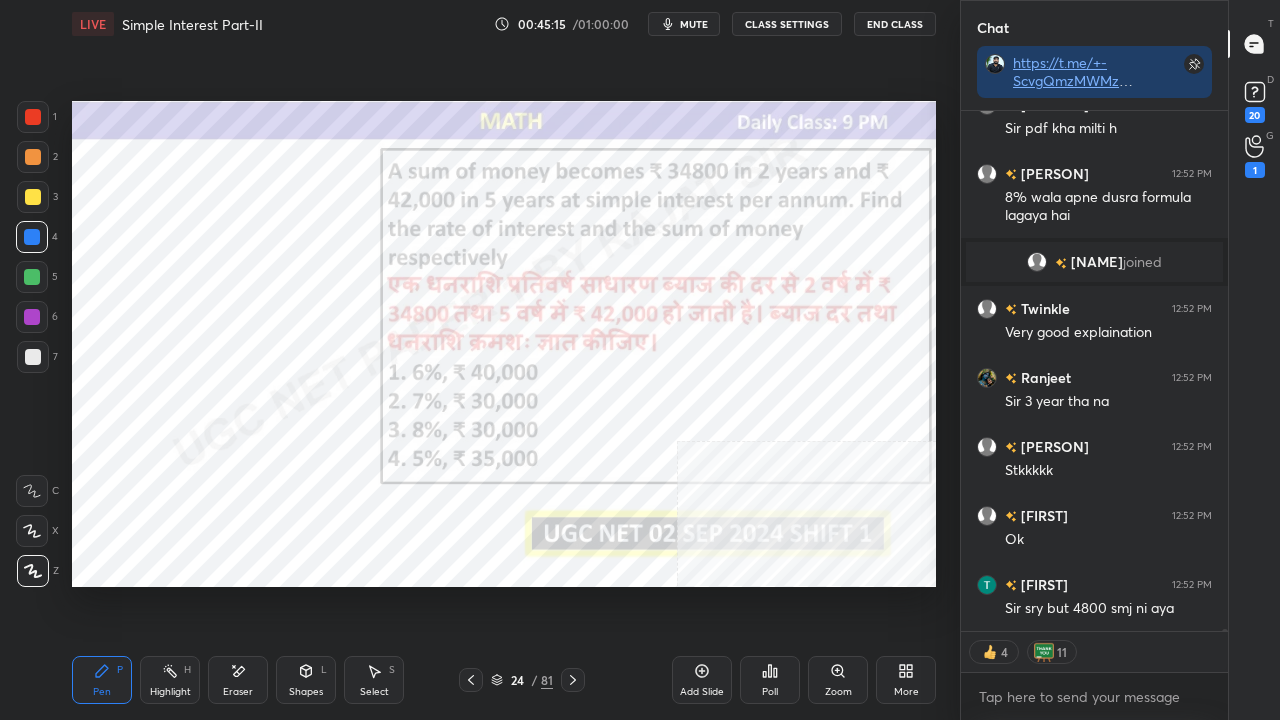 click on "24" at bounding box center (517, 680) 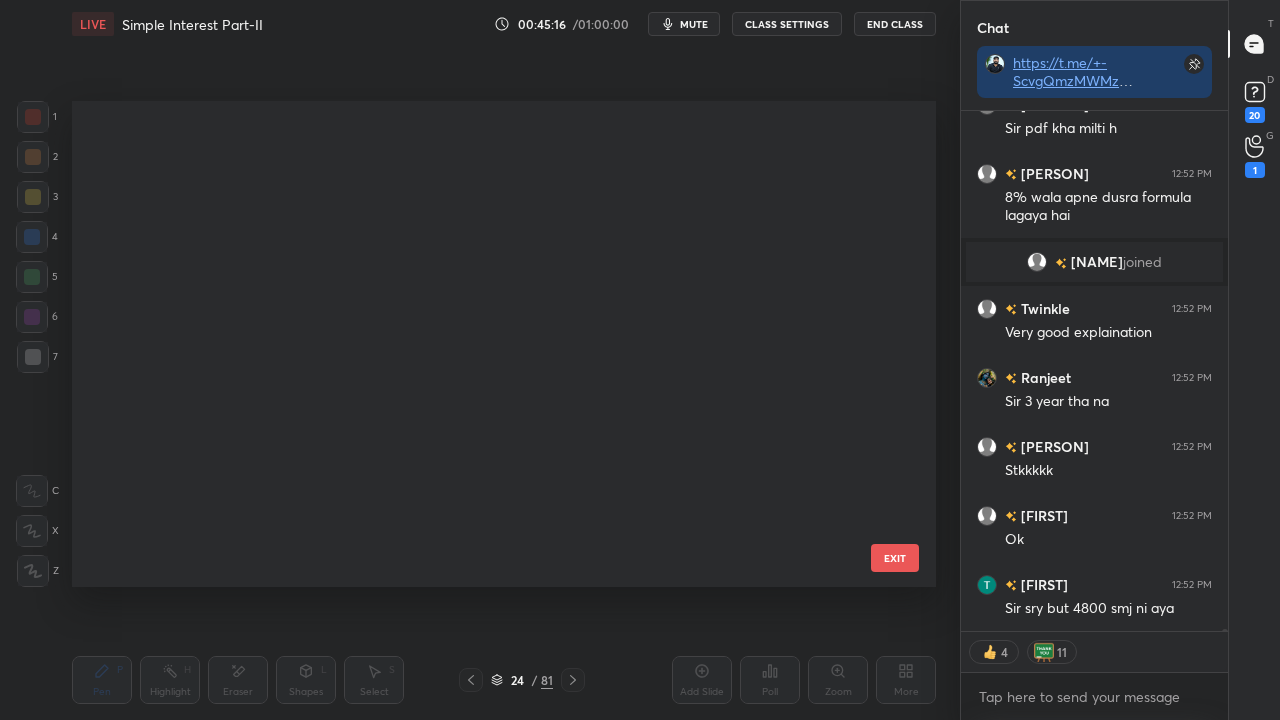 scroll, scrollTop: 690, scrollLeft: 0, axis: vertical 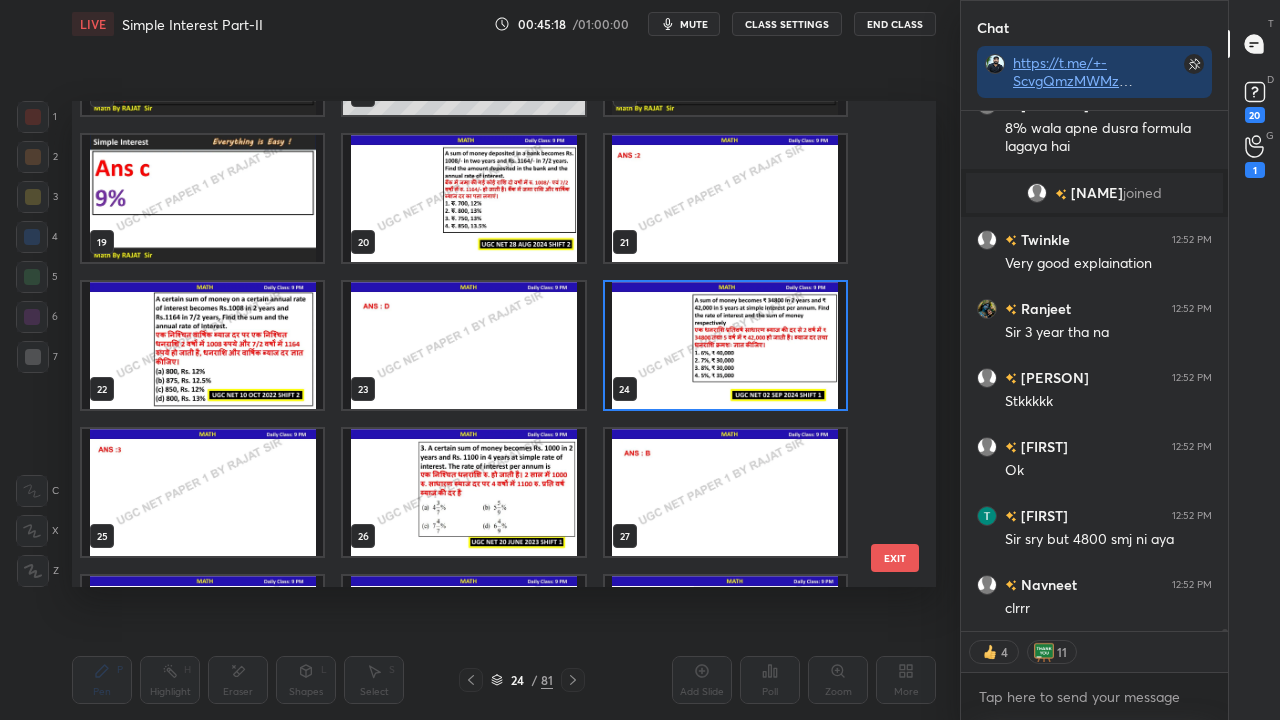 click at bounding box center [463, 492] 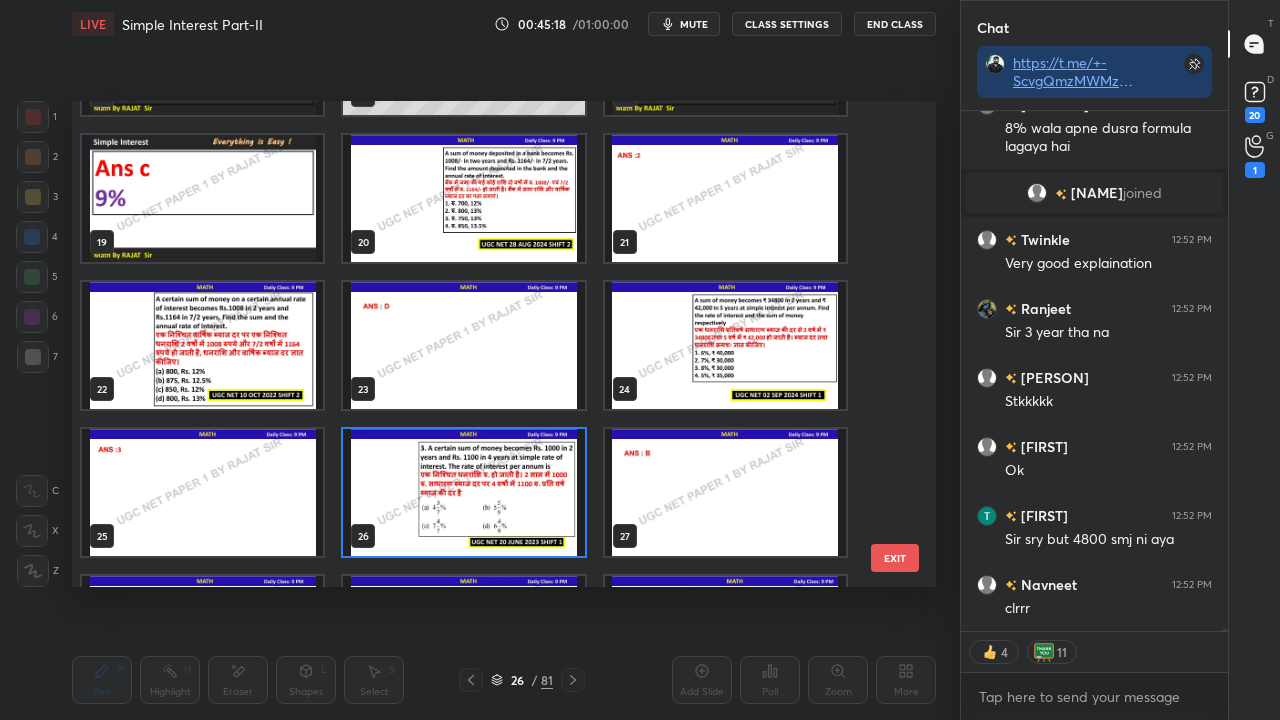 click at bounding box center [463, 492] 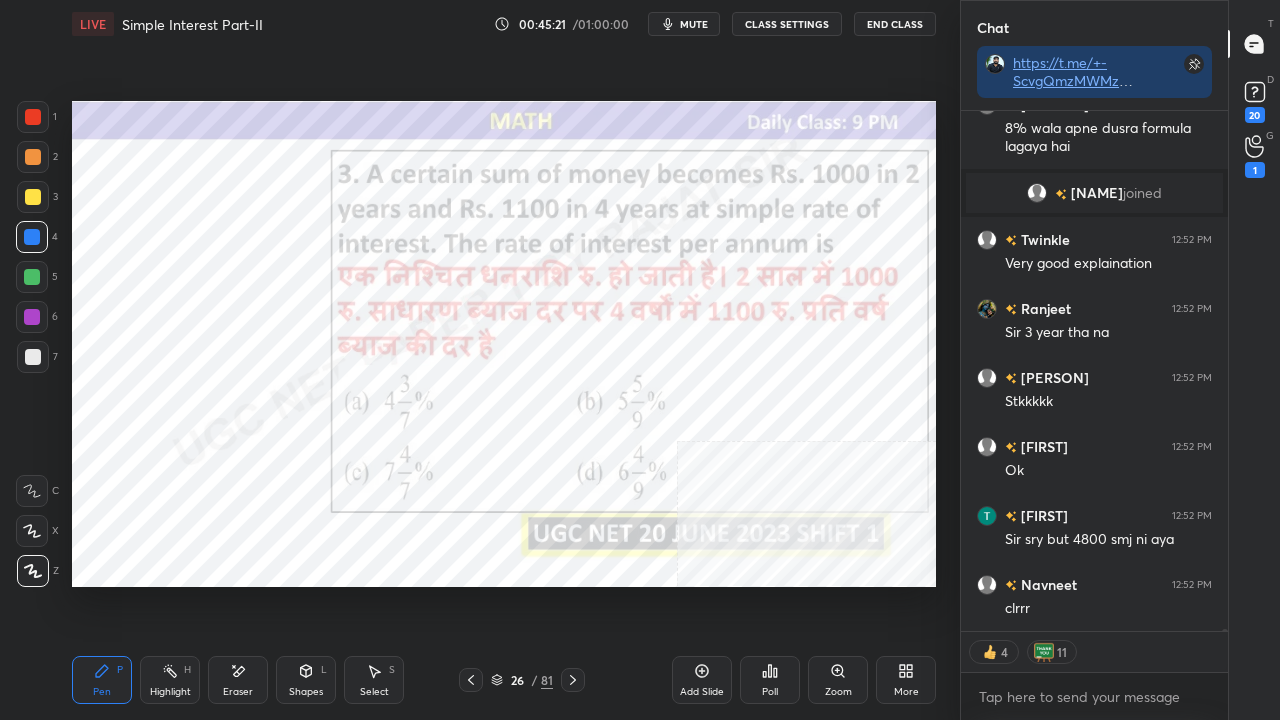 click at bounding box center [33, 117] 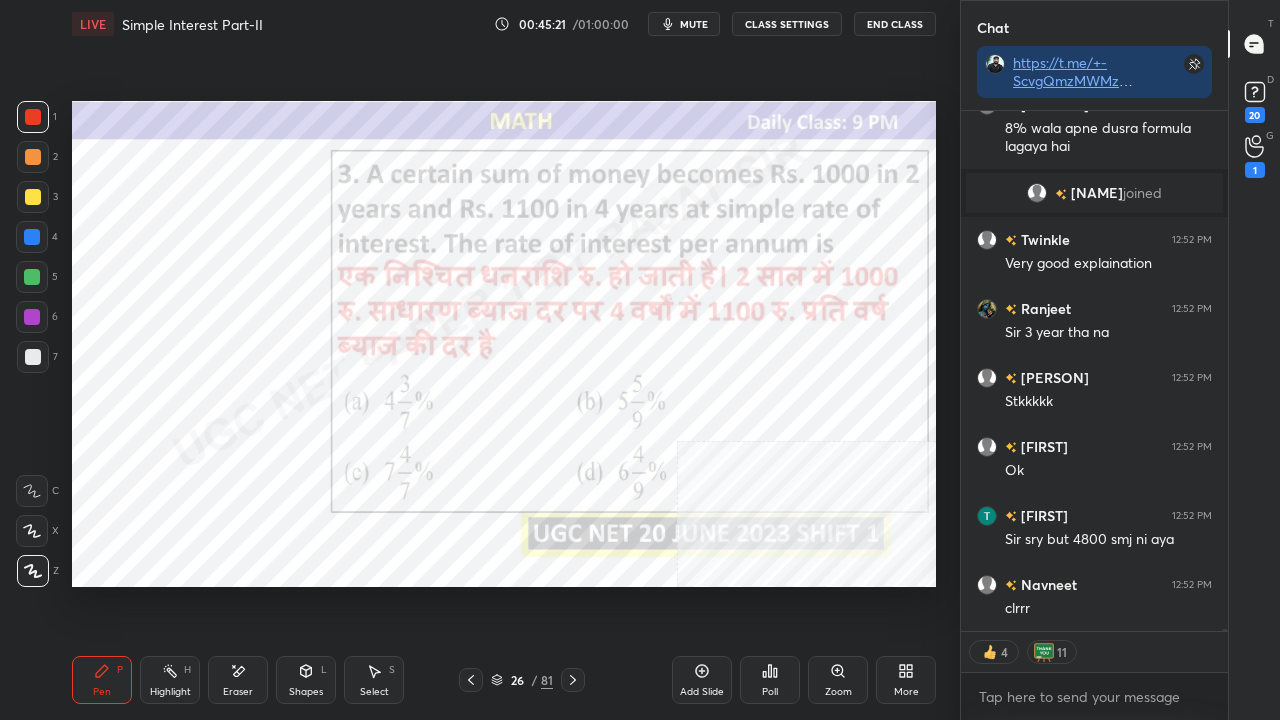 click at bounding box center [32, 317] 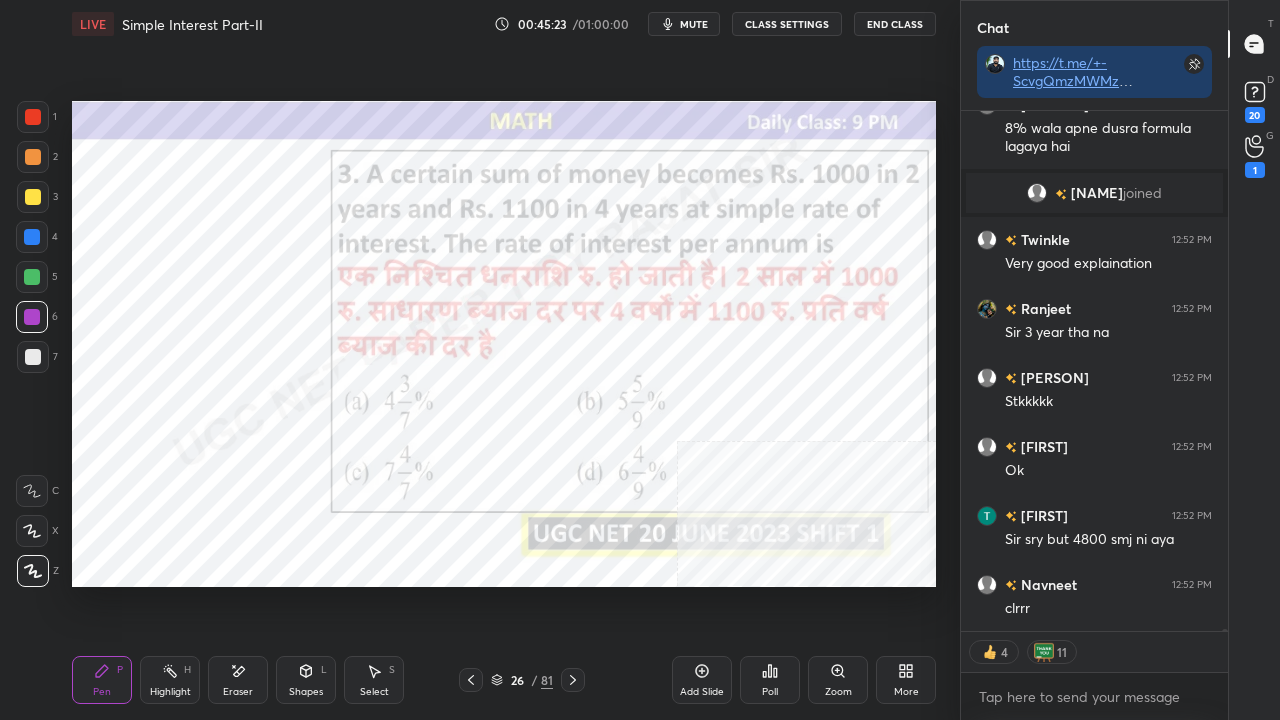 scroll, scrollTop: 6, scrollLeft: 6, axis: both 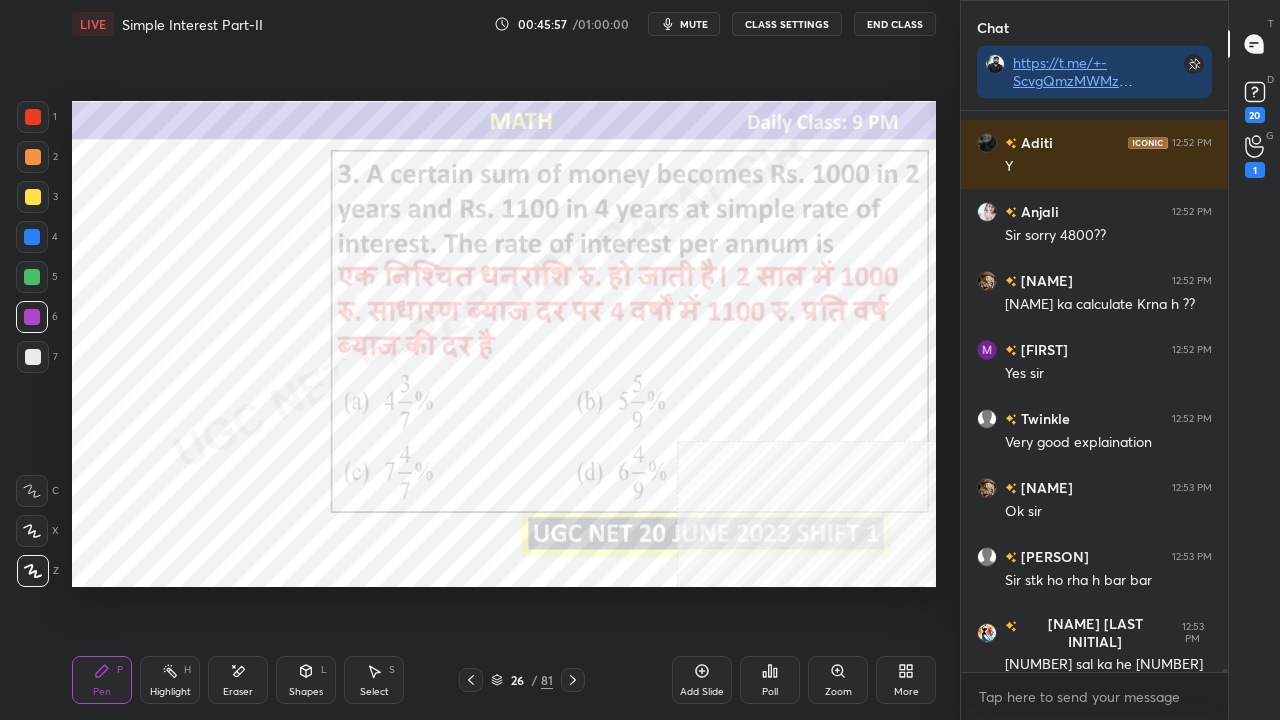 click at bounding box center [32, 237] 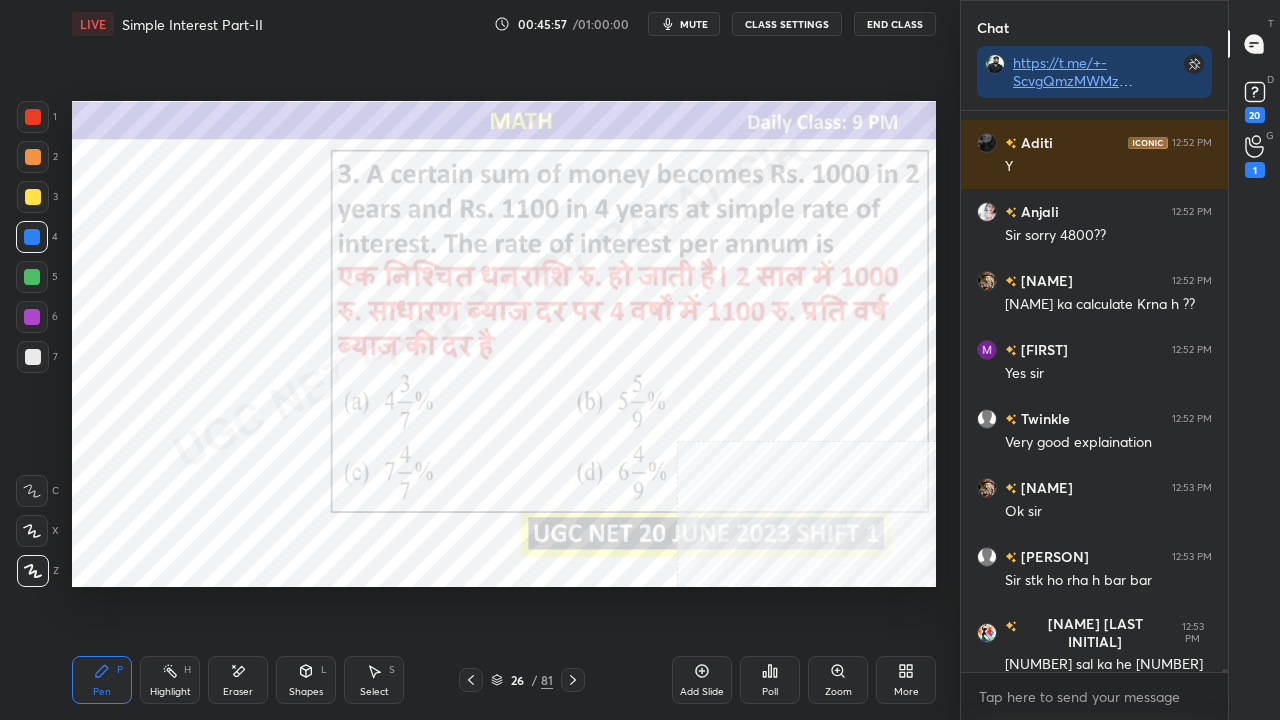 drag, startPoint x: 40, startPoint y: 233, endPoint x: 68, endPoint y: 227, distance: 28.635643 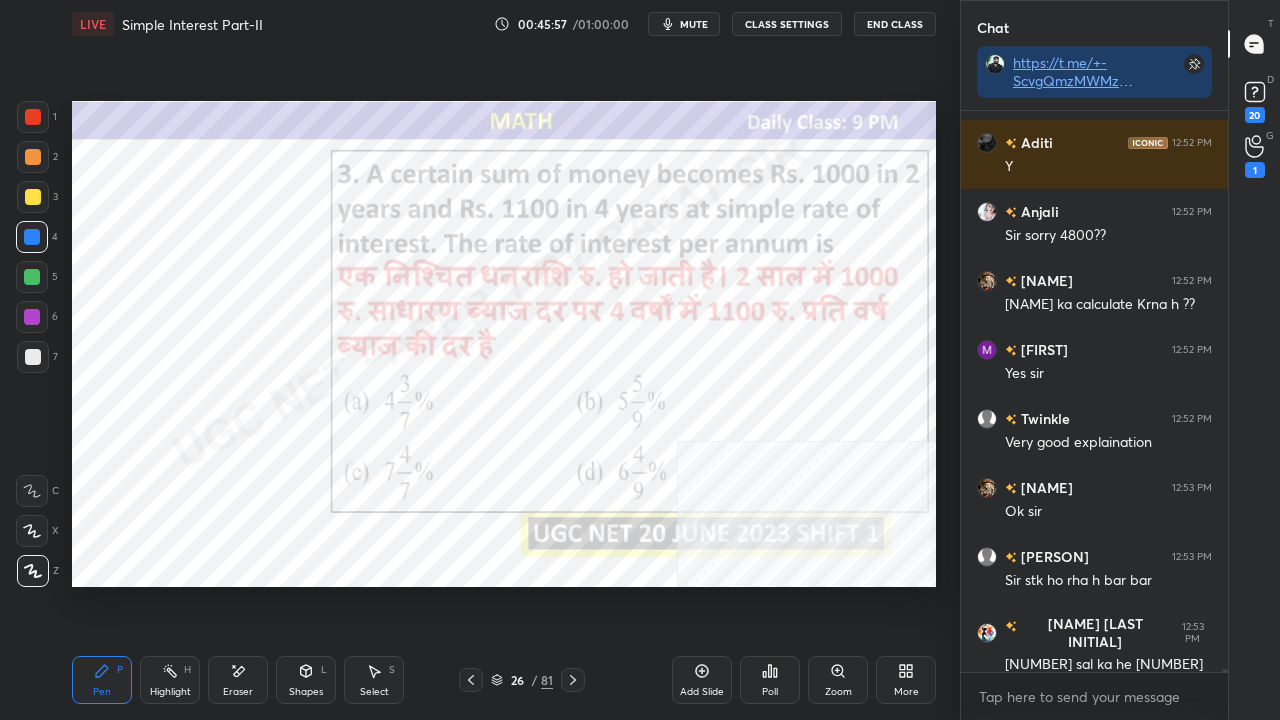 click at bounding box center (32, 237) 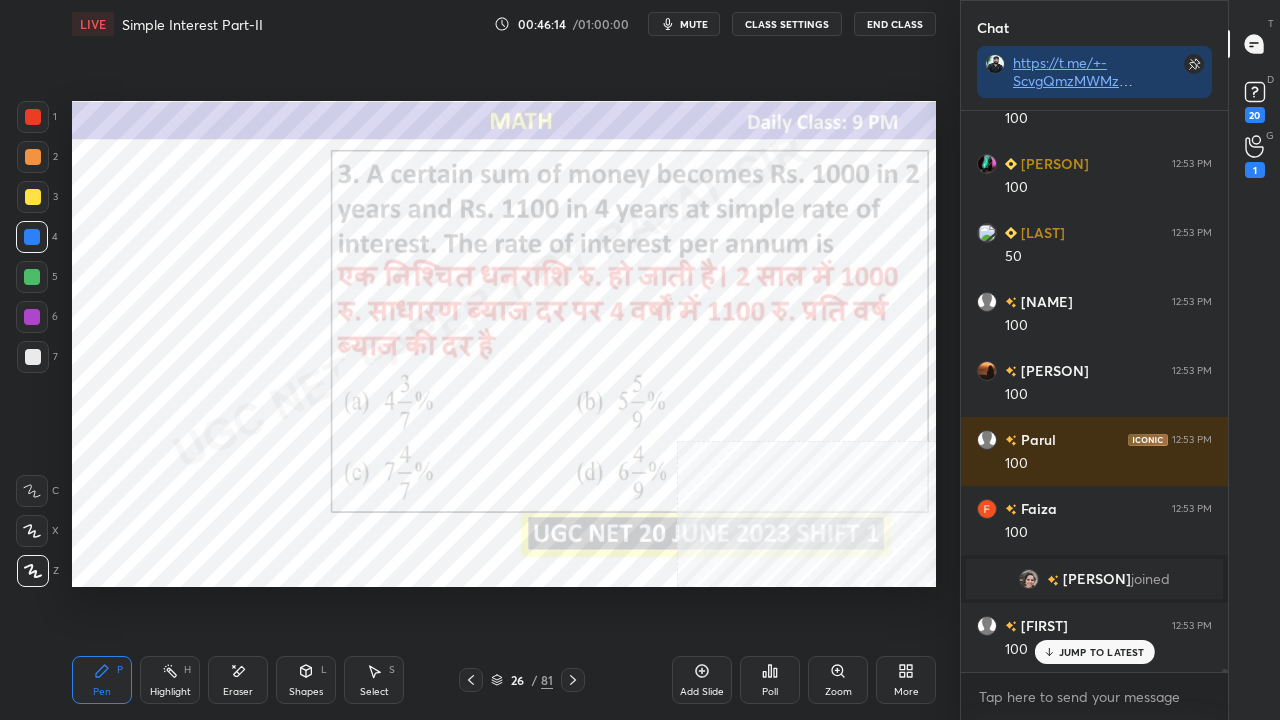 scroll, scrollTop: 123116, scrollLeft: 0, axis: vertical 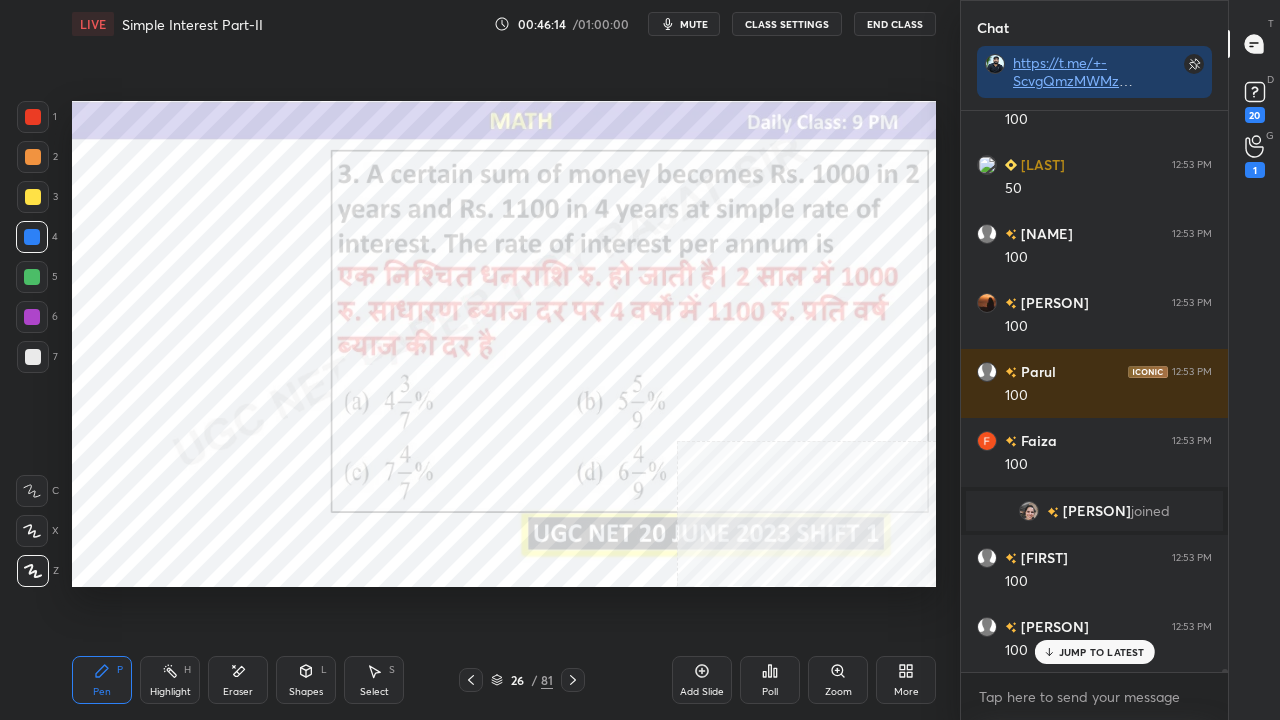 click at bounding box center [33, 117] 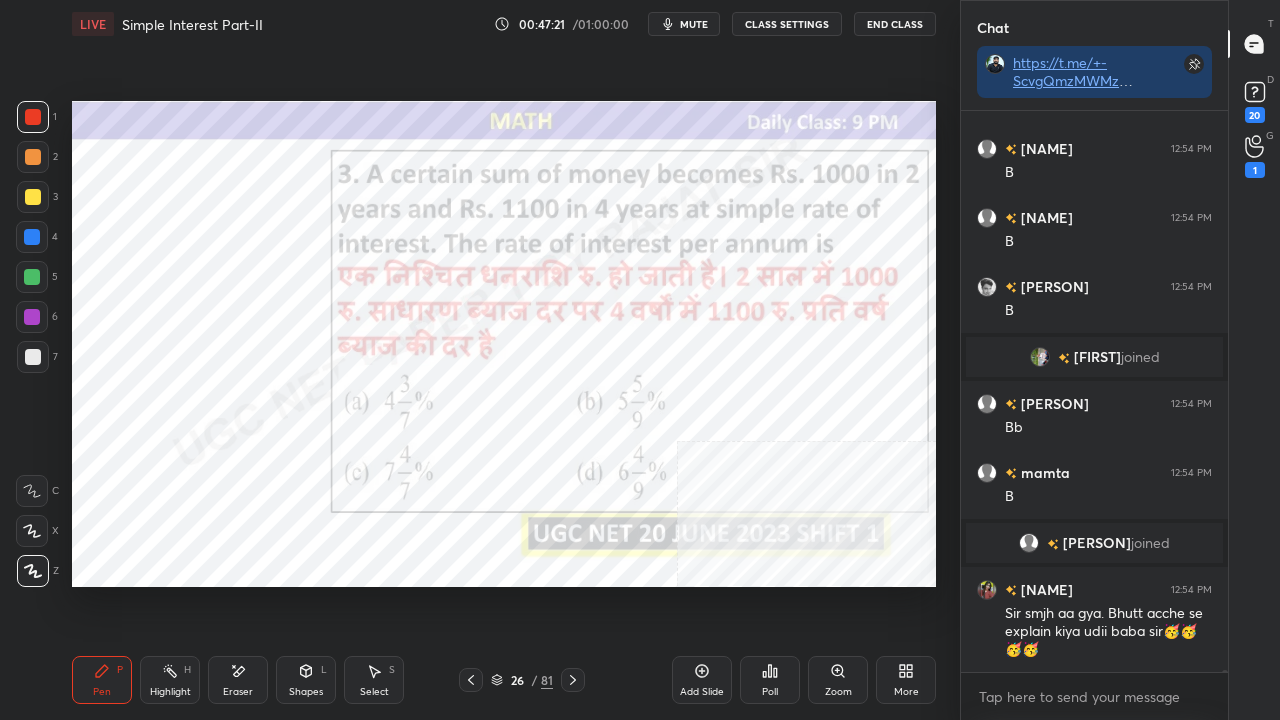 scroll, scrollTop: 126560, scrollLeft: 0, axis: vertical 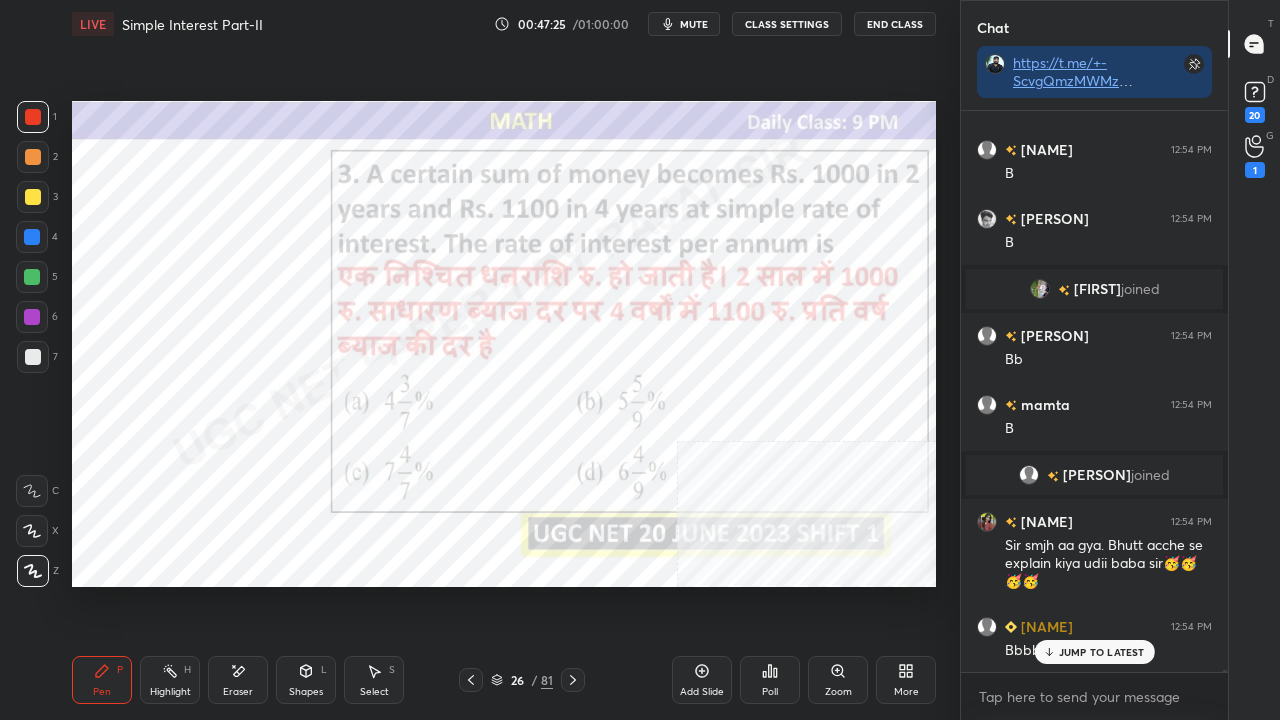 drag, startPoint x: 27, startPoint y: 315, endPoint x: 30, endPoint y: 326, distance: 11.401754 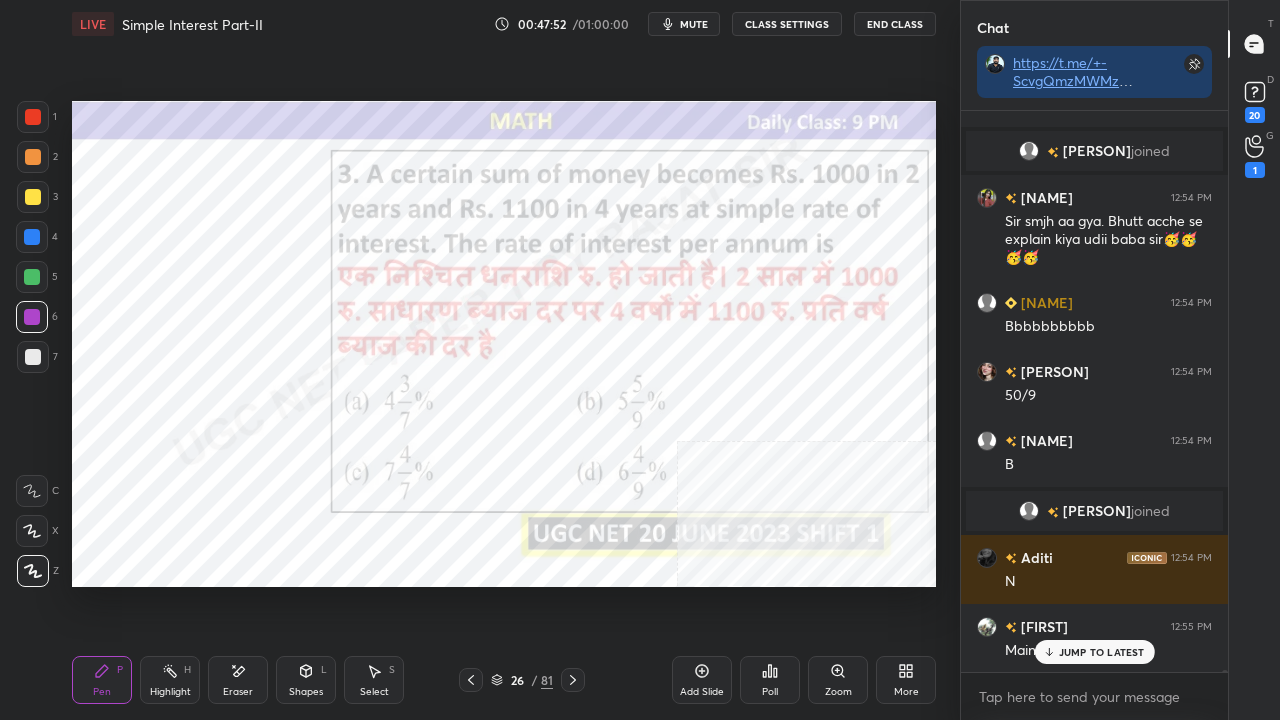 scroll, scrollTop: 126954, scrollLeft: 0, axis: vertical 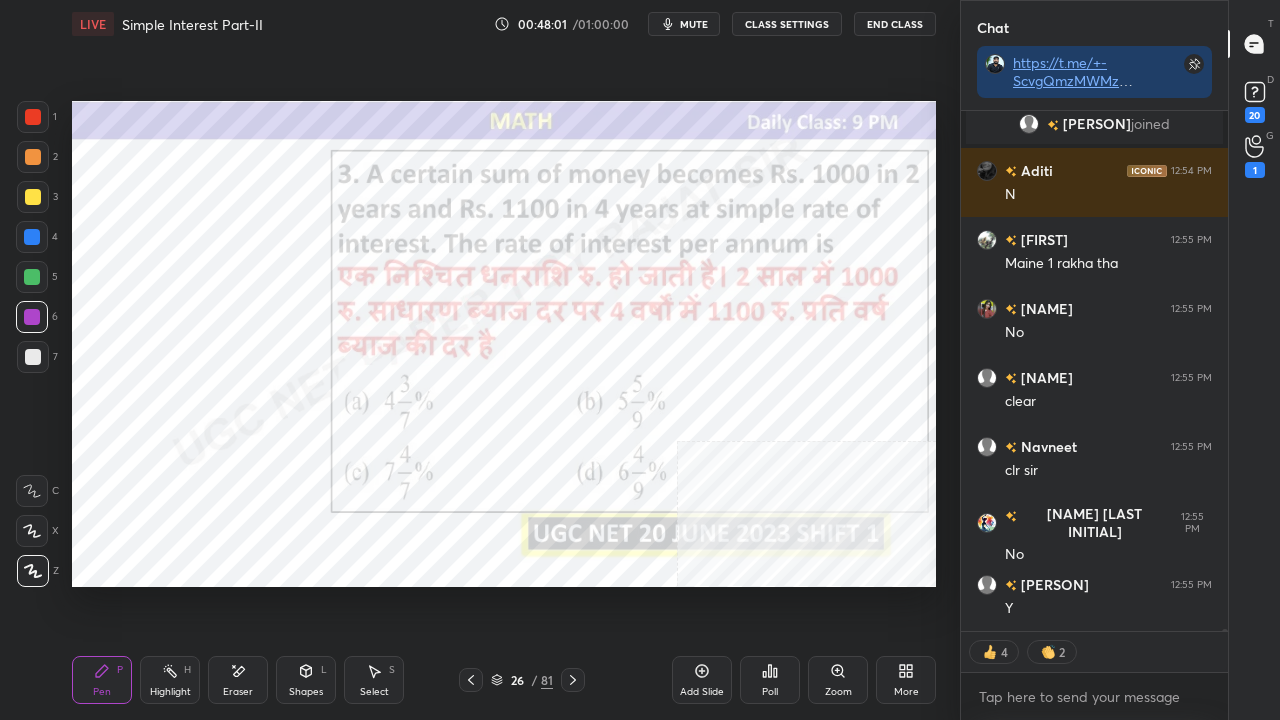drag, startPoint x: 535, startPoint y: 678, endPoint x: 538, endPoint y: 659, distance: 19.235384 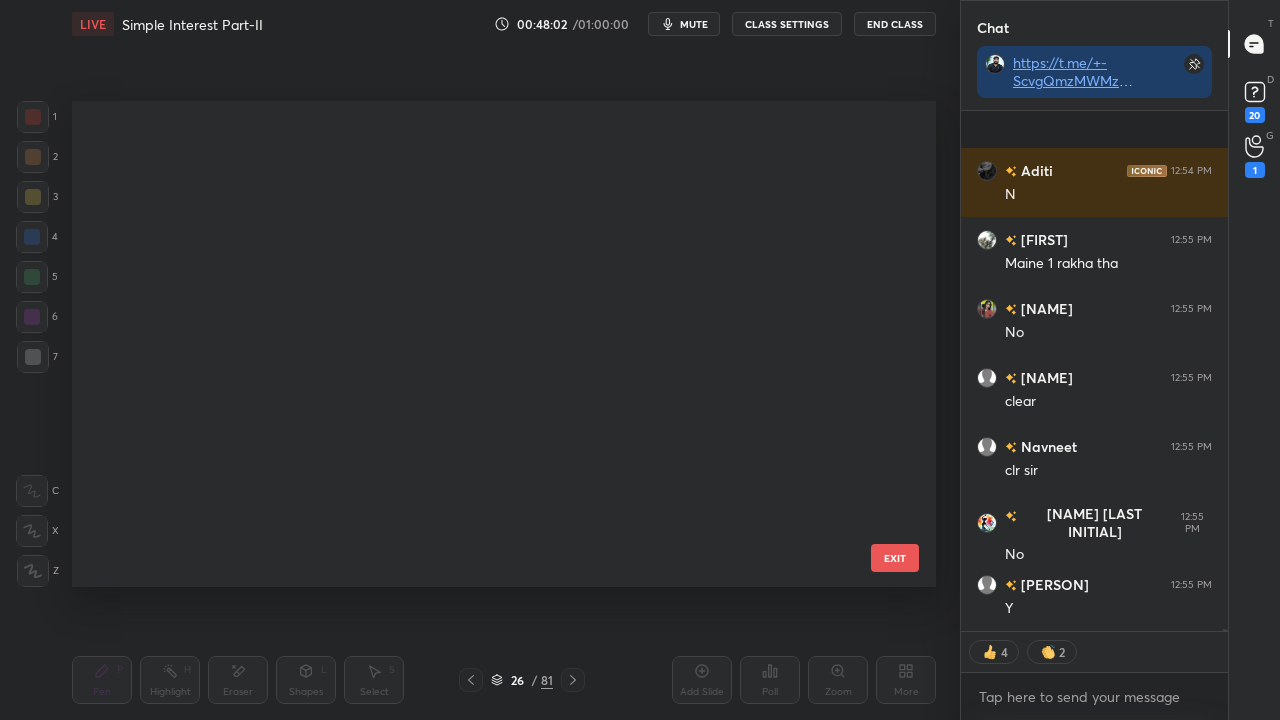 scroll, scrollTop: 127427, scrollLeft: 0, axis: vertical 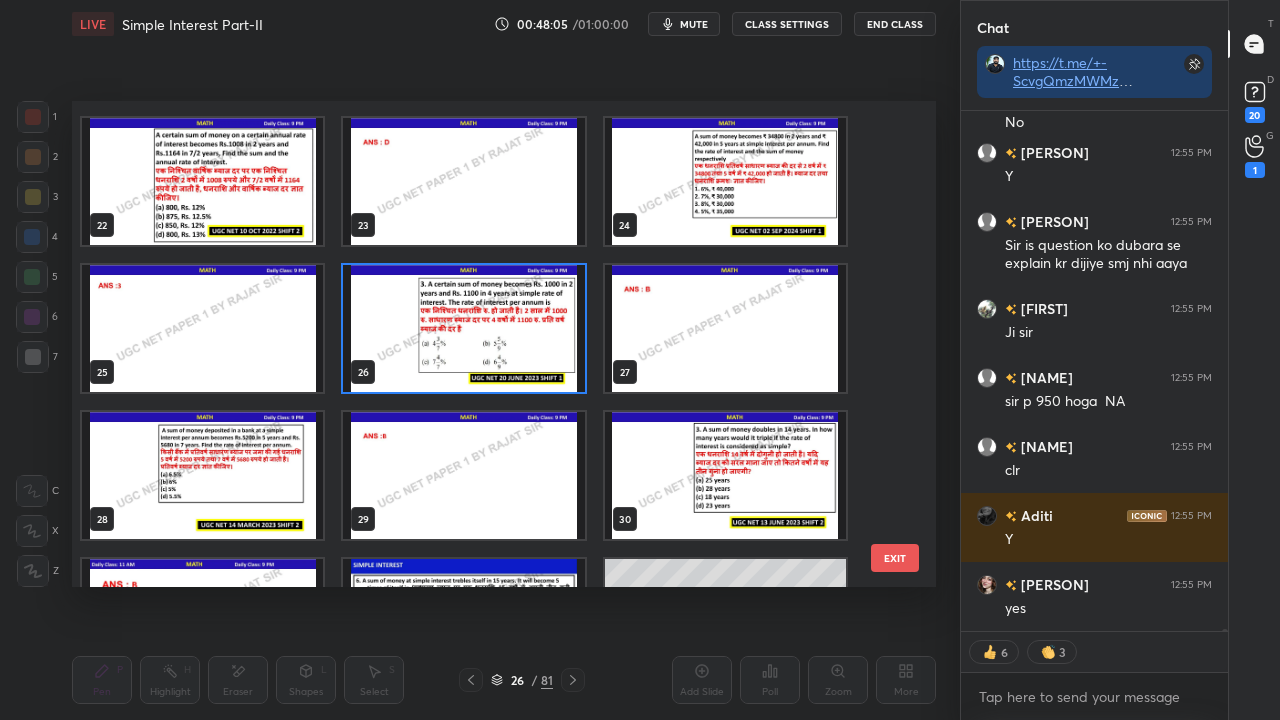 click at bounding box center (202, 475) 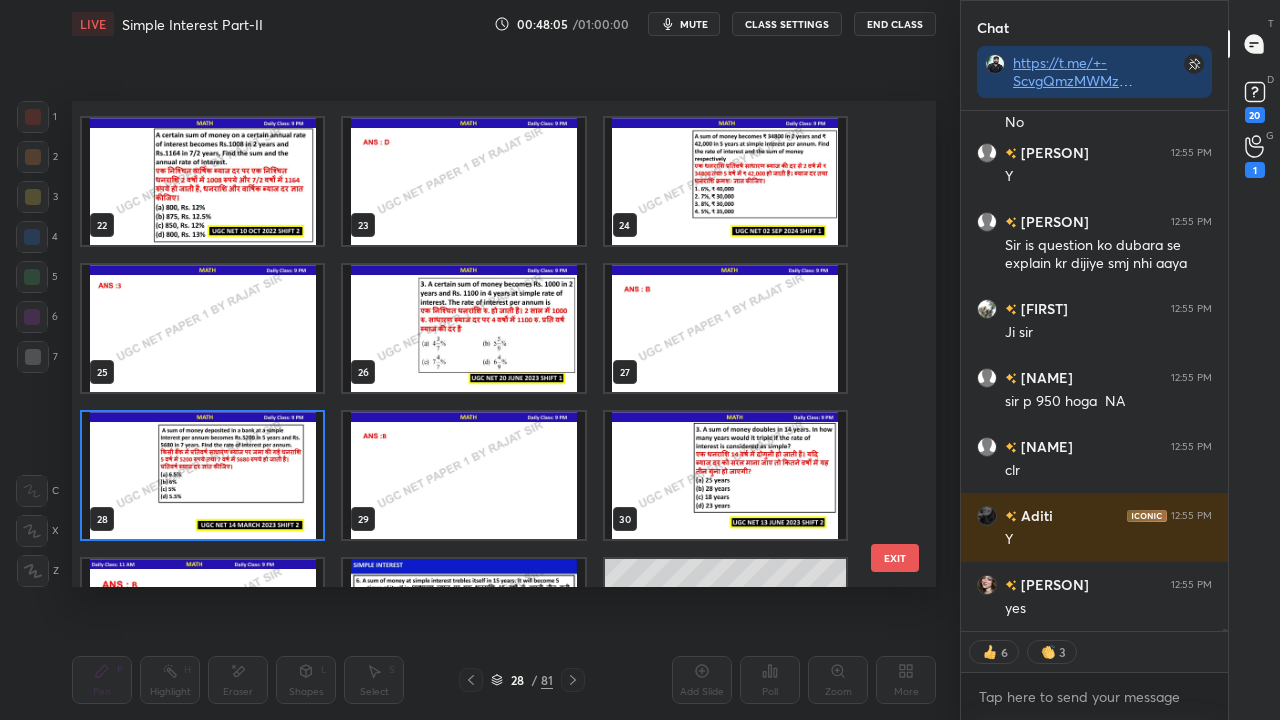 click at bounding box center [202, 475] 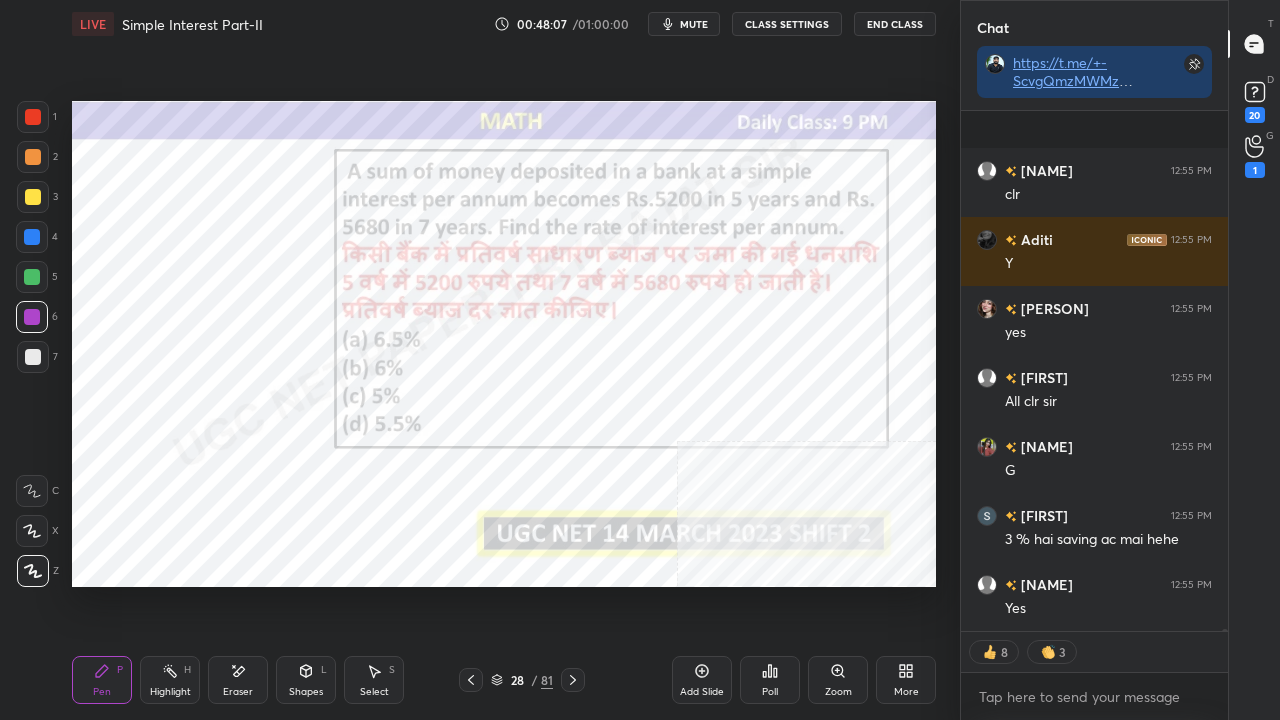 scroll, scrollTop: 128153, scrollLeft: 0, axis: vertical 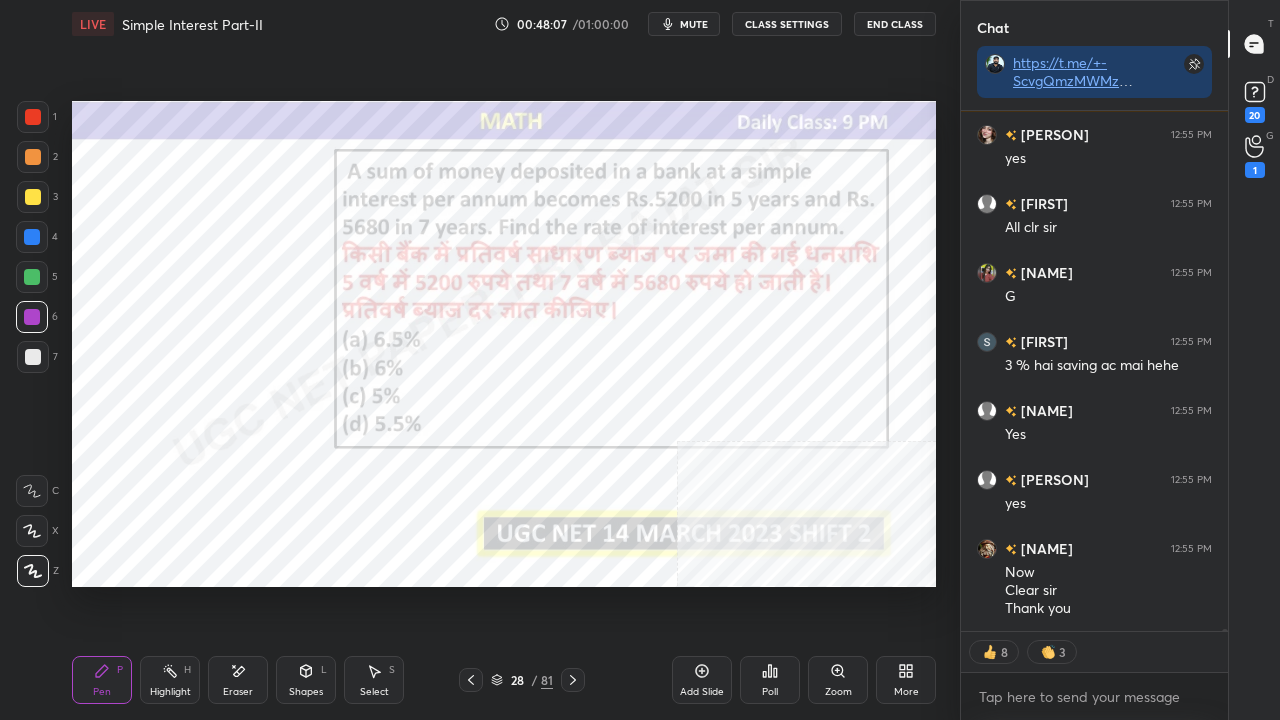click on "CLASS SETTINGS" at bounding box center (787, 24) 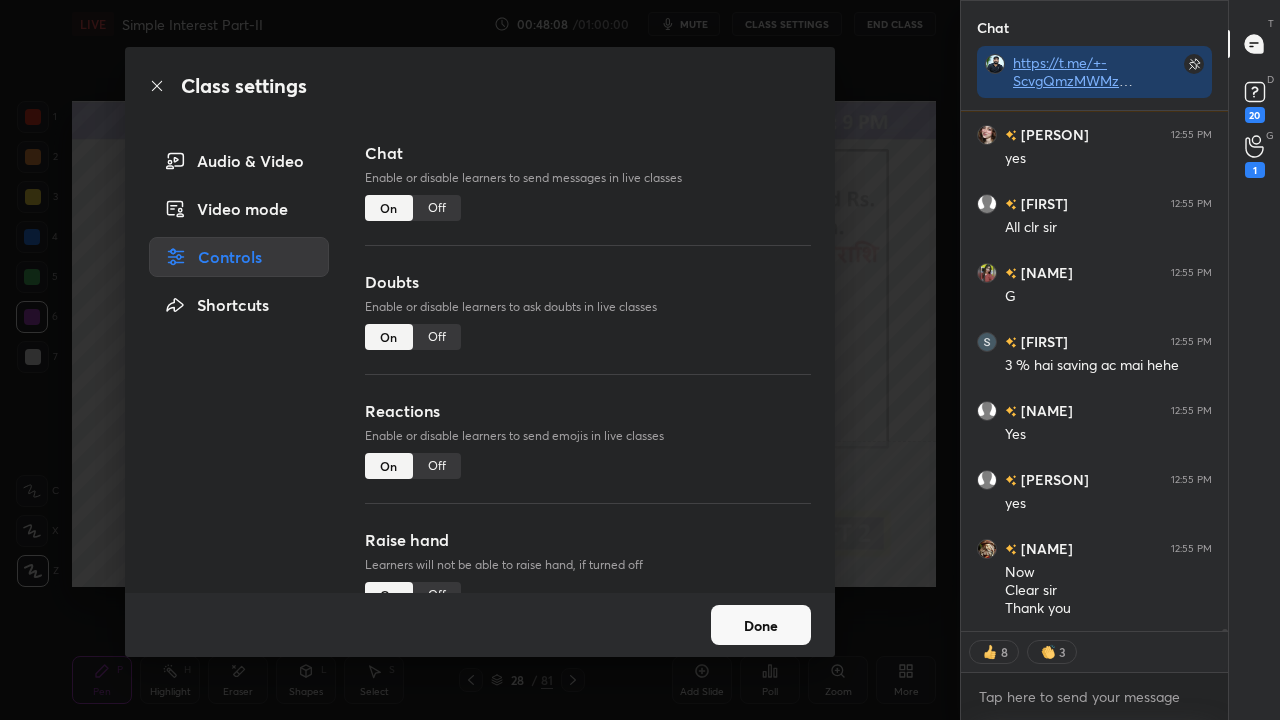 type on "x" 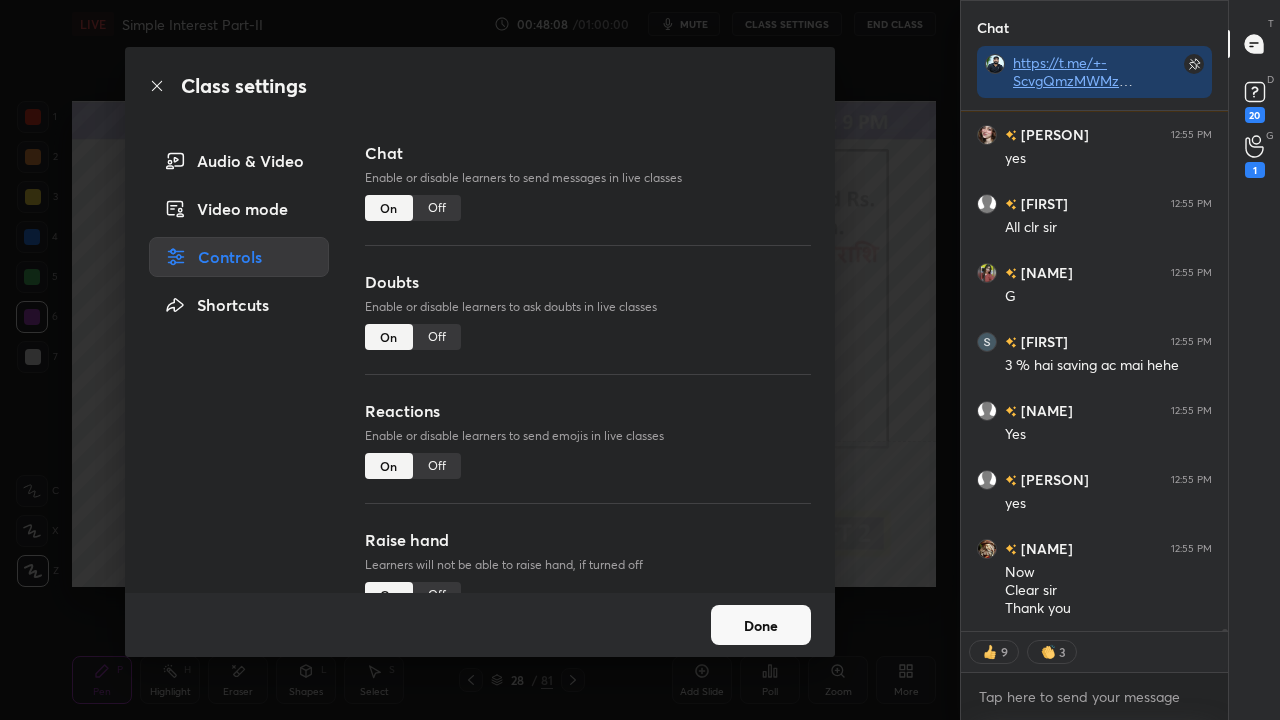 click on "Chat Enable or disable learners to send messages in live classes On Off" at bounding box center [588, 205] 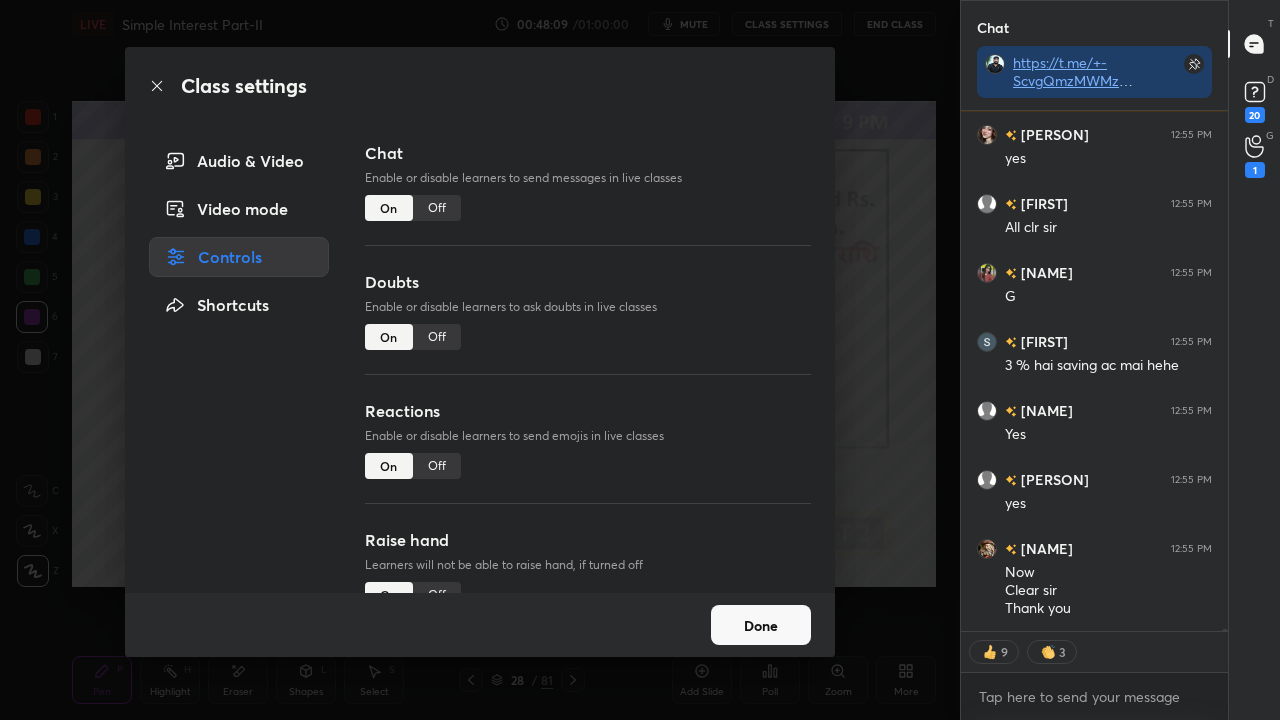 scroll, scrollTop: 126725, scrollLeft: 0, axis: vertical 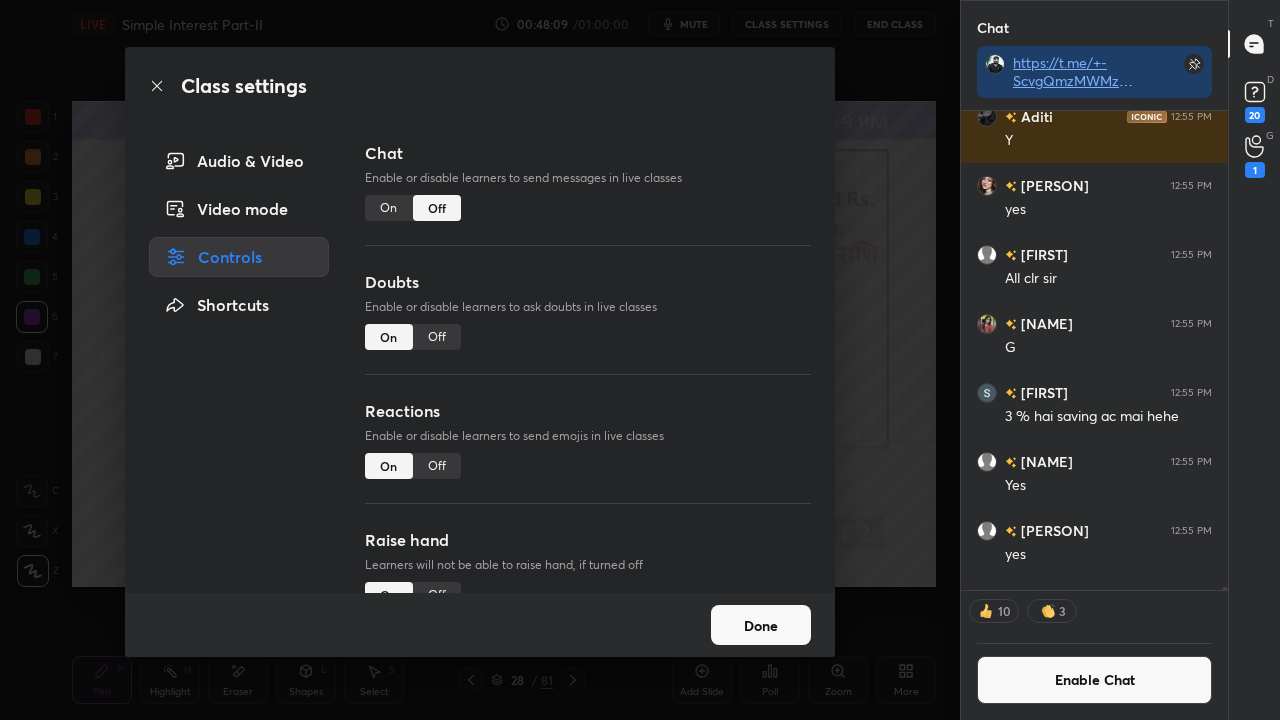 click 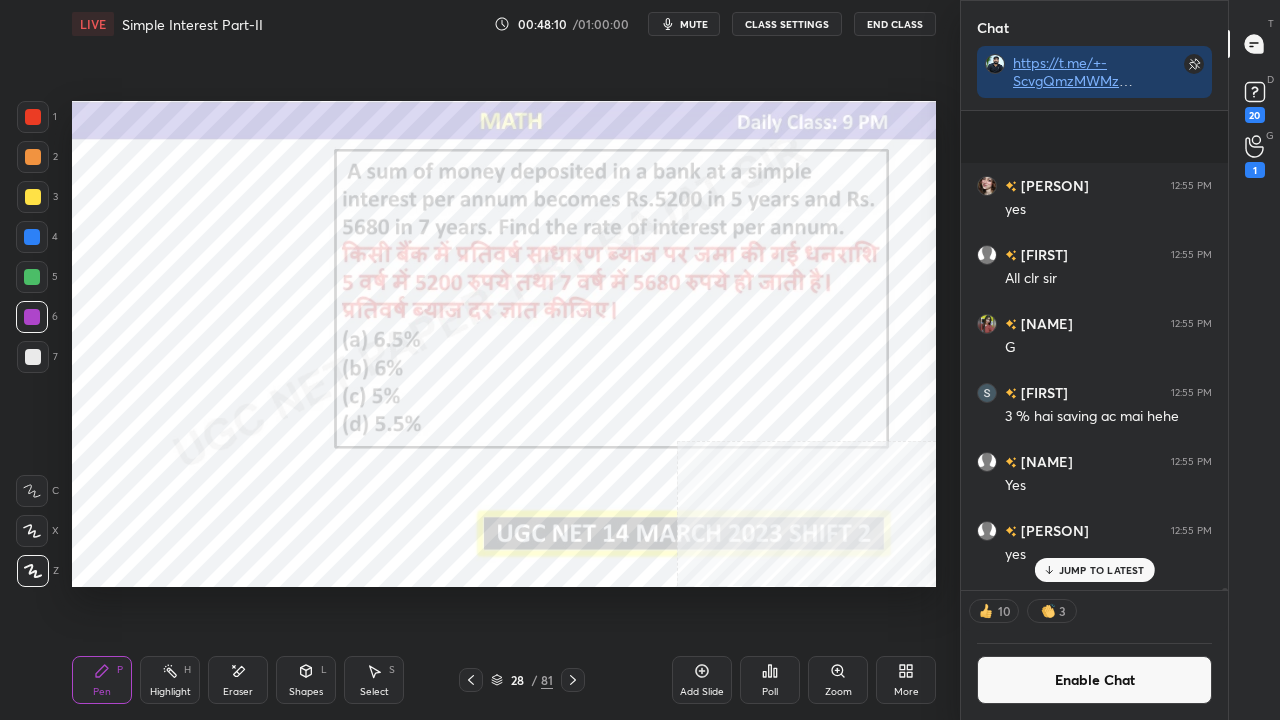 scroll, scrollTop: 126954, scrollLeft: 0, axis: vertical 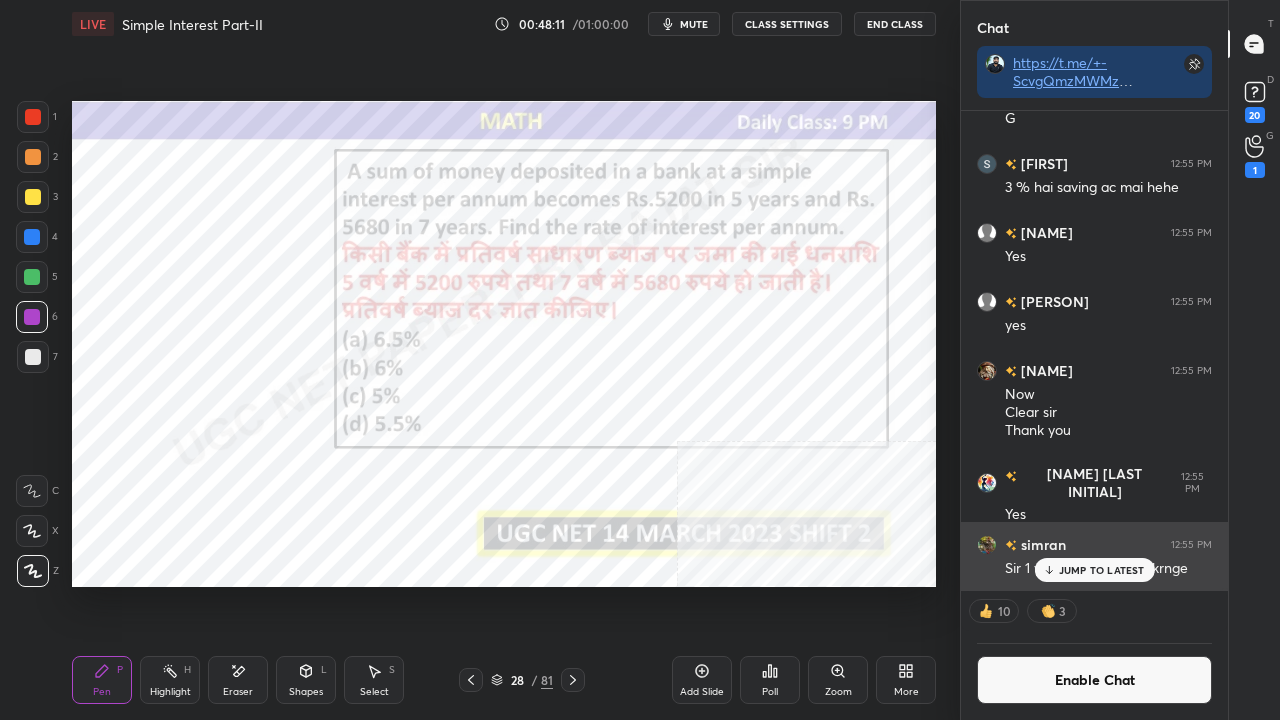 click on "JUMP TO LATEST" at bounding box center (1102, 570) 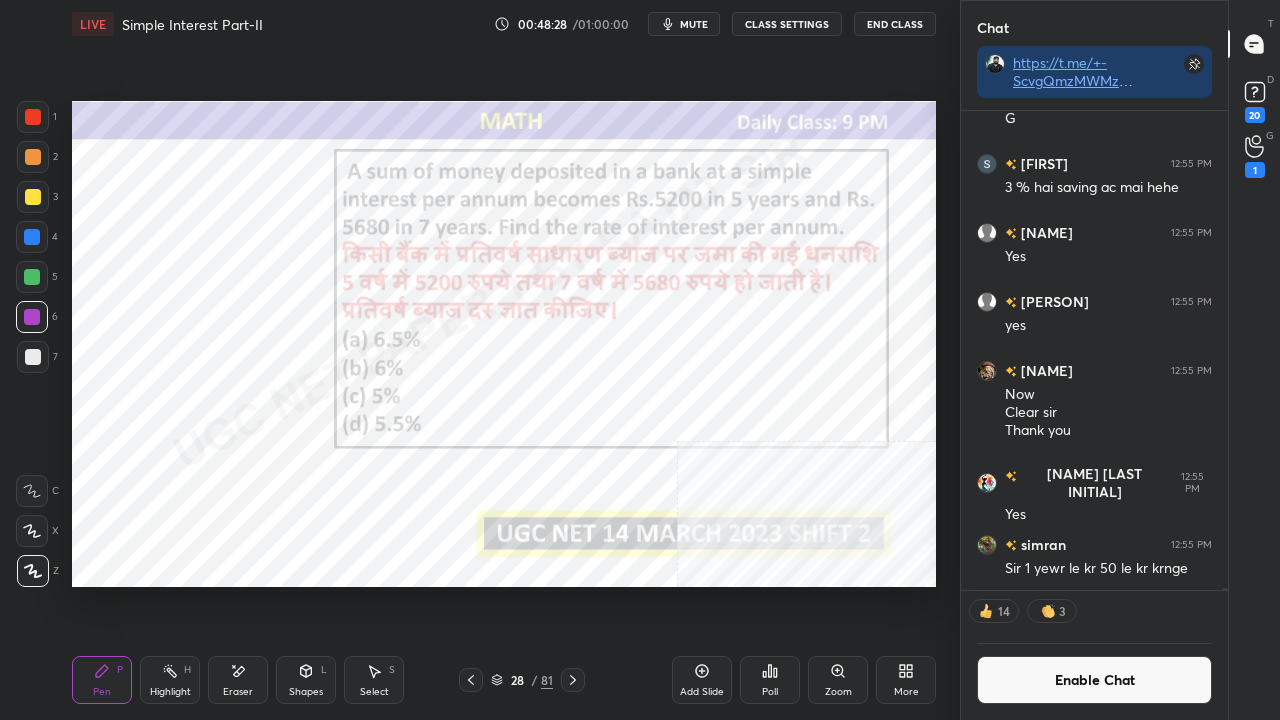 click at bounding box center [33, 117] 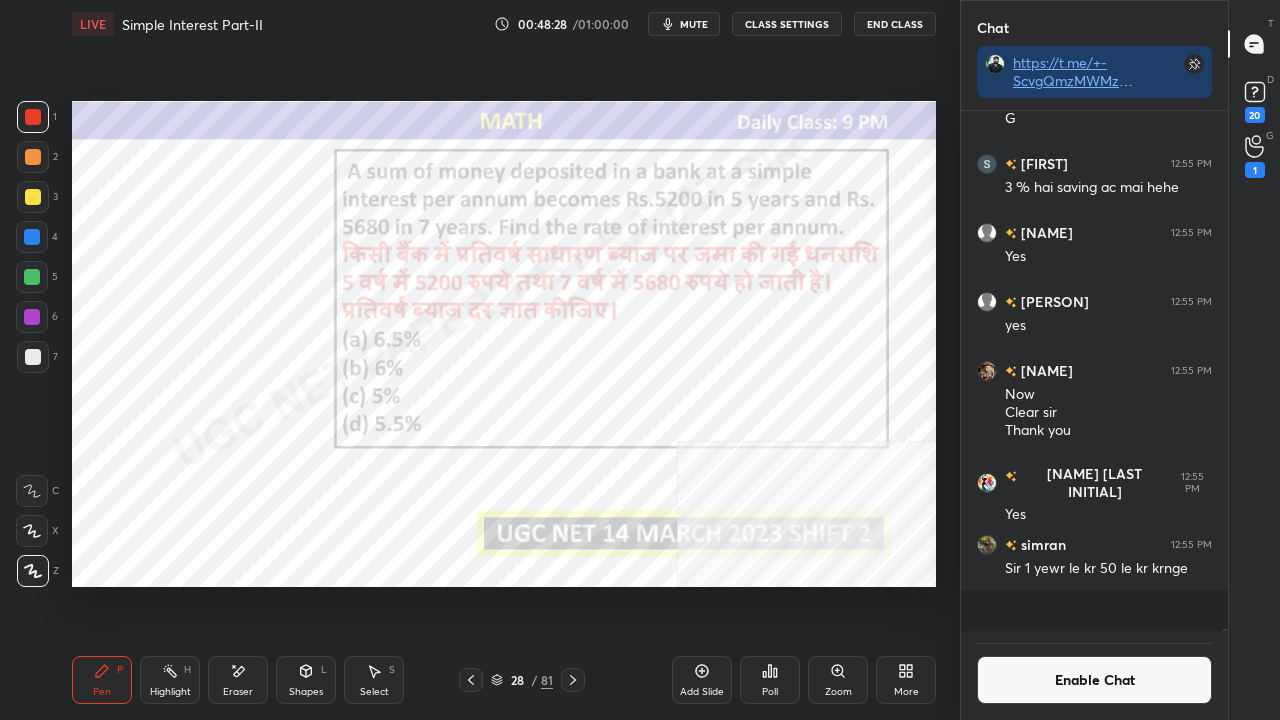 scroll, scrollTop: 6, scrollLeft: 6, axis: both 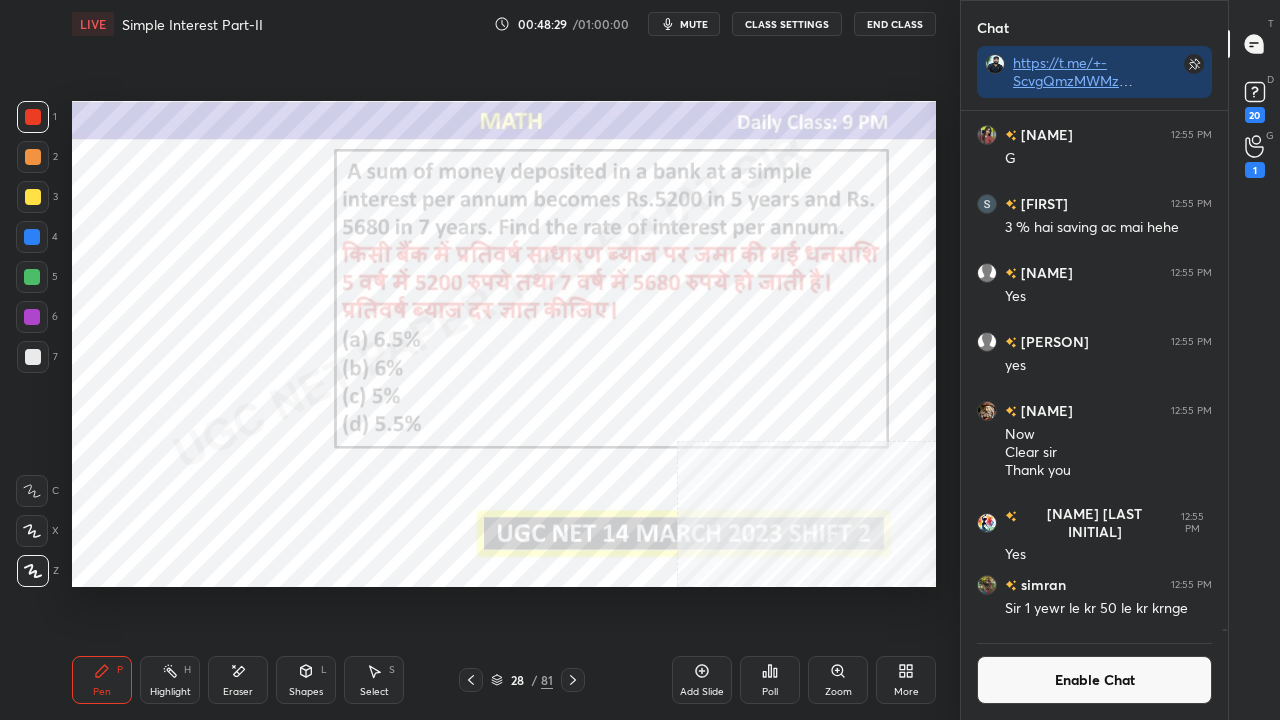 click 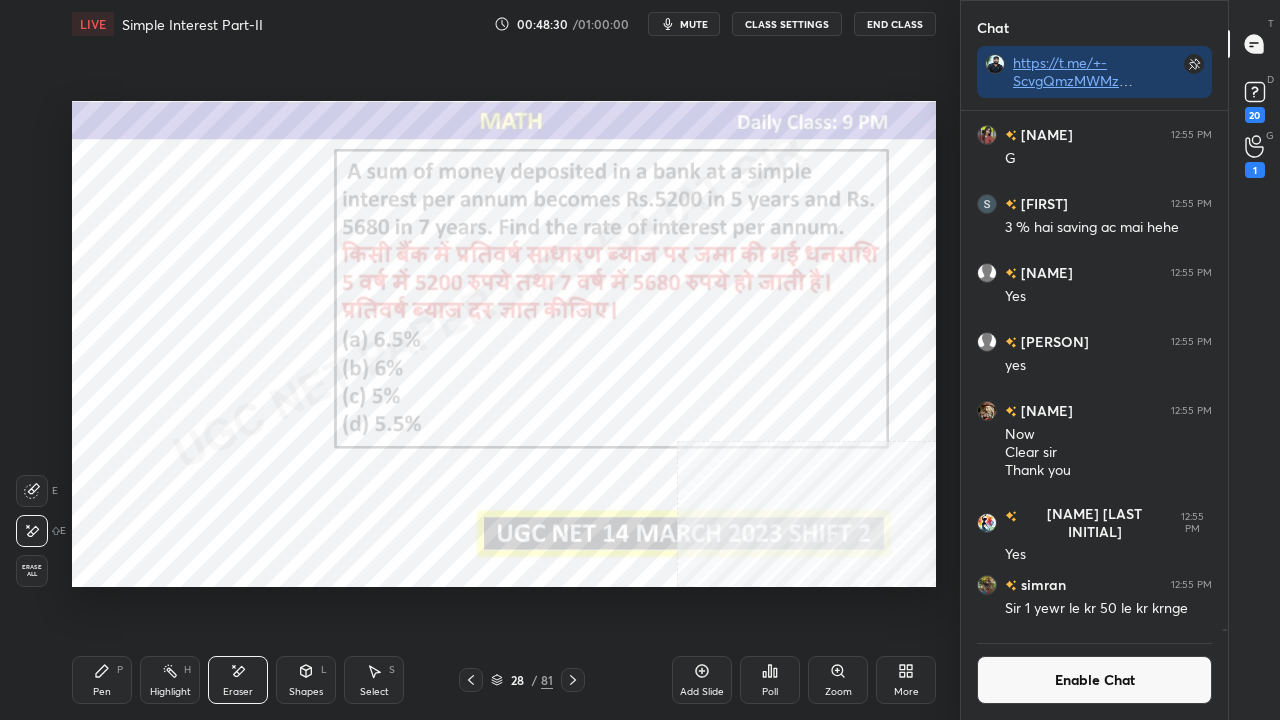 click on "Erase all" at bounding box center (32, 571) 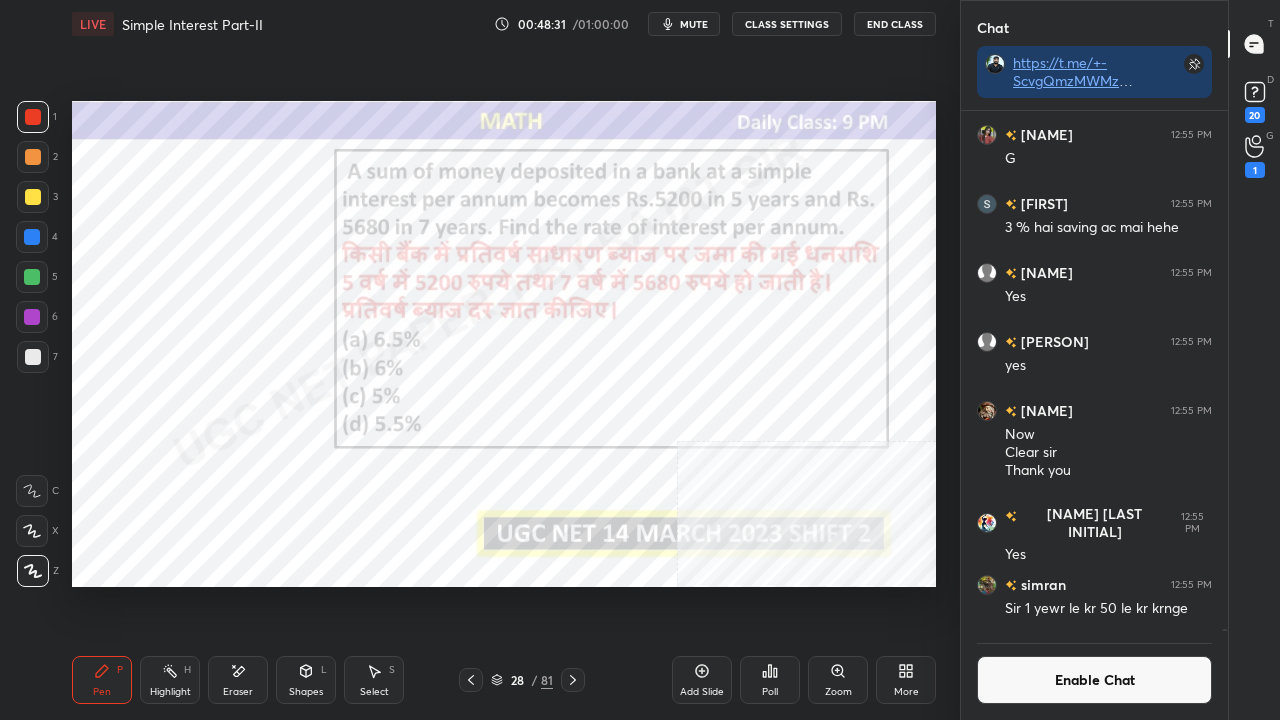 click on "28" at bounding box center (517, 680) 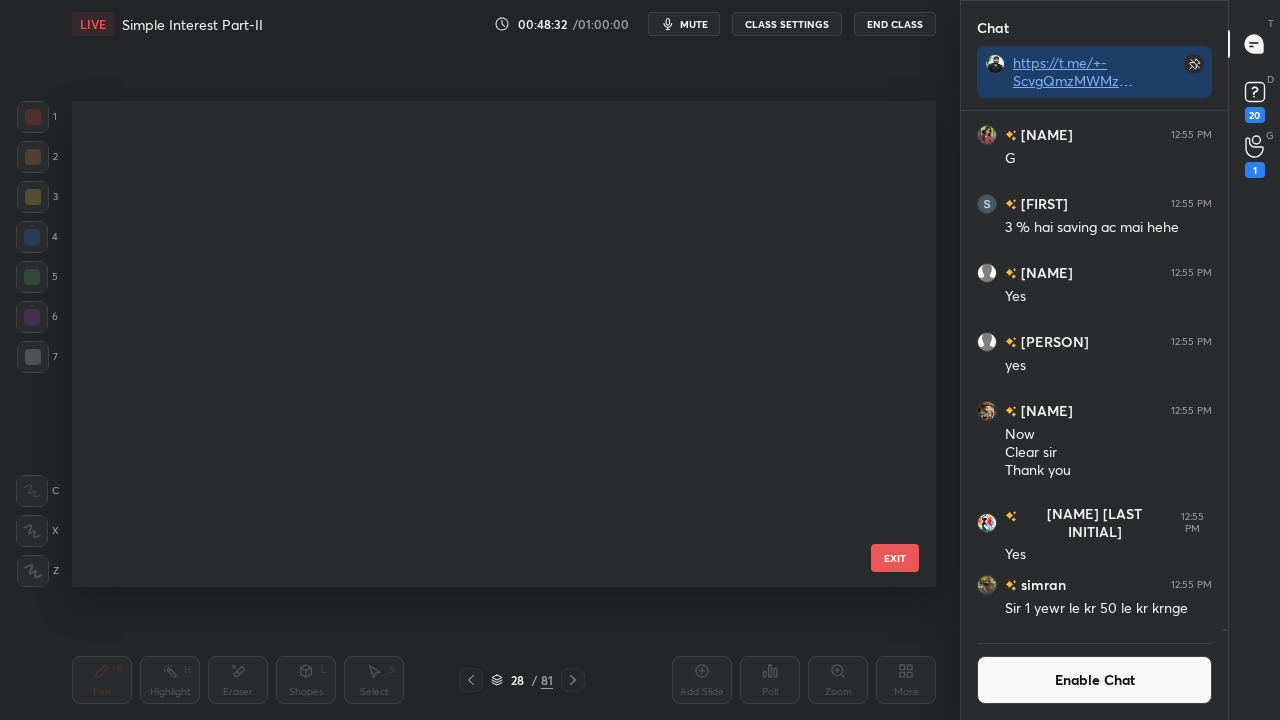 scroll, scrollTop: 984, scrollLeft: 0, axis: vertical 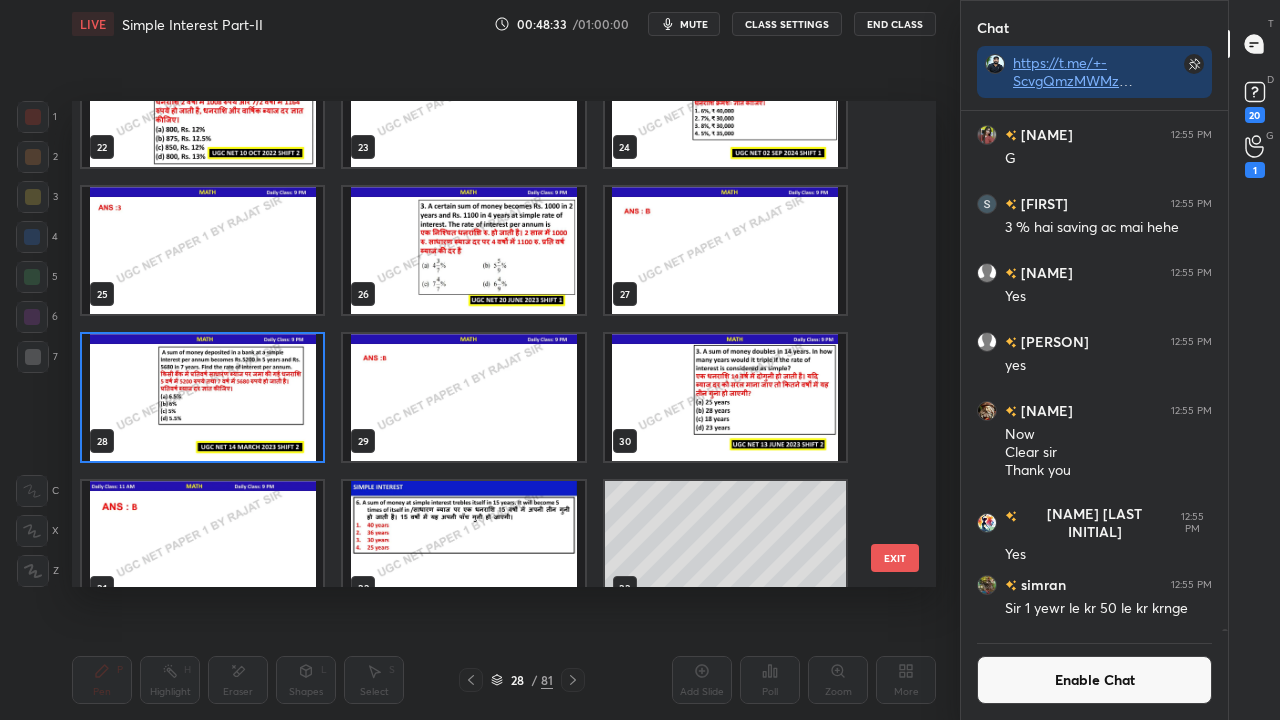 click at bounding box center [202, 397] 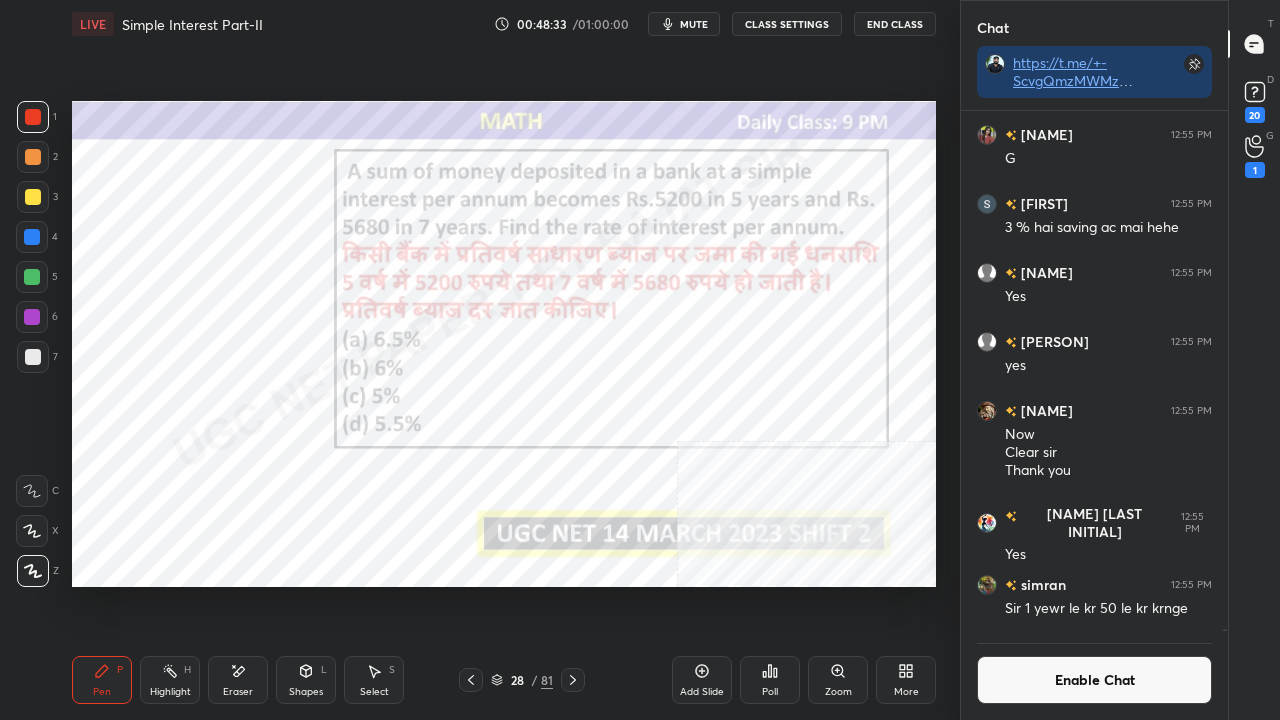 click at bounding box center (202, 397) 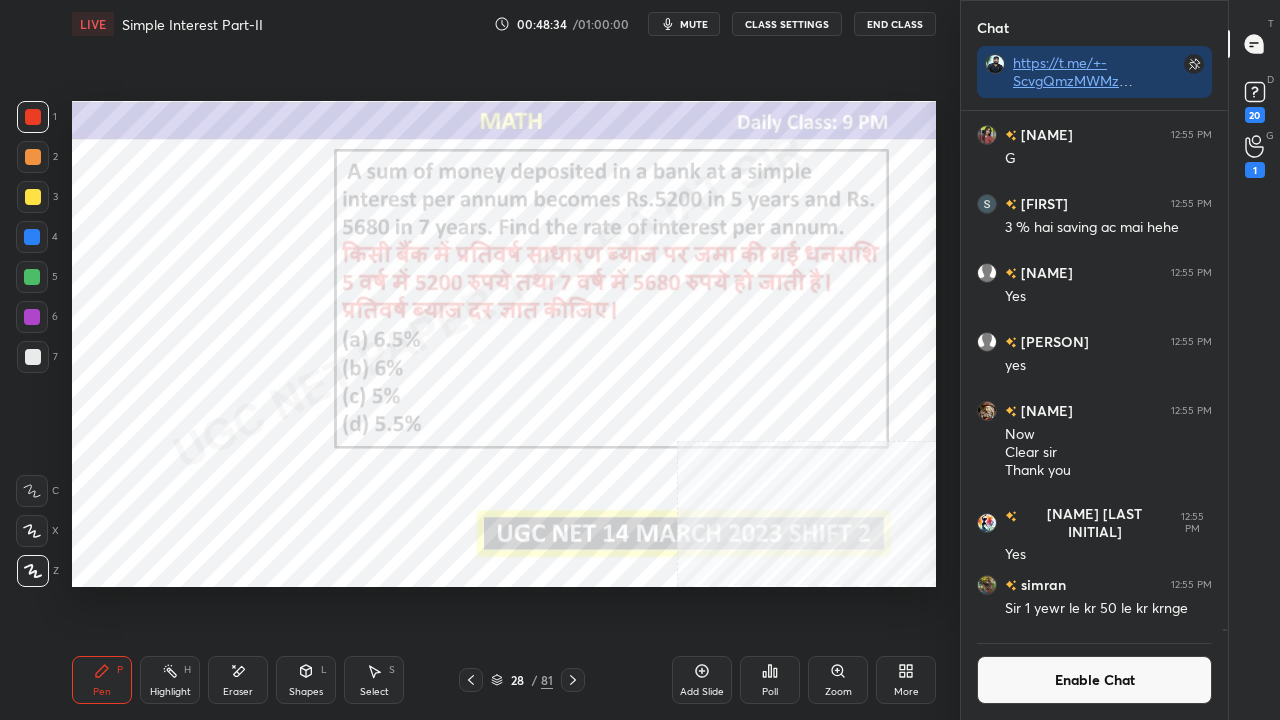 click on "Poll" at bounding box center [770, 680] 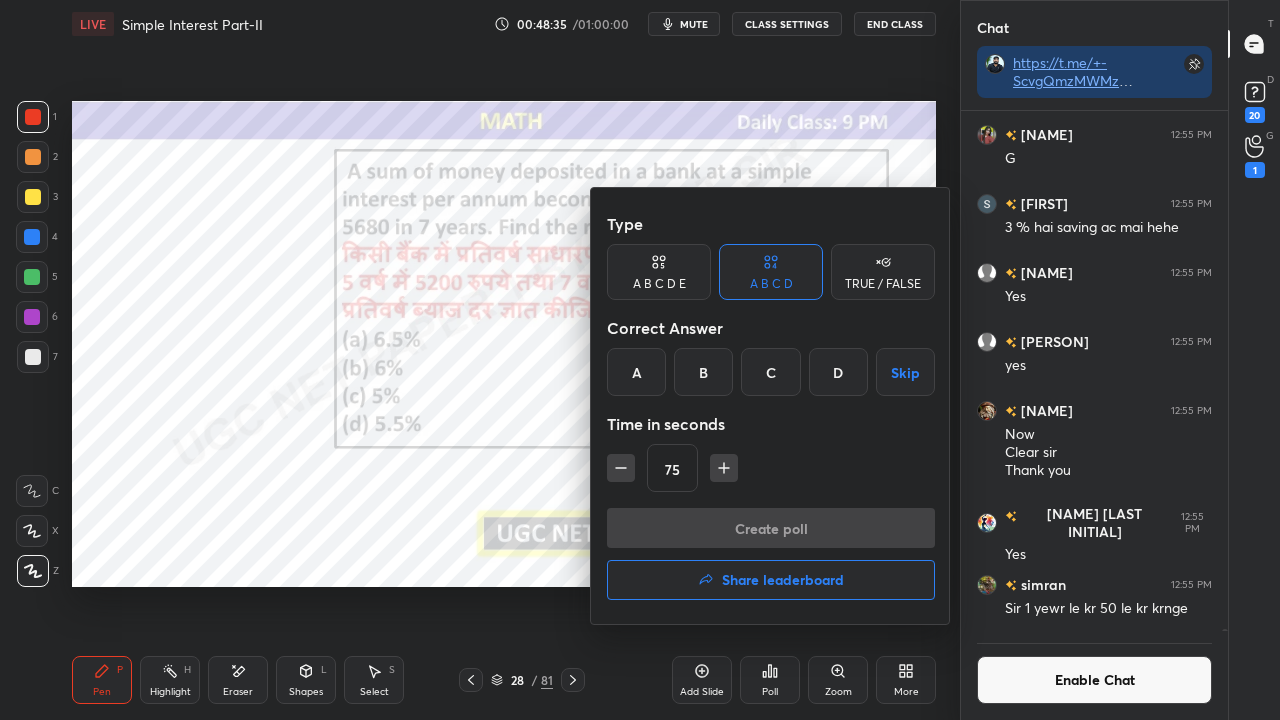 drag, startPoint x: 702, startPoint y: 374, endPoint x: 719, endPoint y: 486, distance: 113.28283 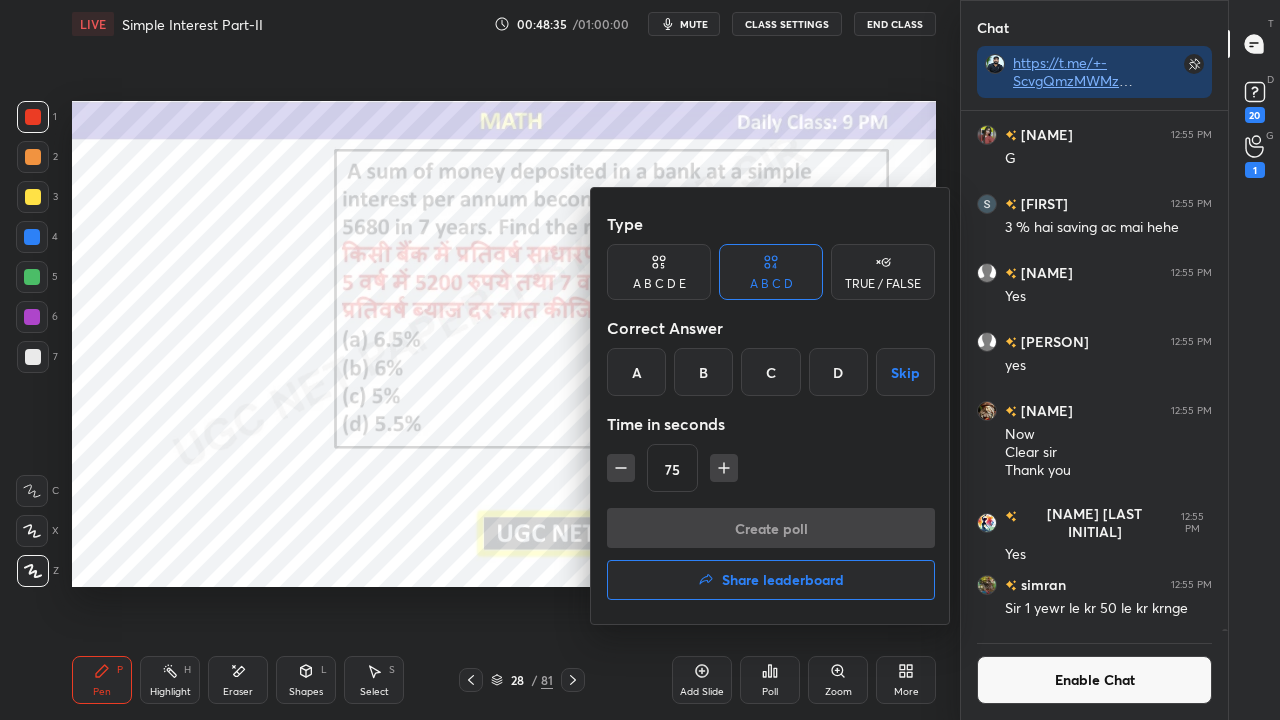 click on "B" at bounding box center (703, 372) 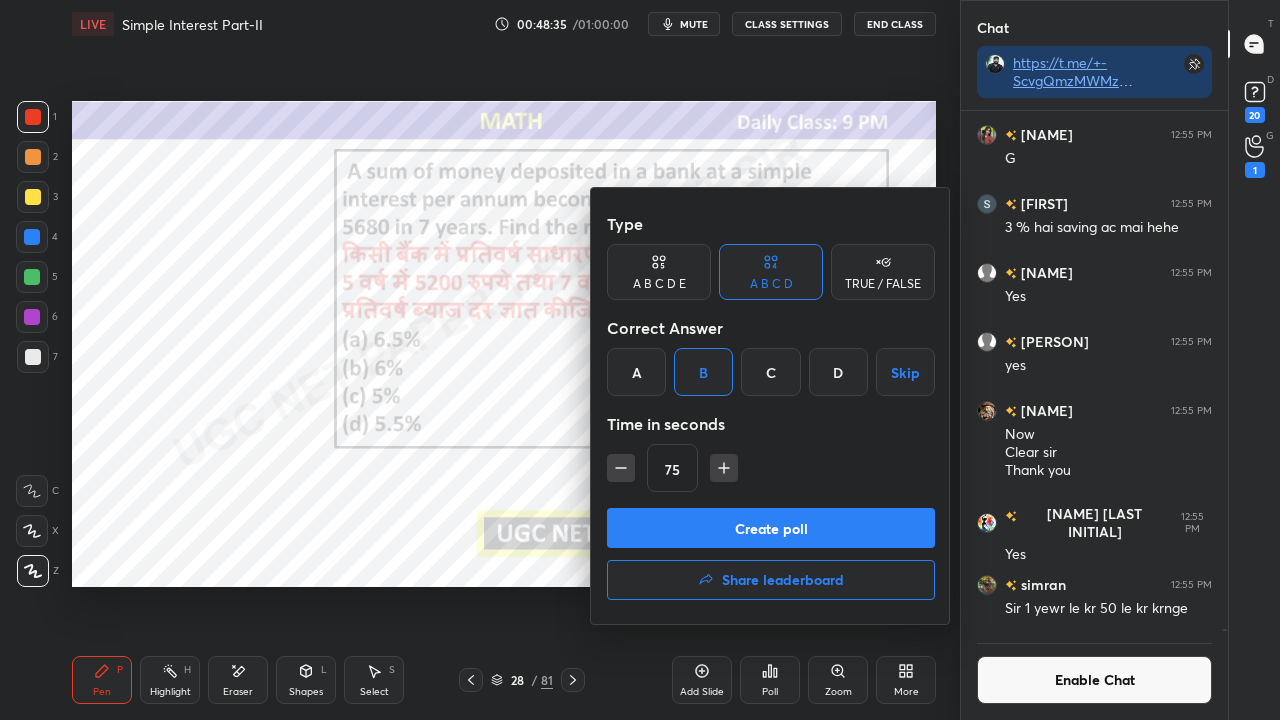 click on "Create poll" at bounding box center (771, 528) 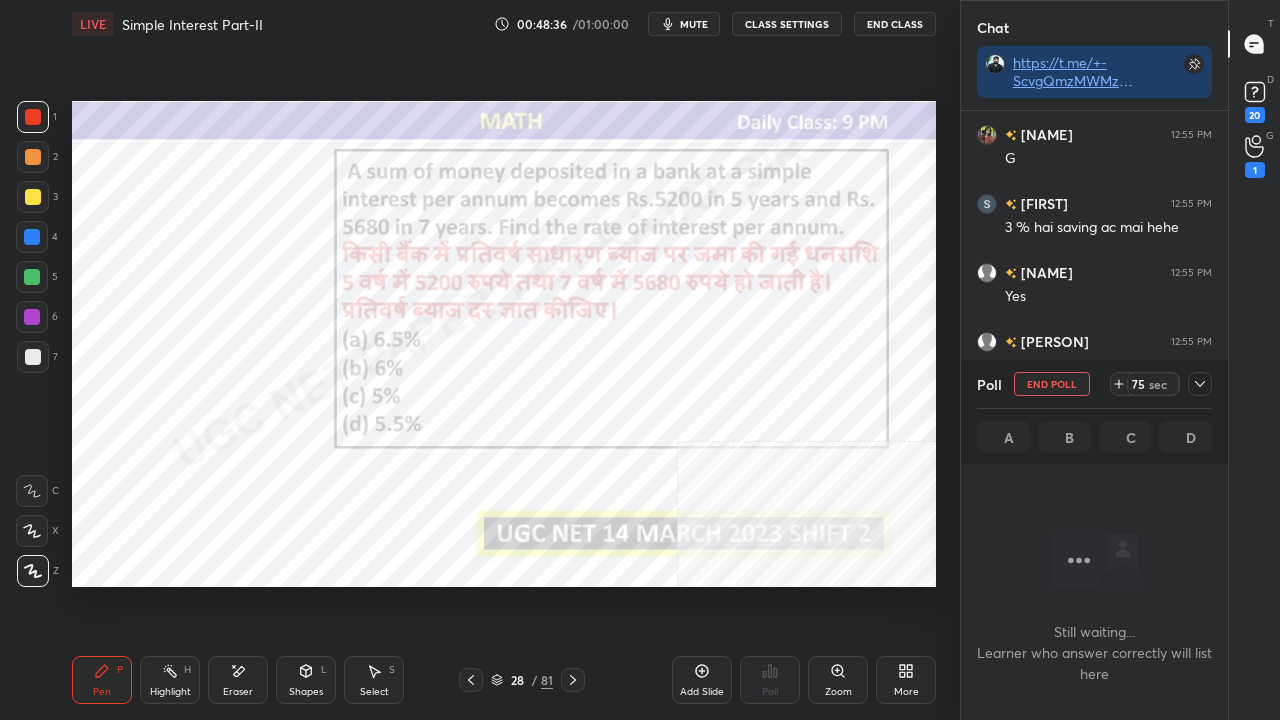 scroll, scrollTop: 472, scrollLeft: 261, axis: both 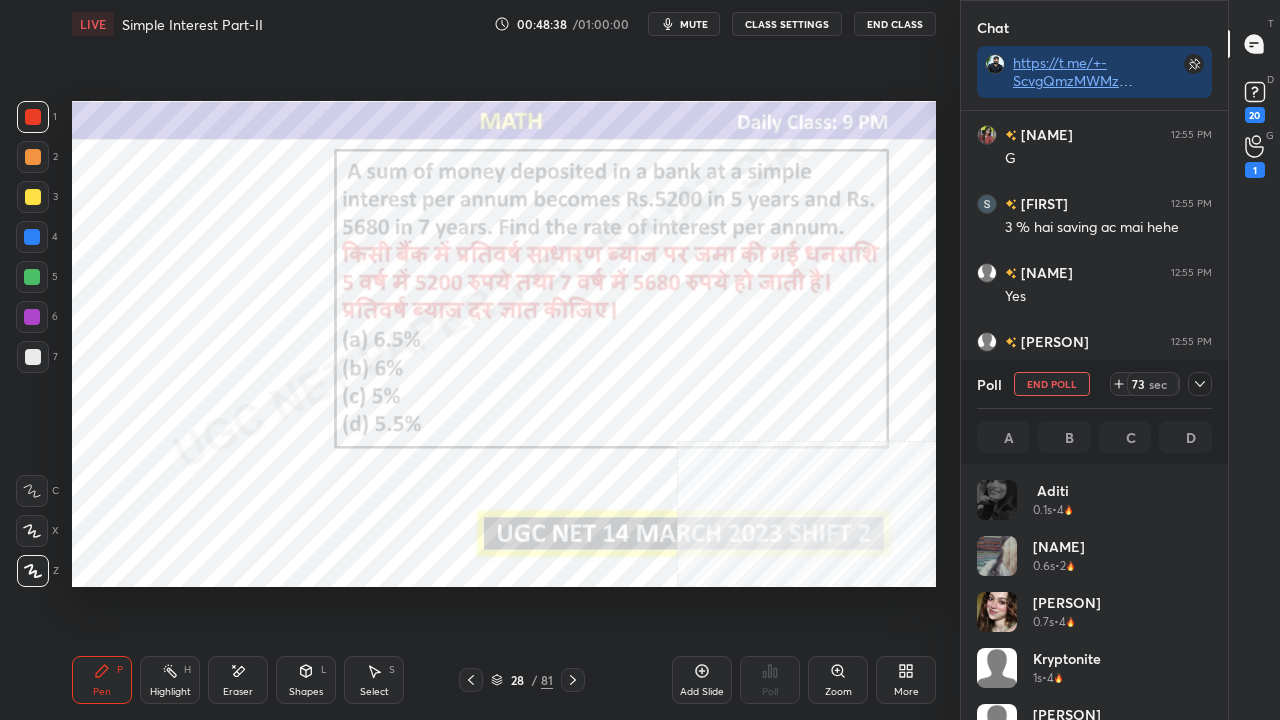 click on "73  sec" at bounding box center (1153, 384) 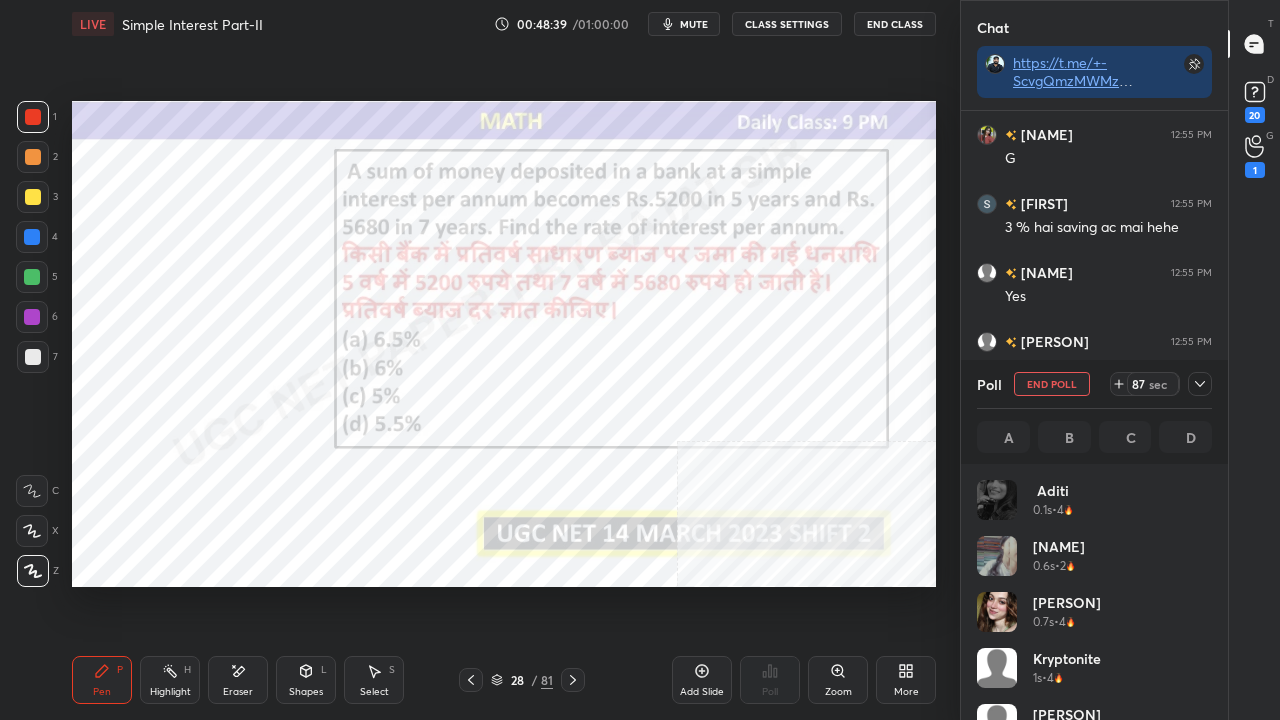 click 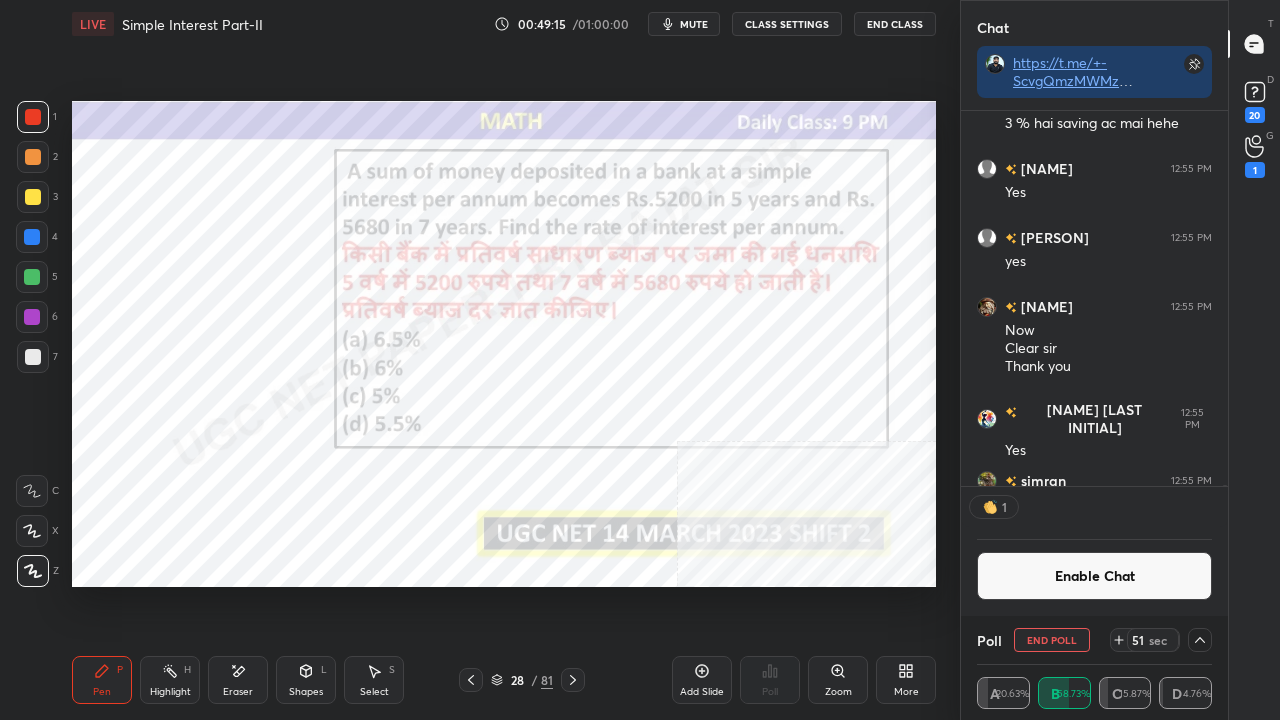 scroll, scrollTop: 369, scrollLeft: 261, axis: both 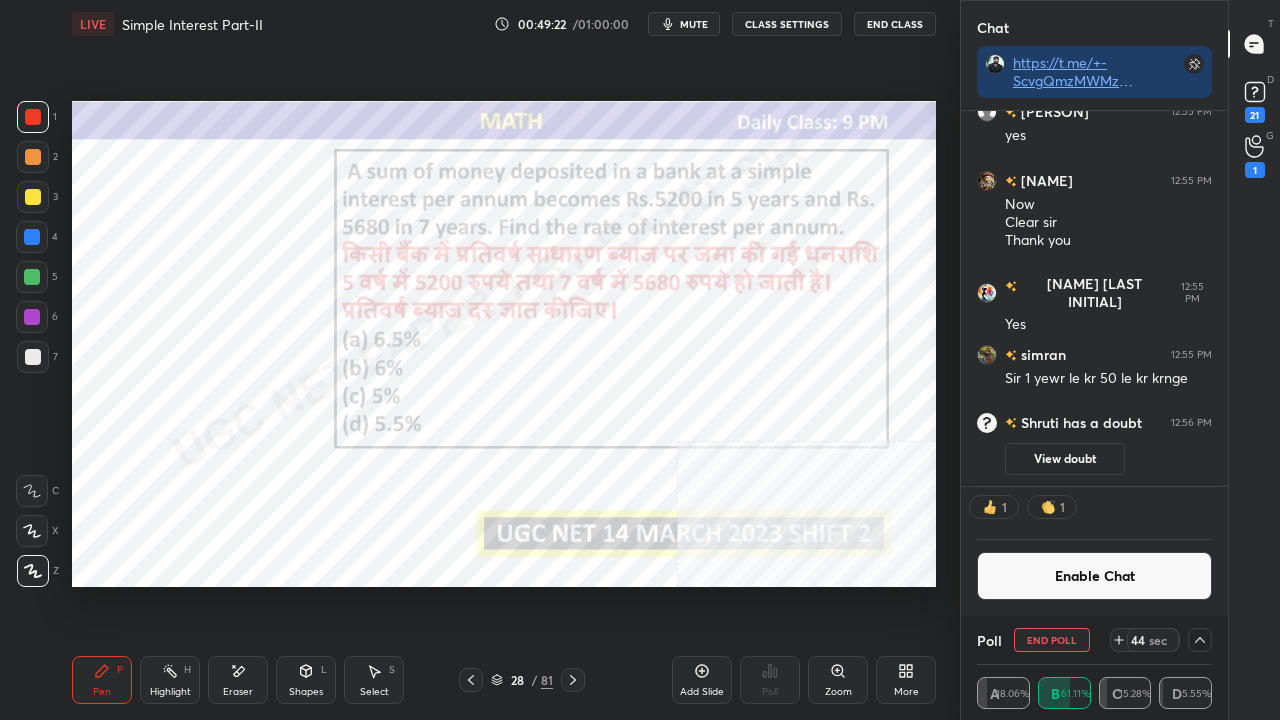 click on "Eraser" at bounding box center [238, 680] 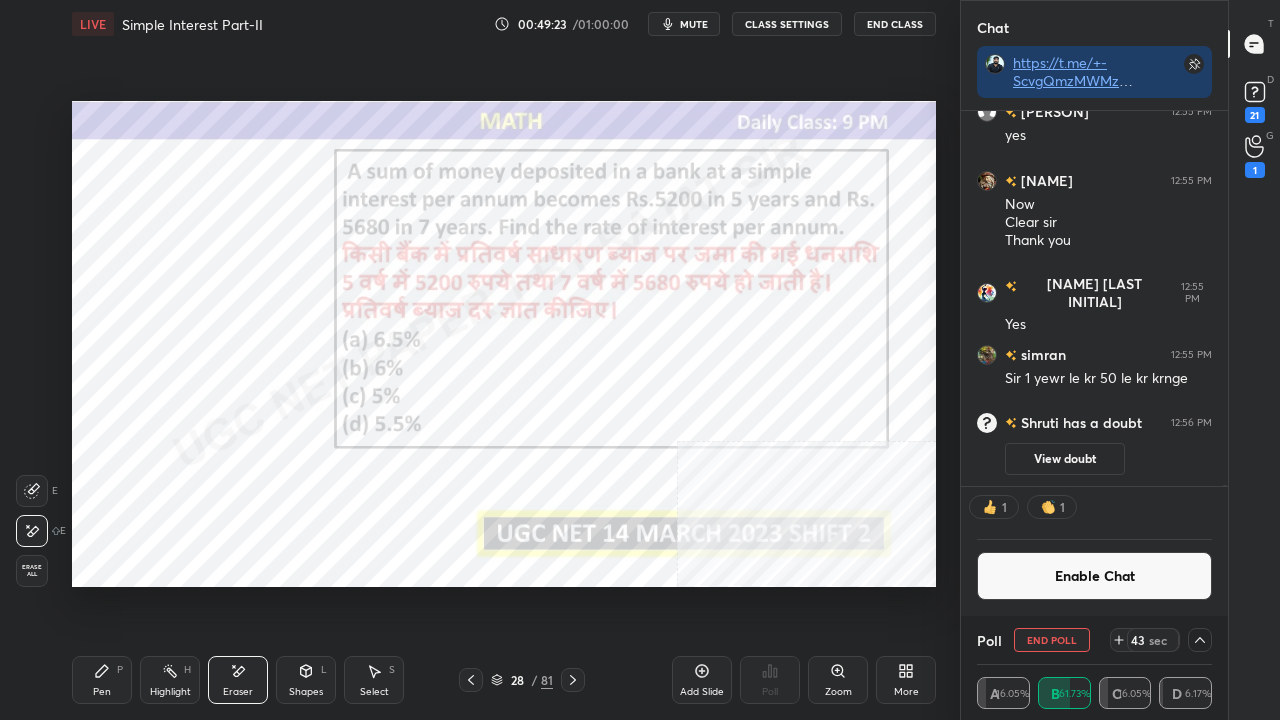 click on "Erase all" at bounding box center [32, 571] 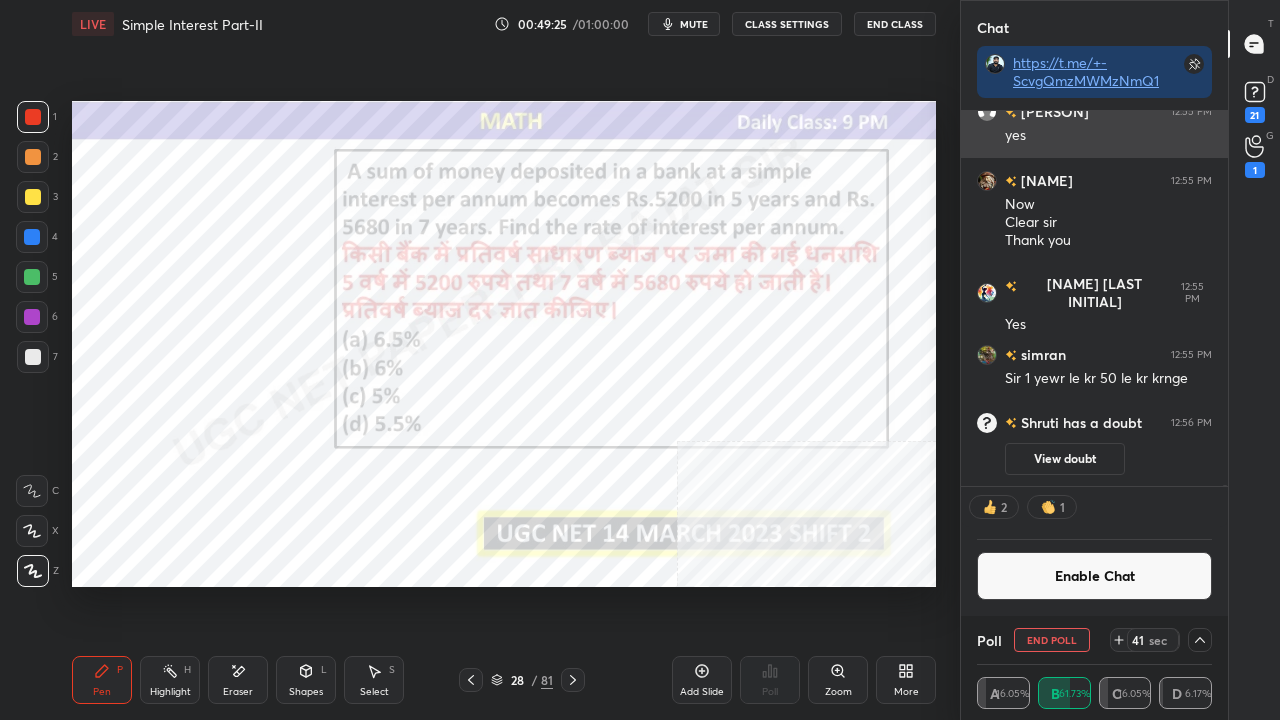 click 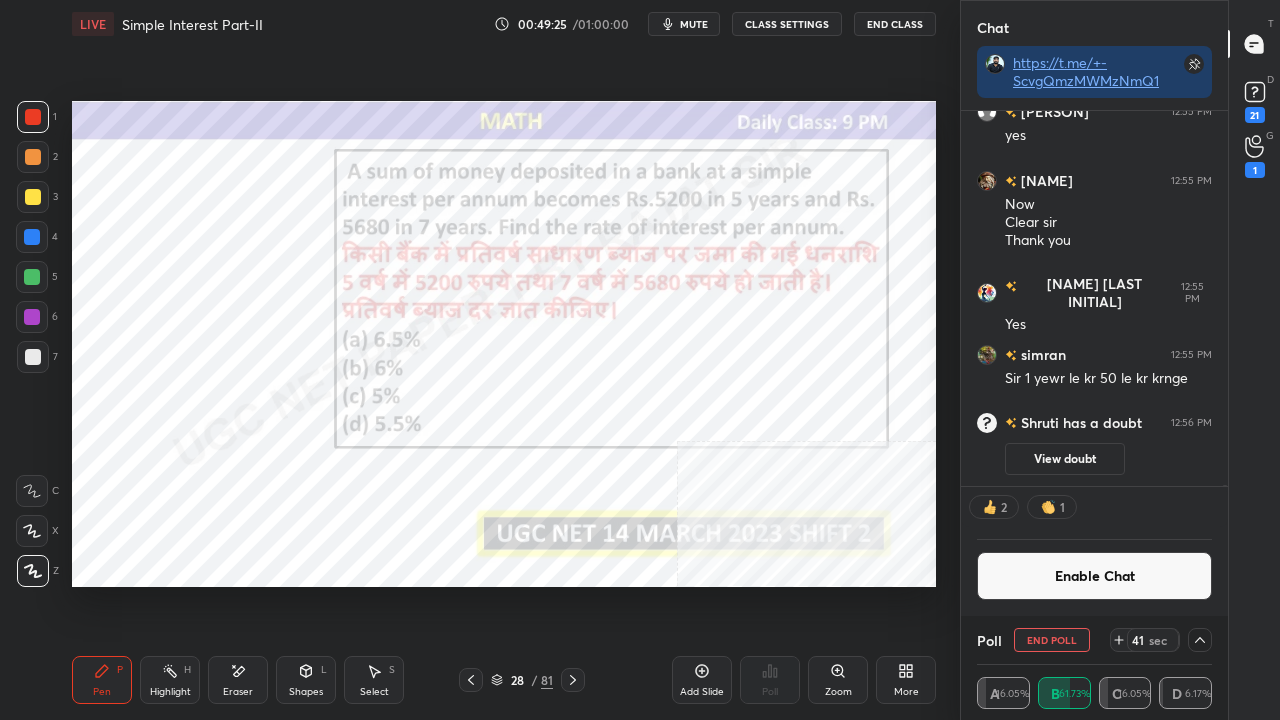 scroll, scrollTop: 6, scrollLeft: 6, axis: both 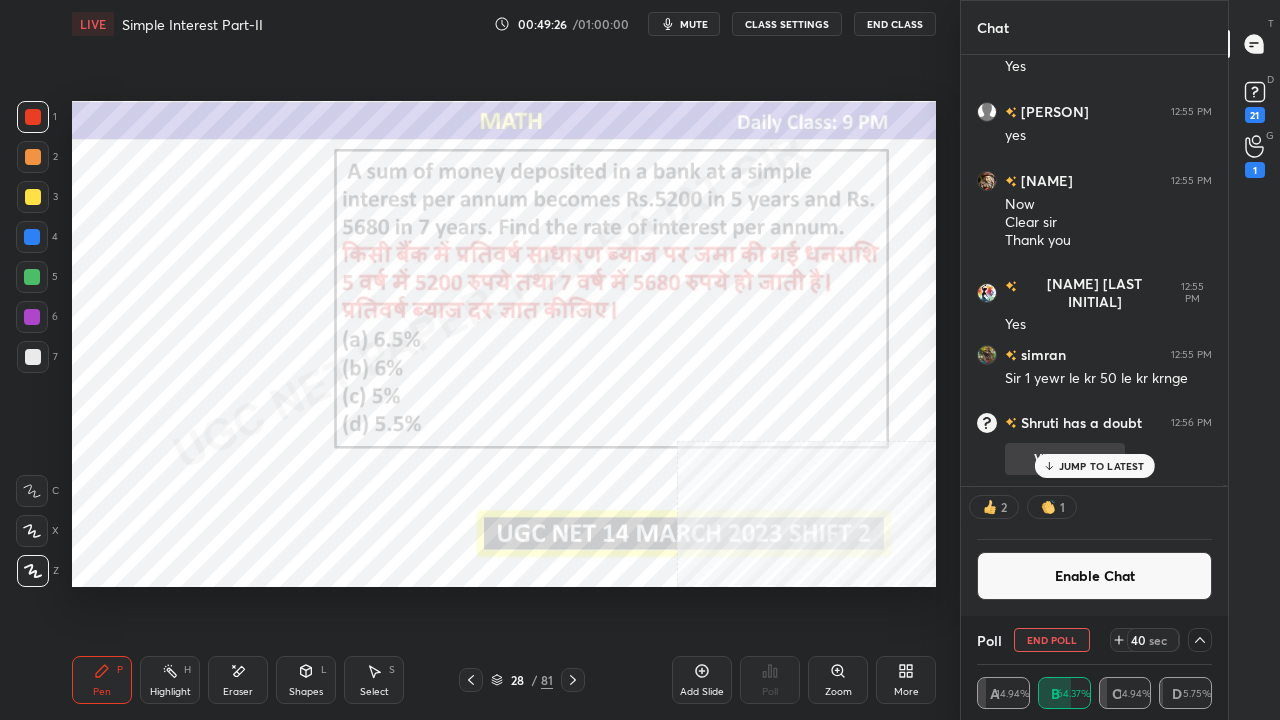 click on "JUMP TO LATEST" at bounding box center (1102, 466) 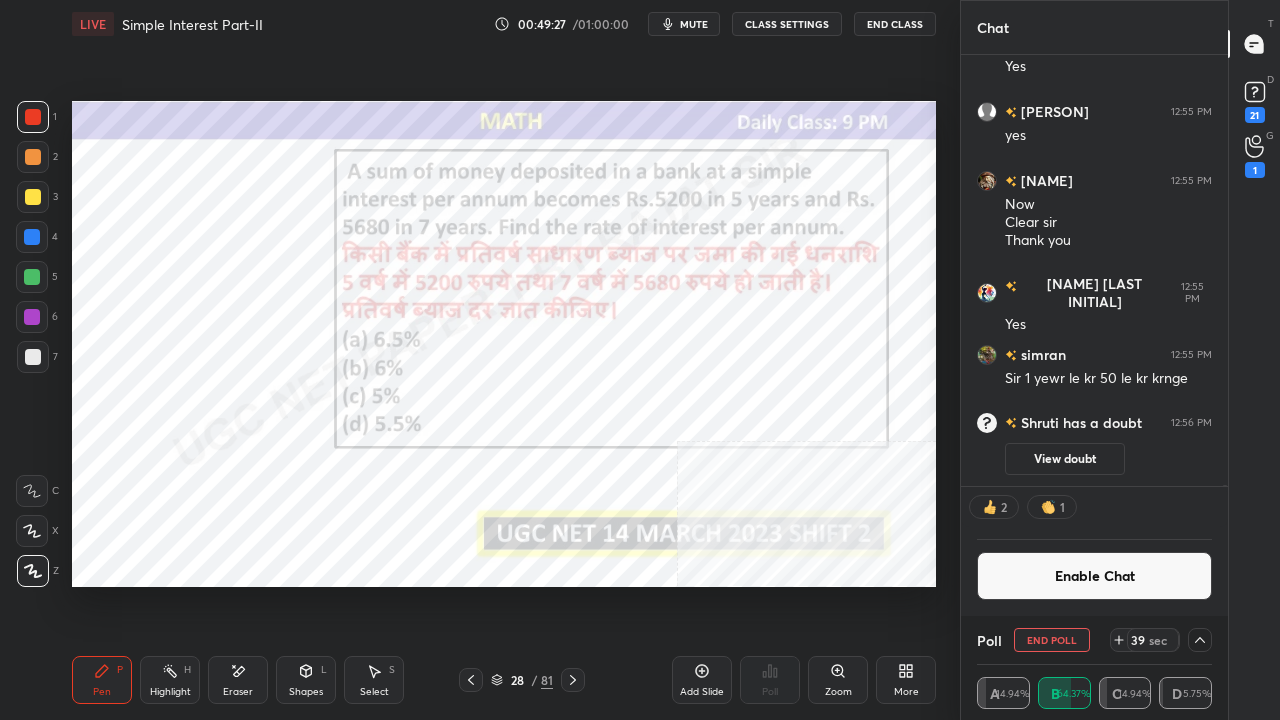 click on "Enable Chat" at bounding box center (1094, 576) 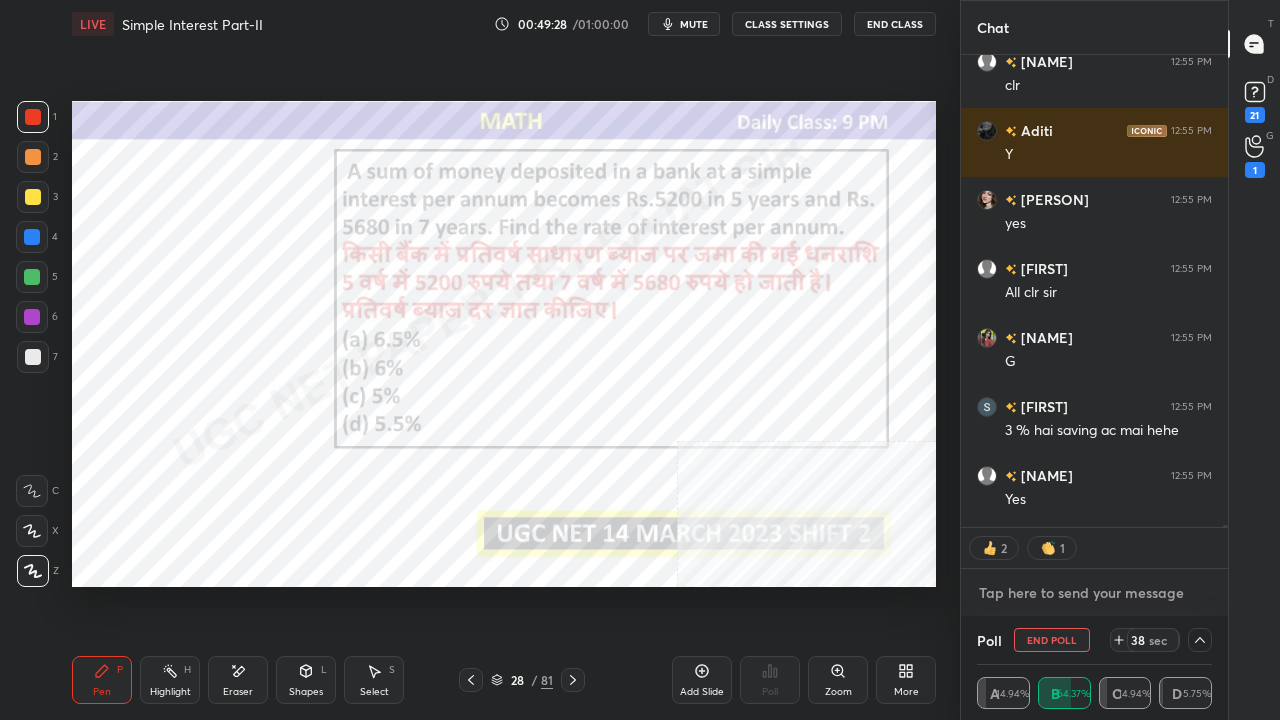 type on "x" 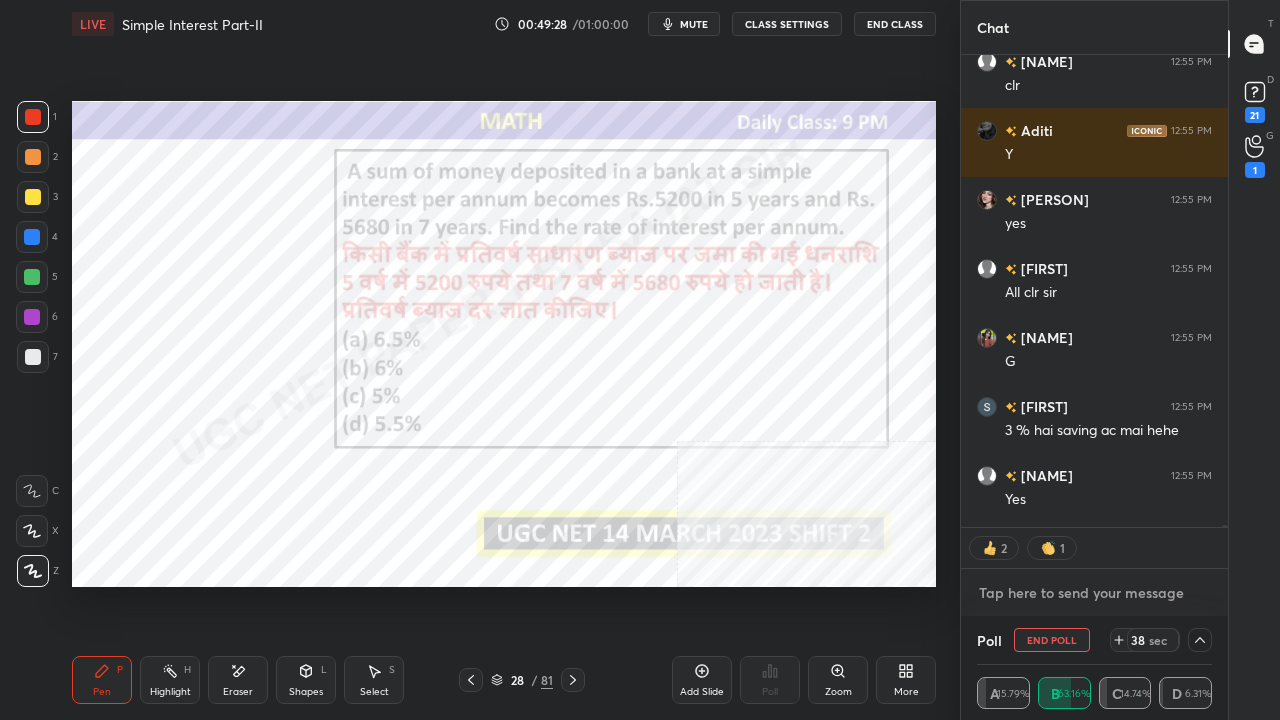 type on "https://t.me/+-ScvgQmzMWMzNmQ1" 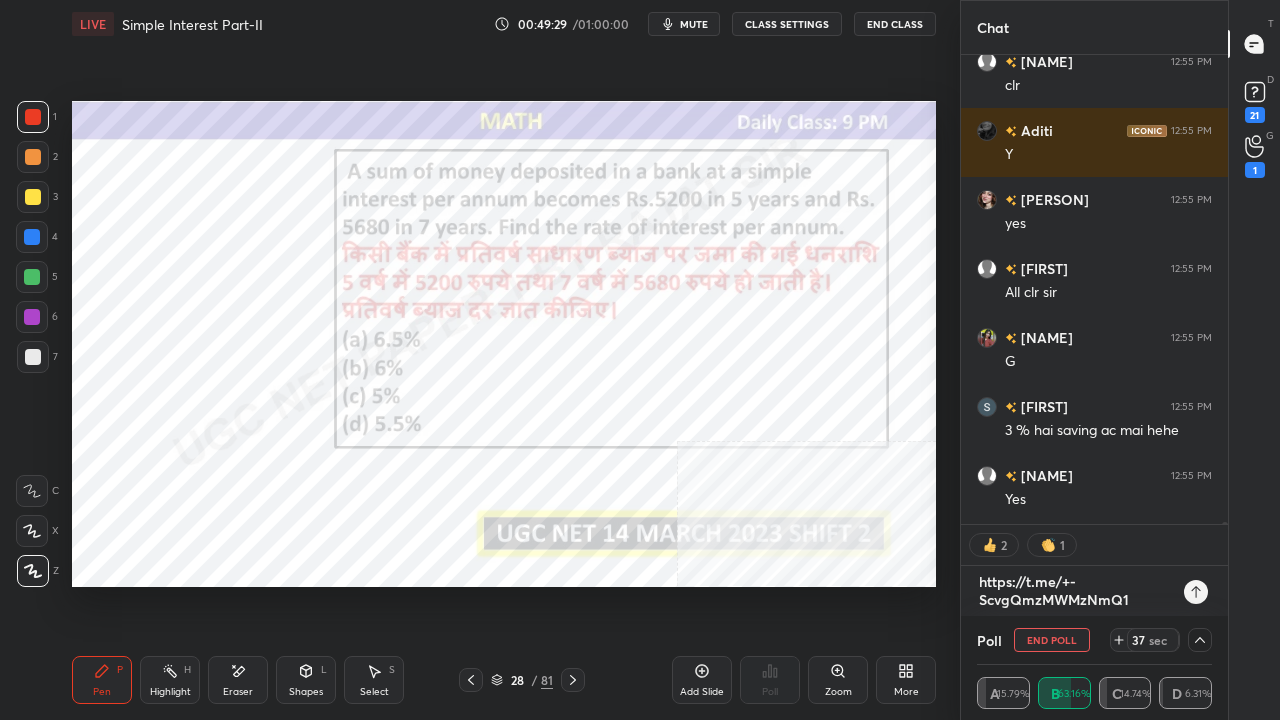 type on "https://t.me/+-ScvgQmzMWMzNmQ1" 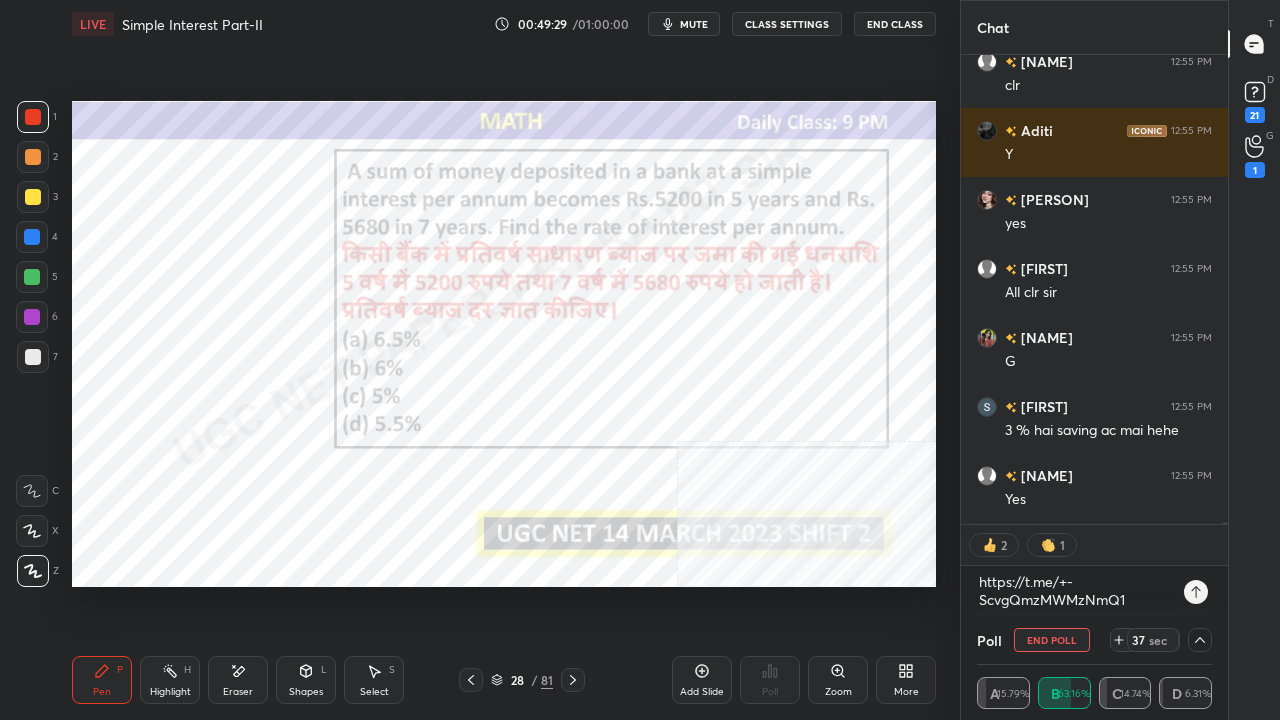 type on "x" 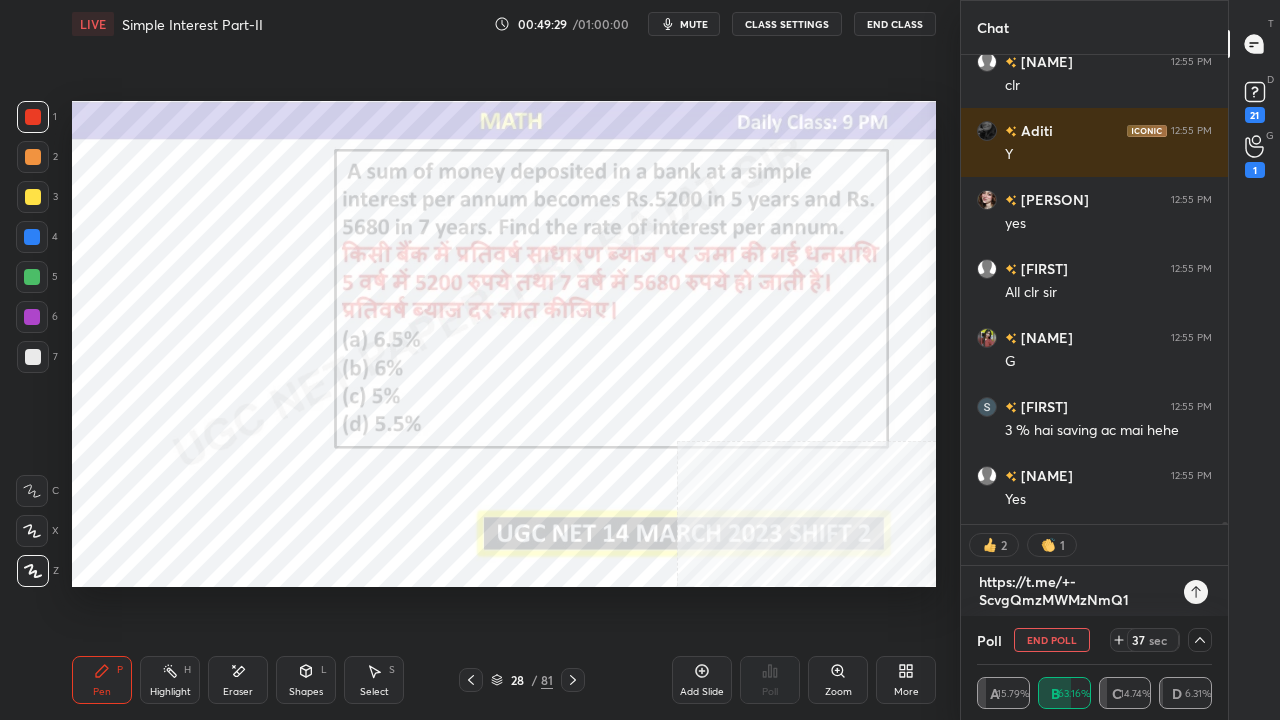 type 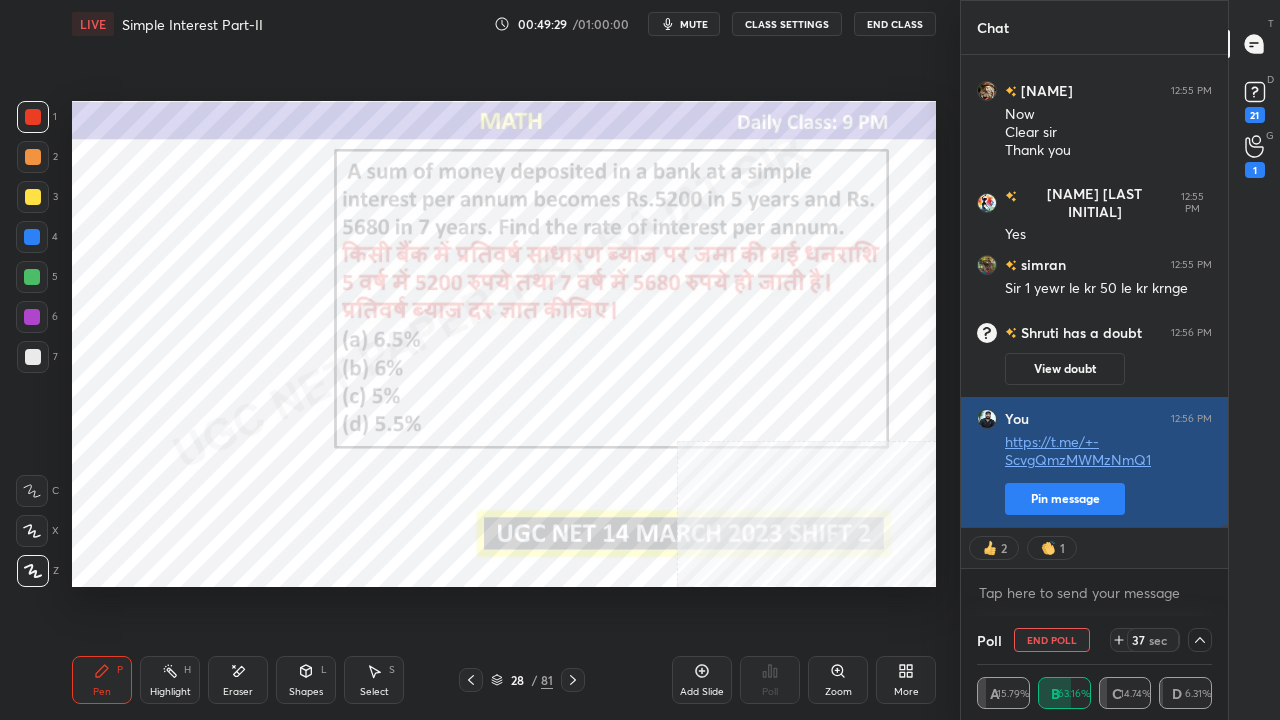 type on "x" 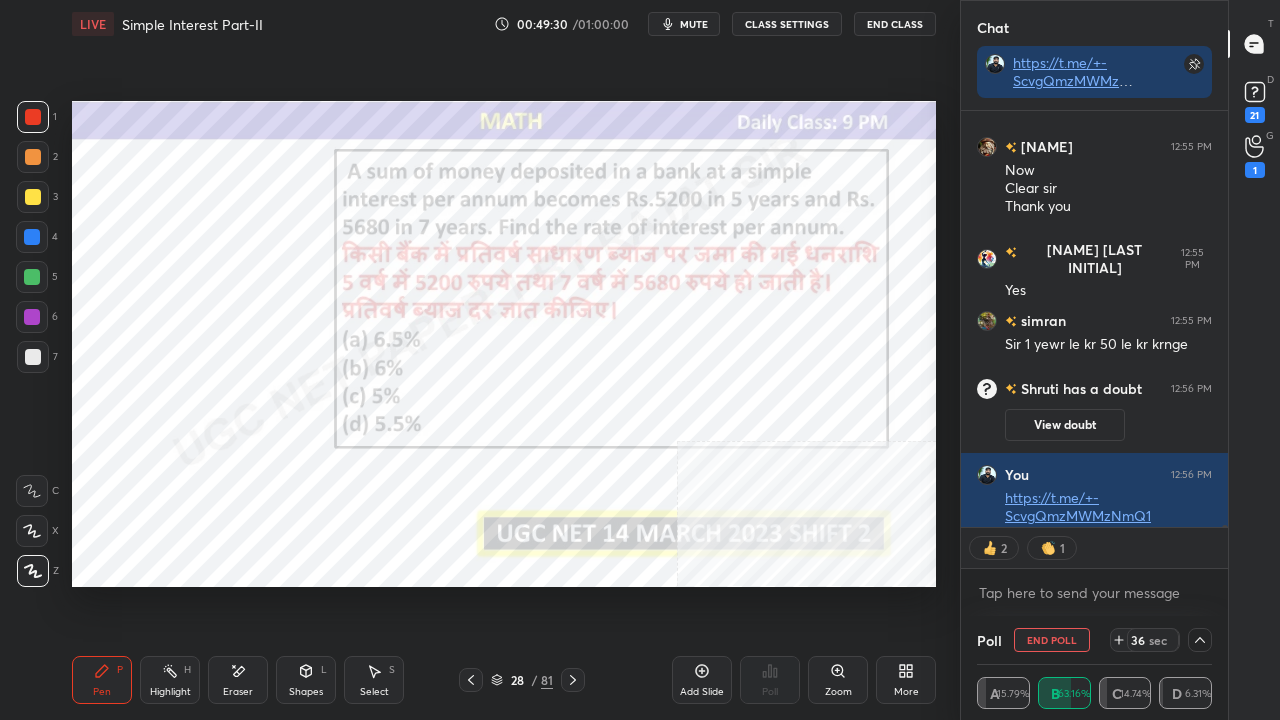 click on "CLASS SETTINGS" at bounding box center [787, 24] 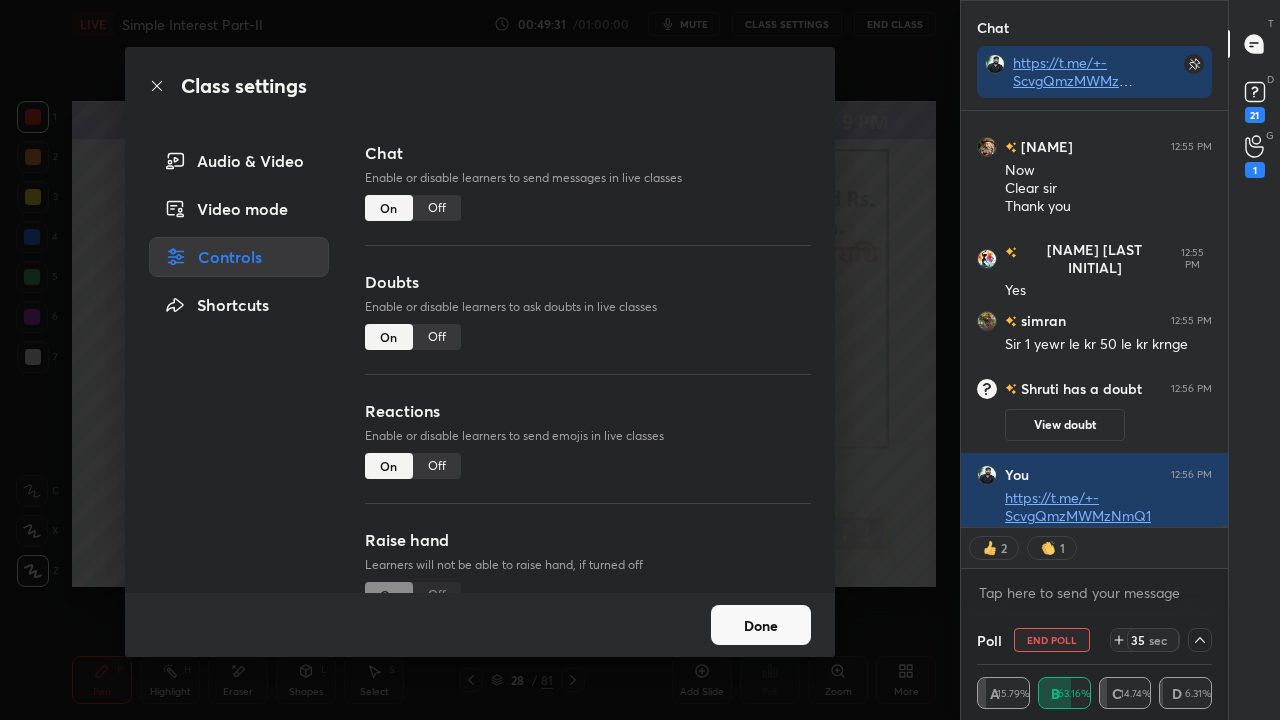 click on "Chat Enable or disable learners to send messages in live classes On Off" at bounding box center [588, 205] 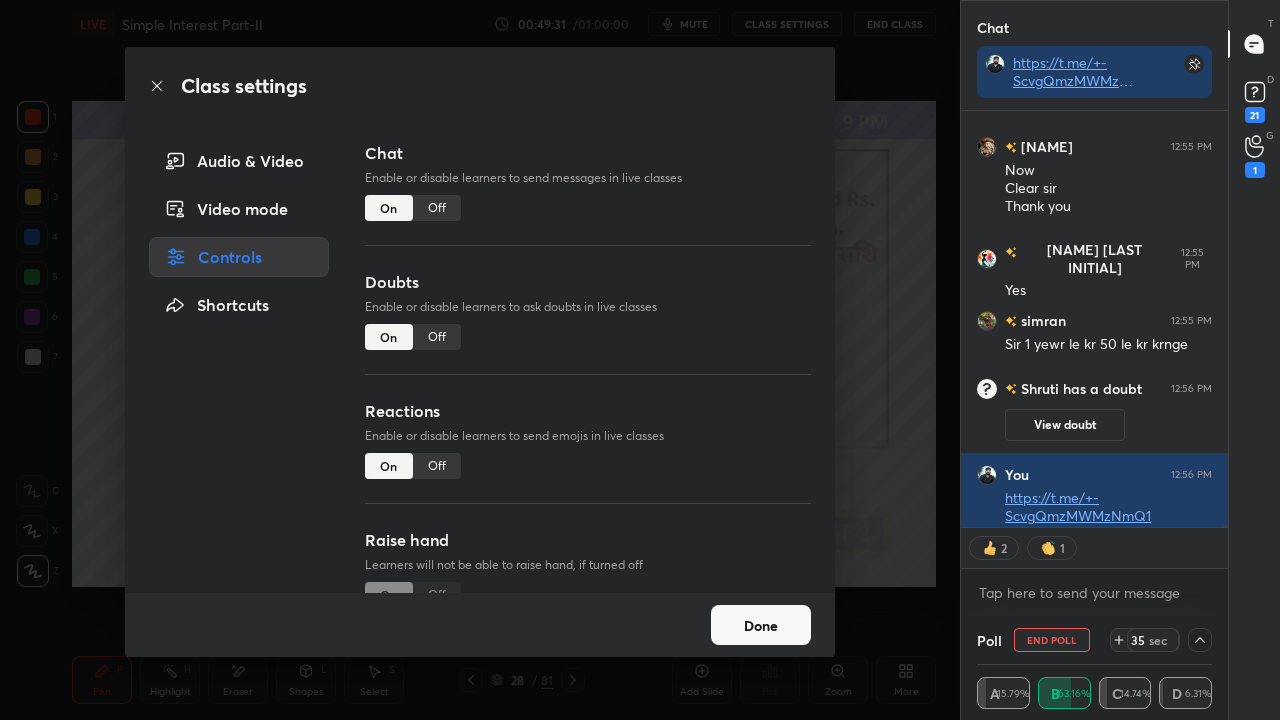 click on "Off" at bounding box center [437, 208] 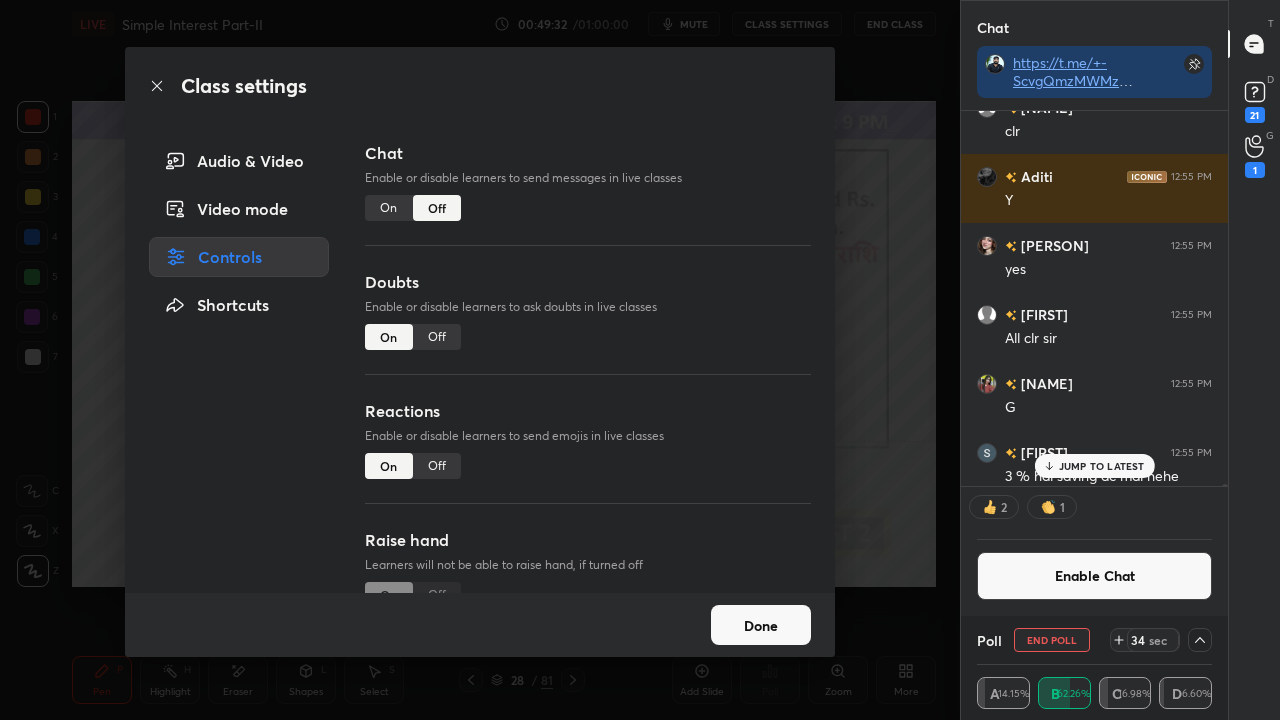 drag, startPoint x: 150, startPoint y: 82, endPoint x: 209, endPoint y: 95, distance: 60.41523 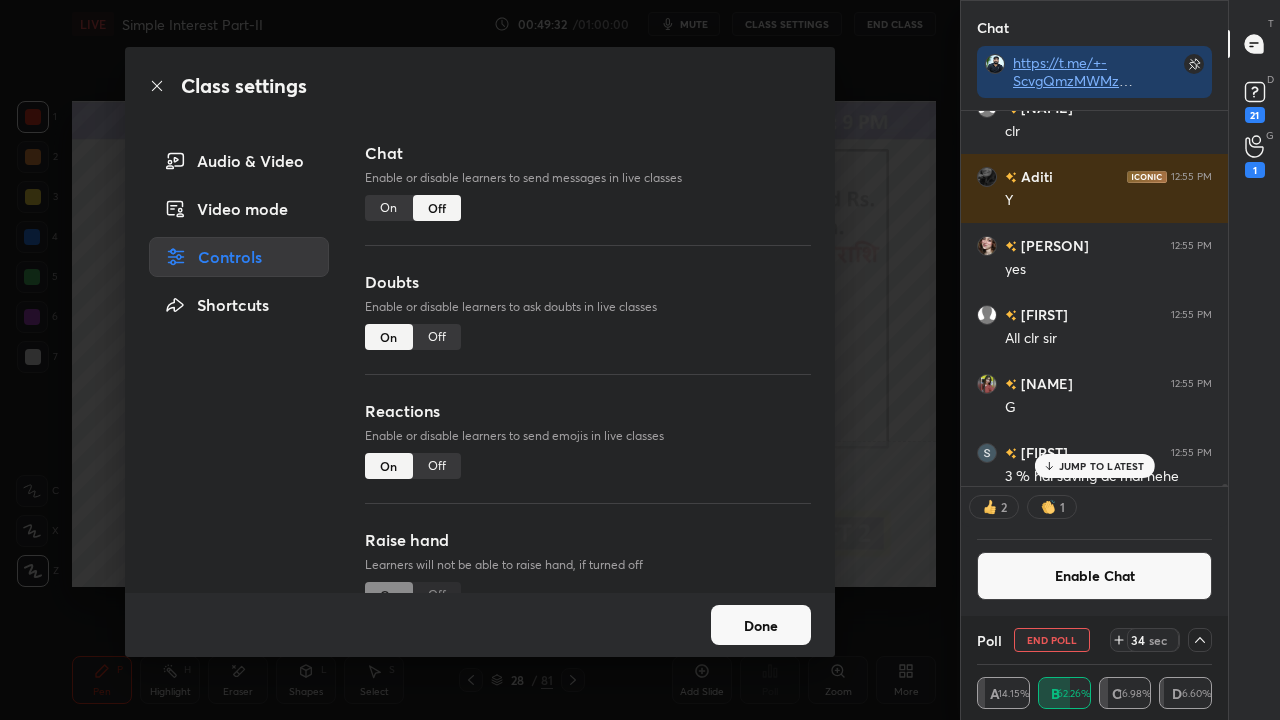 click 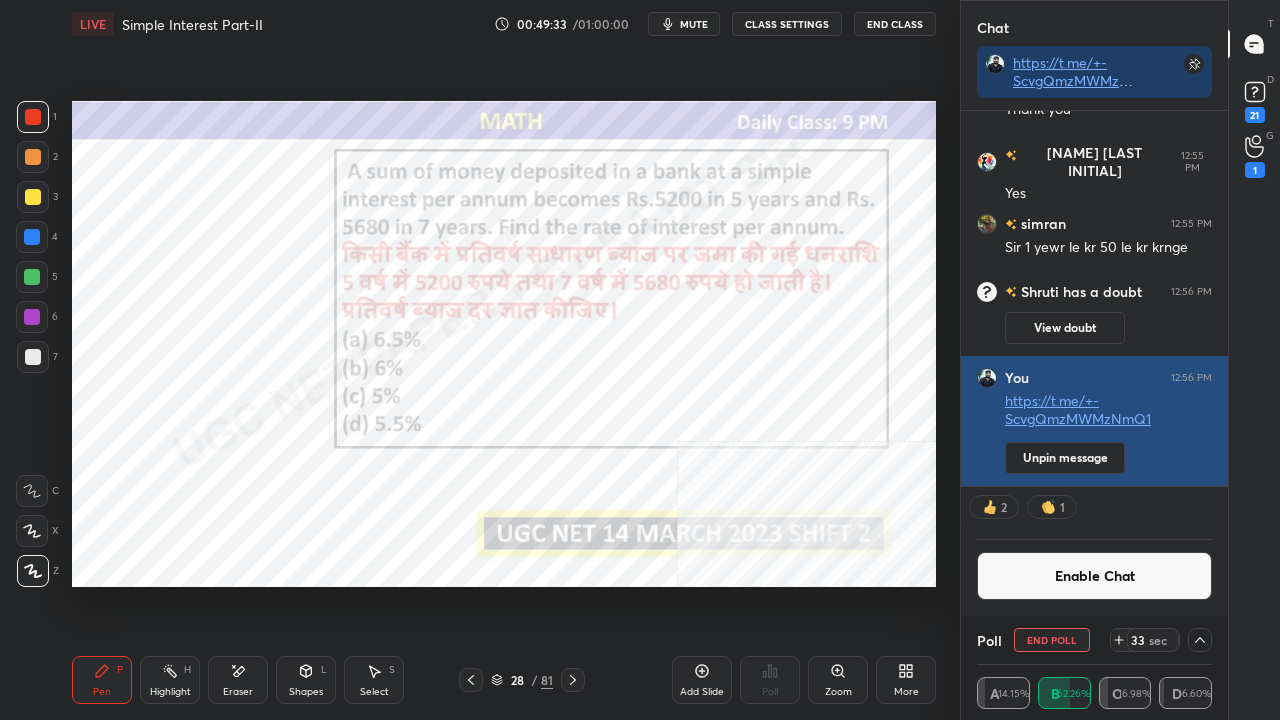 click on "Unpin message" at bounding box center (1065, 458) 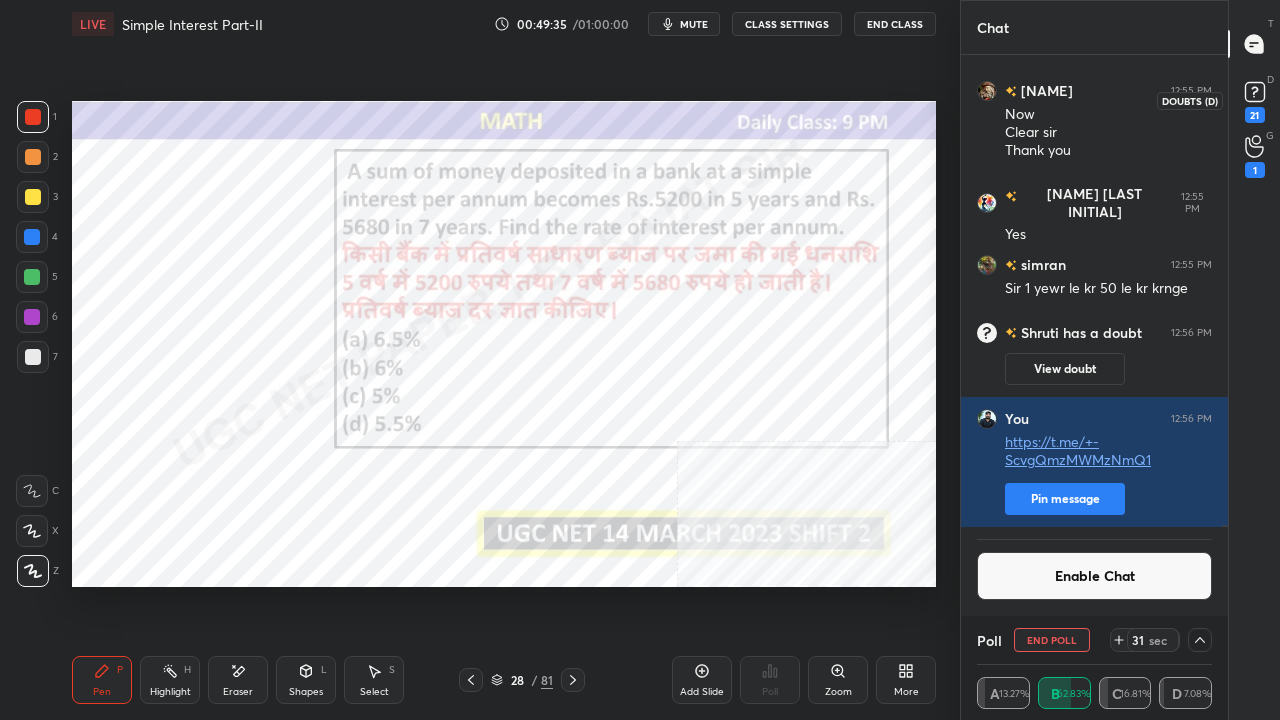 click 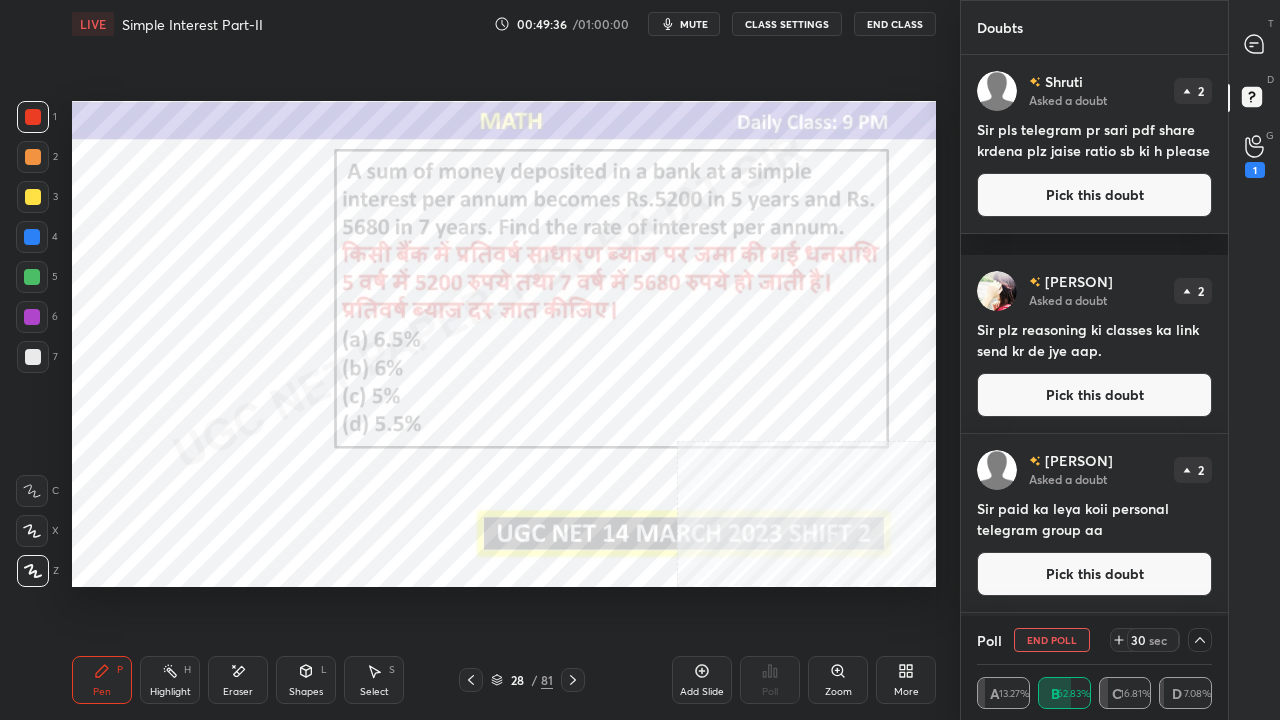 click on "Pick this doubt" at bounding box center (1094, 195) 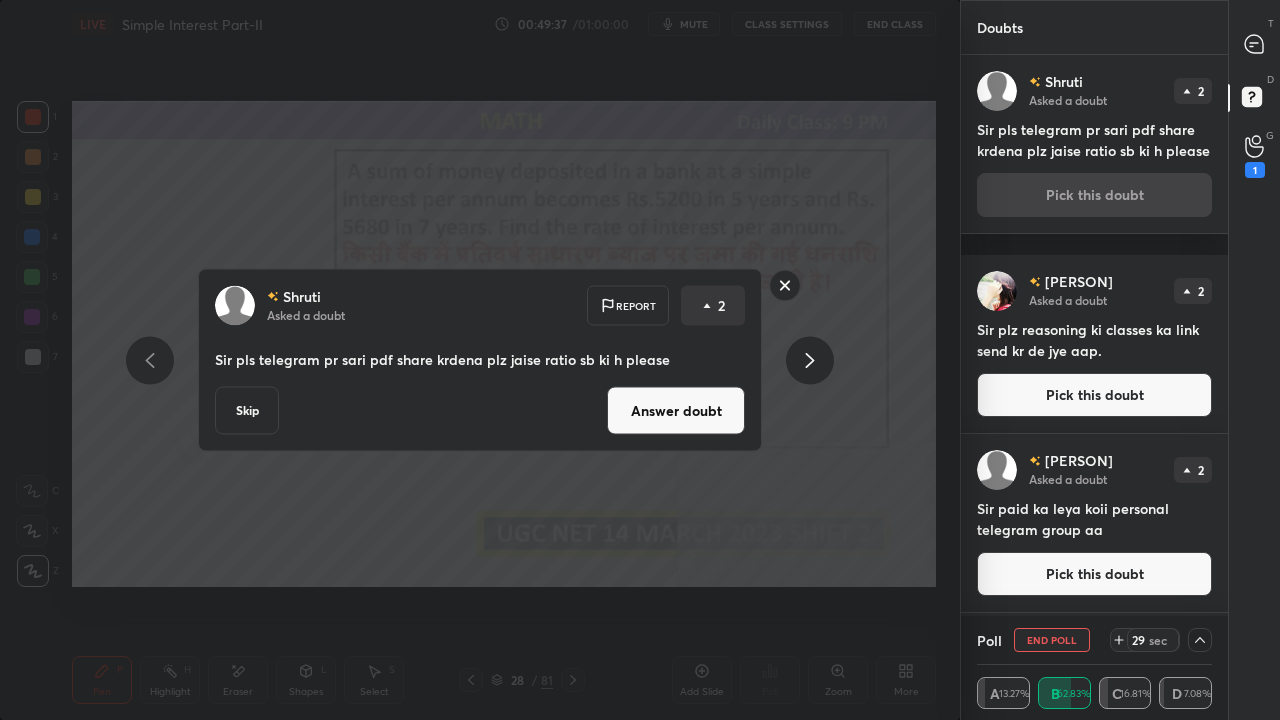 click 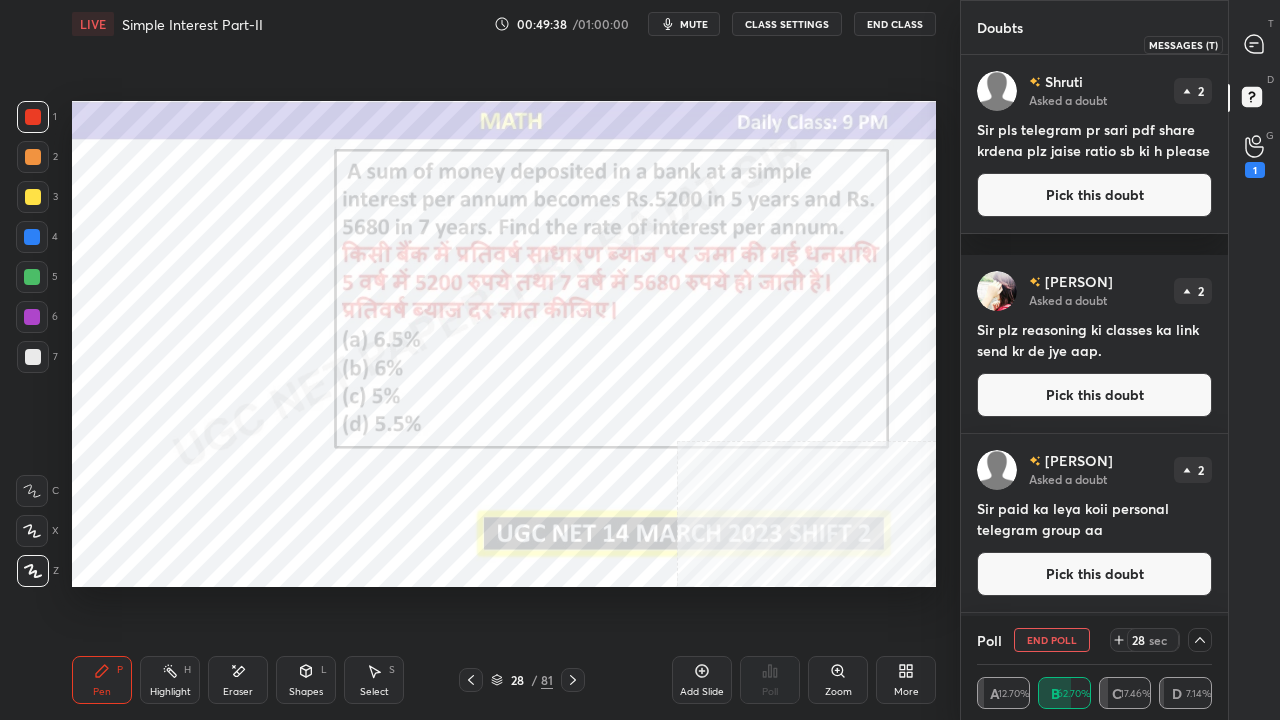 click 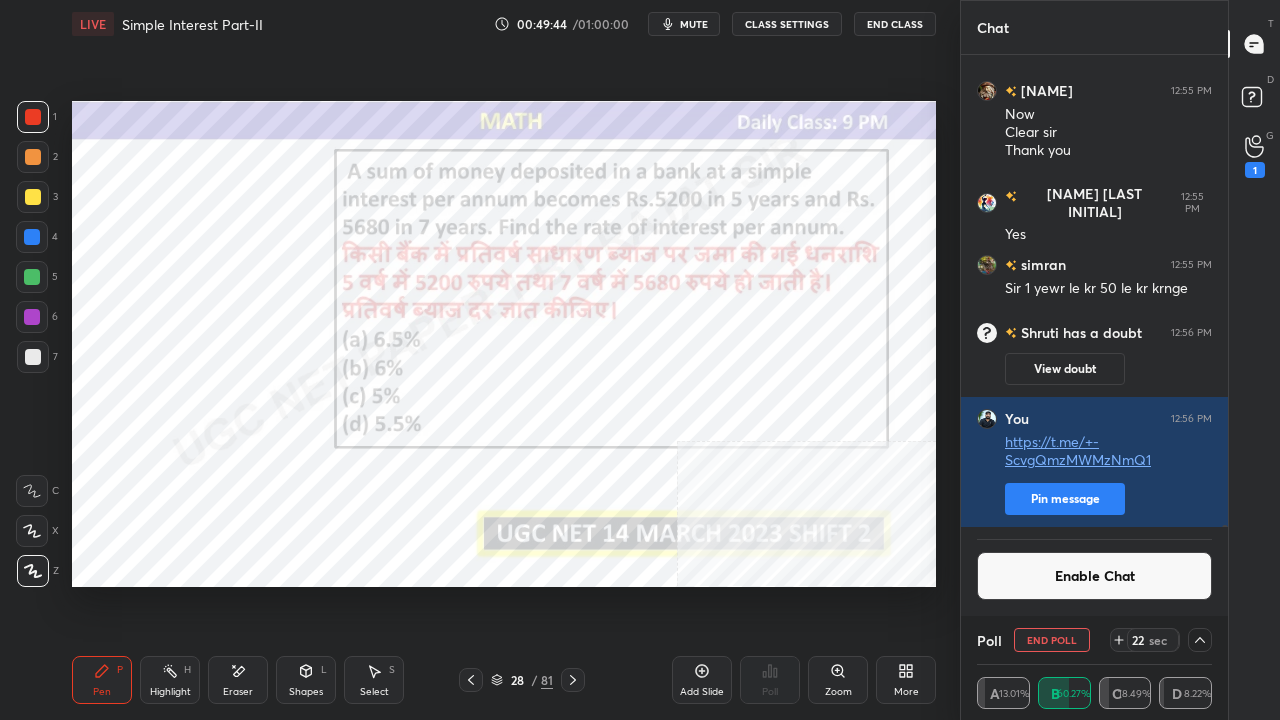 click at bounding box center [32, 317] 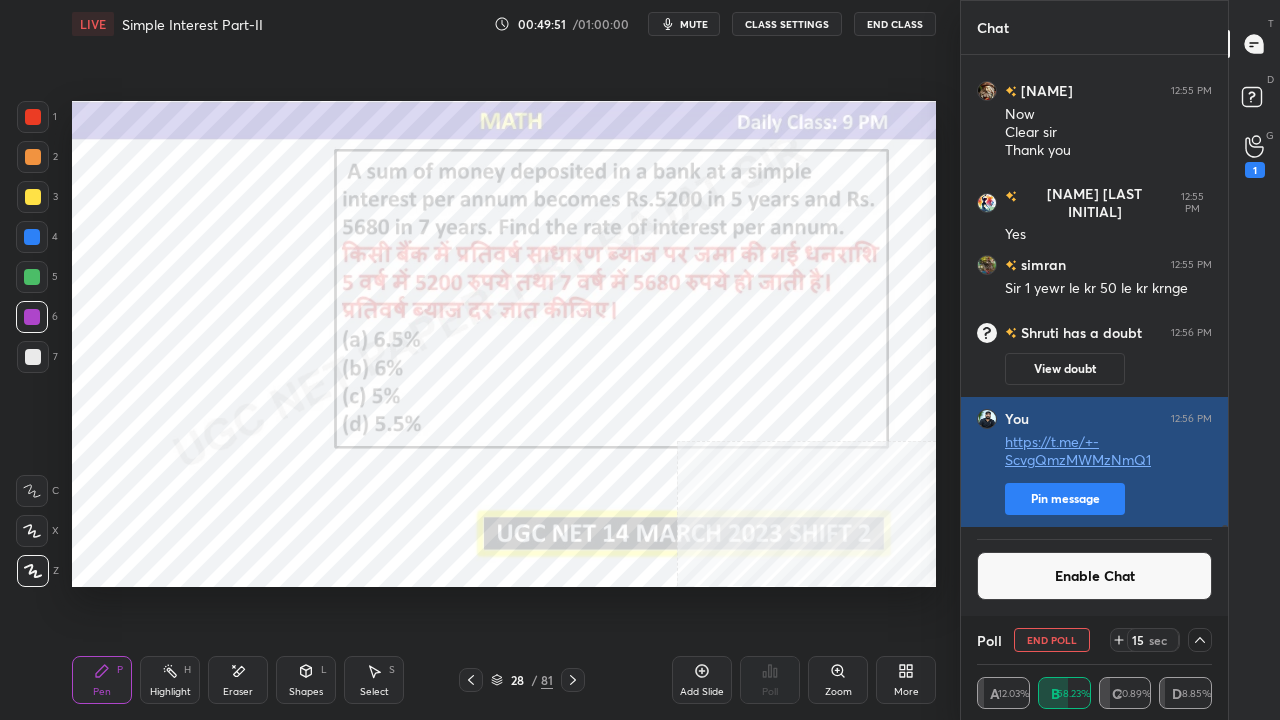 click on "Pin message" at bounding box center [1065, 499] 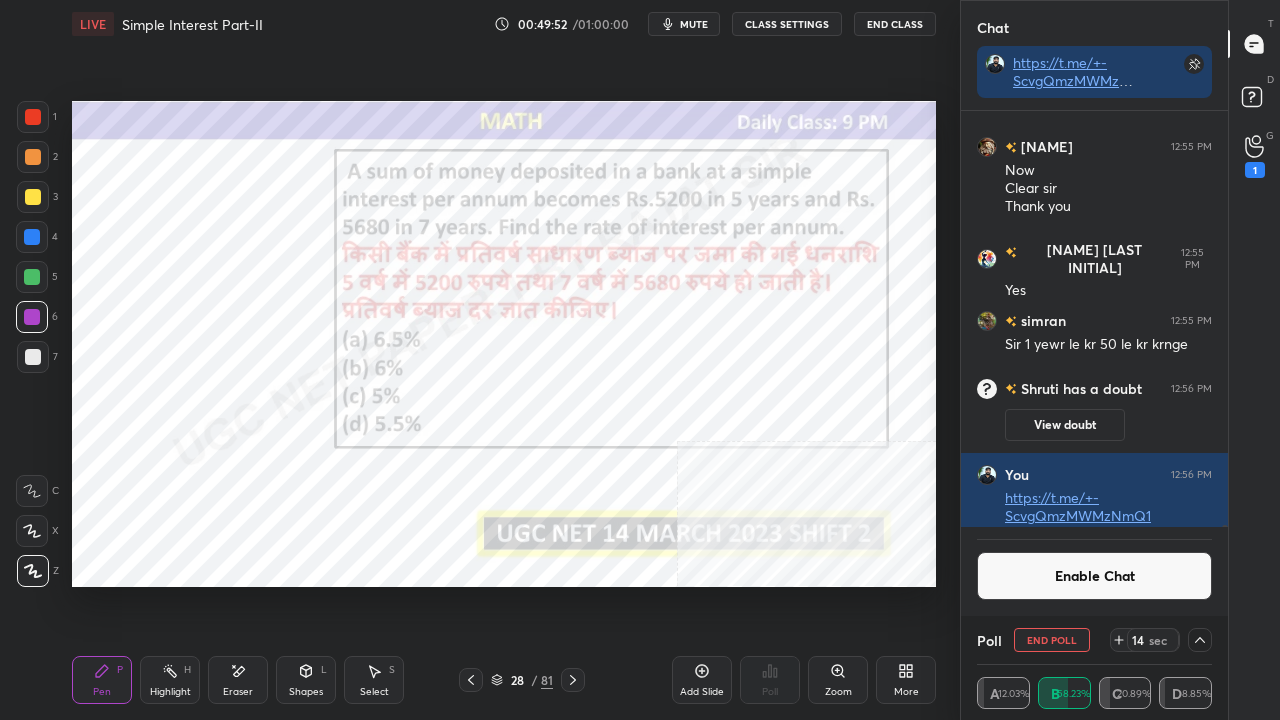 click on "Enable Chat" at bounding box center (1094, 576) 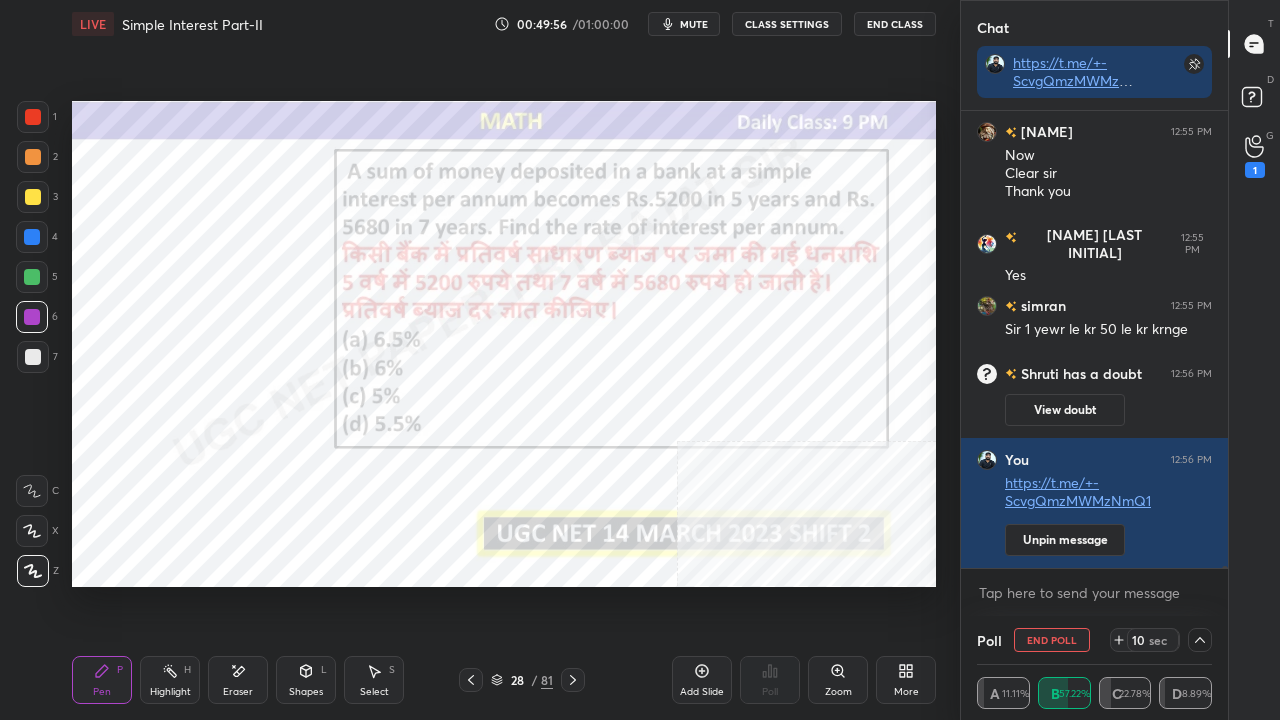 click at bounding box center (33, 117) 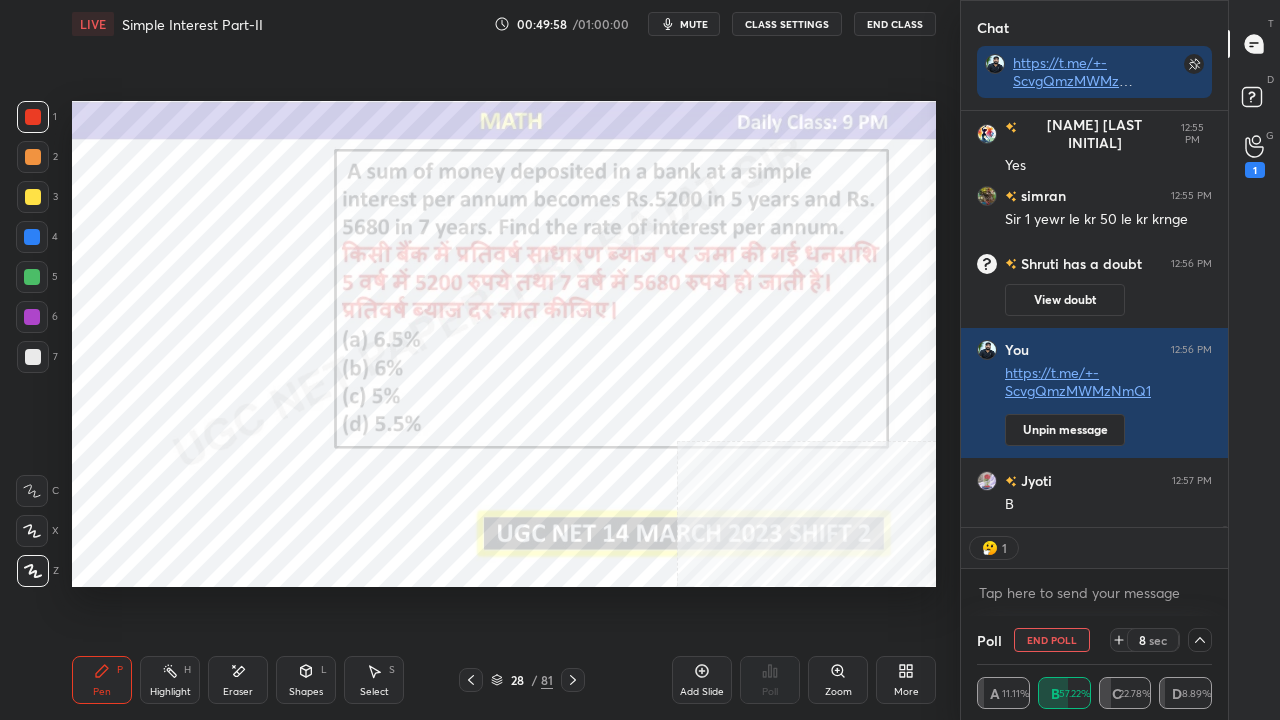 click at bounding box center (32, 317) 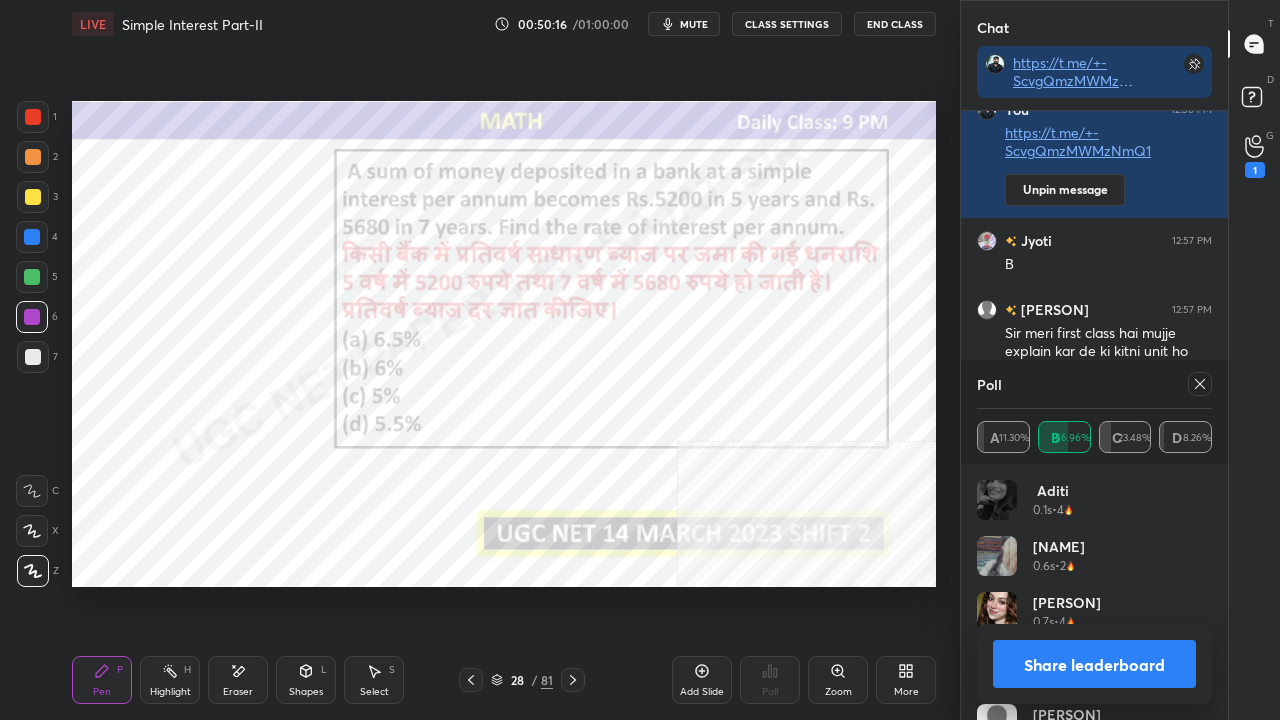 click 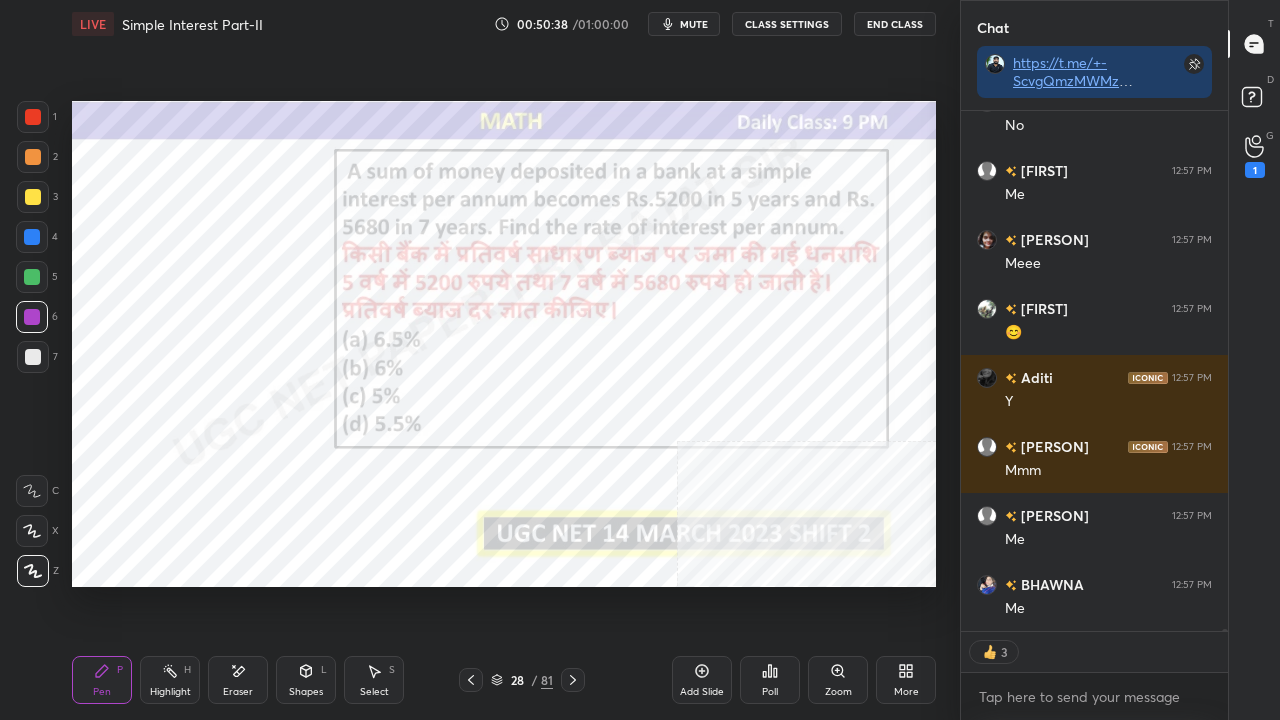 click at bounding box center [33, 117] 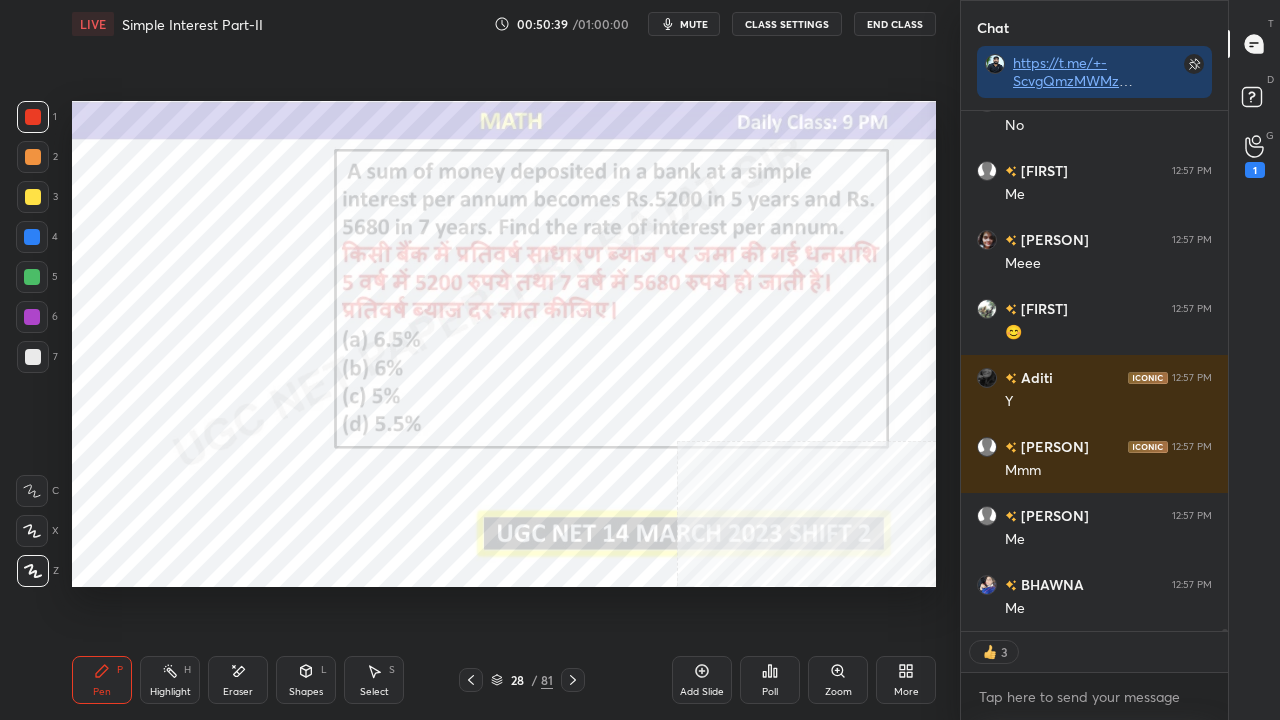 click at bounding box center (33, 117) 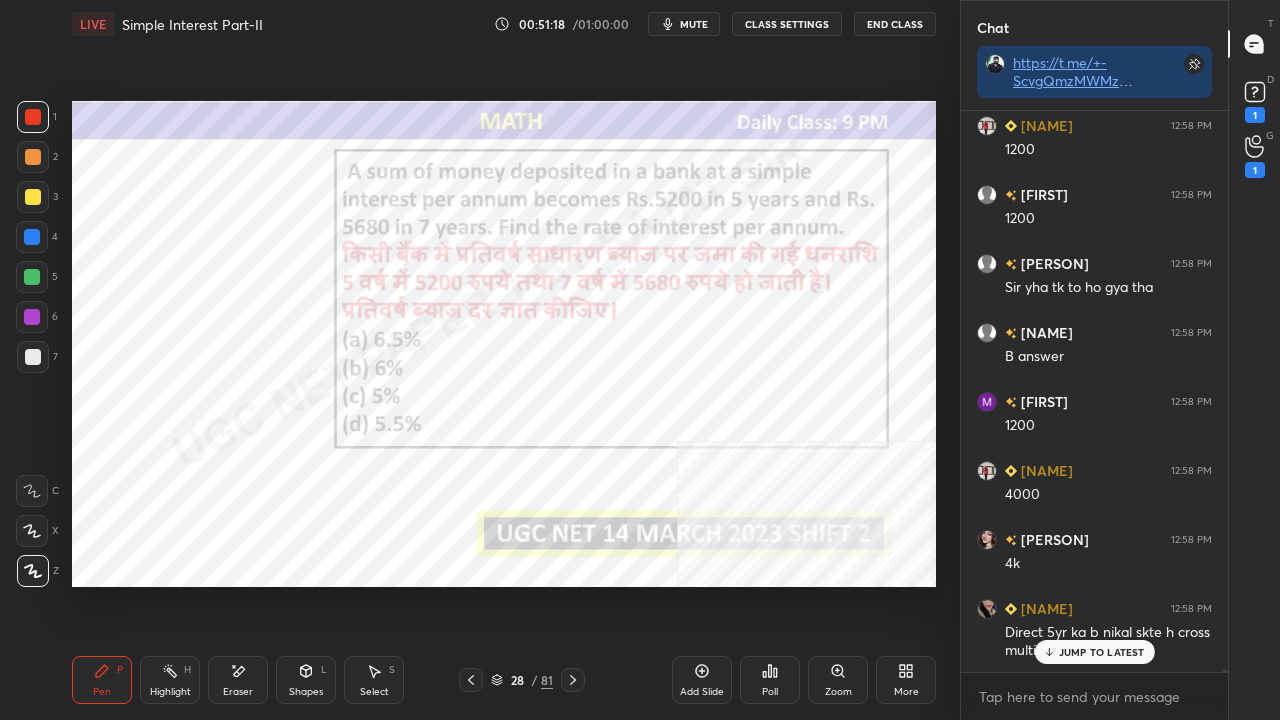 click at bounding box center (32, 237) 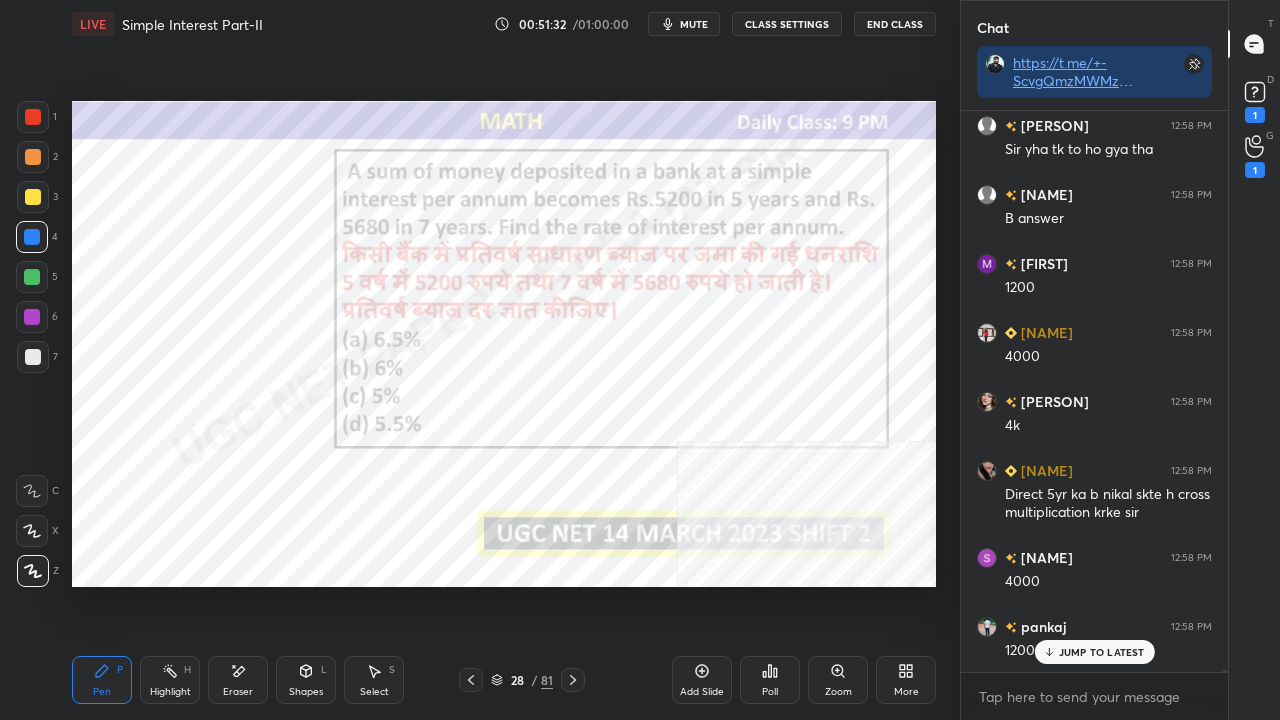 click at bounding box center [33, 117] 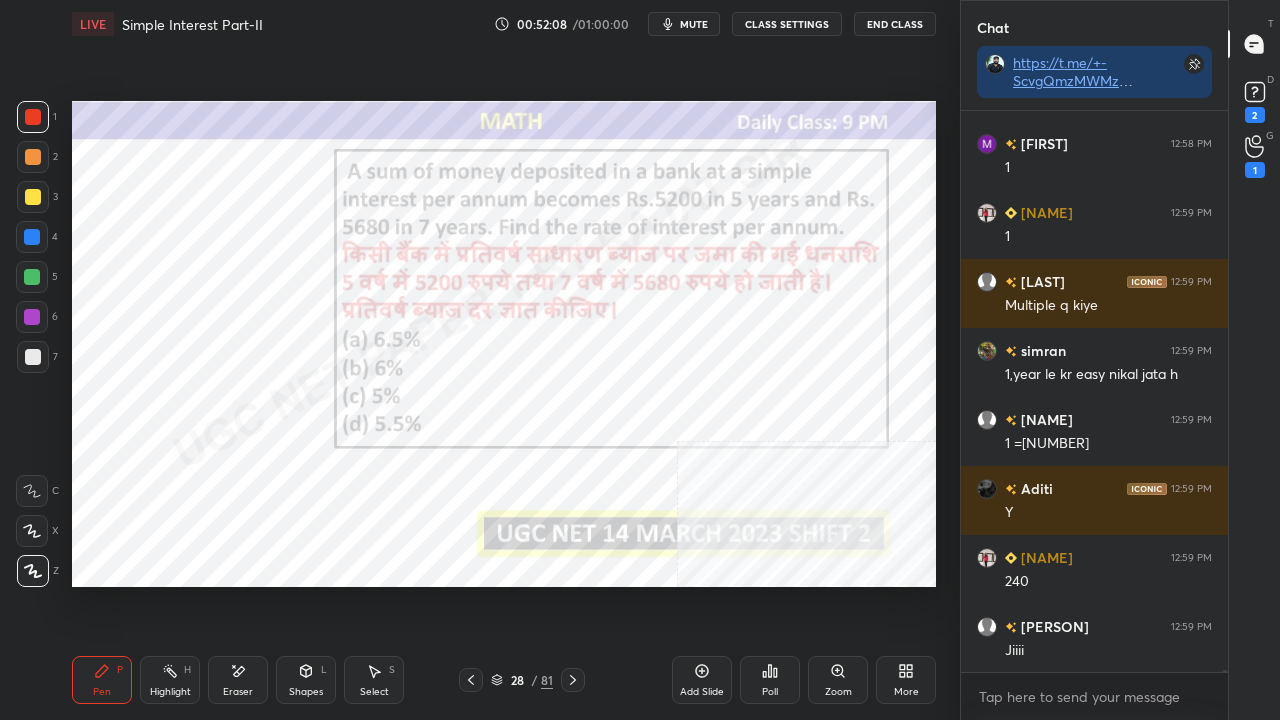 scroll, scrollTop: 130964, scrollLeft: 0, axis: vertical 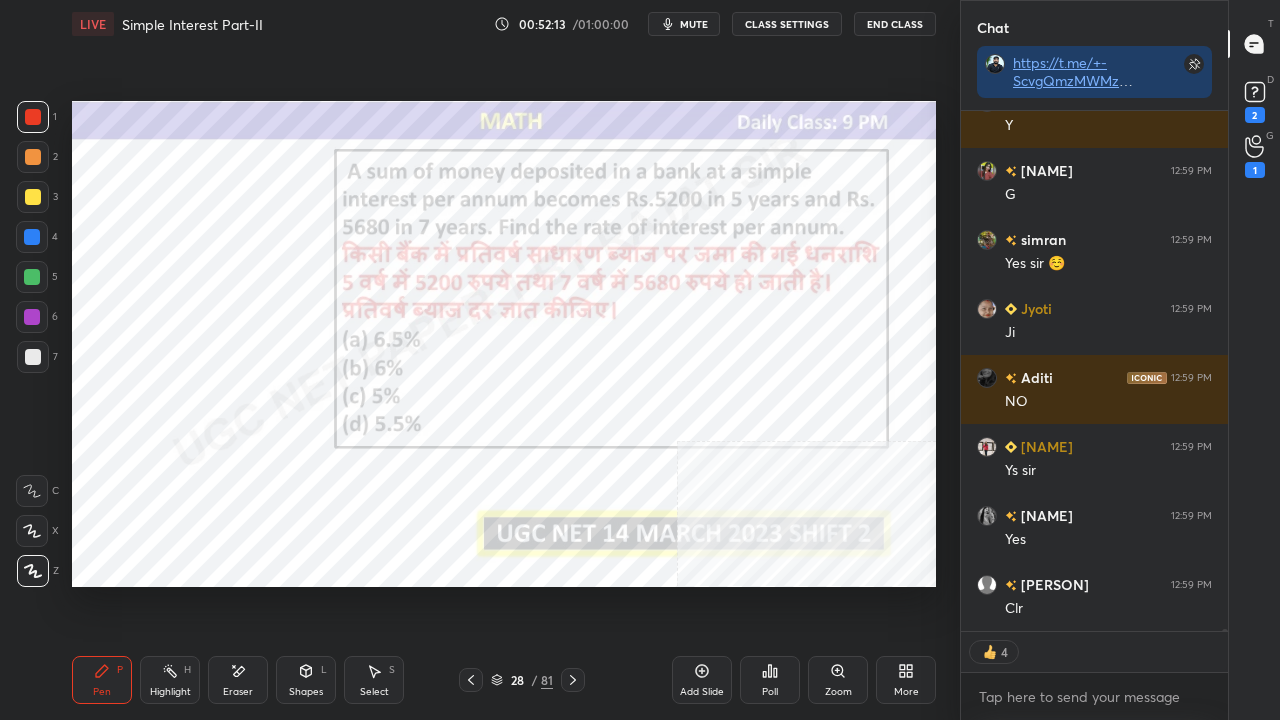 click 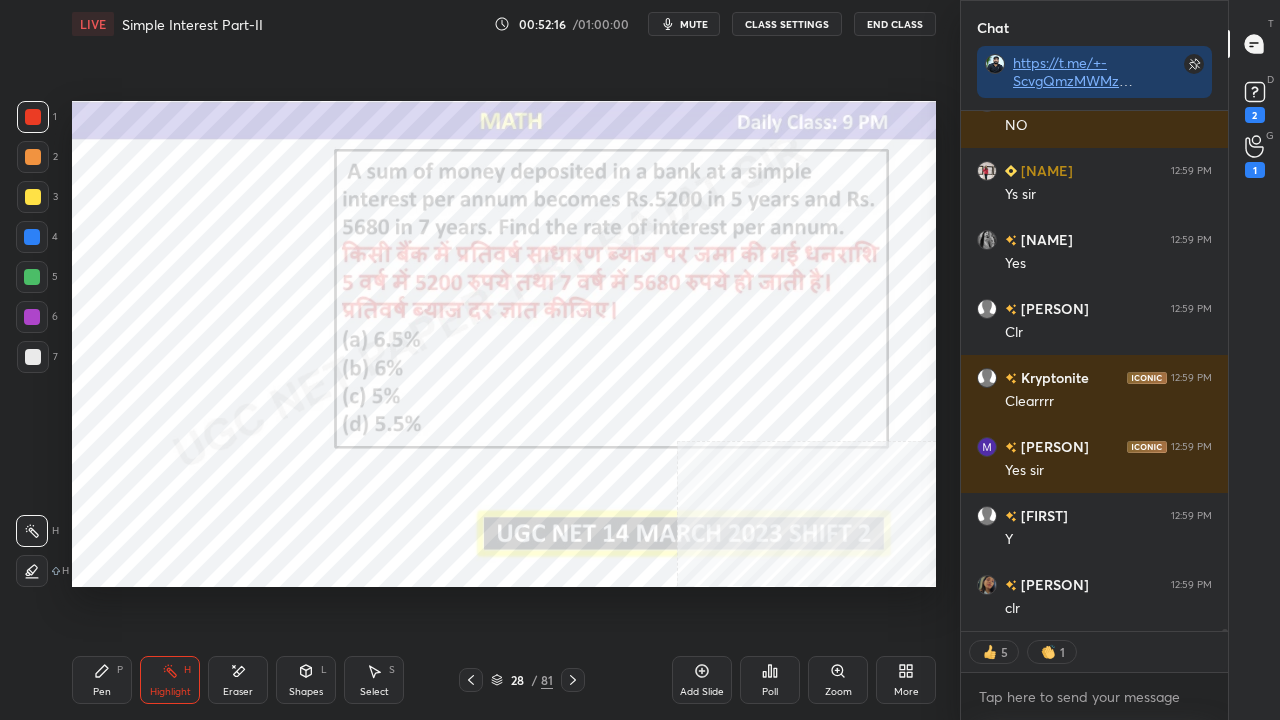 scroll, scrollTop: 131971, scrollLeft: 0, axis: vertical 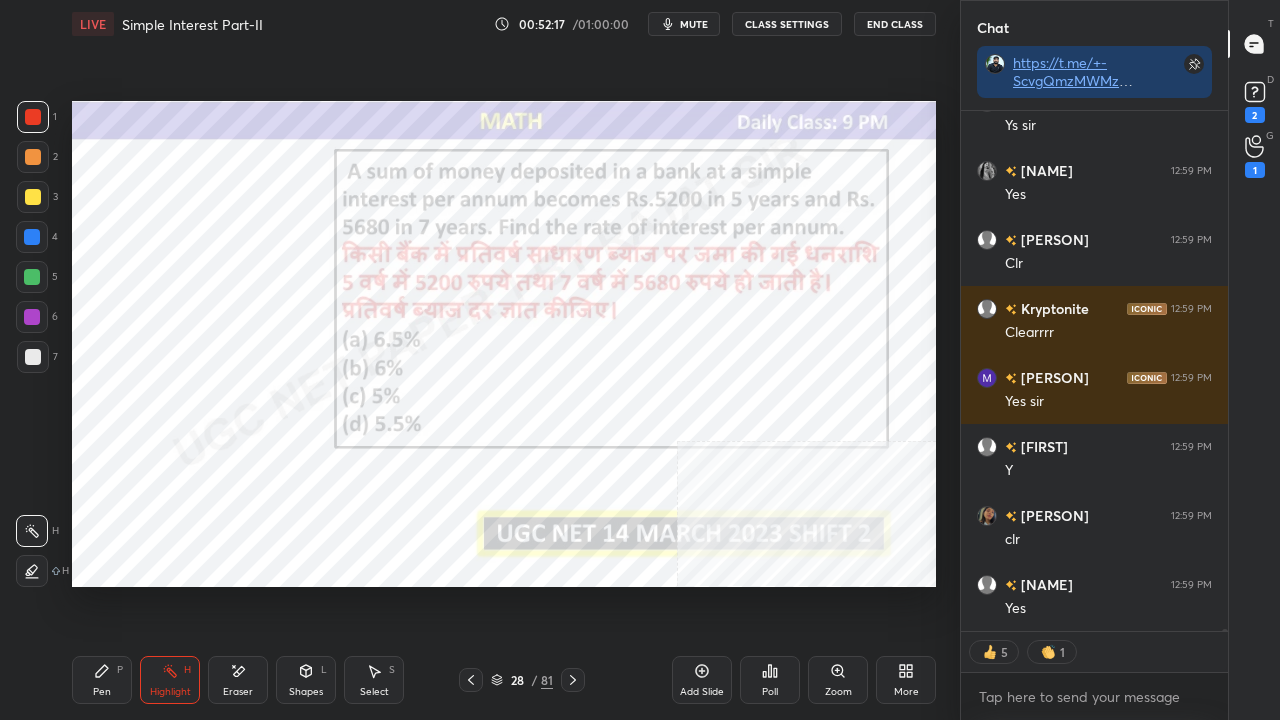 click on "Pen P" at bounding box center (102, 680) 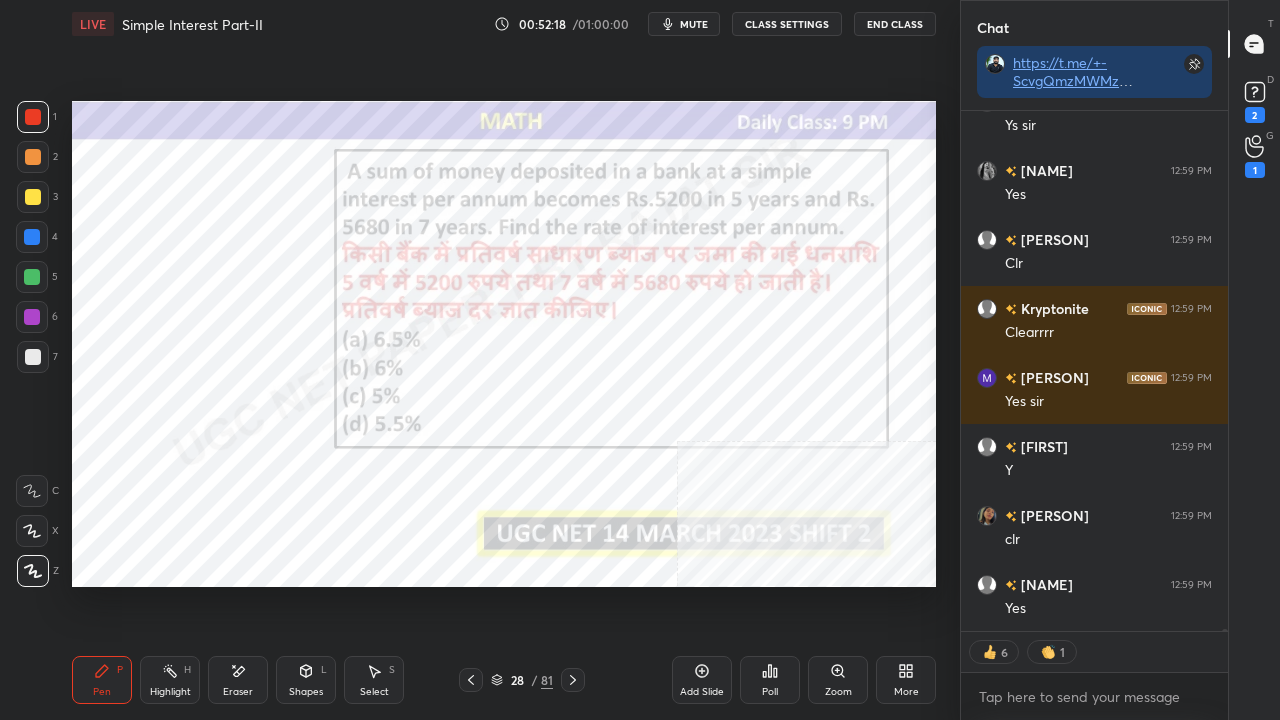 scroll, scrollTop: 132040, scrollLeft: 0, axis: vertical 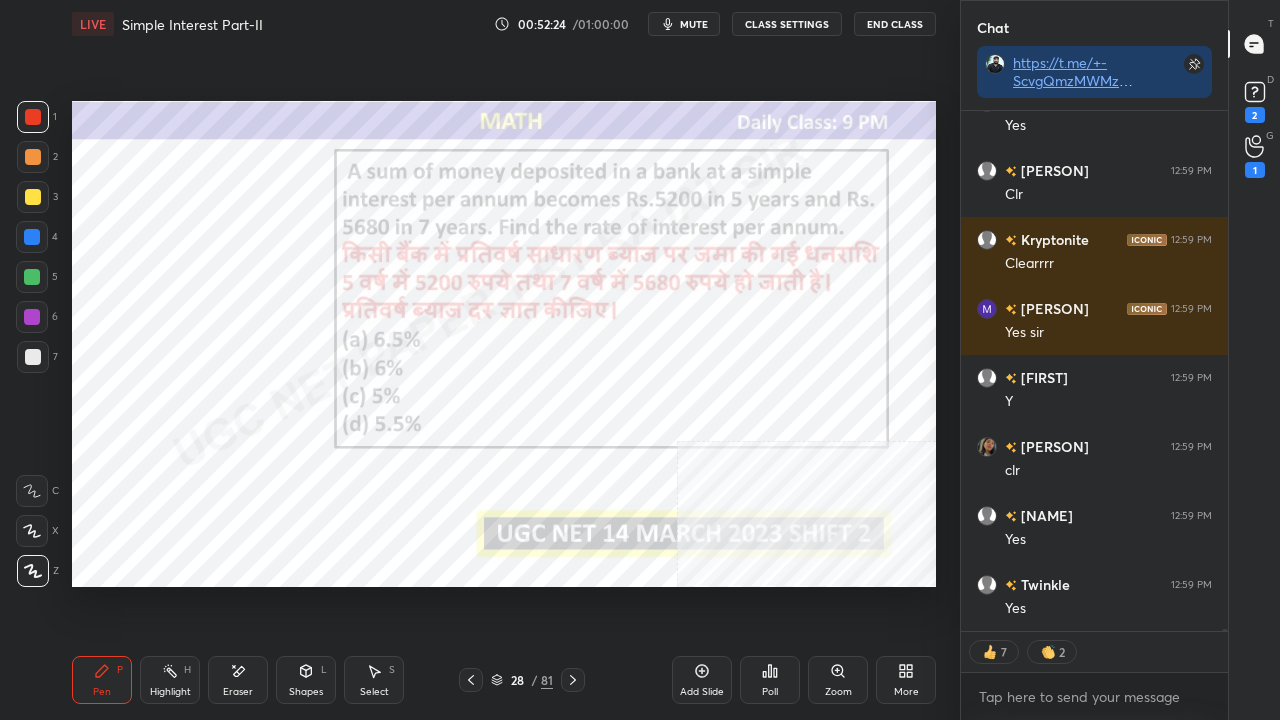 click 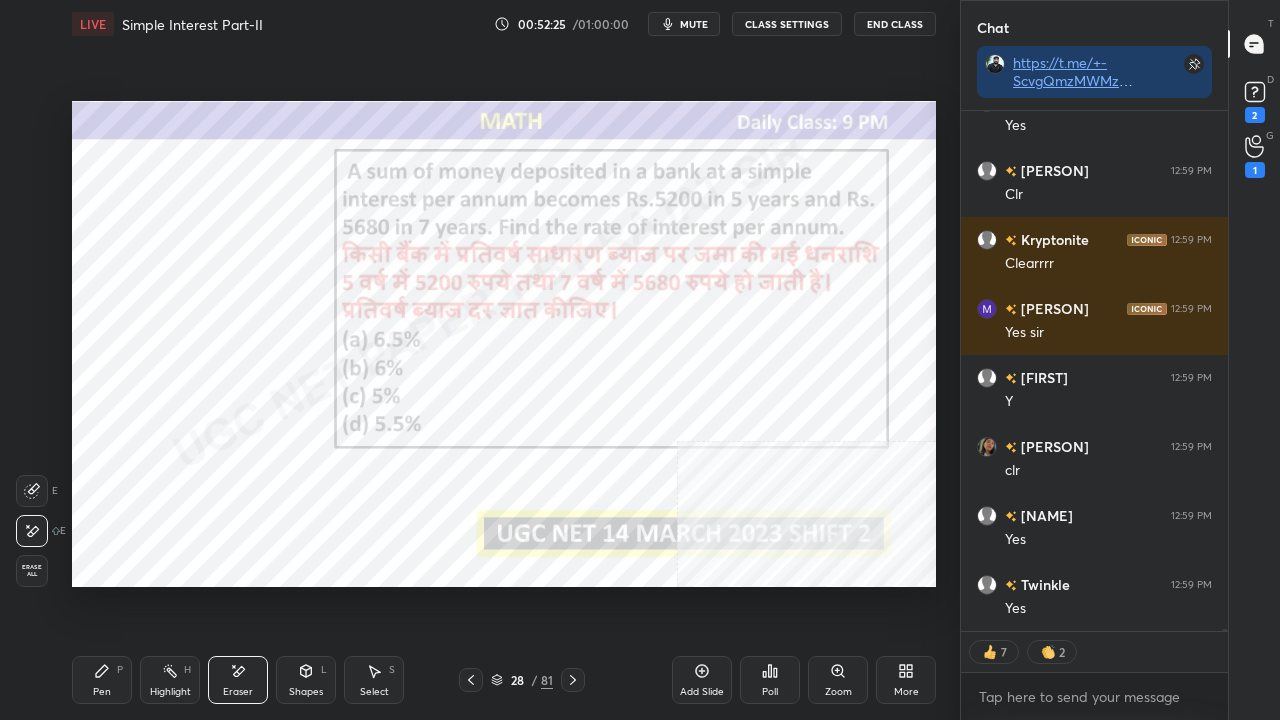 drag, startPoint x: 100, startPoint y: 680, endPoint x: 113, endPoint y: 680, distance: 13 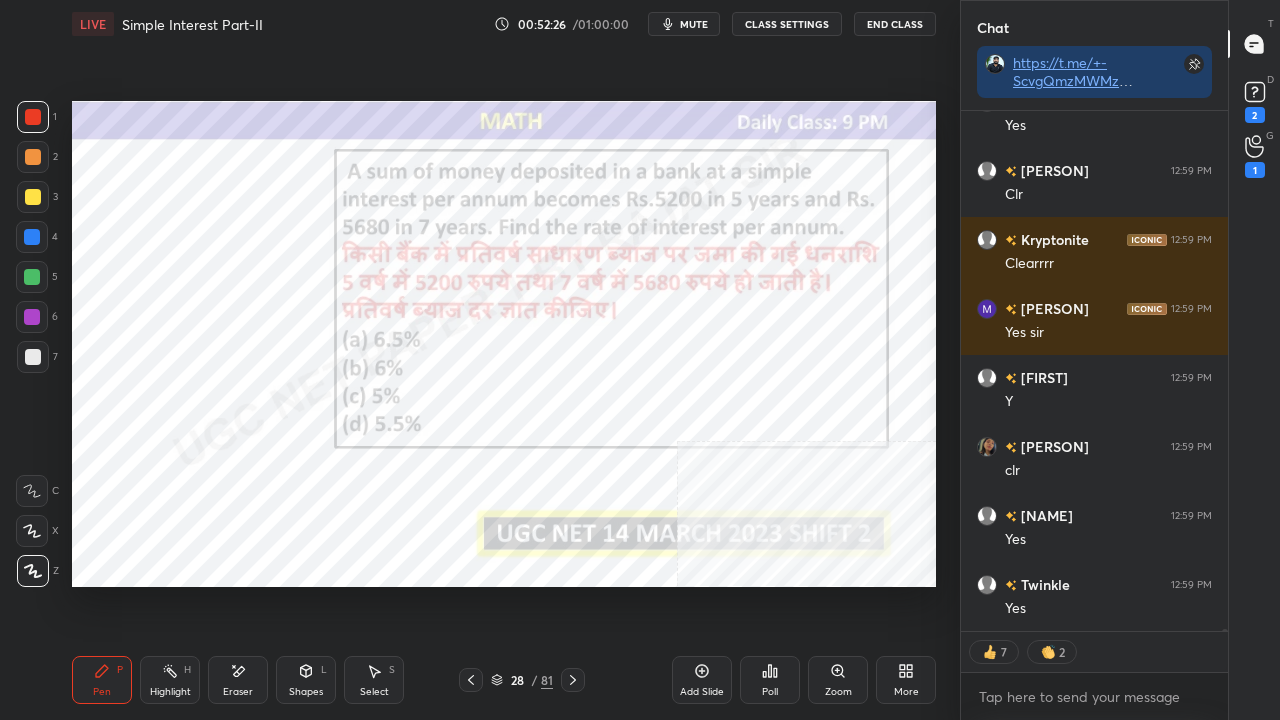 drag, startPoint x: 241, startPoint y: 674, endPoint x: 251, endPoint y: 646, distance: 29.732138 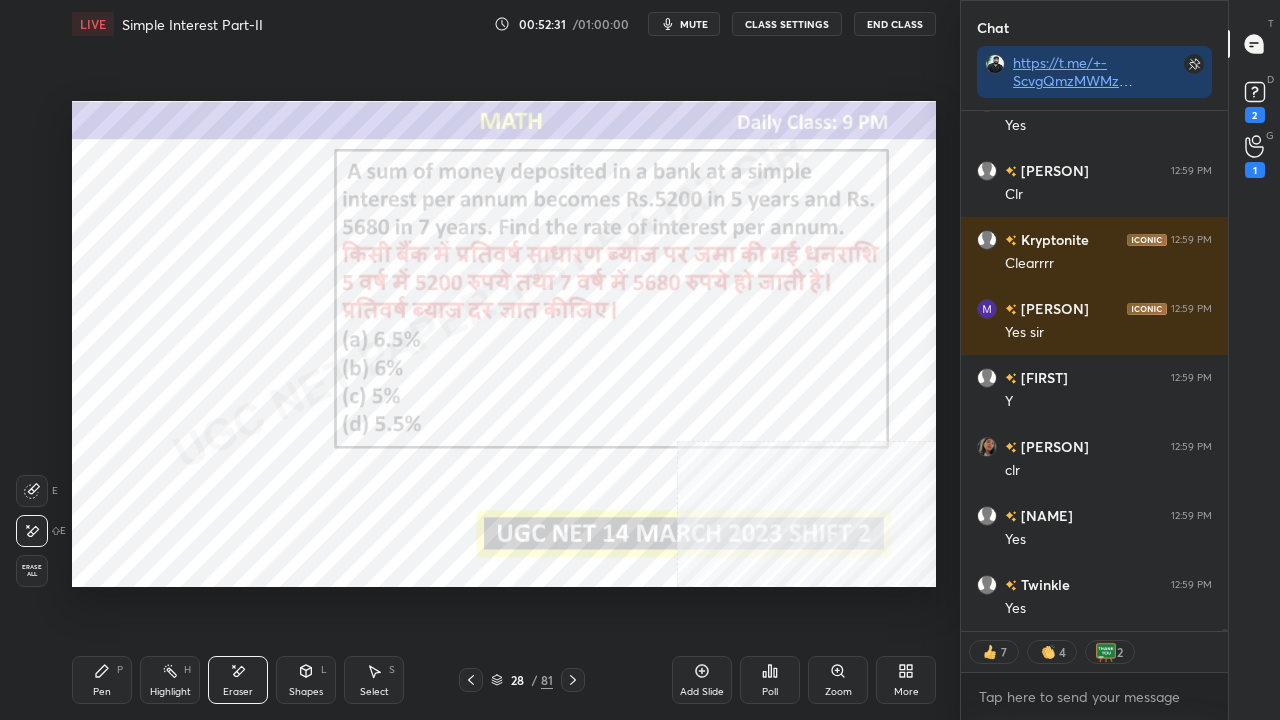 click 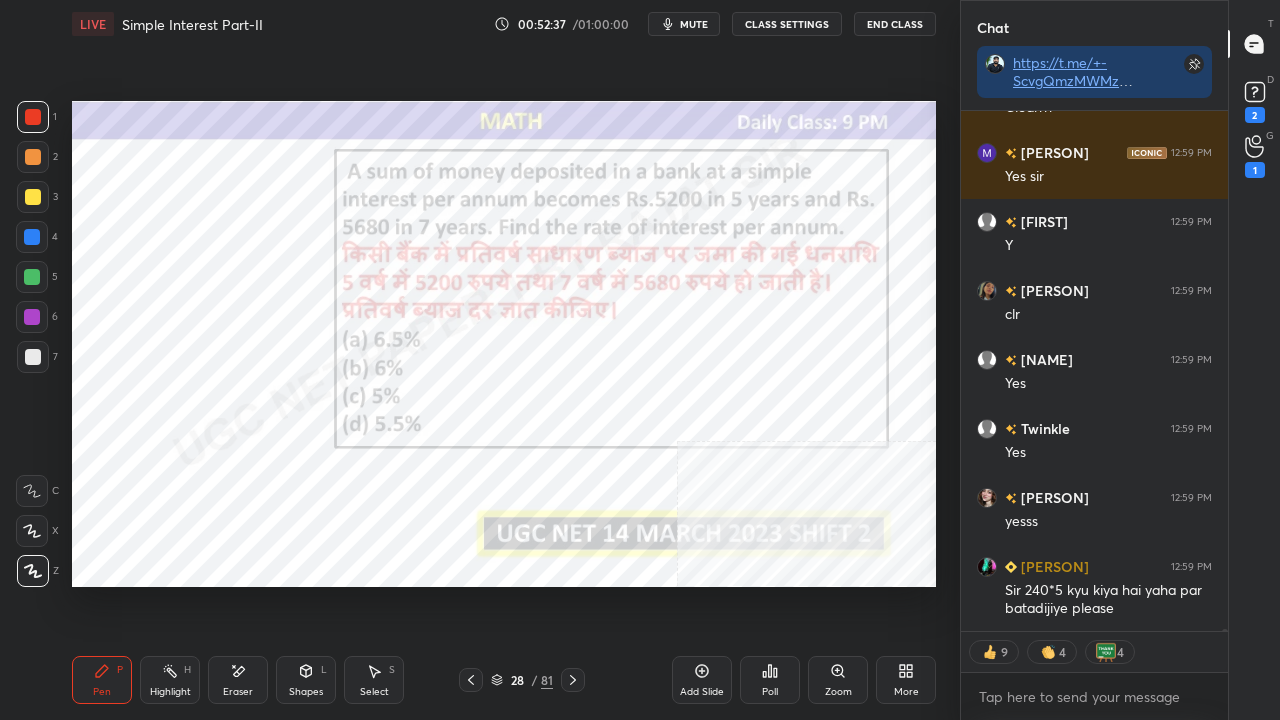 scroll, scrollTop: 132265, scrollLeft: 0, axis: vertical 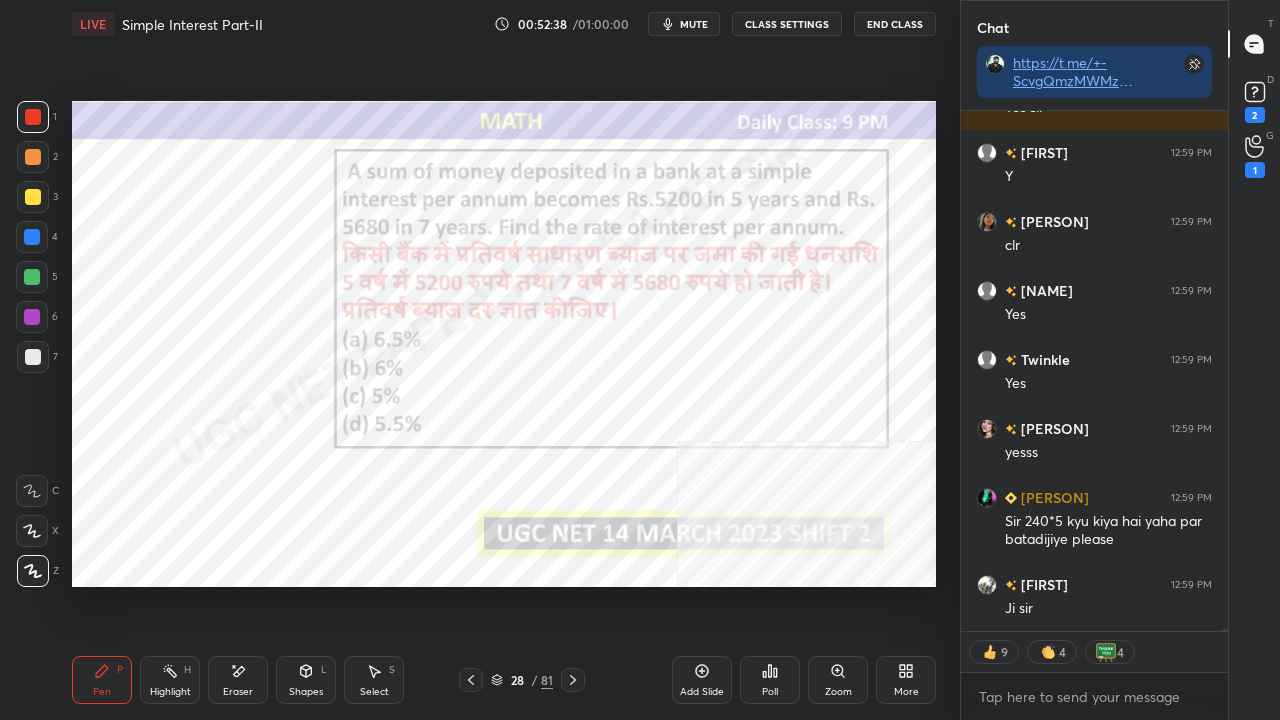 click at bounding box center (32, 317) 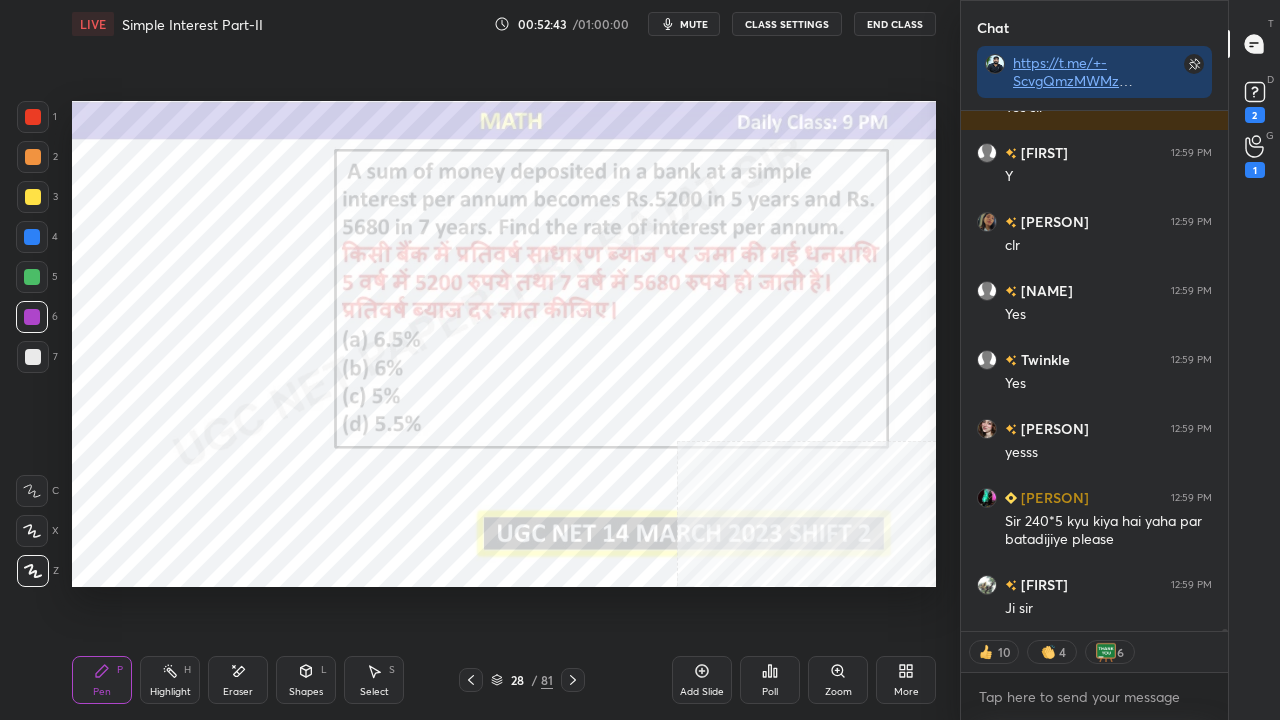 scroll, scrollTop: 132334, scrollLeft: 0, axis: vertical 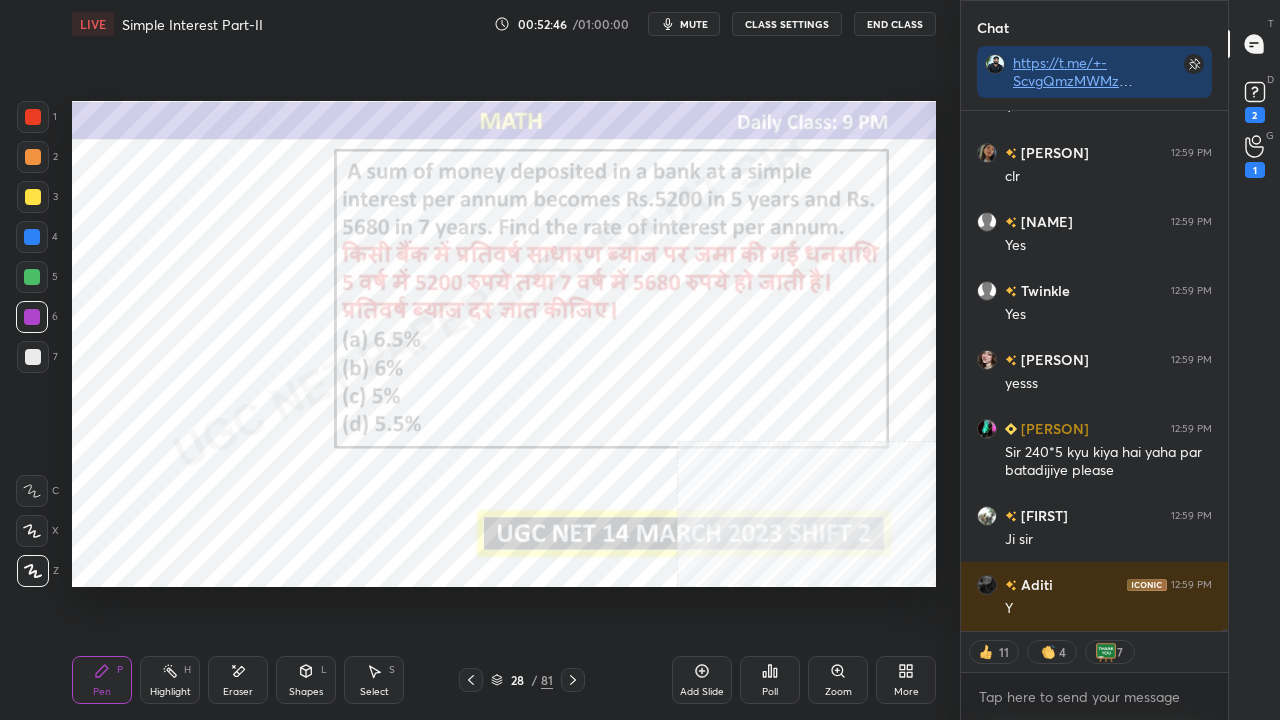 click at bounding box center (33, 117) 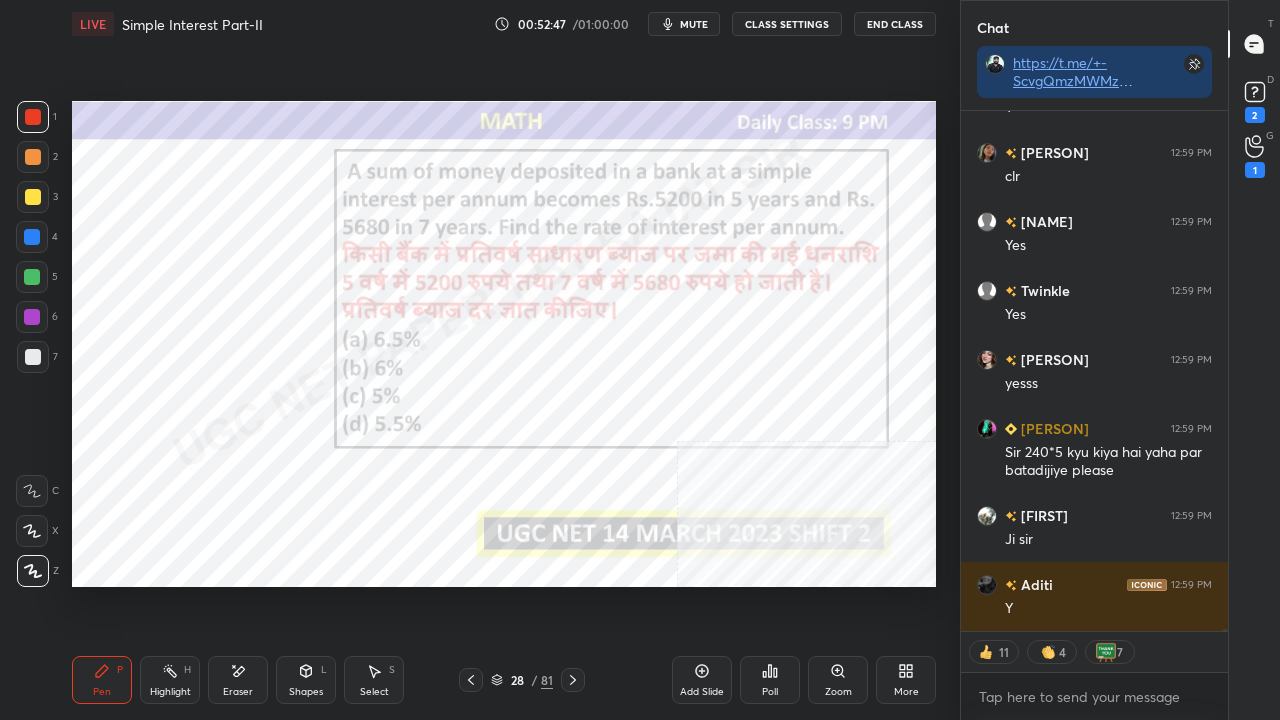 click 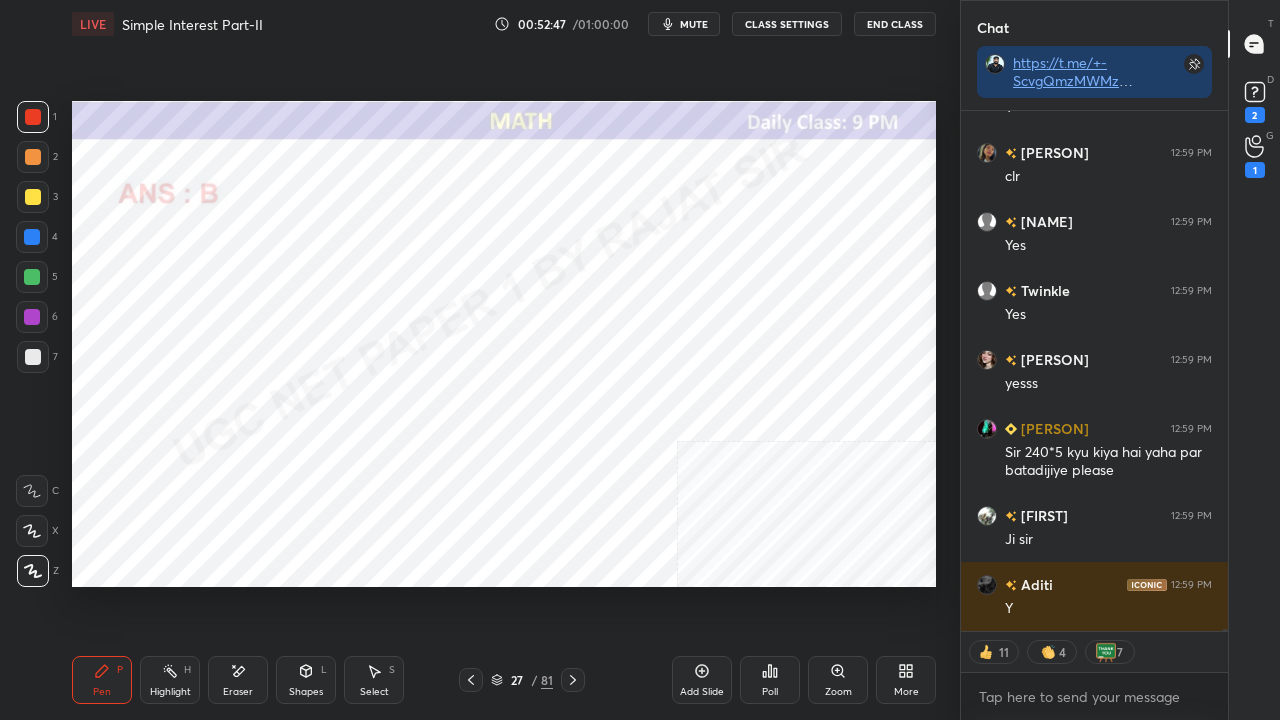 click 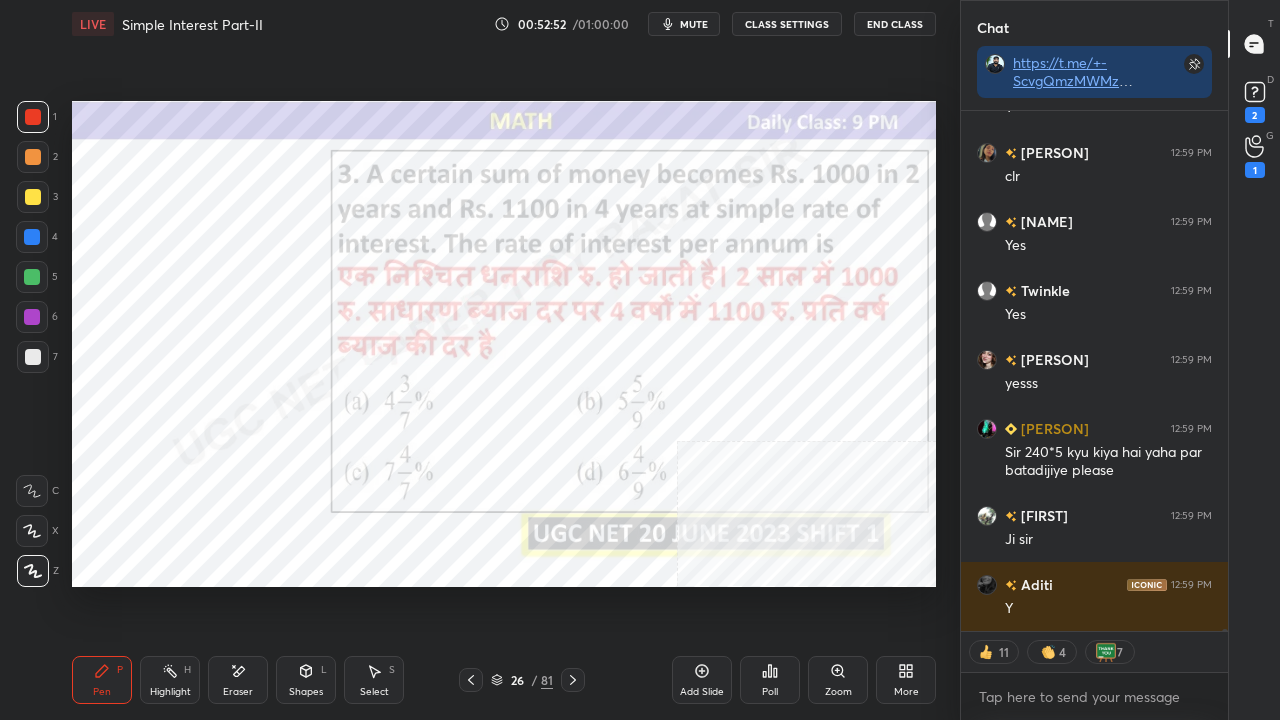 click at bounding box center (471, 680) 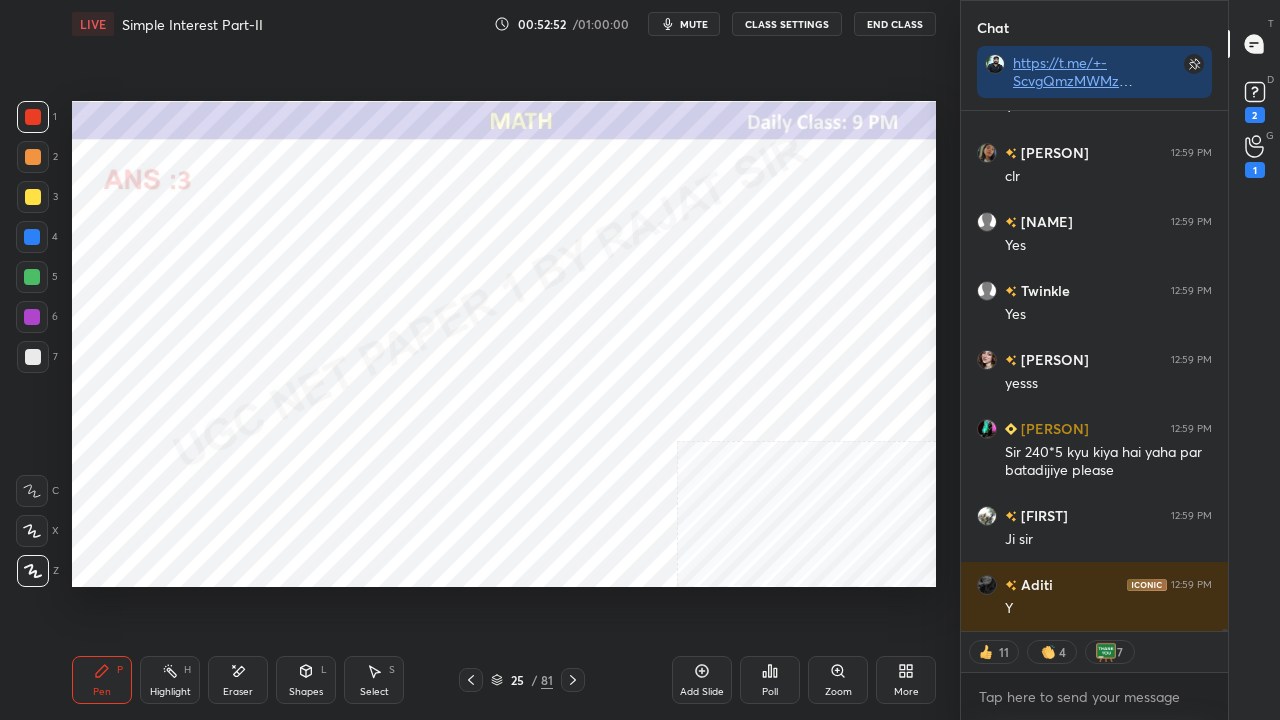 click at bounding box center (471, 680) 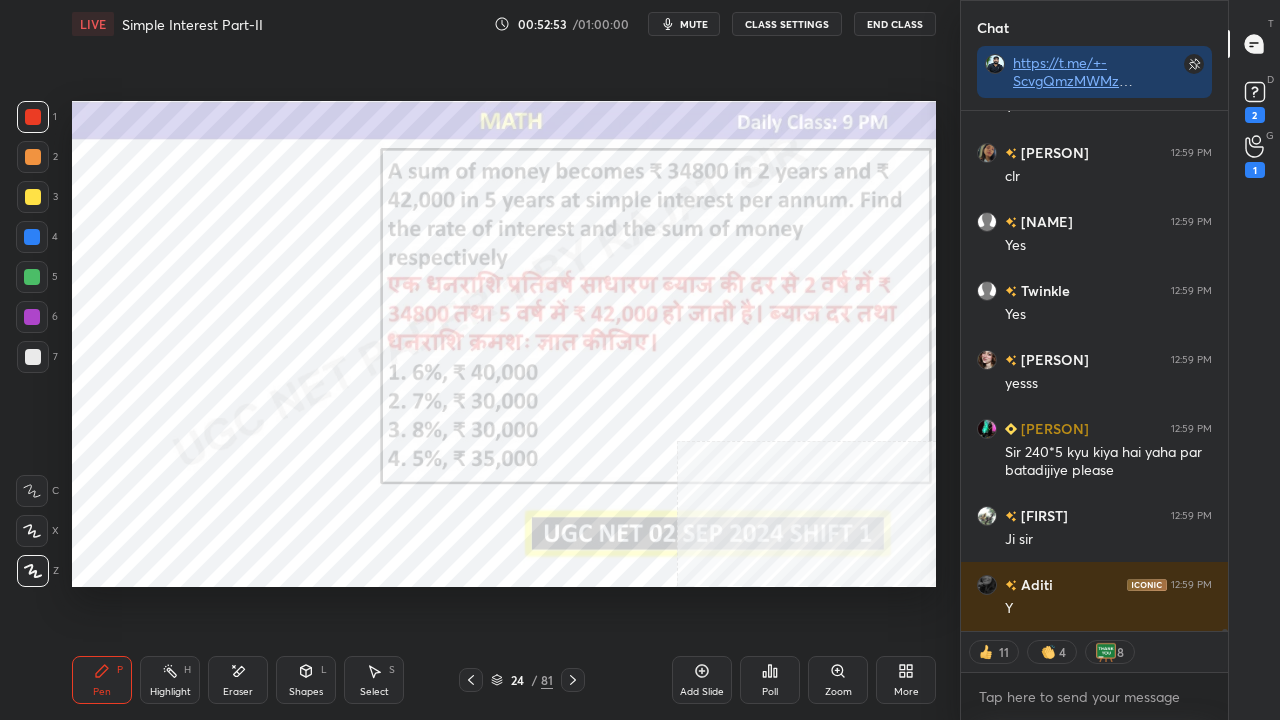 scroll, scrollTop: 132403, scrollLeft: 0, axis: vertical 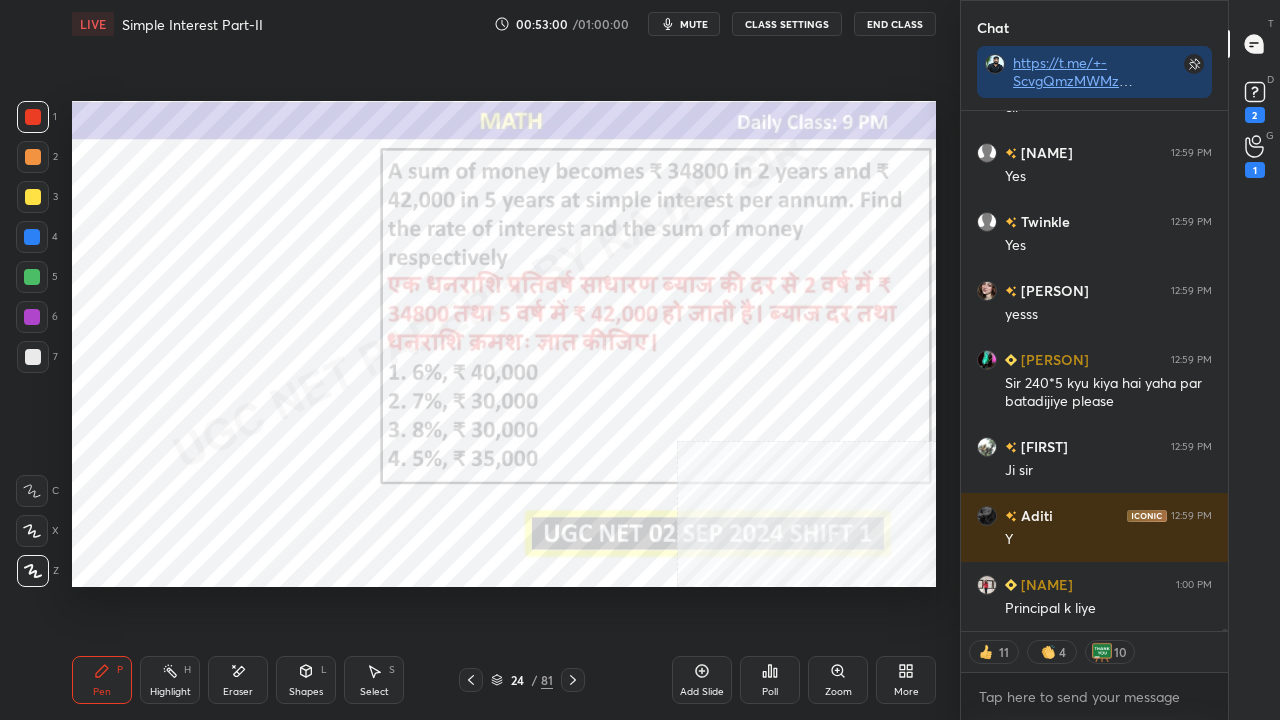 click 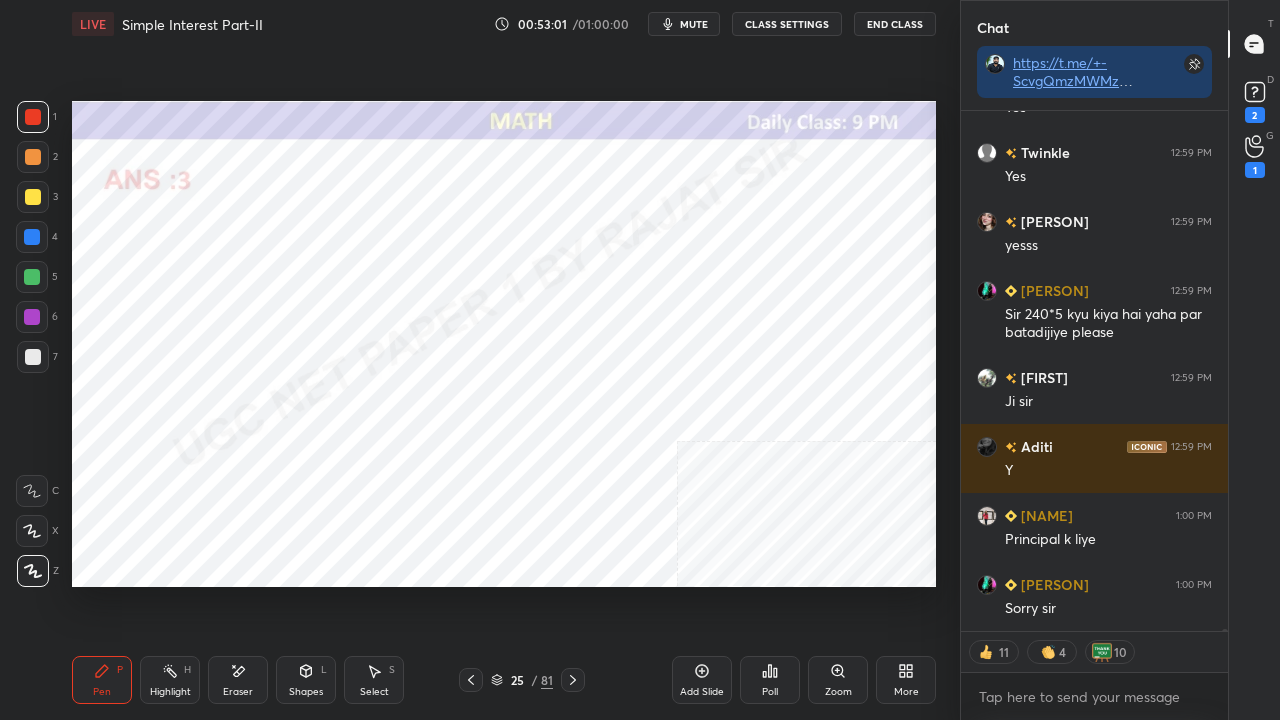 click at bounding box center [573, 680] 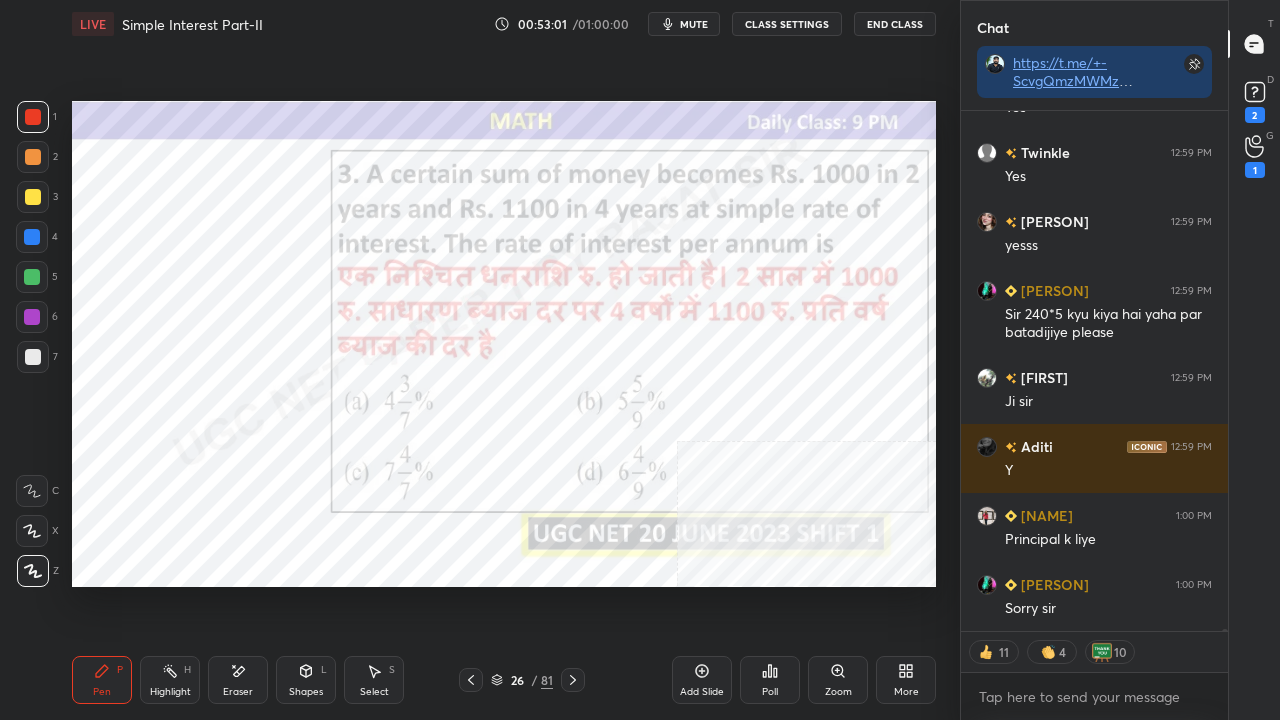 click at bounding box center (573, 680) 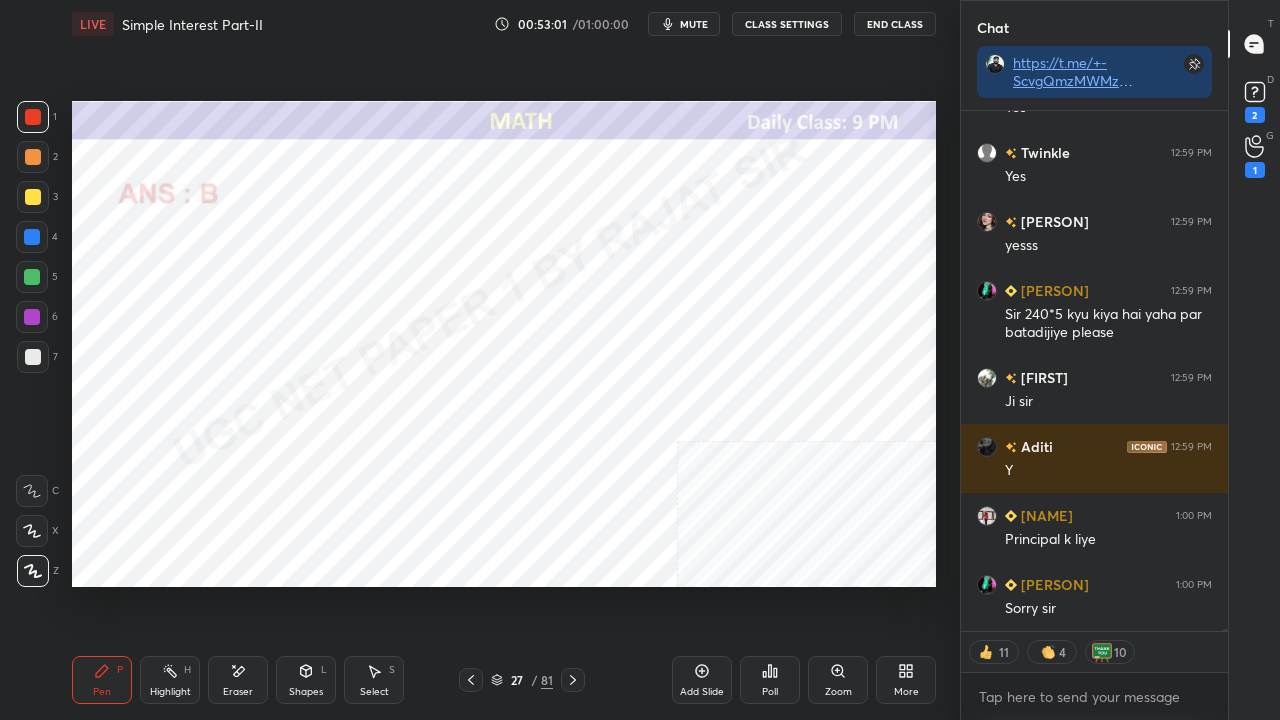 click at bounding box center [573, 680] 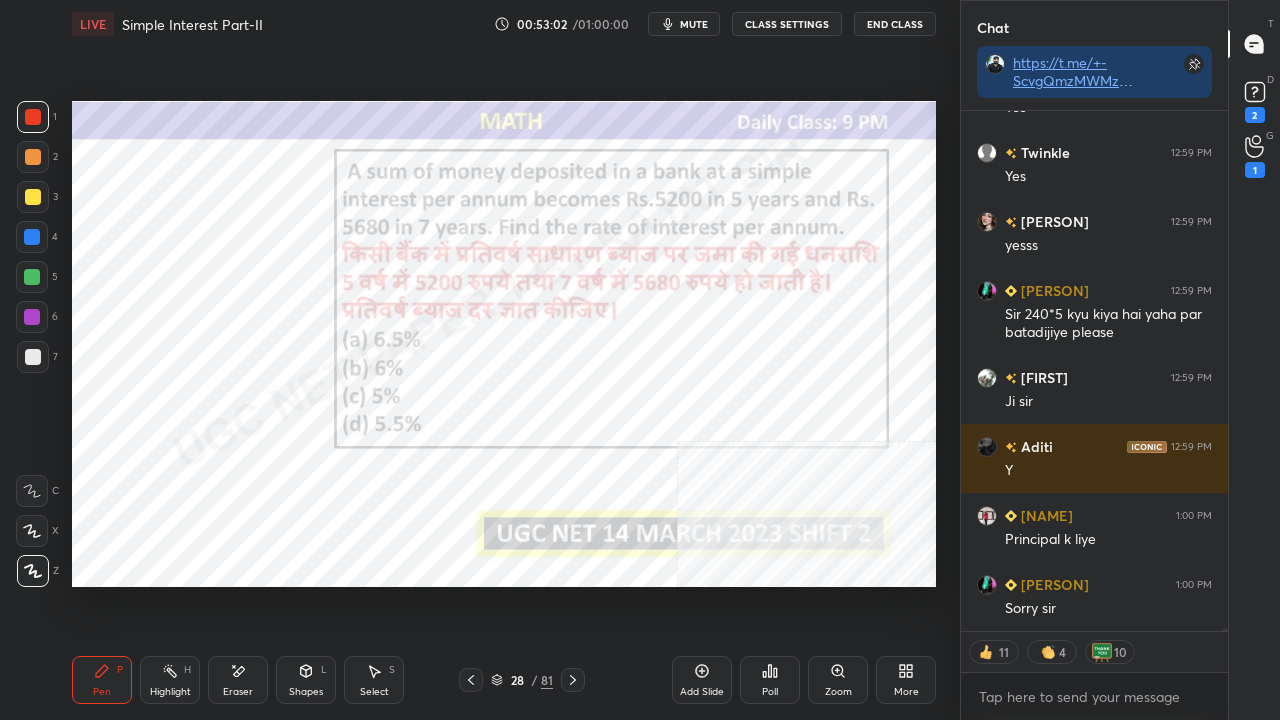 click at bounding box center [573, 680] 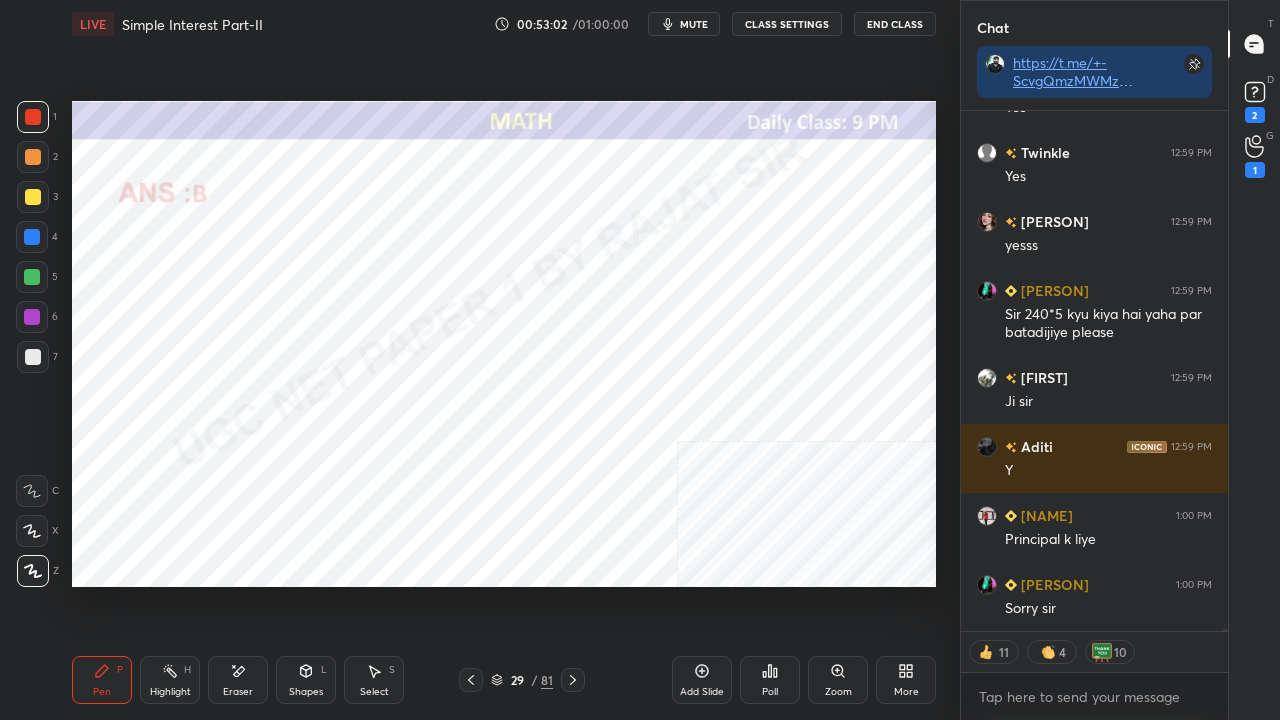 click at bounding box center (573, 680) 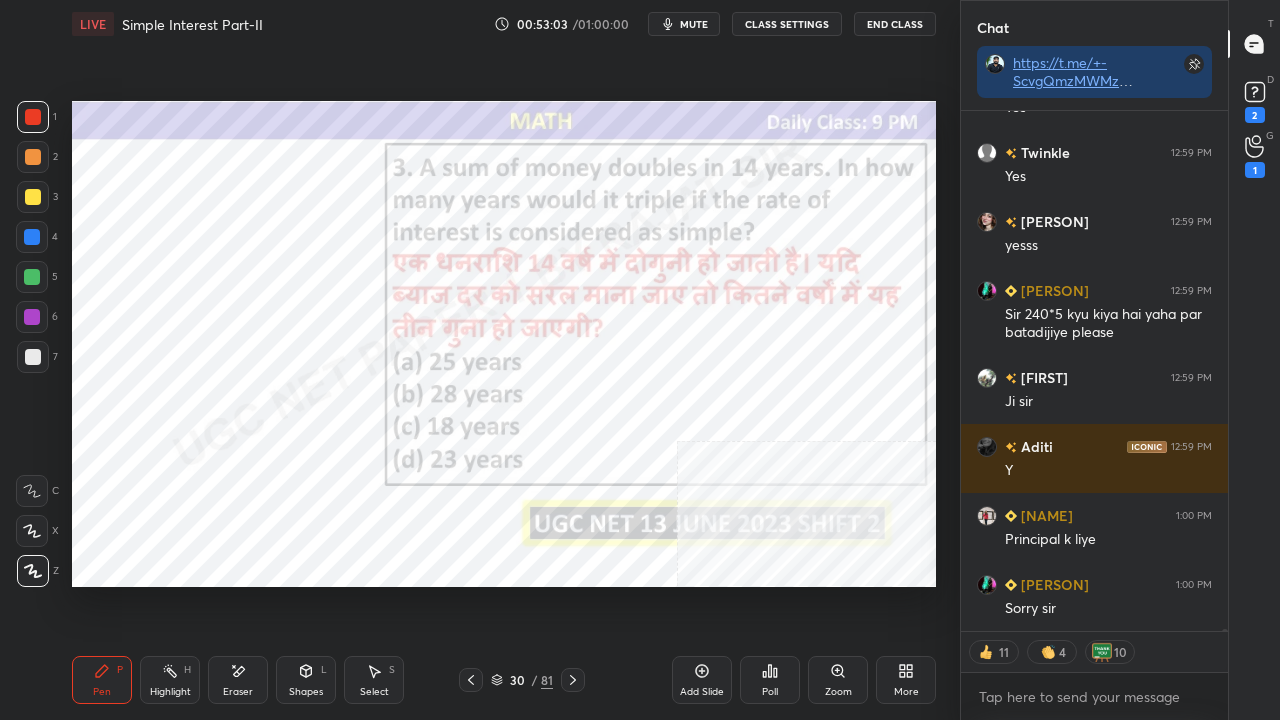 click at bounding box center (573, 680) 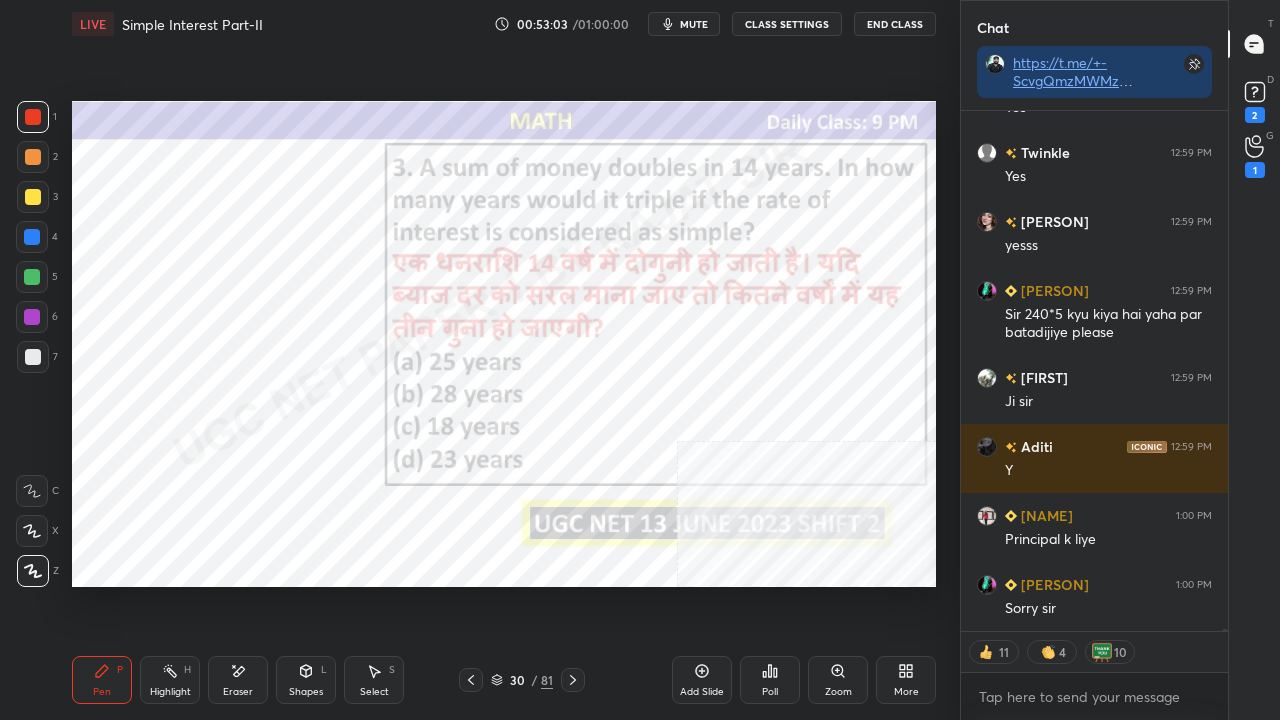 scroll, scrollTop: 132541, scrollLeft: 0, axis: vertical 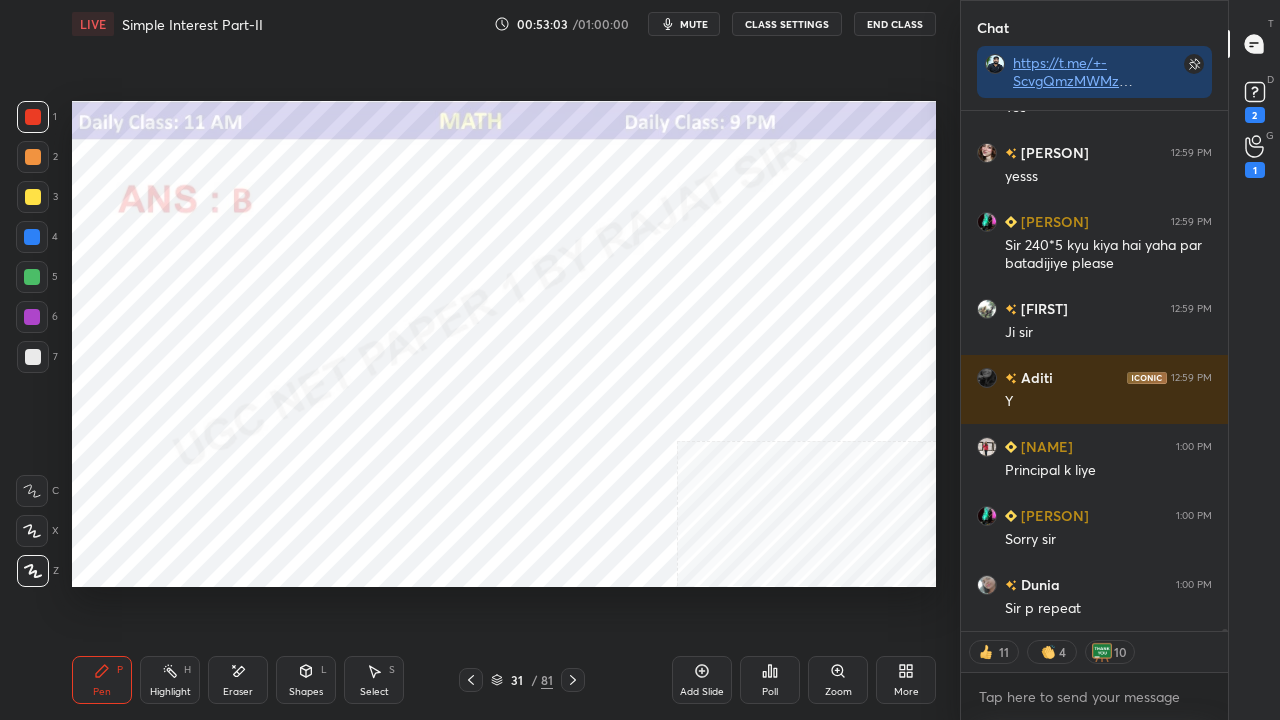 click at bounding box center (573, 680) 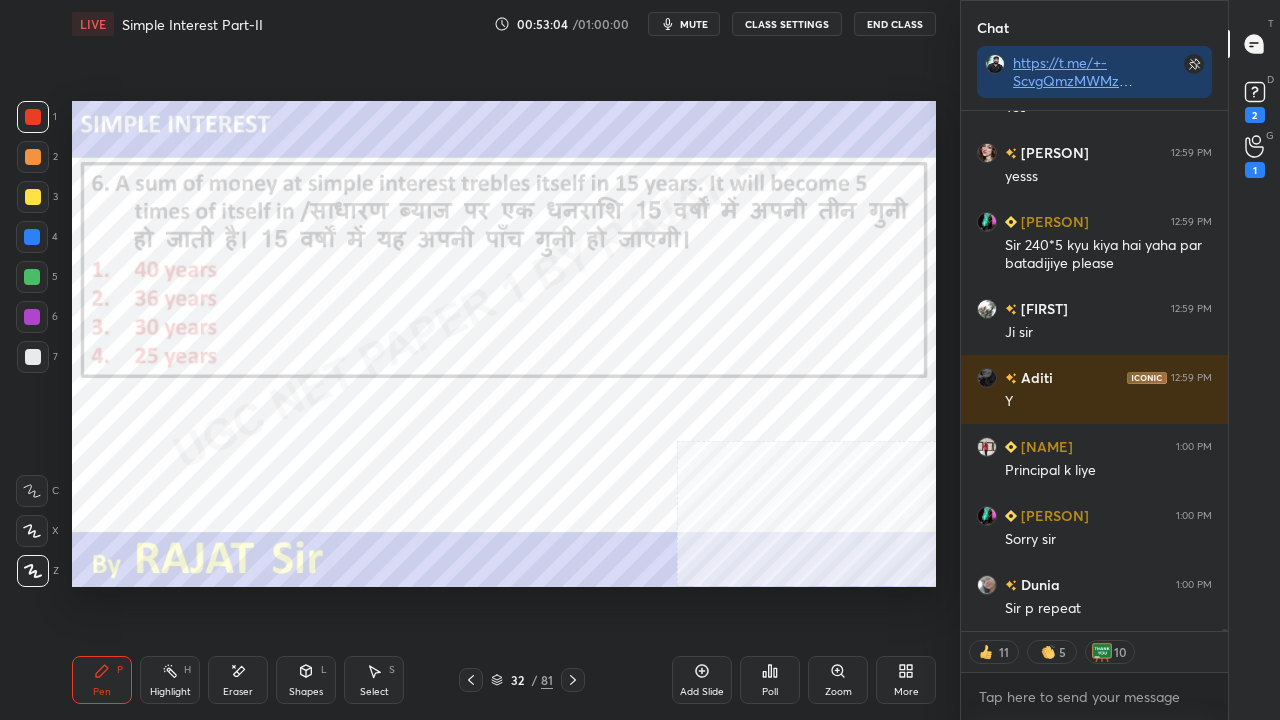click 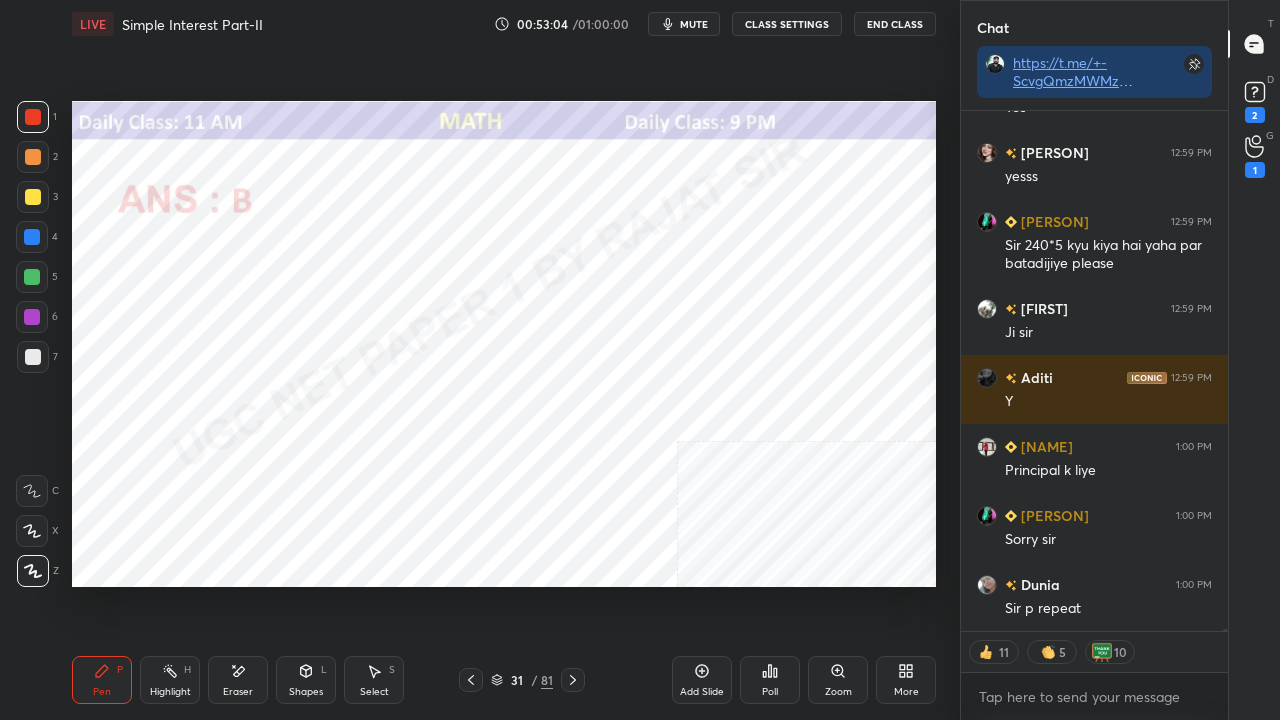 click 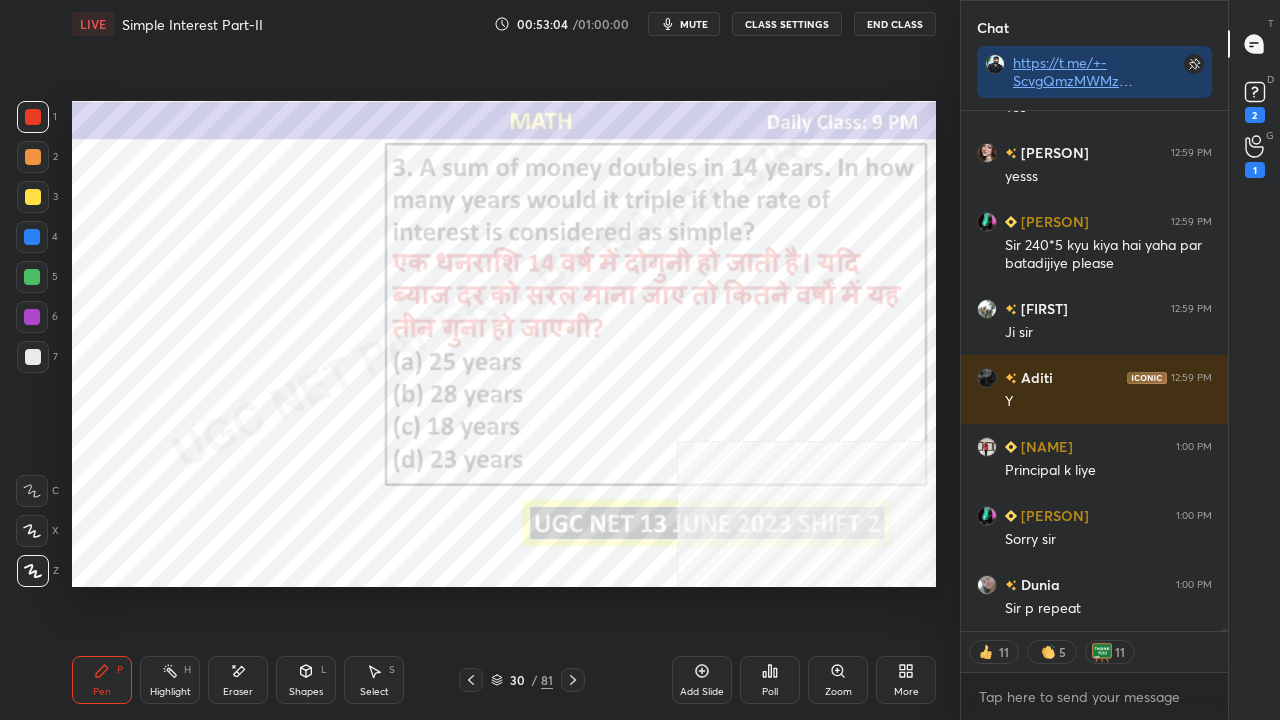 click 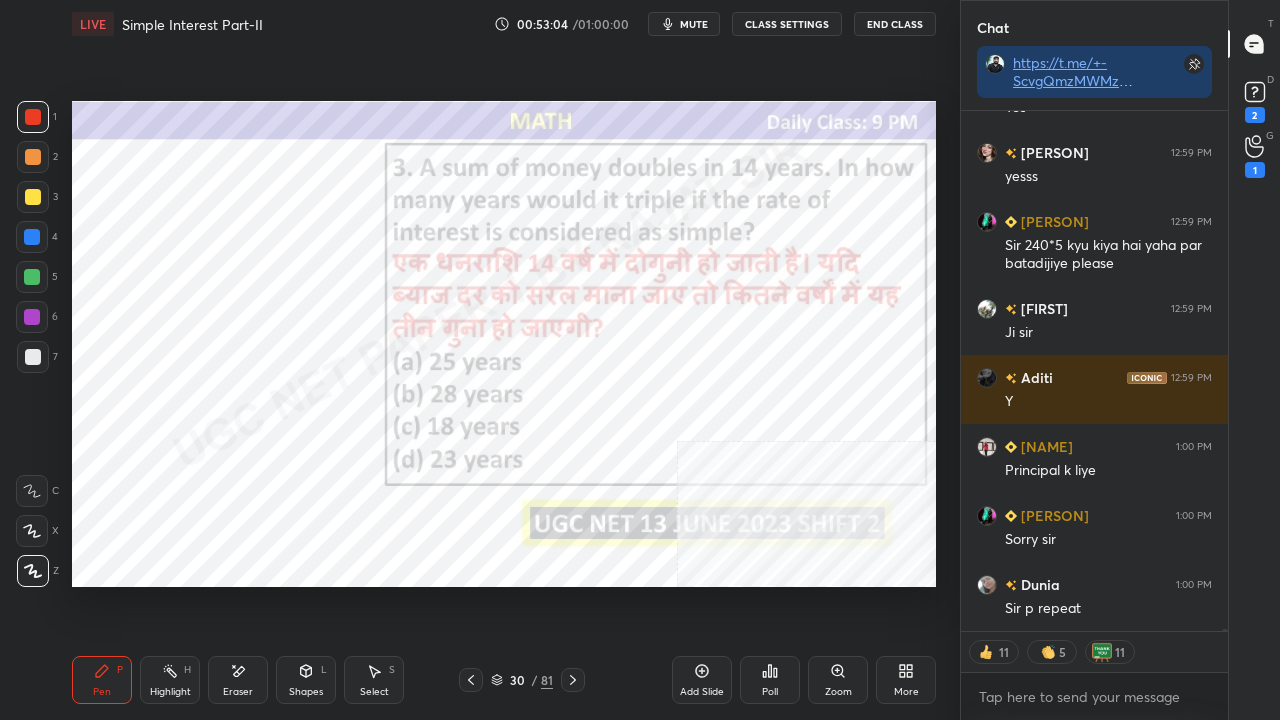 scroll, scrollTop: 132610, scrollLeft: 0, axis: vertical 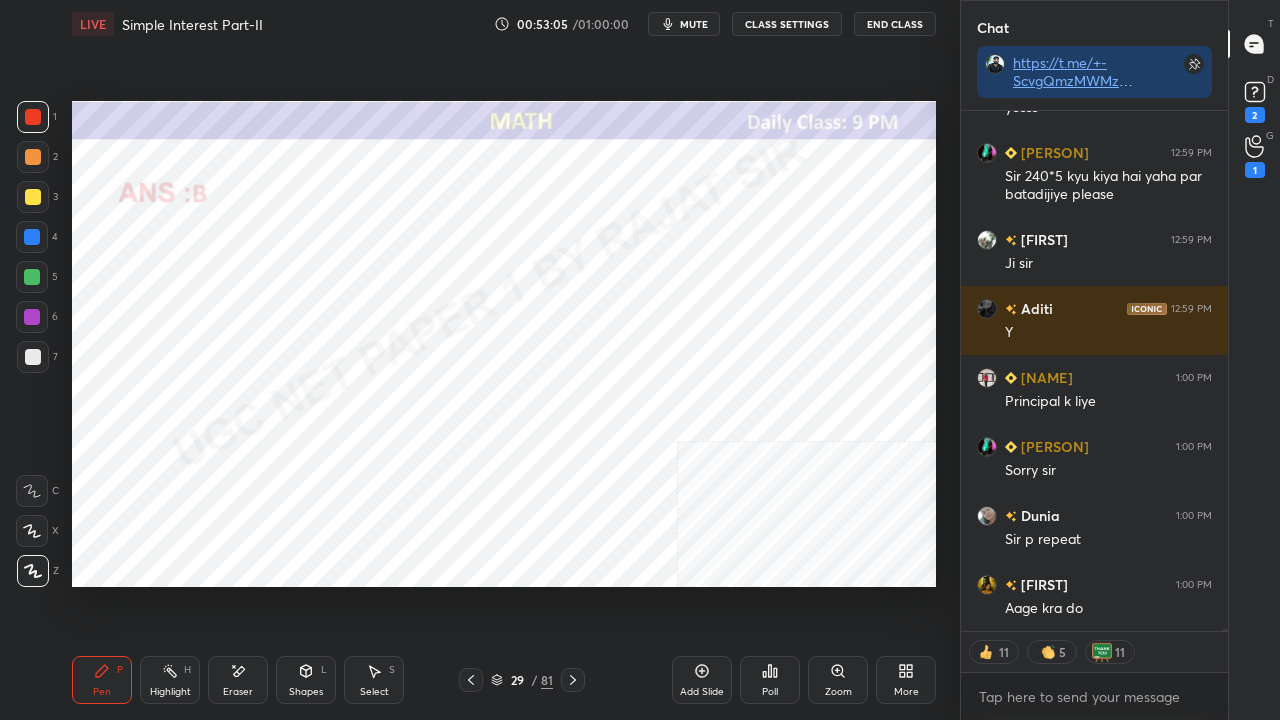 click 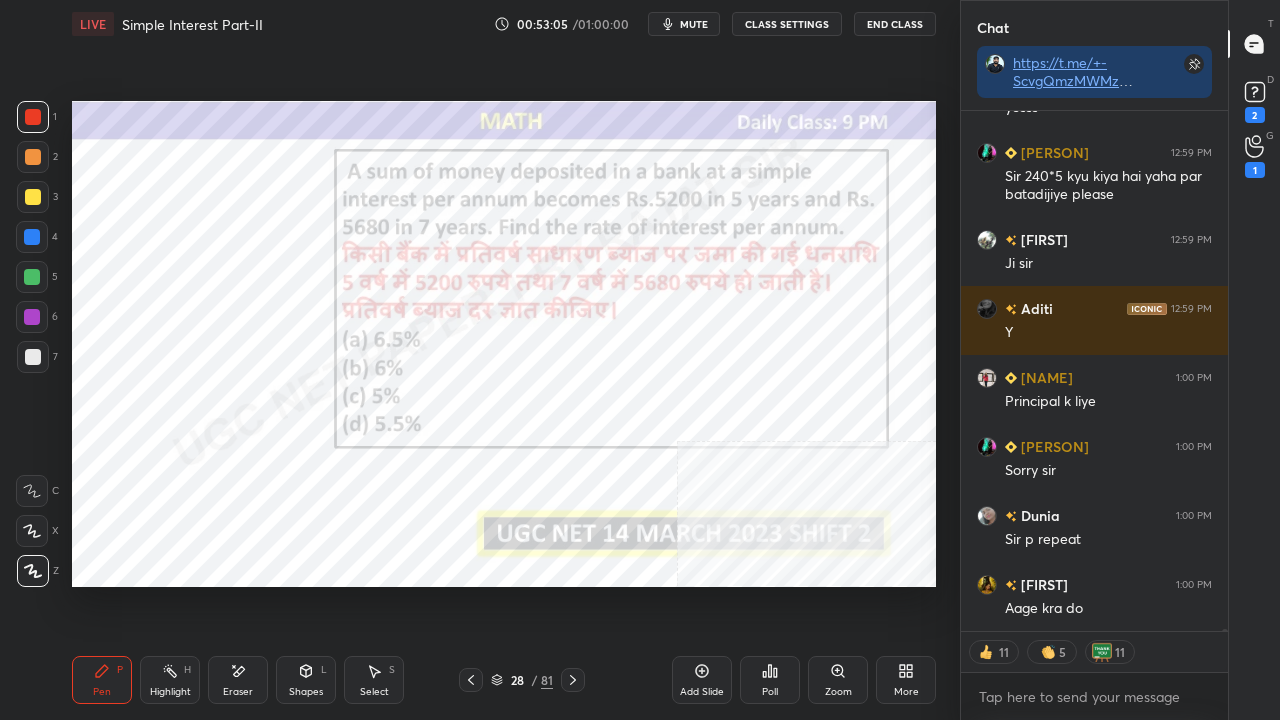 click 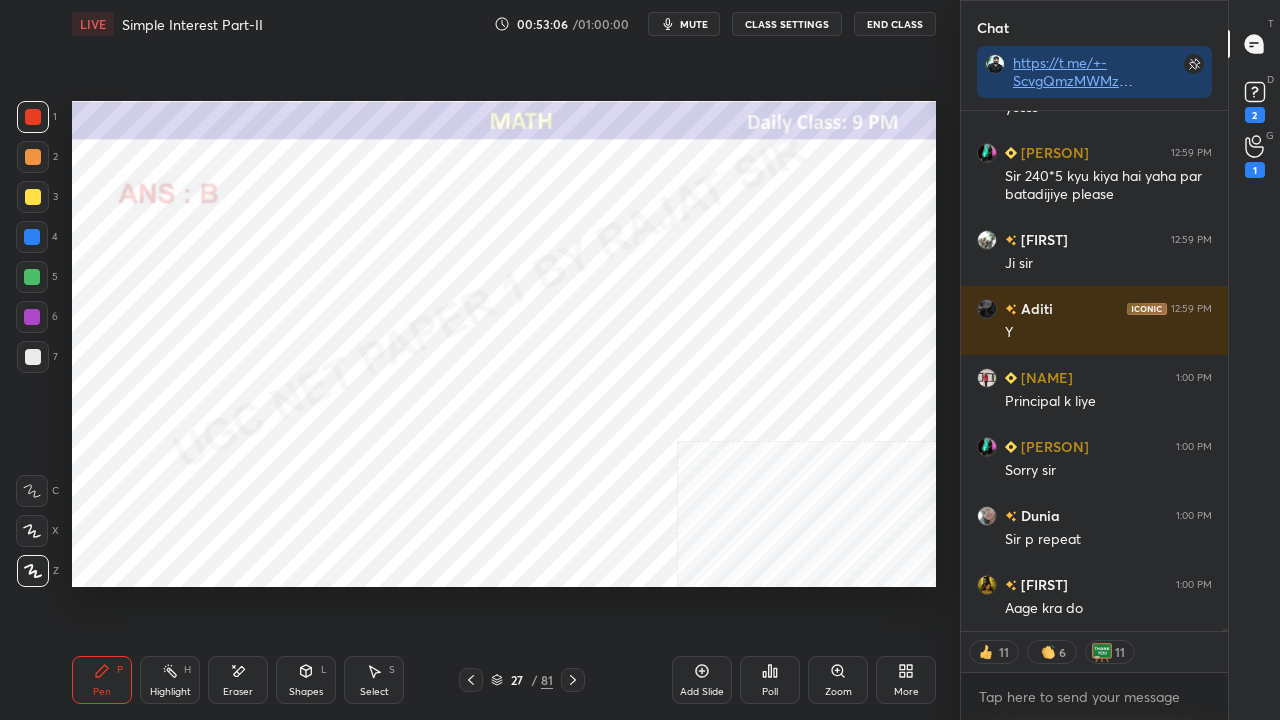 click 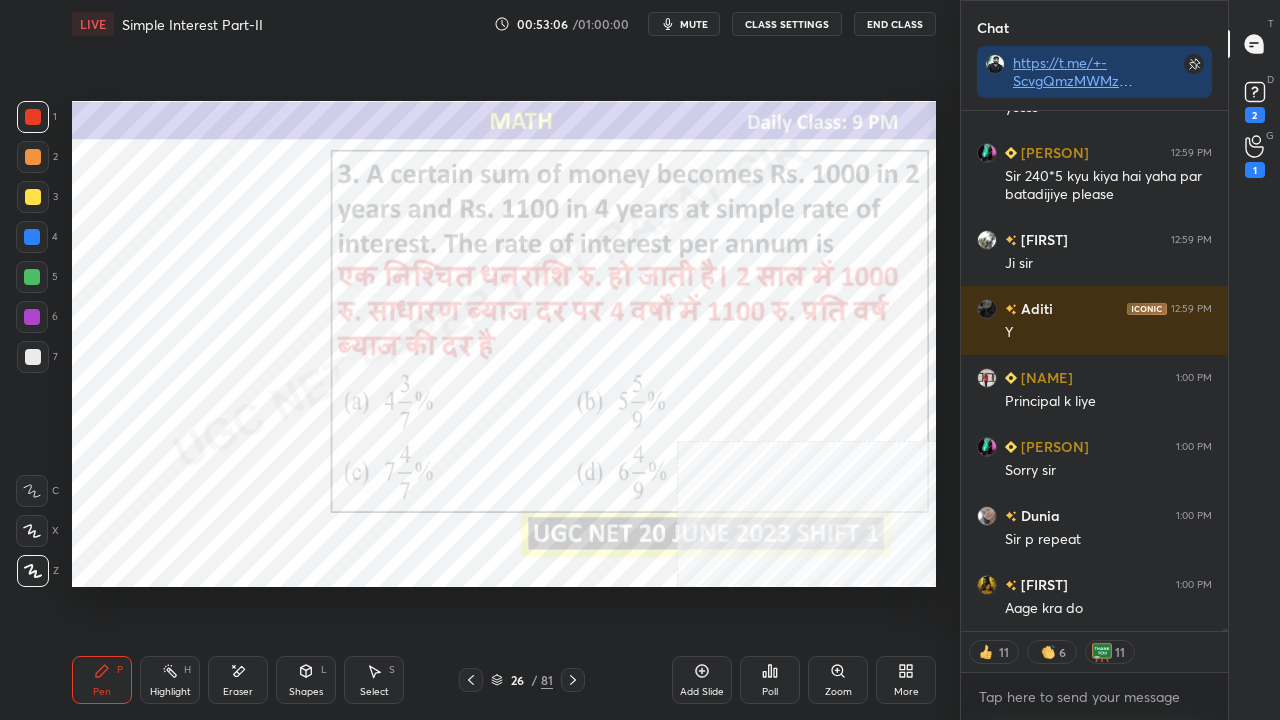 scroll, scrollTop: 132697, scrollLeft: 0, axis: vertical 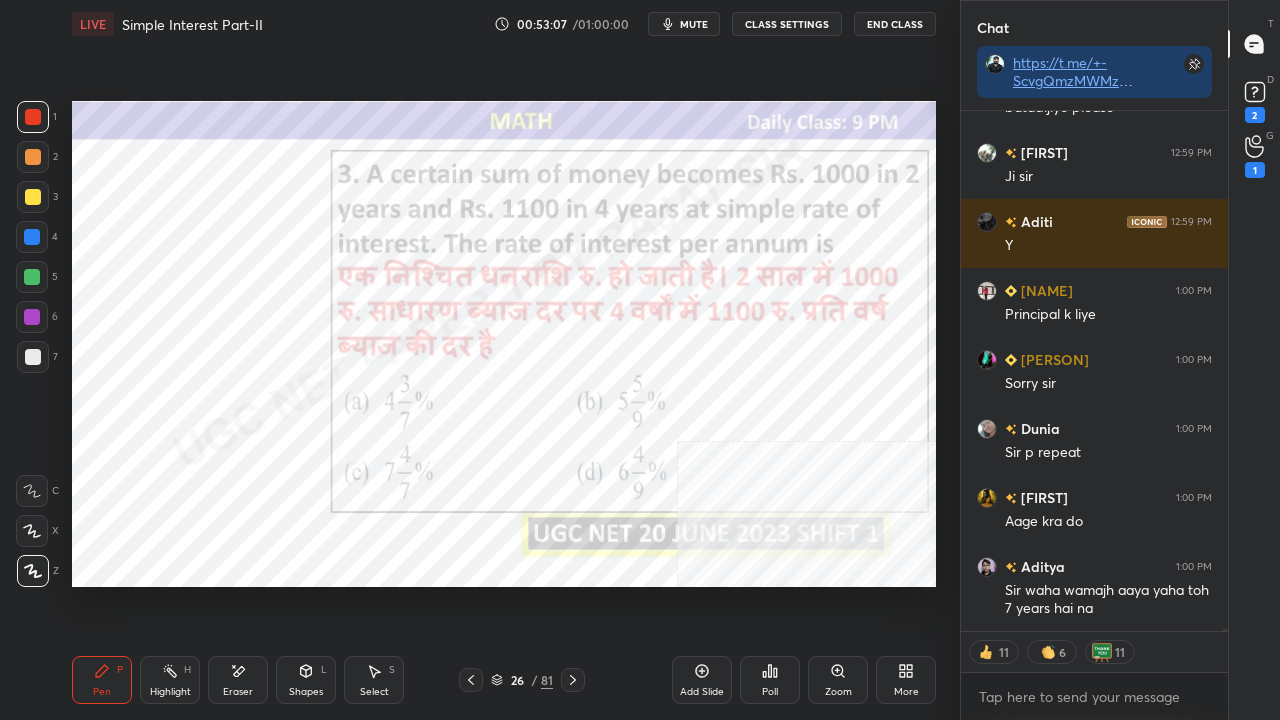 click at bounding box center [573, 680] 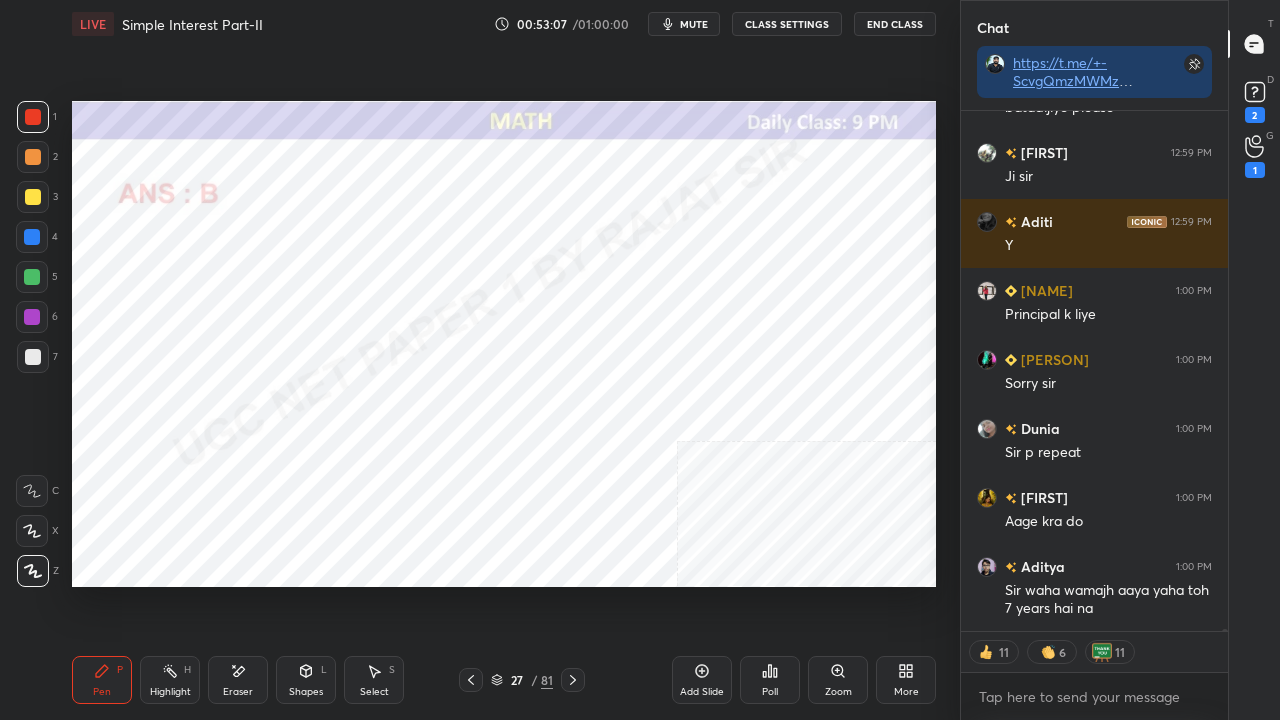 click 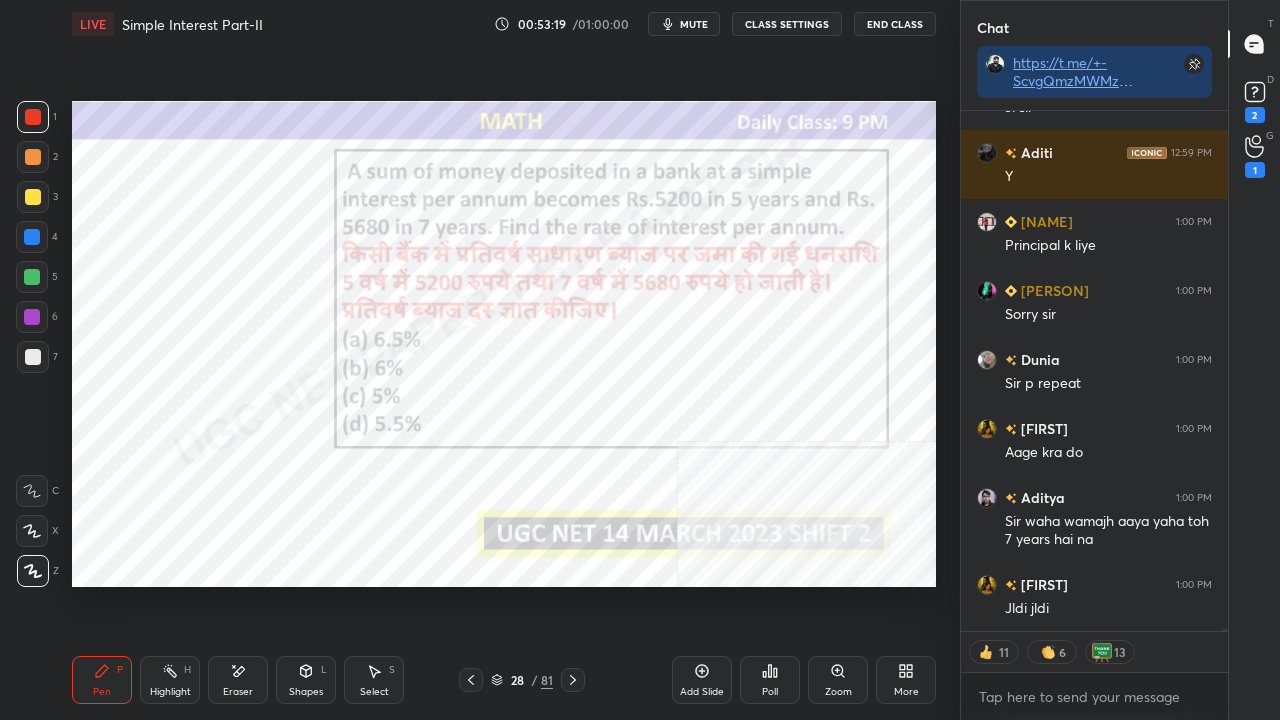 scroll, scrollTop: 132835, scrollLeft: 0, axis: vertical 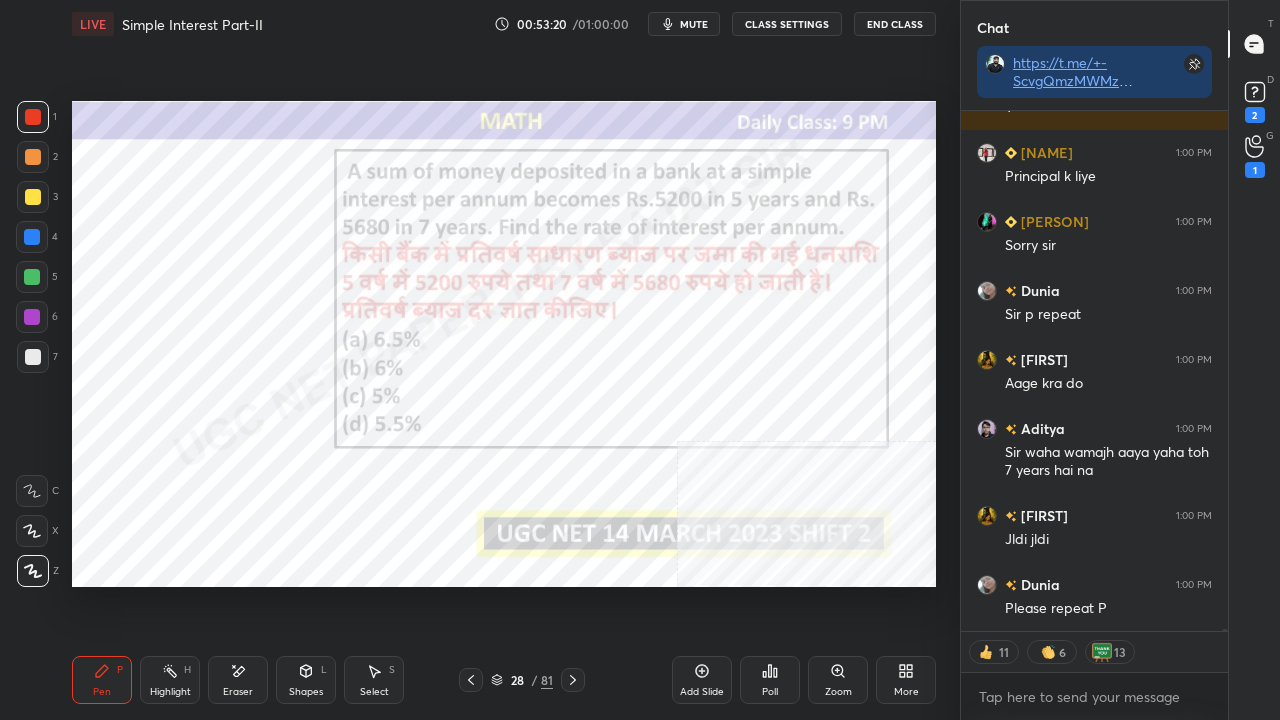 click on "28" at bounding box center (517, 680) 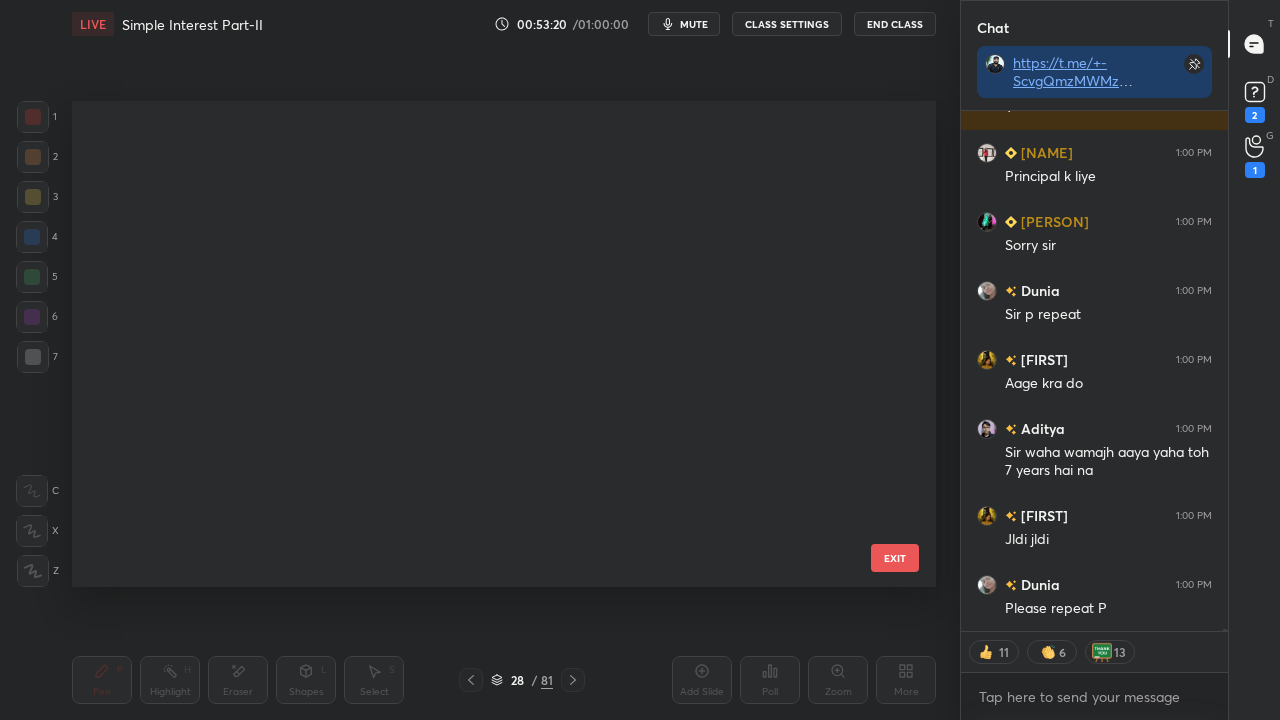 scroll, scrollTop: 984, scrollLeft: 0, axis: vertical 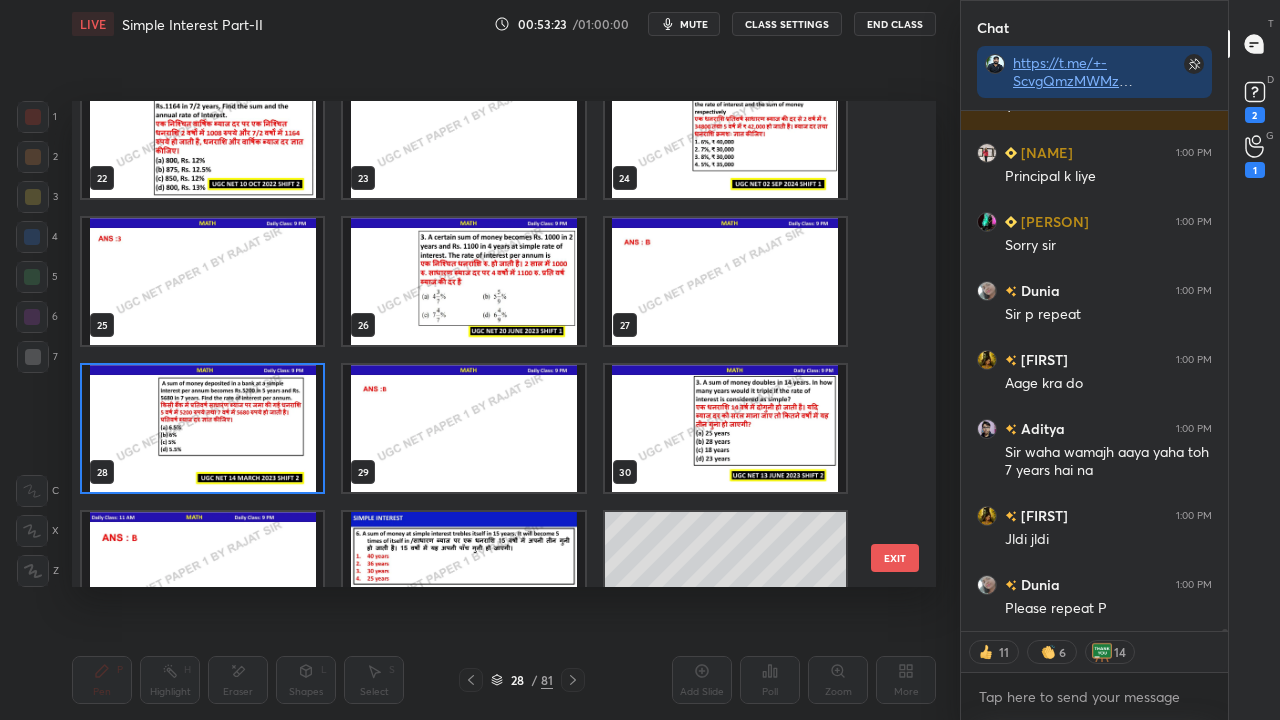 click at bounding box center [202, 428] 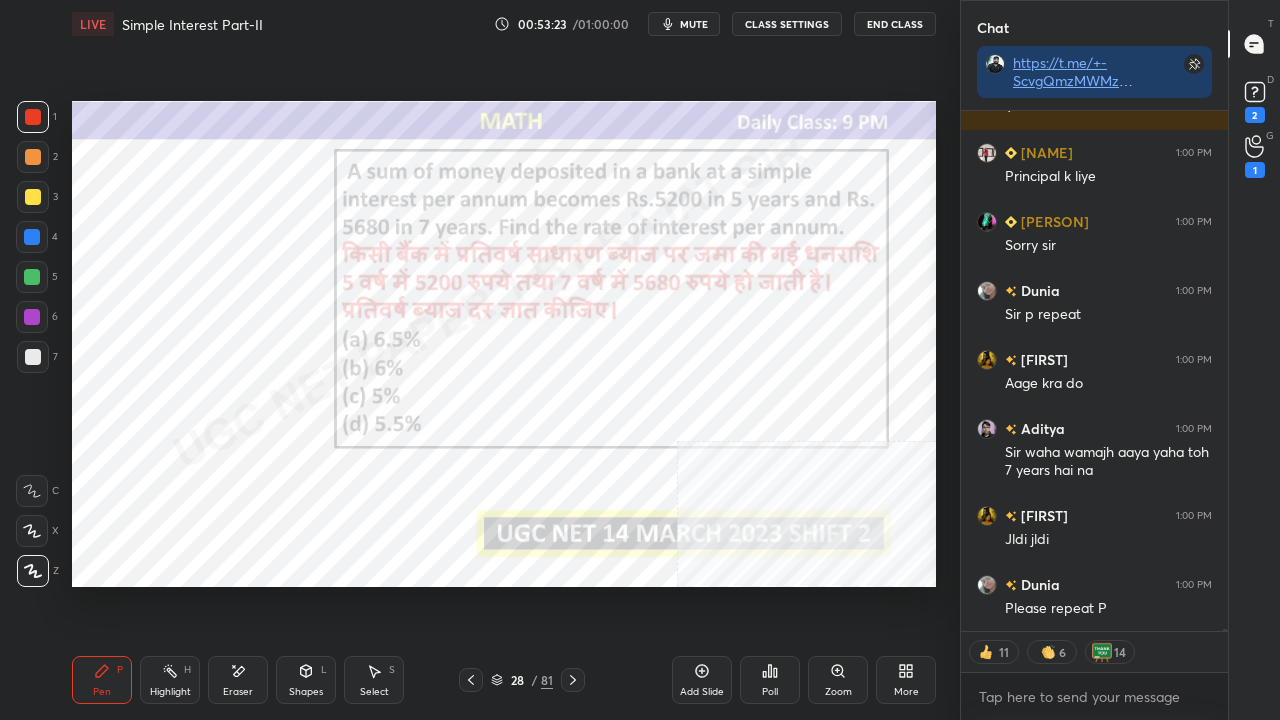 click at bounding box center [202, 428] 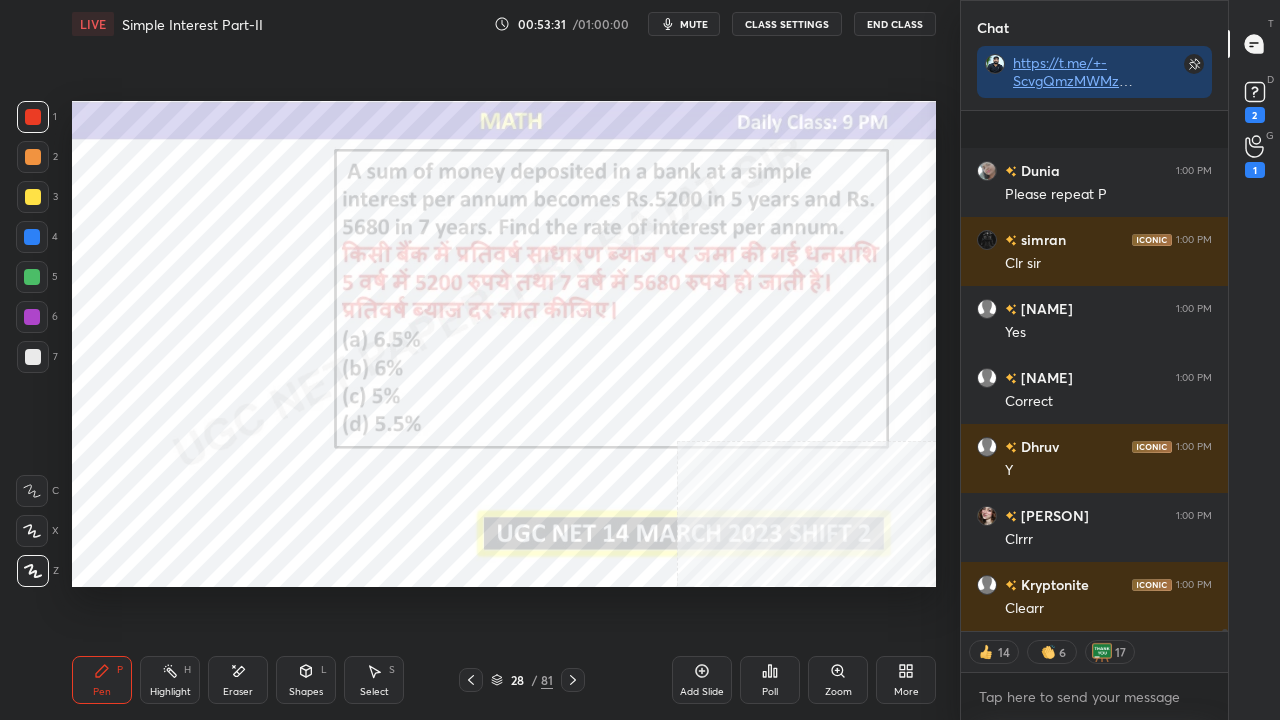 scroll, scrollTop: 133387, scrollLeft: 0, axis: vertical 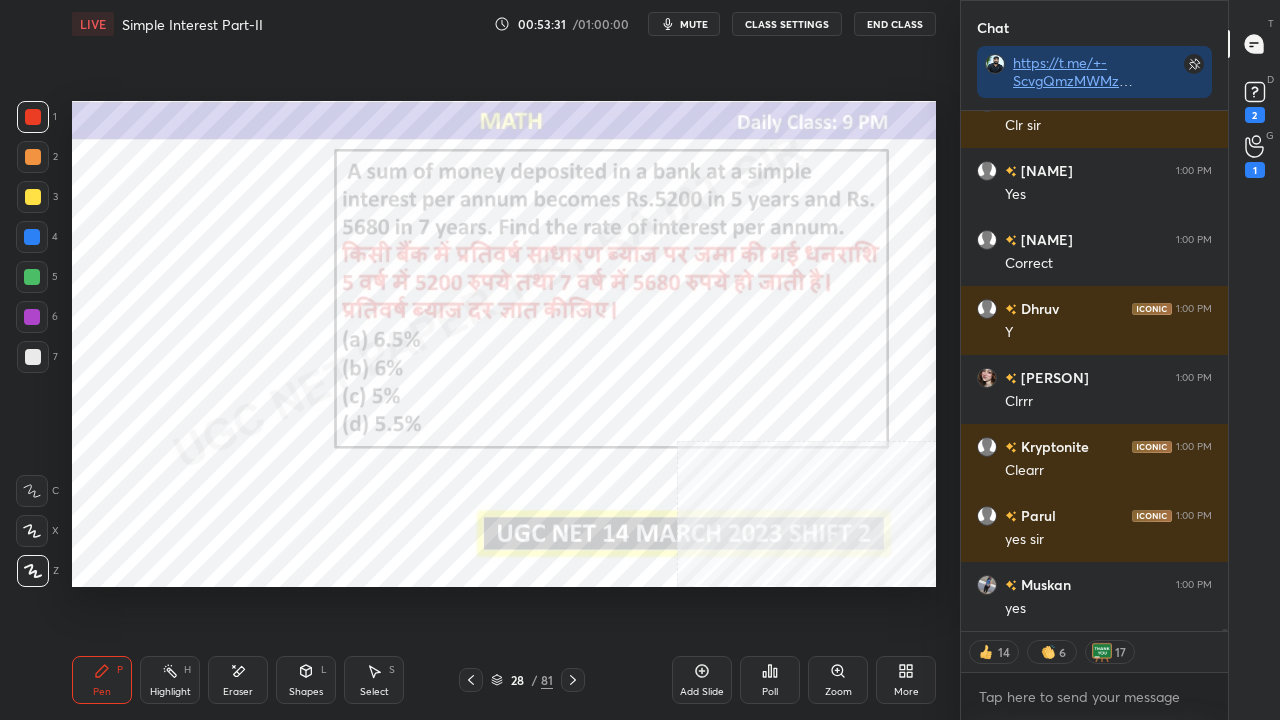 click on "28" at bounding box center [517, 680] 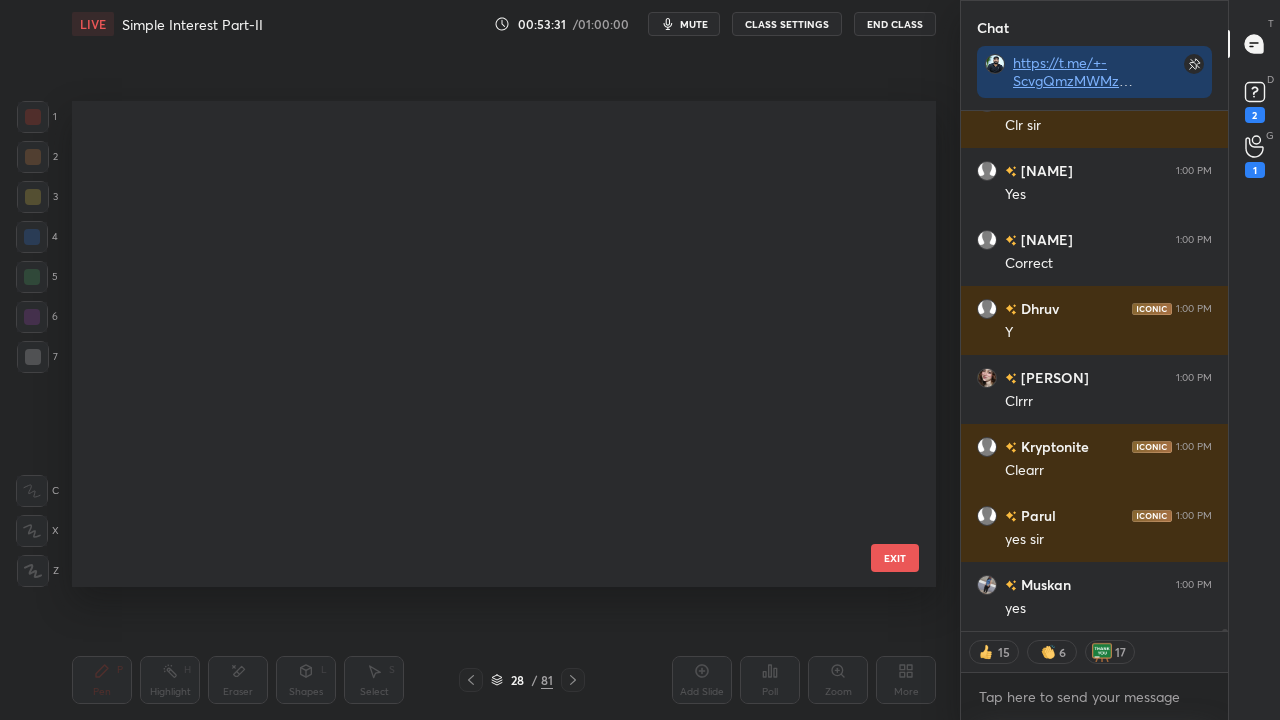 scroll, scrollTop: 480, scrollLeft: 854, axis: both 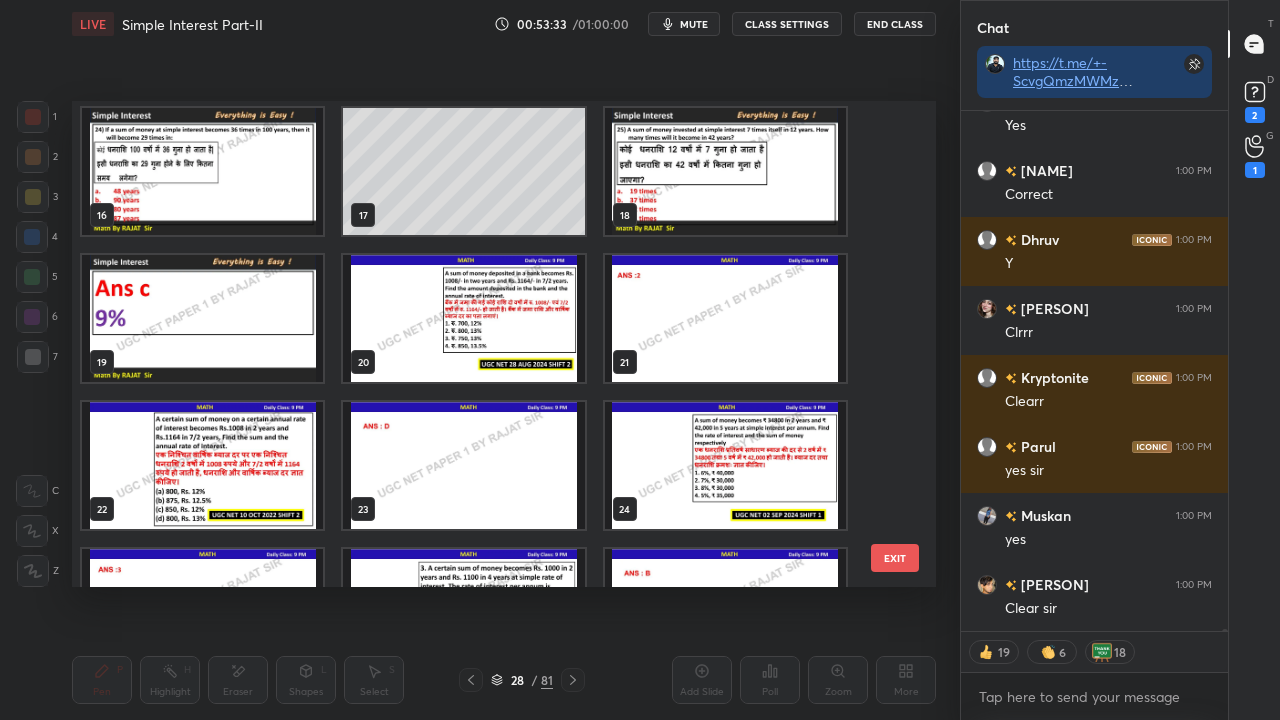 click at bounding box center (463, 318) 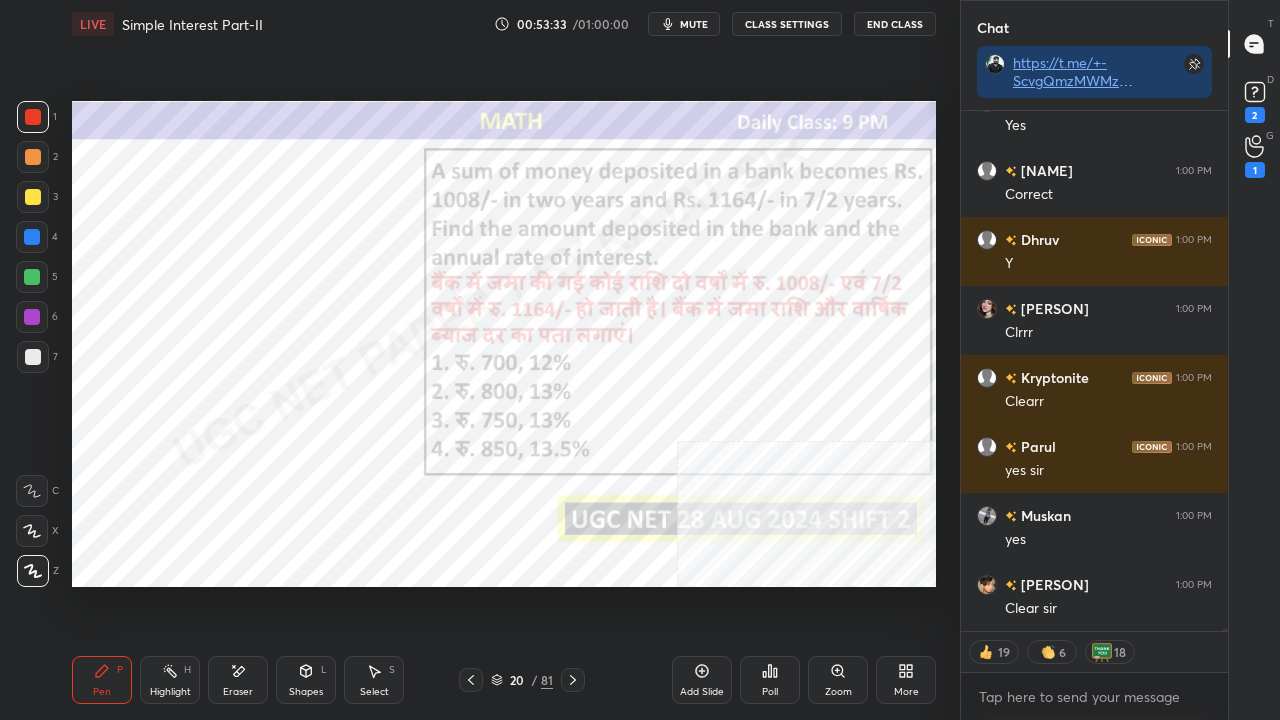 click at bounding box center [463, 318] 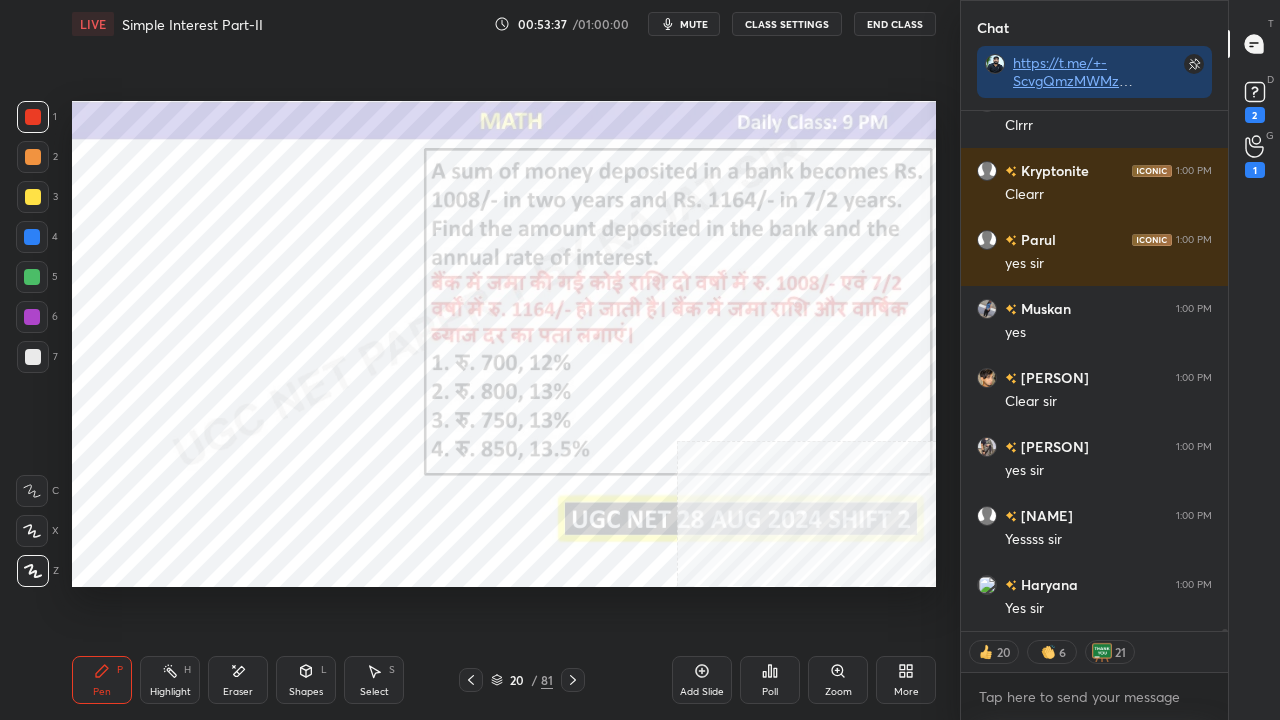 scroll, scrollTop: 133732, scrollLeft: 0, axis: vertical 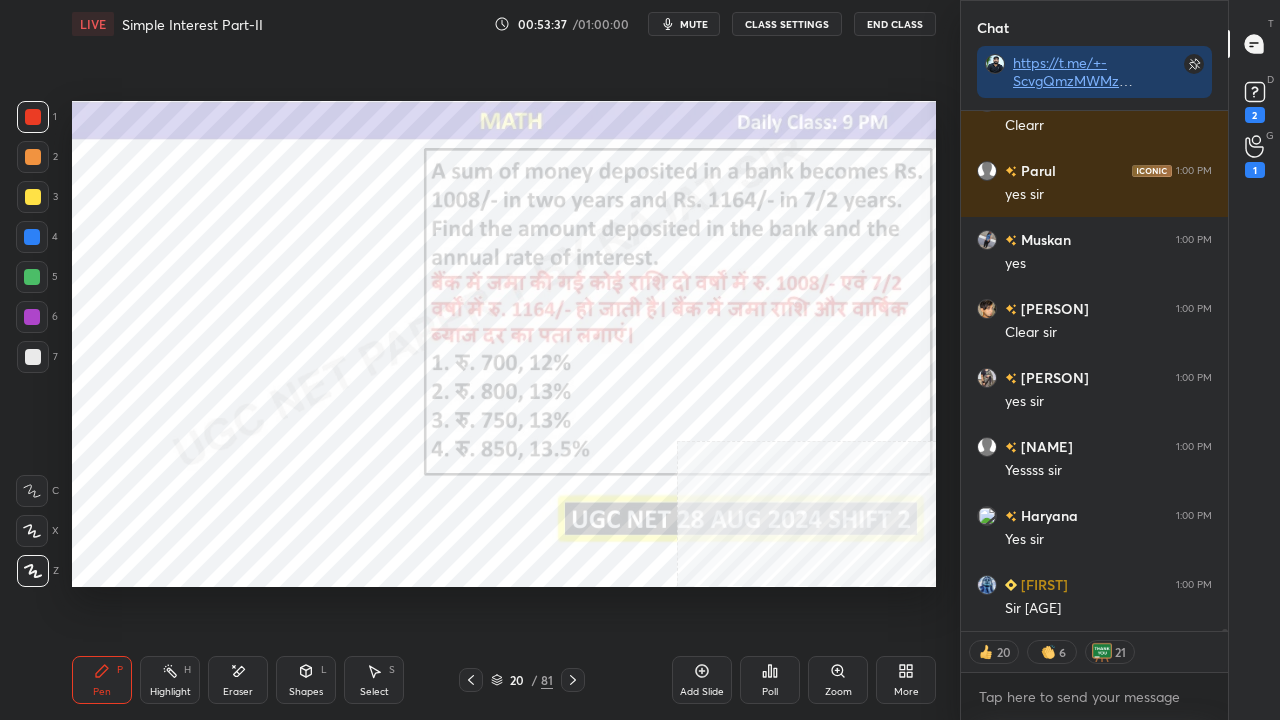 click on "Eraser" at bounding box center [238, 680] 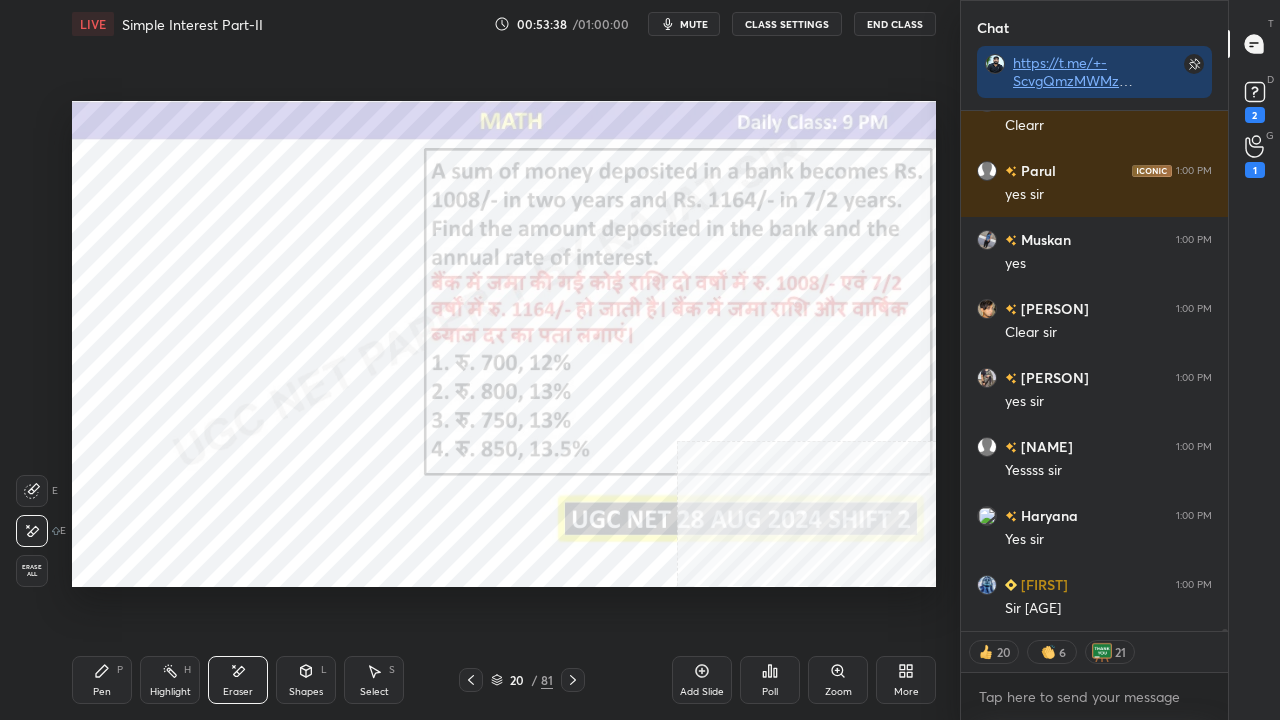 scroll, scrollTop: 133837, scrollLeft: 0, axis: vertical 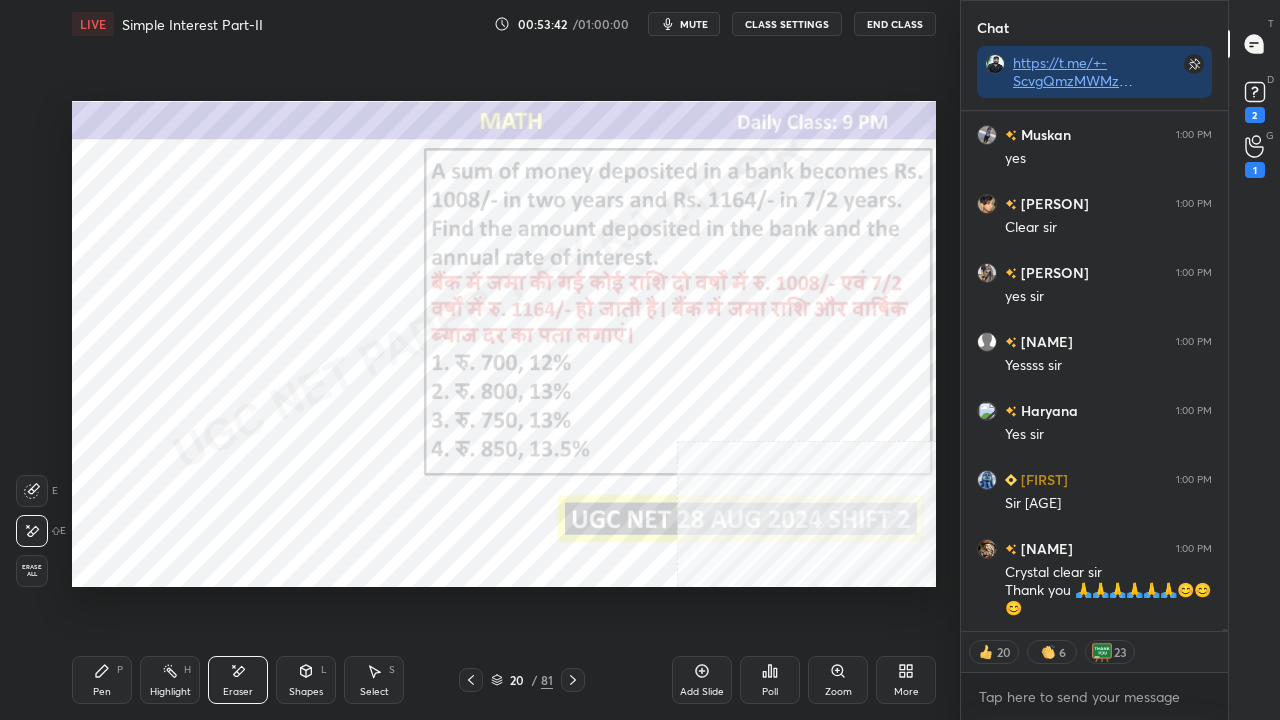 drag, startPoint x: 122, startPoint y: 684, endPoint x: 131, endPoint y: 676, distance: 12.0415945 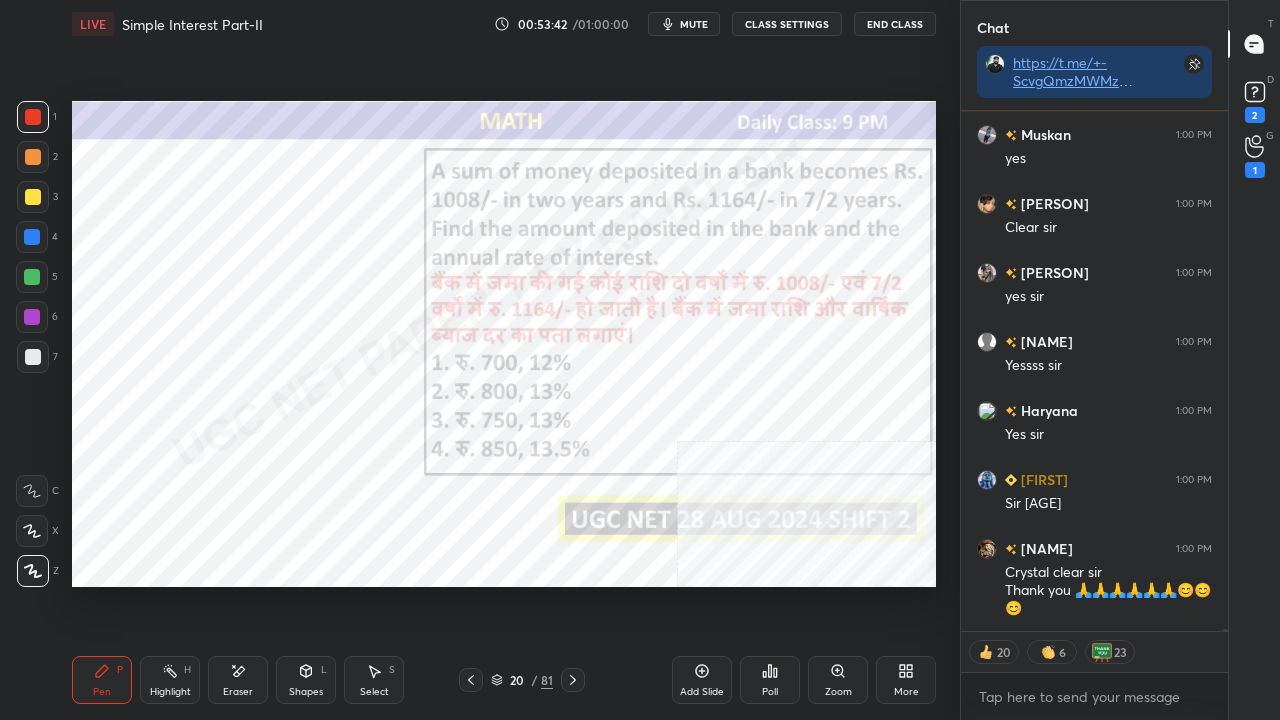 click on "/" at bounding box center [534, 680] 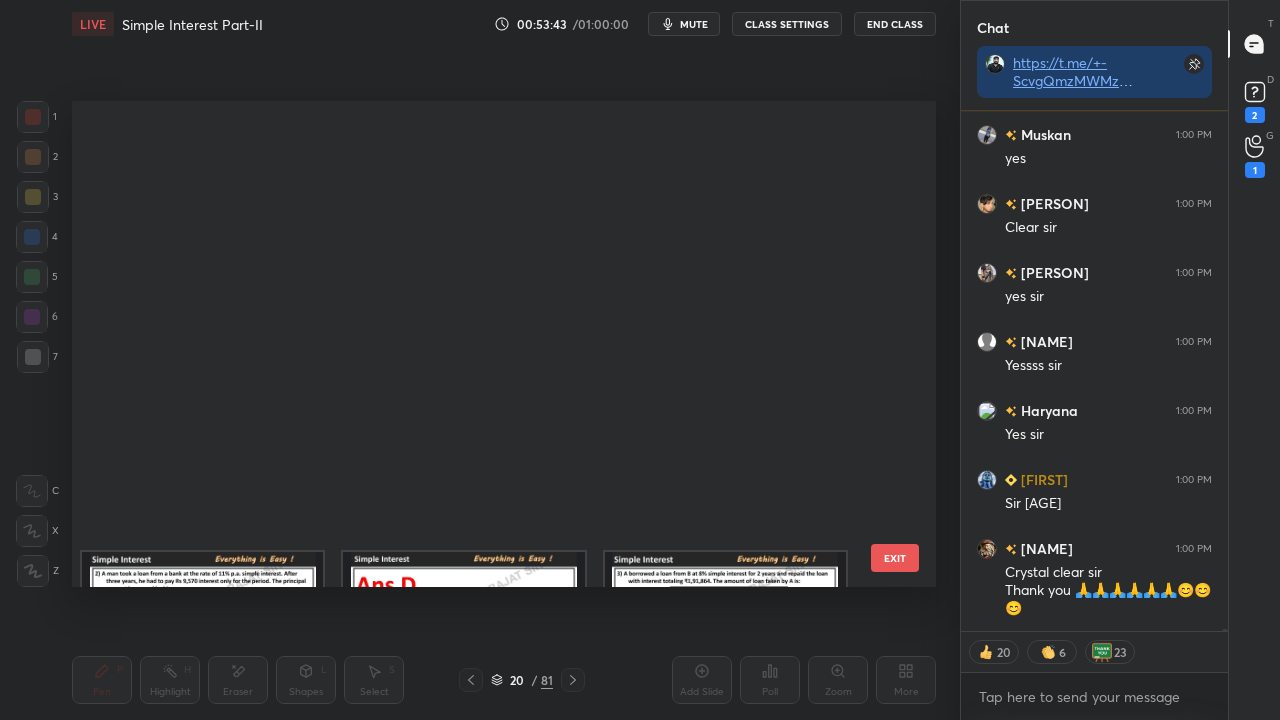 scroll, scrollTop: 543, scrollLeft: 0, axis: vertical 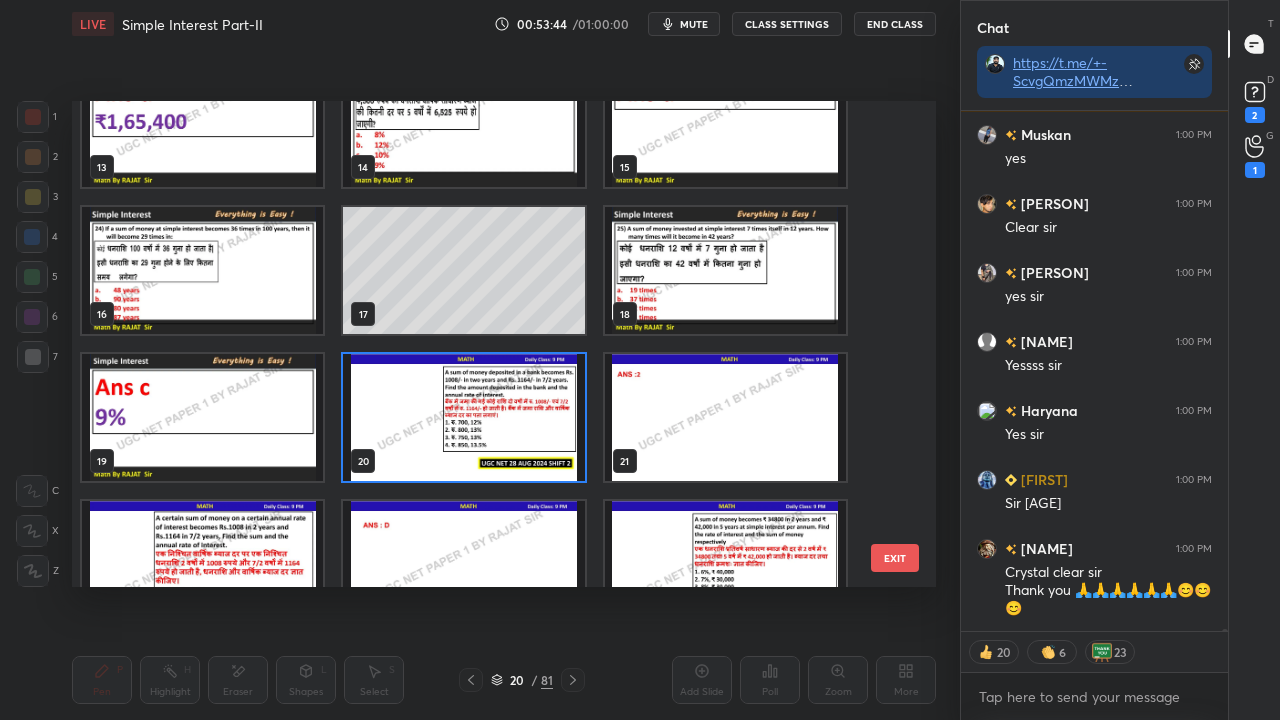 click at bounding box center (463, 417) 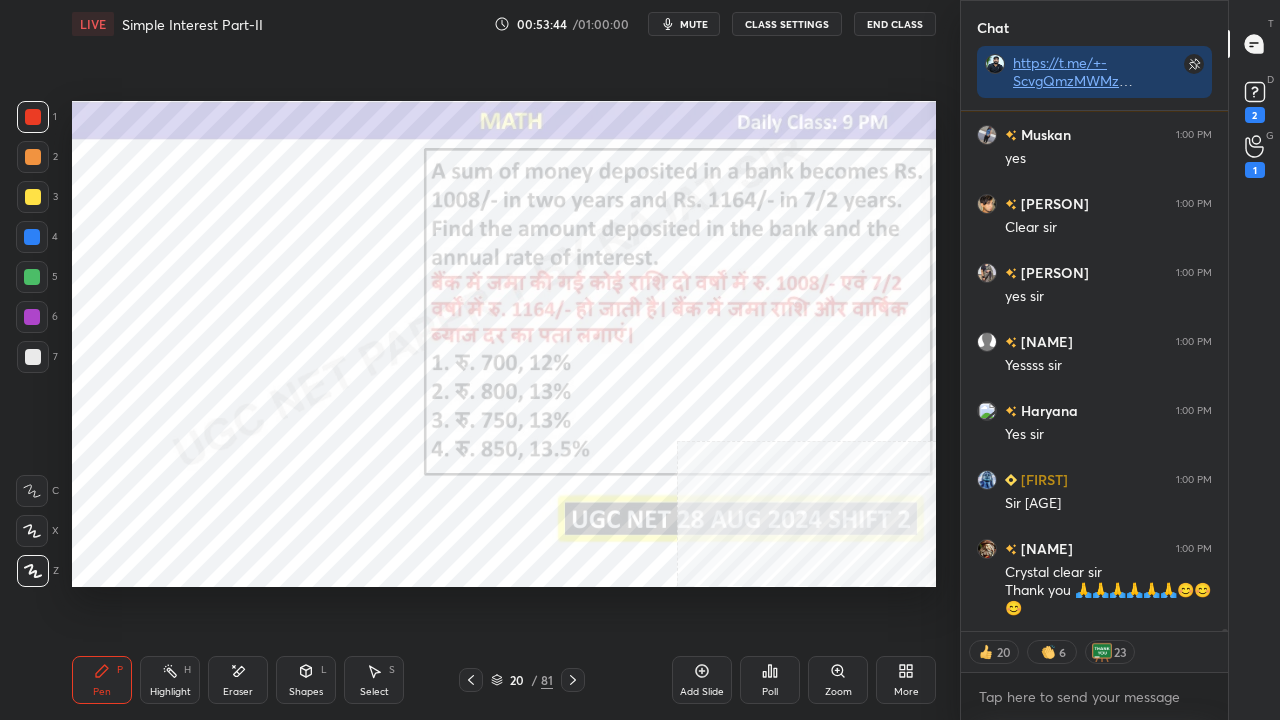 click at bounding box center [463, 417] 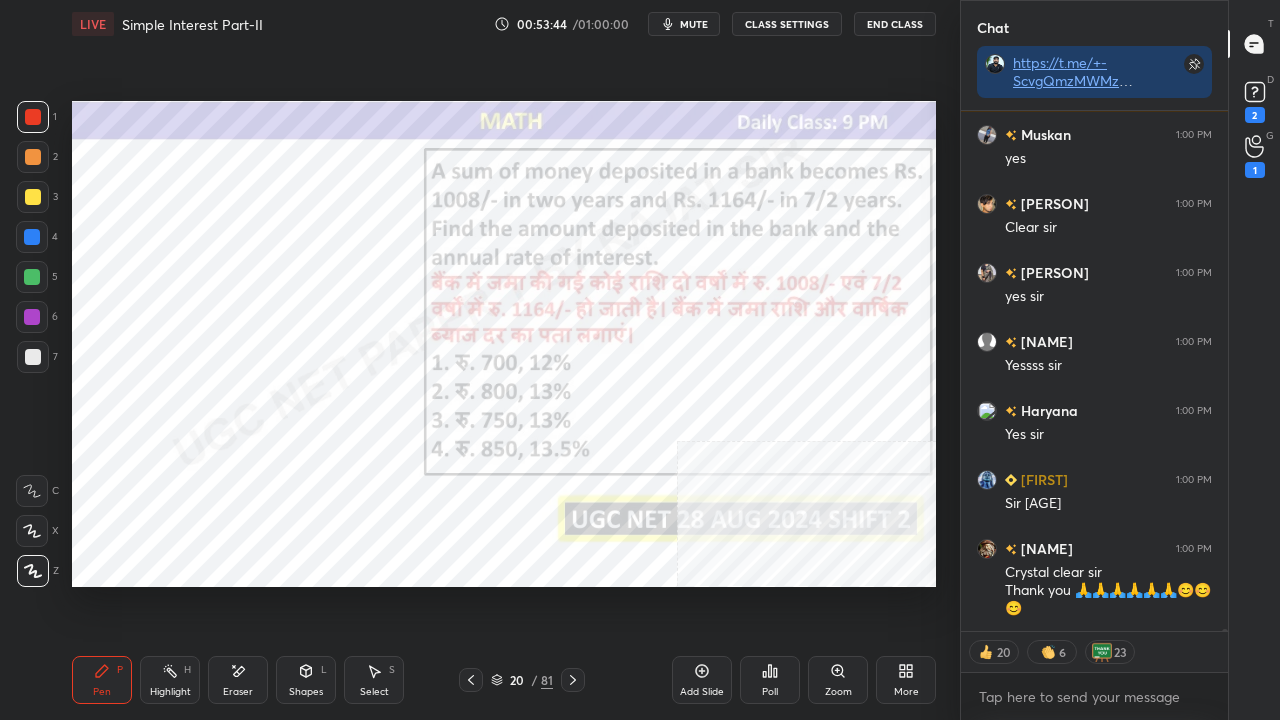 click on "Poll" at bounding box center (770, 680) 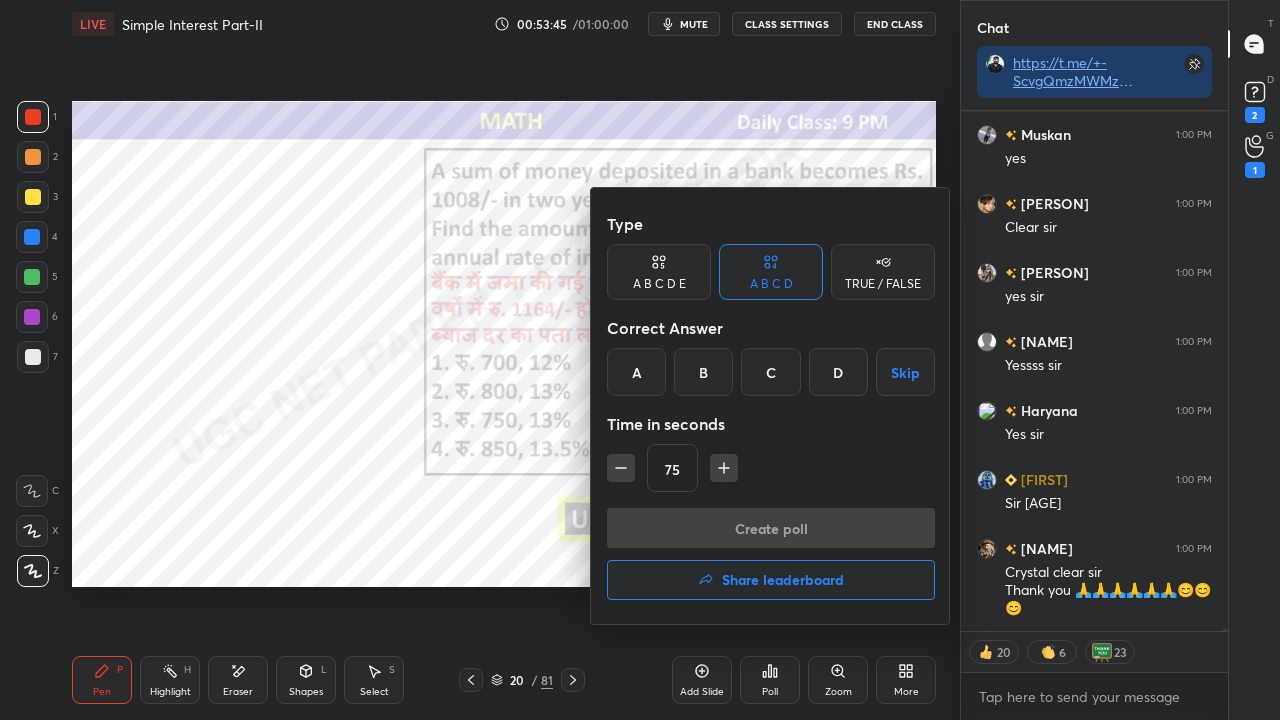type on "x" 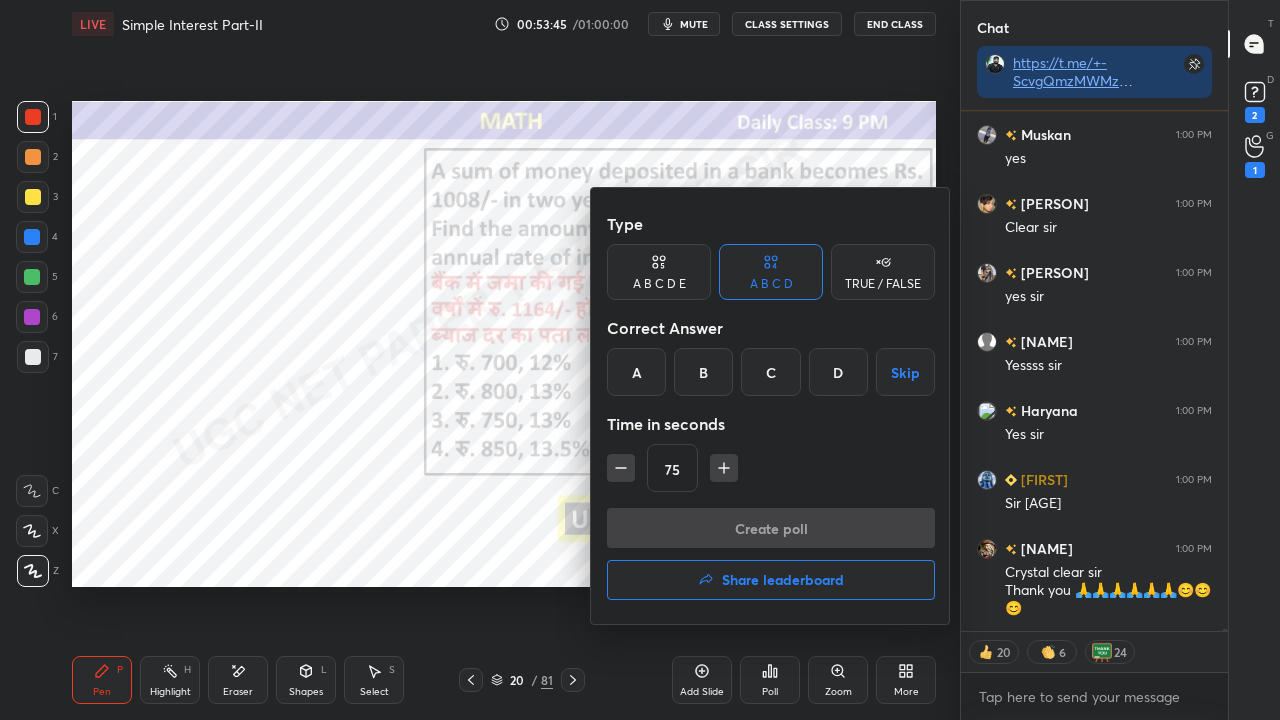 drag, startPoint x: 707, startPoint y: 372, endPoint x: 696, endPoint y: 410, distance: 39.56008 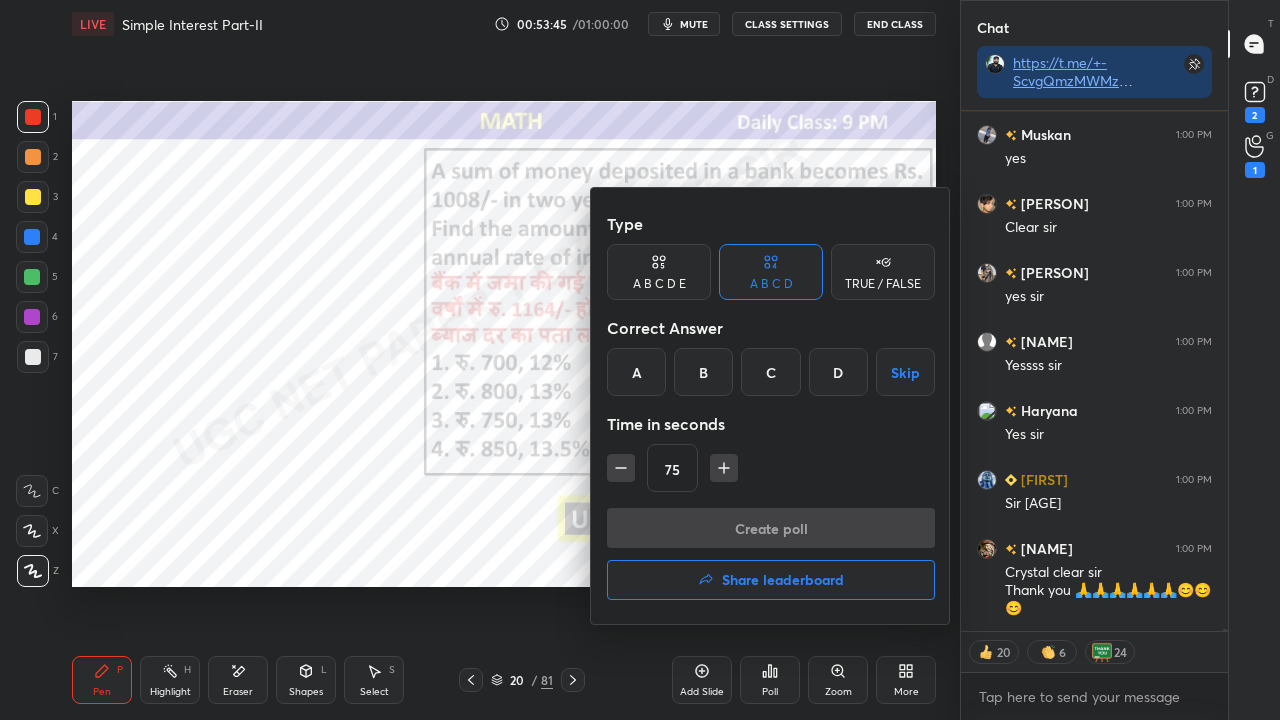click on "B" at bounding box center [703, 372] 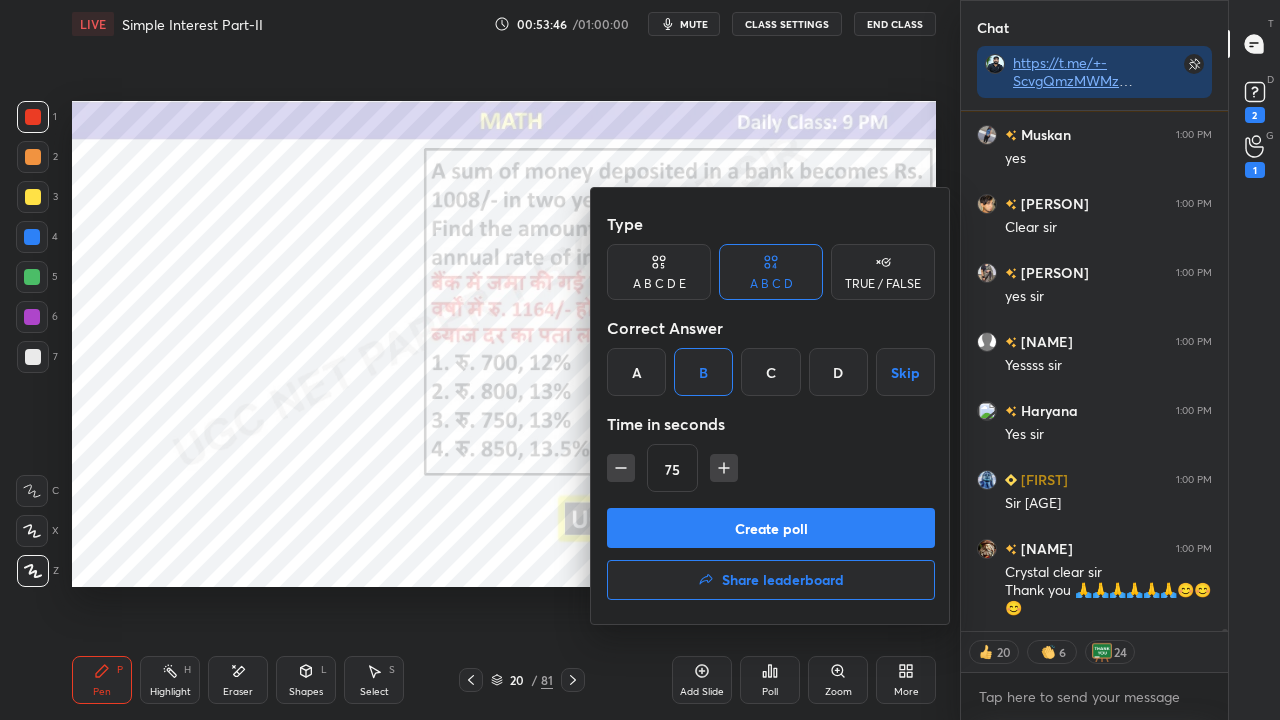 click 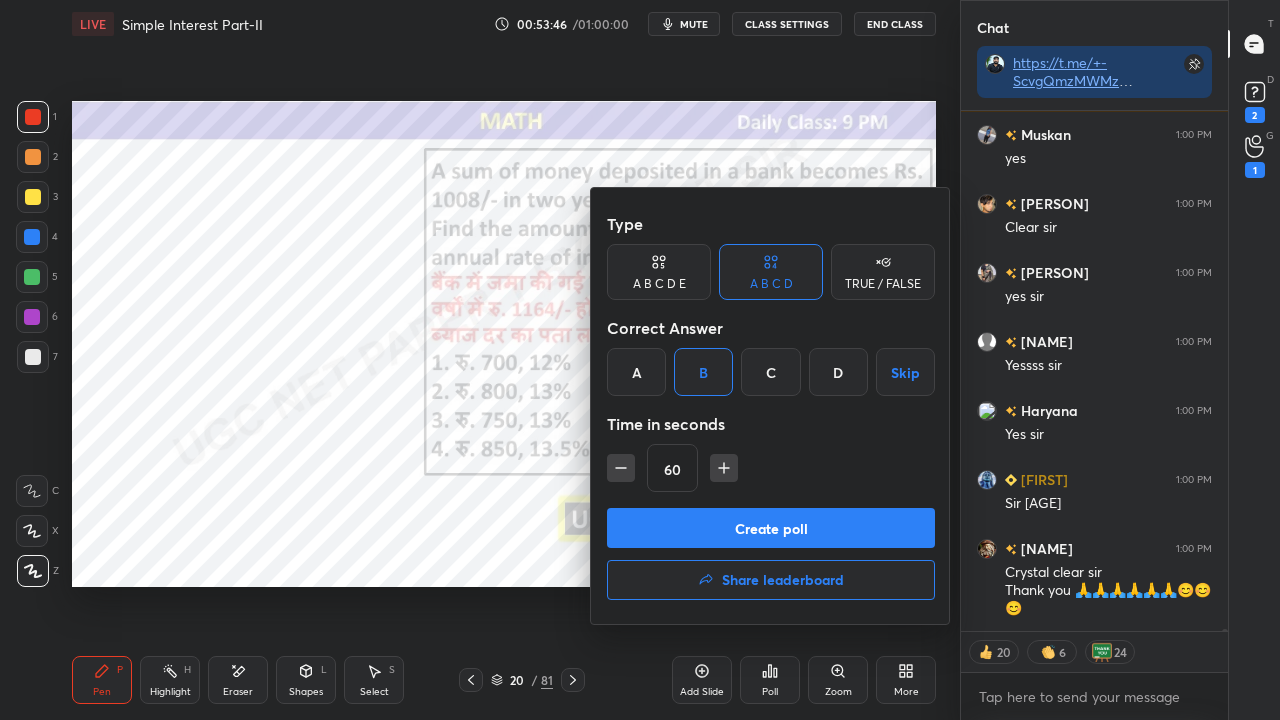 click on "Create poll" at bounding box center (771, 528) 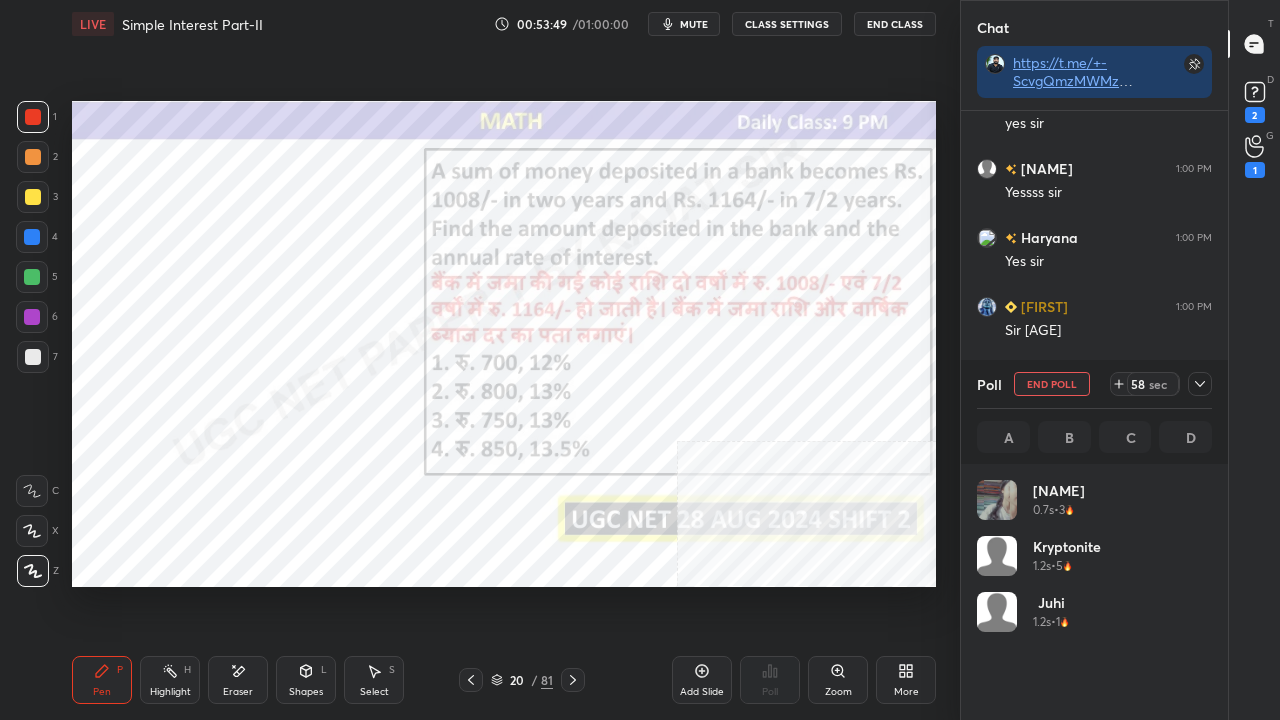 click on "mute" at bounding box center (684, 24) 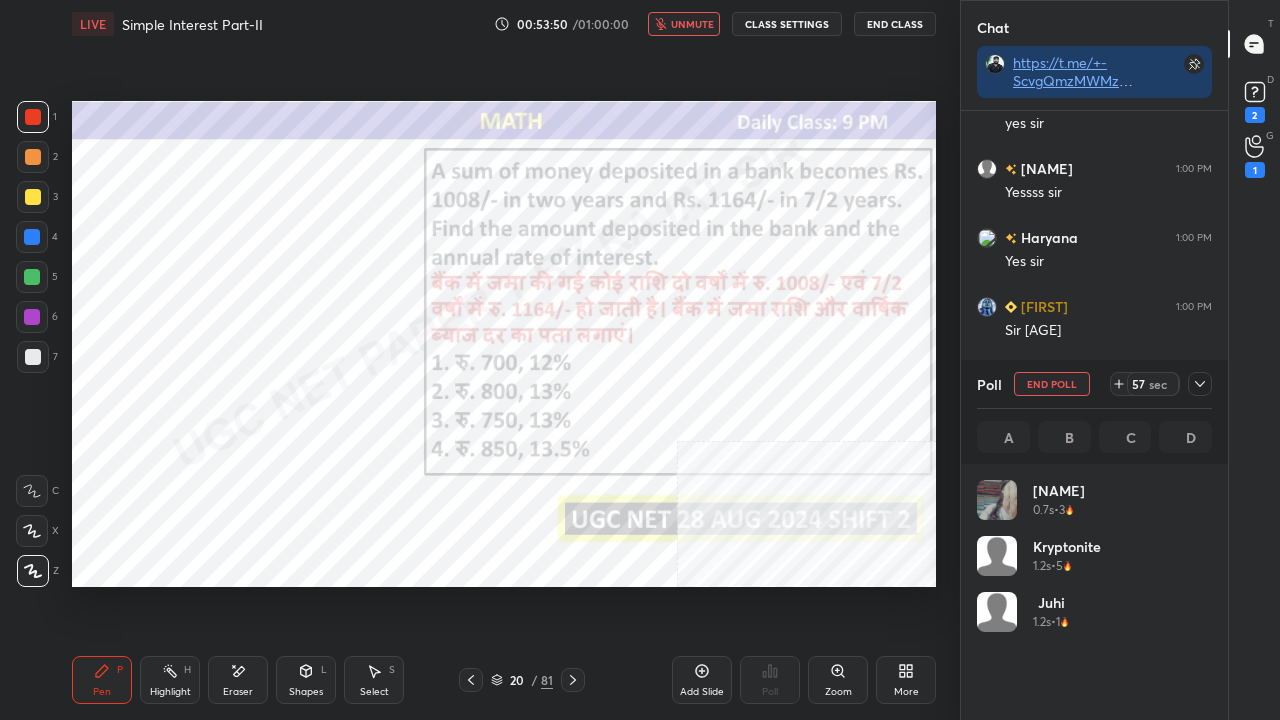 click 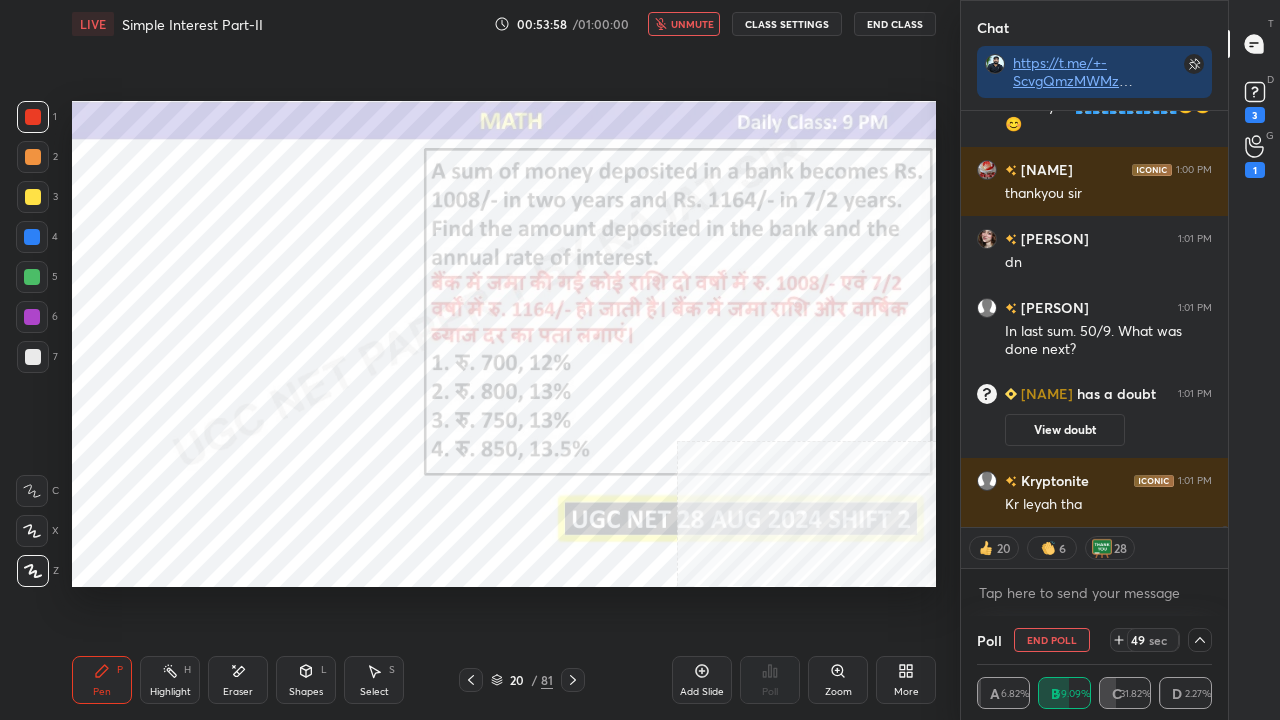 click on "unmute" at bounding box center (692, 24) 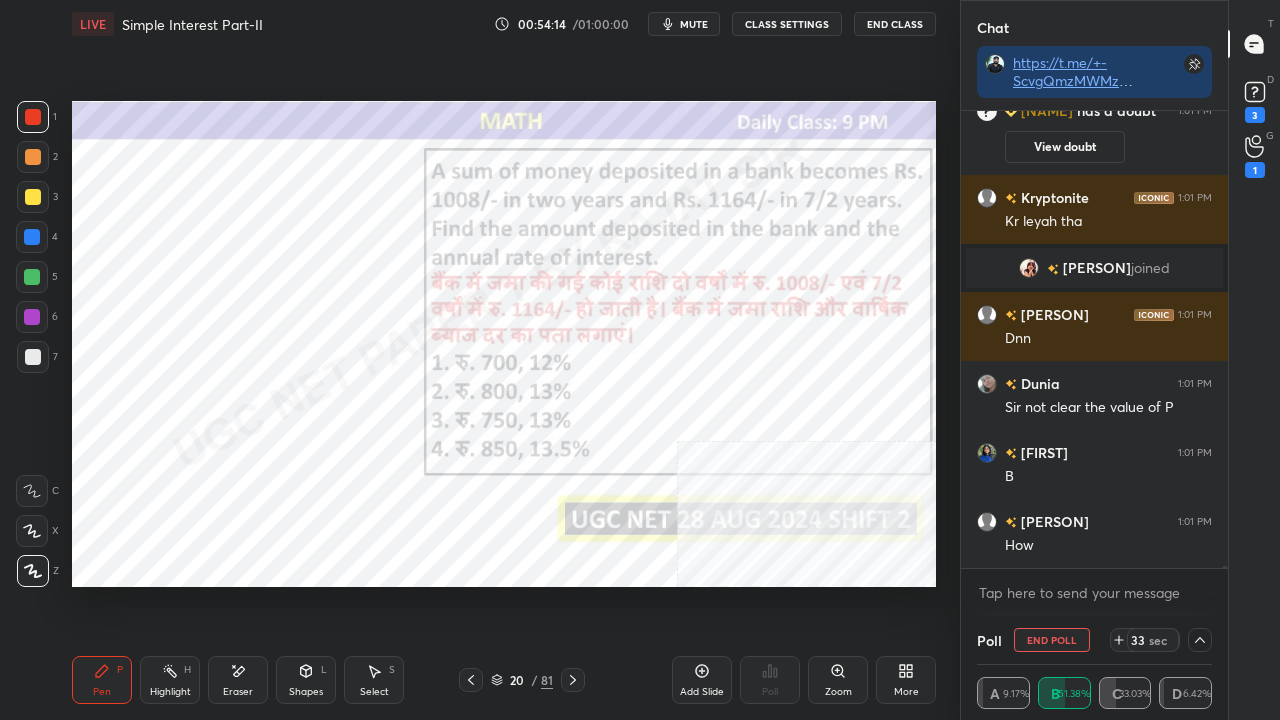 drag, startPoint x: 234, startPoint y: 679, endPoint x: 391, endPoint y: 610, distance: 171.49344 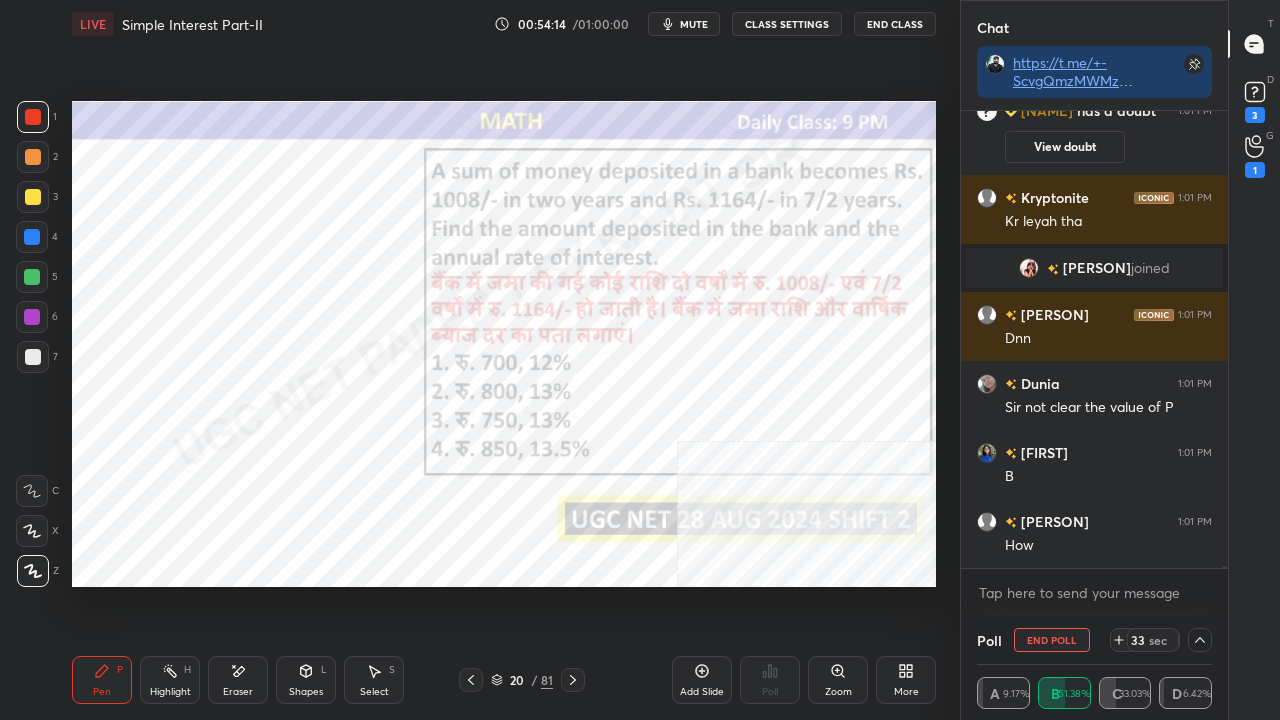 click on "Eraser" at bounding box center [238, 680] 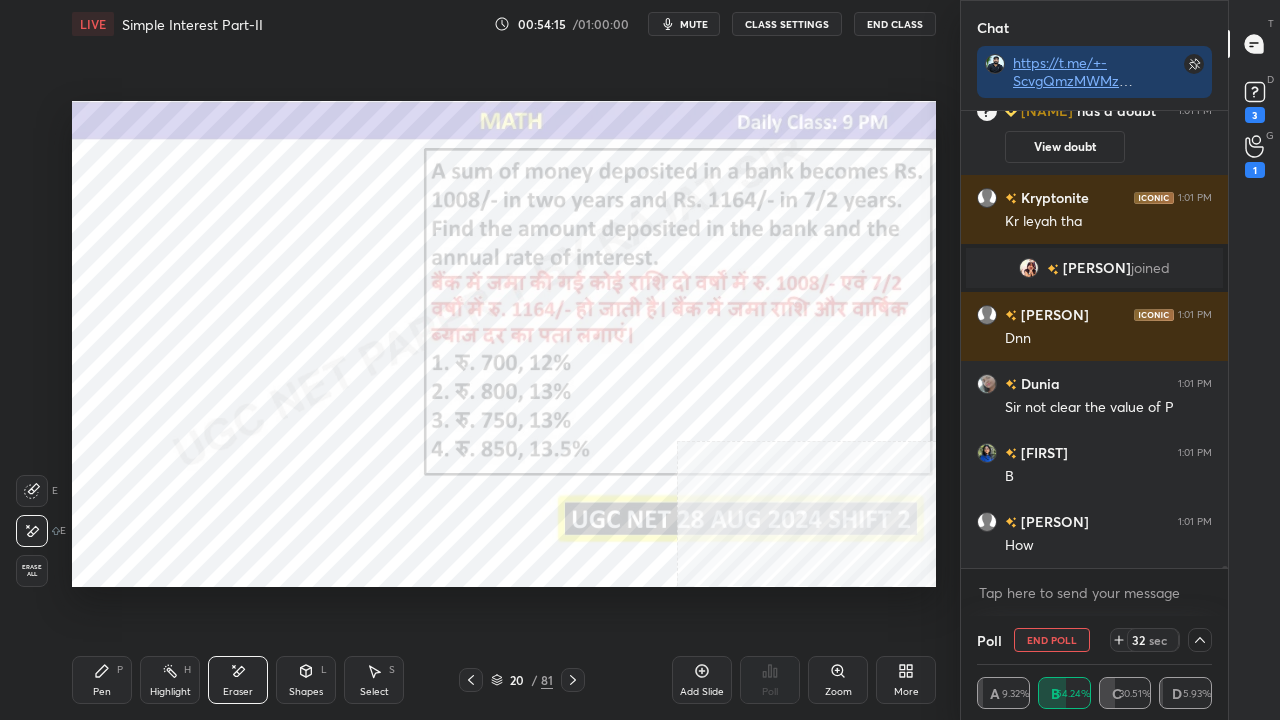 drag, startPoint x: 108, startPoint y: 692, endPoint x: 120, endPoint y: 684, distance: 14.422205 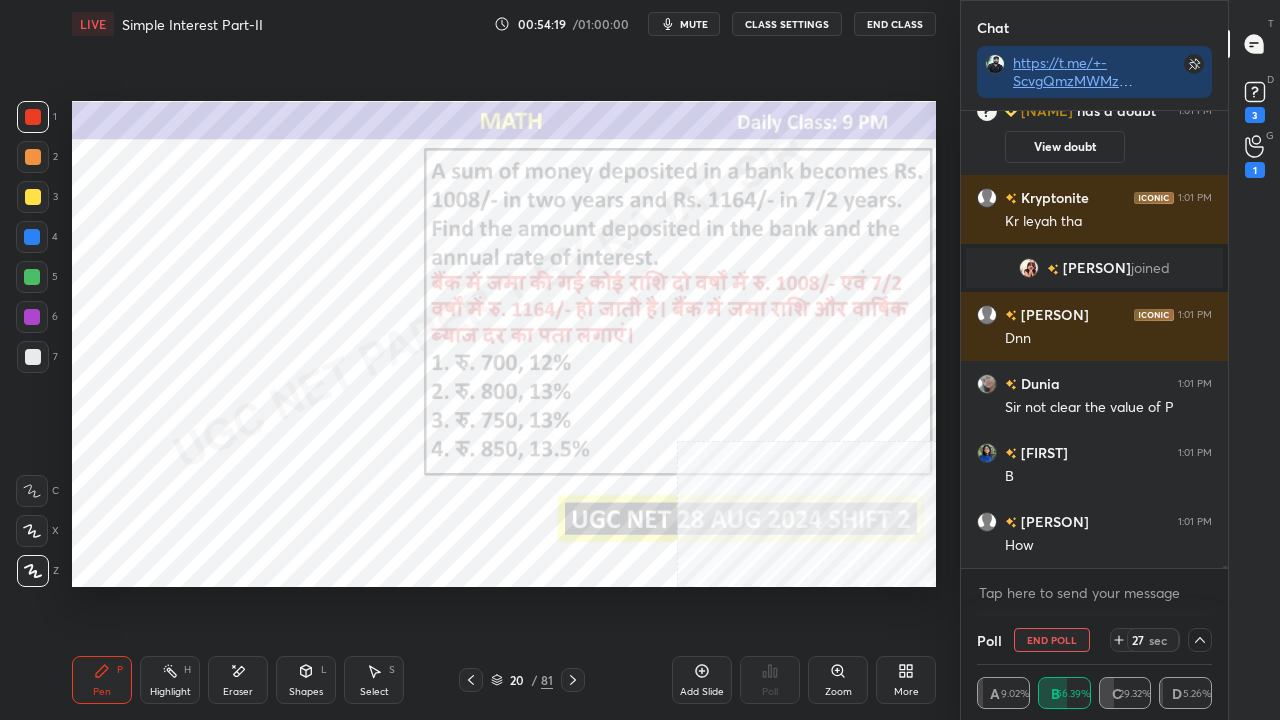 click at bounding box center [32, 237] 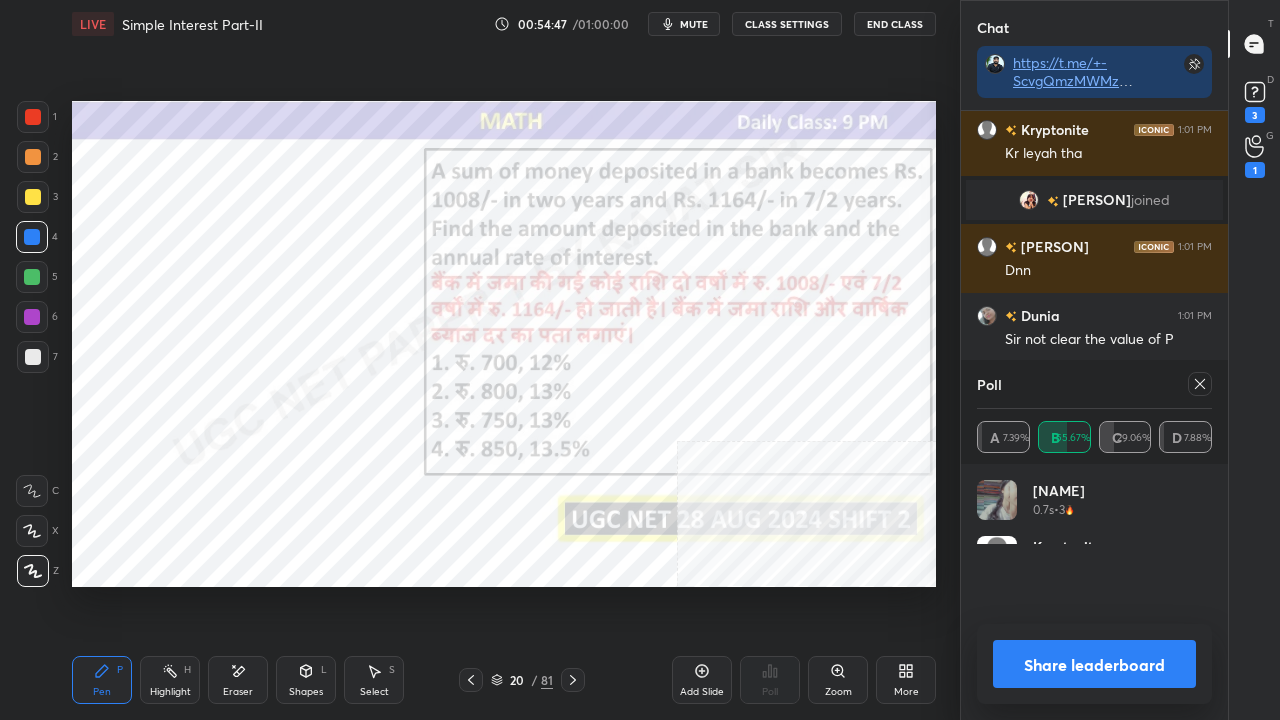 scroll, scrollTop: 6, scrollLeft: 6, axis: both 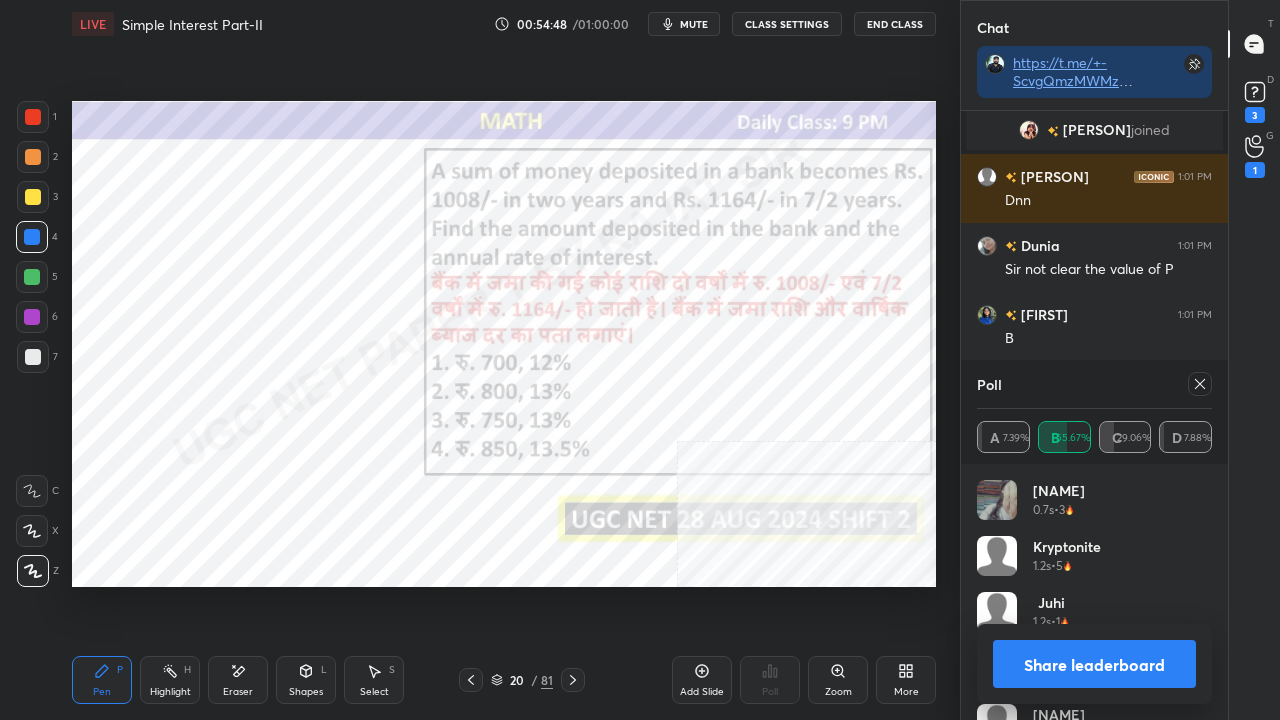 click 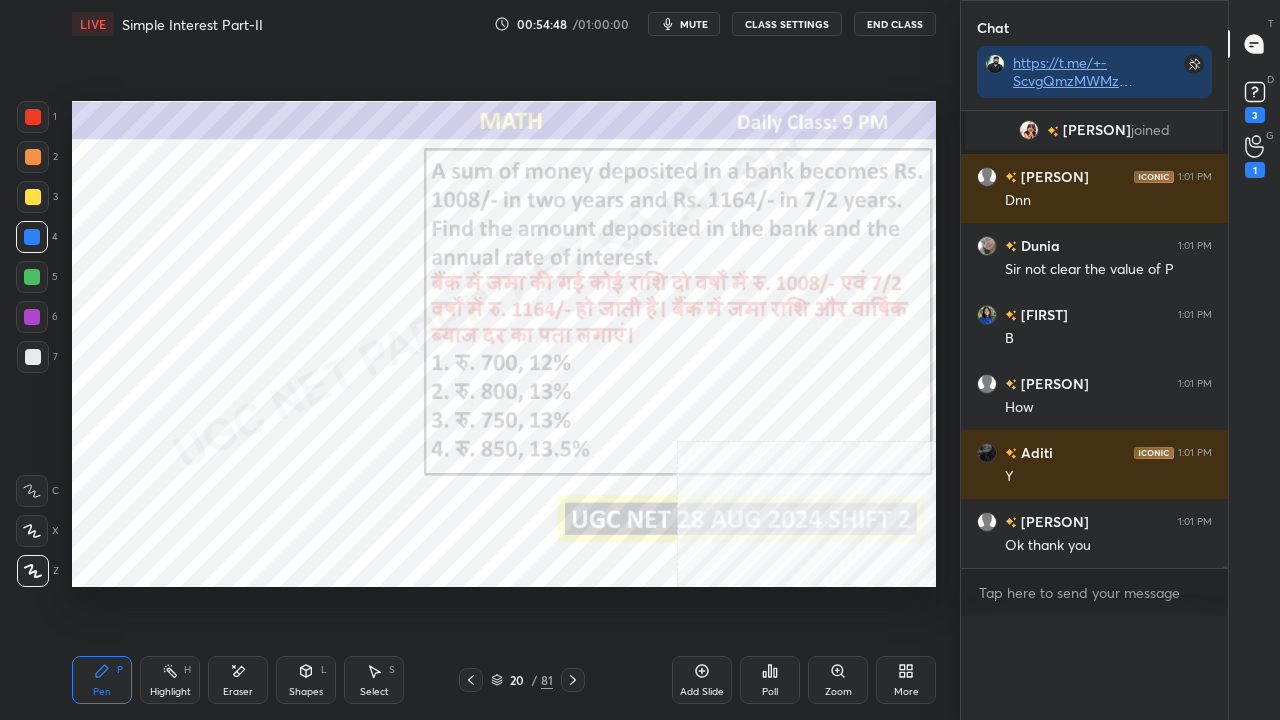 scroll, scrollTop: 88, scrollLeft: 229, axis: both 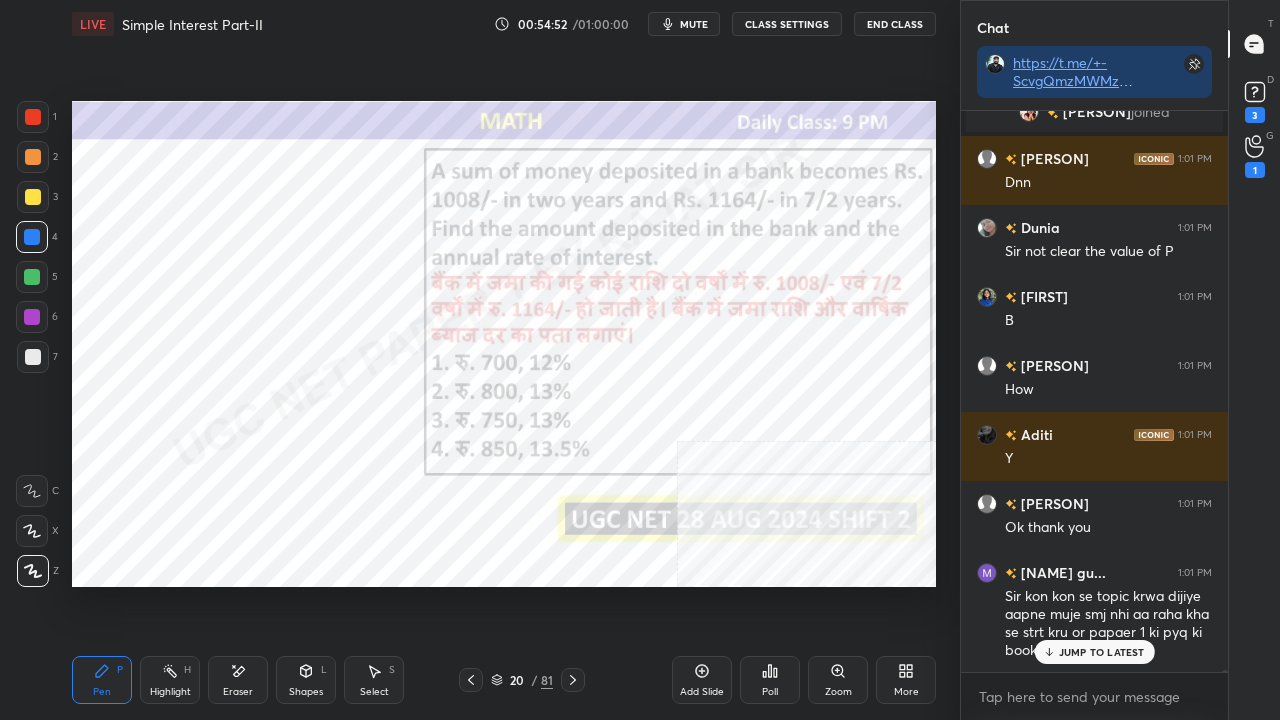click on "JUMP TO LATEST" at bounding box center [1102, 652] 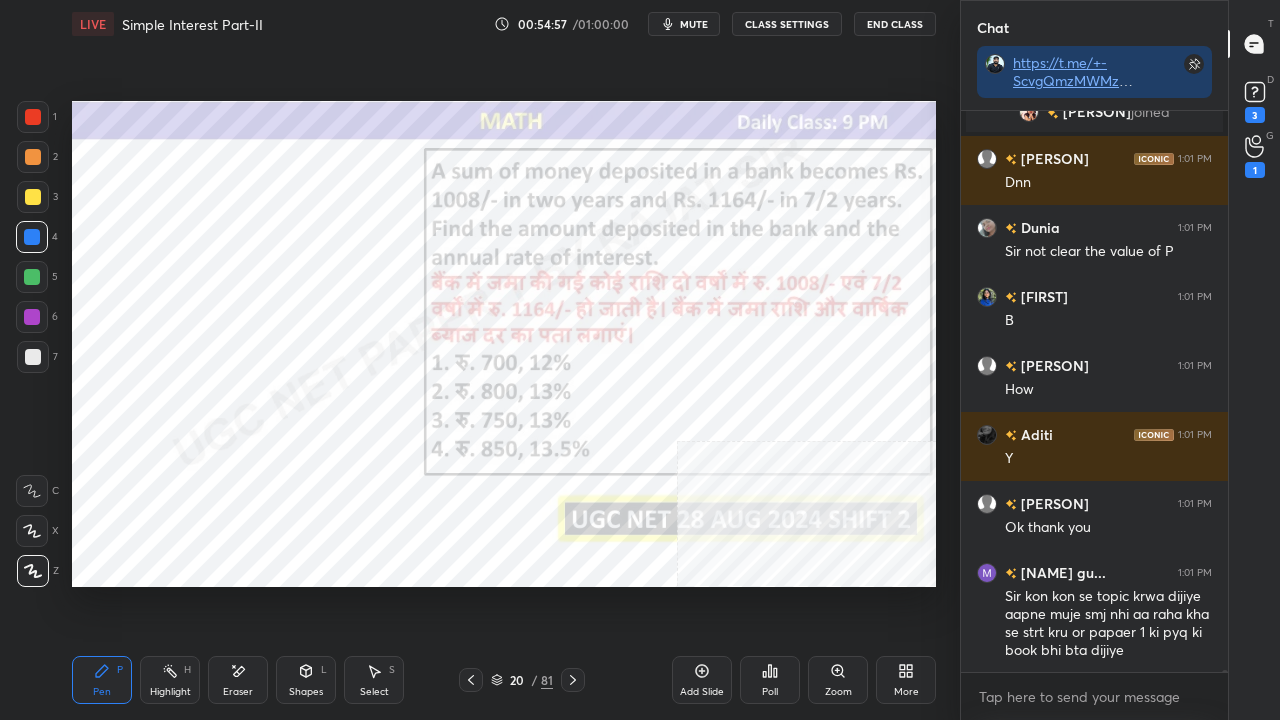 click at bounding box center [32, 317] 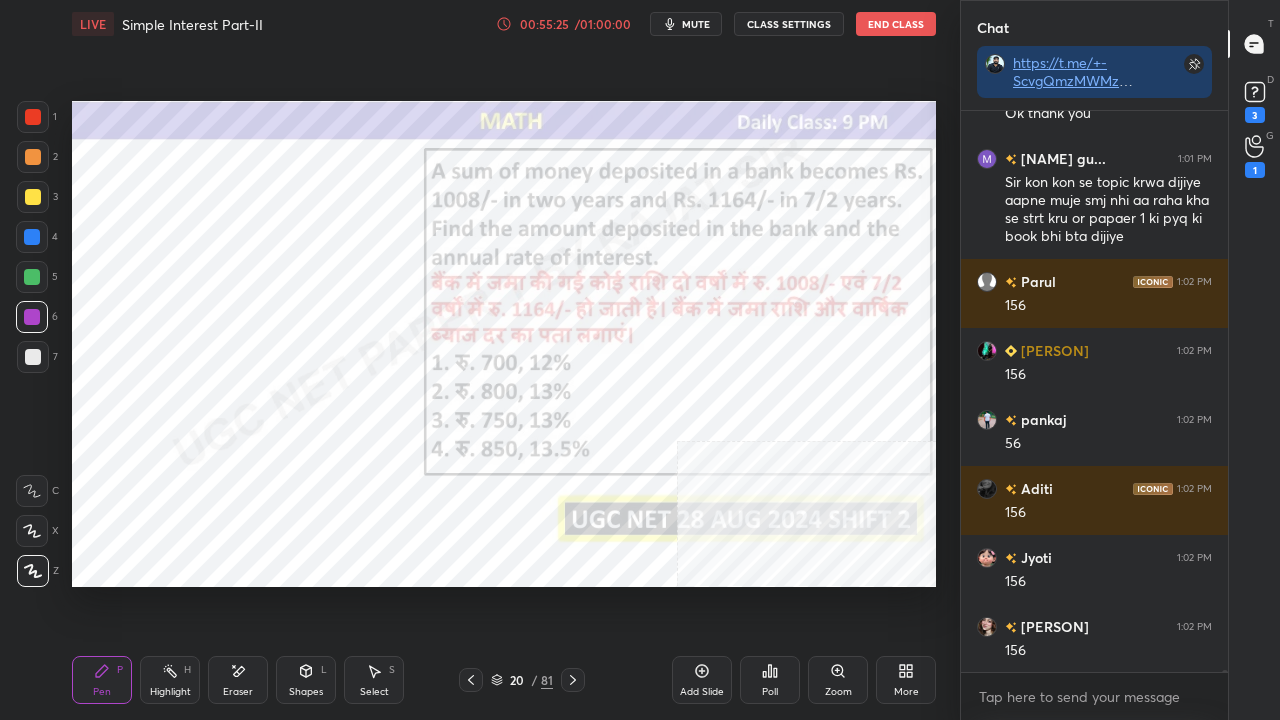 scroll, scrollTop: 133982, scrollLeft: 0, axis: vertical 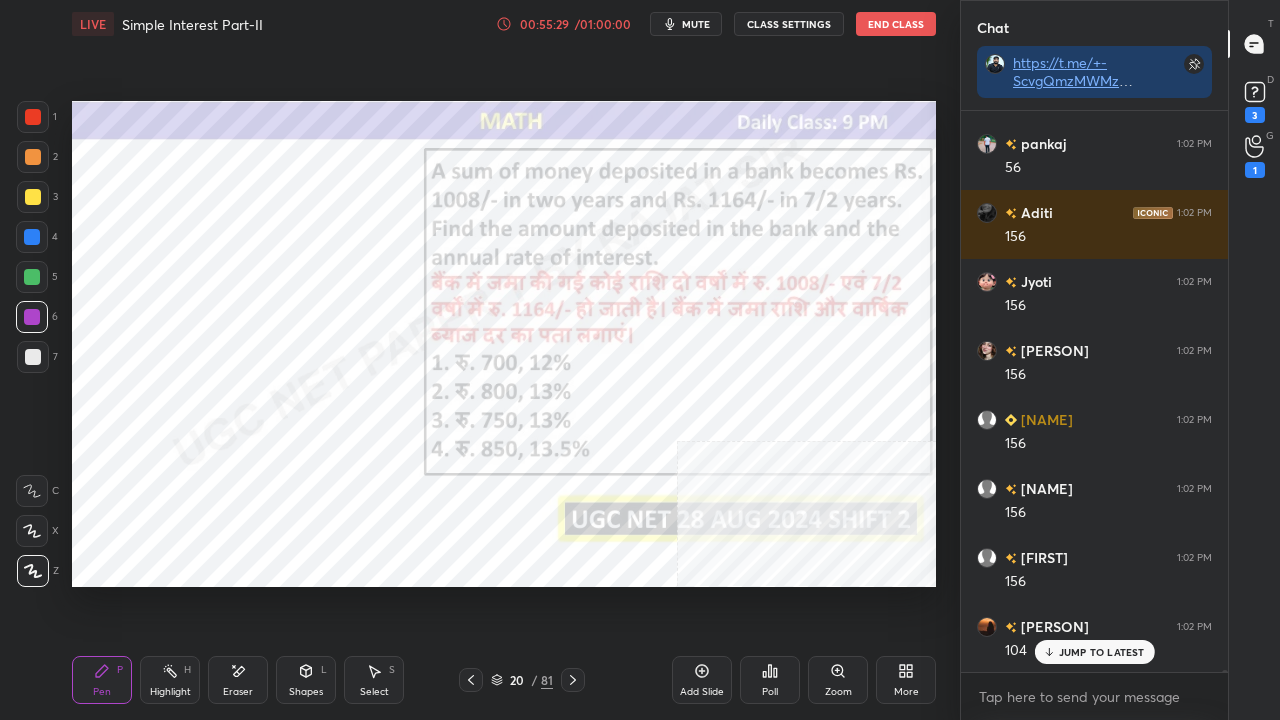 click at bounding box center (32, 237) 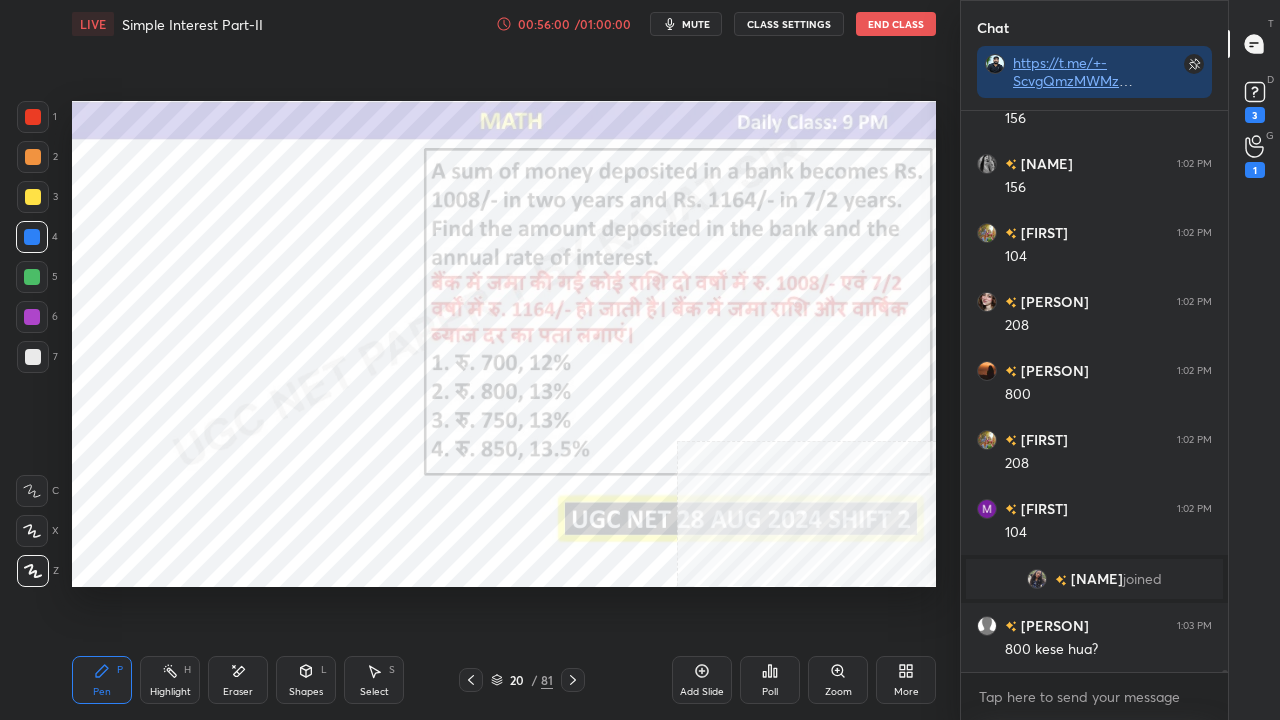 scroll, scrollTop: 134366, scrollLeft: 0, axis: vertical 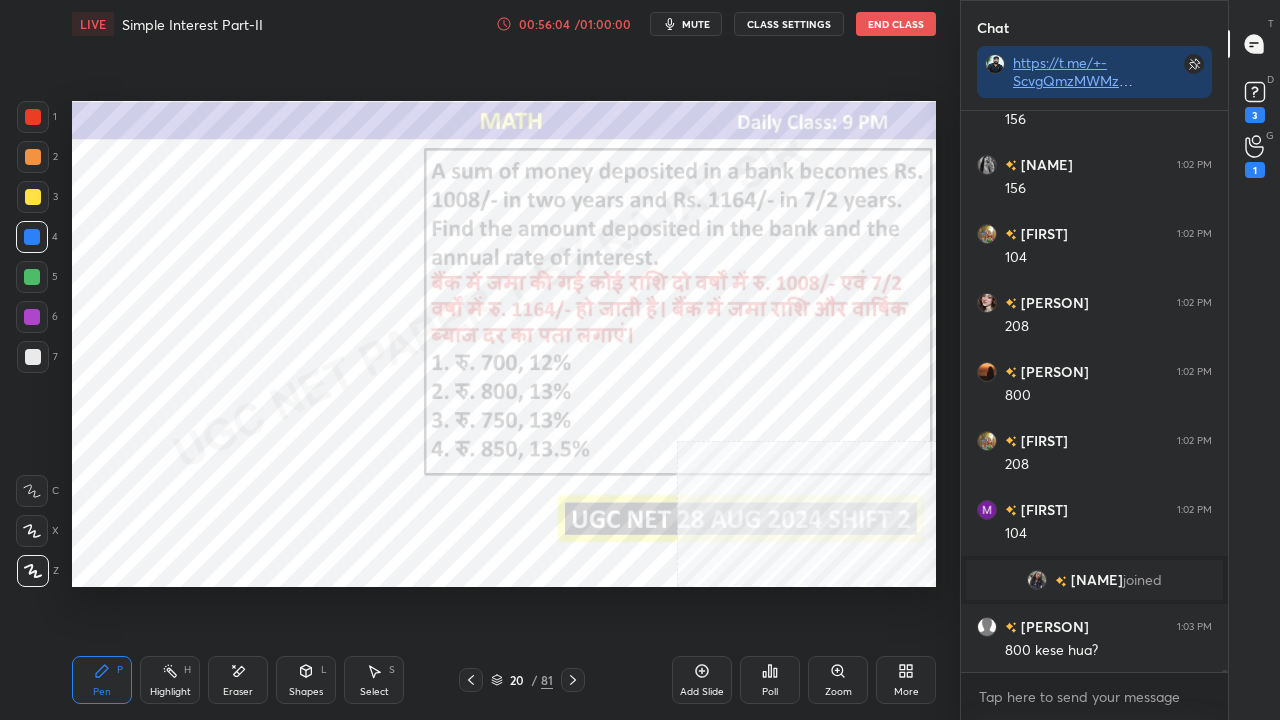 click at bounding box center [32, 317] 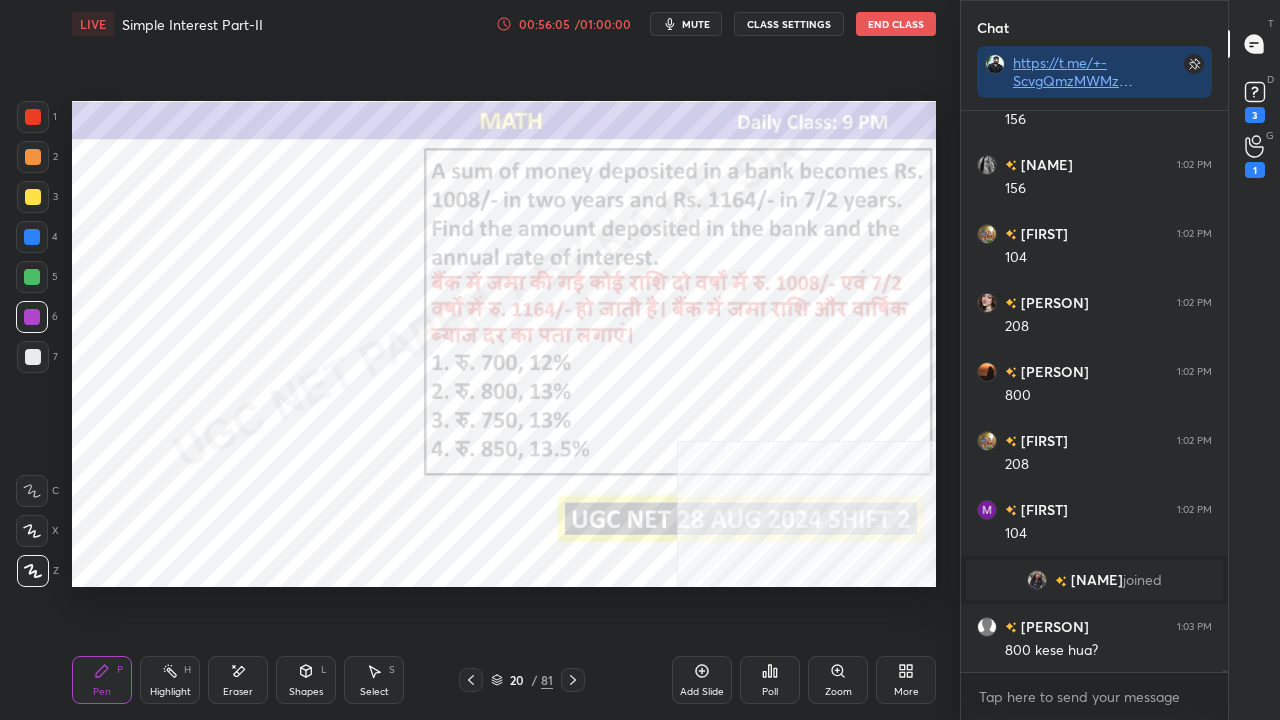 drag, startPoint x: 32, startPoint y: 312, endPoint x: 66, endPoint y: 343, distance: 46.010868 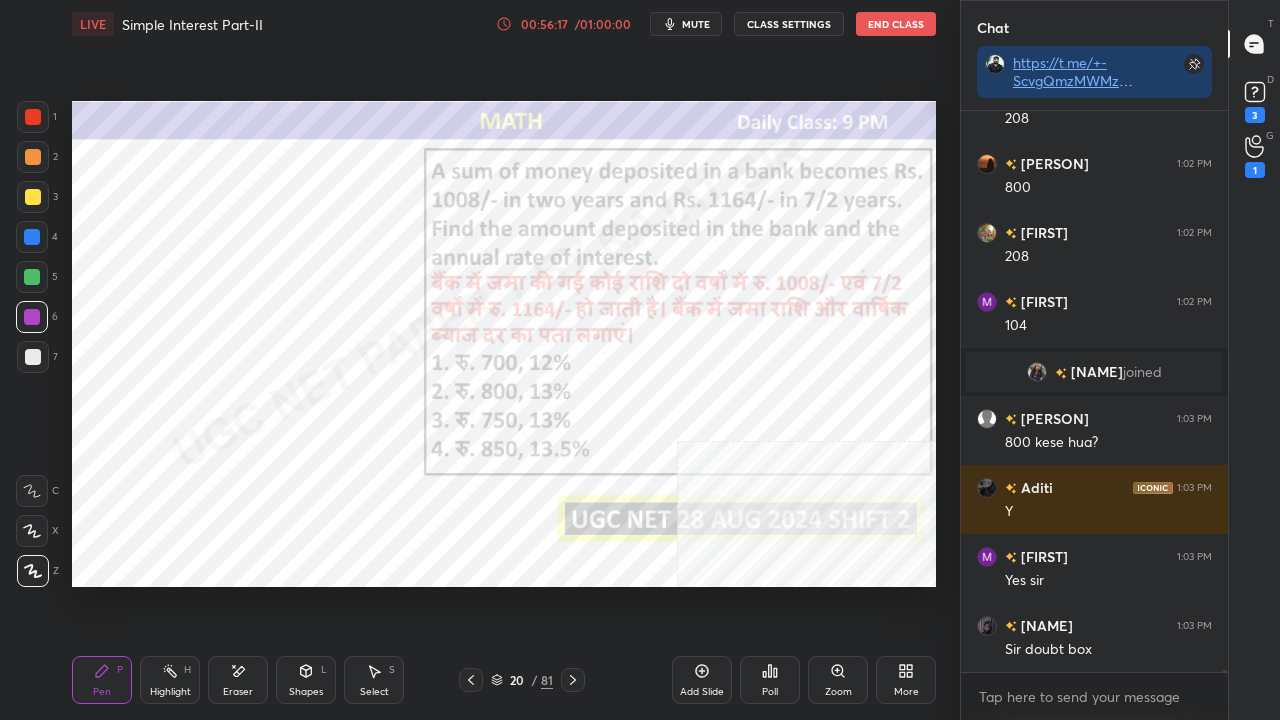 scroll, scrollTop: 134642, scrollLeft: 0, axis: vertical 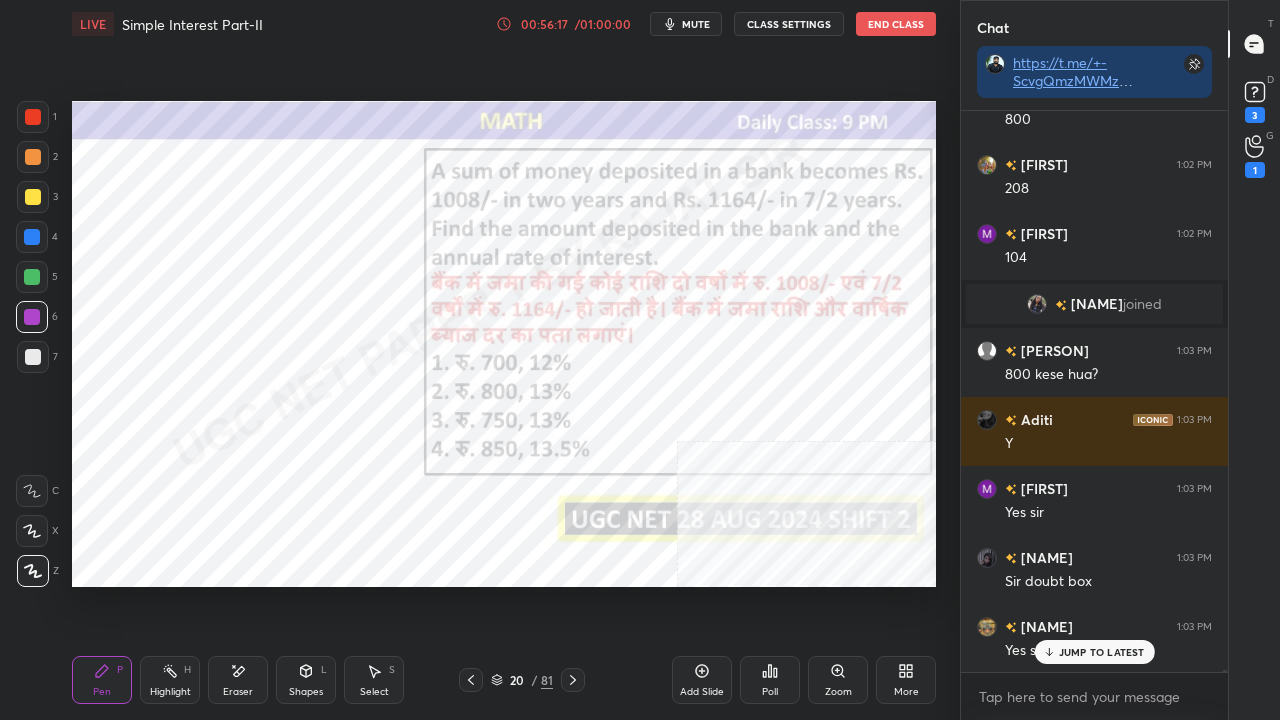 click on "20" at bounding box center (517, 680) 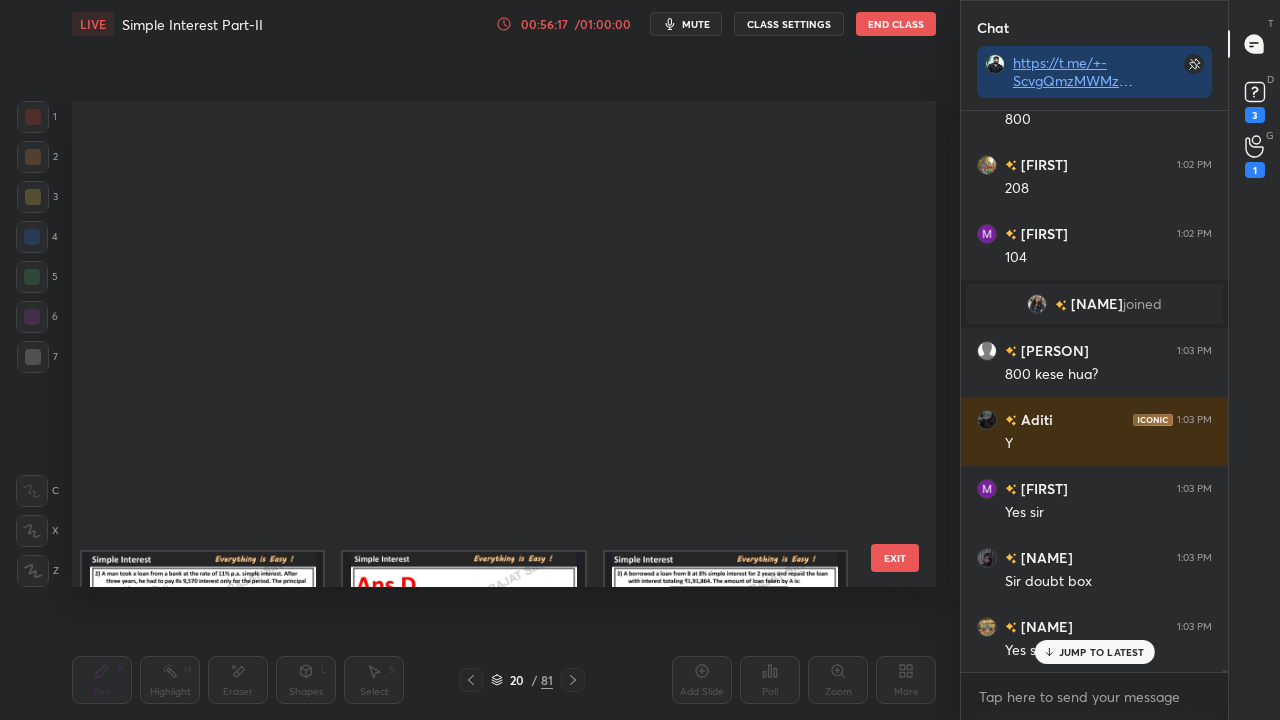 scroll, scrollTop: 543, scrollLeft: 0, axis: vertical 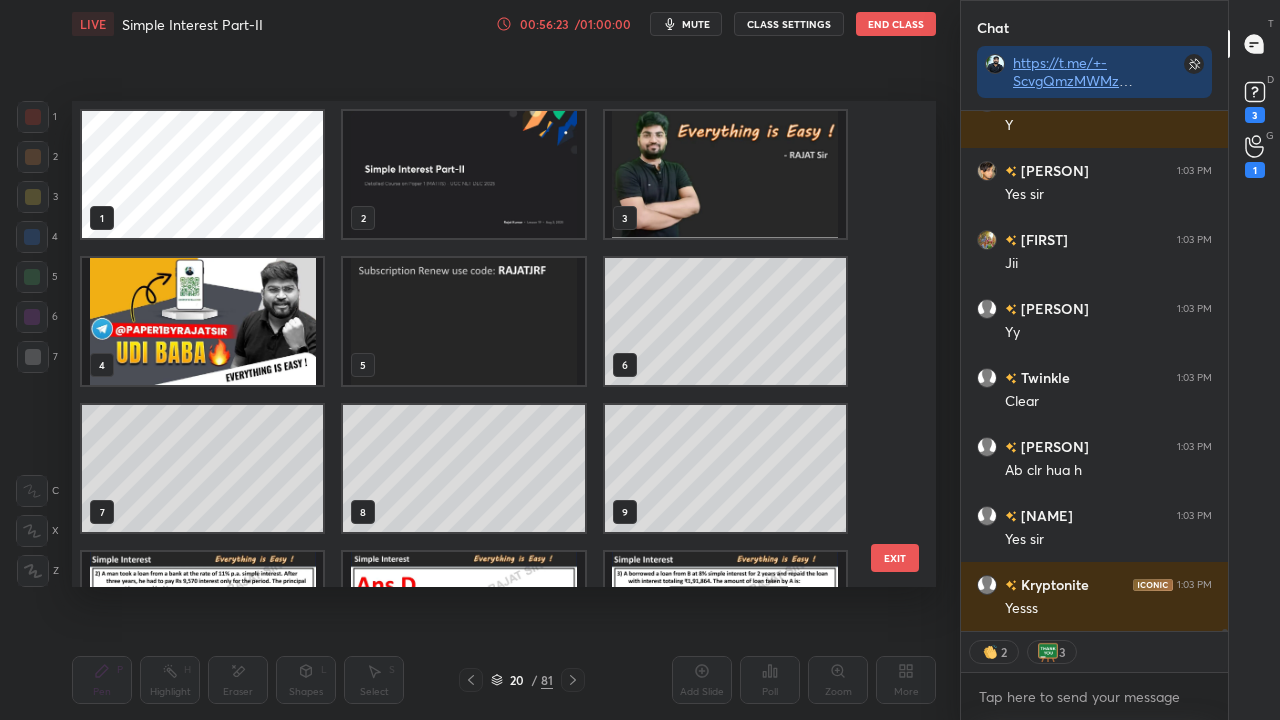 click at bounding box center (463, 321) 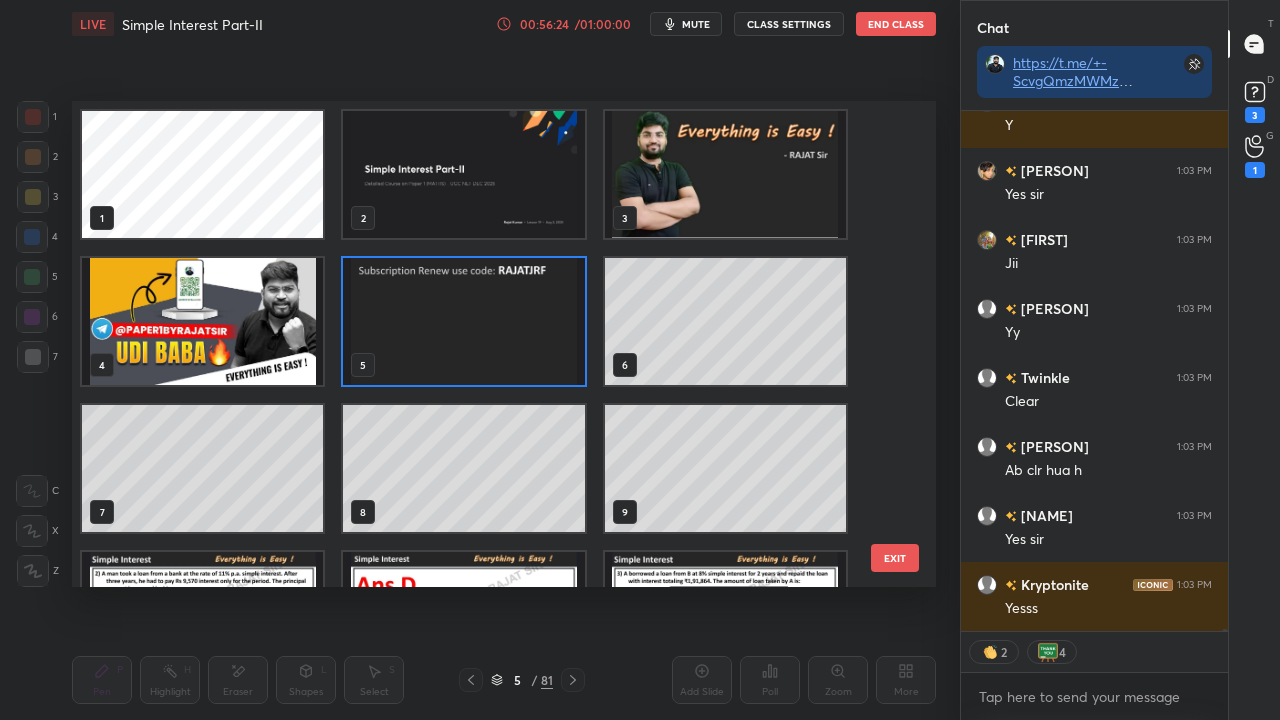 click at bounding box center [463, 321] 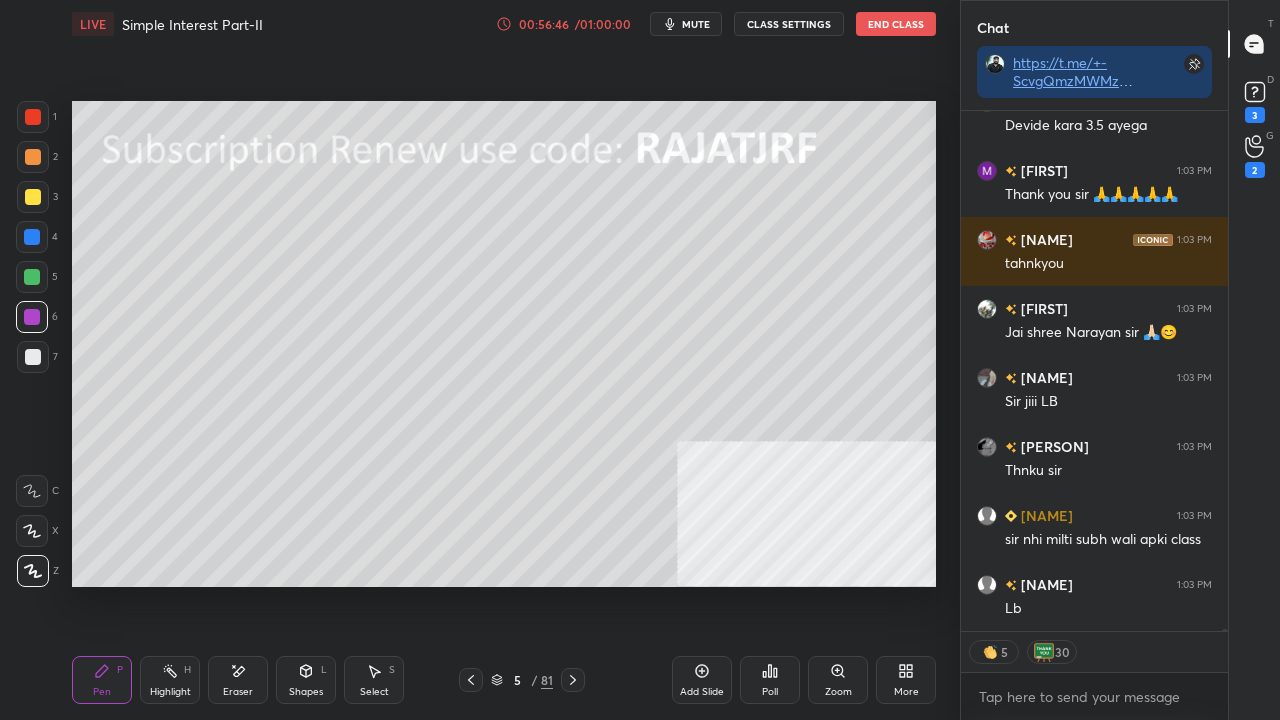 drag, startPoint x: 34, startPoint y: 229, endPoint x: 56, endPoint y: 230, distance: 22.022715 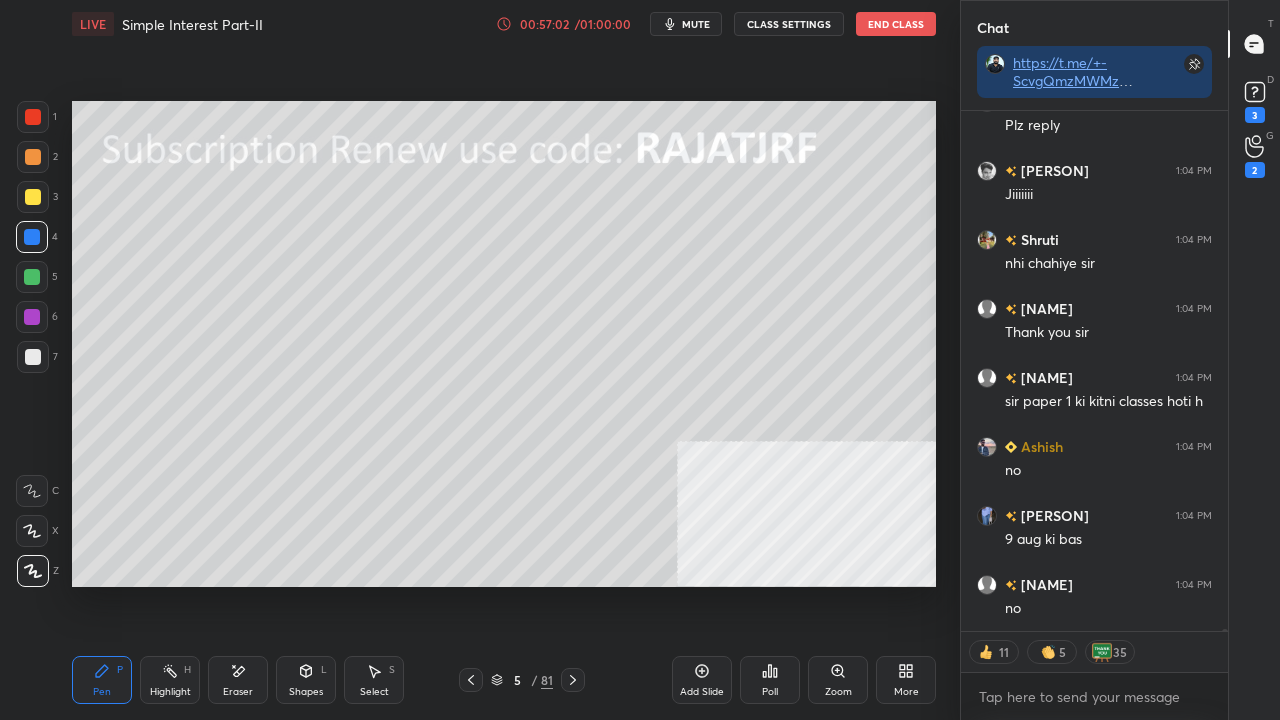 click at bounding box center (33, 357) 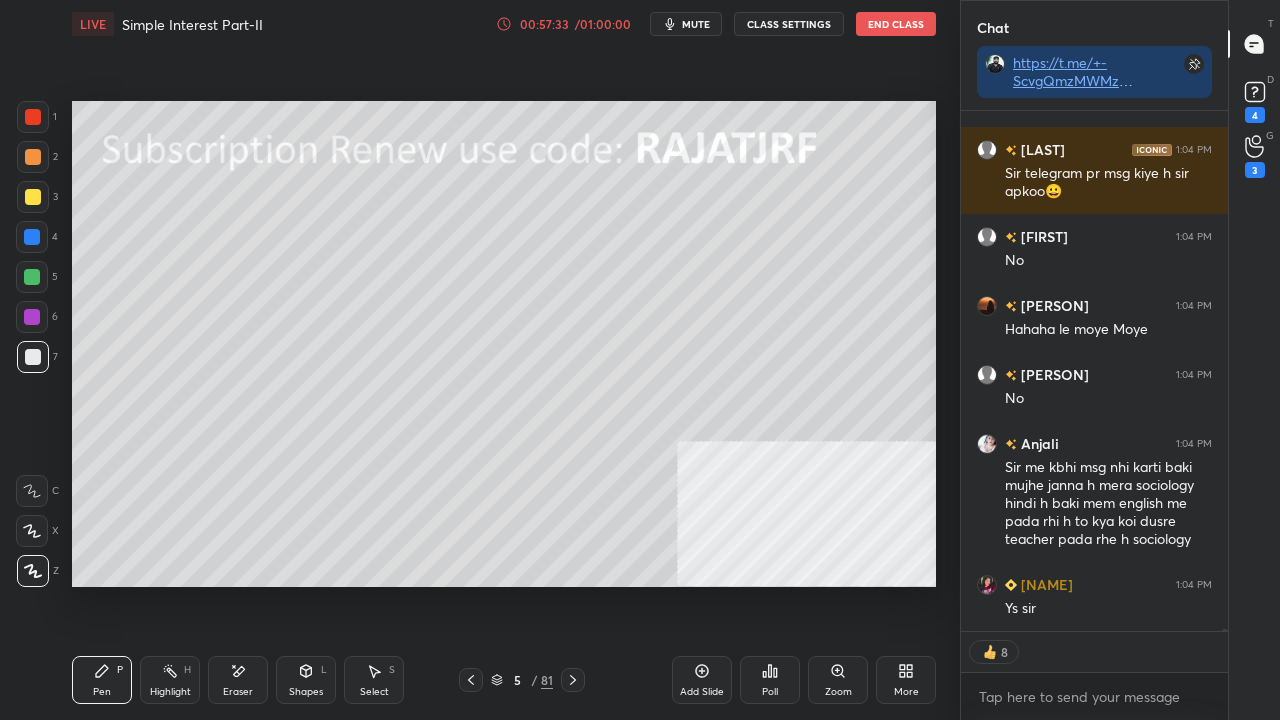 click at bounding box center [33, 197] 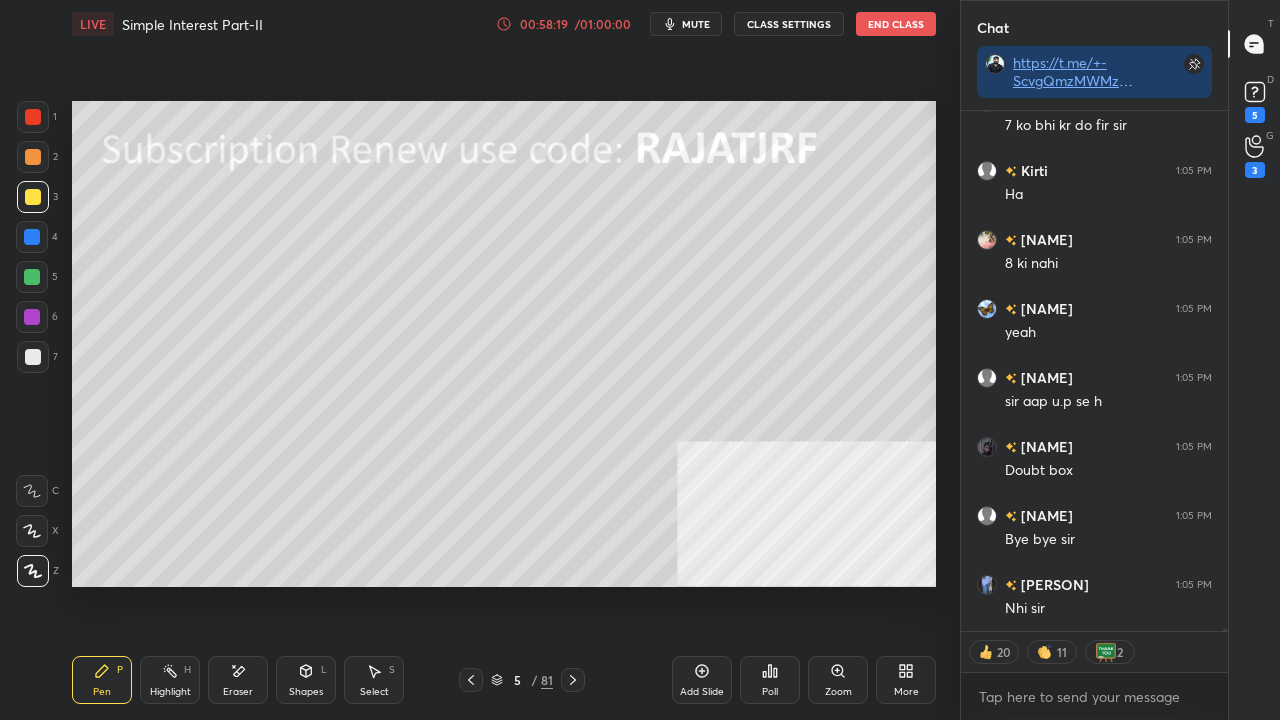 click at bounding box center (33, 117) 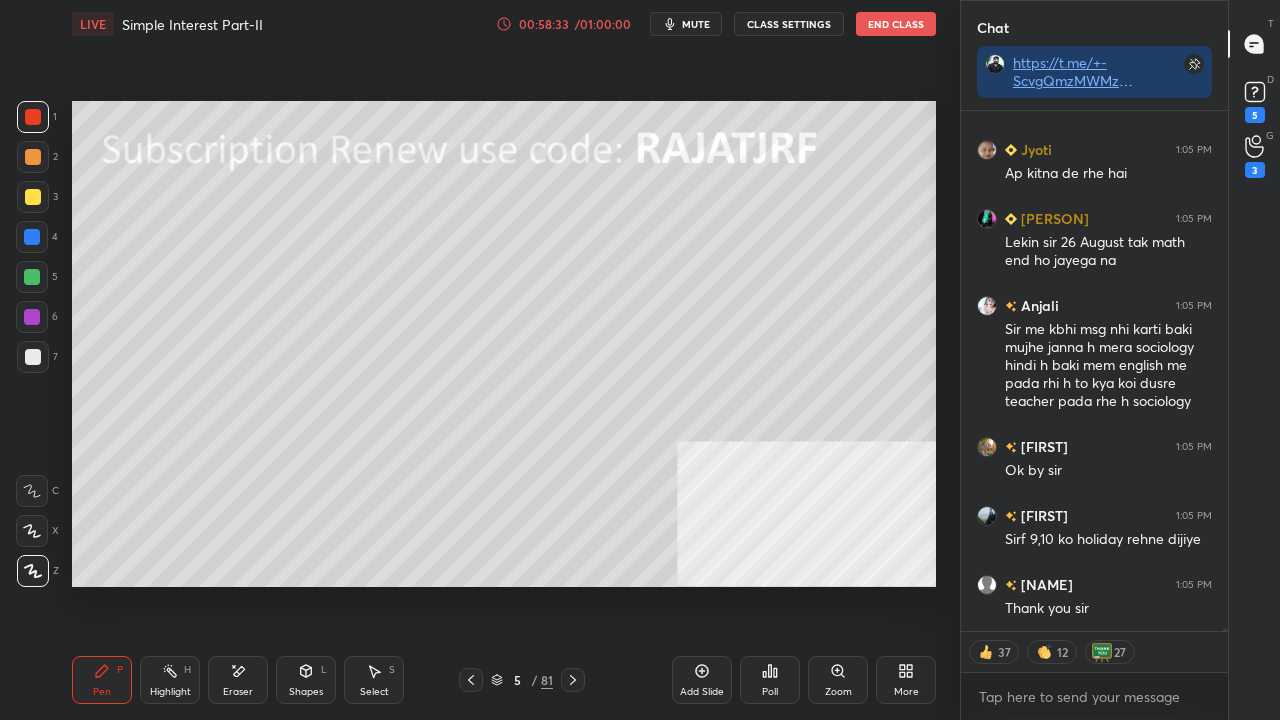 click at bounding box center (32, 237) 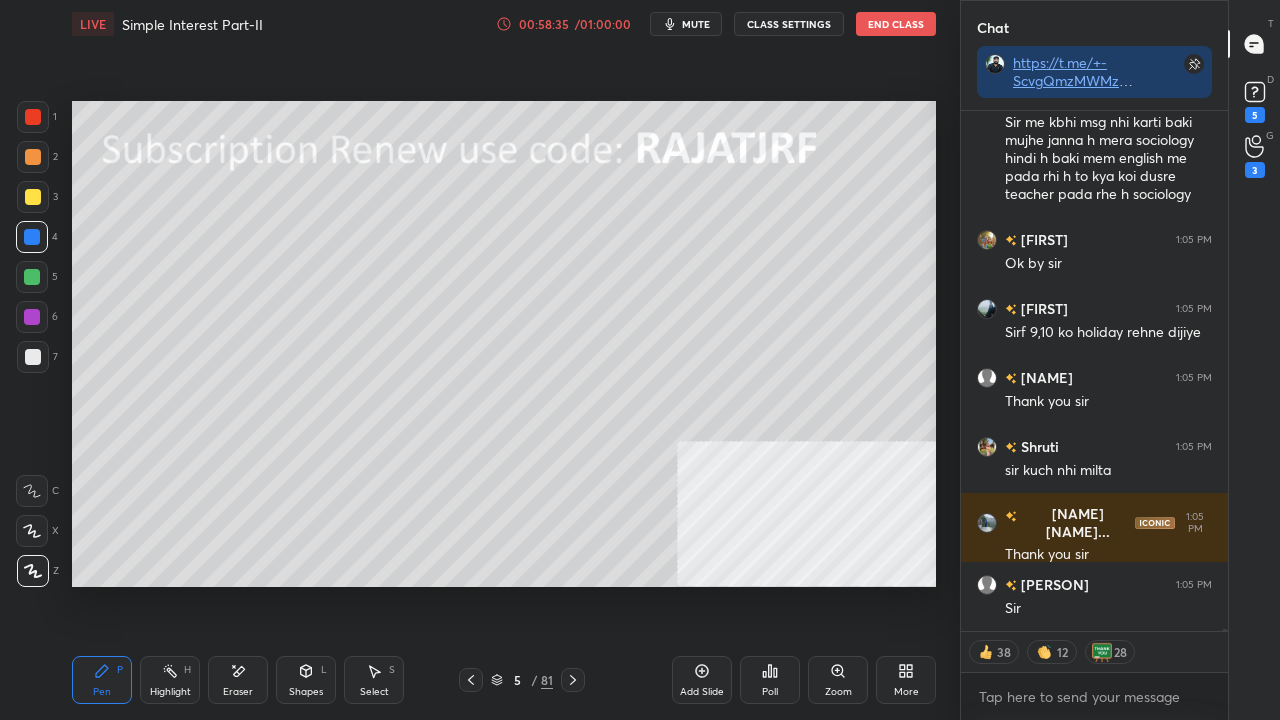 click 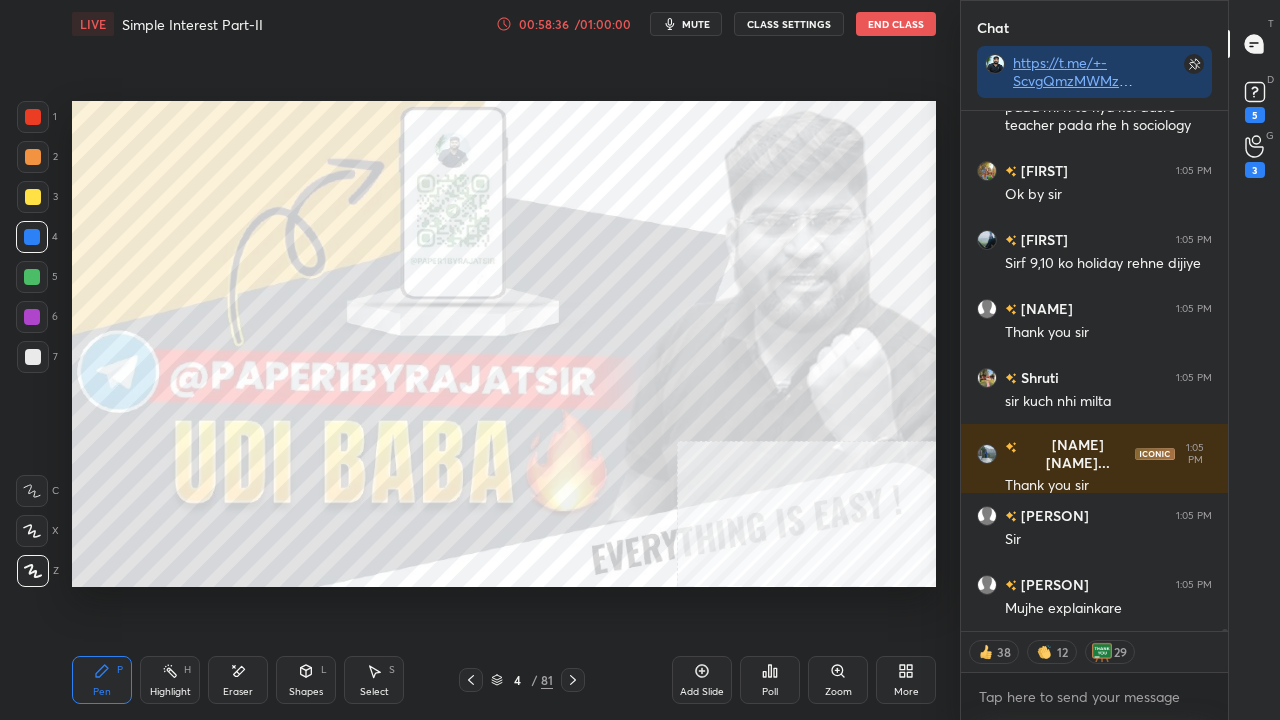 click 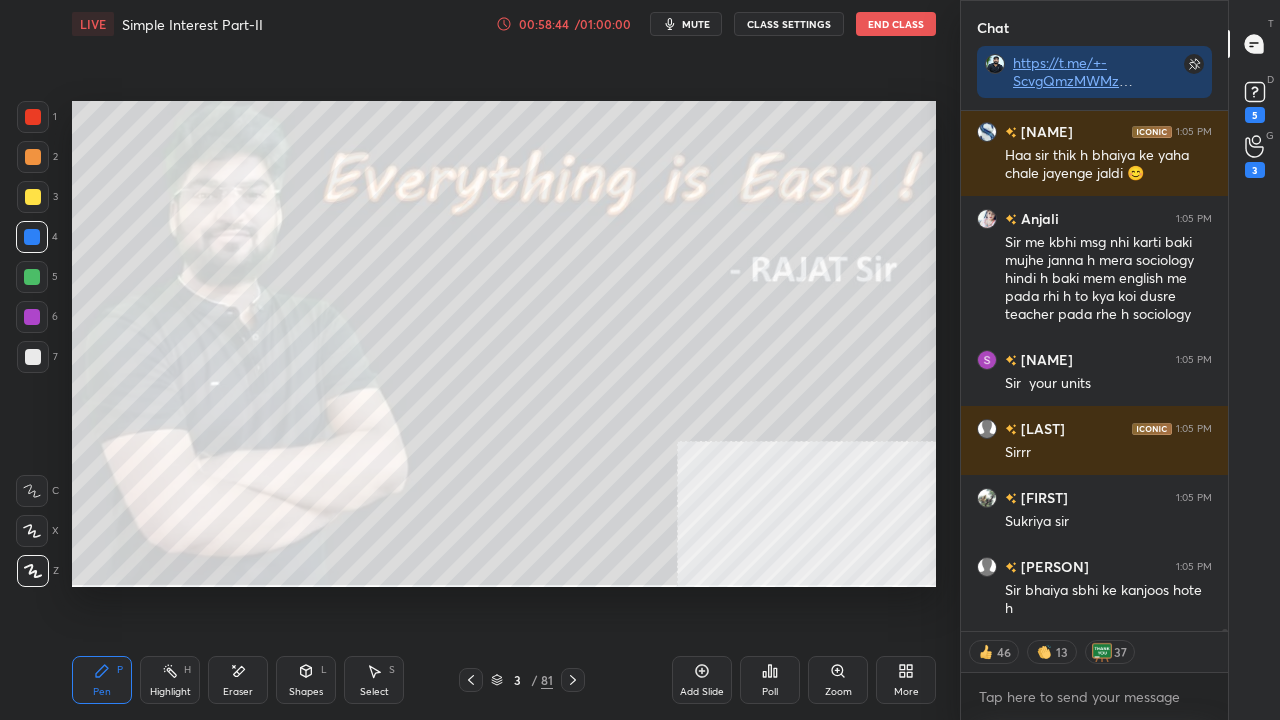 click at bounding box center (33, 197) 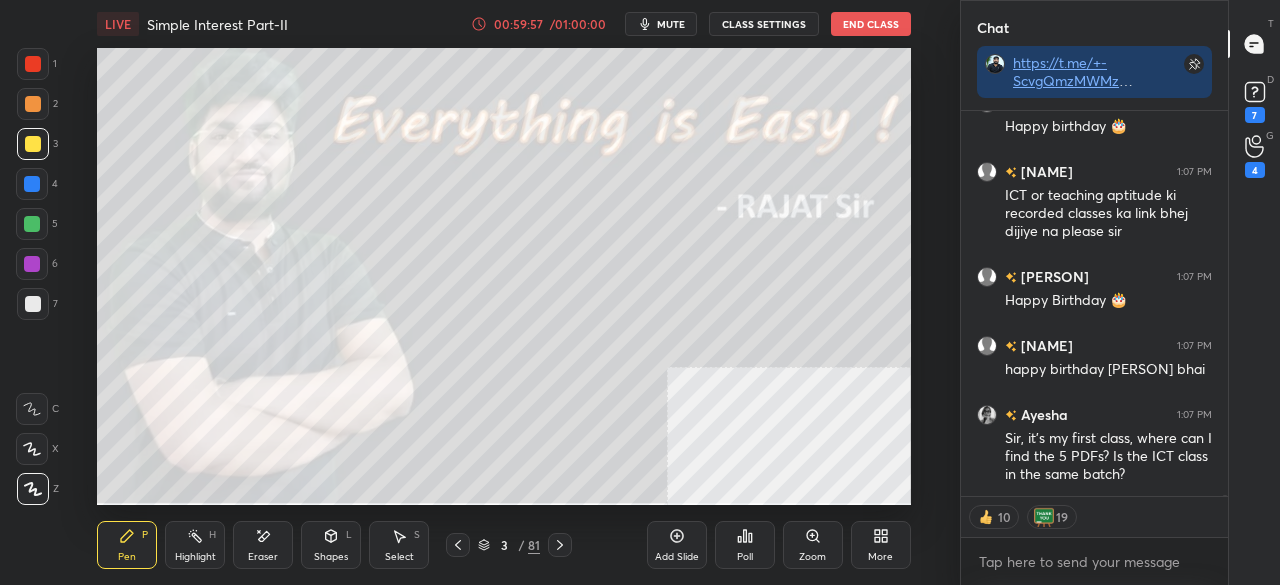 click on "More" at bounding box center [881, 545] 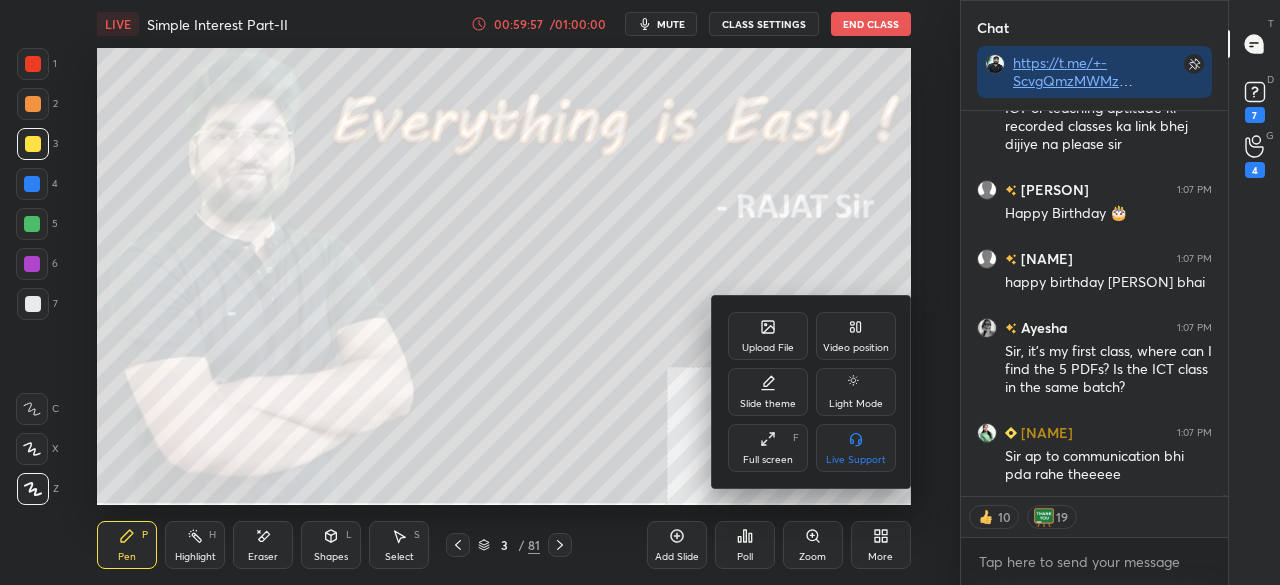 click 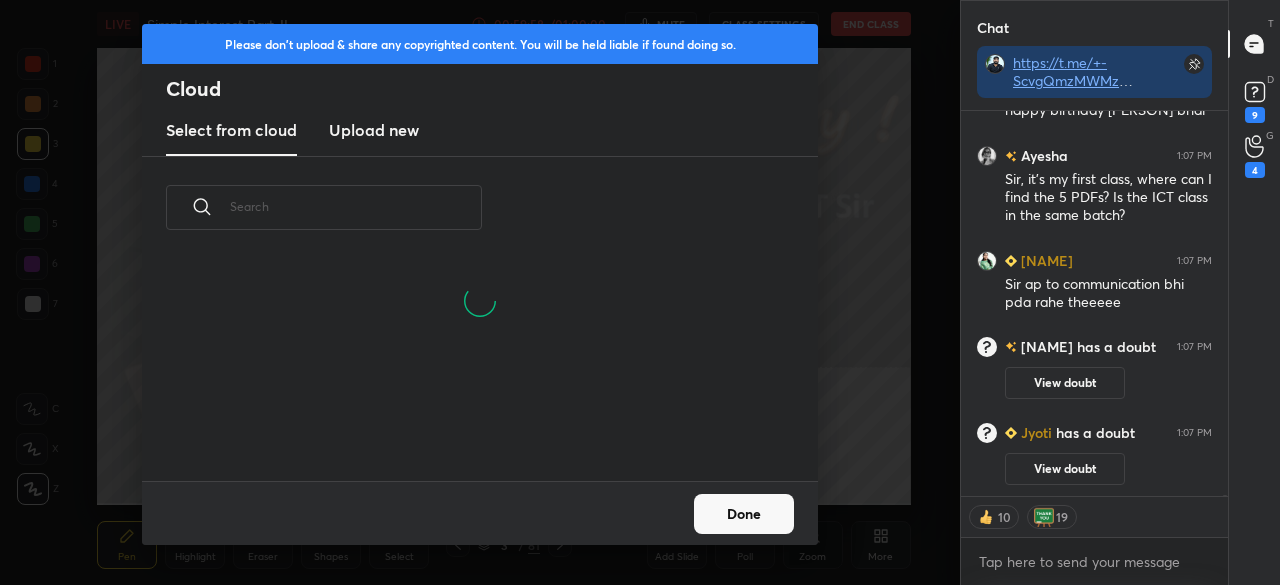 drag, startPoint x: 388, startPoint y: 124, endPoint x: 405, endPoint y: 150, distance: 31.06445 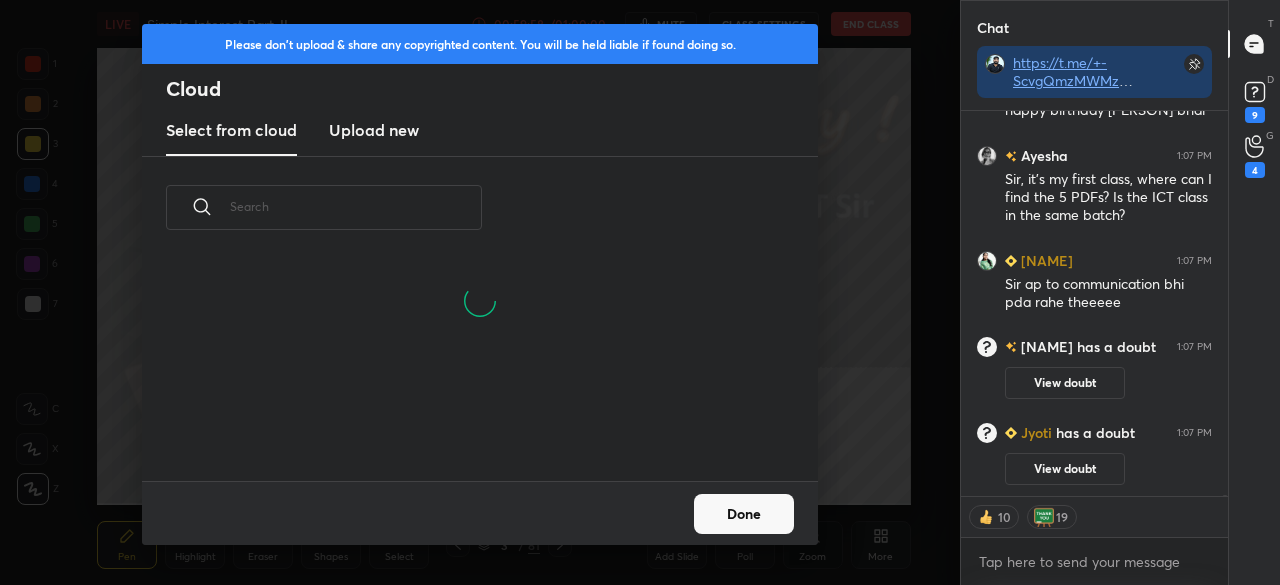 click on "Upload new" at bounding box center [374, 130] 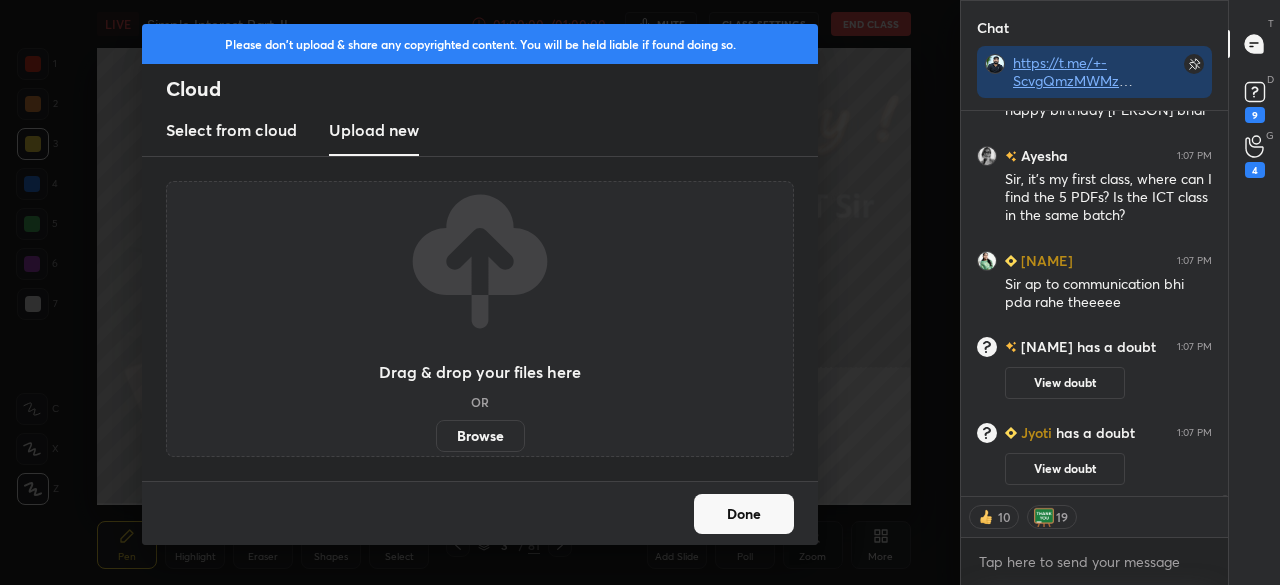click on "Browse" at bounding box center (480, 436) 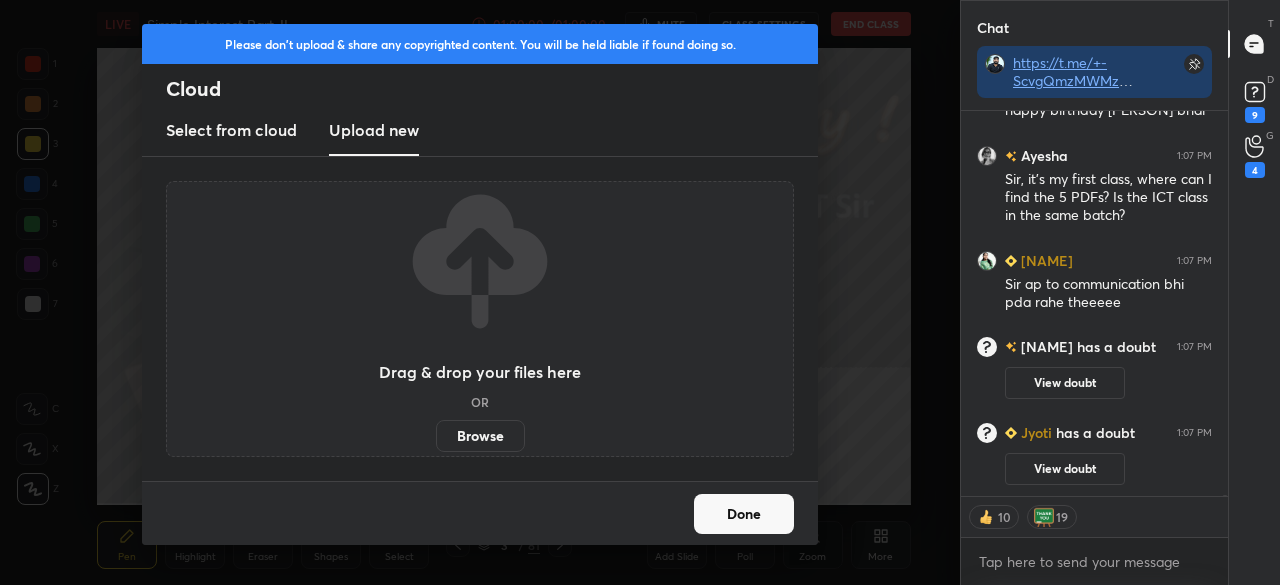 click on "Browse" at bounding box center [436, 436] 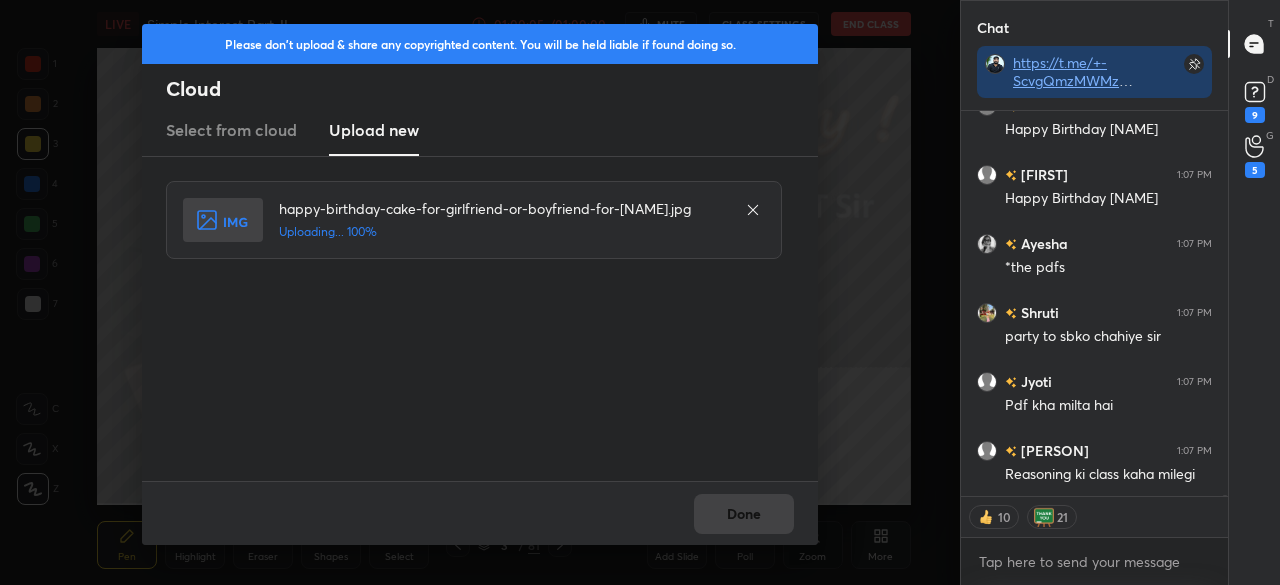 scroll, scrollTop: 160788, scrollLeft: 0, axis: vertical 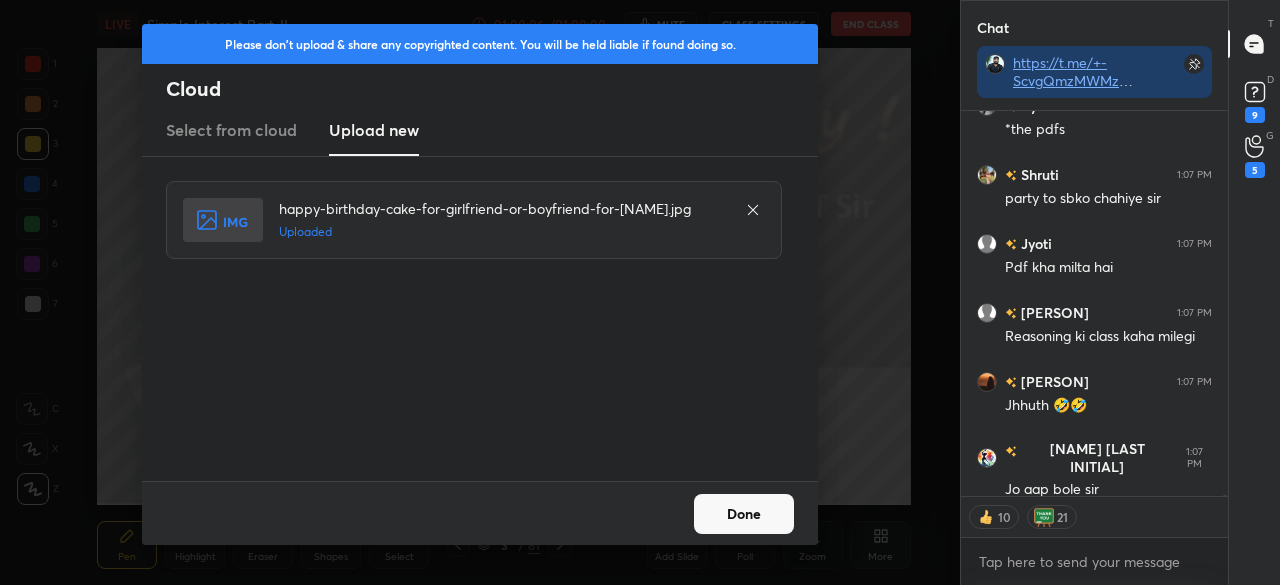 click on "Done" at bounding box center [744, 514] 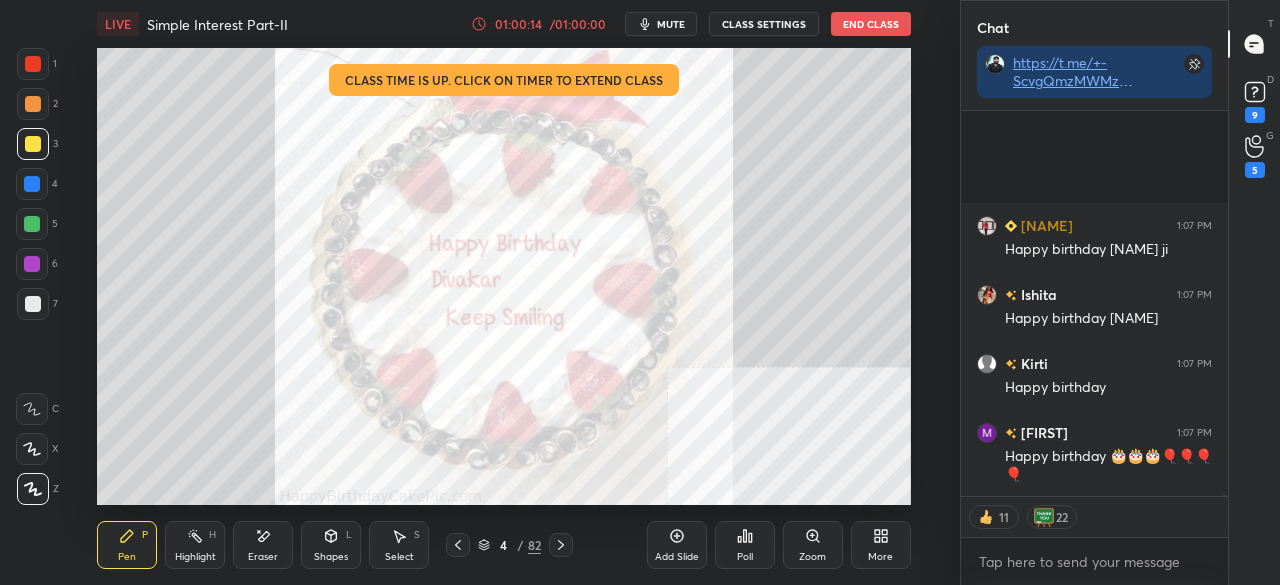 scroll, scrollTop: 161775, scrollLeft: 0, axis: vertical 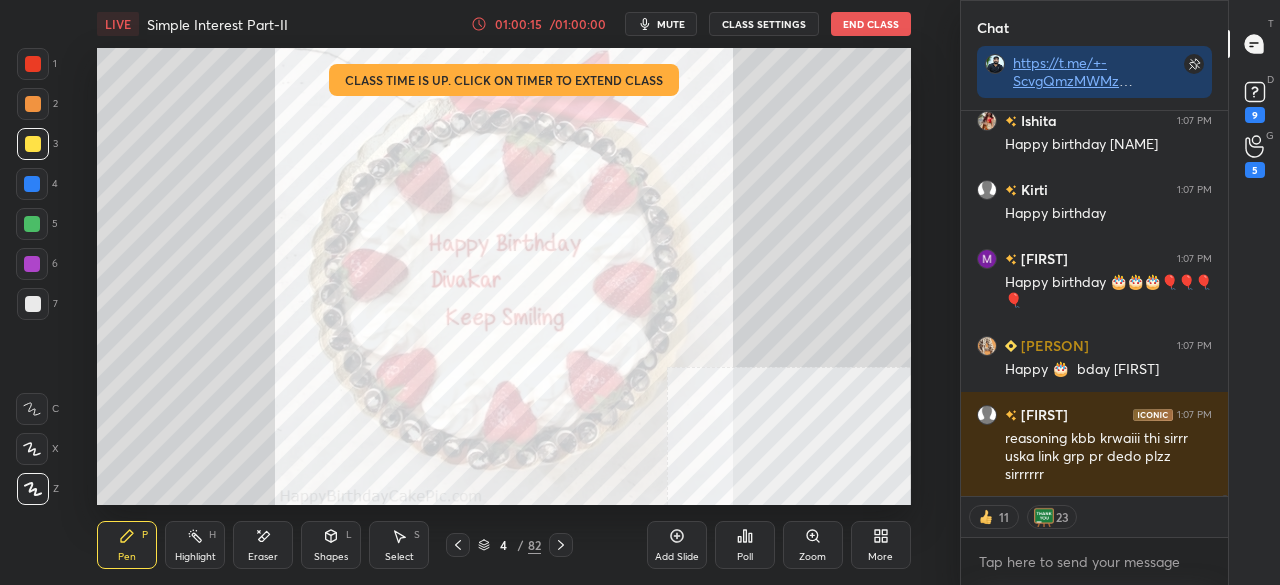 click at bounding box center [33, 64] 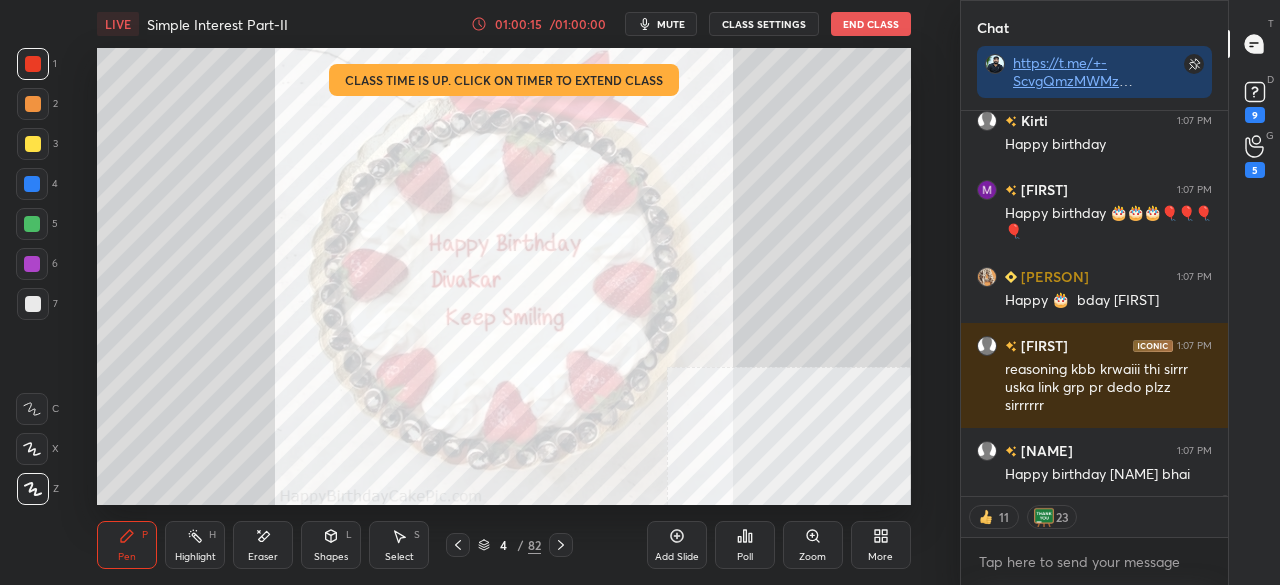 scroll, scrollTop: 161913, scrollLeft: 0, axis: vertical 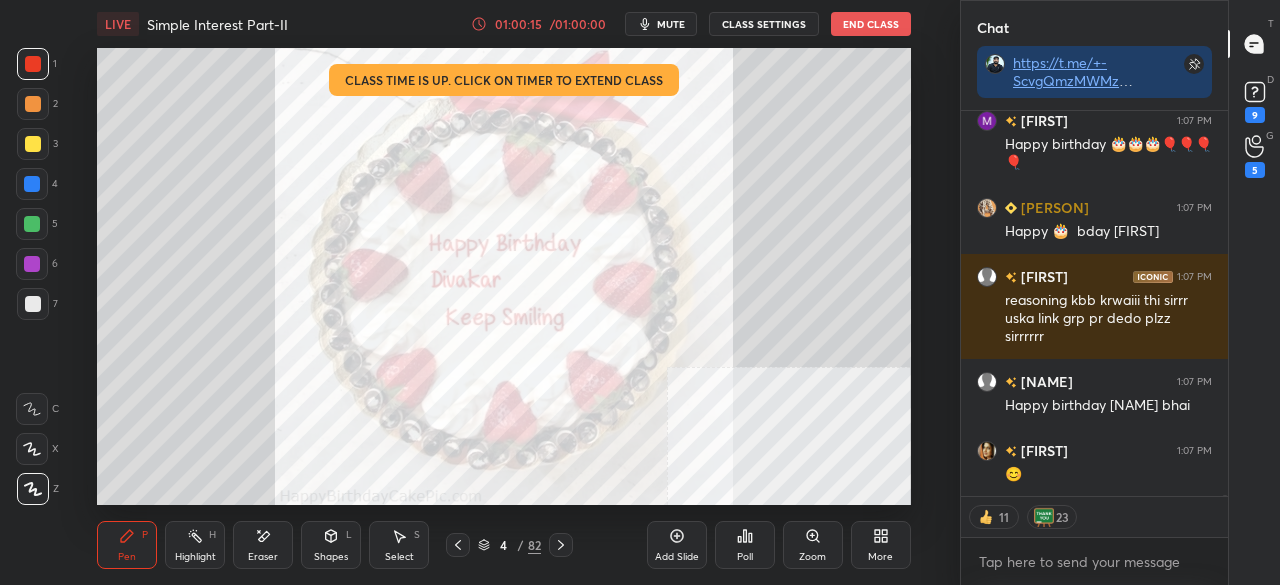 click at bounding box center (33, 64) 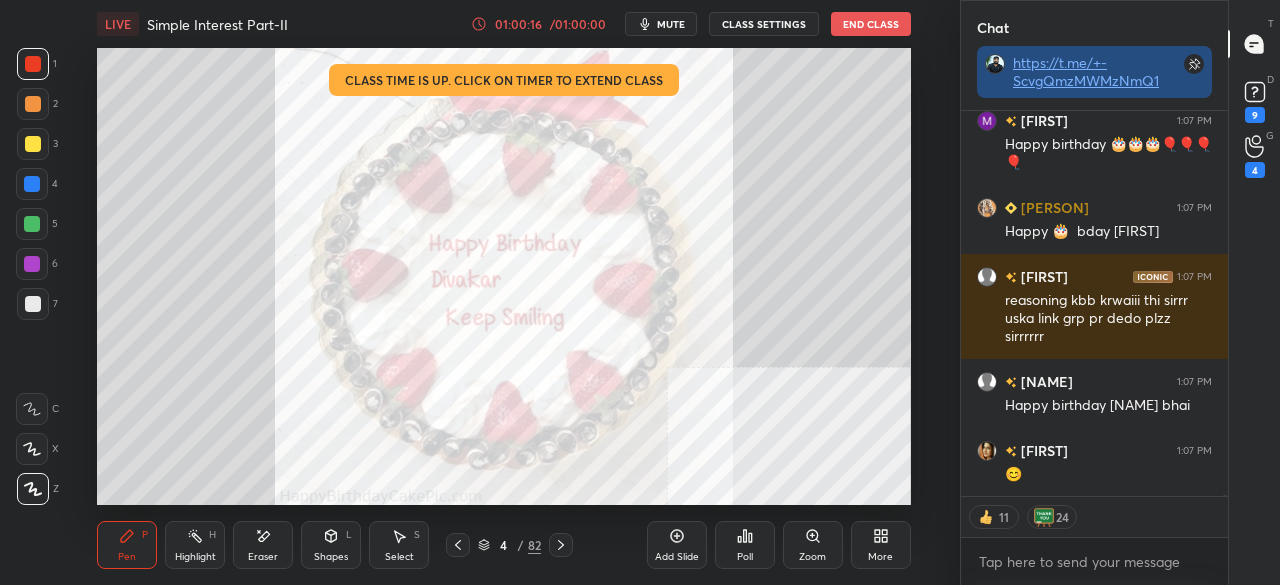 scroll, scrollTop: 162000, scrollLeft: 0, axis: vertical 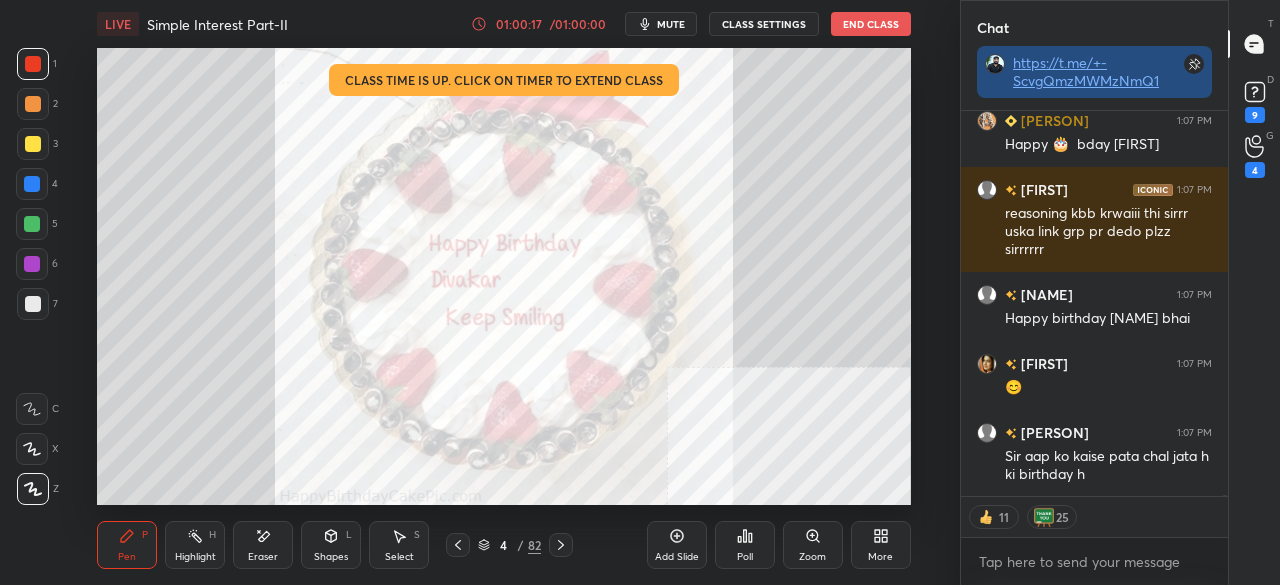 click 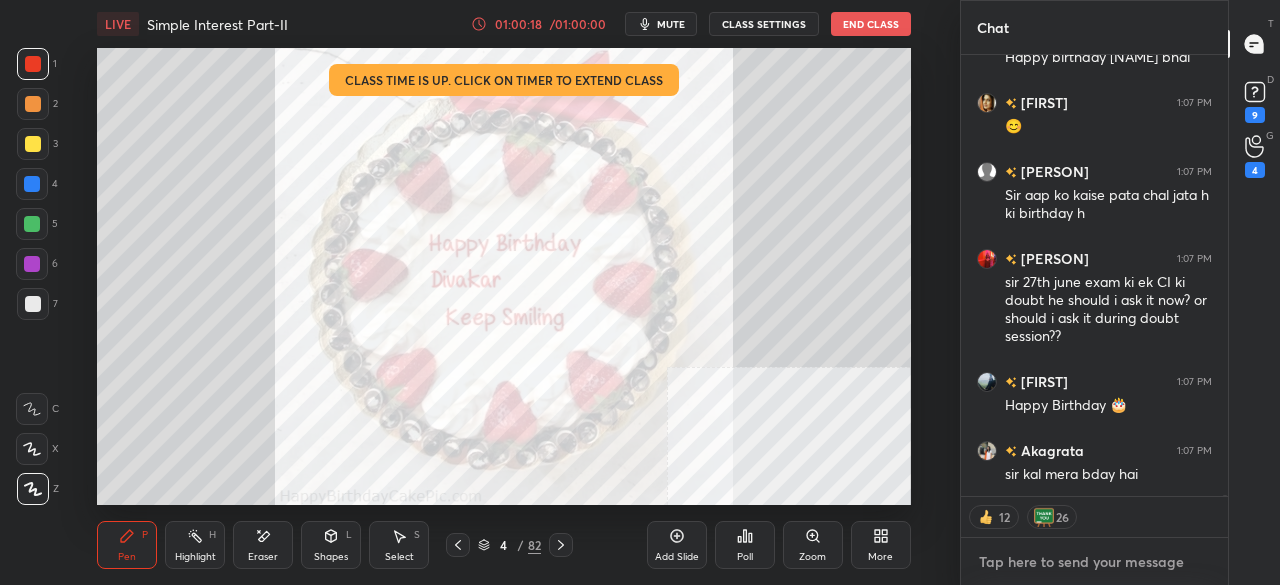 click at bounding box center [1094, 562] 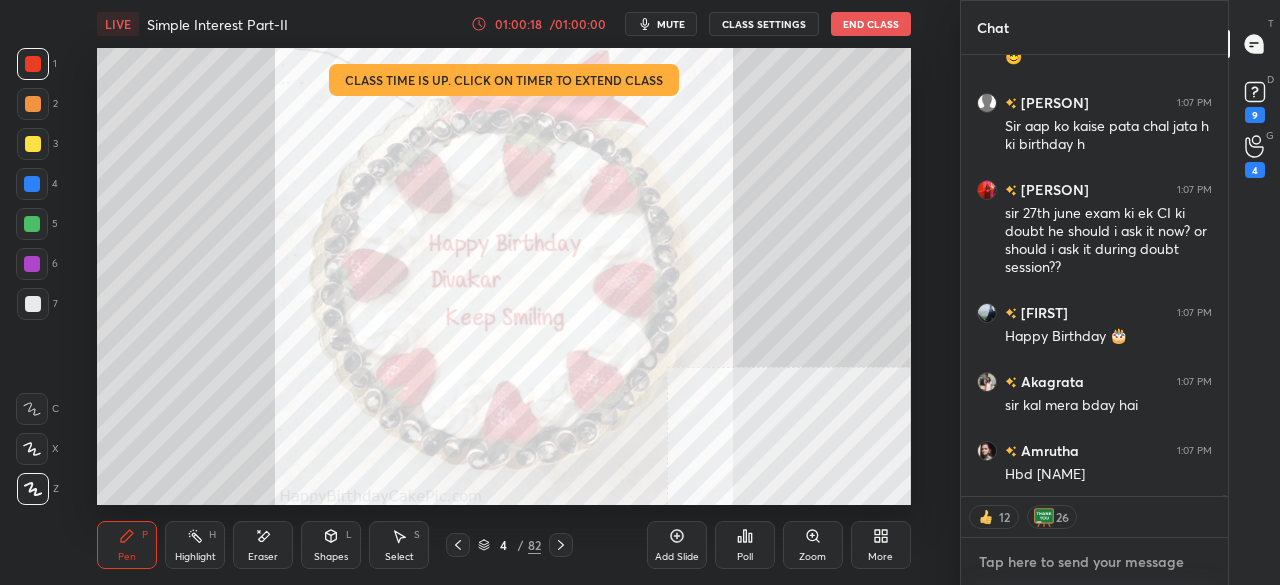 type on "x" 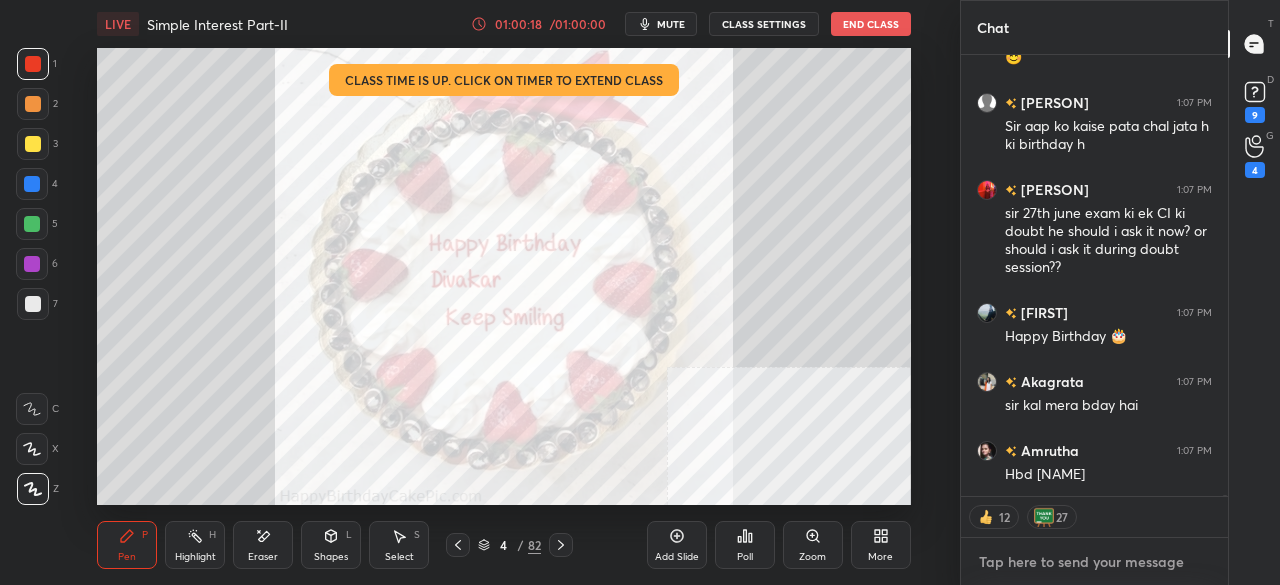 type on "https://t.me/+-ScvgQmzMWMzNmQ1" 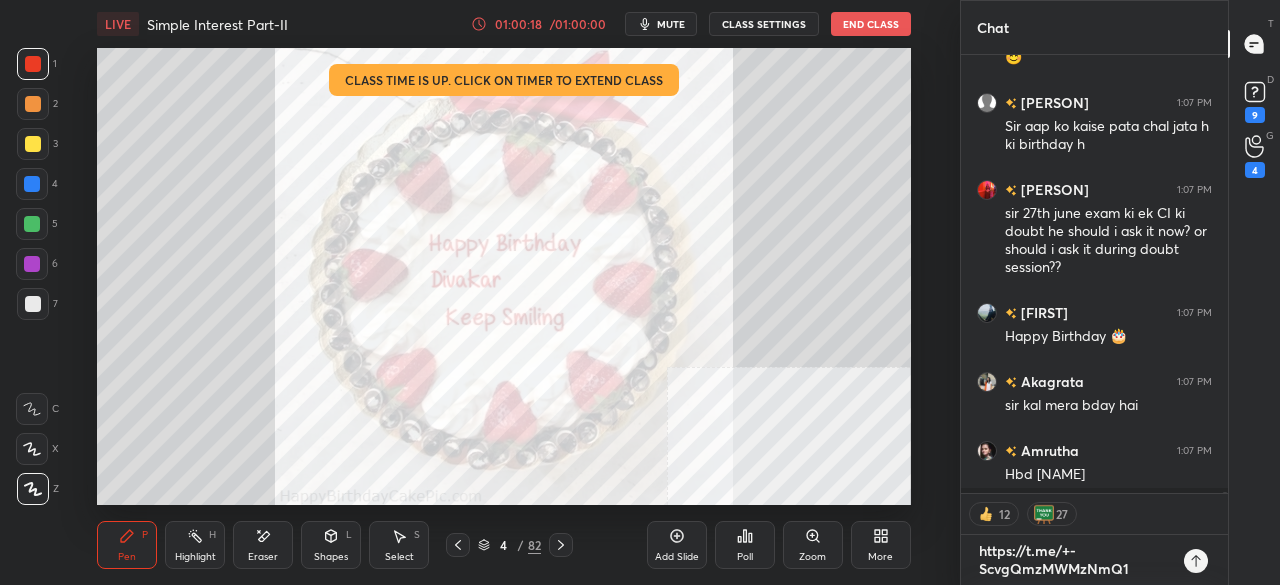 type on "x" 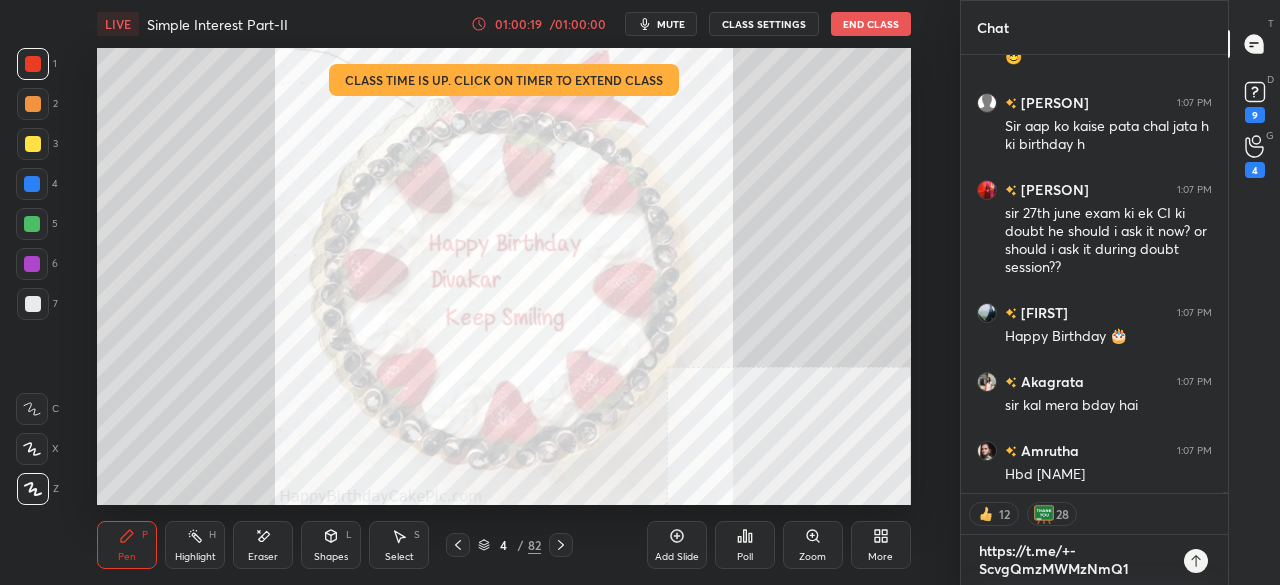 type on "https://t.me/+-ScvgQmzMWMzNmQ1" 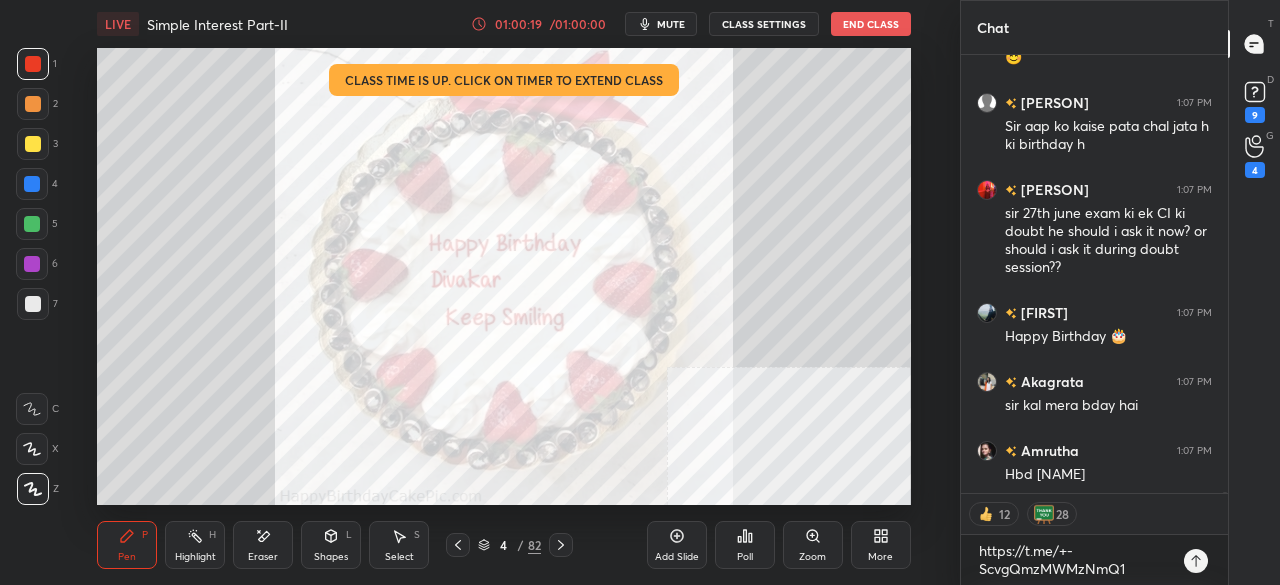 type on "x" 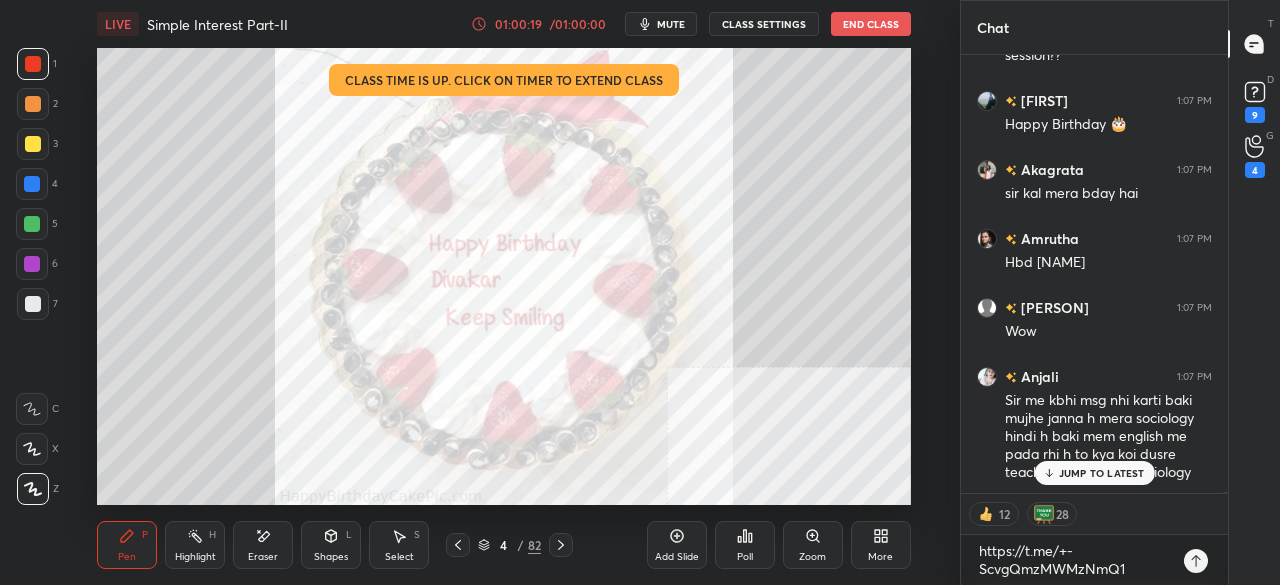 click at bounding box center [1196, 561] 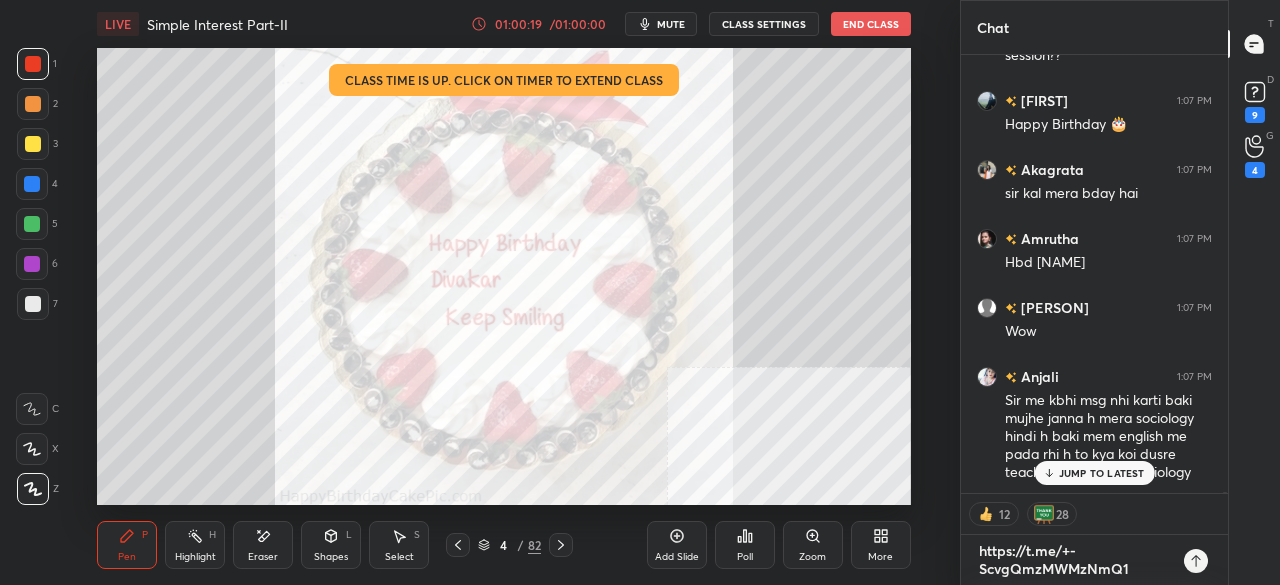 type 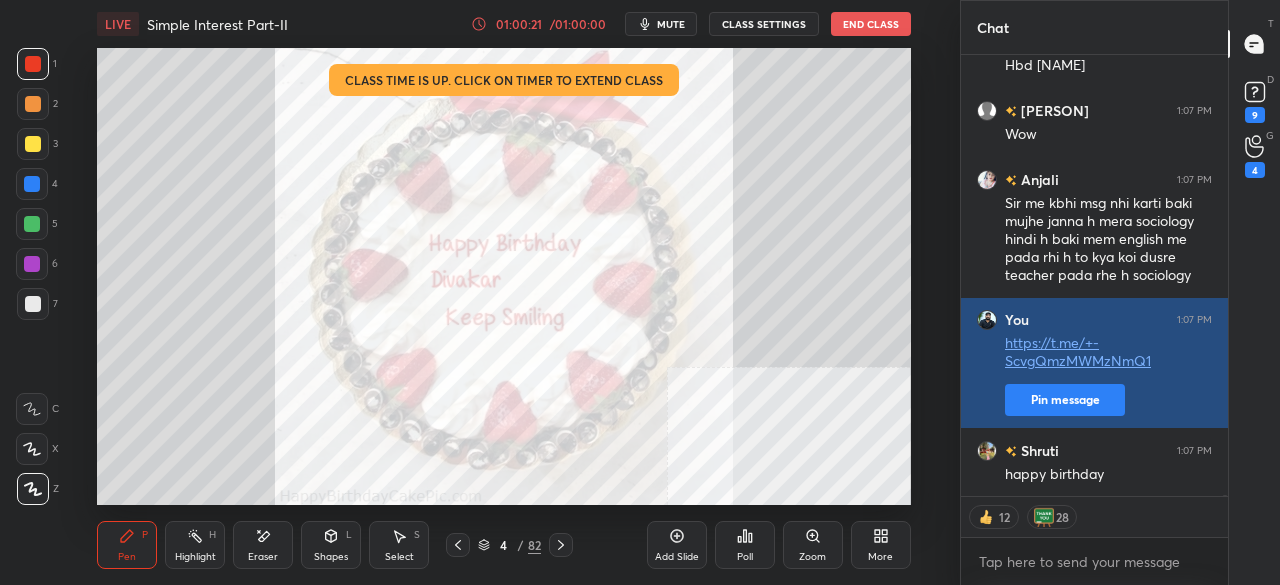 click on "Pin message" at bounding box center (1065, 400) 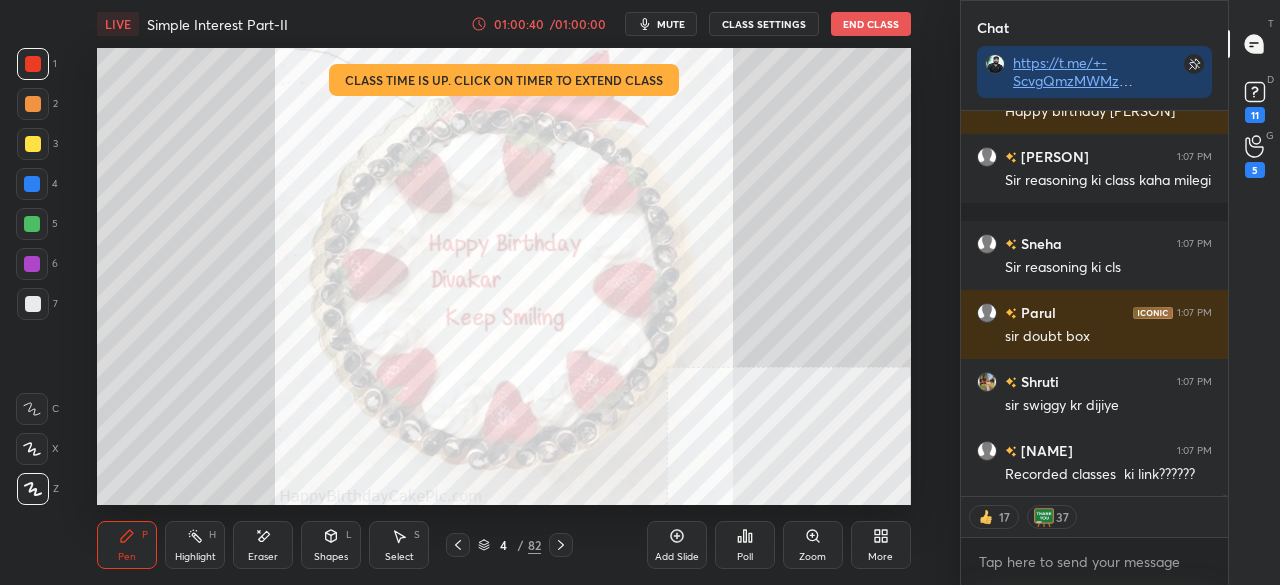 click 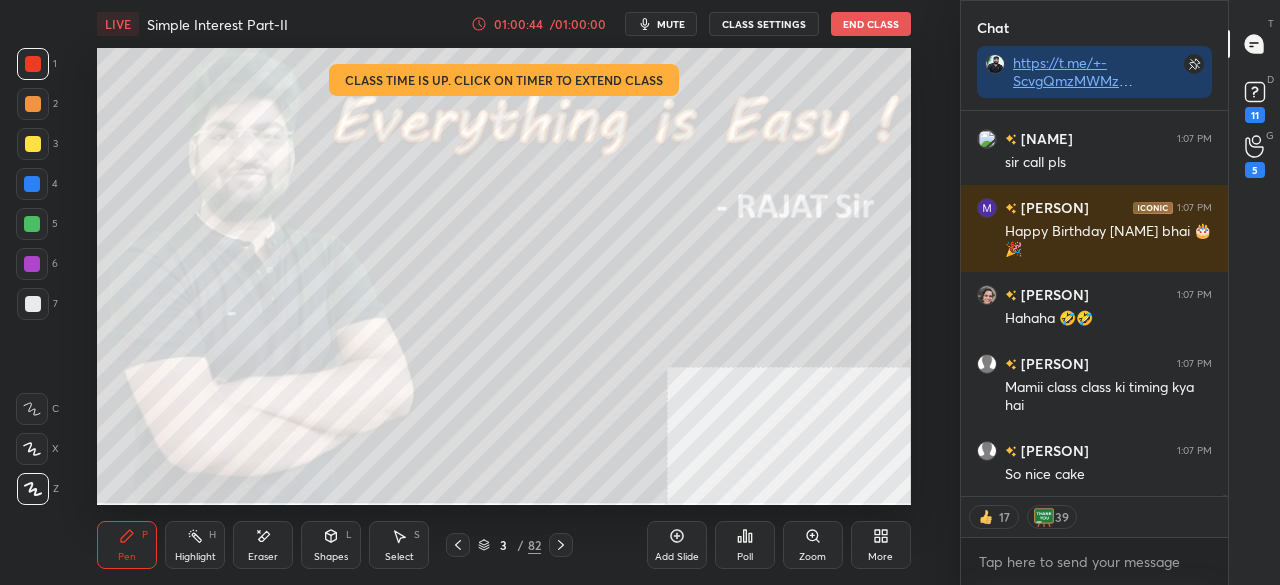 click 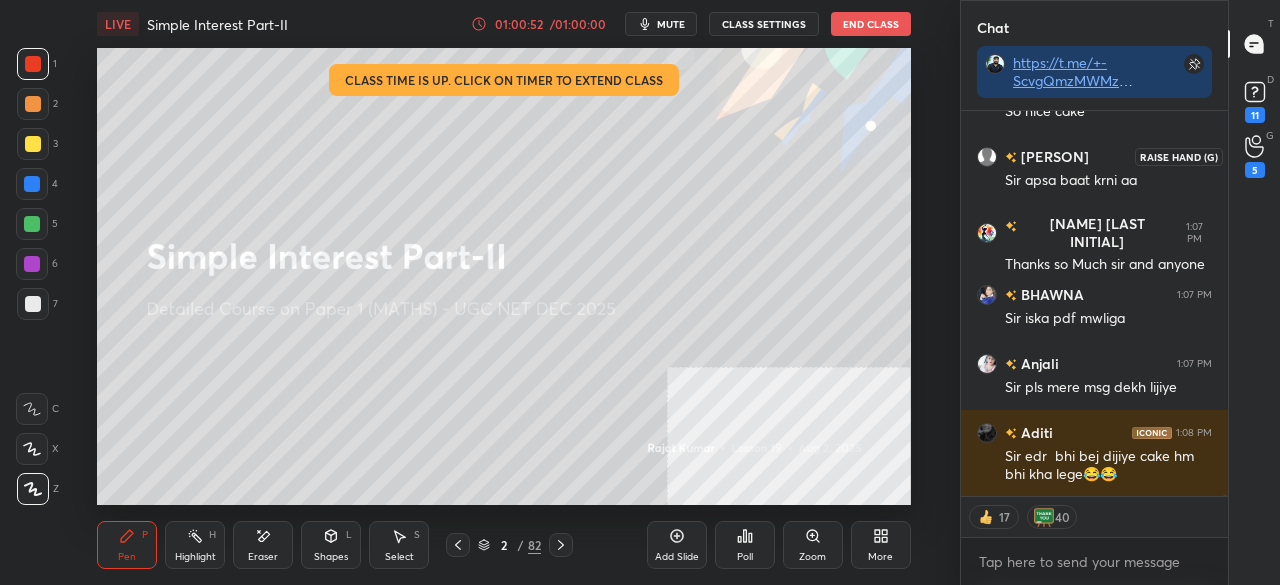 drag, startPoint x: 1248, startPoint y: 161, endPoint x: 1218, endPoint y: 158, distance: 30.149628 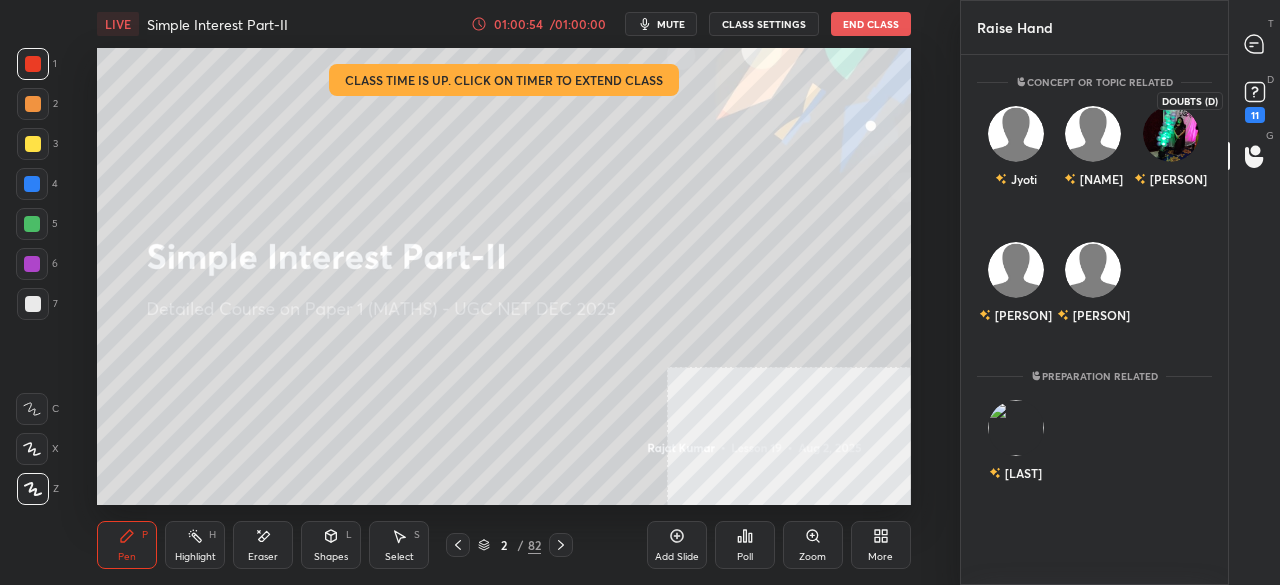 click 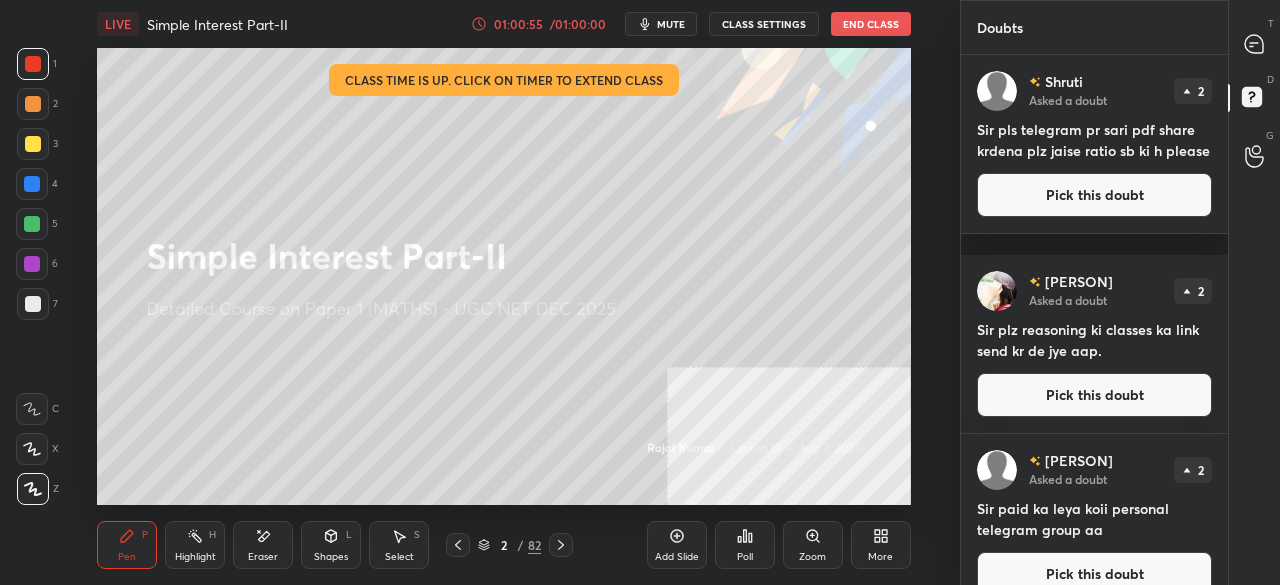drag, startPoint x: 1108, startPoint y: 225, endPoint x: 1074, endPoint y: 225, distance: 34 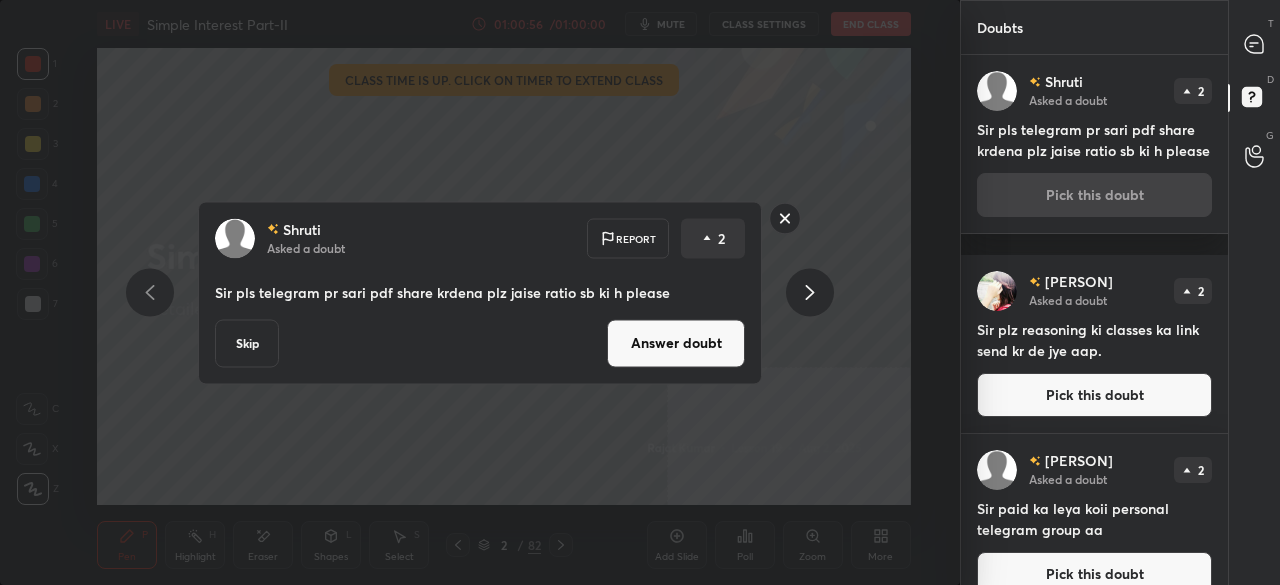 click on "Answer doubt" at bounding box center [676, 343] 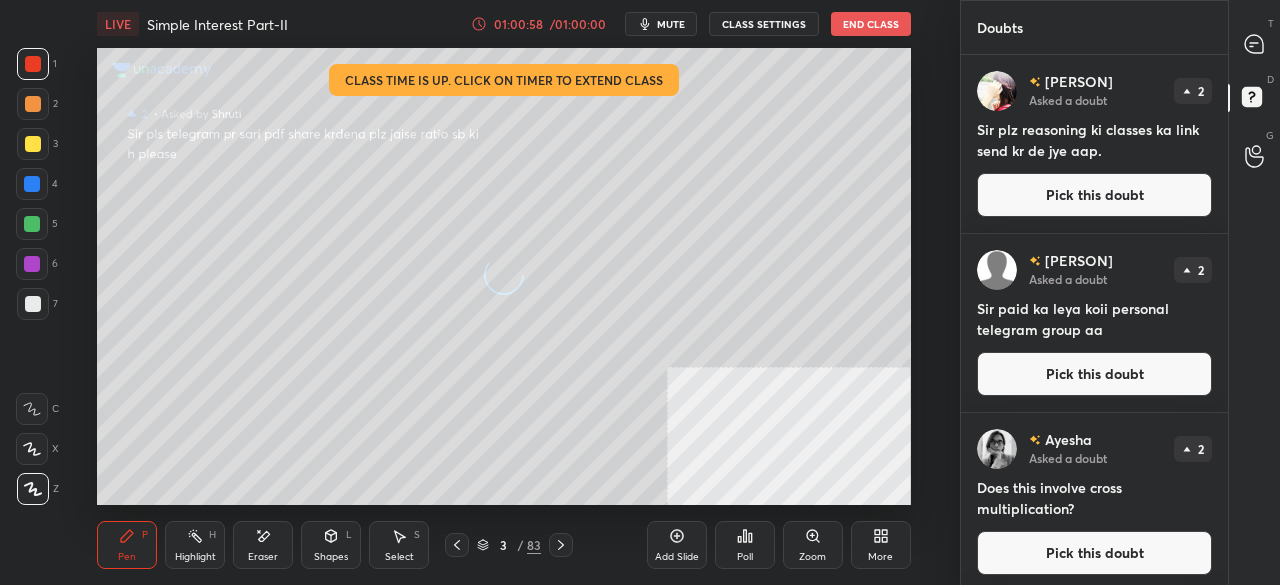 click on "Pick this doubt" at bounding box center (1094, 195) 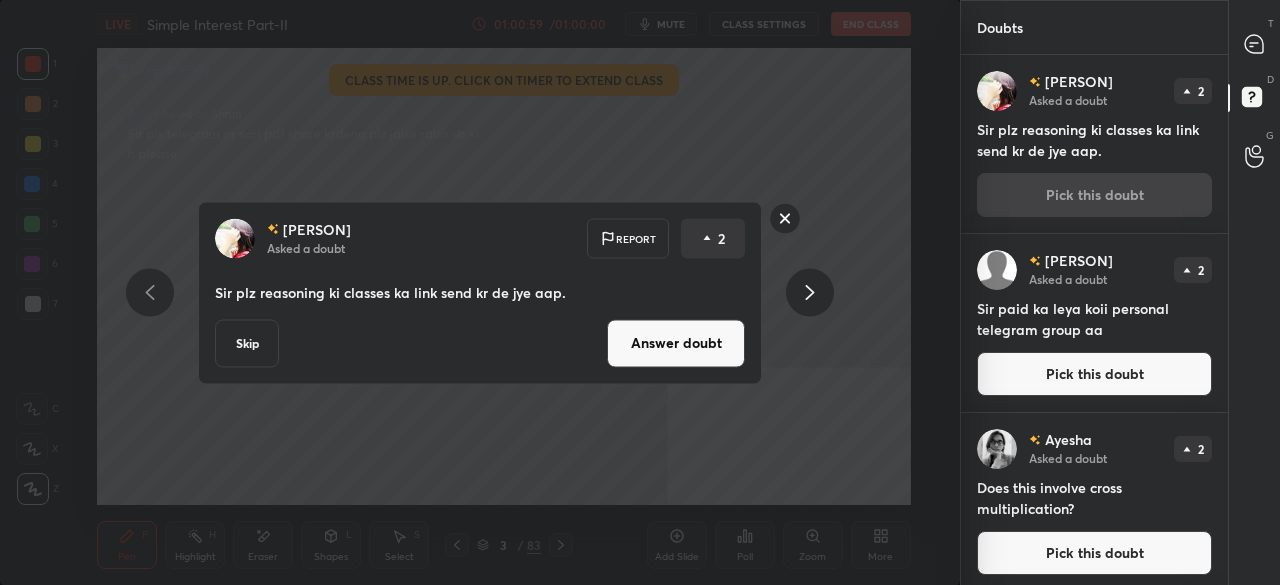 click on "Answer doubt" at bounding box center (676, 343) 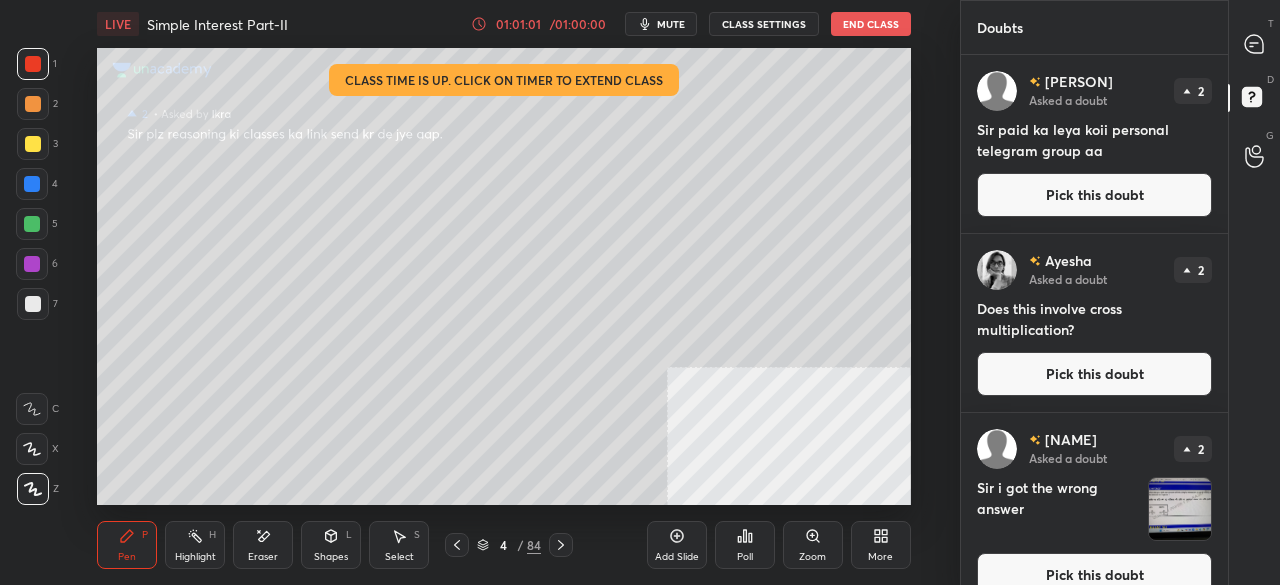 click on "Pick this doubt" at bounding box center (1094, 195) 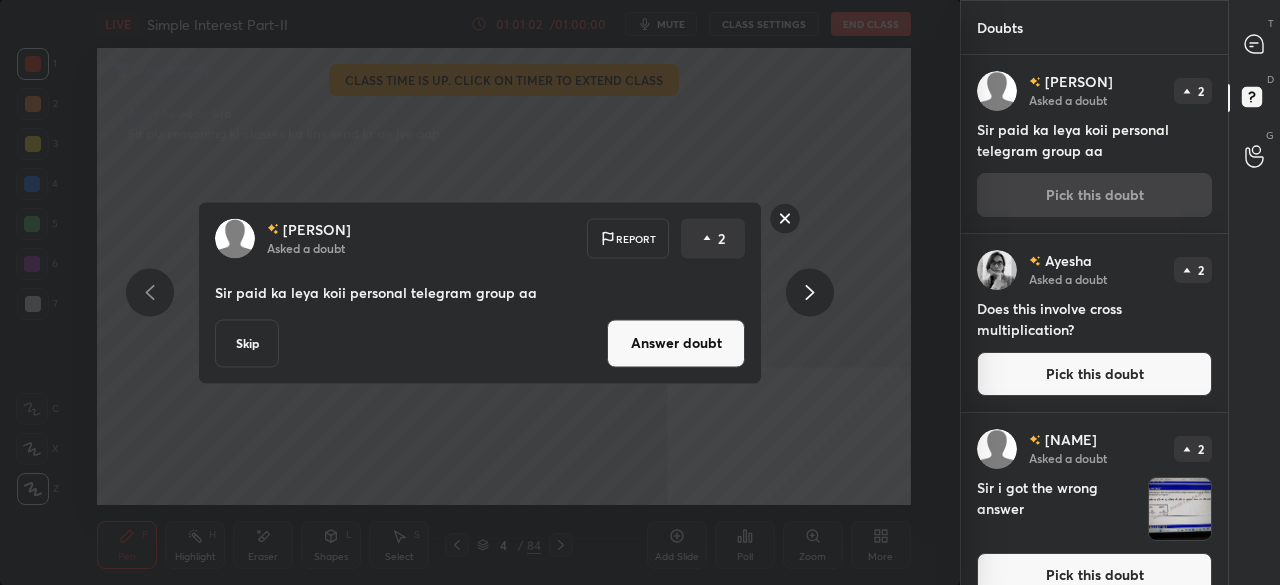 click on "Answer doubt" at bounding box center (676, 343) 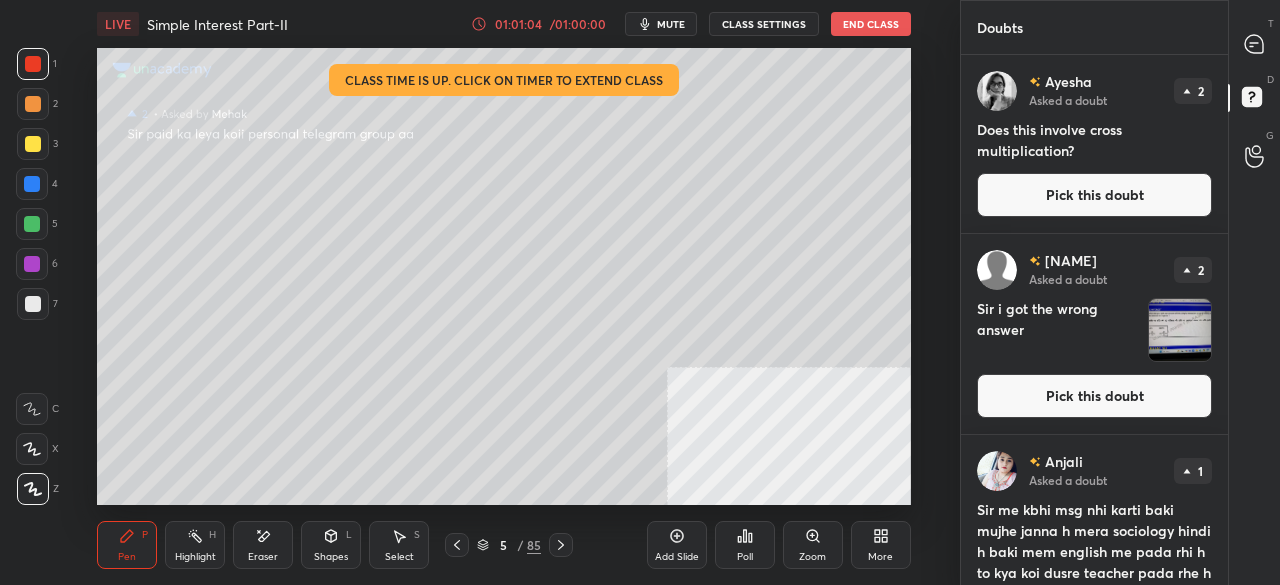 click on "Pick this doubt" at bounding box center [1094, 195] 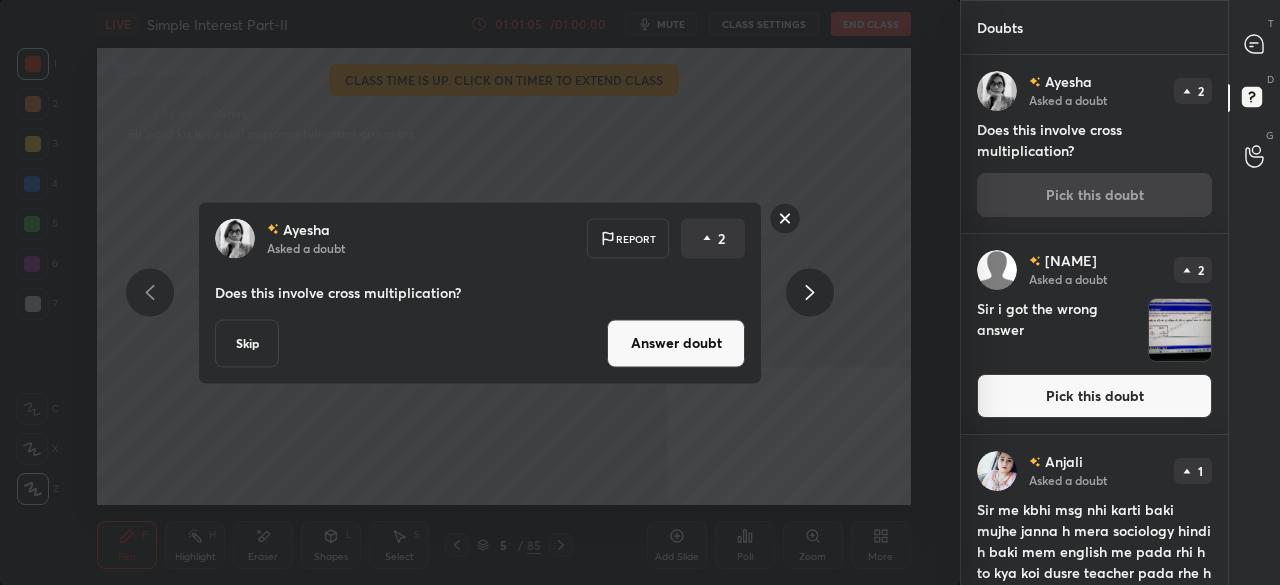 click on "Answer doubt" at bounding box center [676, 343] 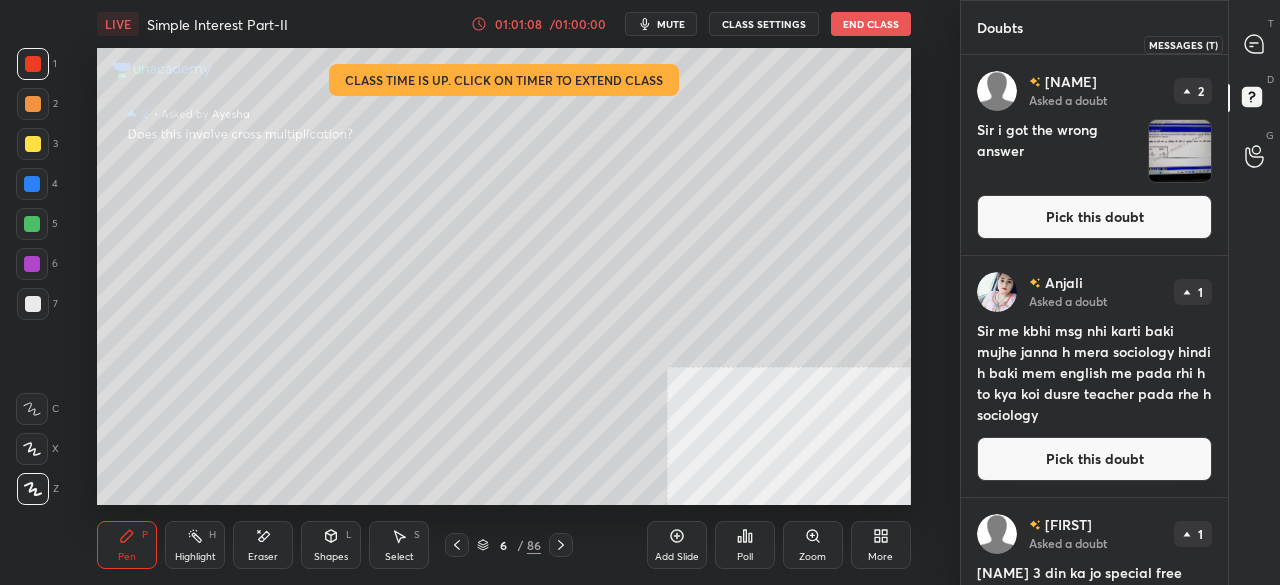 click 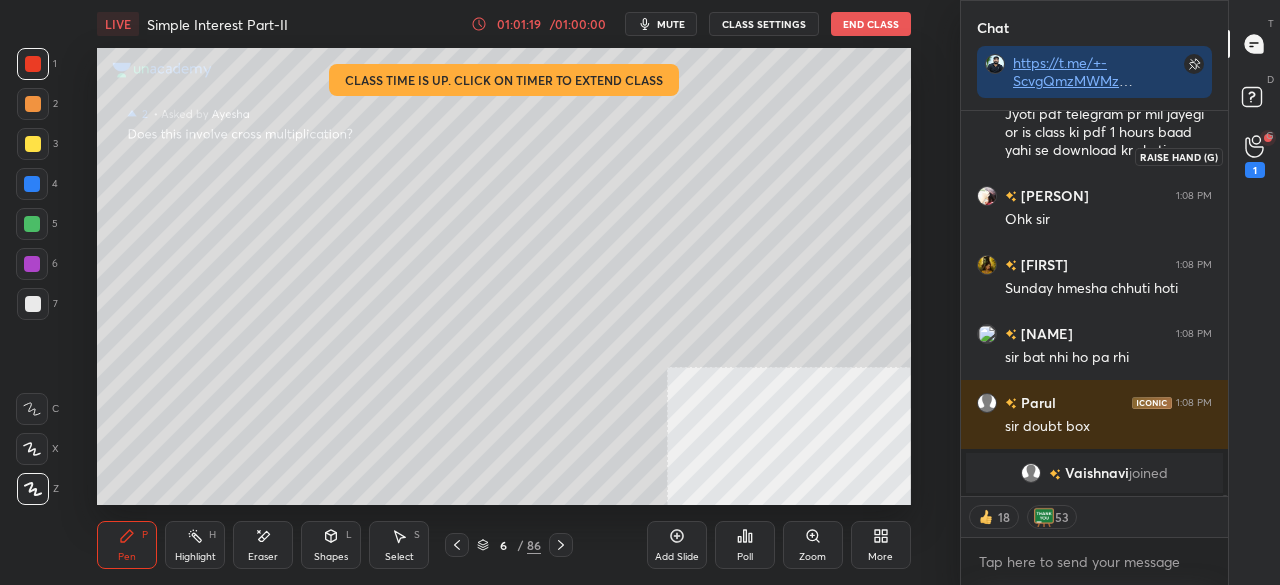 drag, startPoint x: 1252, startPoint y: 142, endPoint x: 1200, endPoint y: 157, distance: 54.120235 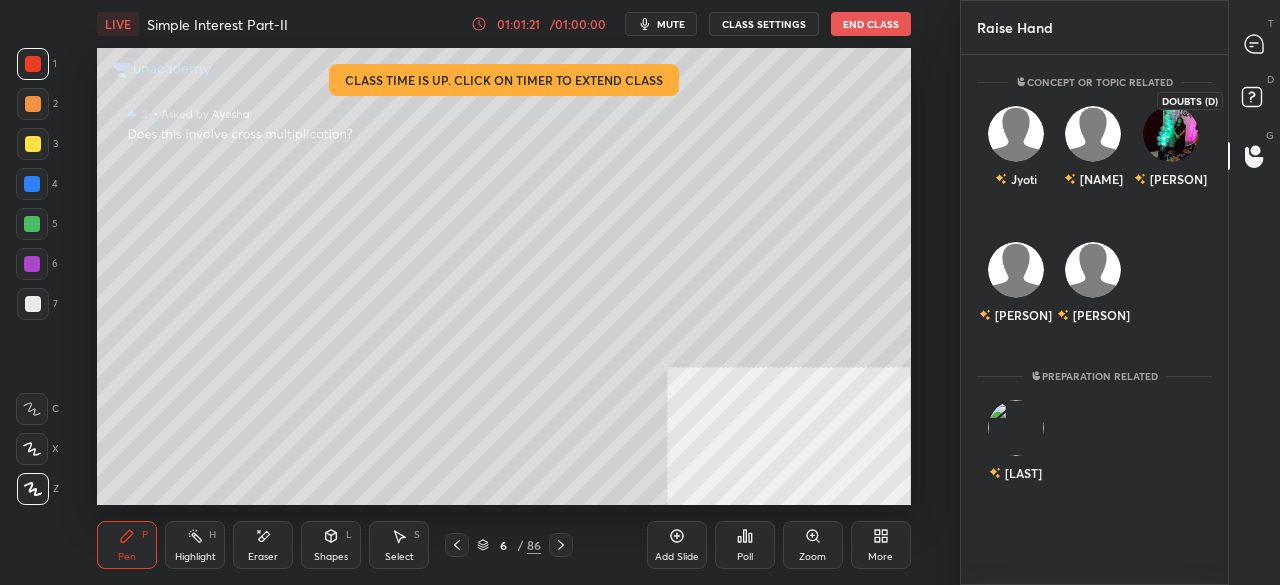 drag, startPoint x: 1259, startPoint y: 81, endPoint x: 1261, endPoint y: 55, distance: 26.076809 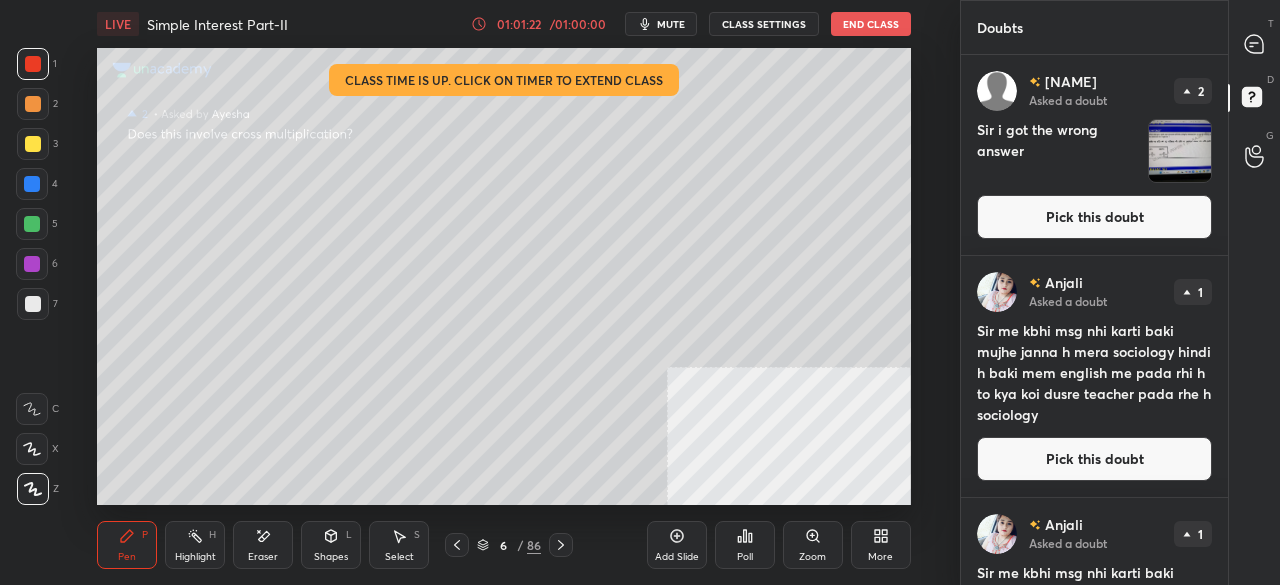 click on "Pick this doubt" at bounding box center (1094, 217) 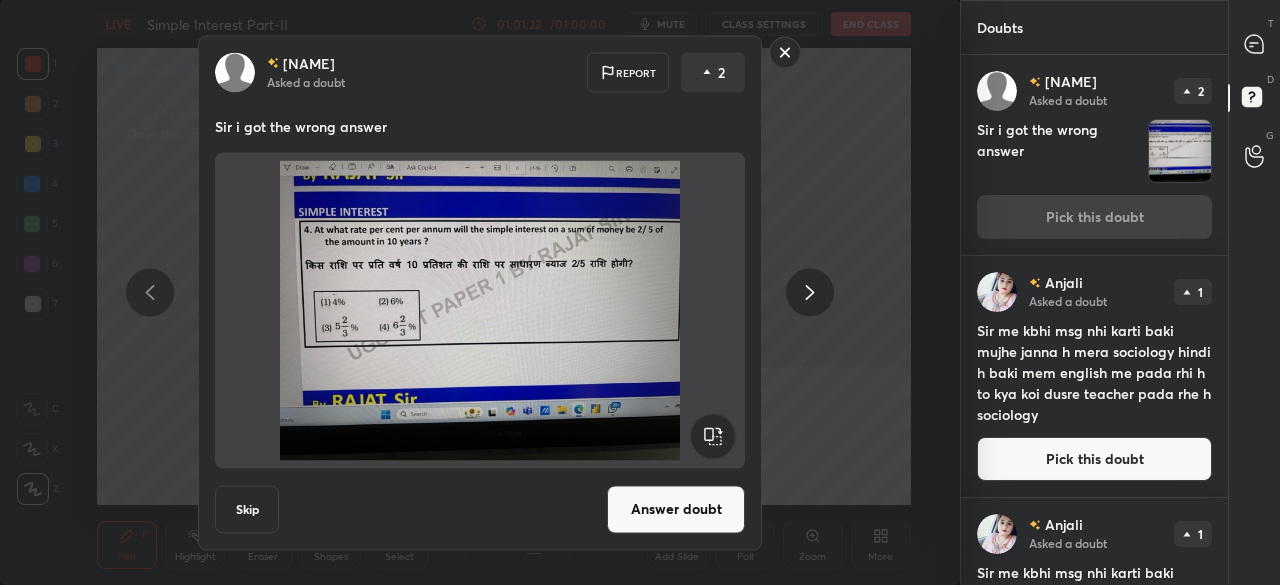 click on "Answer doubt" at bounding box center (676, 509) 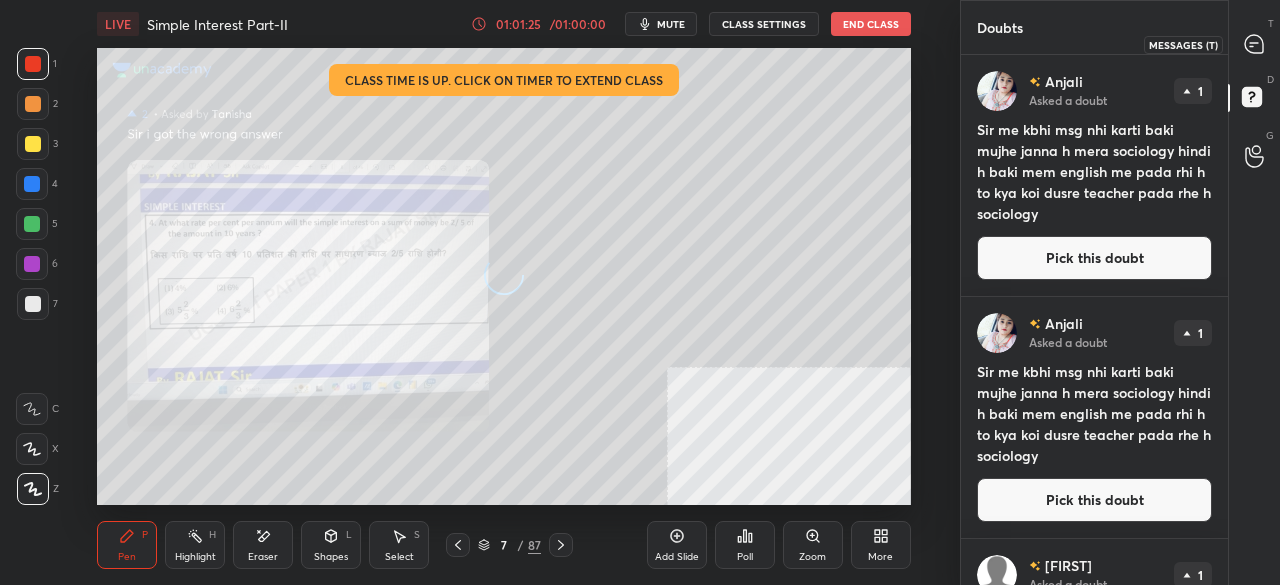 drag, startPoint x: 1258, startPoint y: 37, endPoint x: 1229, endPoint y: 42, distance: 29.427877 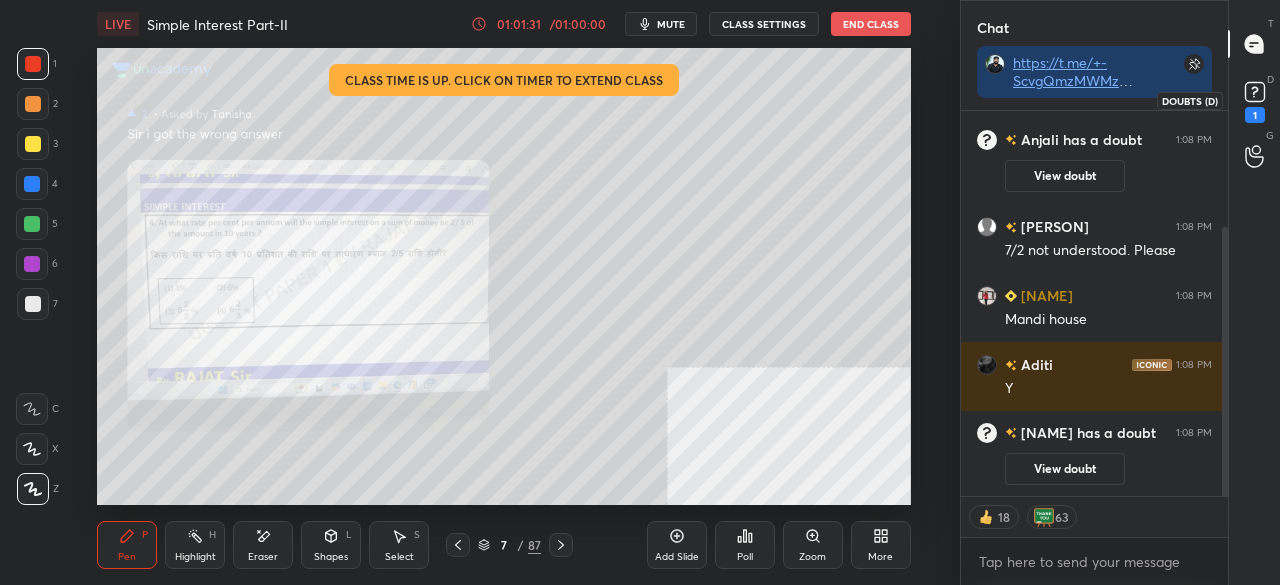 click on "1" at bounding box center (1255, 115) 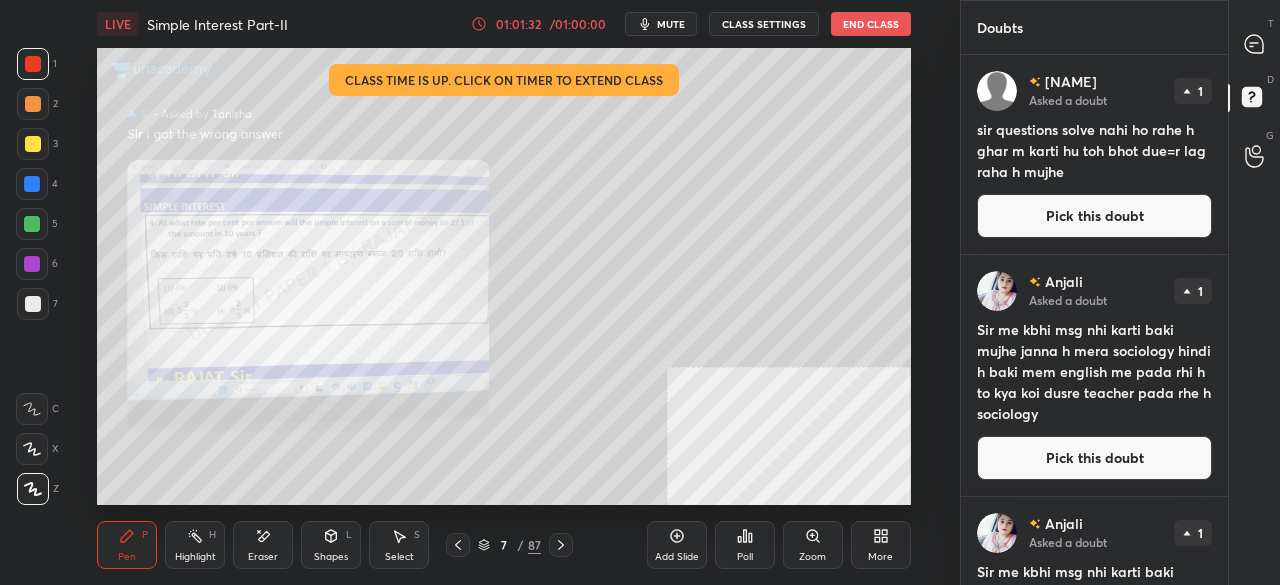 click on "Pick this doubt" at bounding box center (1094, 216) 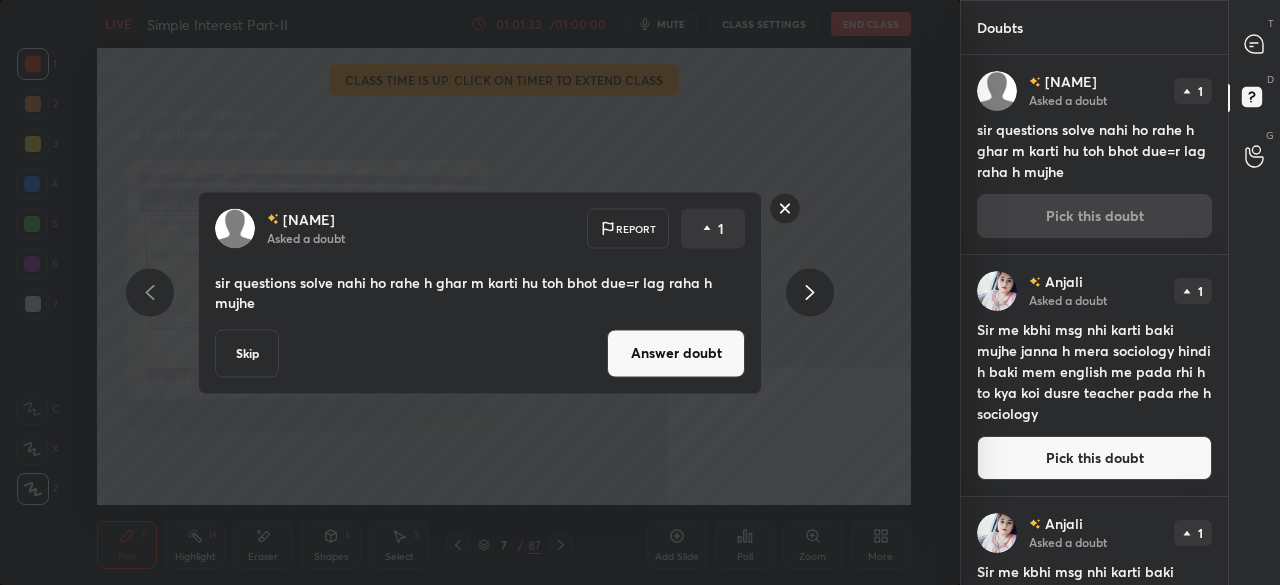 click on "Answer doubt" at bounding box center [676, 353] 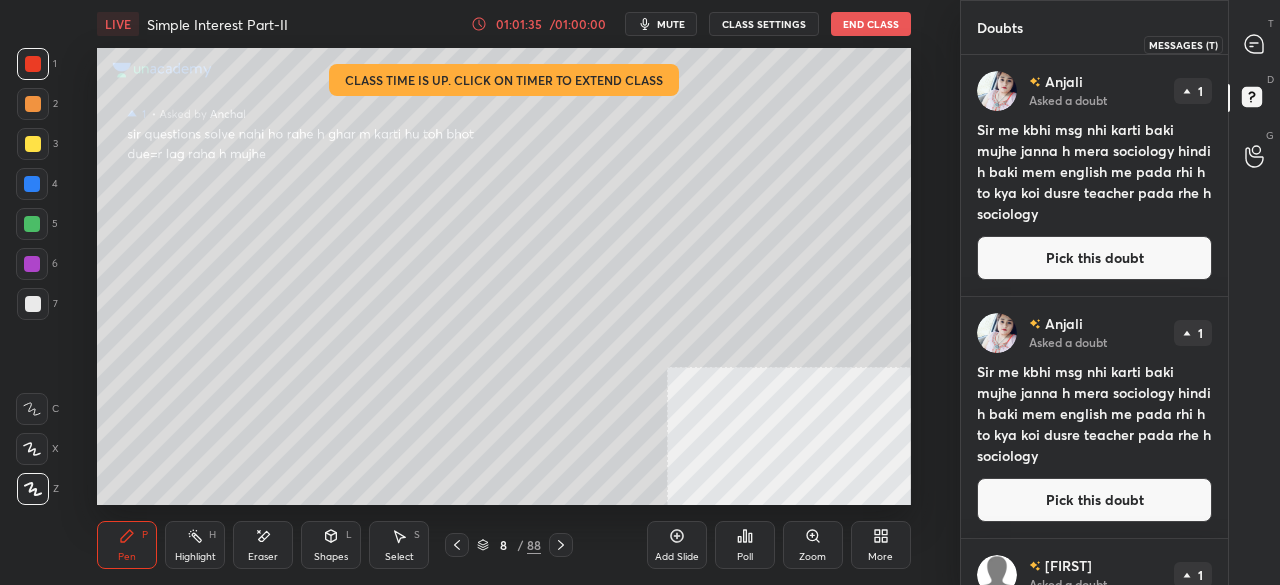 click 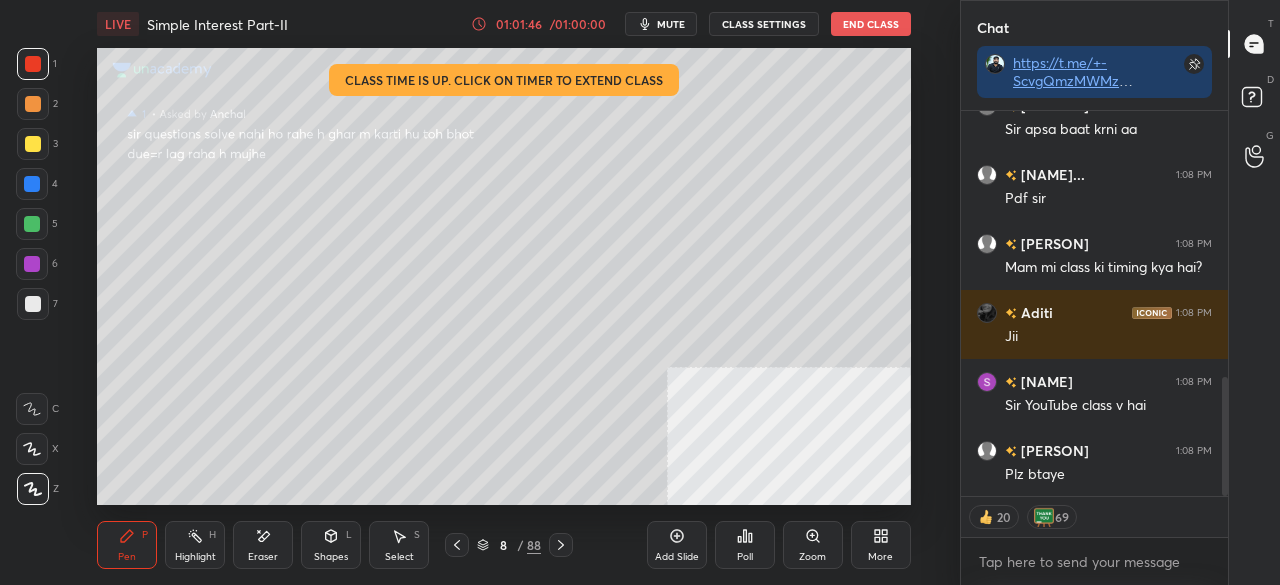 click at bounding box center (32, 184) 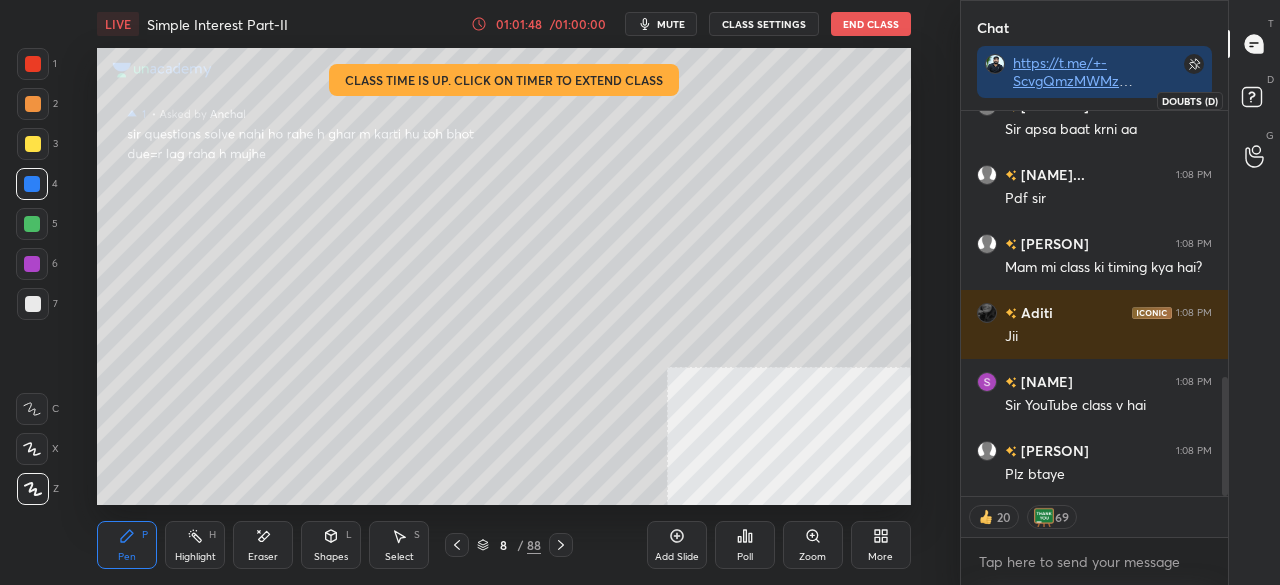click 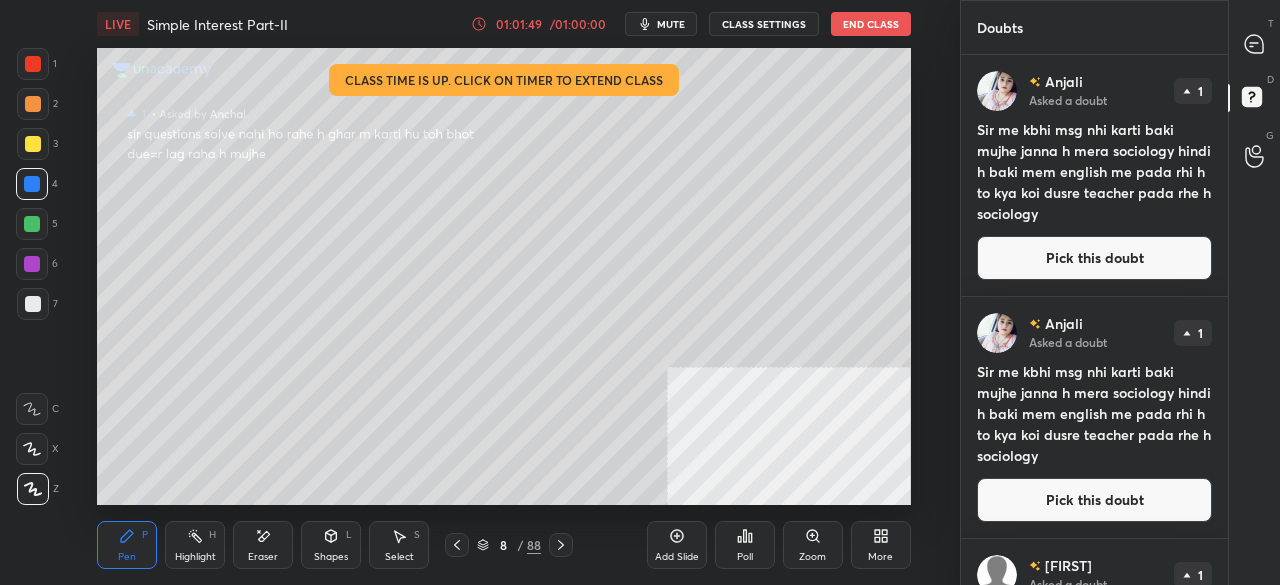 click on "Pick this doubt" at bounding box center [1094, 258] 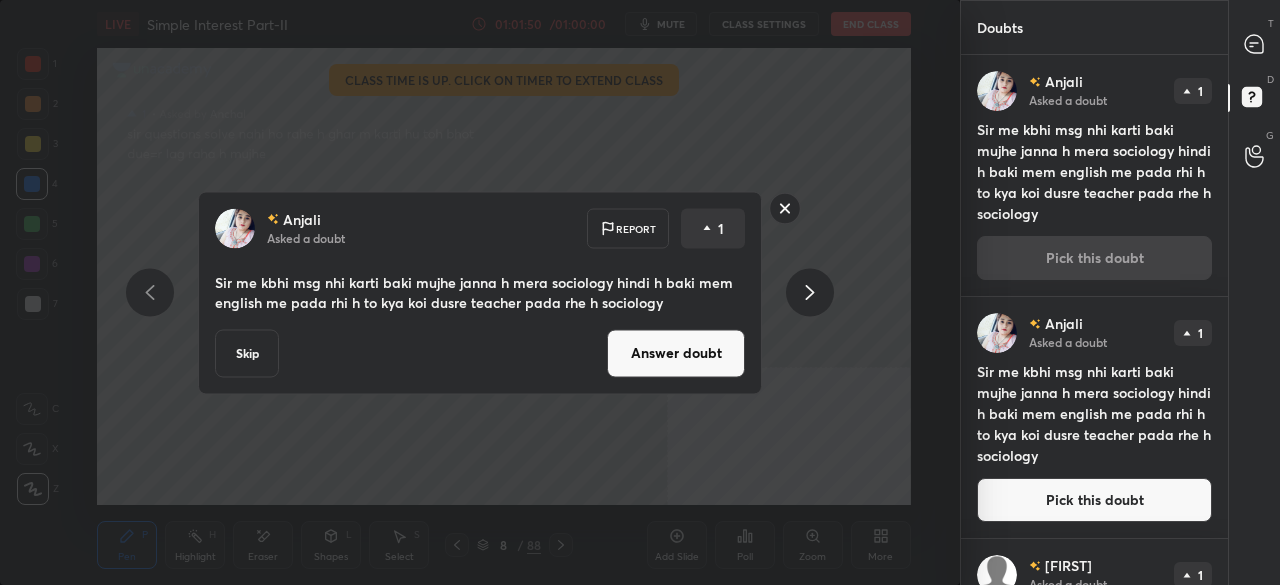click on "Answer doubt" at bounding box center [676, 353] 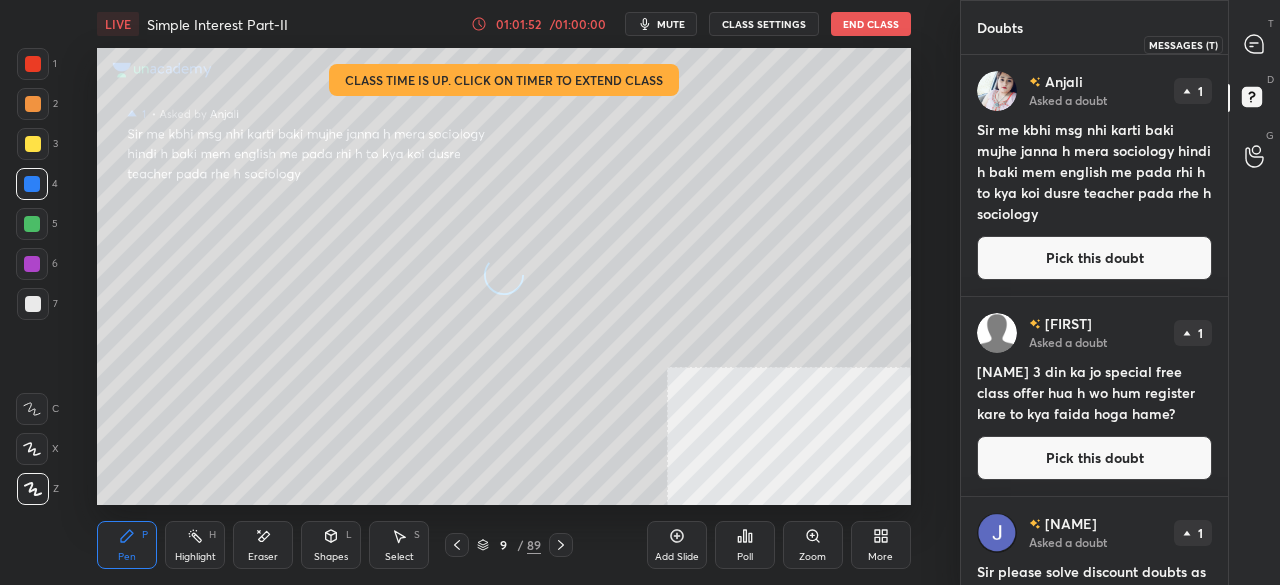 click 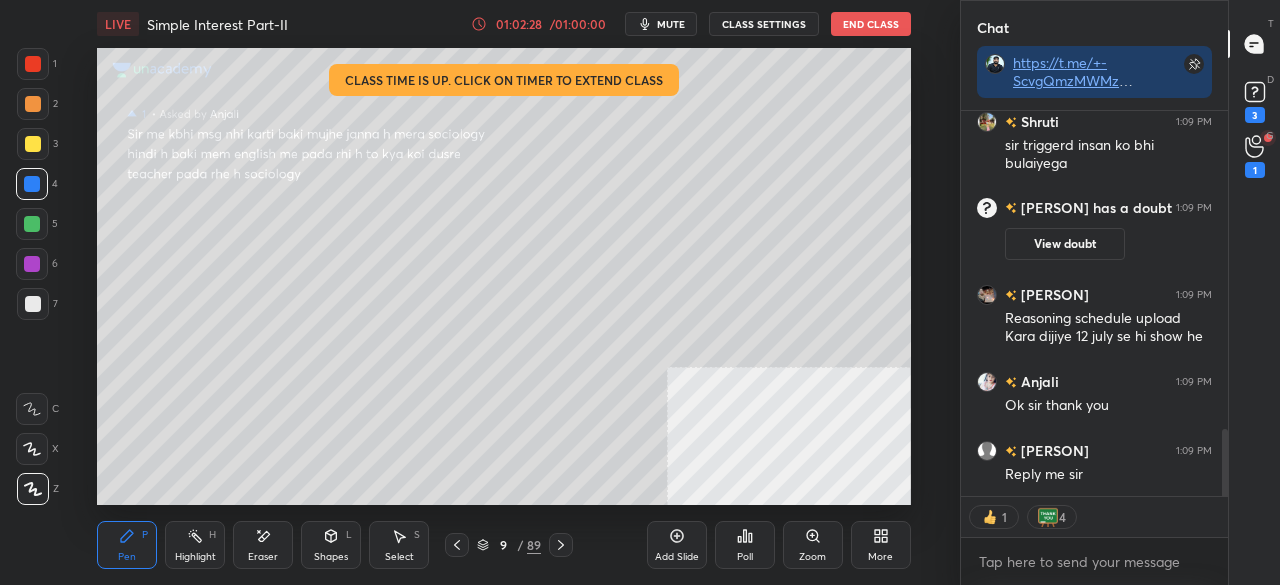click at bounding box center [33, 144] 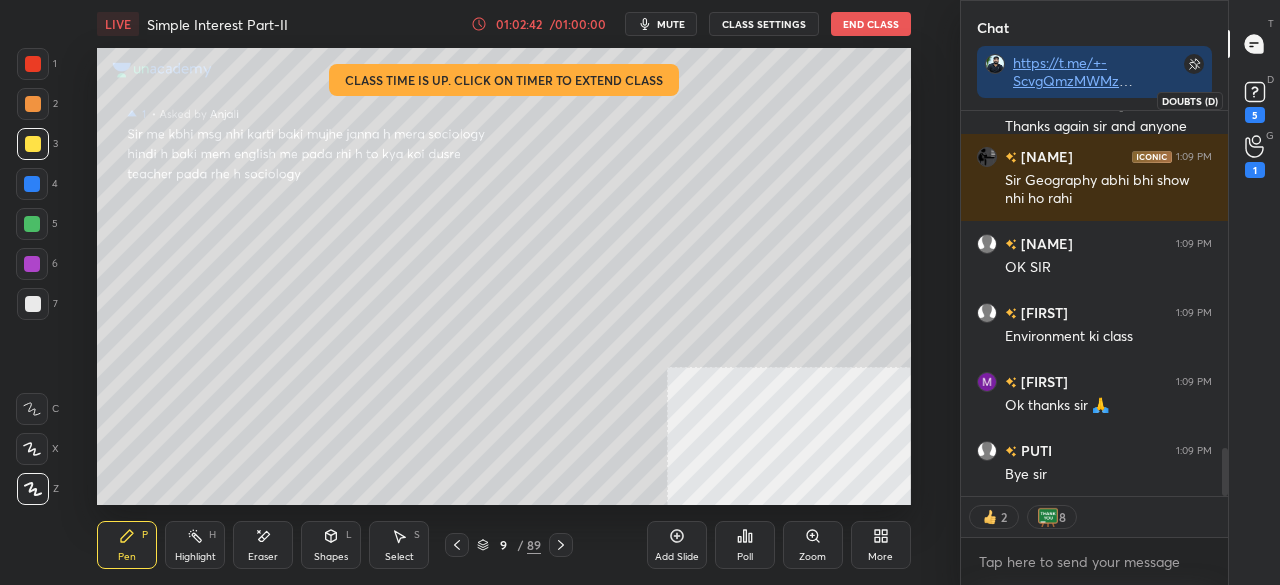 drag, startPoint x: 1262, startPoint y: 108, endPoint x: 1209, endPoint y: 141, distance: 62.433964 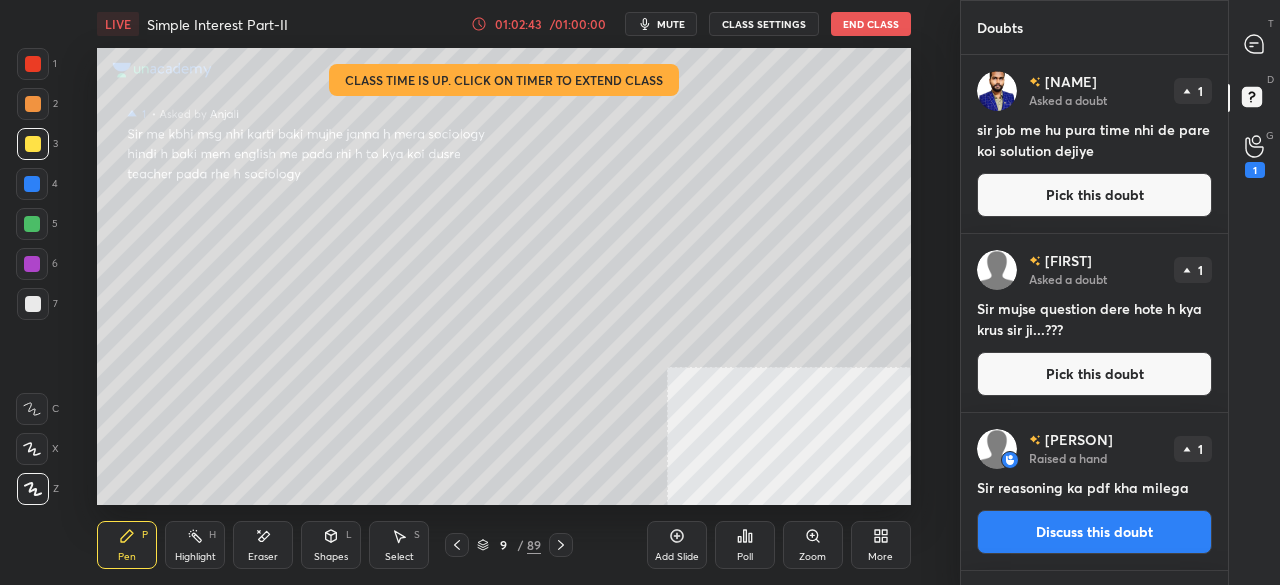click on "Pick this doubt" at bounding box center (1094, 195) 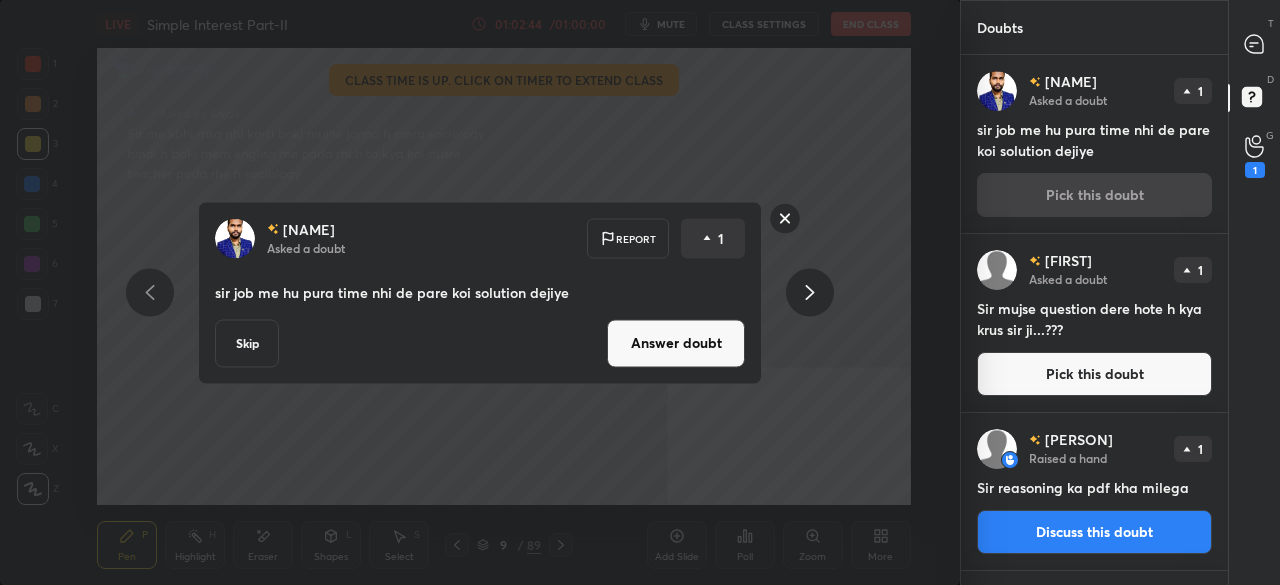 click on "Answer doubt" at bounding box center [676, 343] 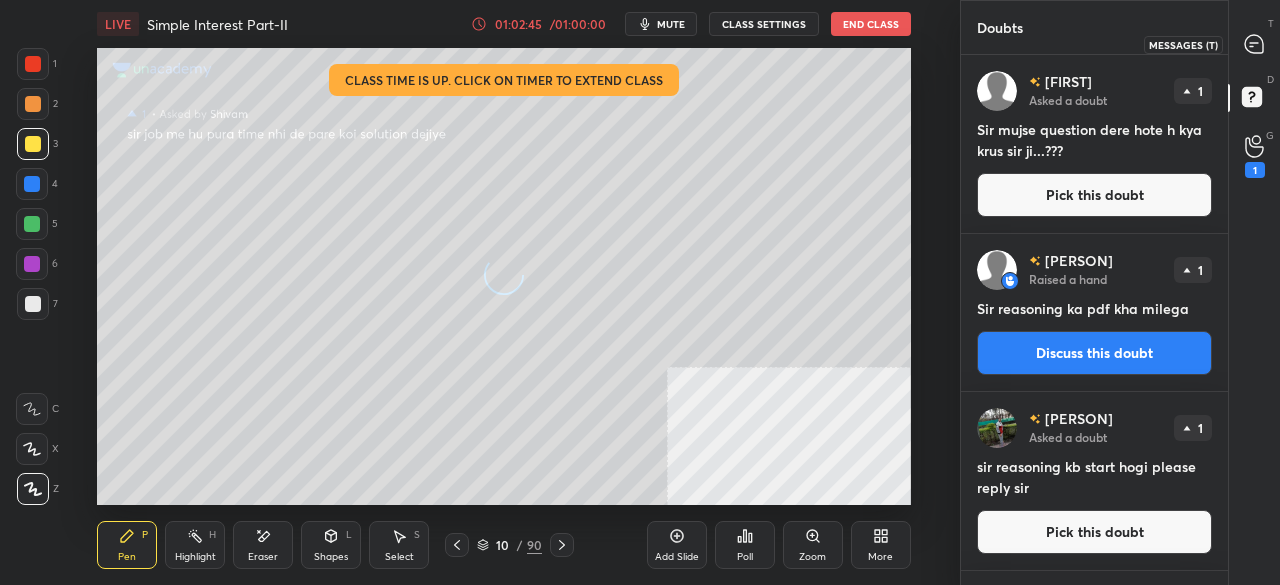 click 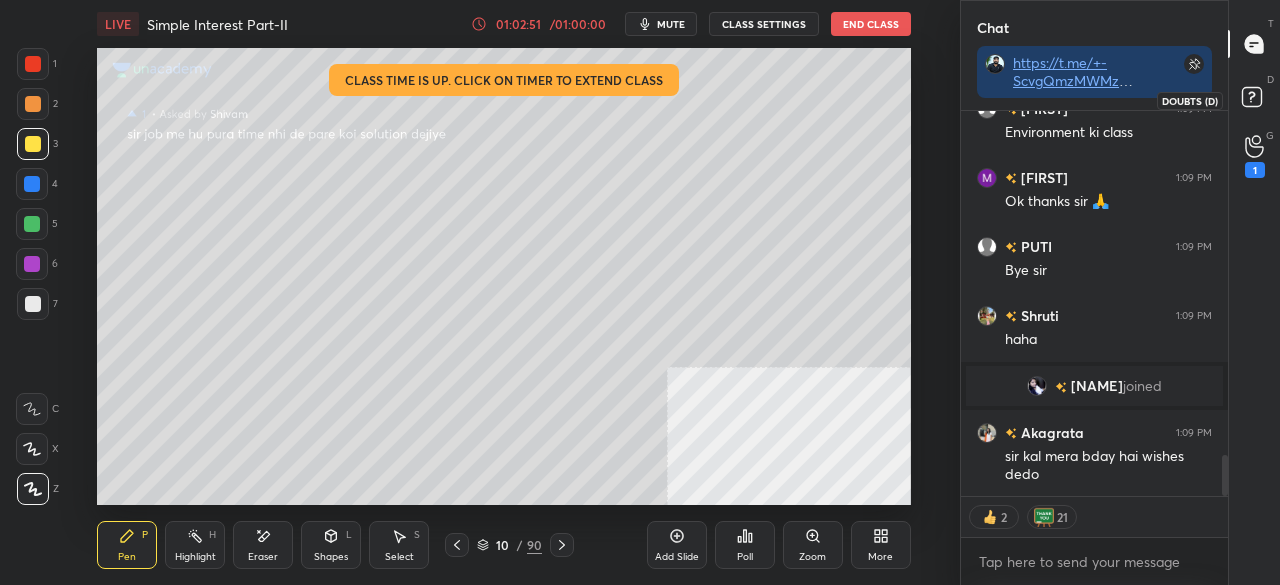 click 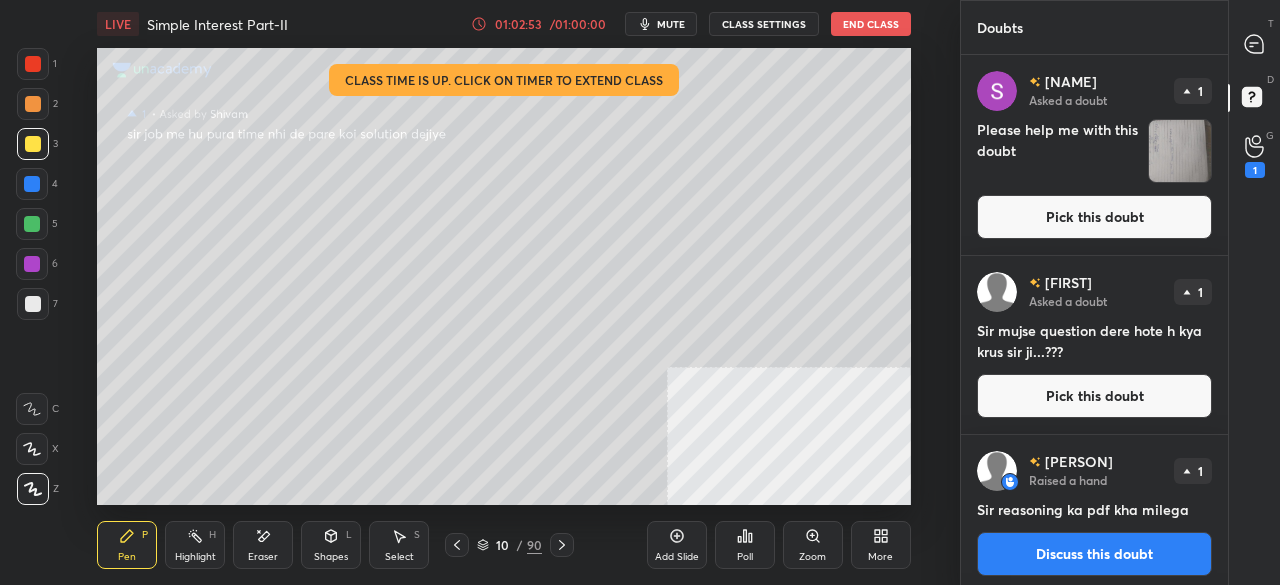 click on "Pick this doubt" at bounding box center (1094, 217) 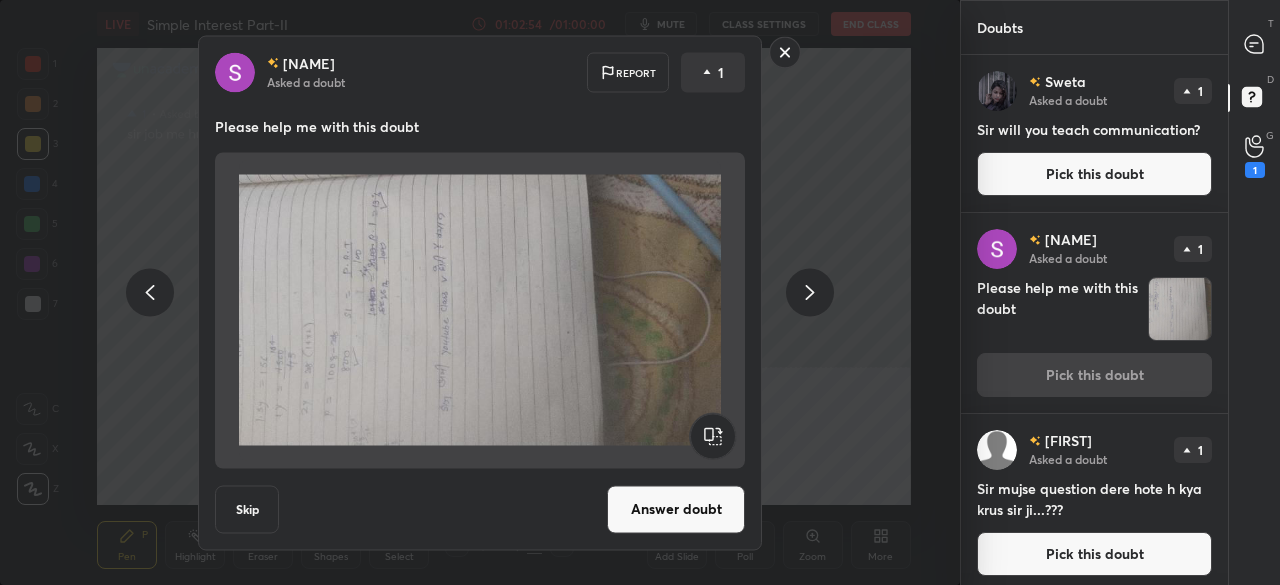 click 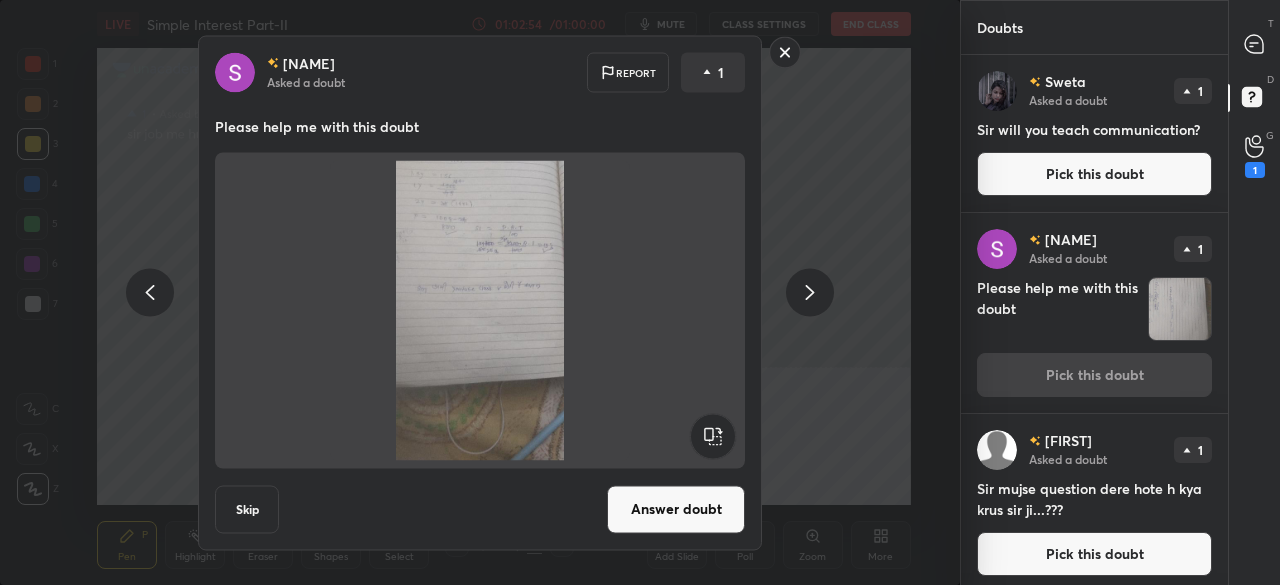 drag, startPoint x: 692, startPoint y: 537, endPoint x: 695, endPoint y: 526, distance: 11.401754 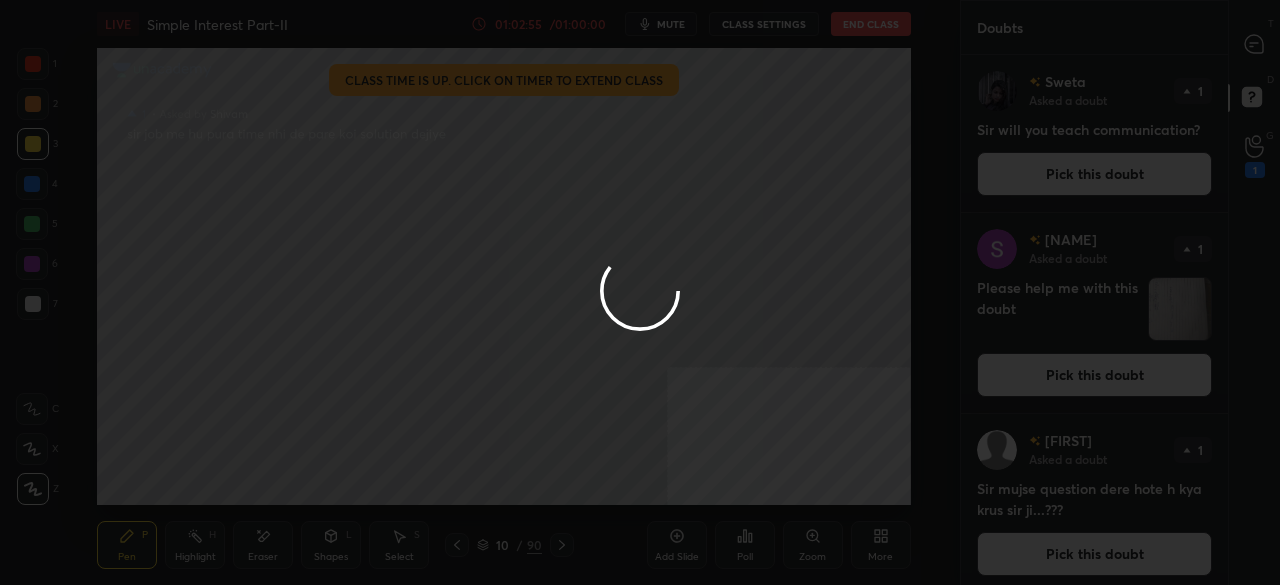click at bounding box center [640, 292] 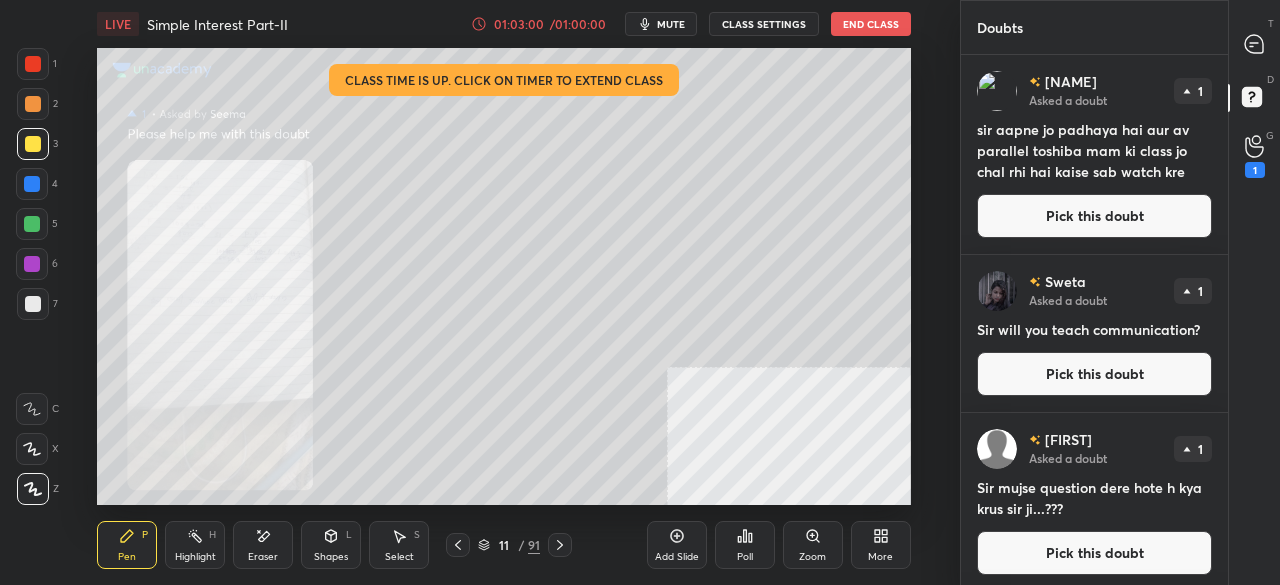 click 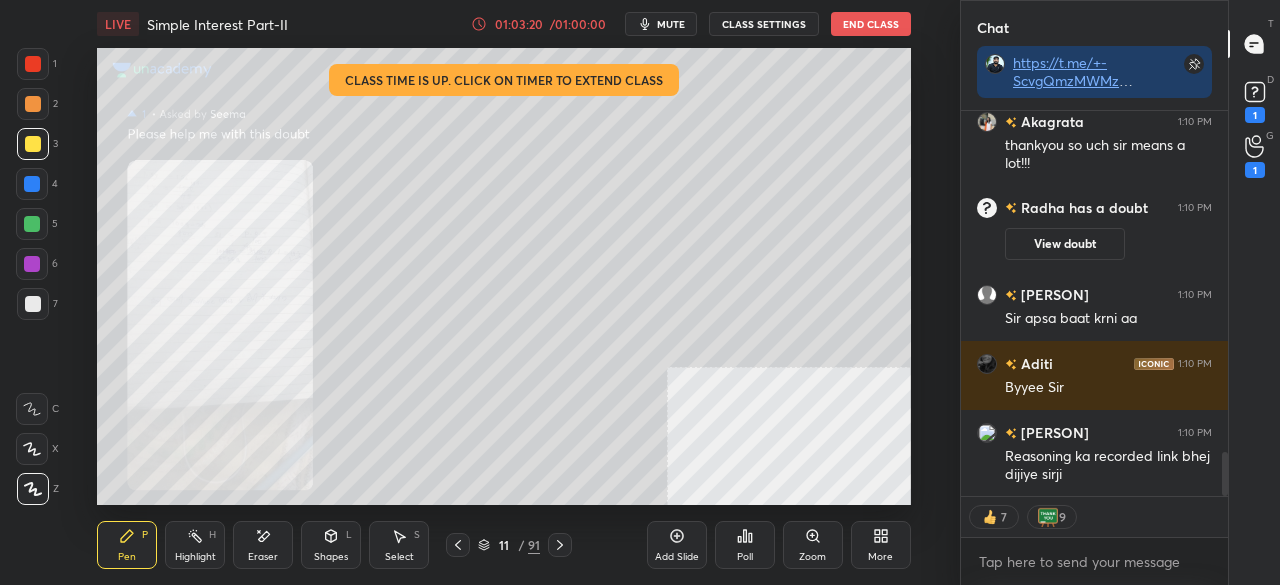 click on "End Class" at bounding box center (871, 24) 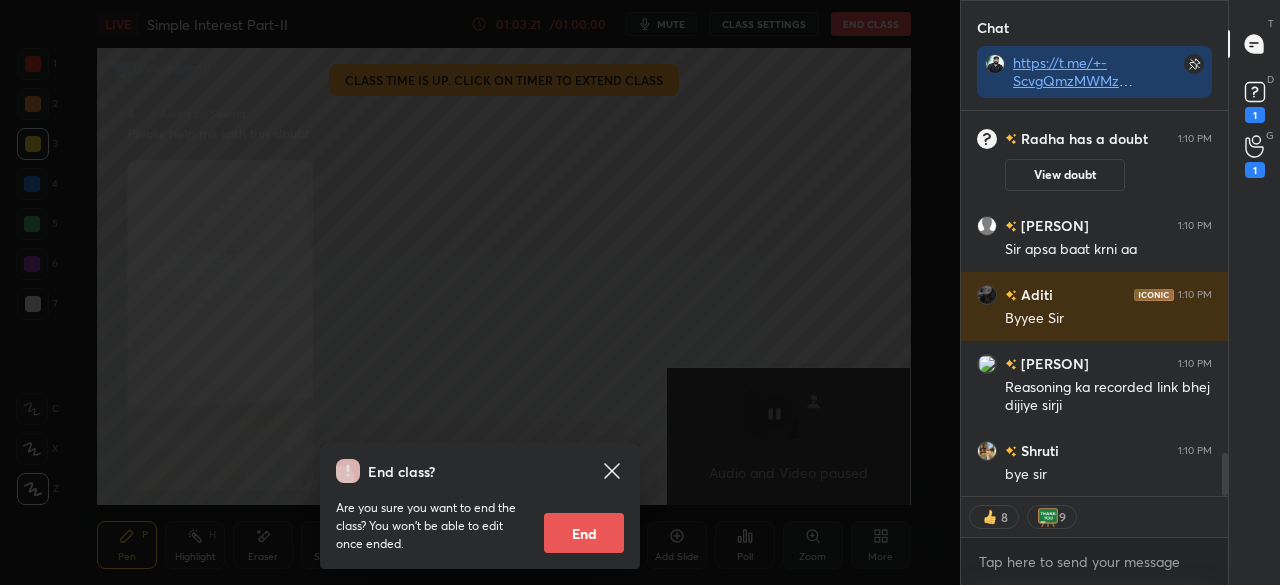 click on "End" at bounding box center [584, 533] 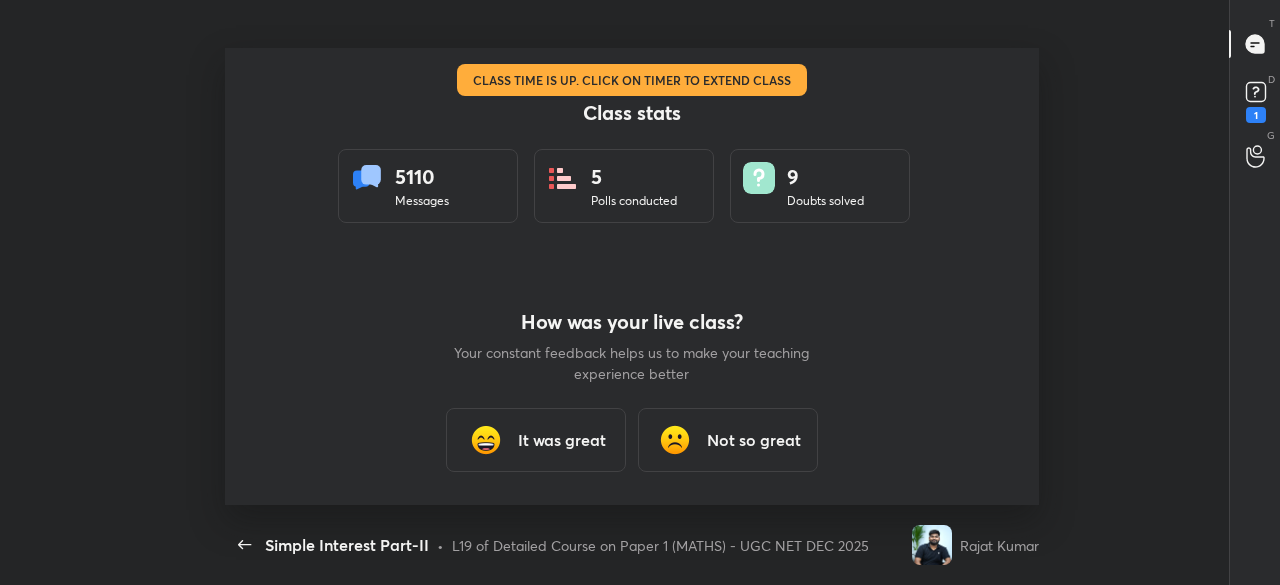 type on "x" 